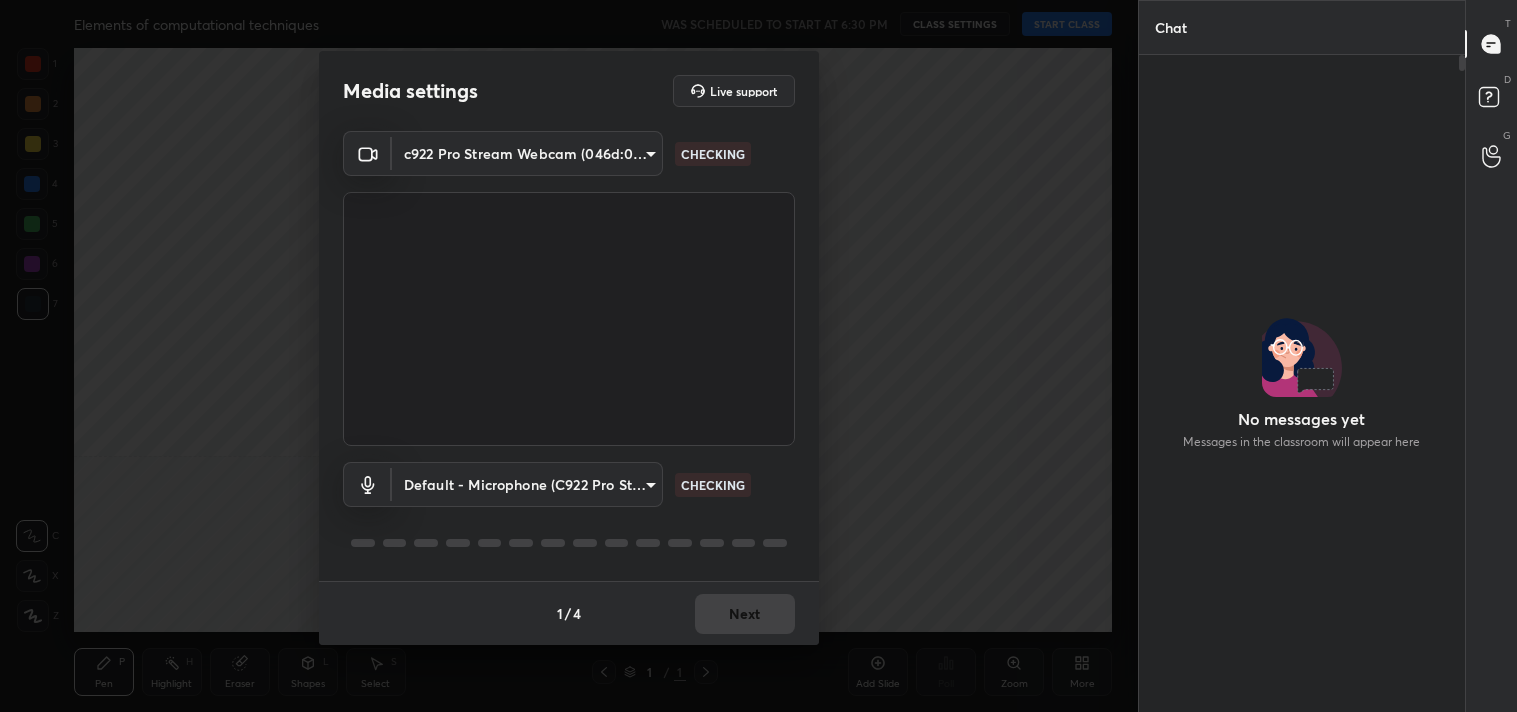scroll, scrollTop: 0, scrollLeft: 0, axis: both 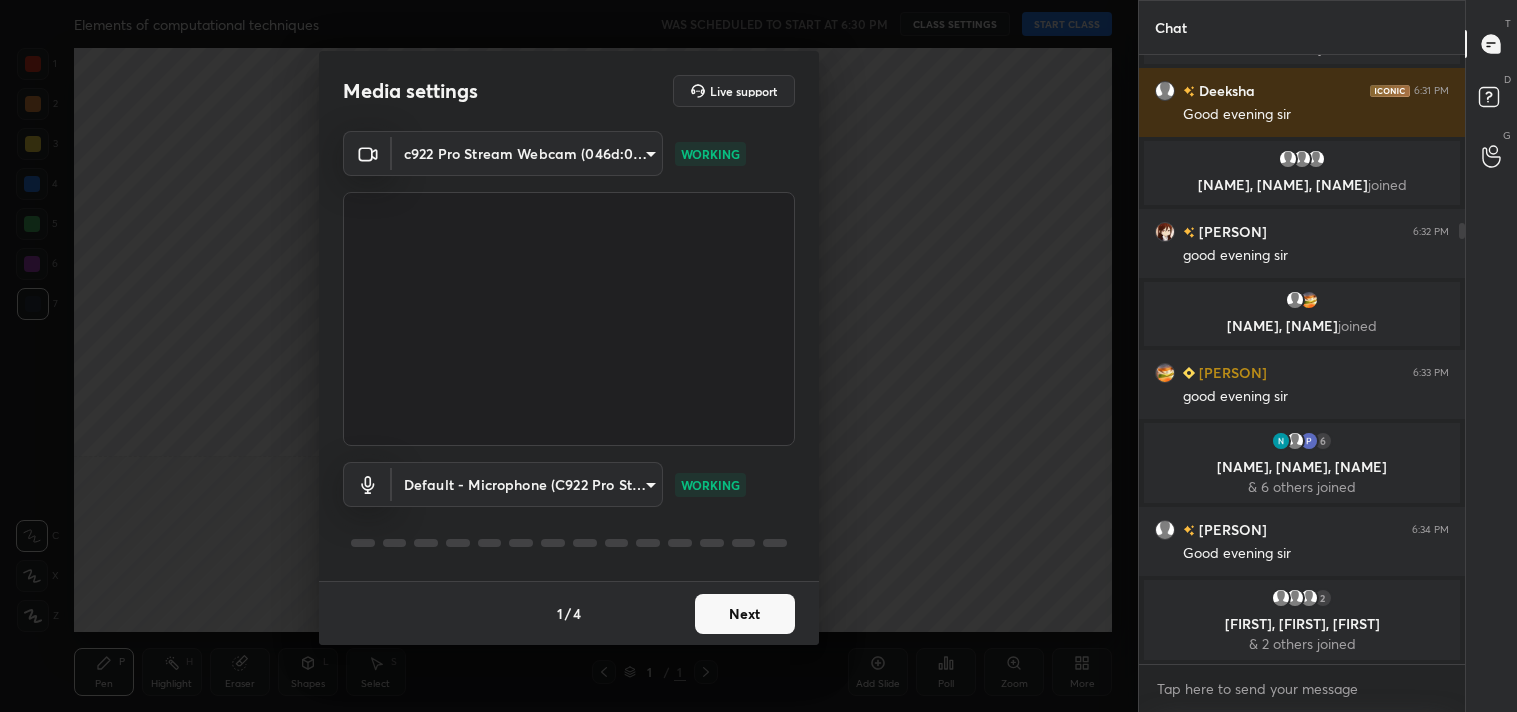 click on "Next" at bounding box center [745, 614] 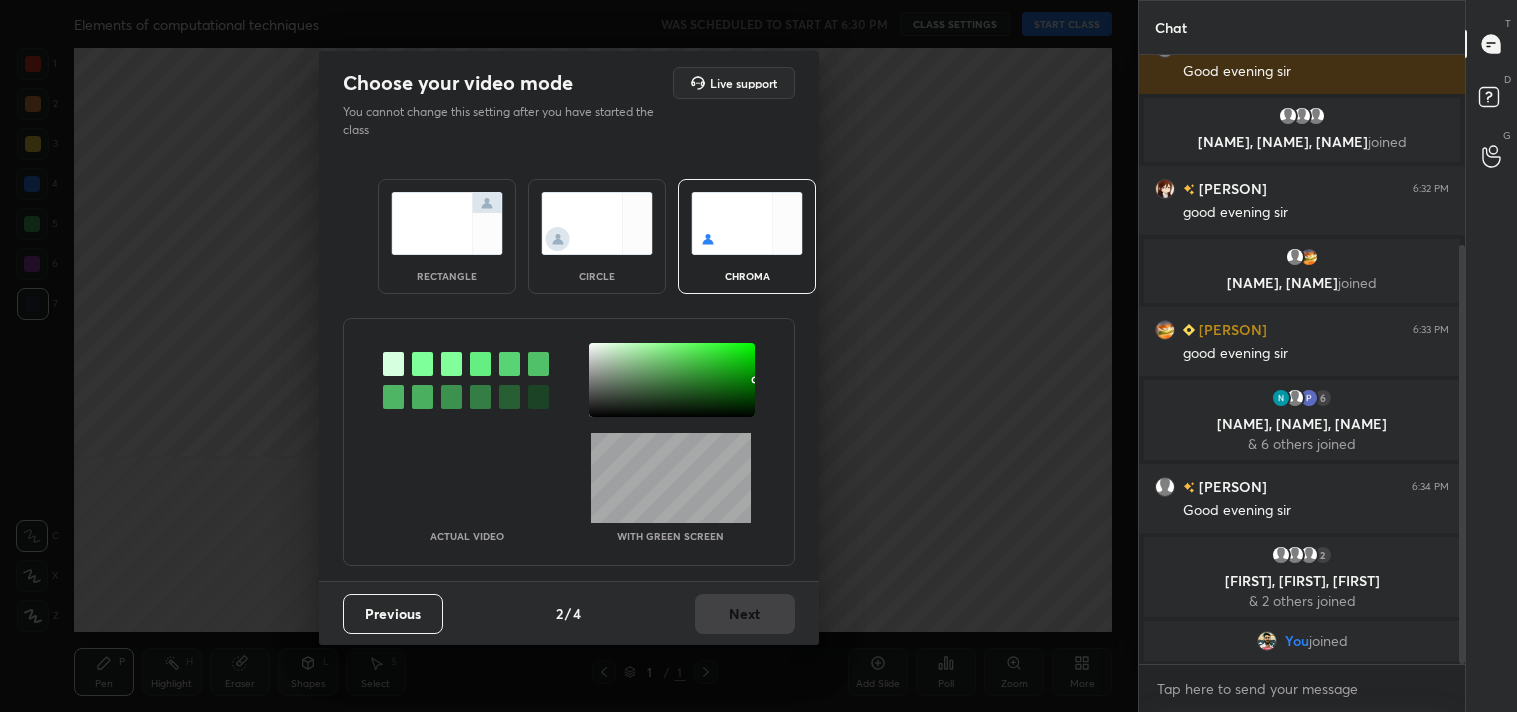 click at bounding box center [447, 223] 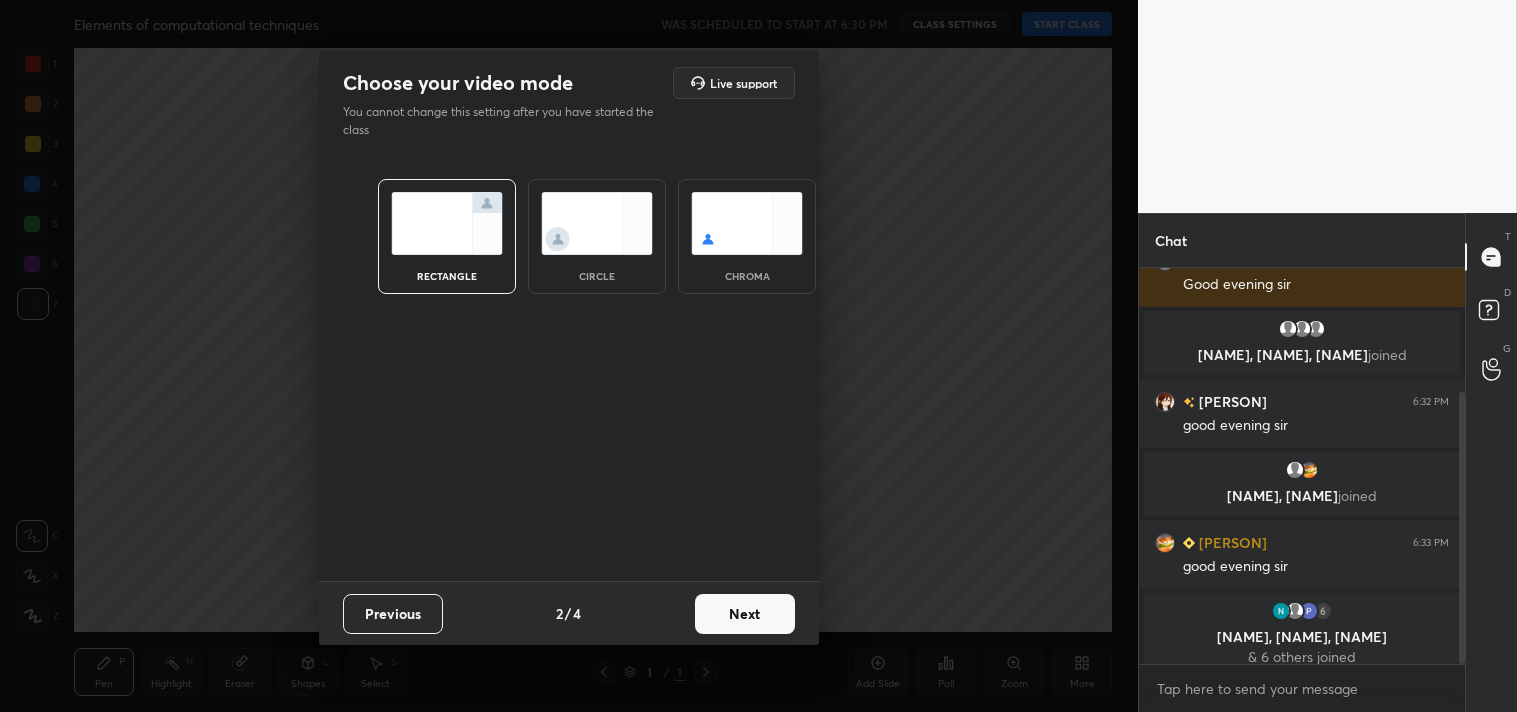 scroll, scrollTop: 390, scrollLeft: 320, axis: both 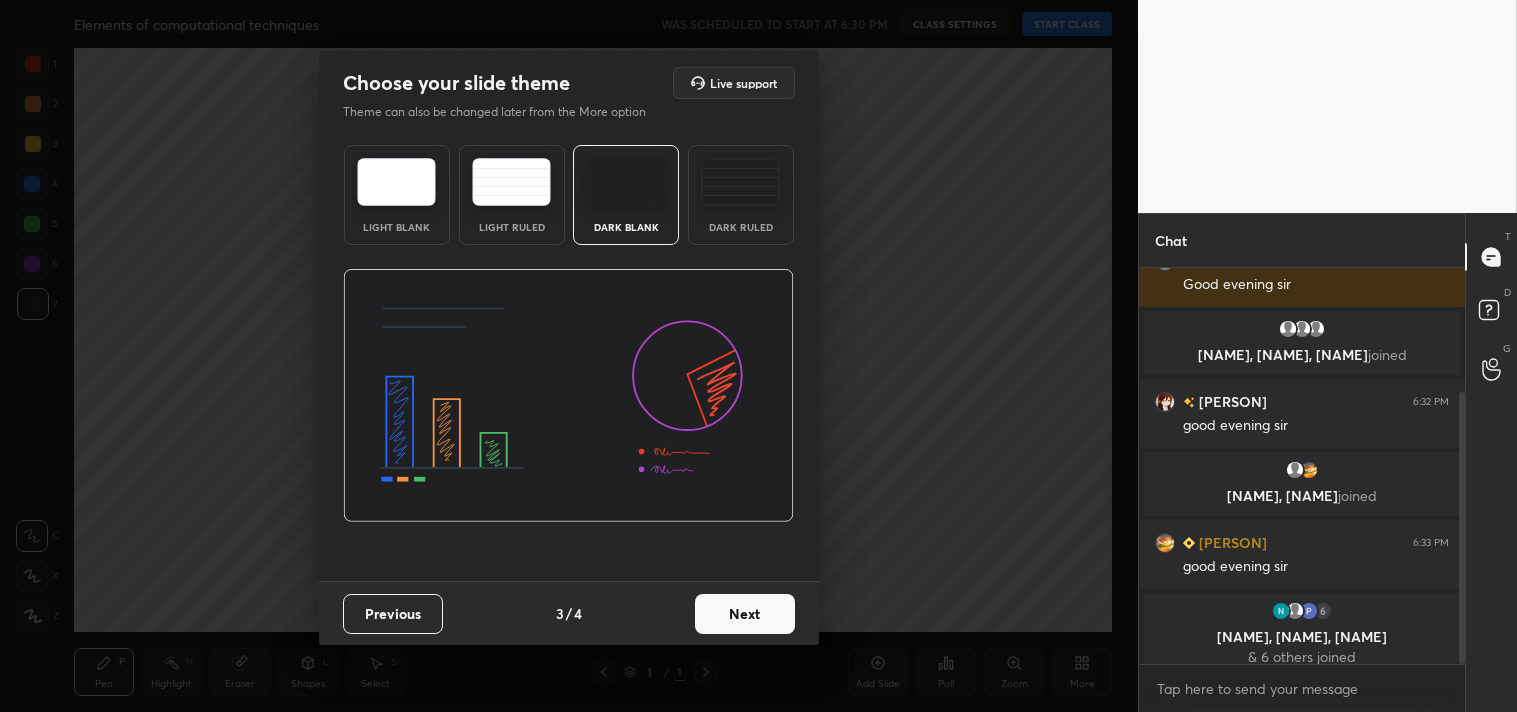 click on "Dark Ruled" at bounding box center (741, 195) 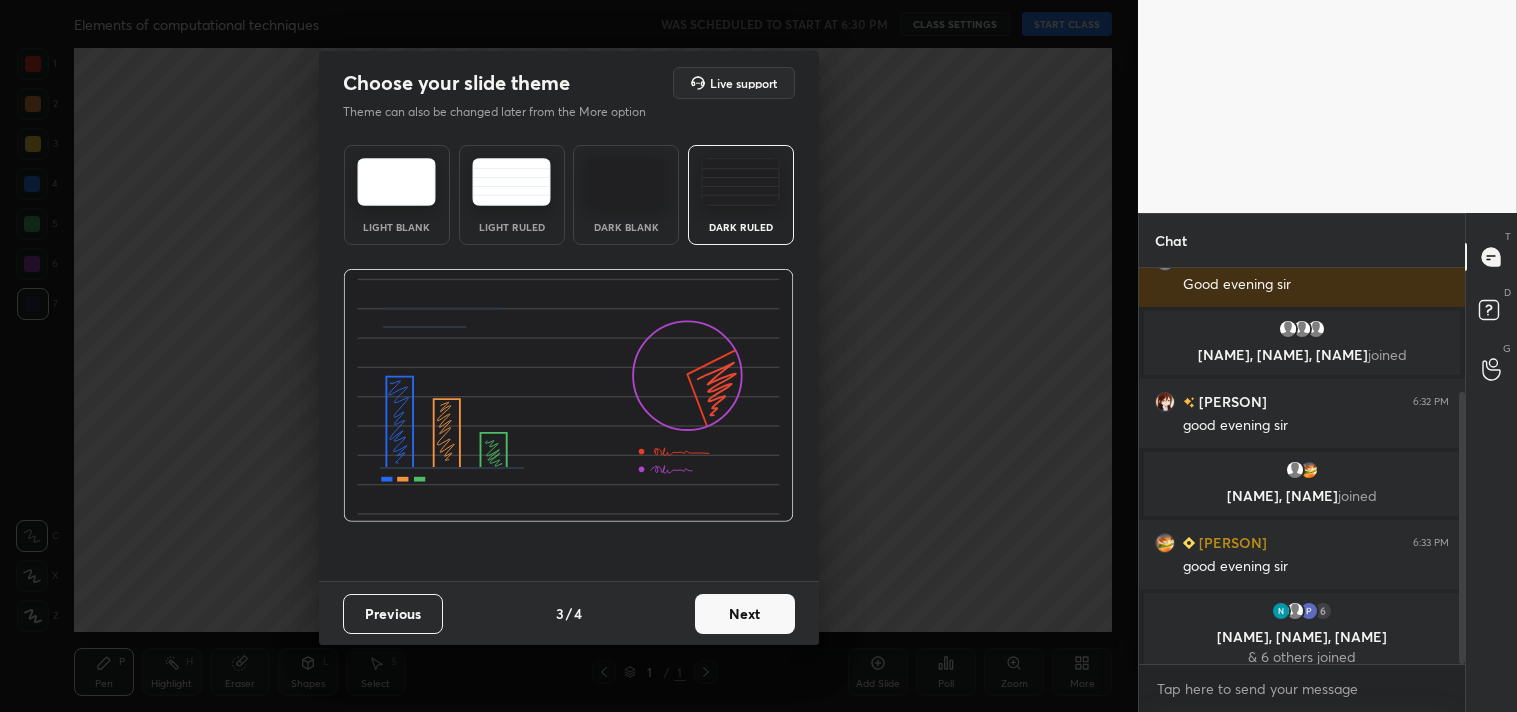 click on "Next" at bounding box center [745, 614] 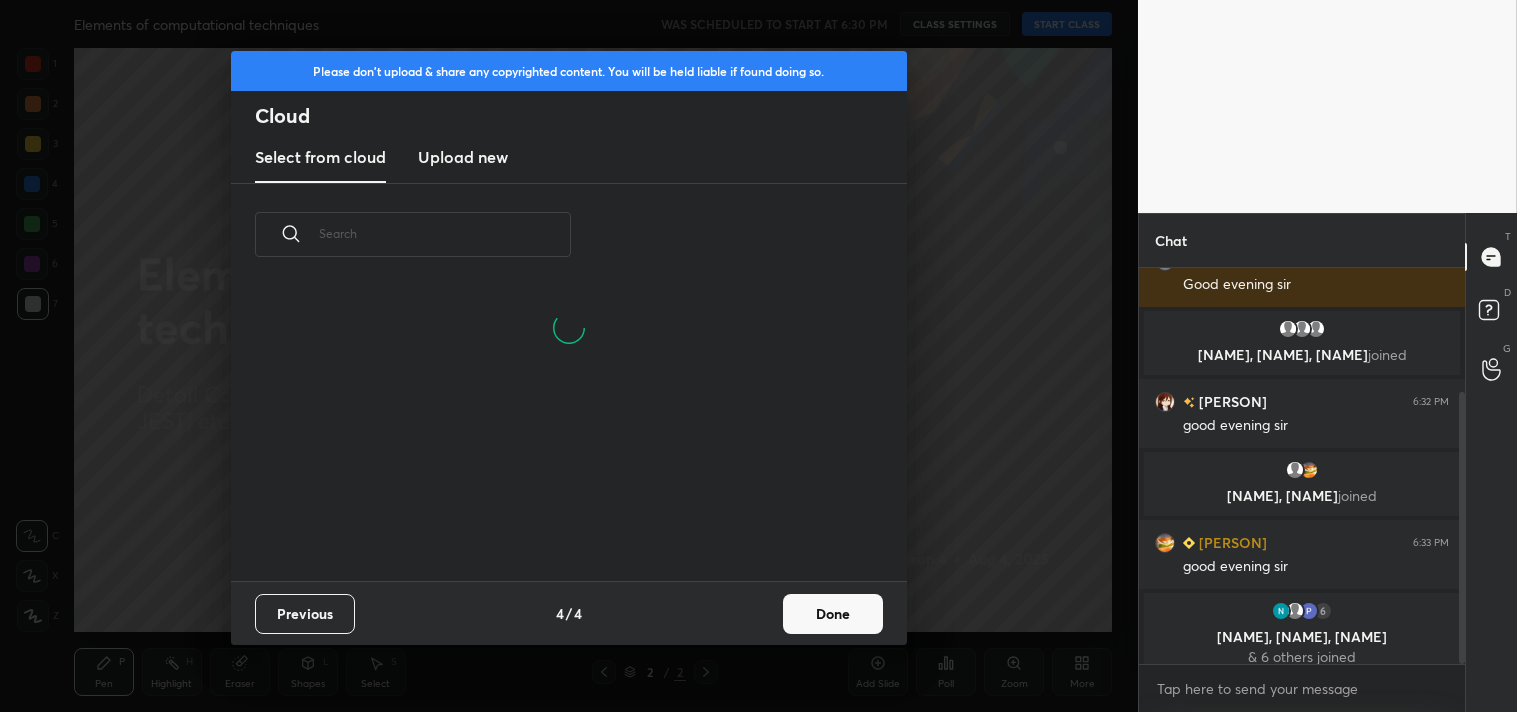 scroll, scrollTop: 6, scrollLeft: 11, axis: both 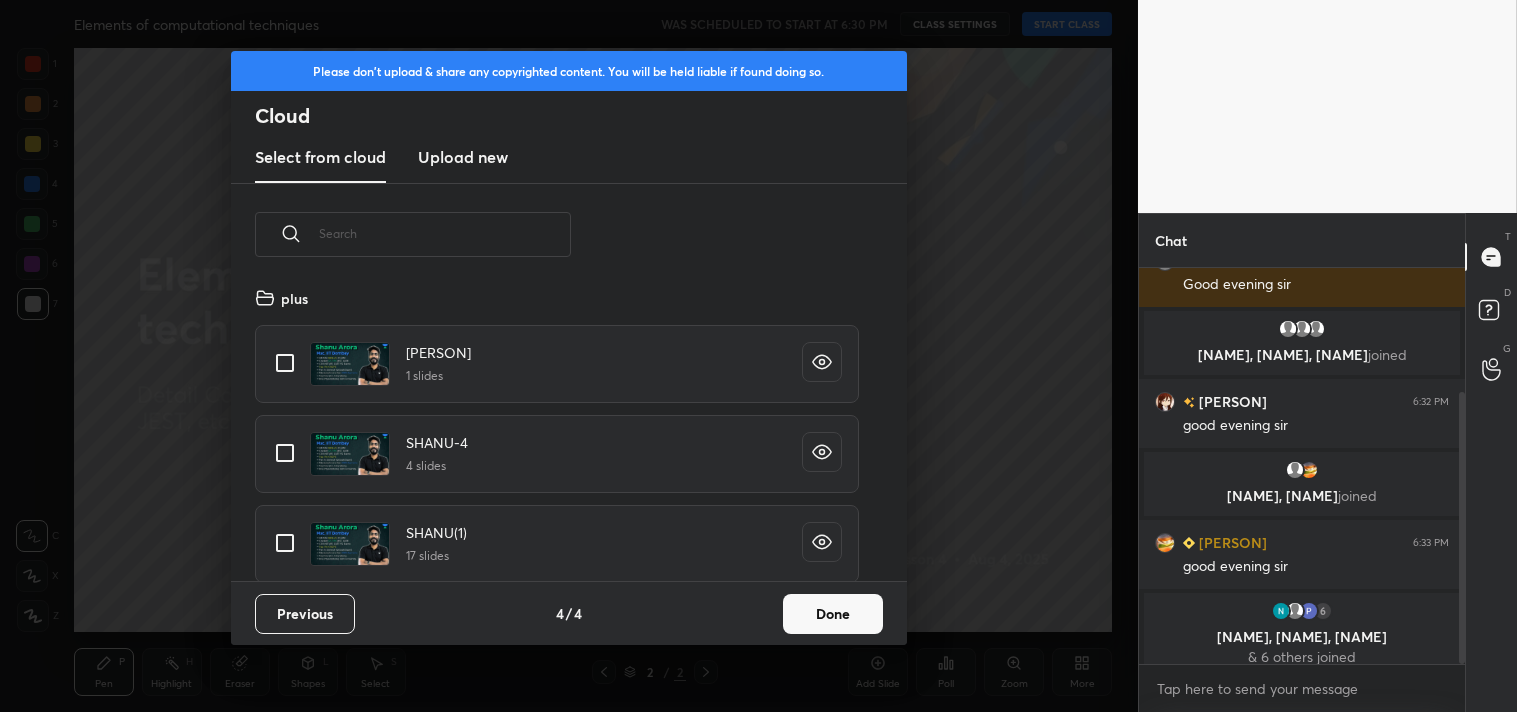 click at bounding box center [285, 363] 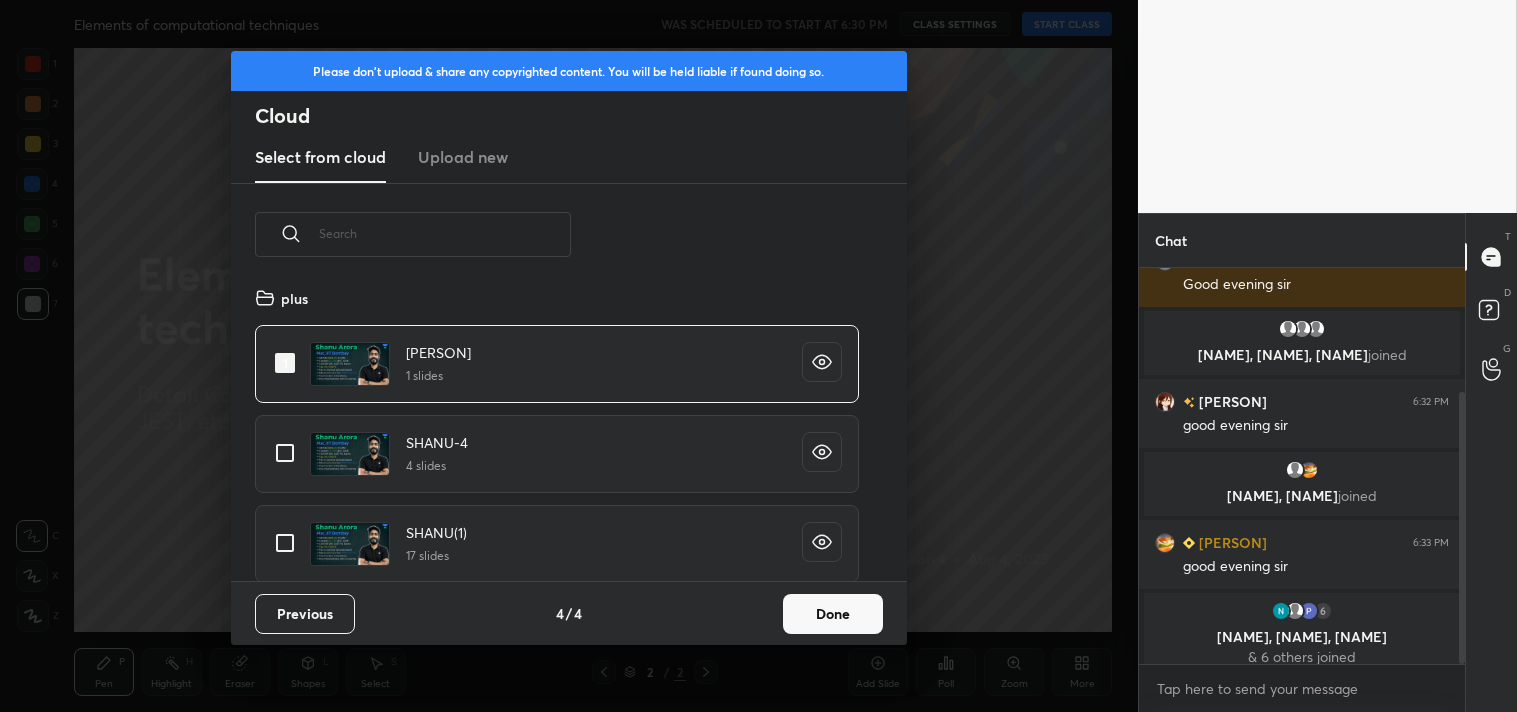 click on "Done" at bounding box center [833, 614] 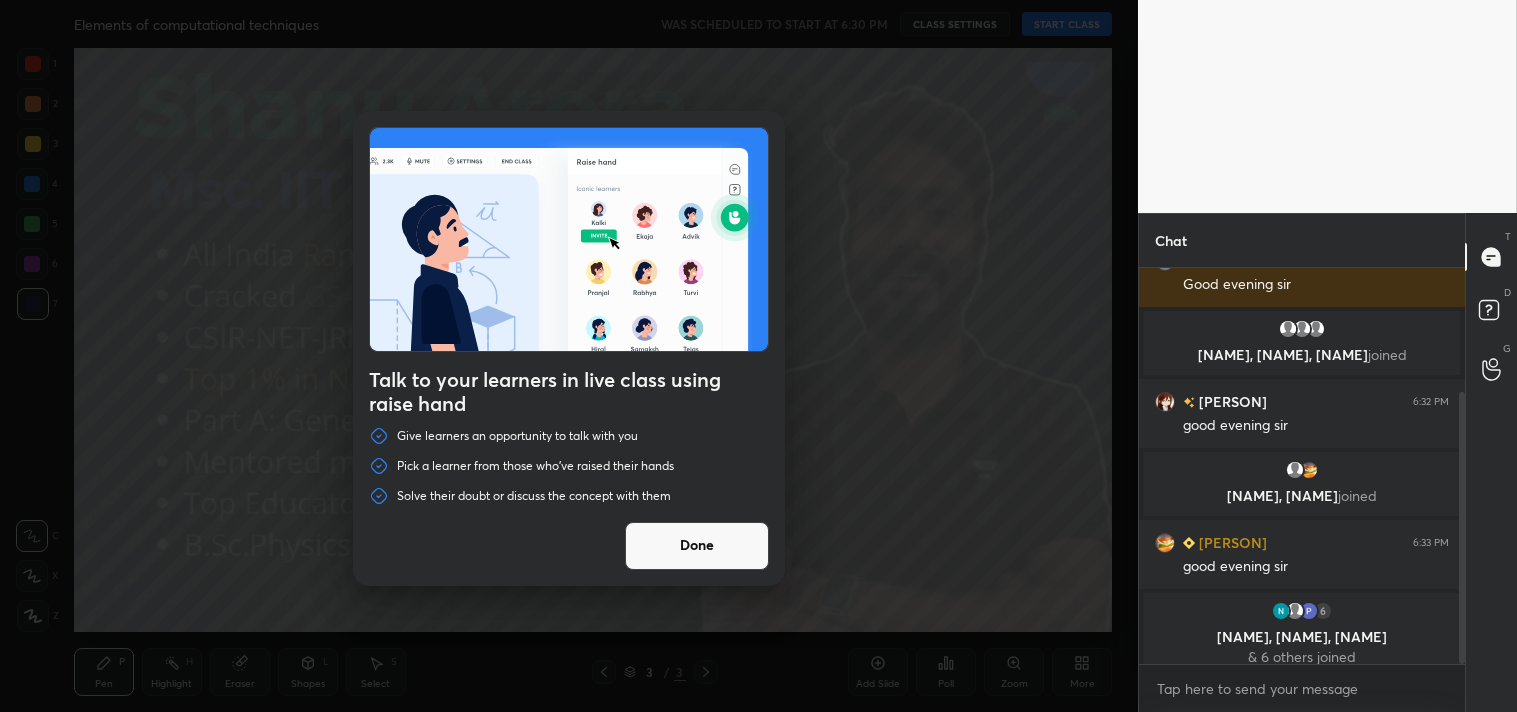 click on "Talk to your learners in live class using raise hand Give learners an opportunity to talk with you Pick a learner from those who've raised their hands Solve their doubt or discuss the concept with them Done" at bounding box center [569, 356] 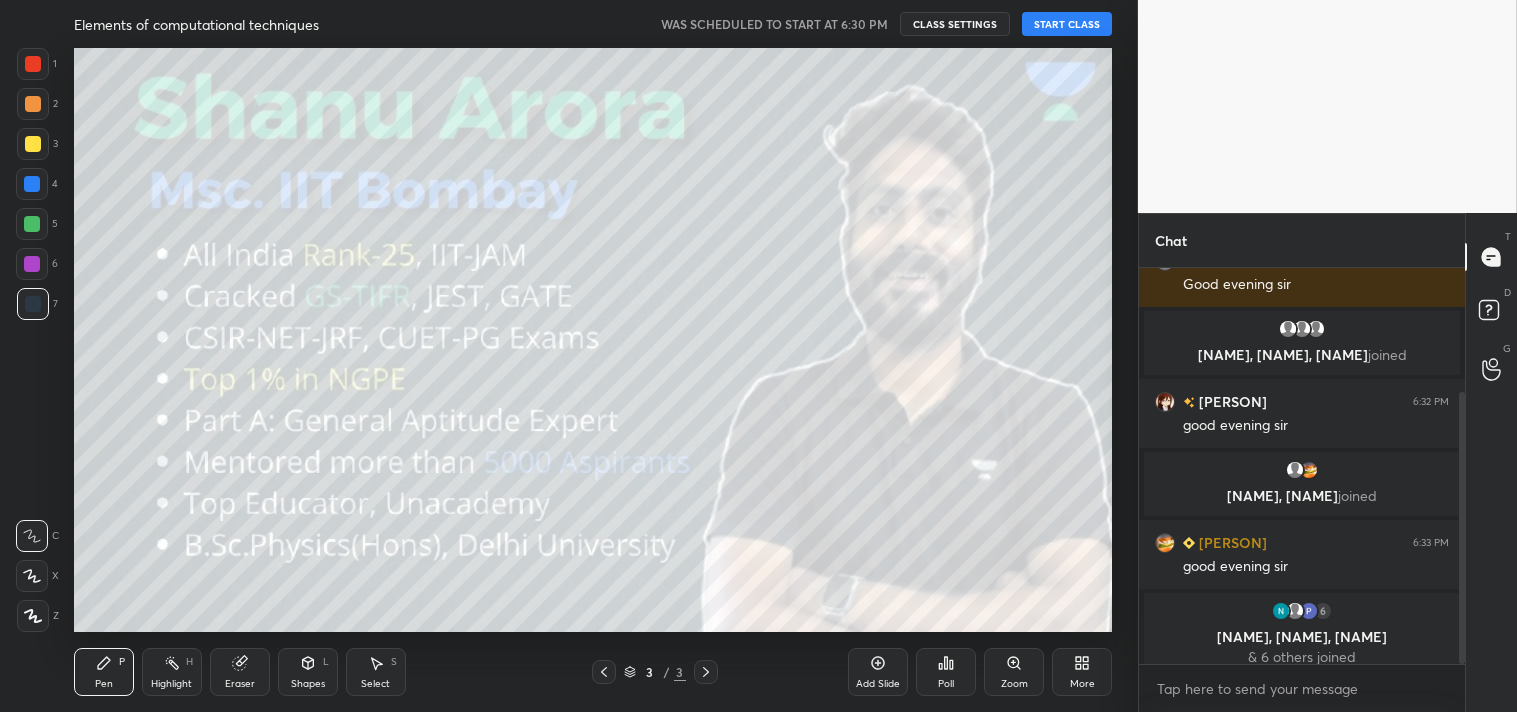 click on "START CLASS" at bounding box center [1067, 24] 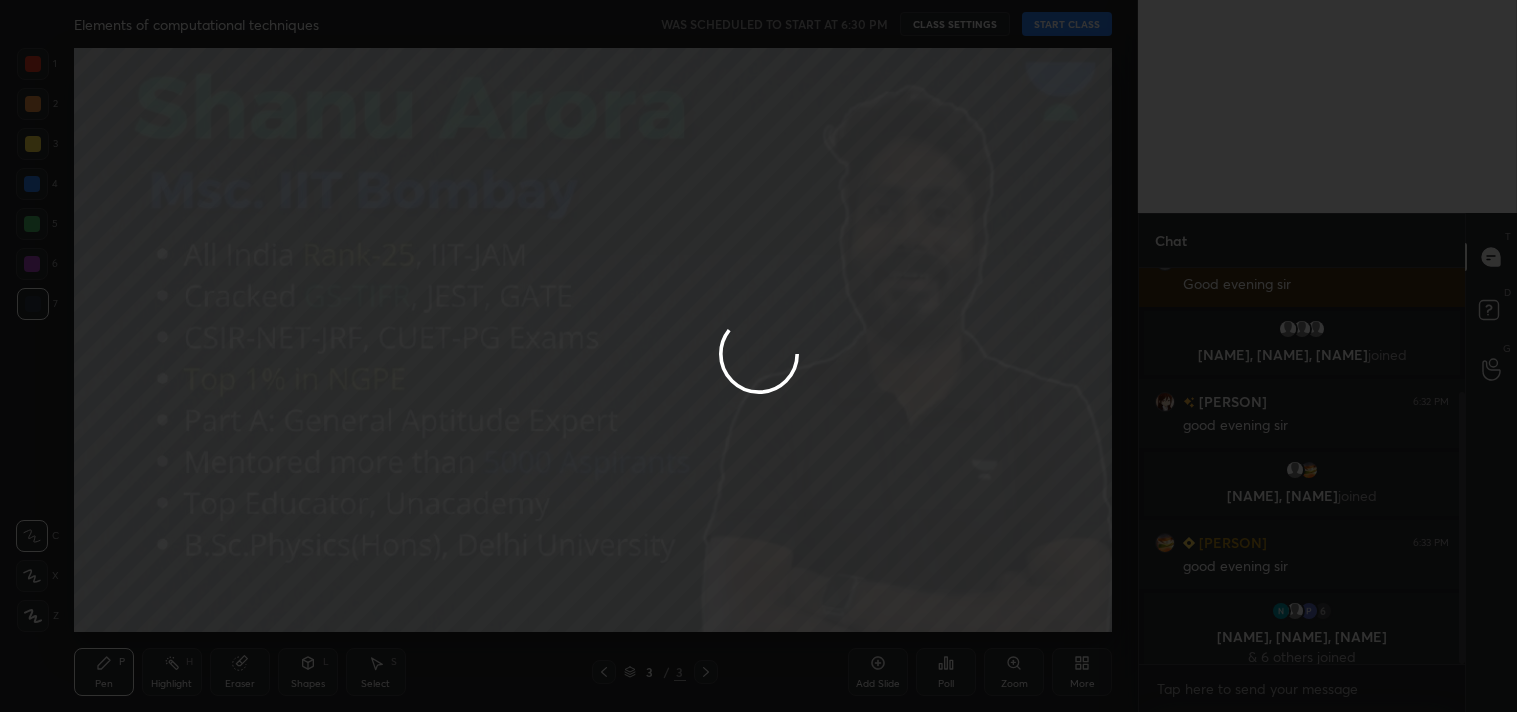 type on "x" 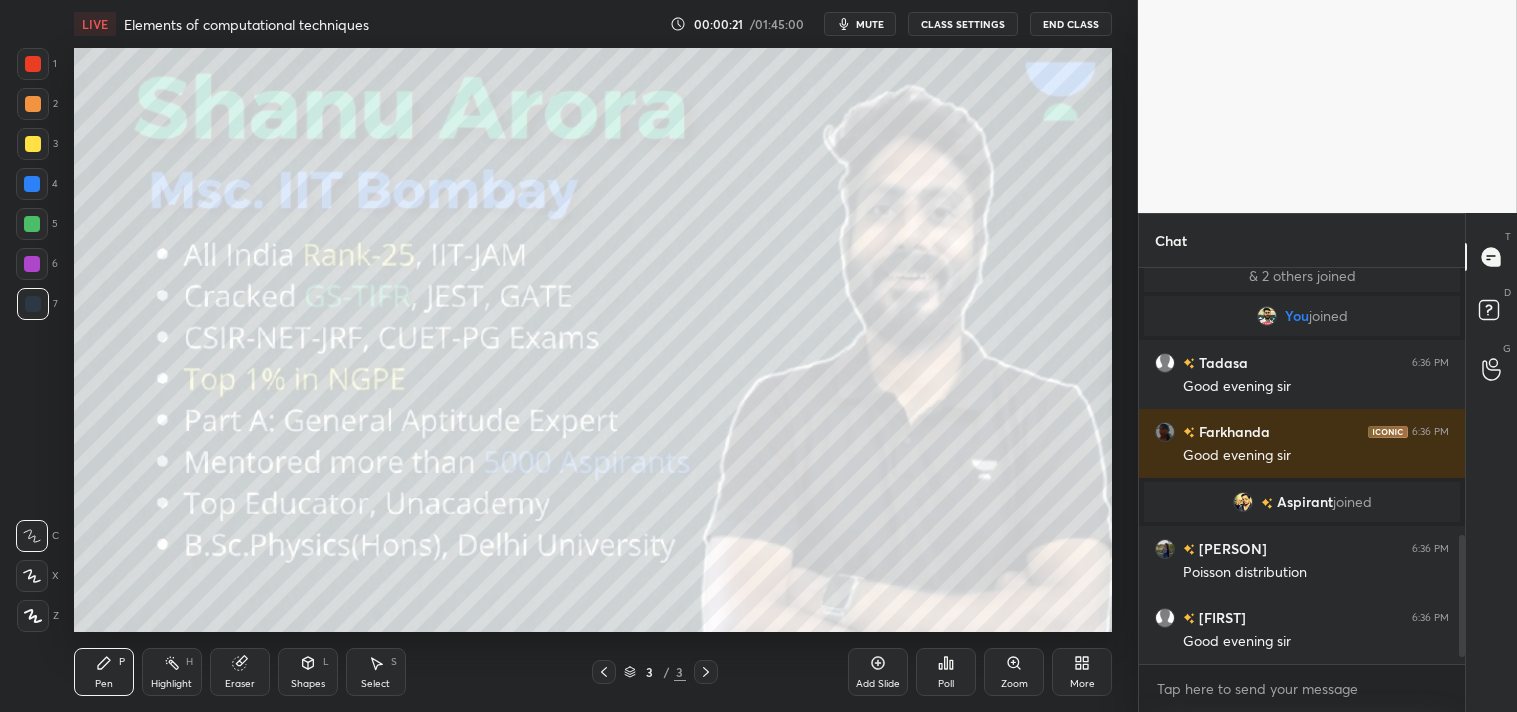 scroll, scrollTop: 882, scrollLeft: 0, axis: vertical 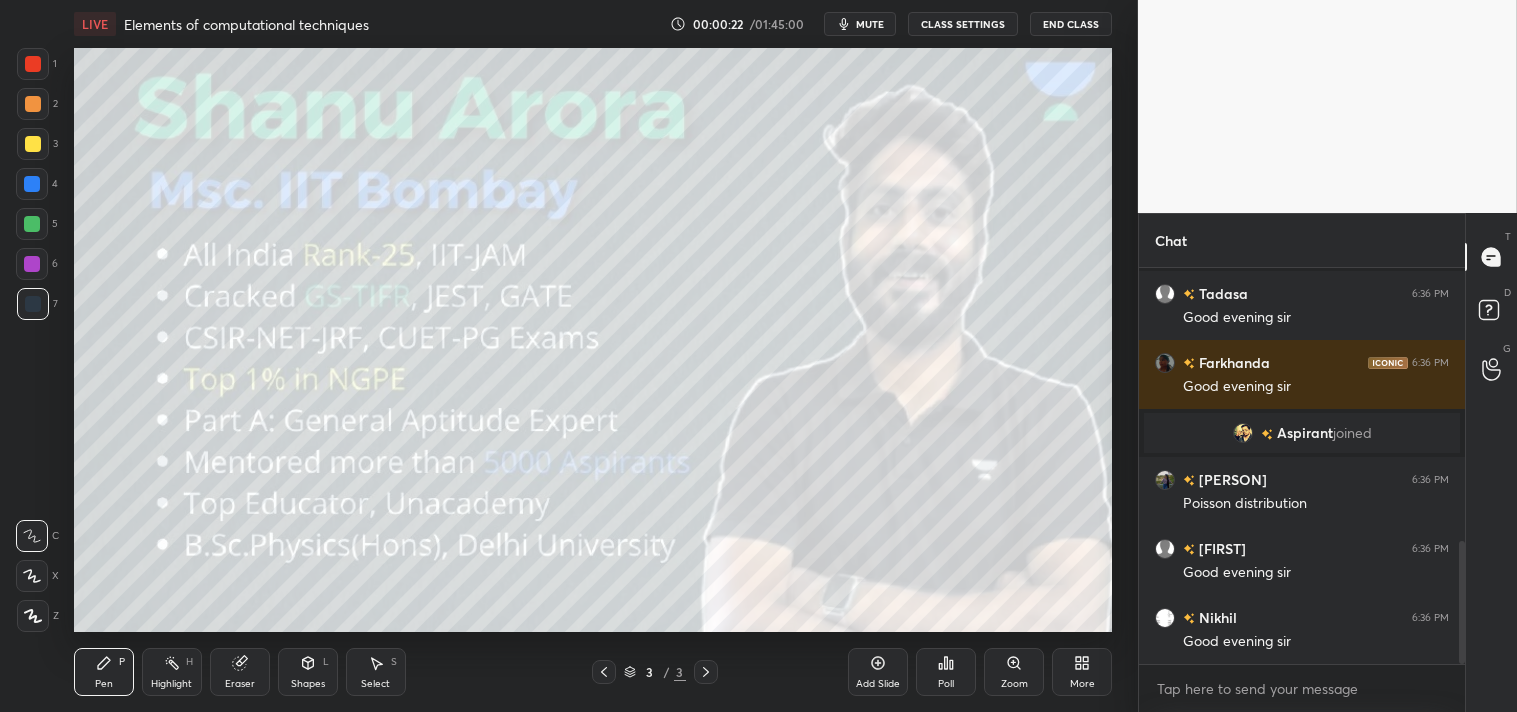 type 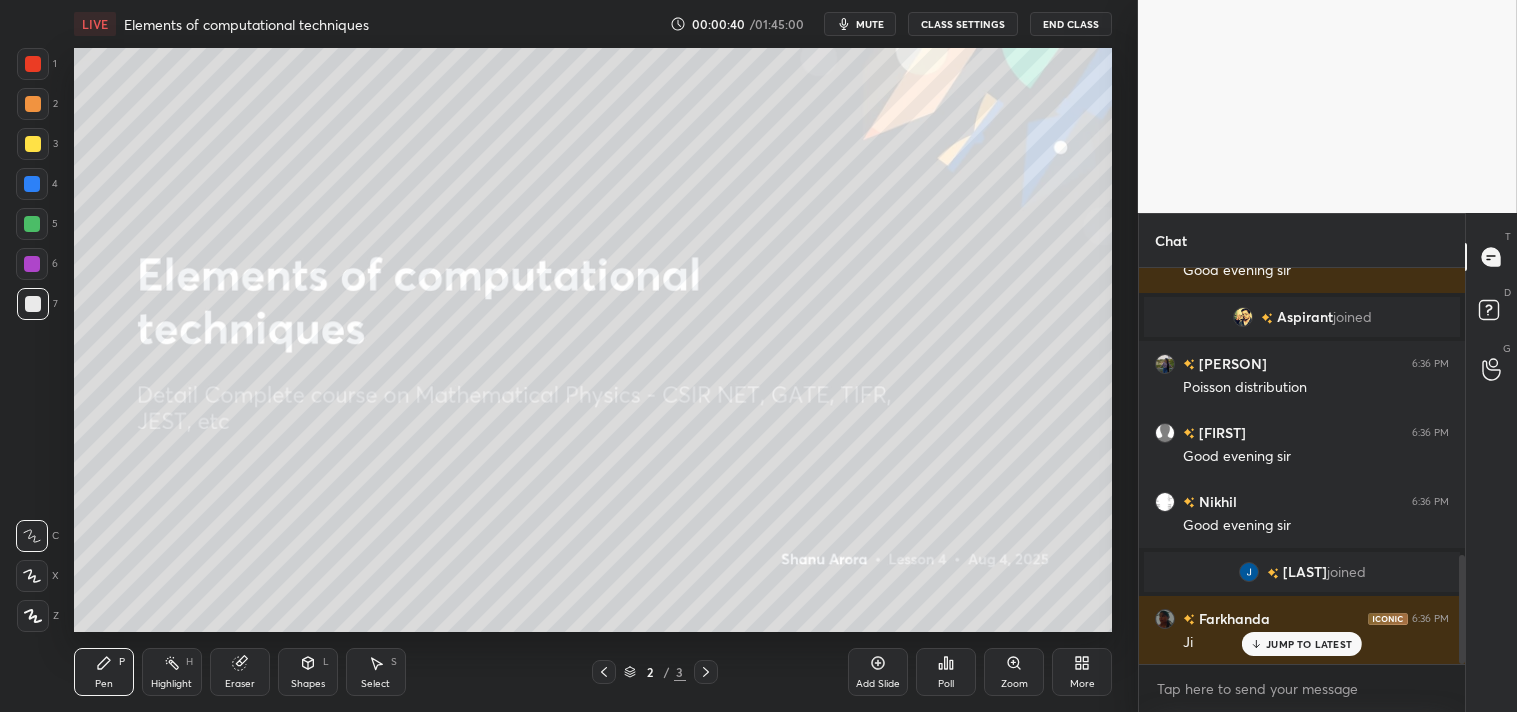 scroll, scrollTop: 1046, scrollLeft: 0, axis: vertical 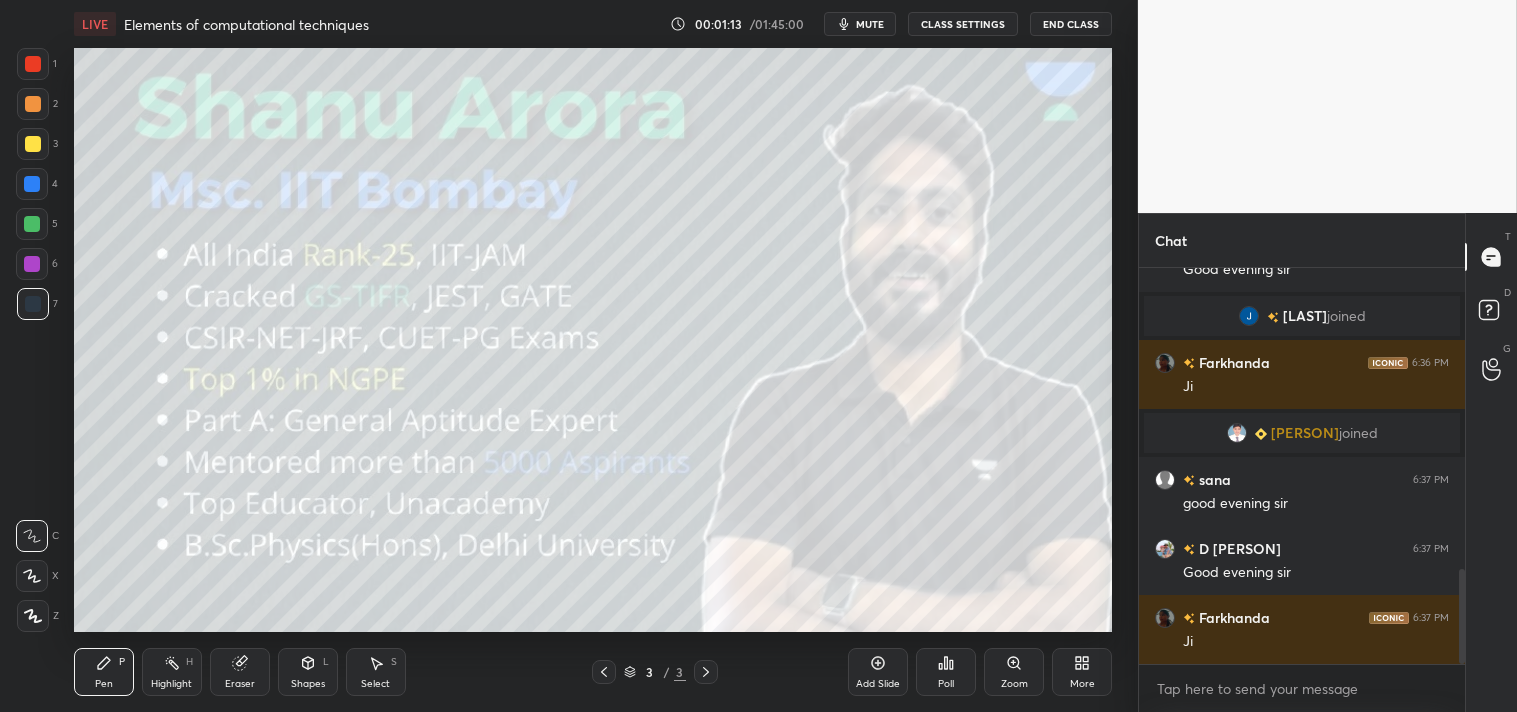click 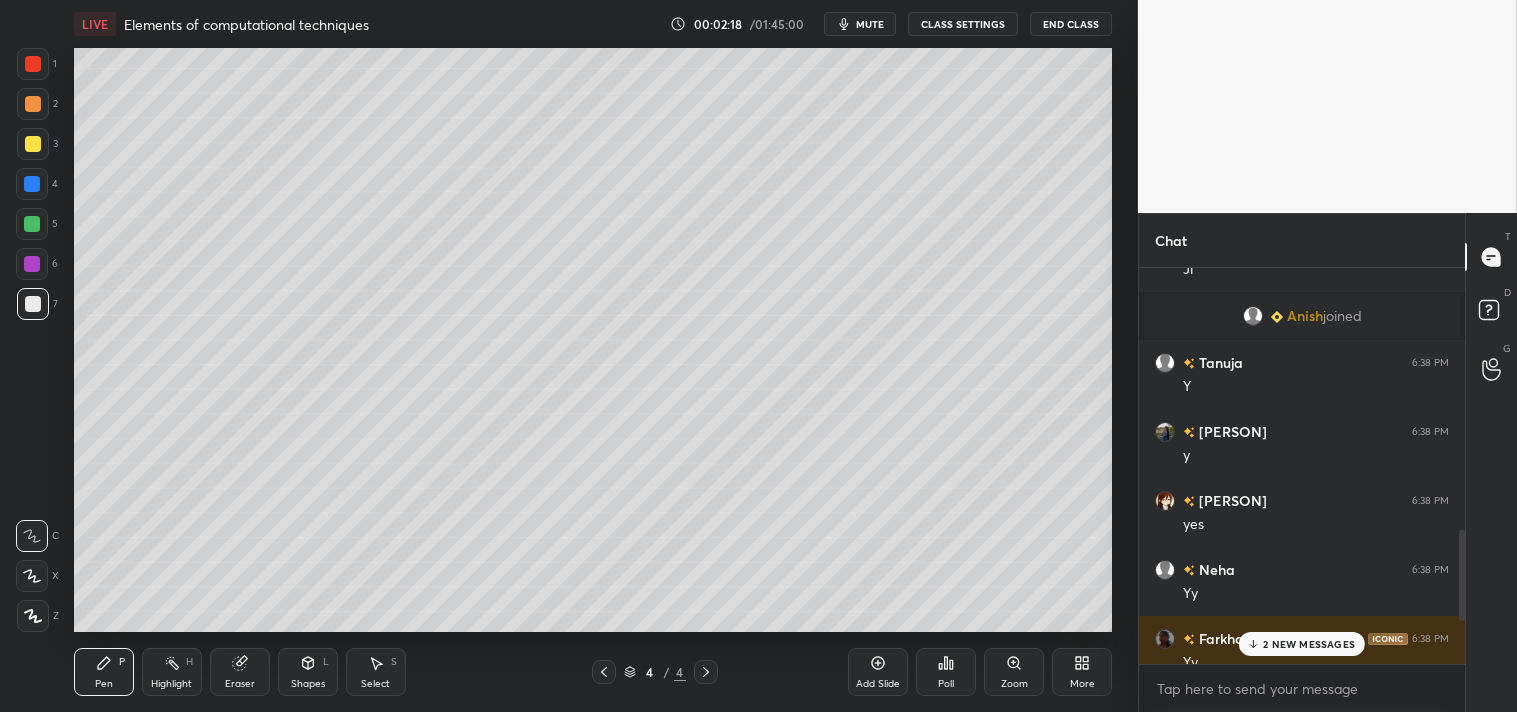 scroll, scrollTop: 1902, scrollLeft: 0, axis: vertical 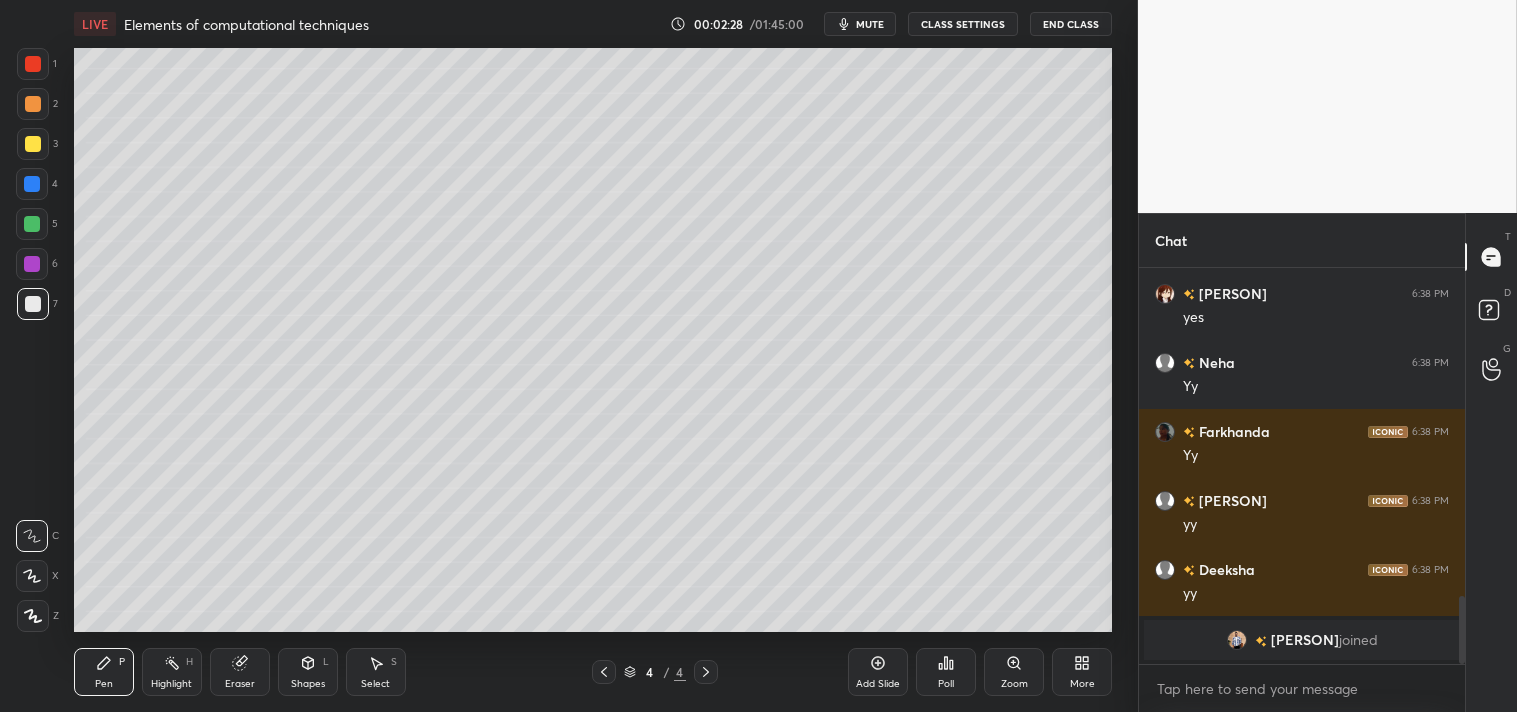 click on "More" at bounding box center (1082, 684) 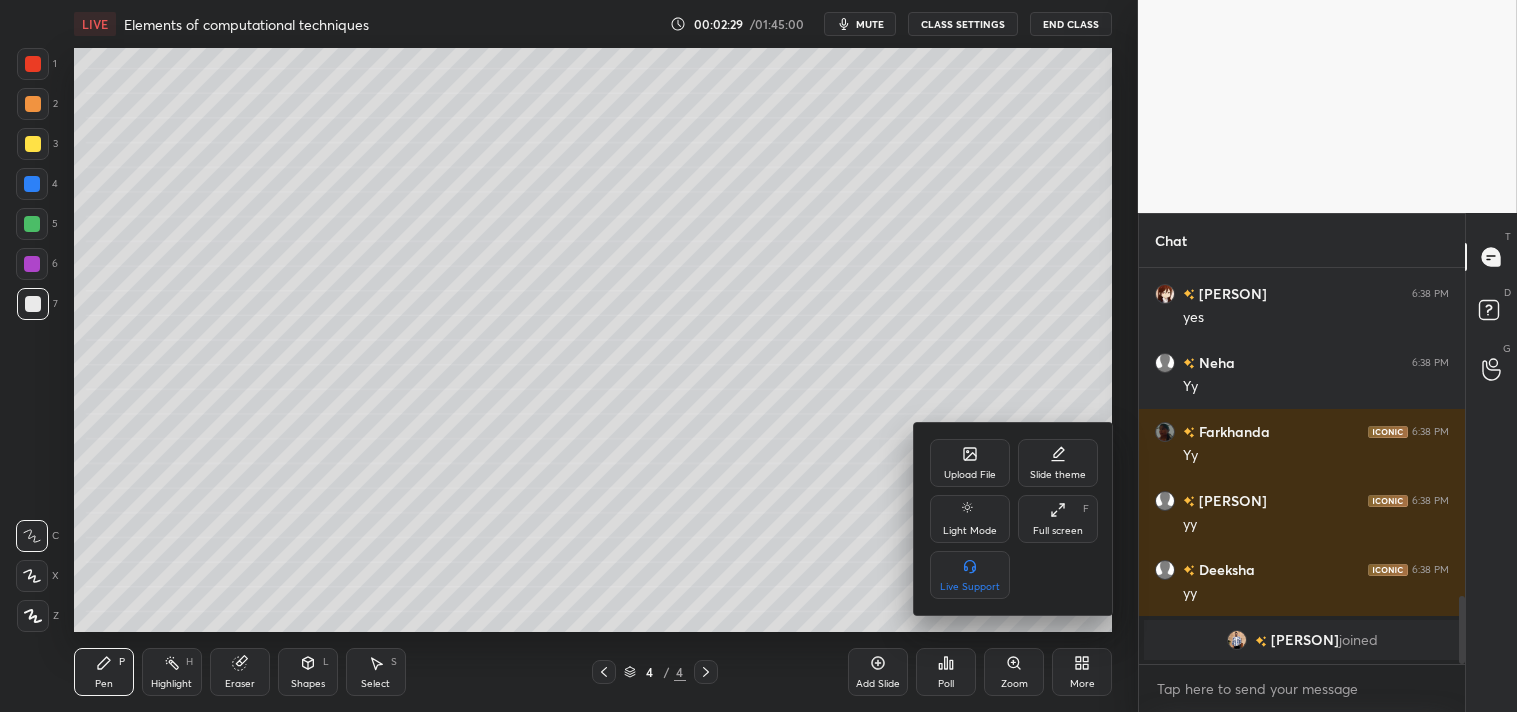 click on "Upload File" at bounding box center [970, 463] 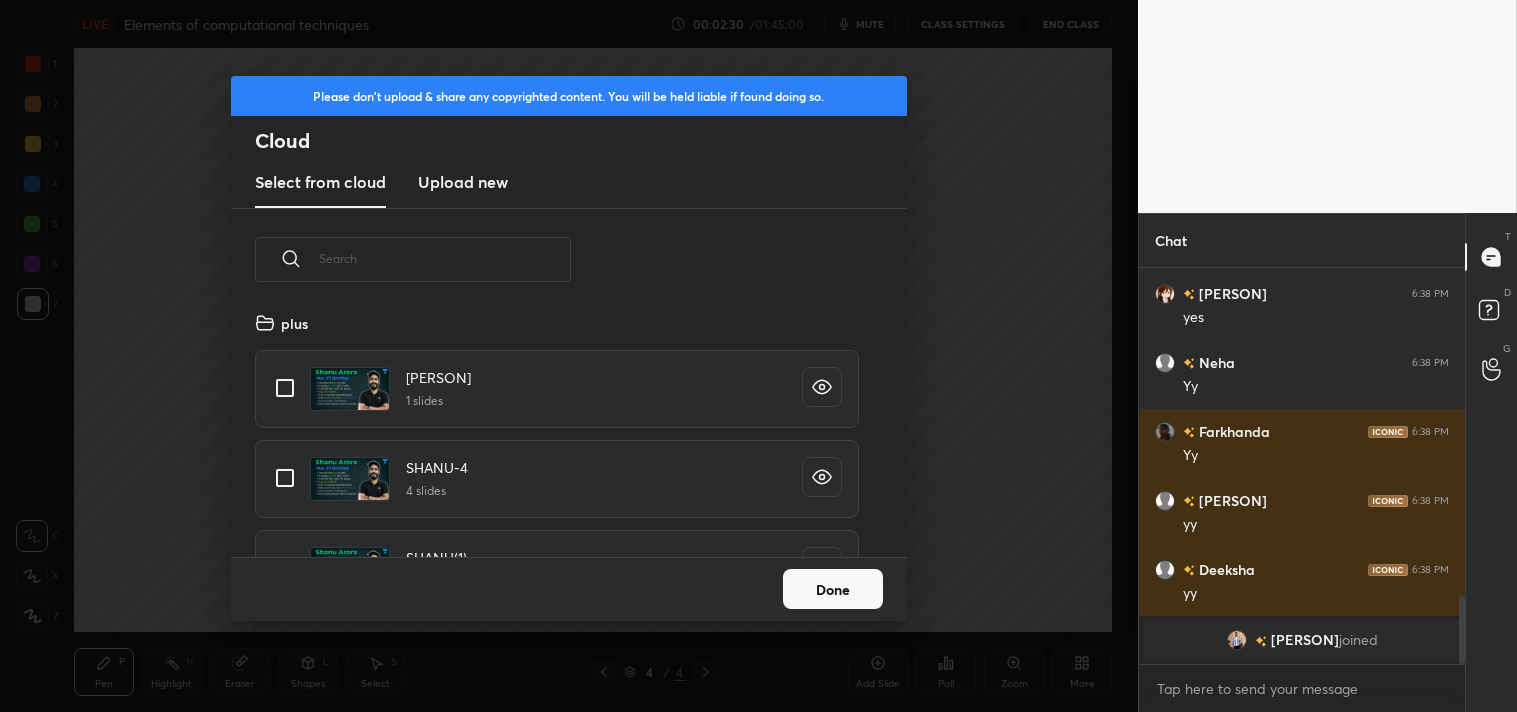 scroll, scrollTop: 6, scrollLeft: 11, axis: both 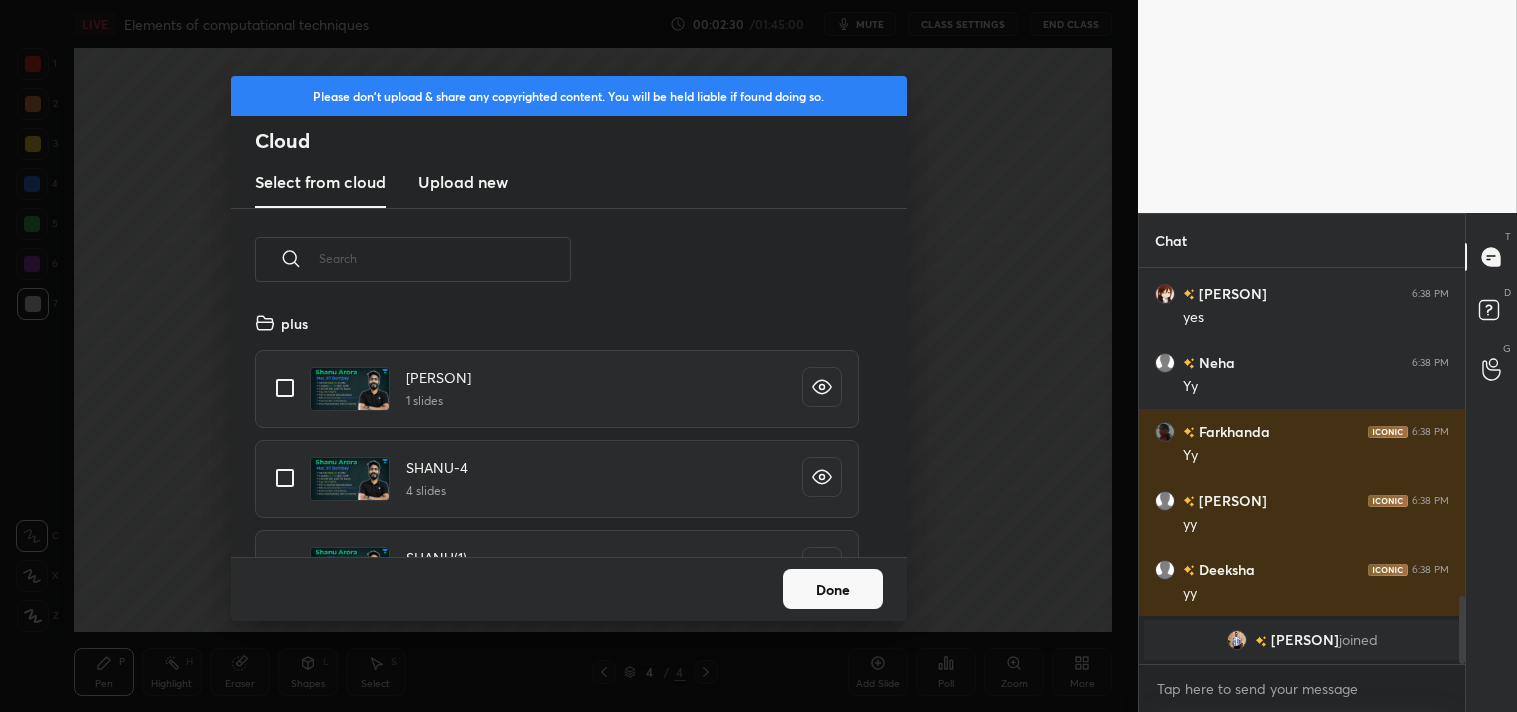 click on "Upload new" at bounding box center [463, 182] 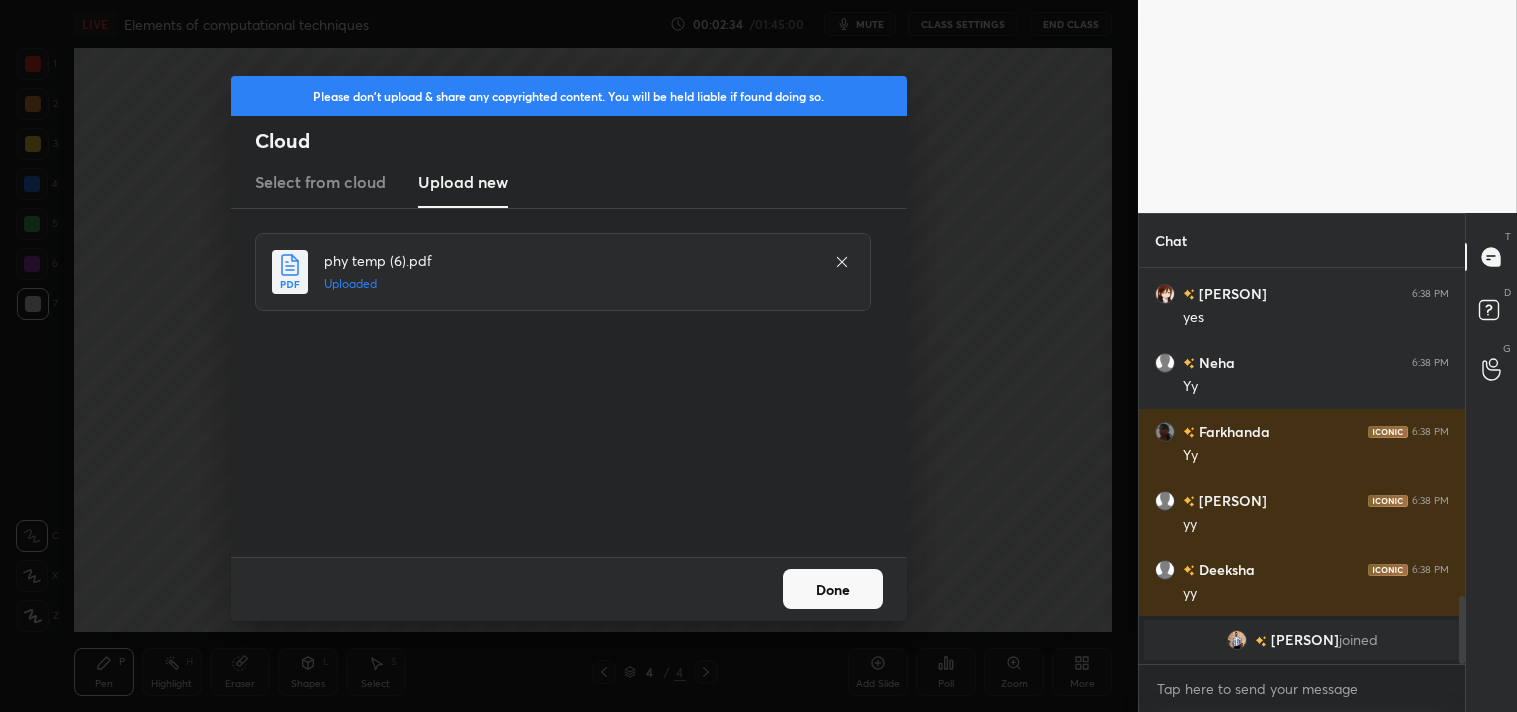 click on "Done" at bounding box center [833, 589] 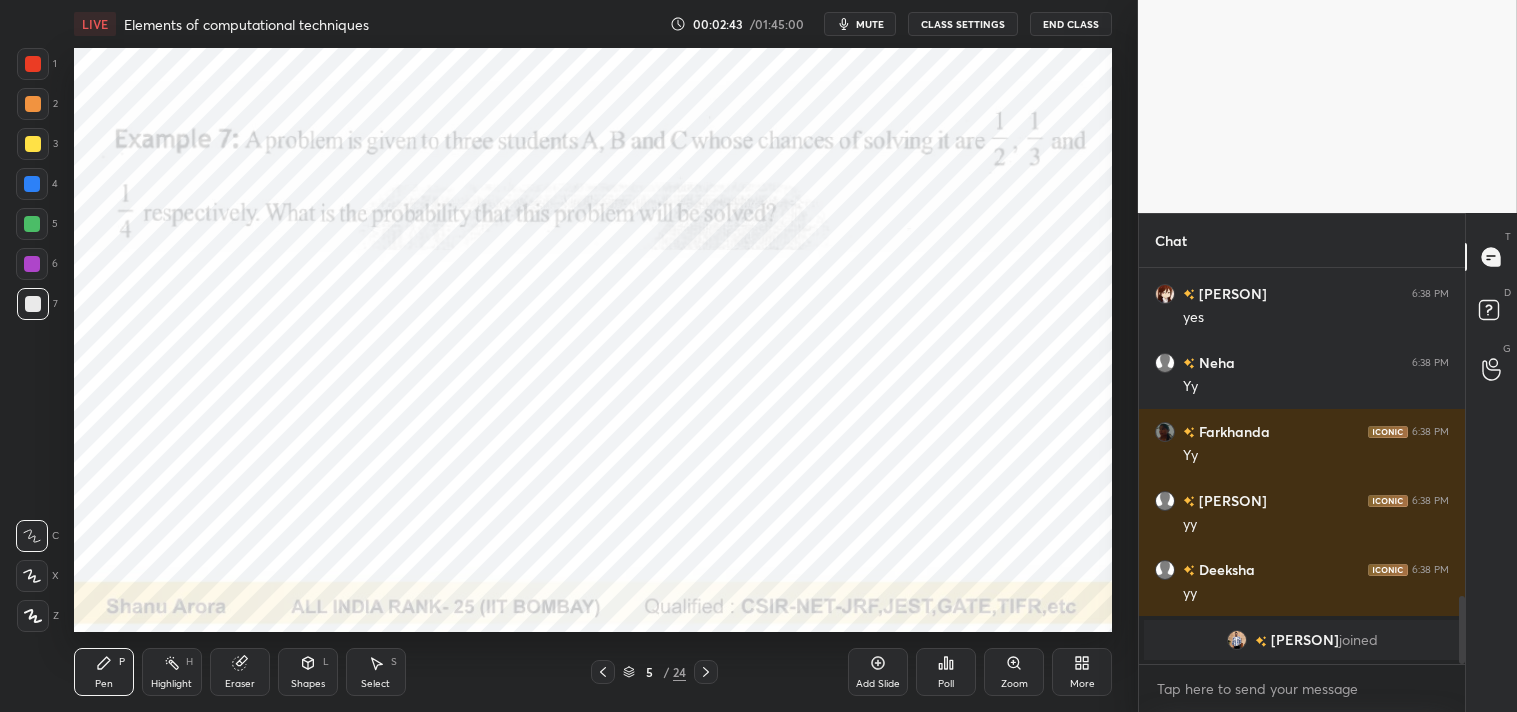 click at bounding box center [33, 64] 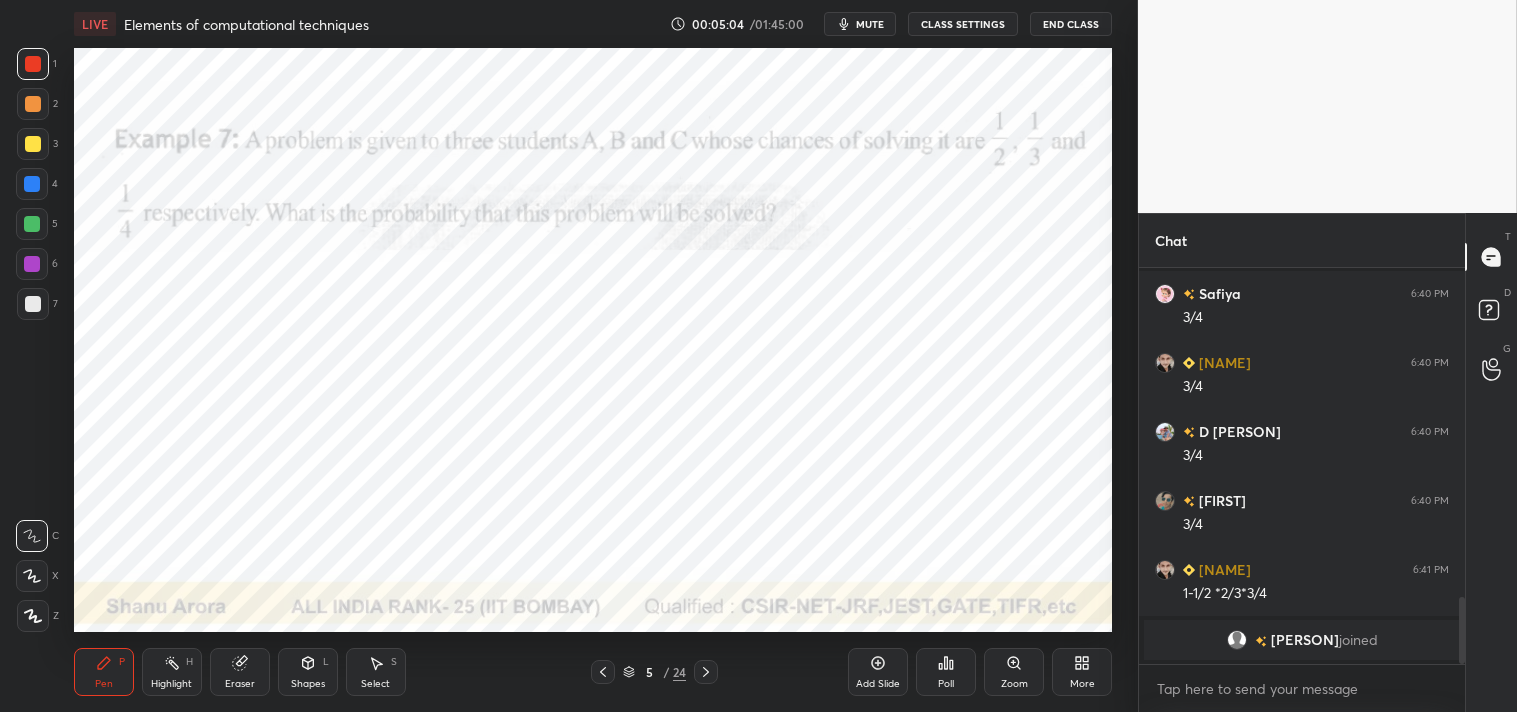 scroll, scrollTop: 1956, scrollLeft: 0, axis: vertical 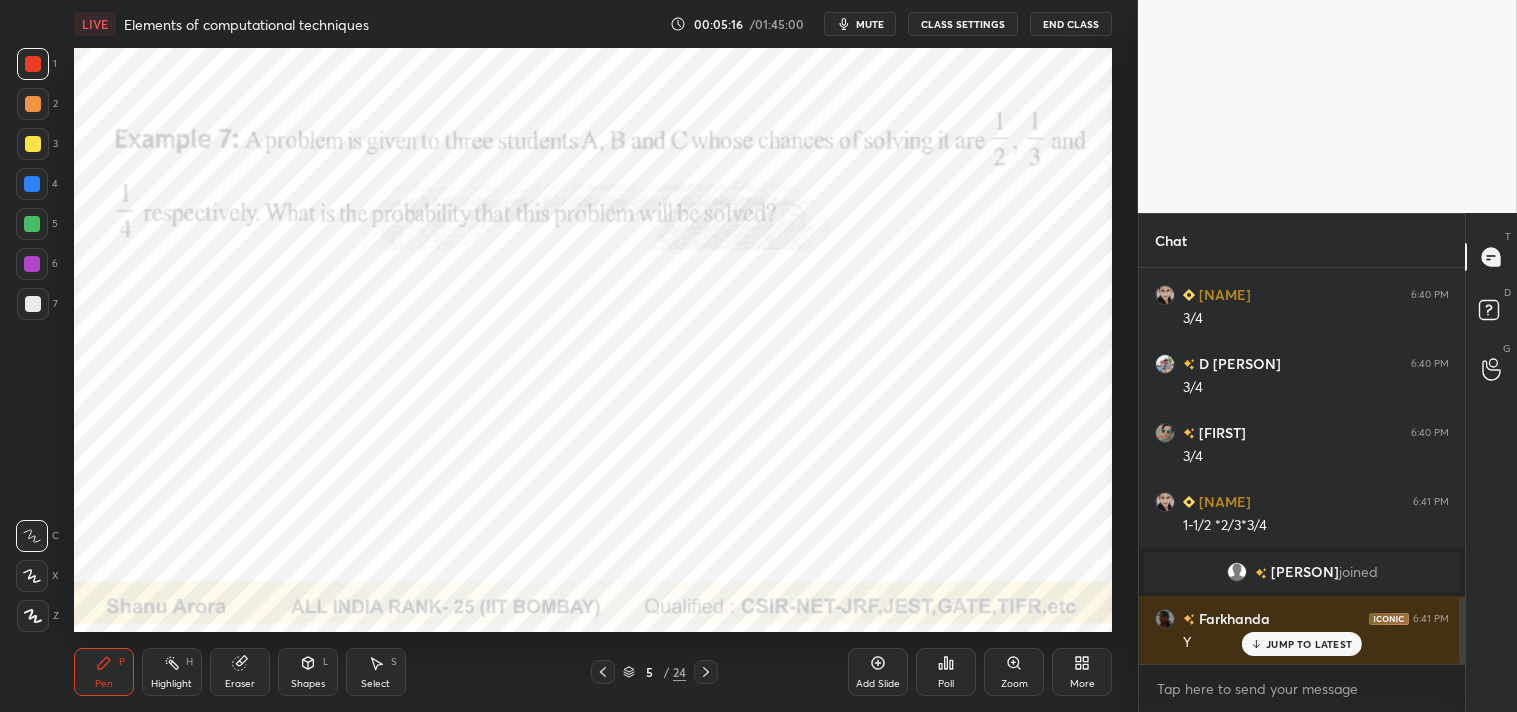 click 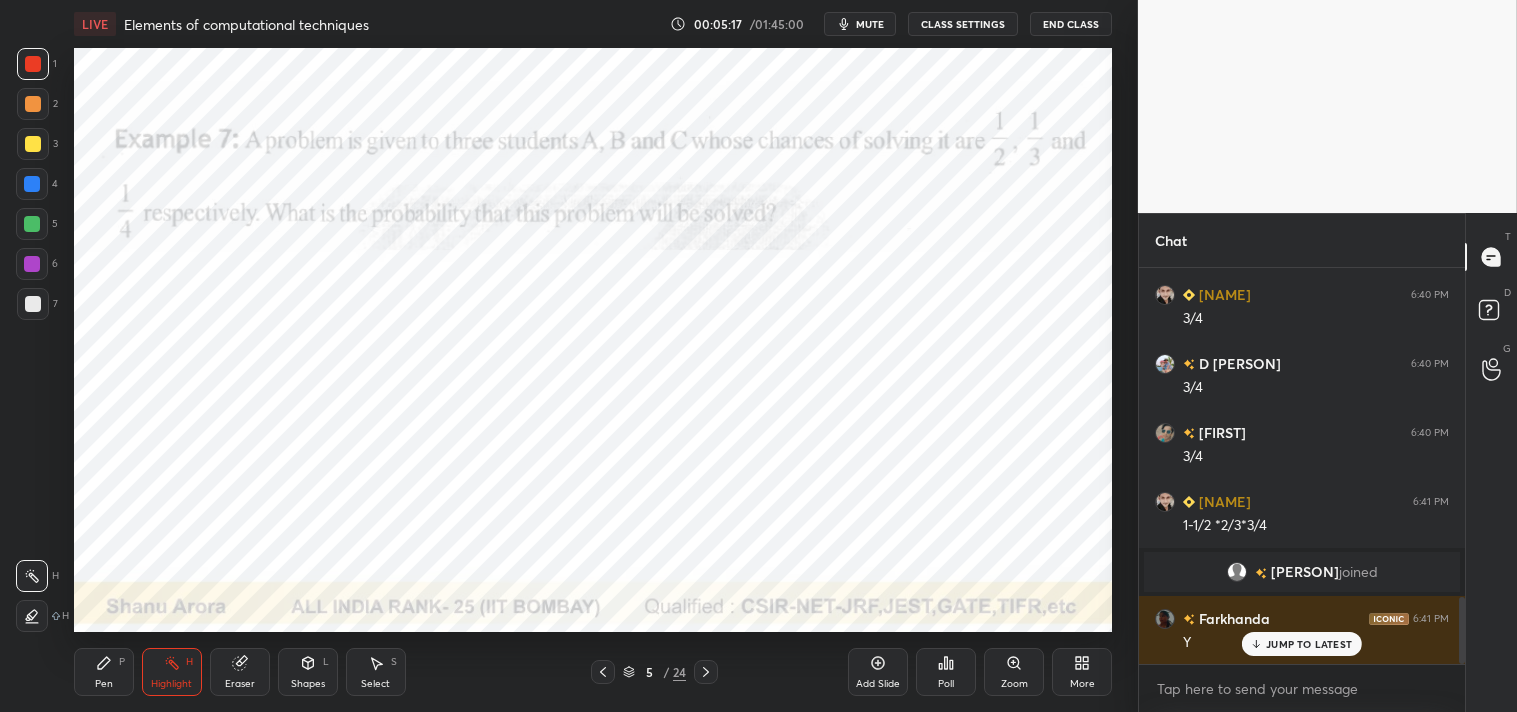 click on "Highlight H" at bounding box center (172, 672) 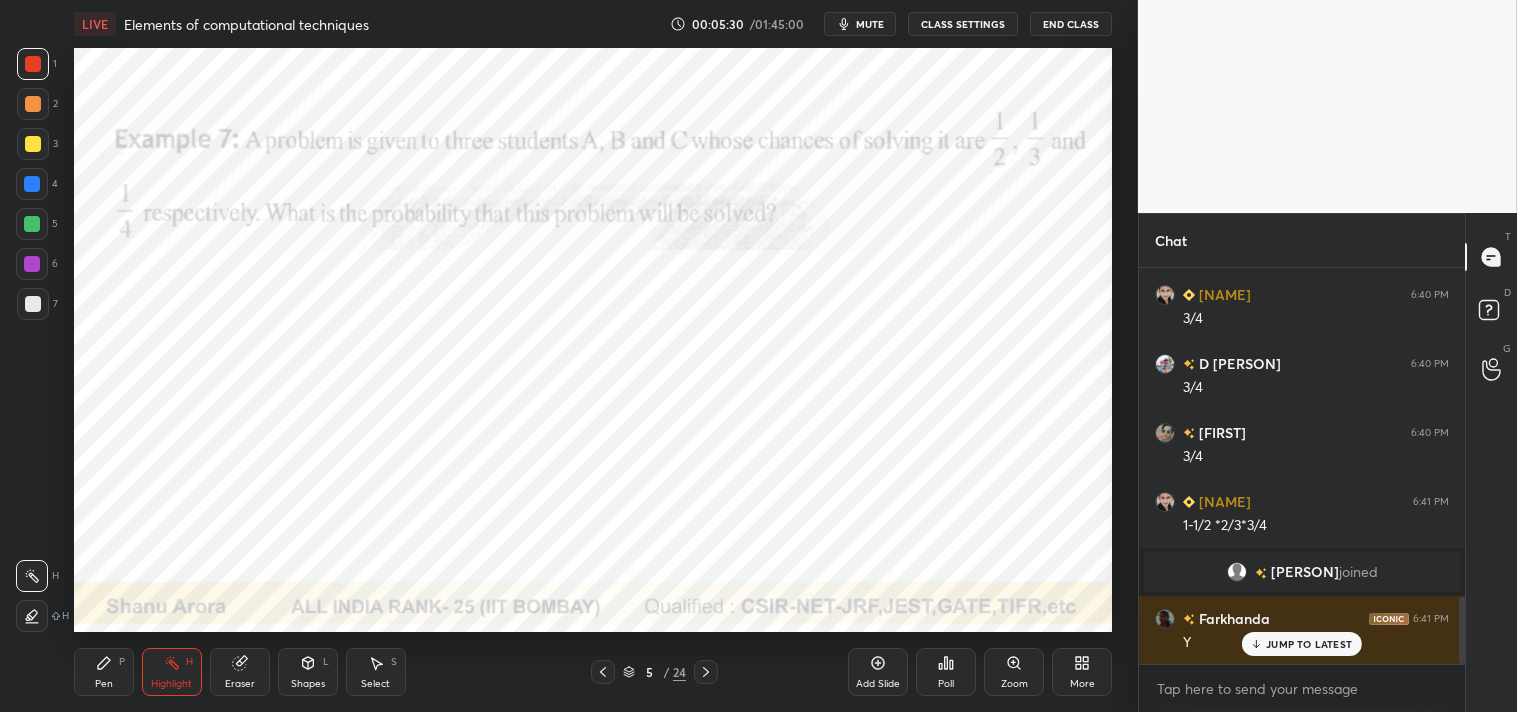 click on "P" at bounding box center [122, 662] 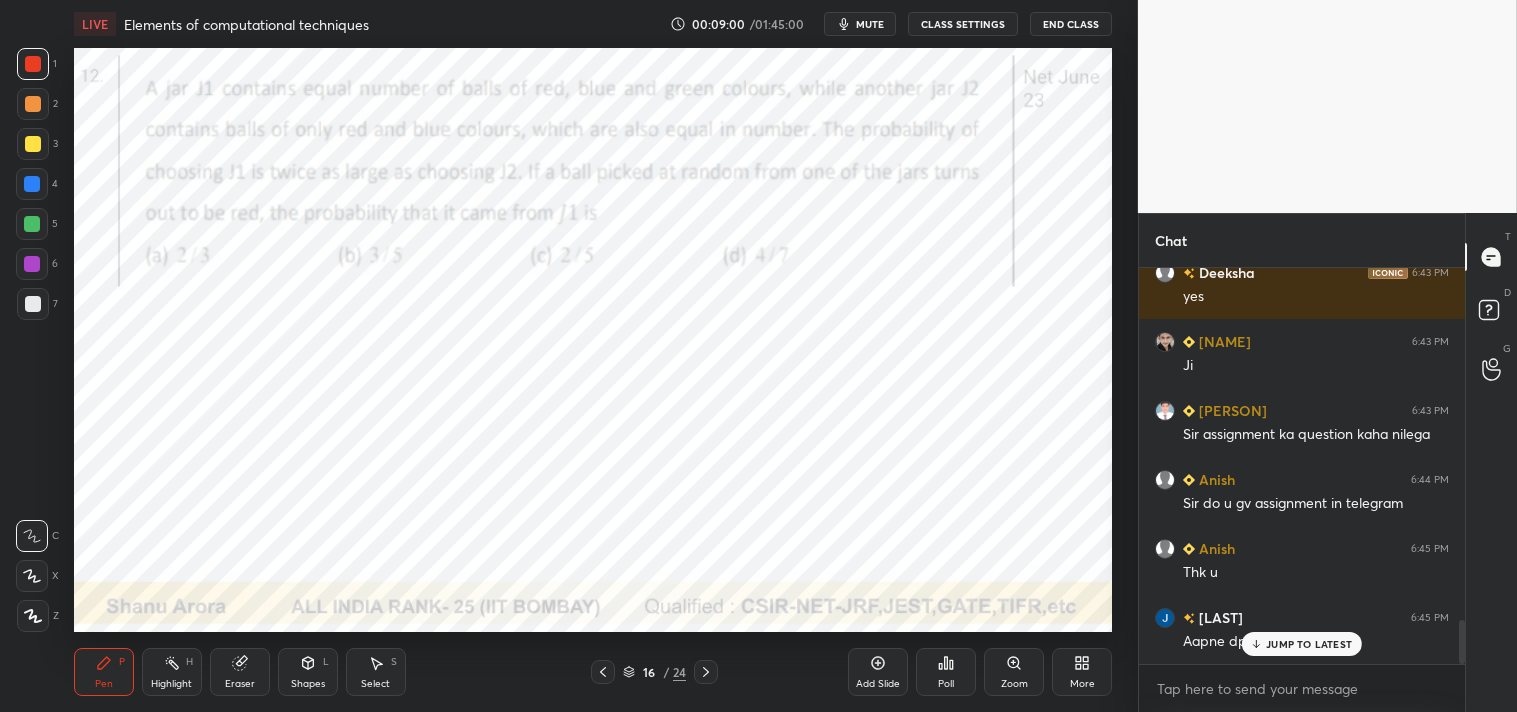 scroll, scrollTop: 3198, scrollLeft: 0, axis: vertical 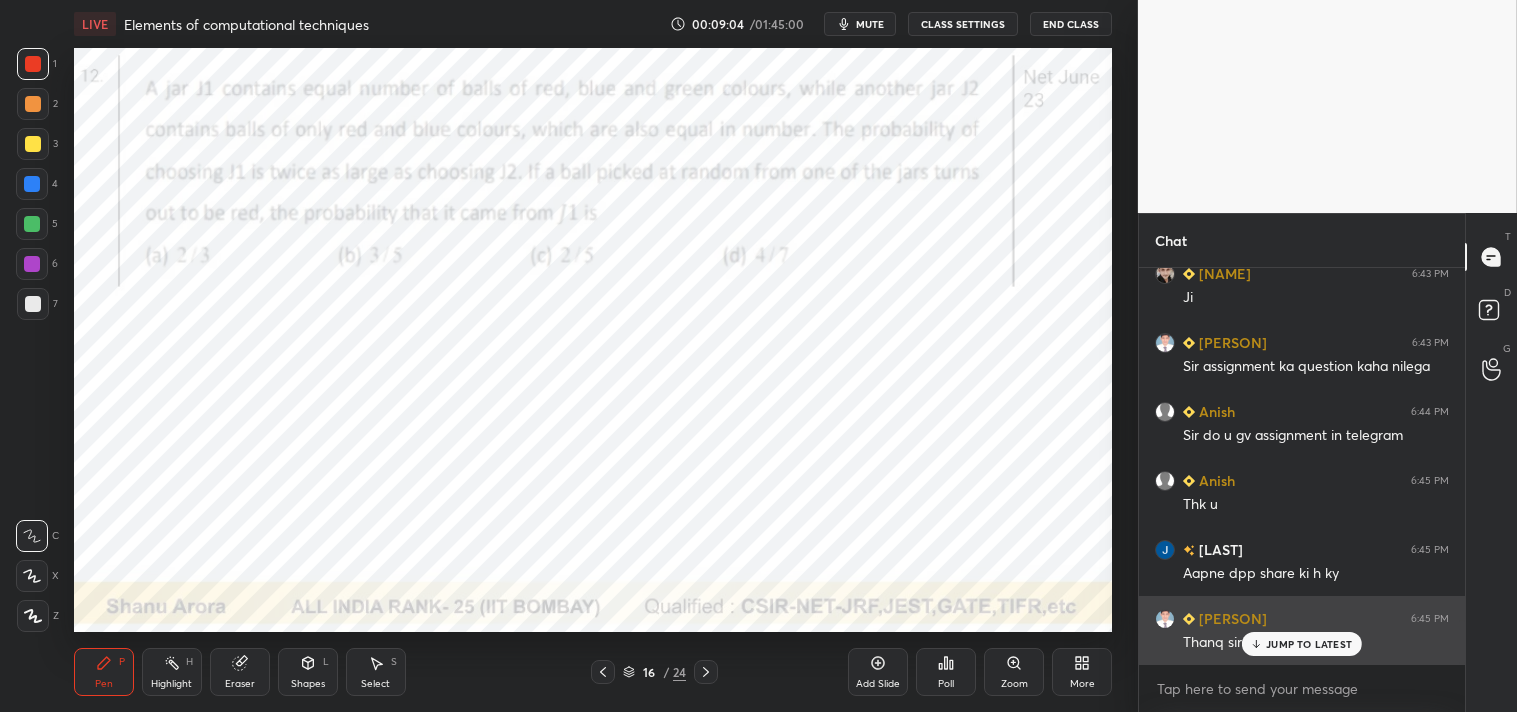 click on "JUMP TO LATEST" at bounding box center (1309, 644) 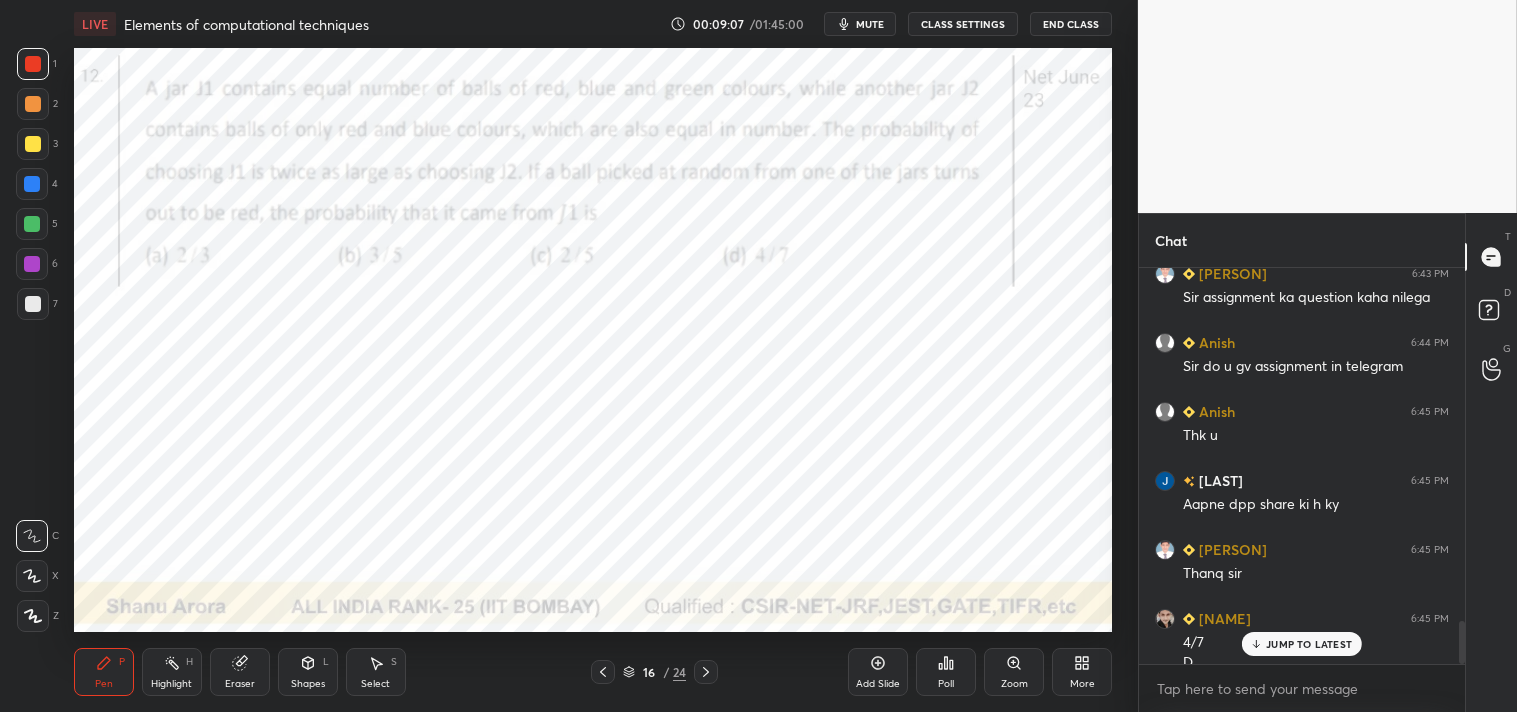 scroll, scrollTop: 3287, scrollLeft: 0, axis: vertical 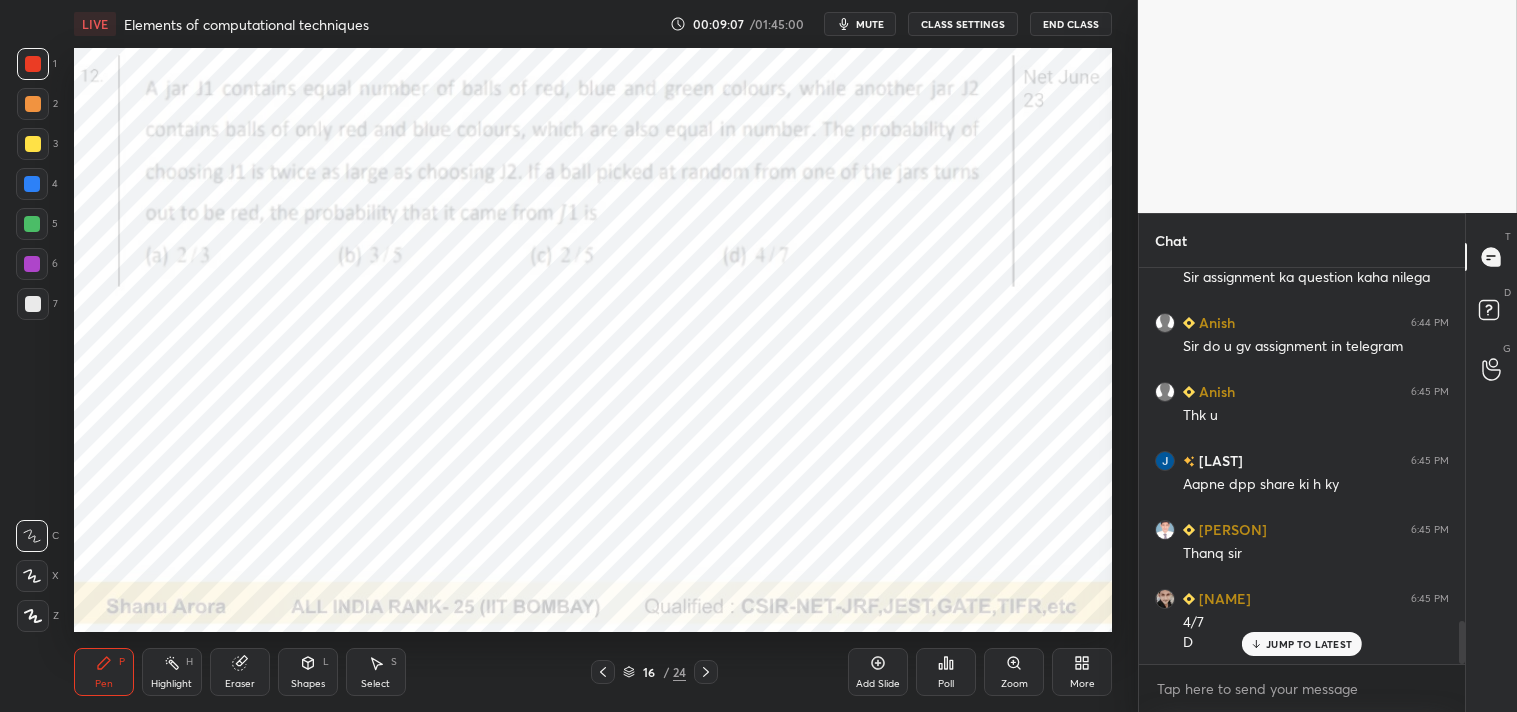 click on "Select S" at bounding box center [376, 672] 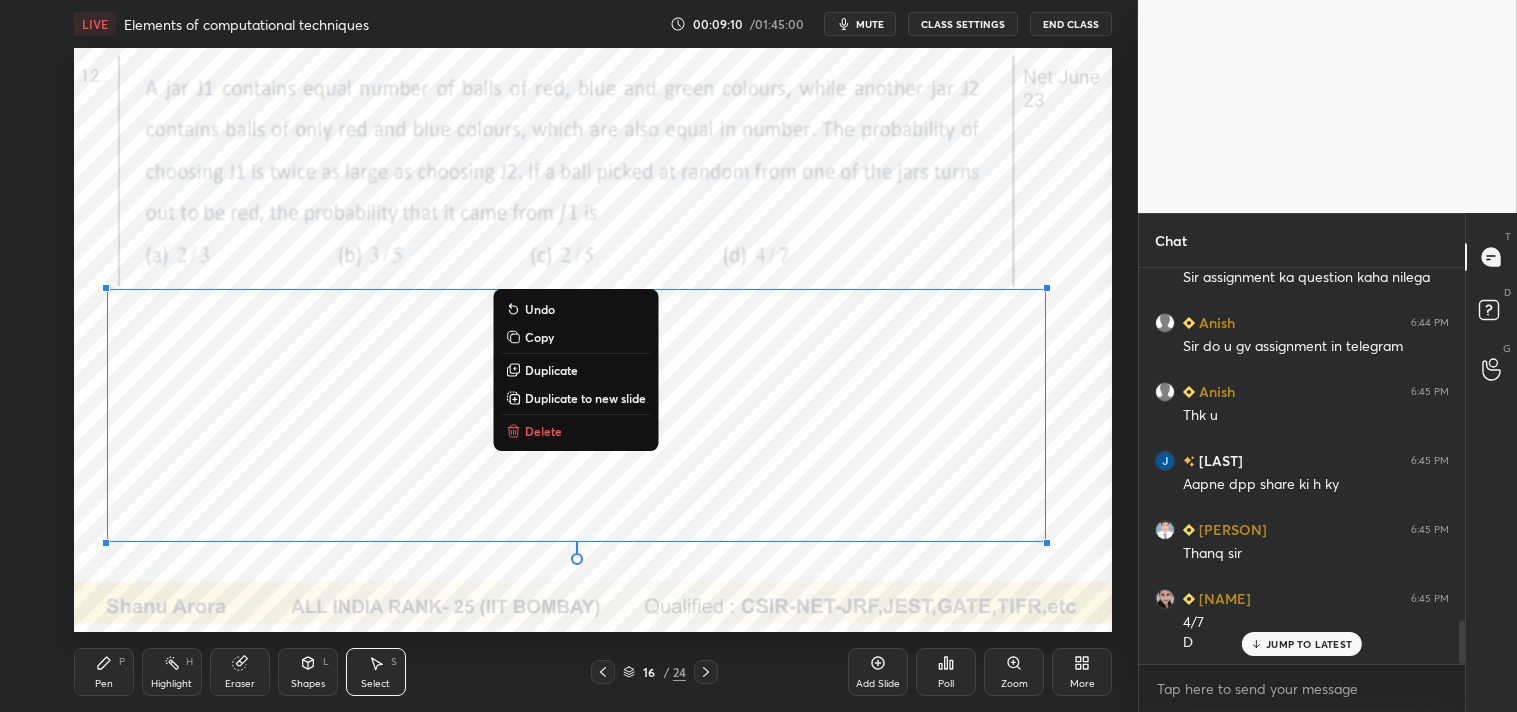 click on "Duplicate to new slide" at bounding box center (585, 398) 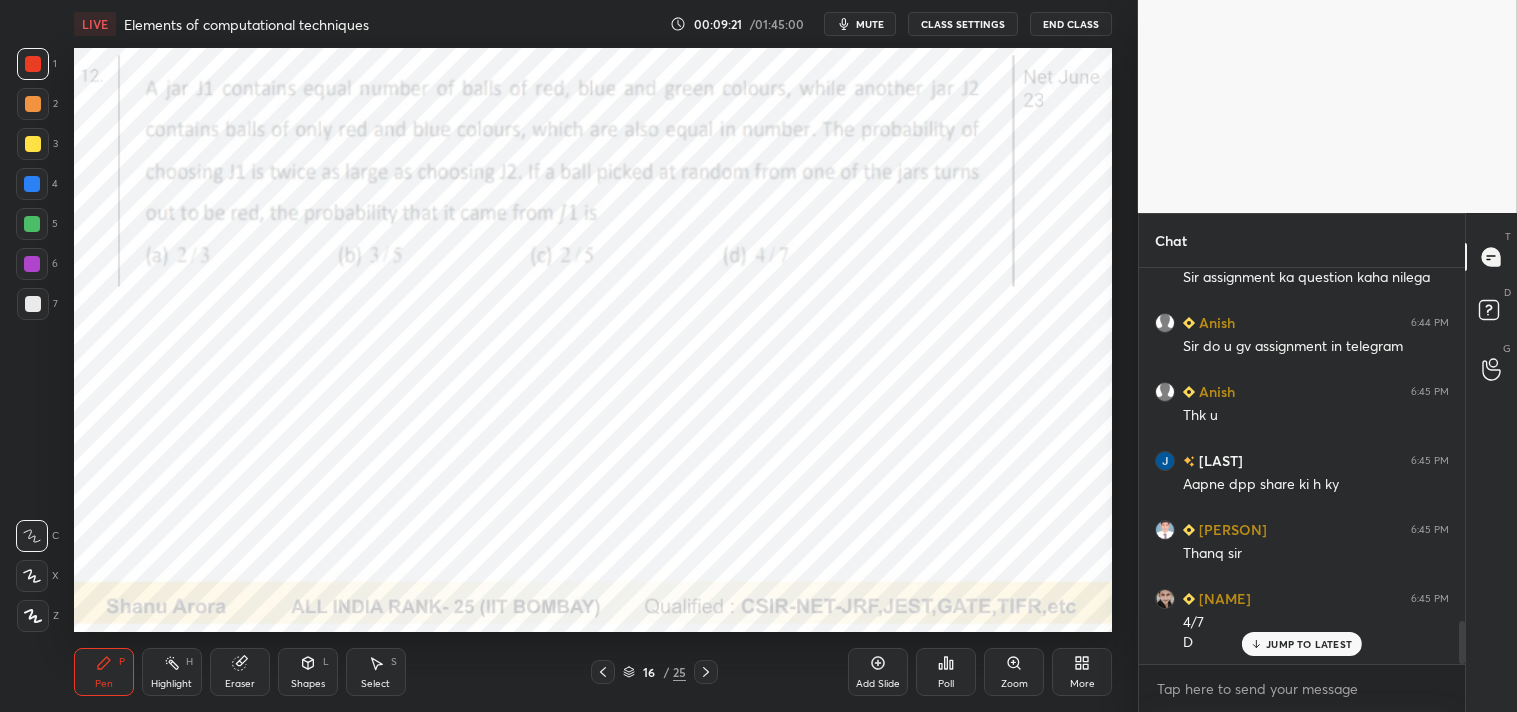 scroll, scrollTop: 3335, scrollLeft: 0, axis: vertical 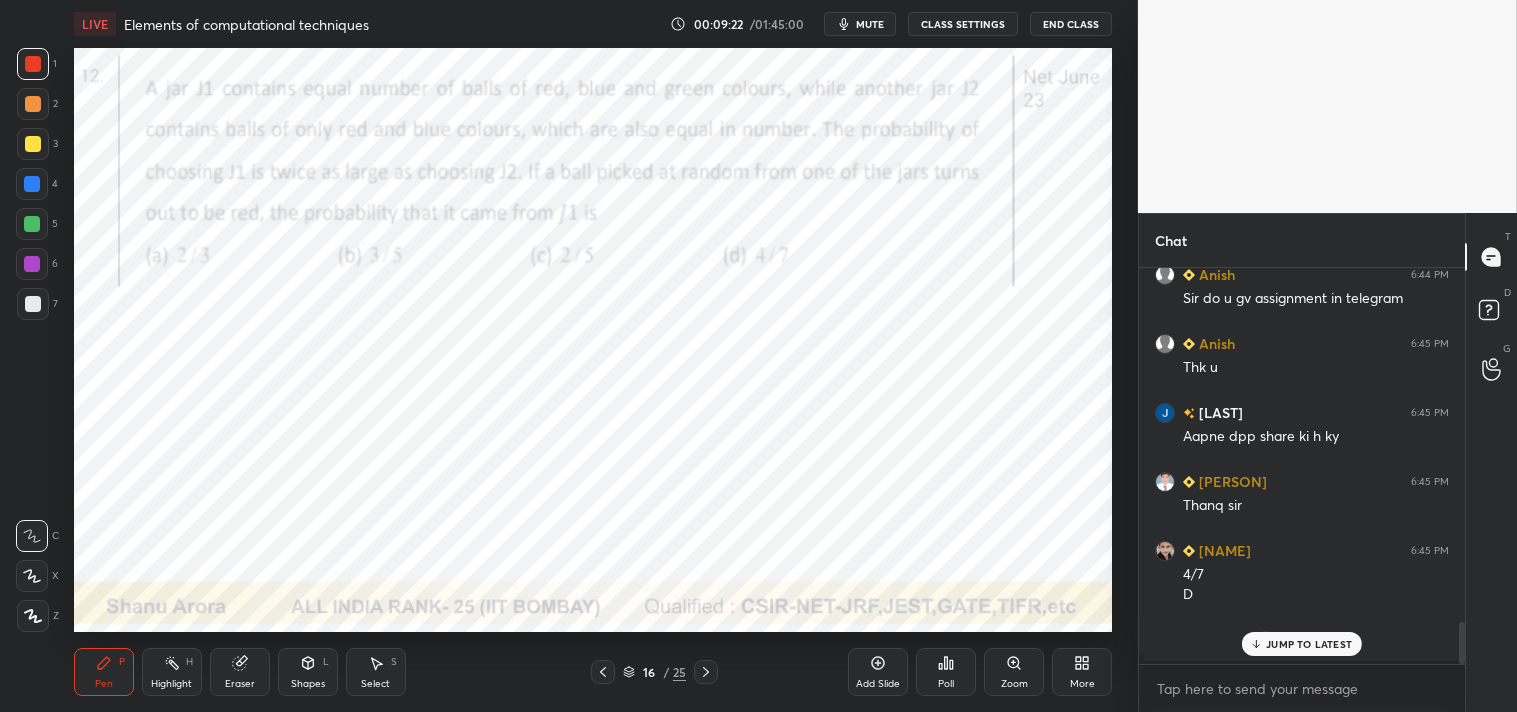 click on "mute" at bounding box center (870, 24) 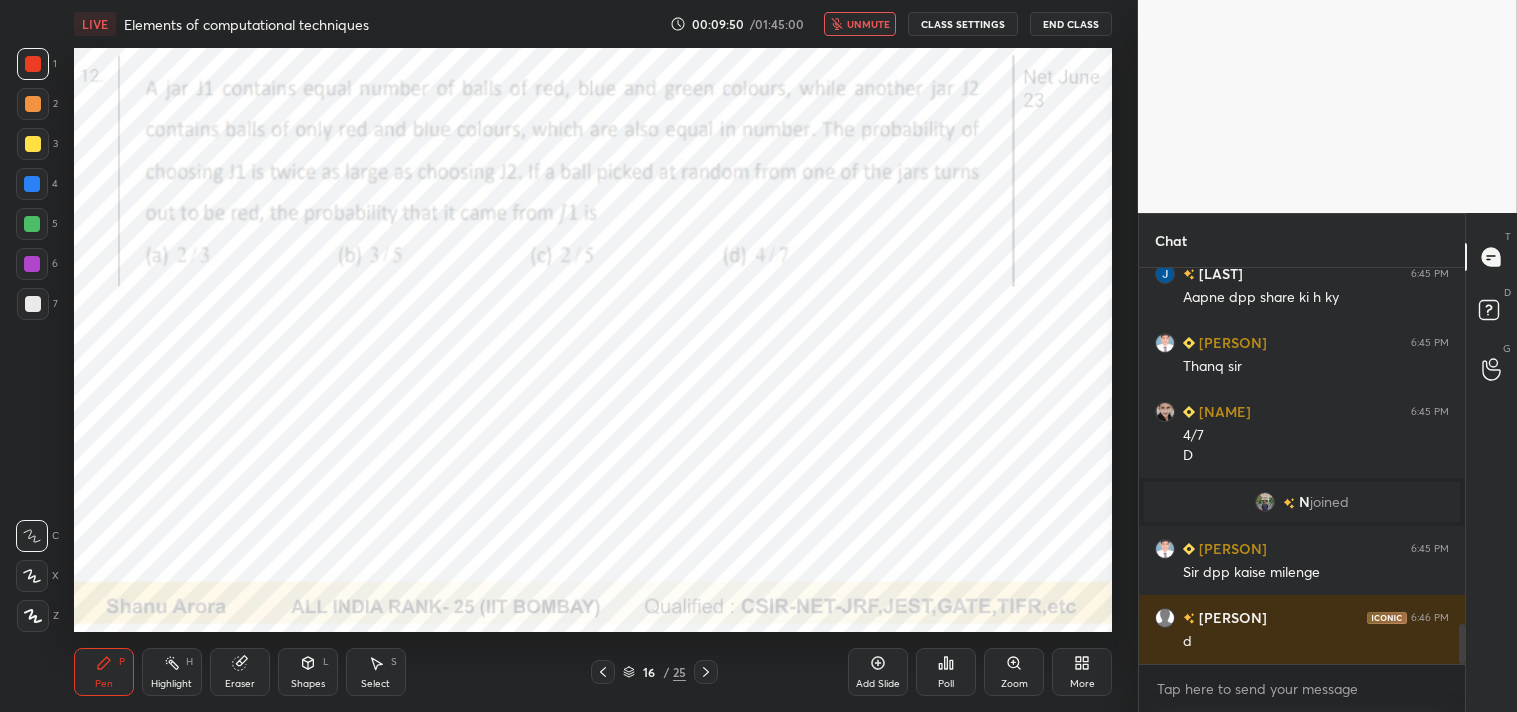 scroll, scrollTop: 3543, scrollLeft: 0, axis: vertical 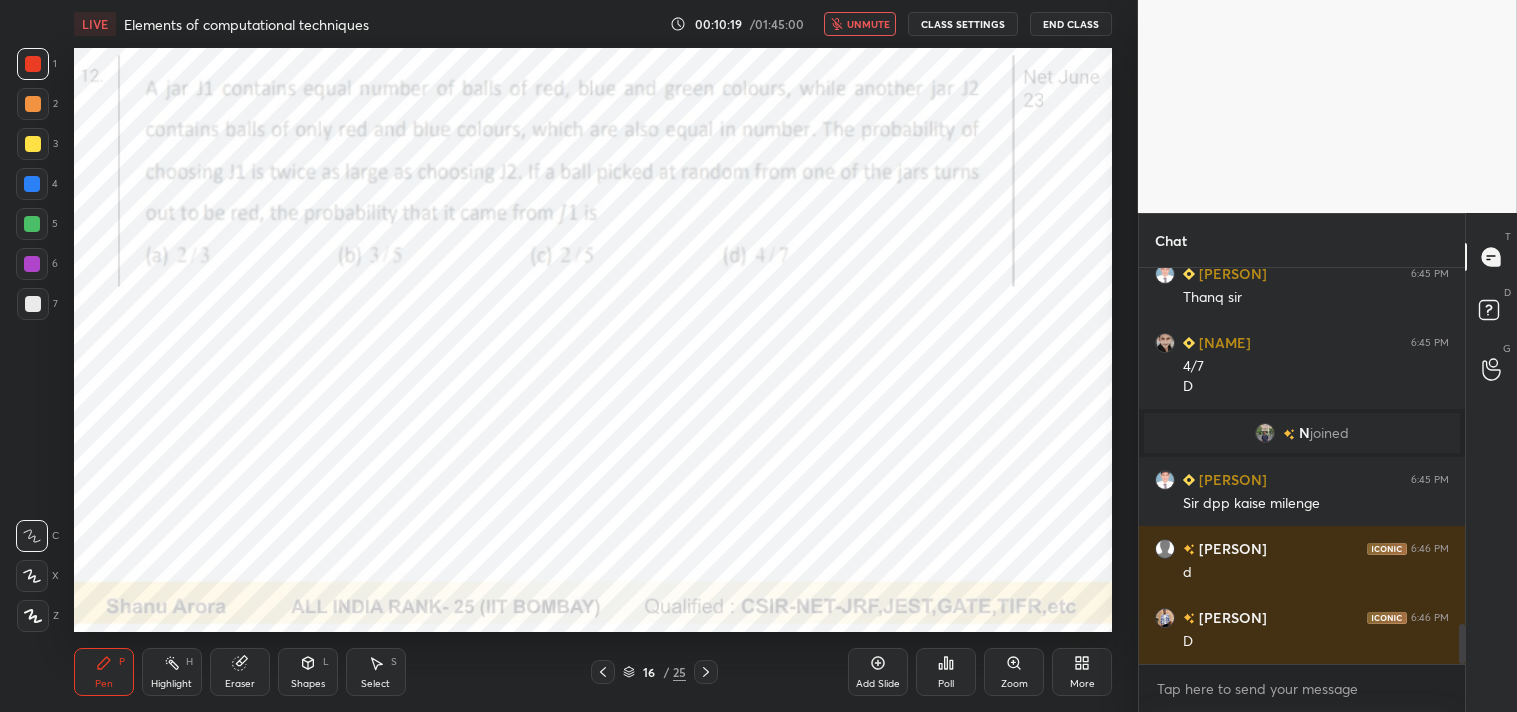 click on "unmute" at bounding box center [868, 24] 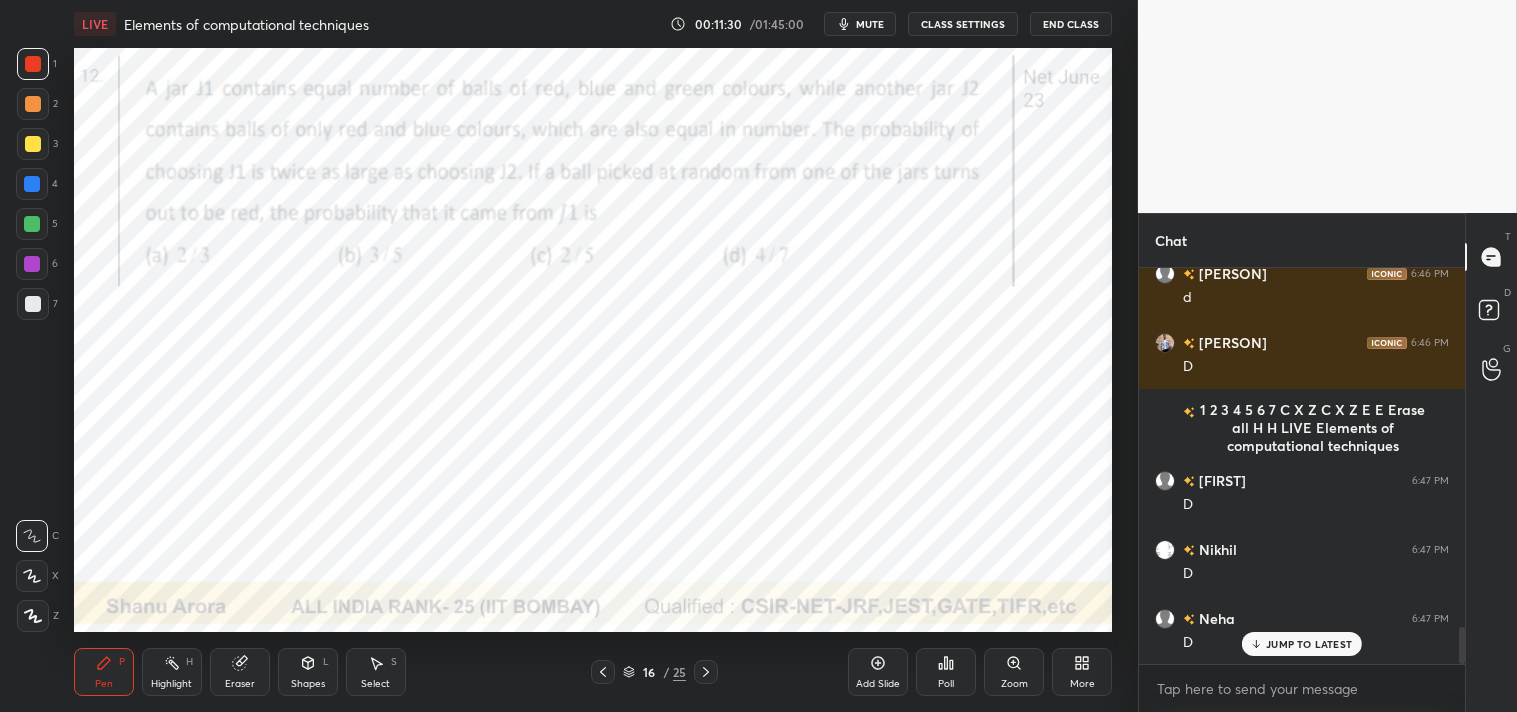 scroll, scrollTop: 3887, scrollLeft: 0, axis: vertical 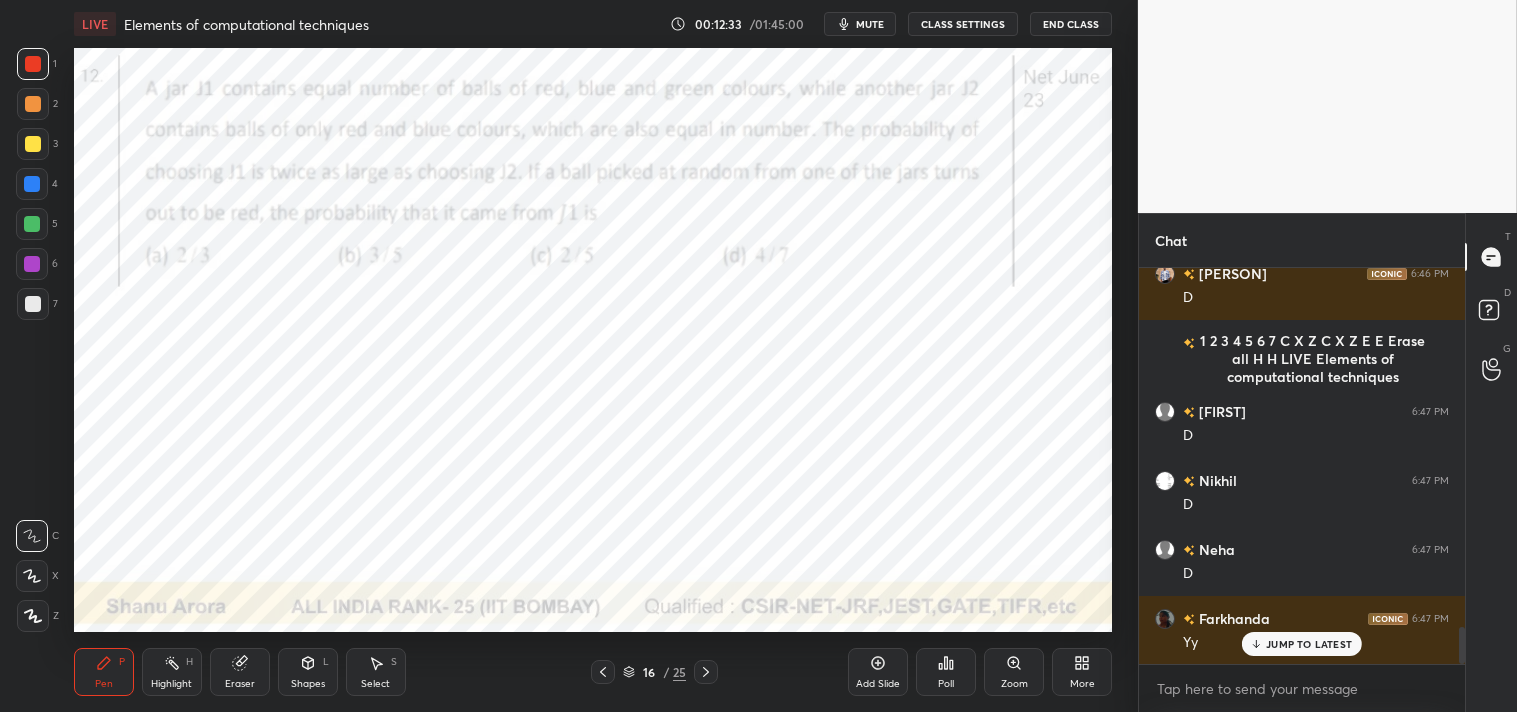 click 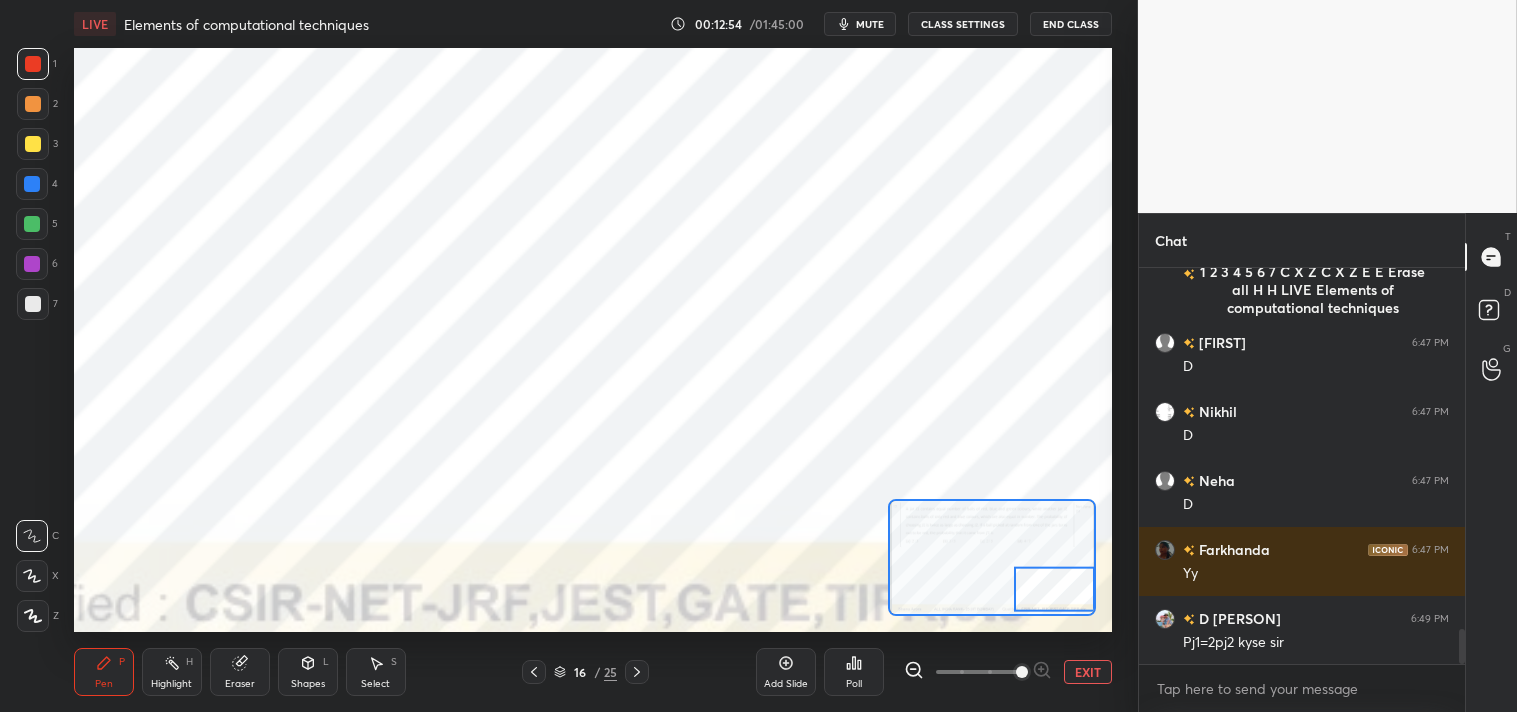 scroll, scrollTop: 4025, scrollLeft: 0, axis: vertical 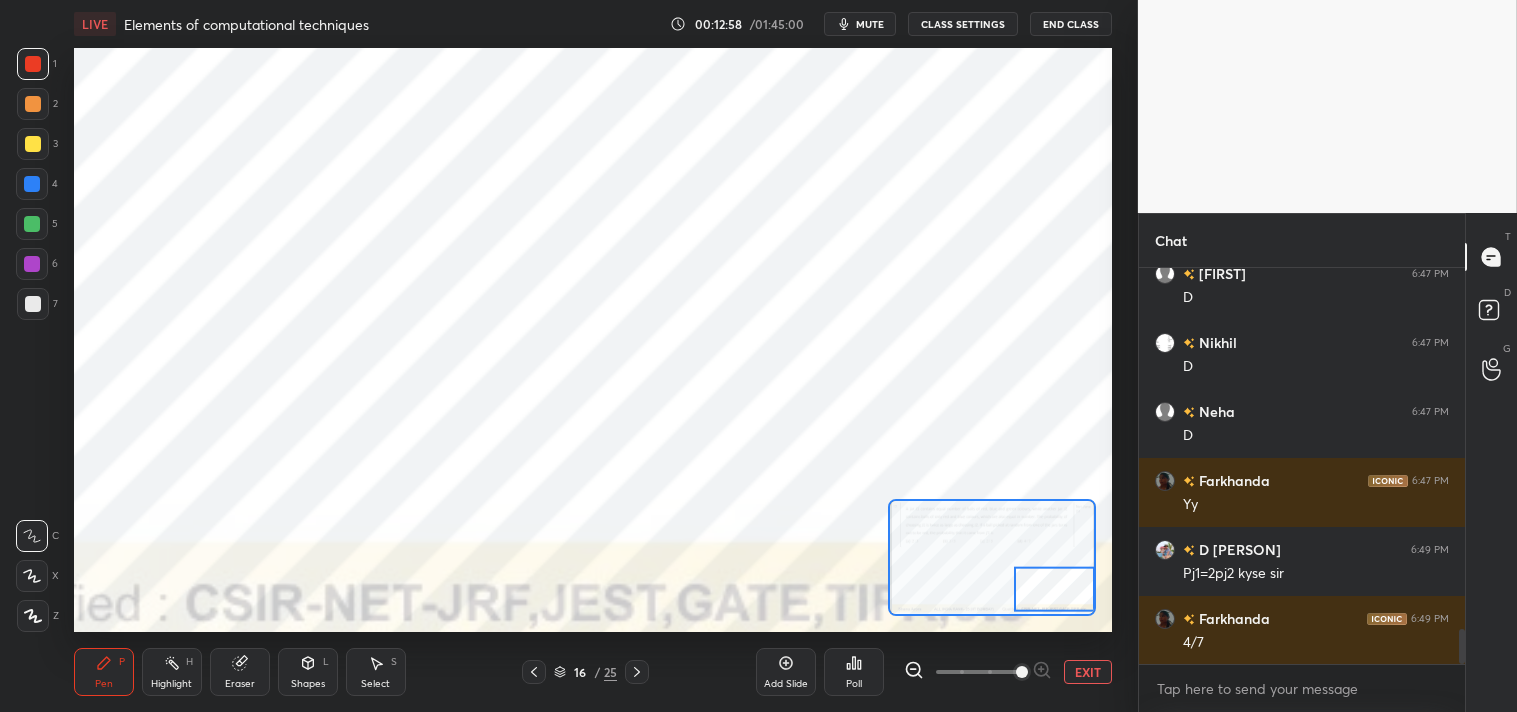 click on "EXIT" at bounding box center (1088, 672) 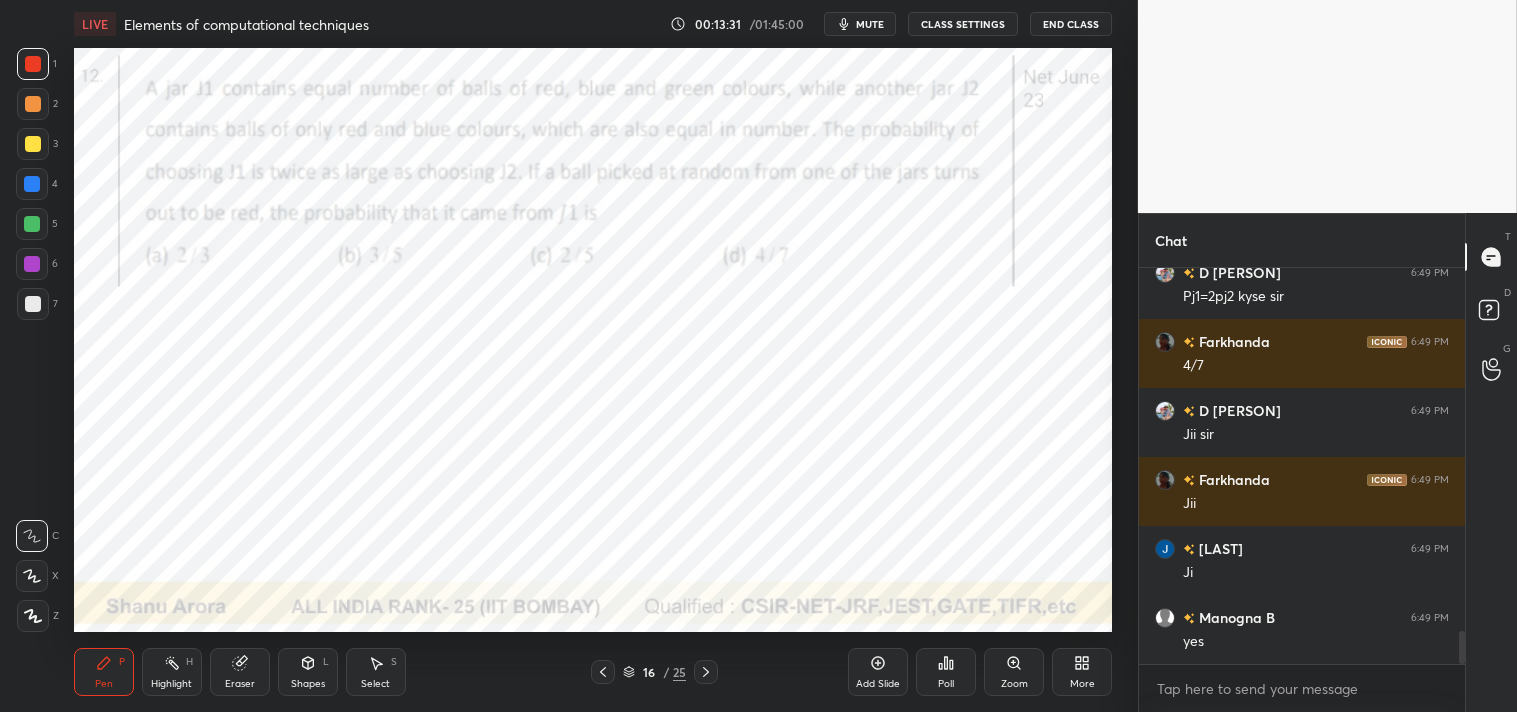 scroll, scrollTop: 4440, scrollLeft: 0, axis: vertical 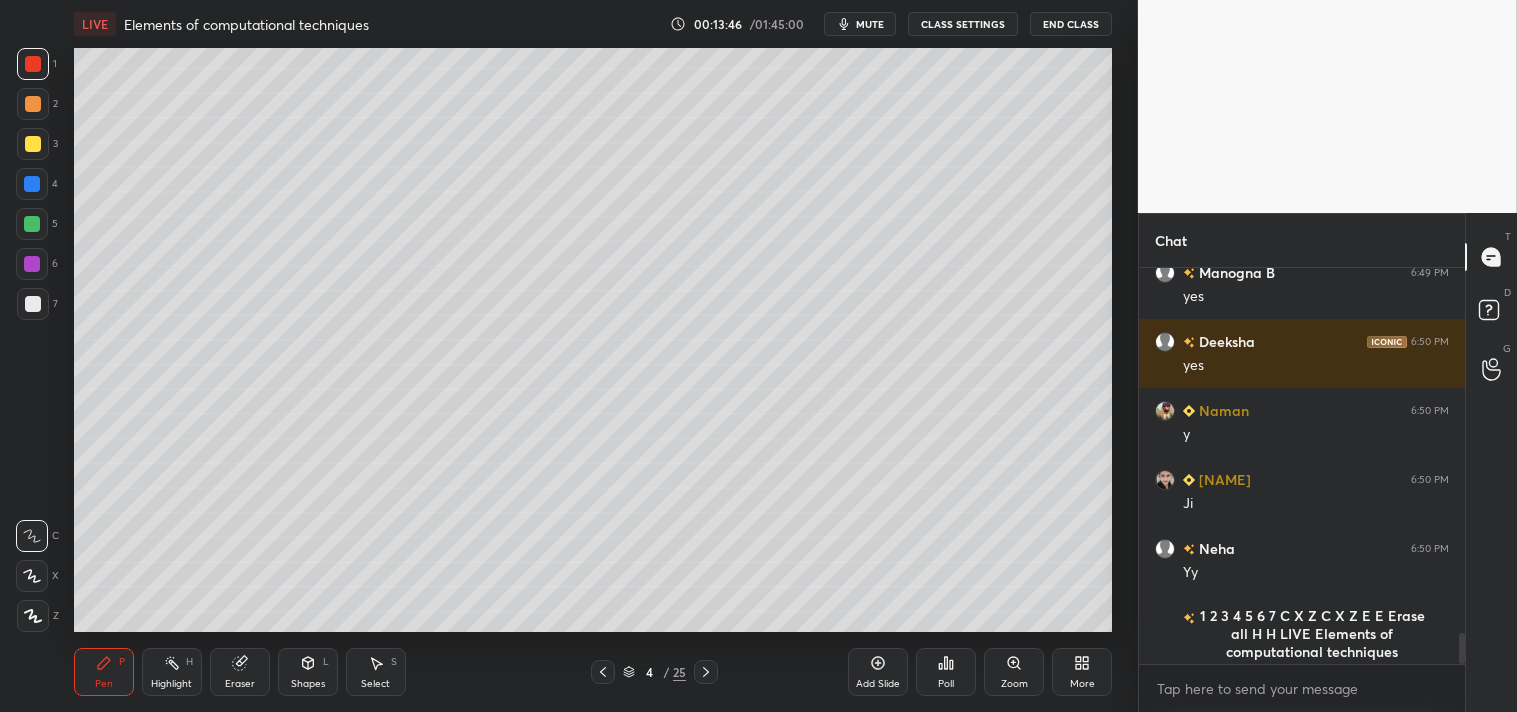 click 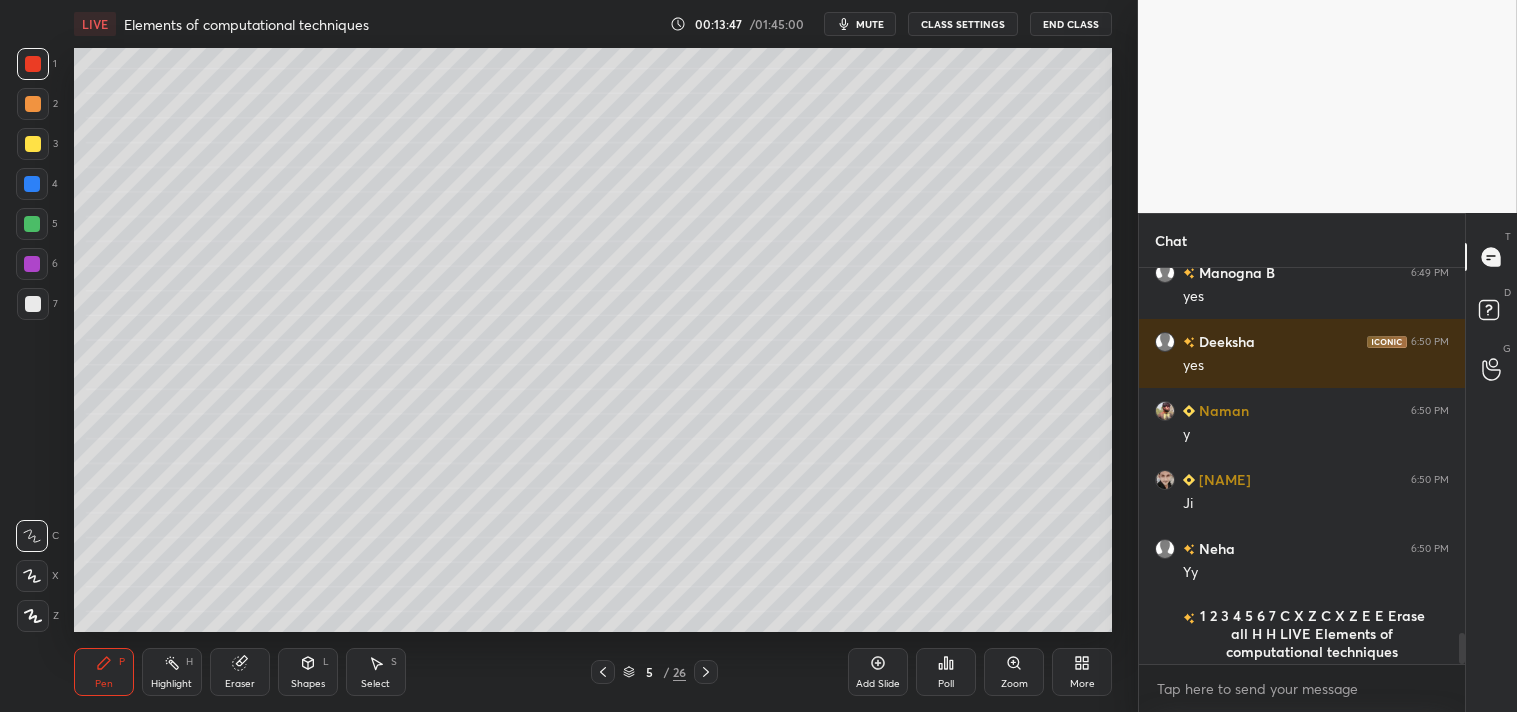 click 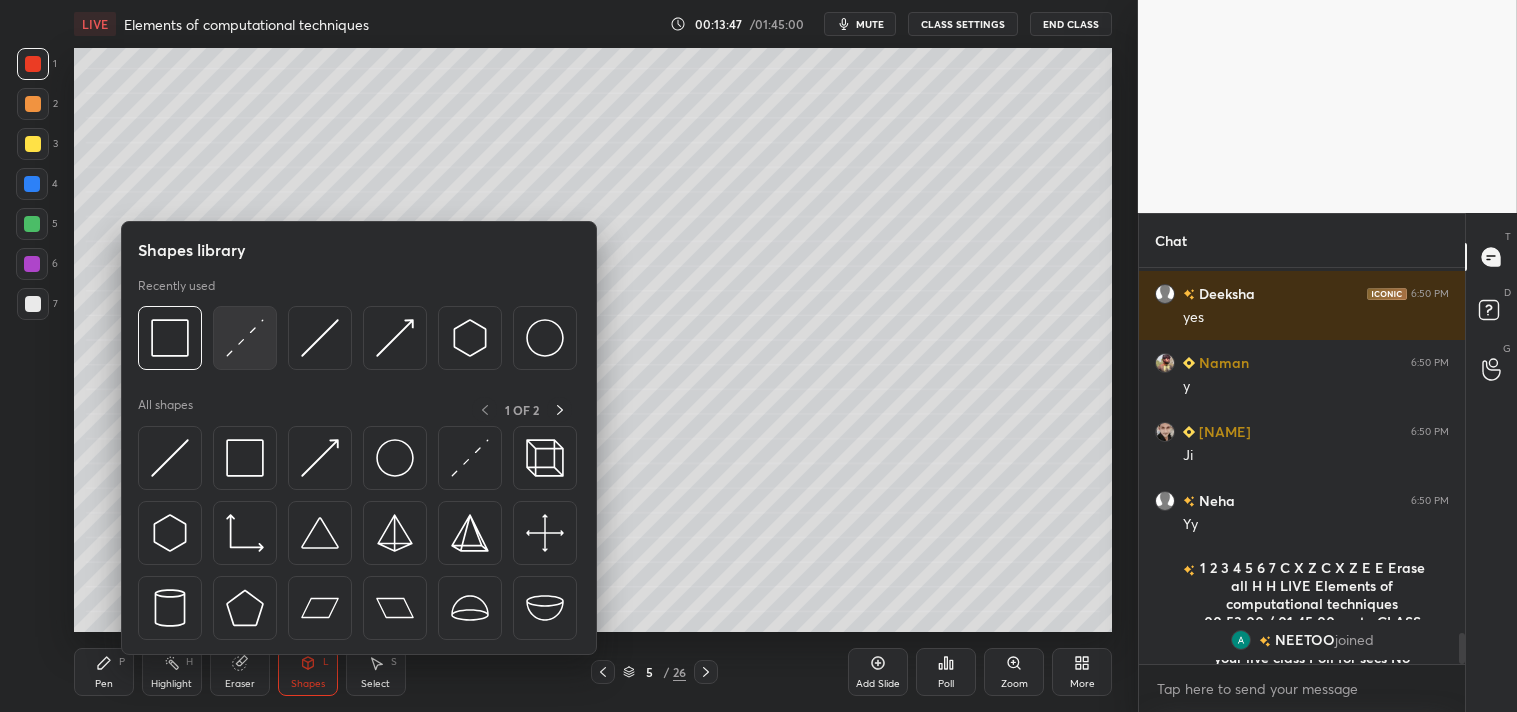 click at bounding box center [245, 338] 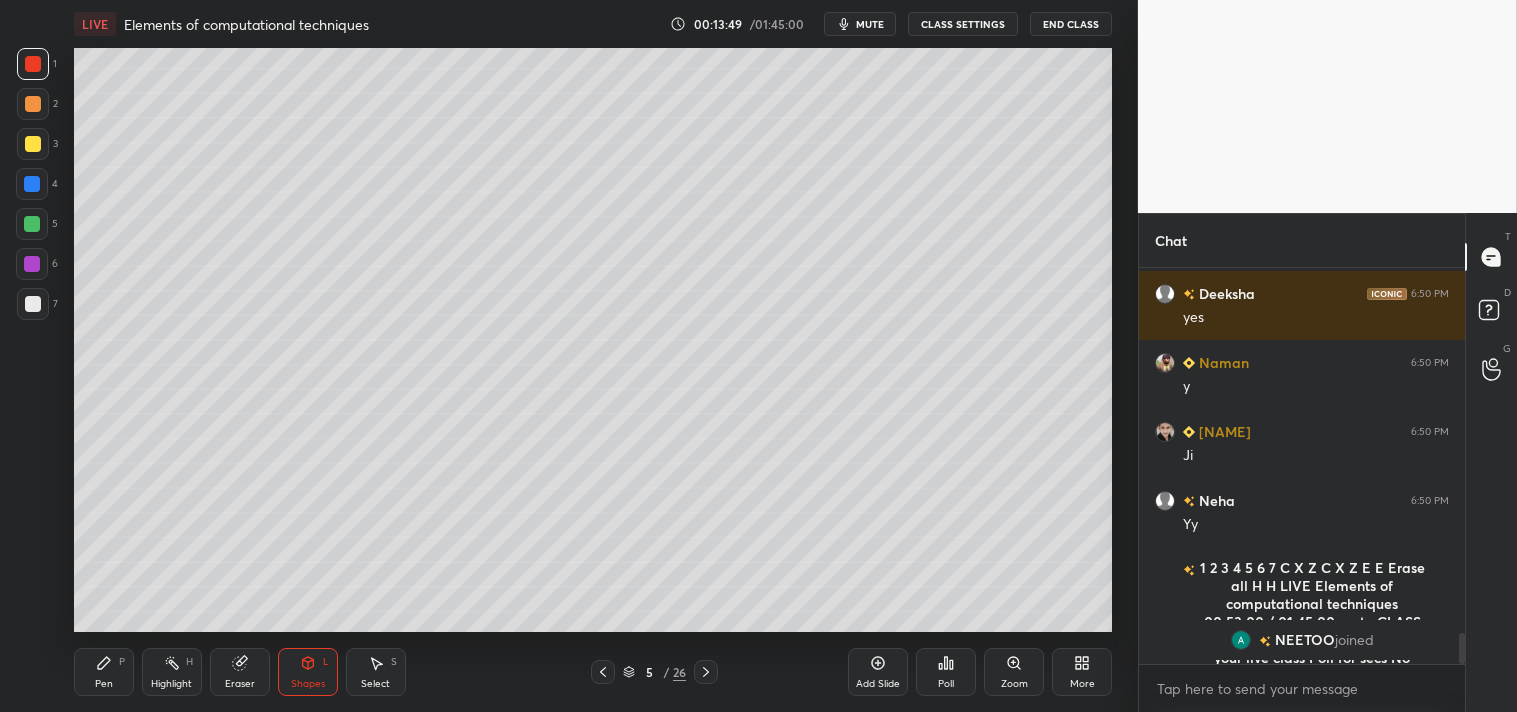 click on "Add Slide Poll Zoom More" at bounding box center [980, 672] 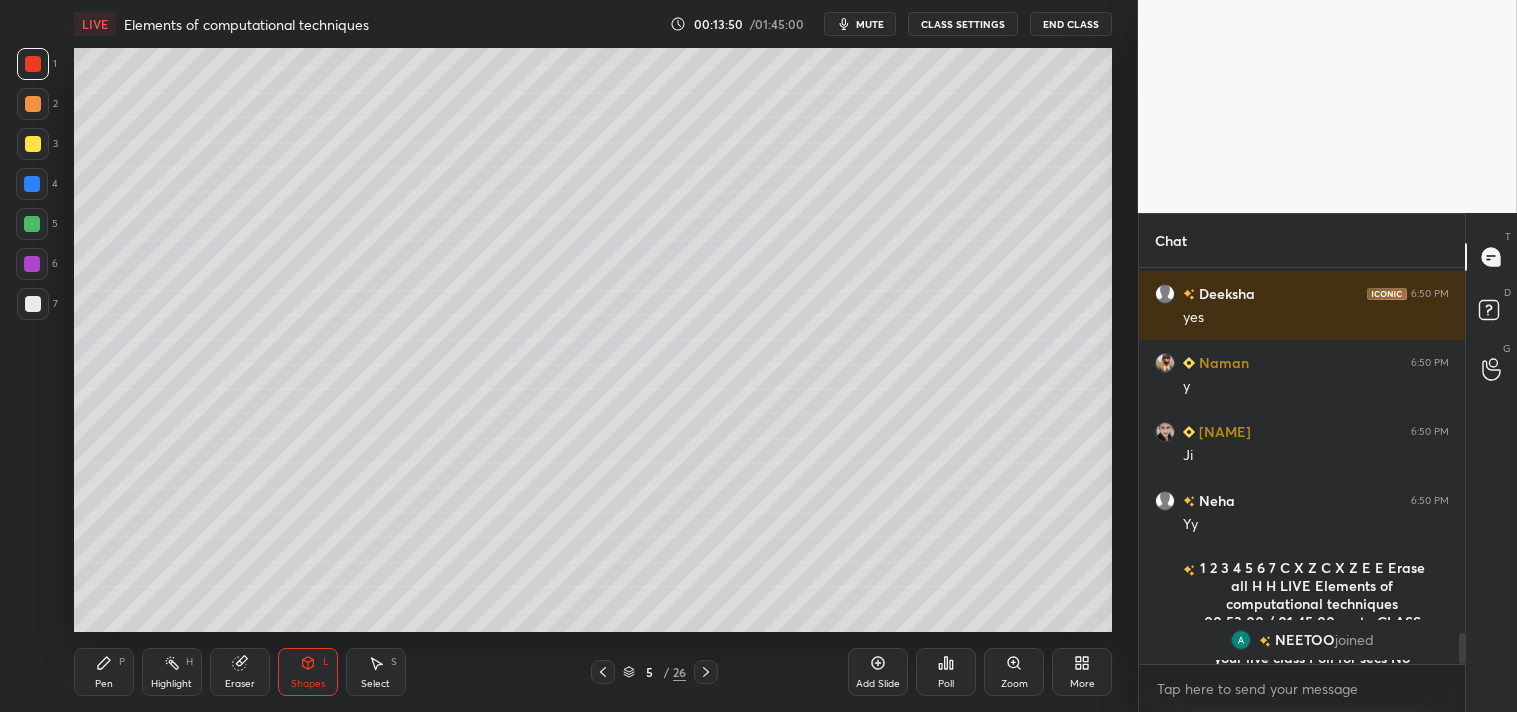 click on "Zoom" at bounding box center [1014, 672] 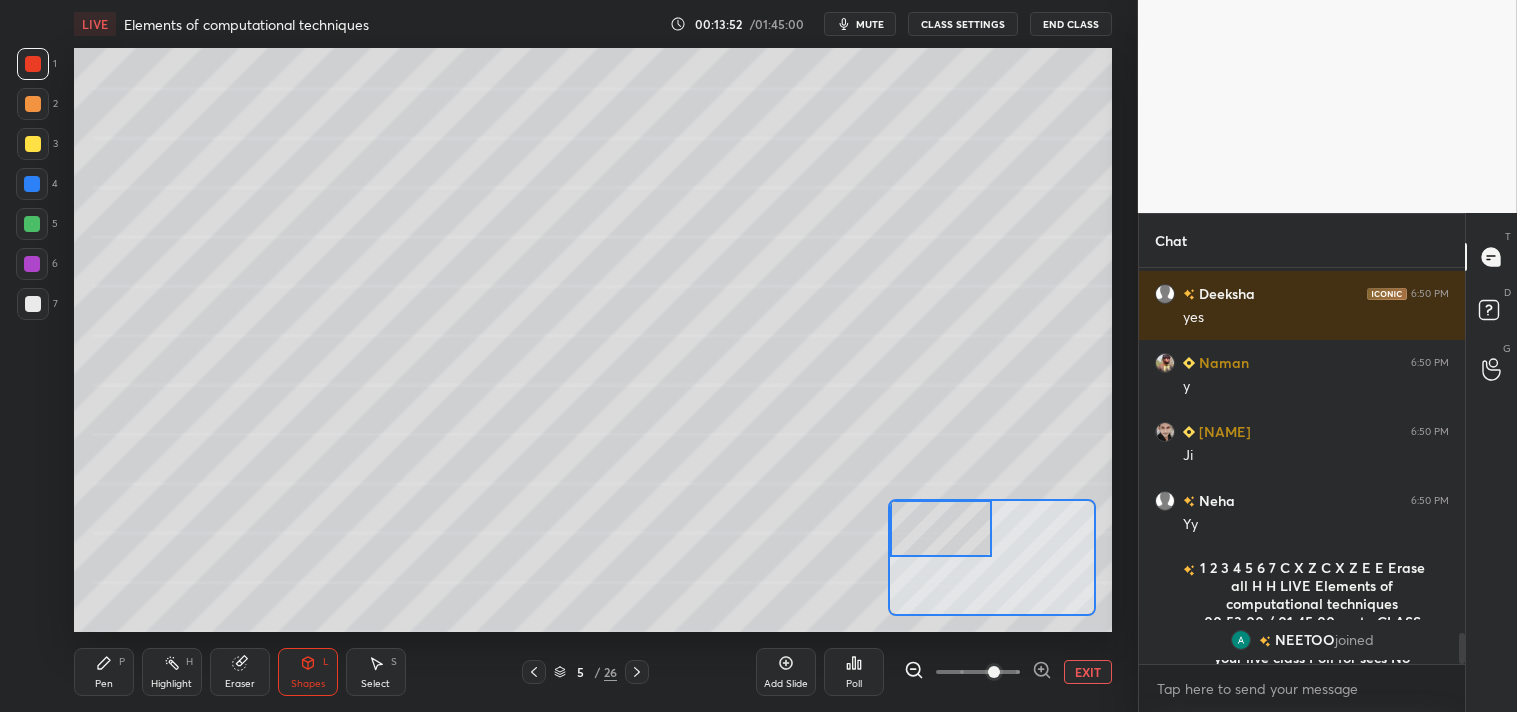 click 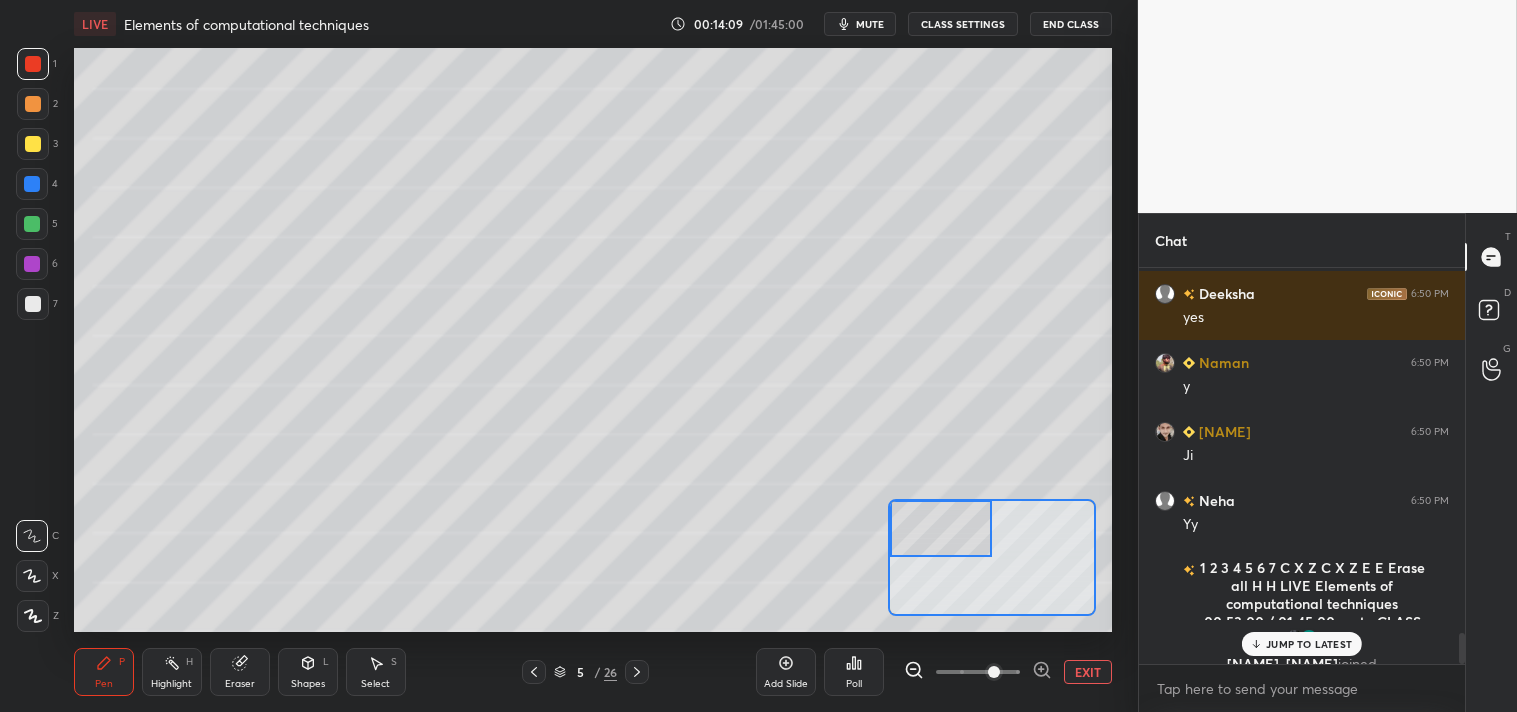 scroll, scrollTop: 4718, scrollLeft: 0, axis: vertical 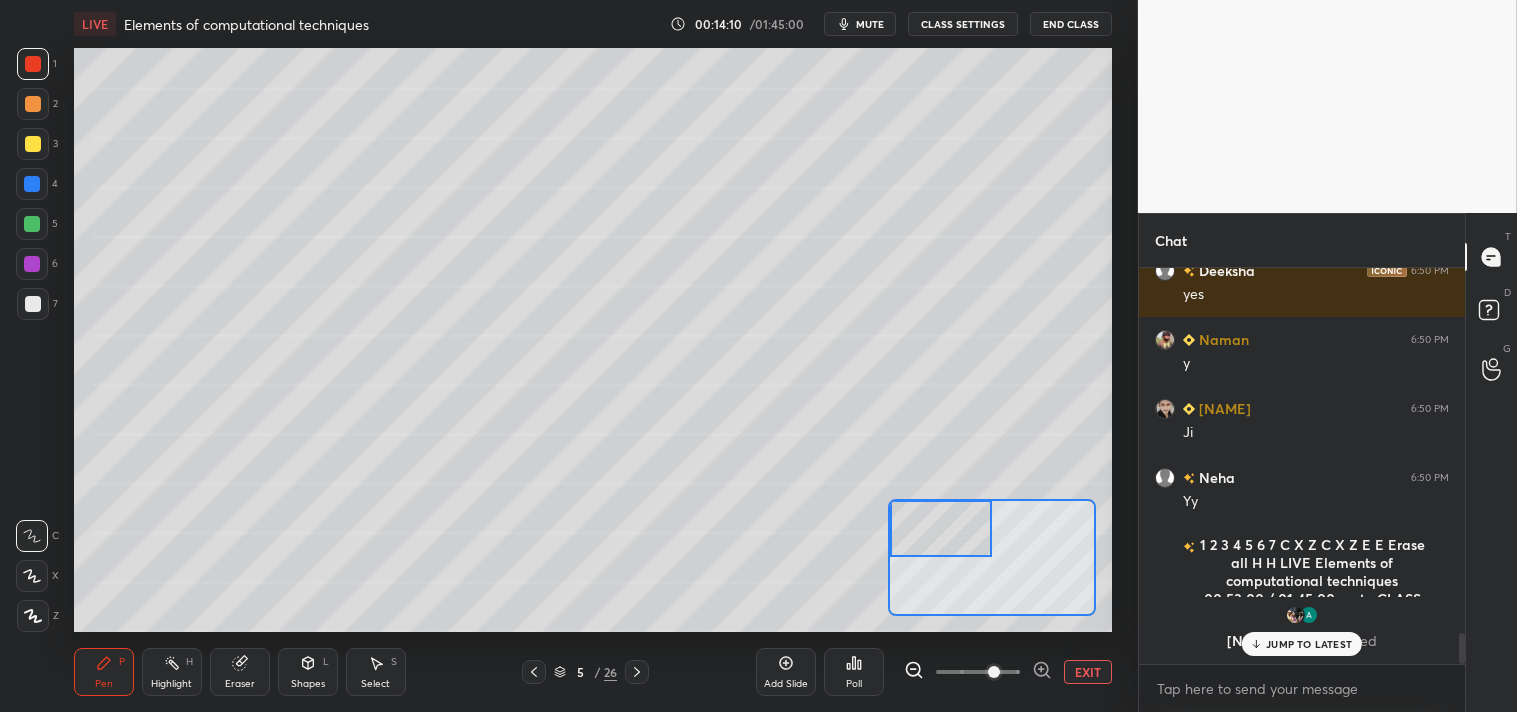 click at bounding box center [33, 144] 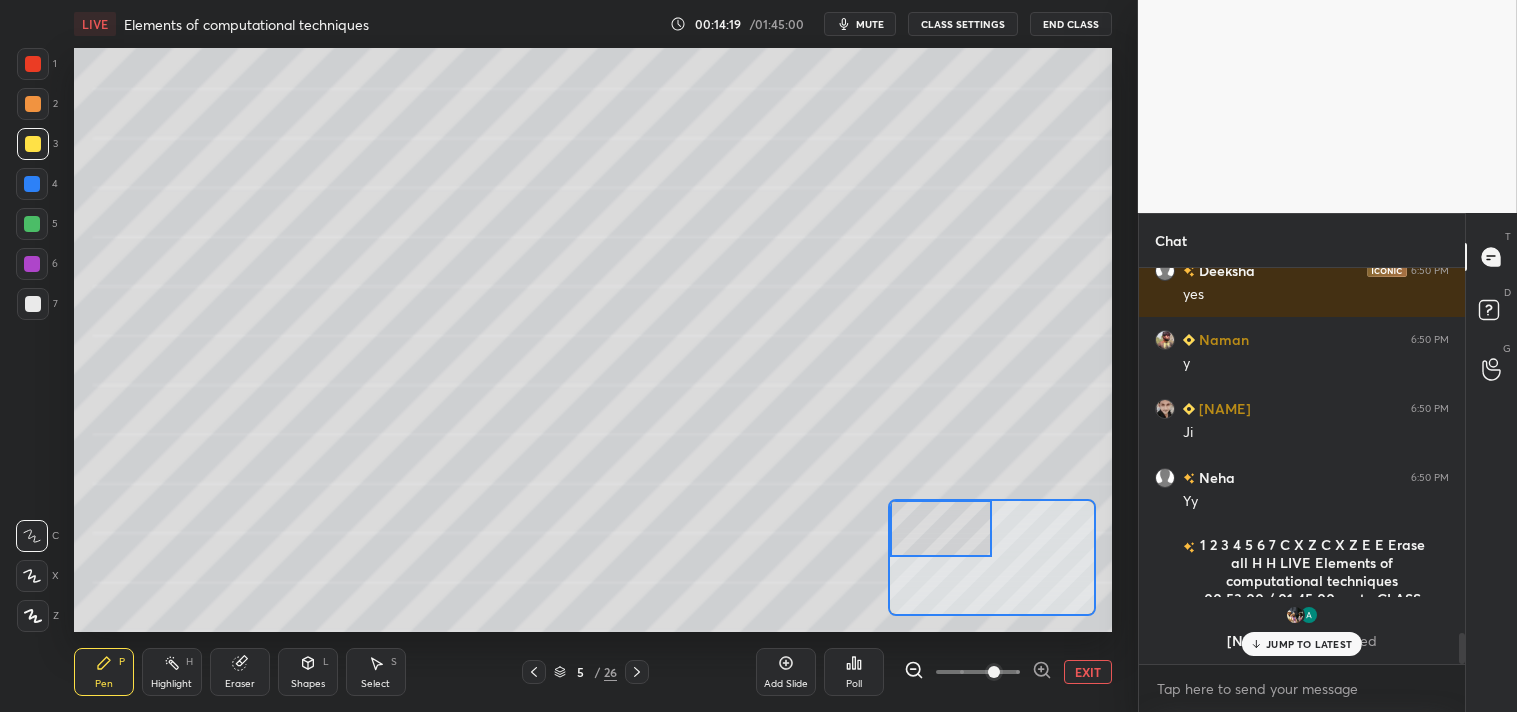 click on "[PERSON], [PERSON]  joined" at bounding box center [1302, 629] 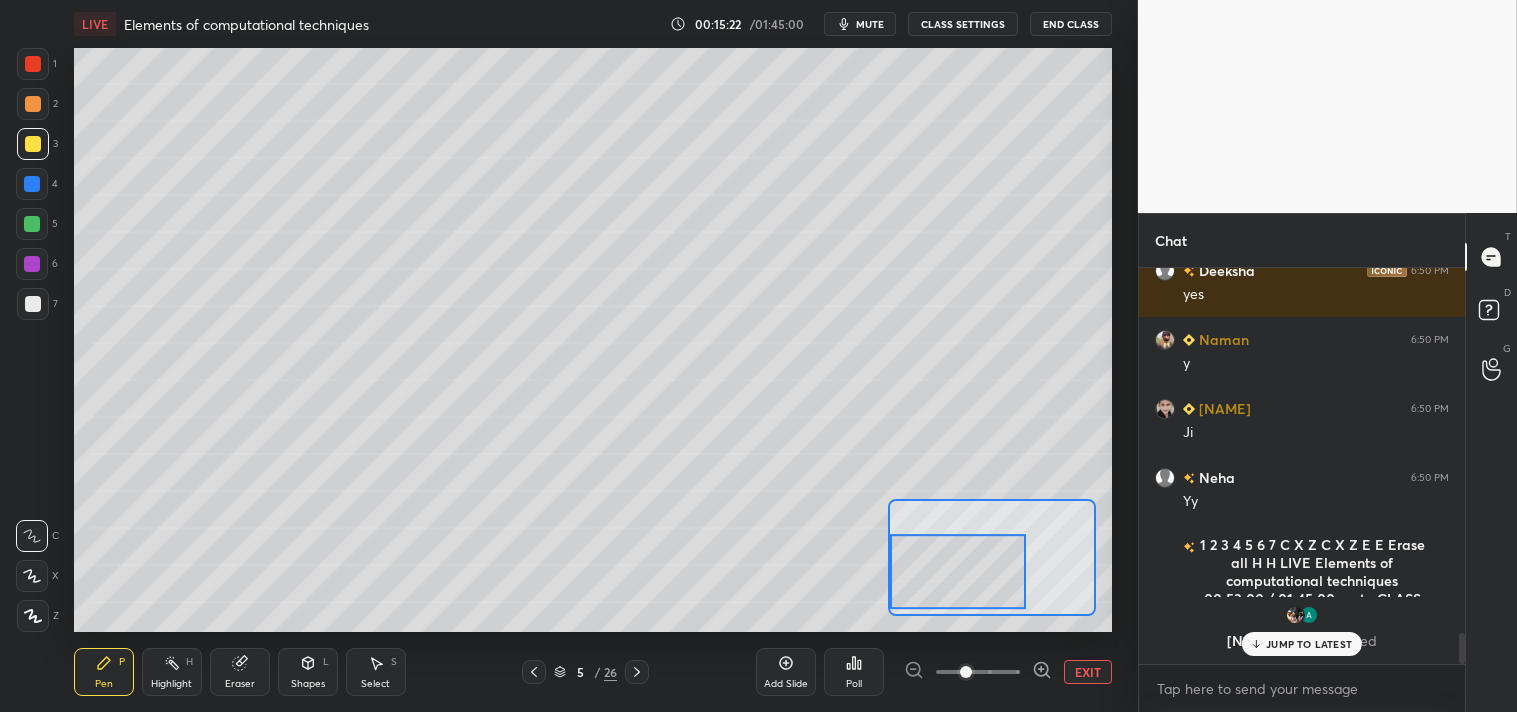 click at bounding box center (32, 224) 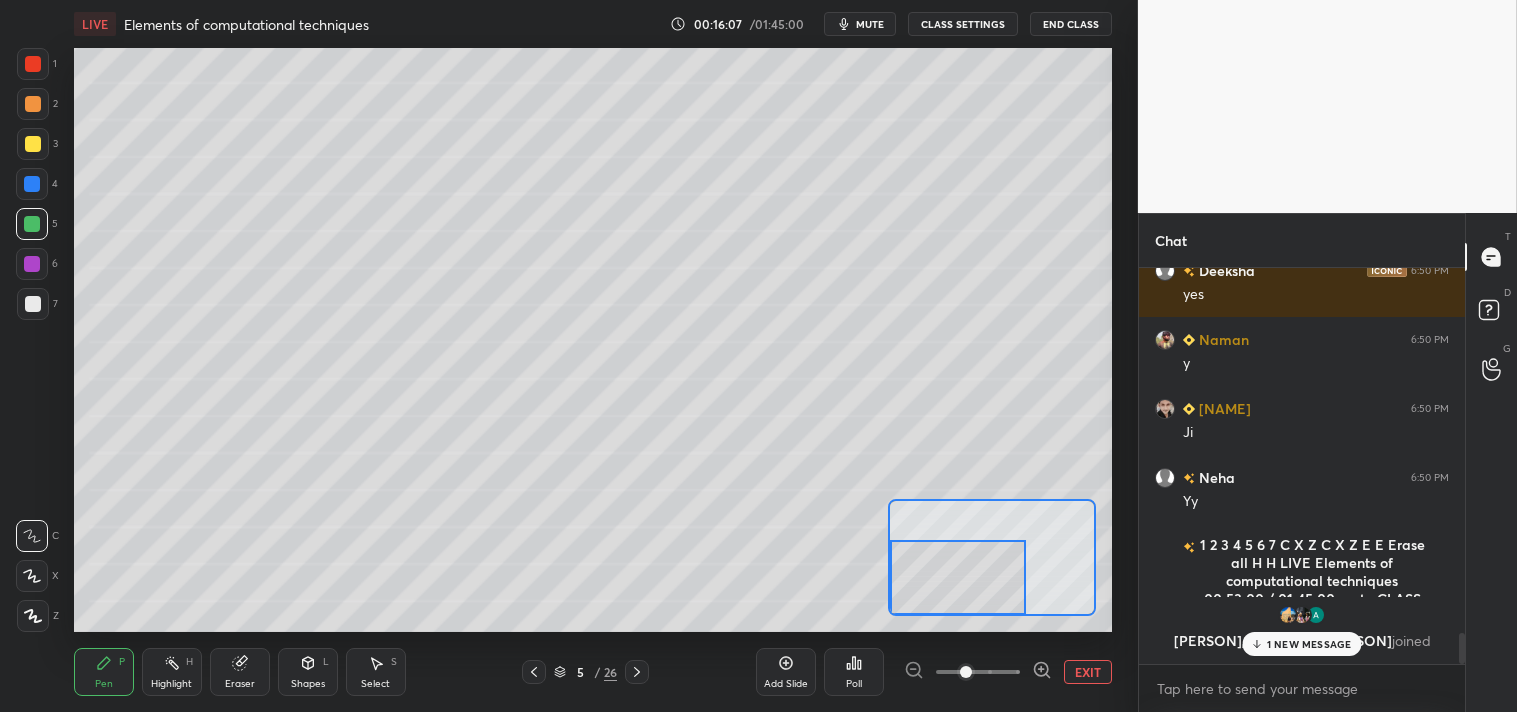 click on "1 NEW MESSAGE" at bounding box center [1309, 644] 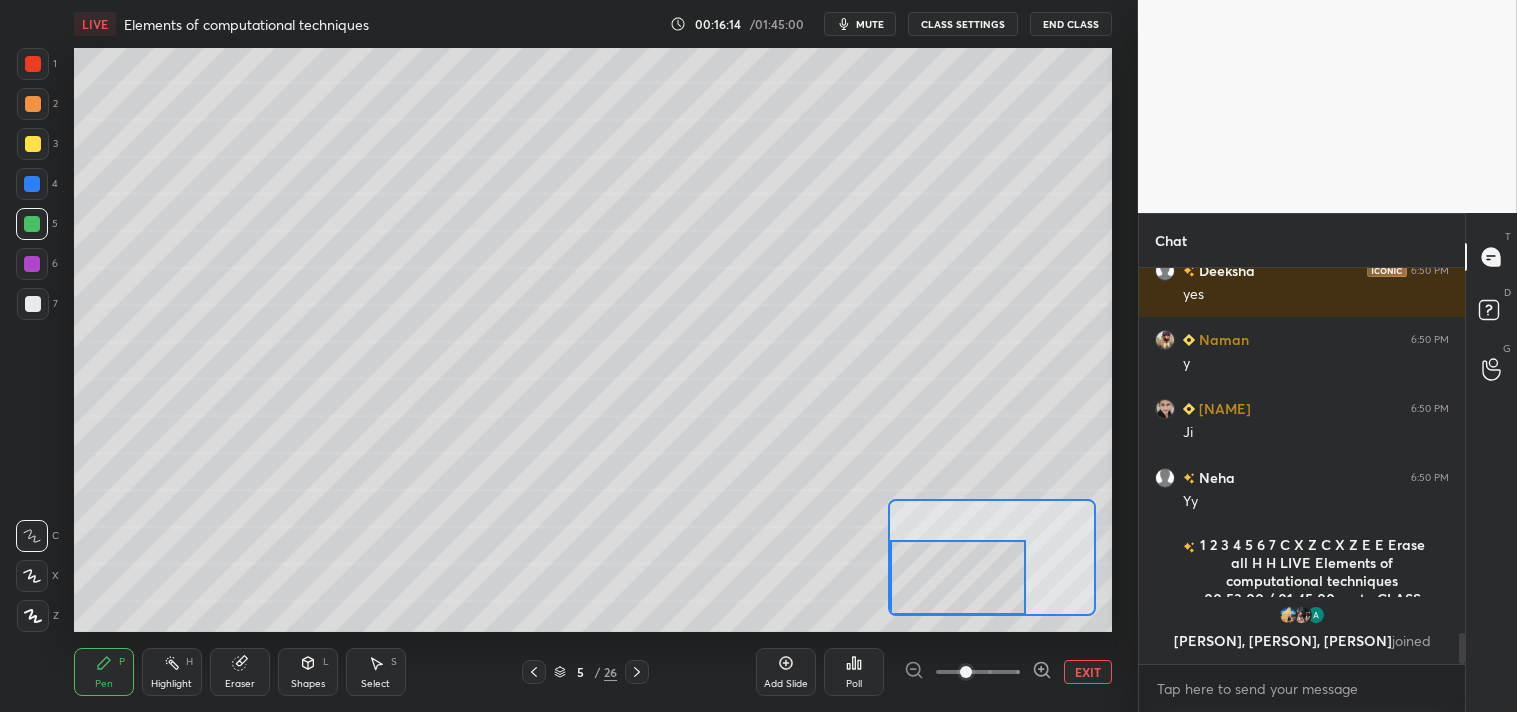 click at bounding box center (33, 304) 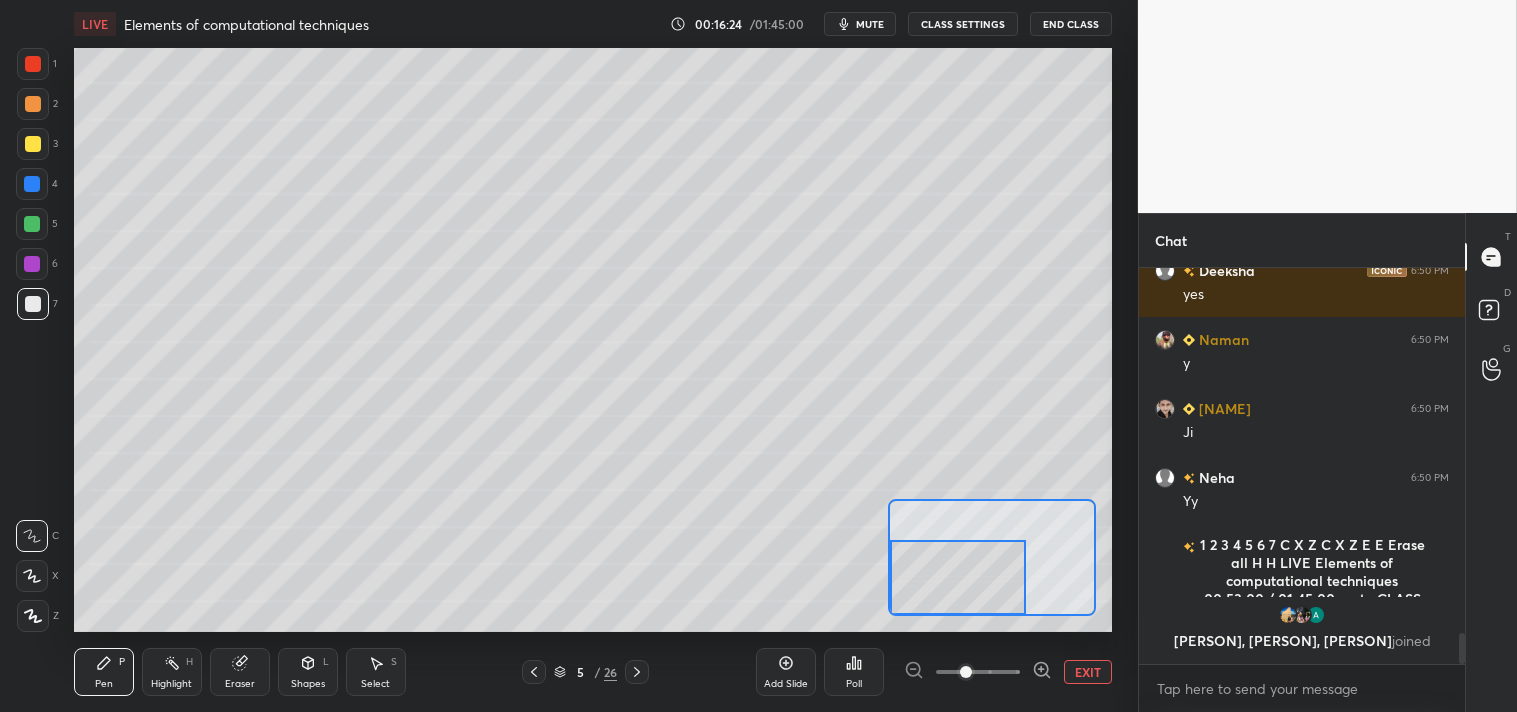 click on "EXIT" at bounding box center (1088, 672) 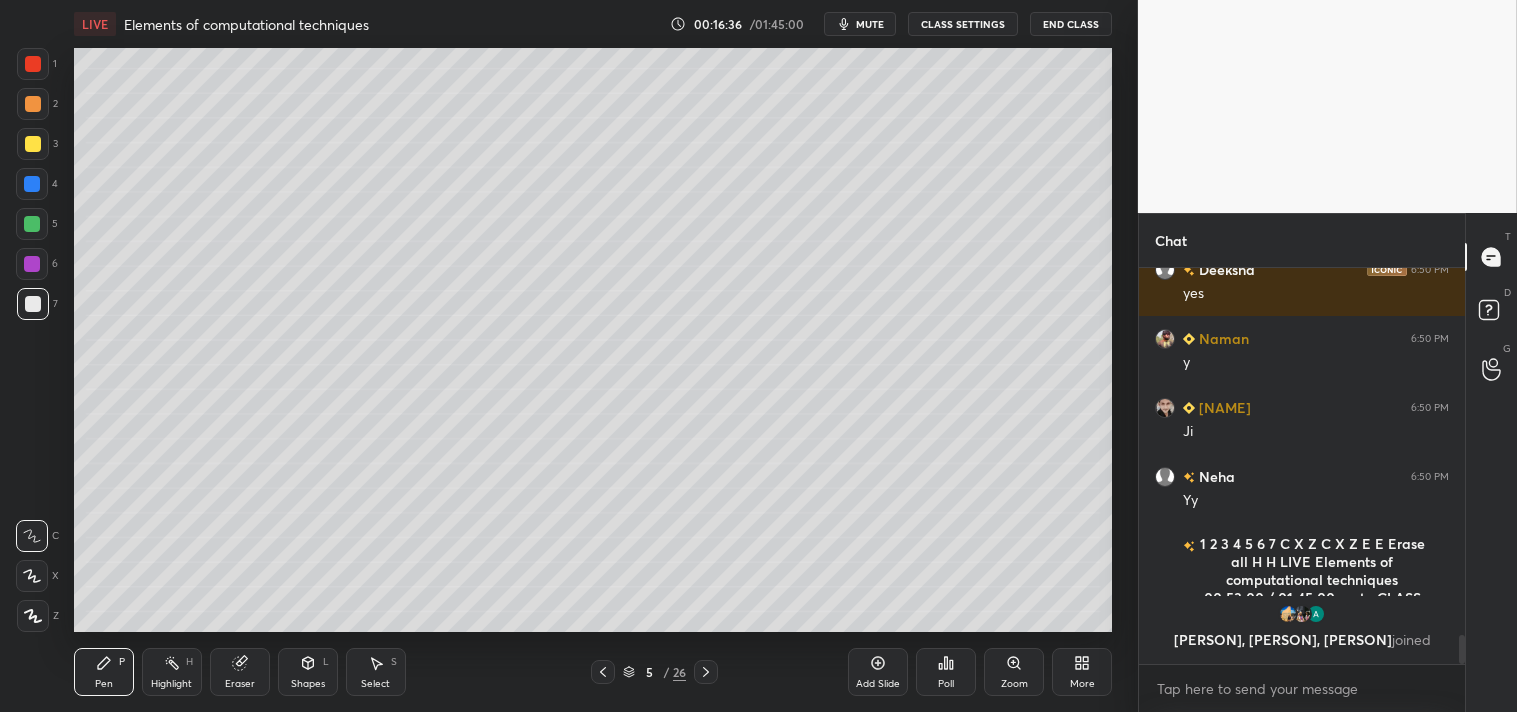 scroll, scrollTop: 5064, scrollLeft: 0, axis: vertical 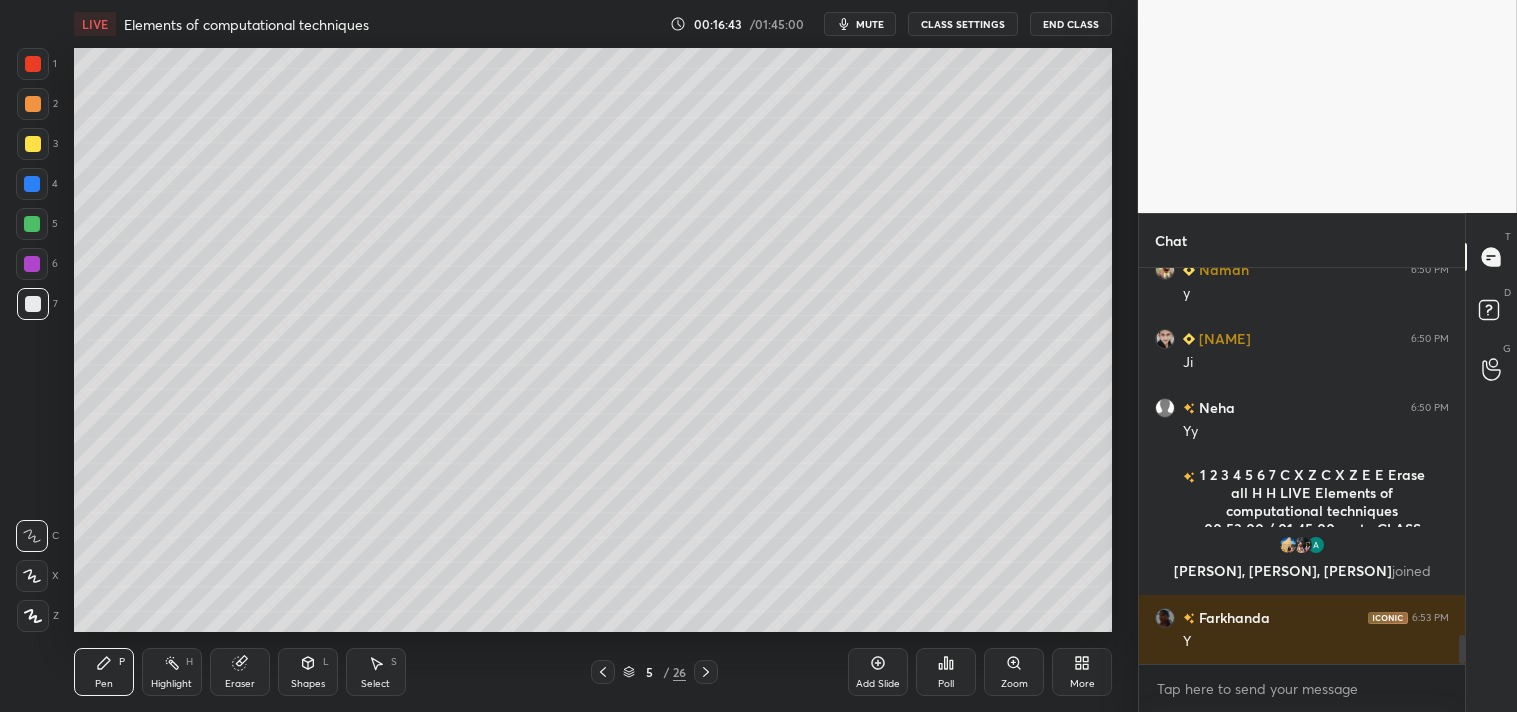 click on "Zoom" at bounding box center [1014, 672] 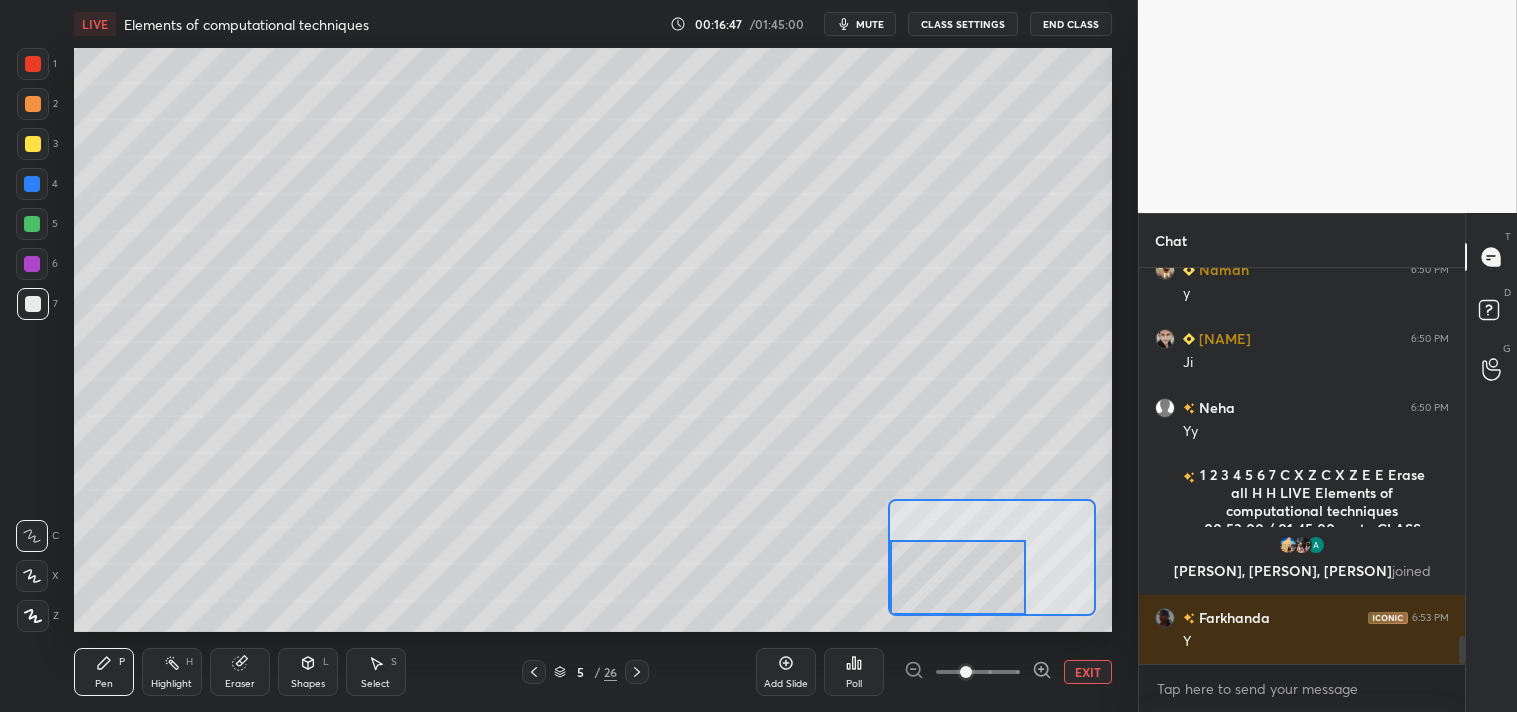 scroll, scrollTop: 5112, scrollLeft: 0, axis: vertical 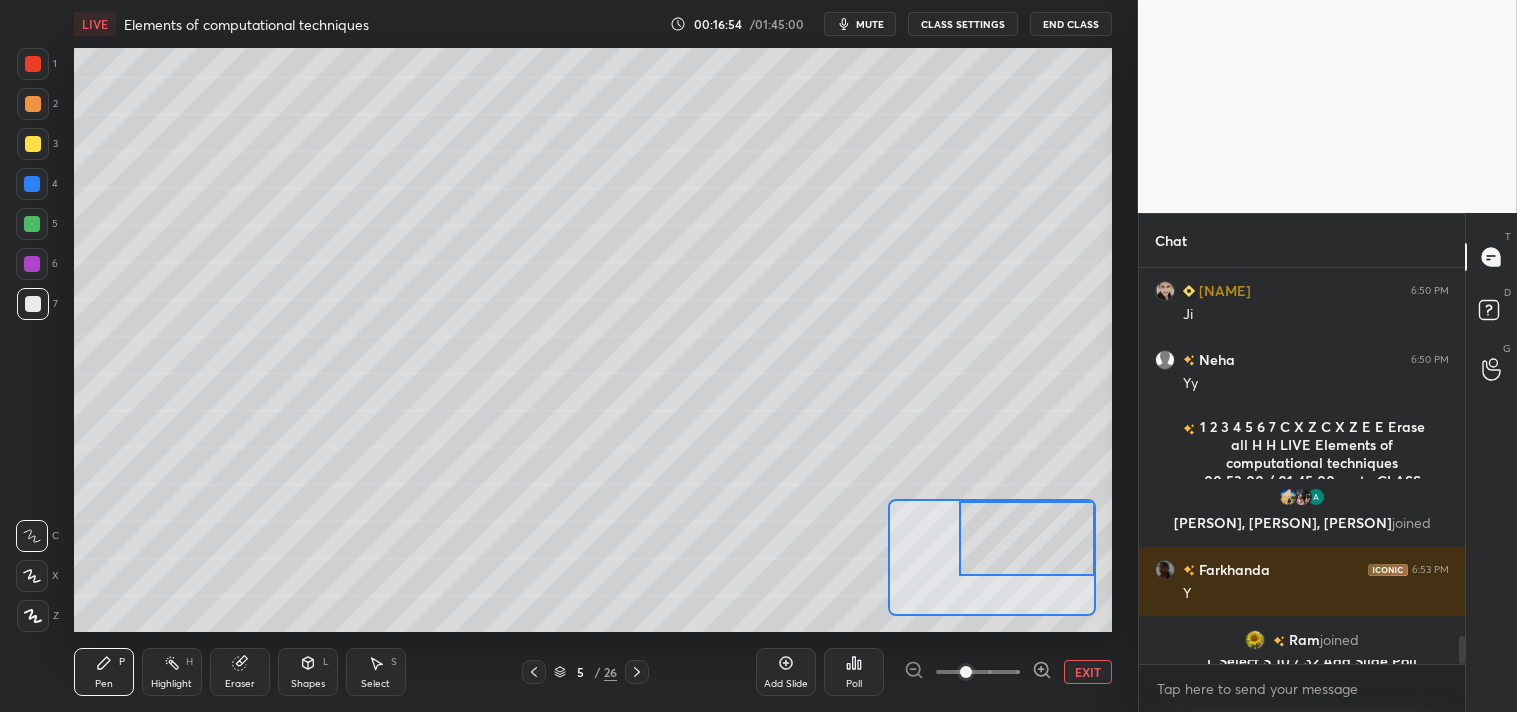 click on "3" at bounding box center [37, 144] 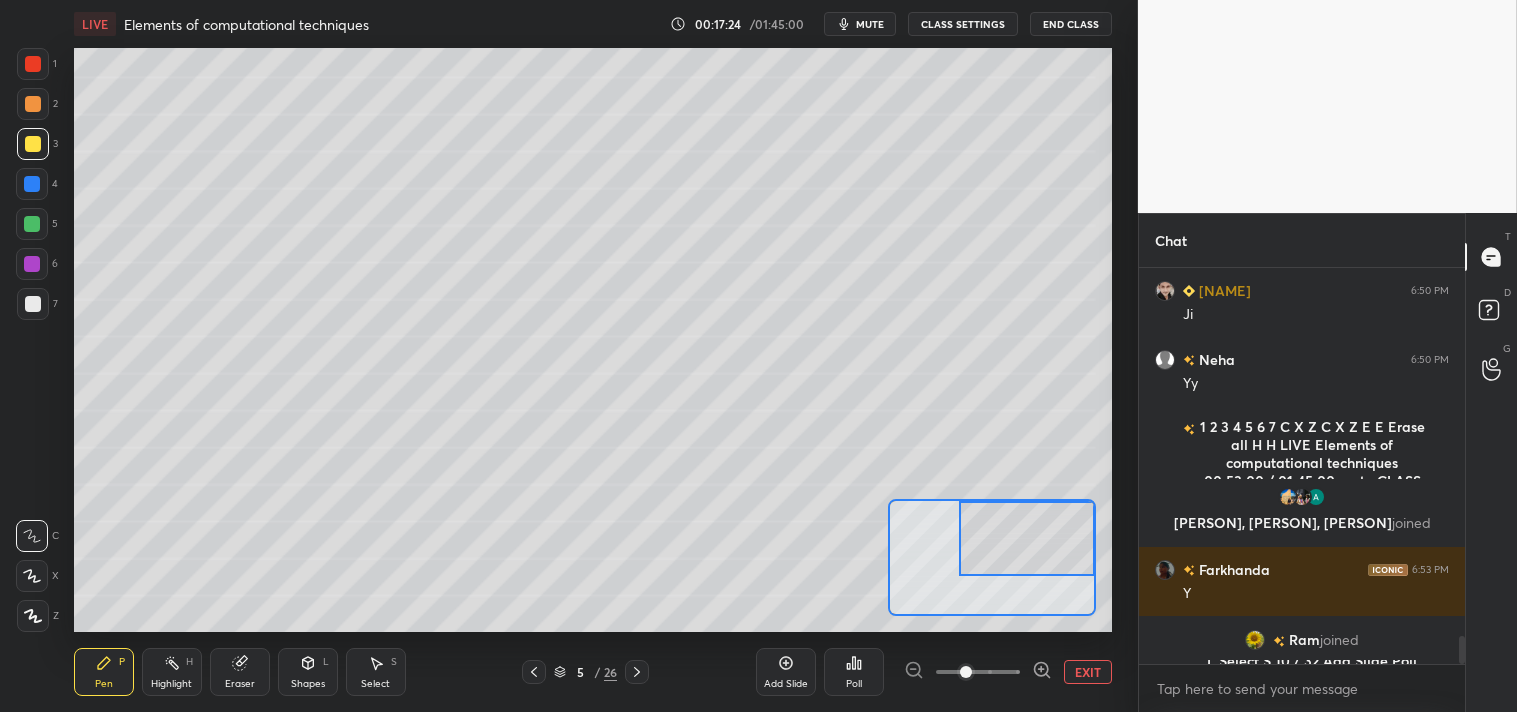 click on "H" at bounding box center [189, 662] 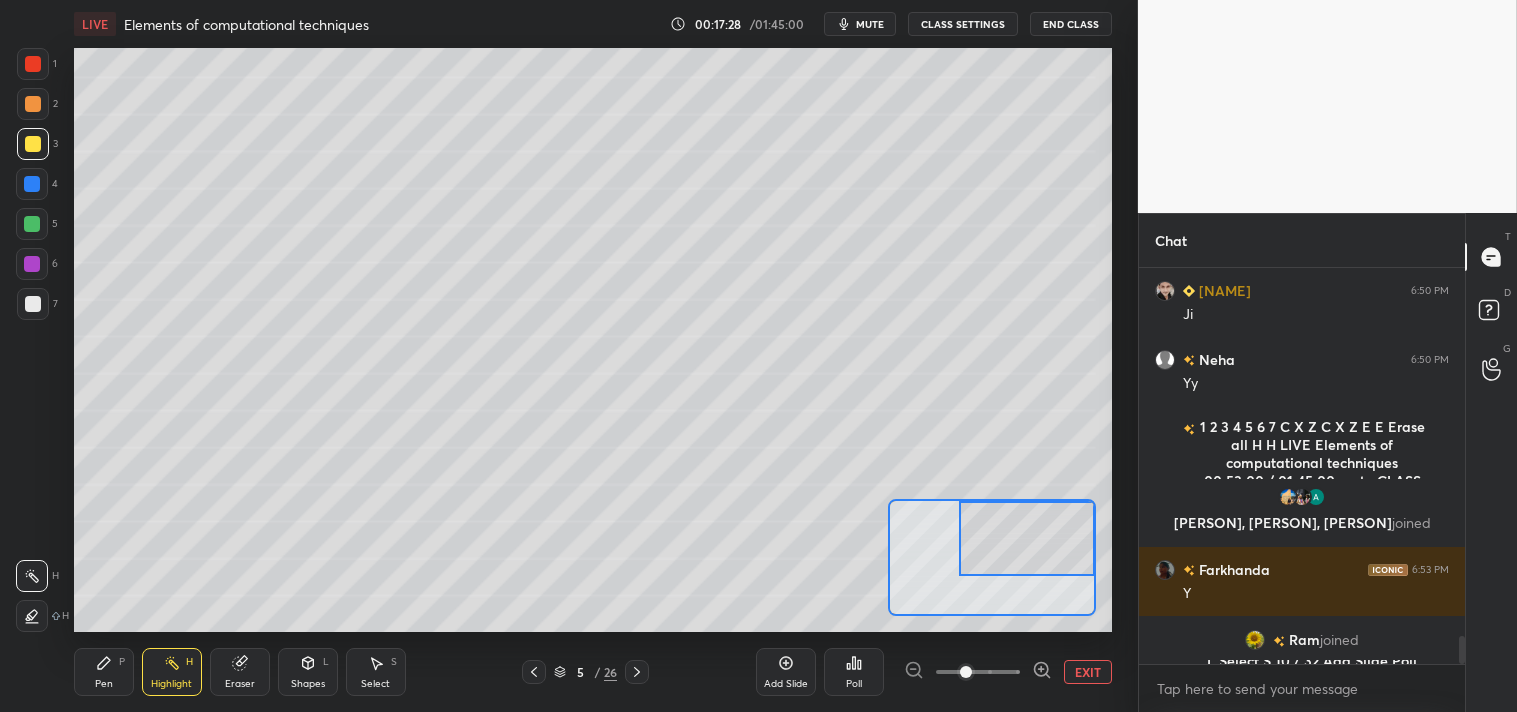 click on "Pen P" at bounding box center (104, 672) 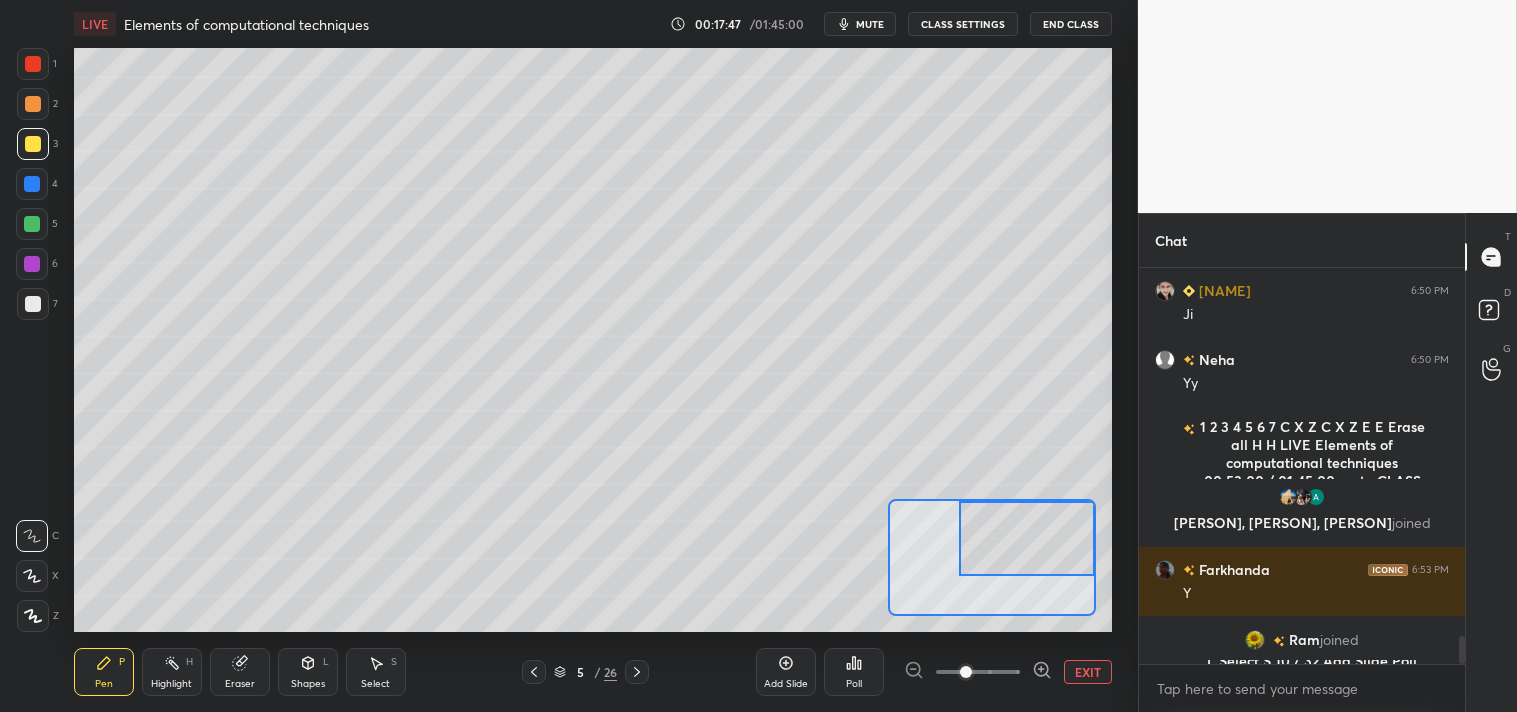 click on "EXIT" at bounding box center [1088, 672] 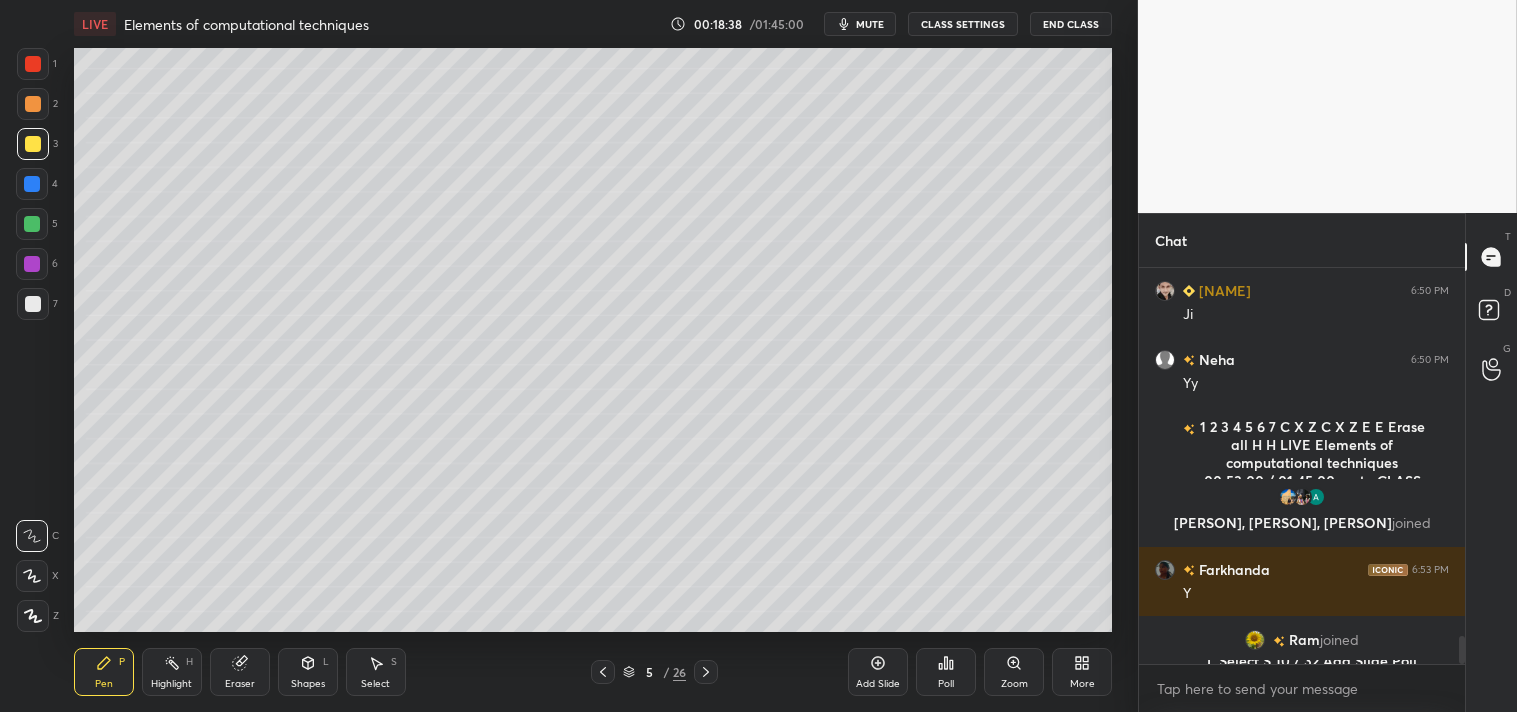 scroll, scrollTop: 4165, scrollLeft: 0, axis: vertical 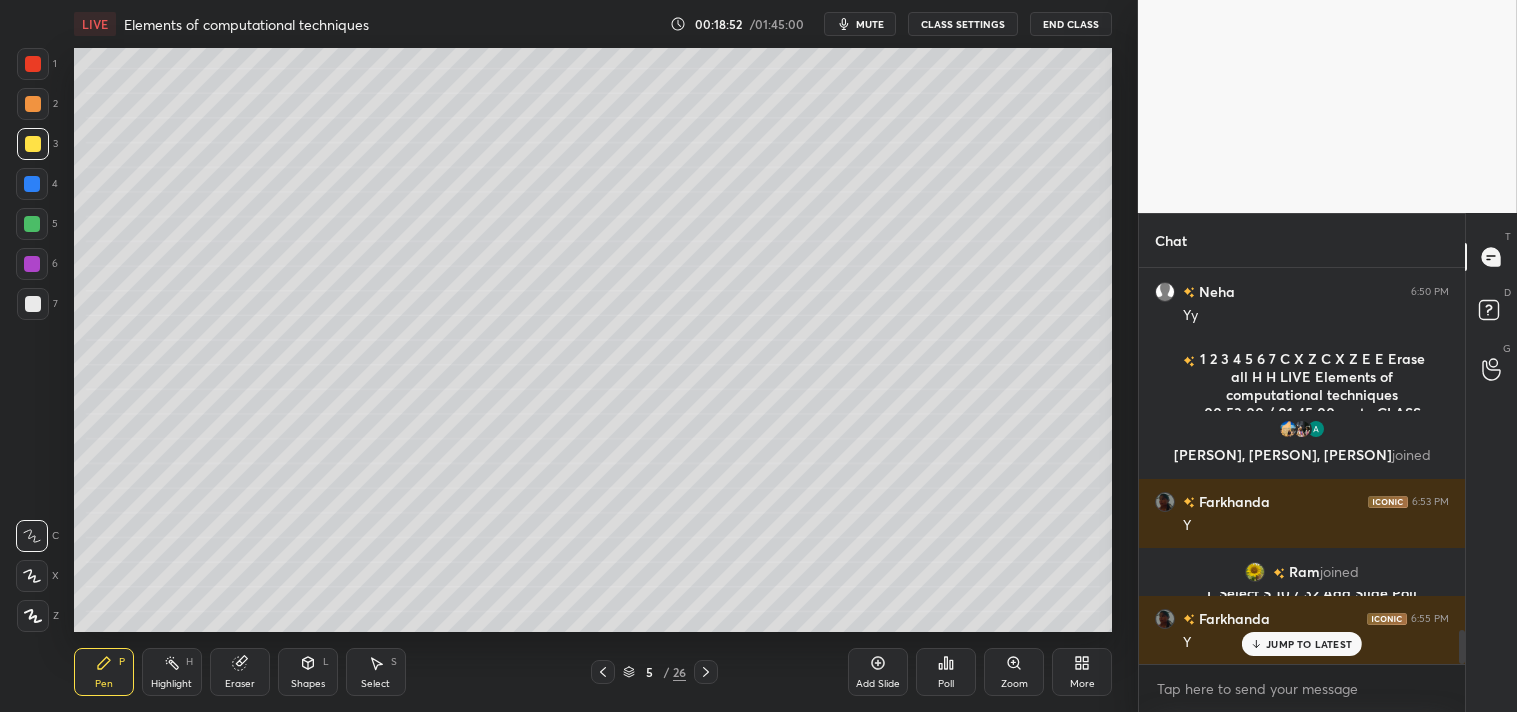 click on "Highlight H" at bounding box center [172, 672] 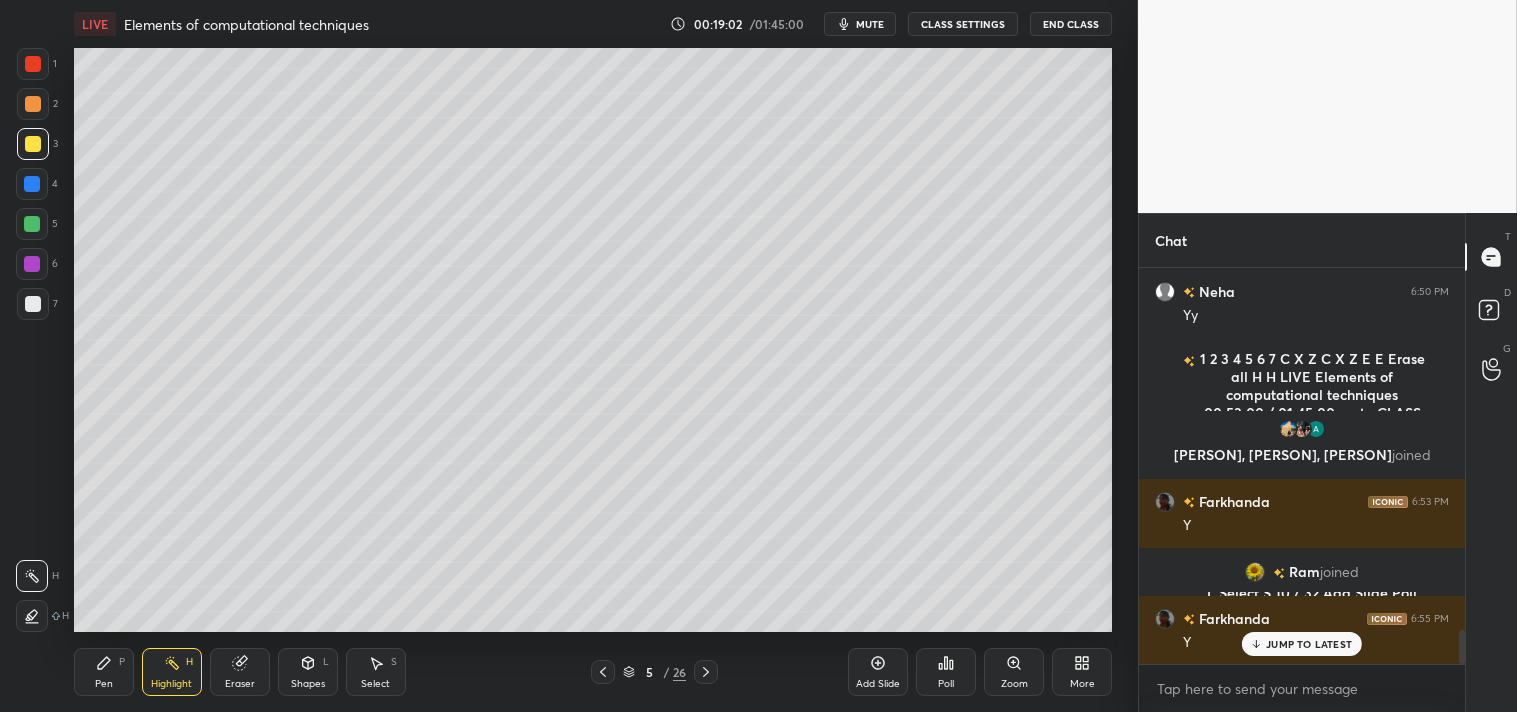 click on "Pen P" at bounding box center [104, 672] 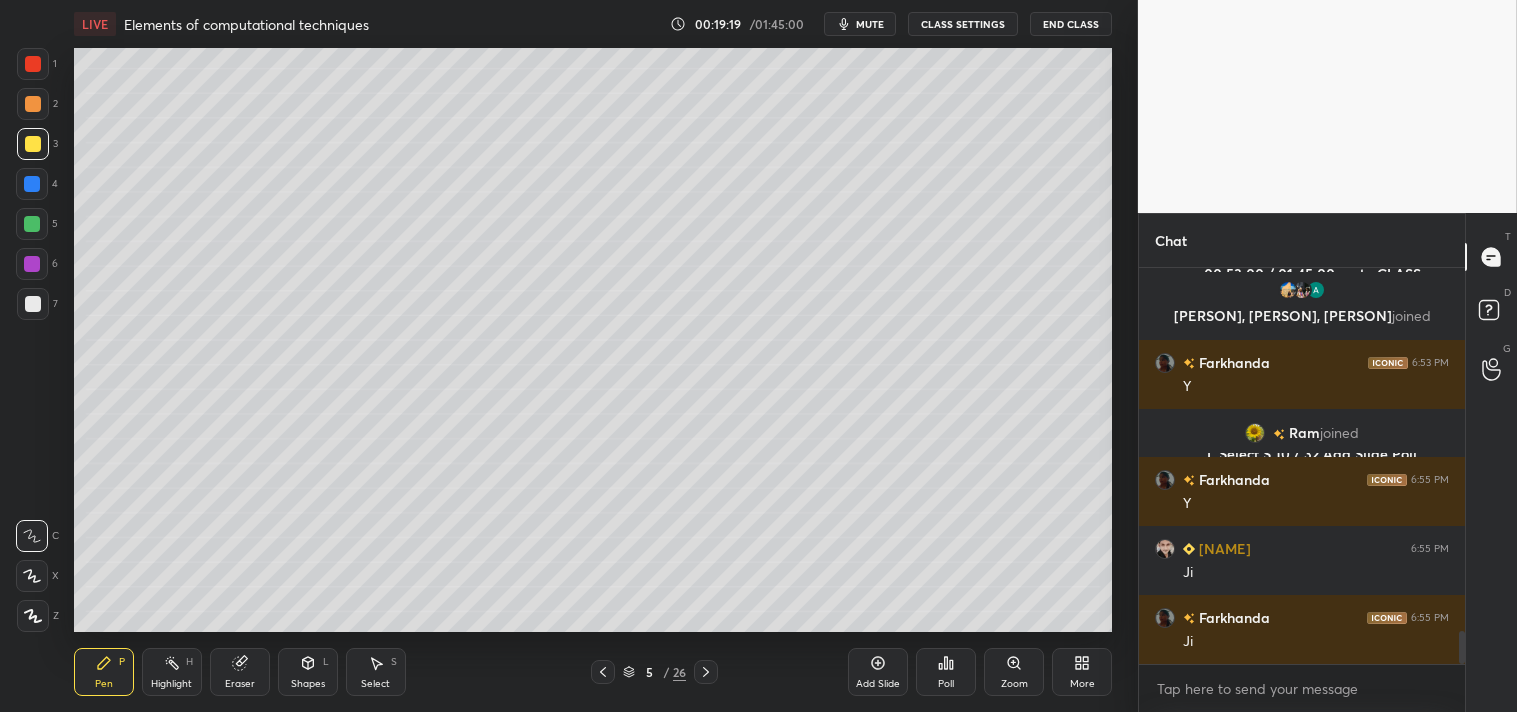 scroll, scrollTop: 4373, scrollLeft: 0, axis: vertical 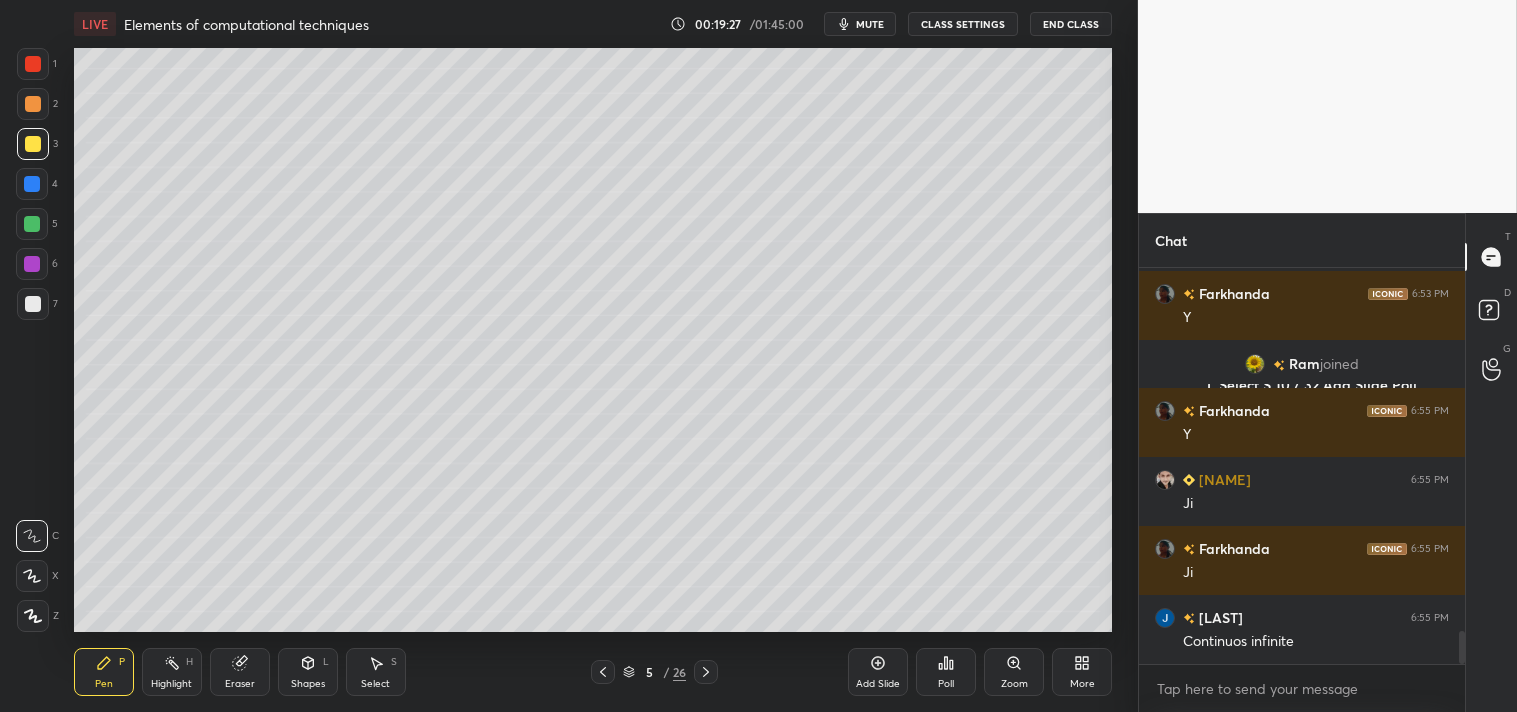 click on "Add Slide" at bounding box center (878, 672) 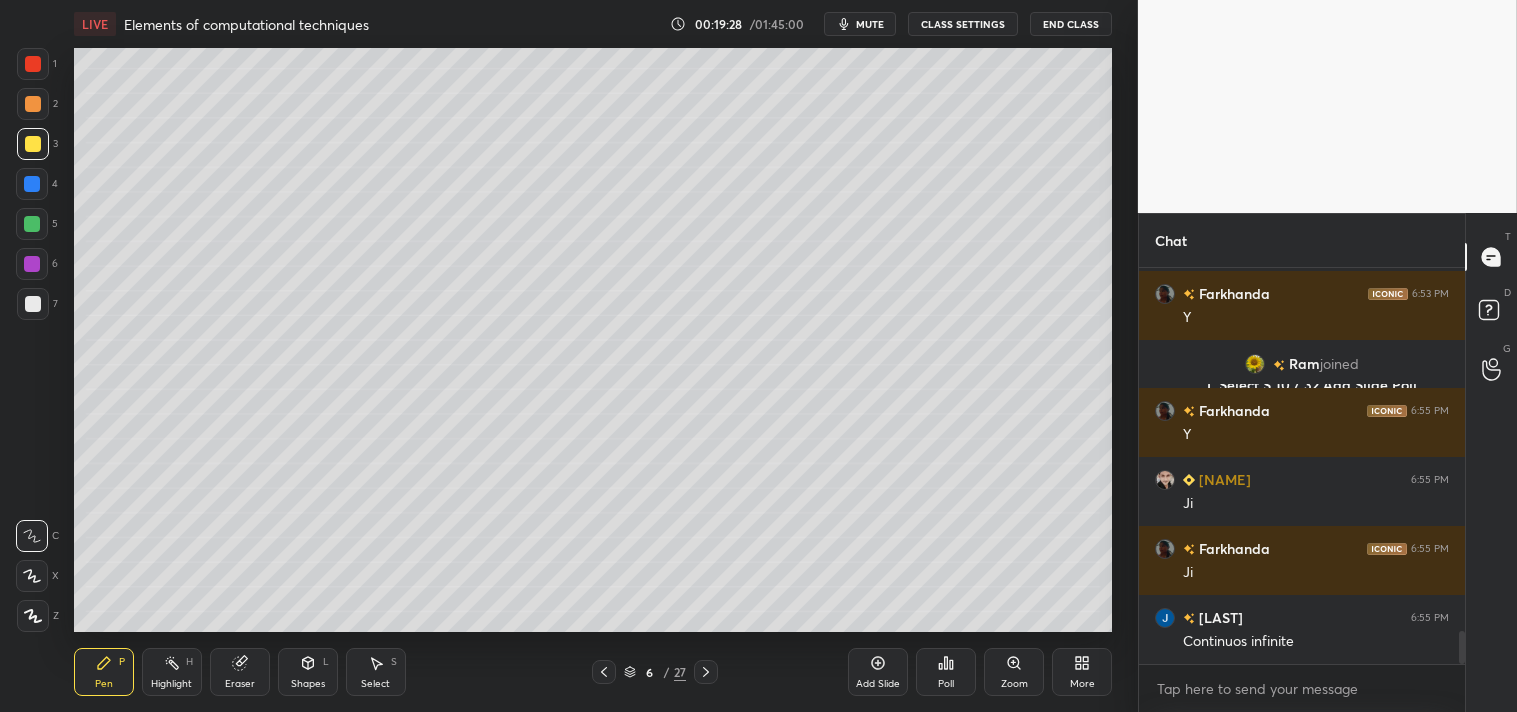 click on "Shapes L" at bounding box center [308, 672] 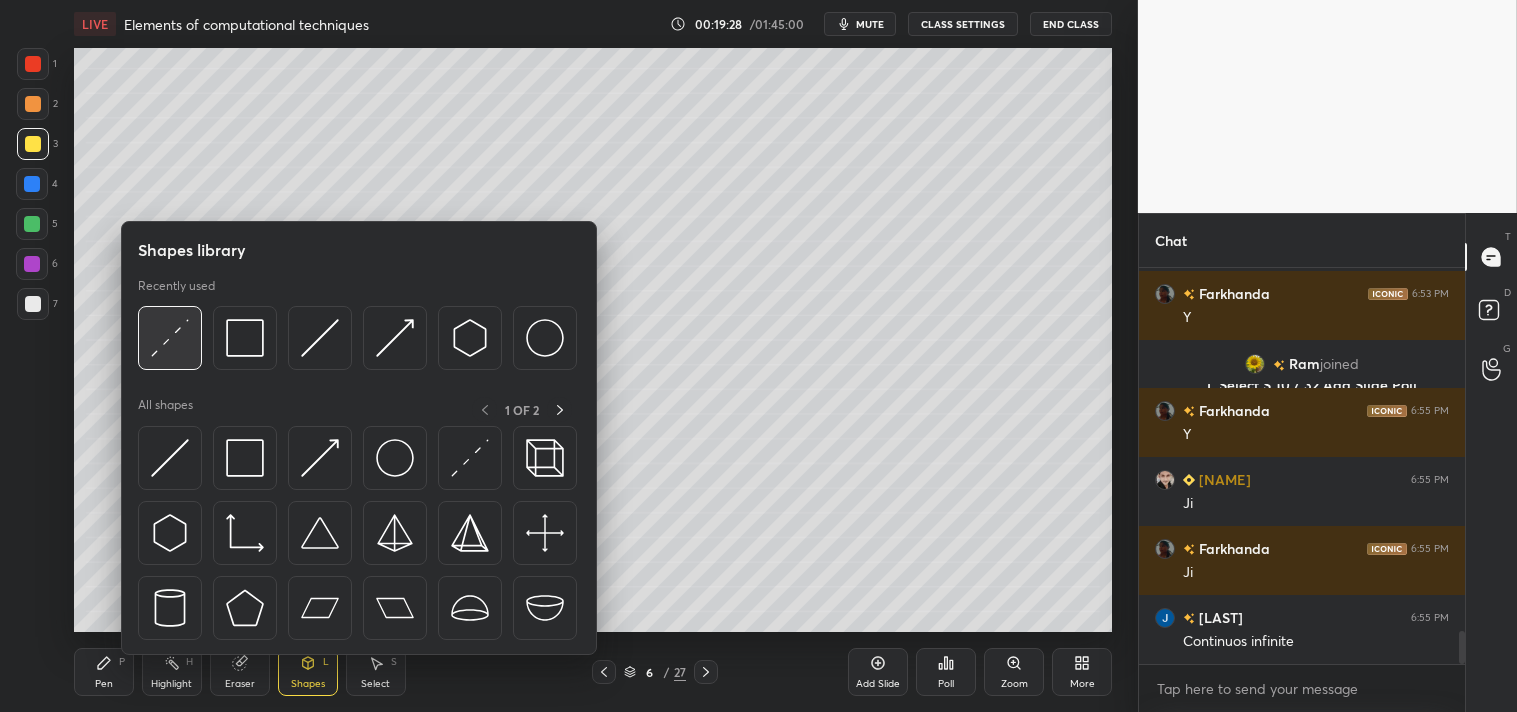 click at bounding box center [170, 338] 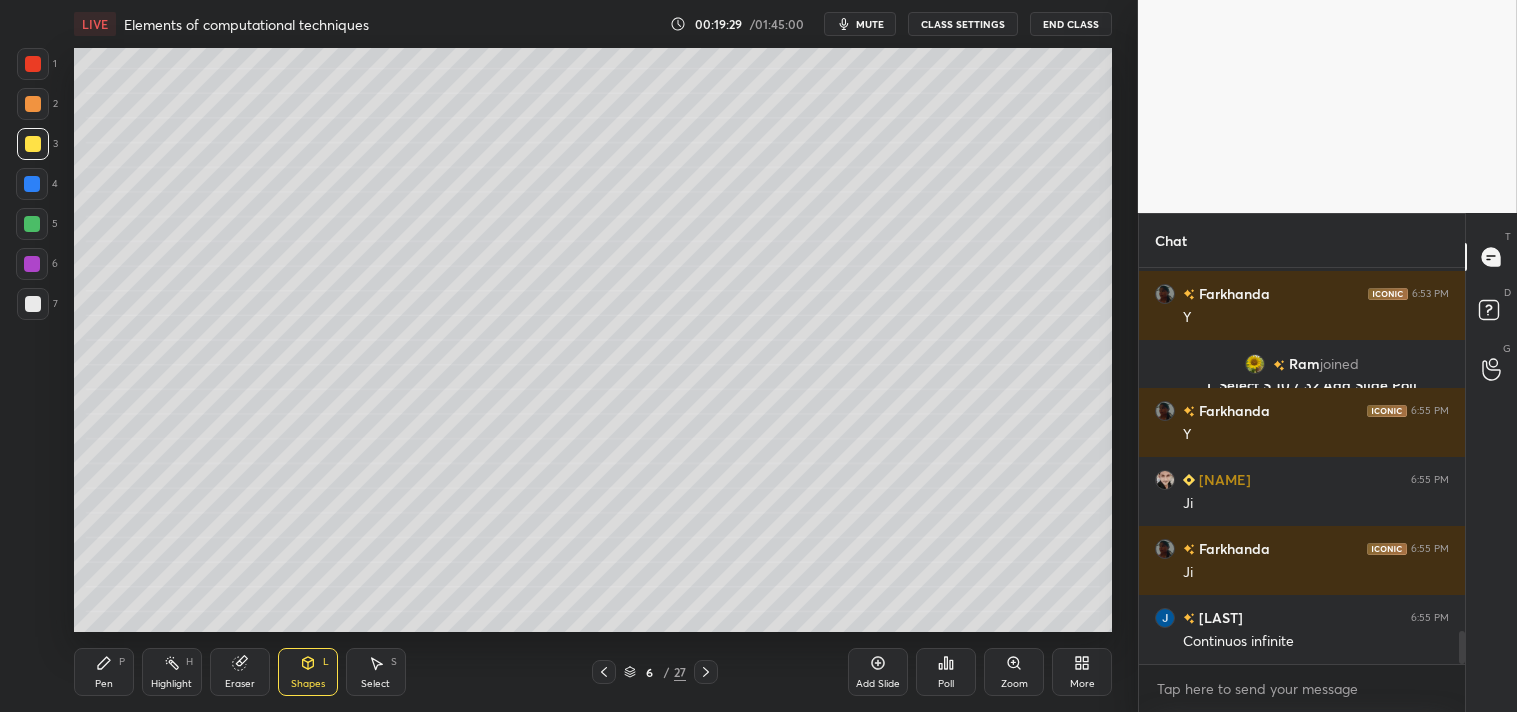 click at bounding box center (33, 304) 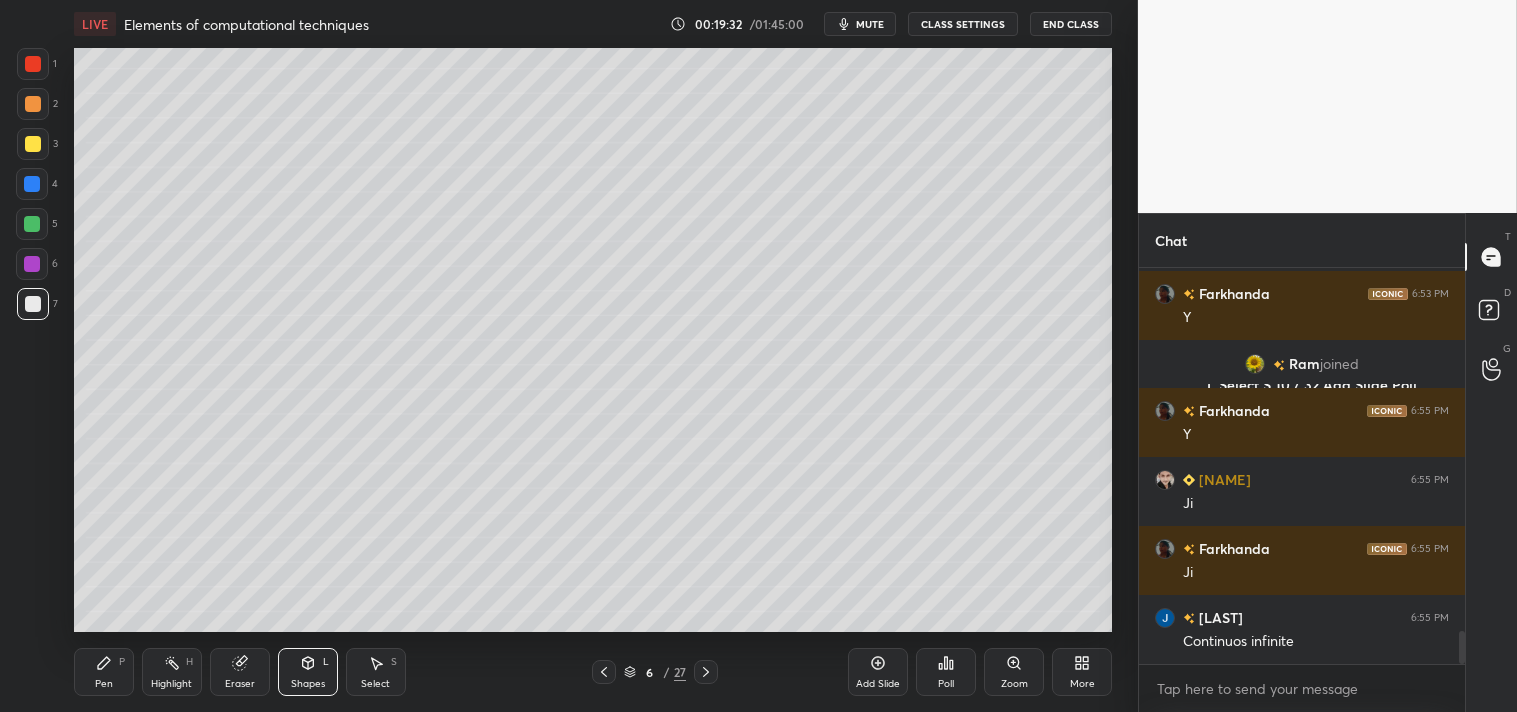 click on "Zoom" at bounding box center (1014, 672) 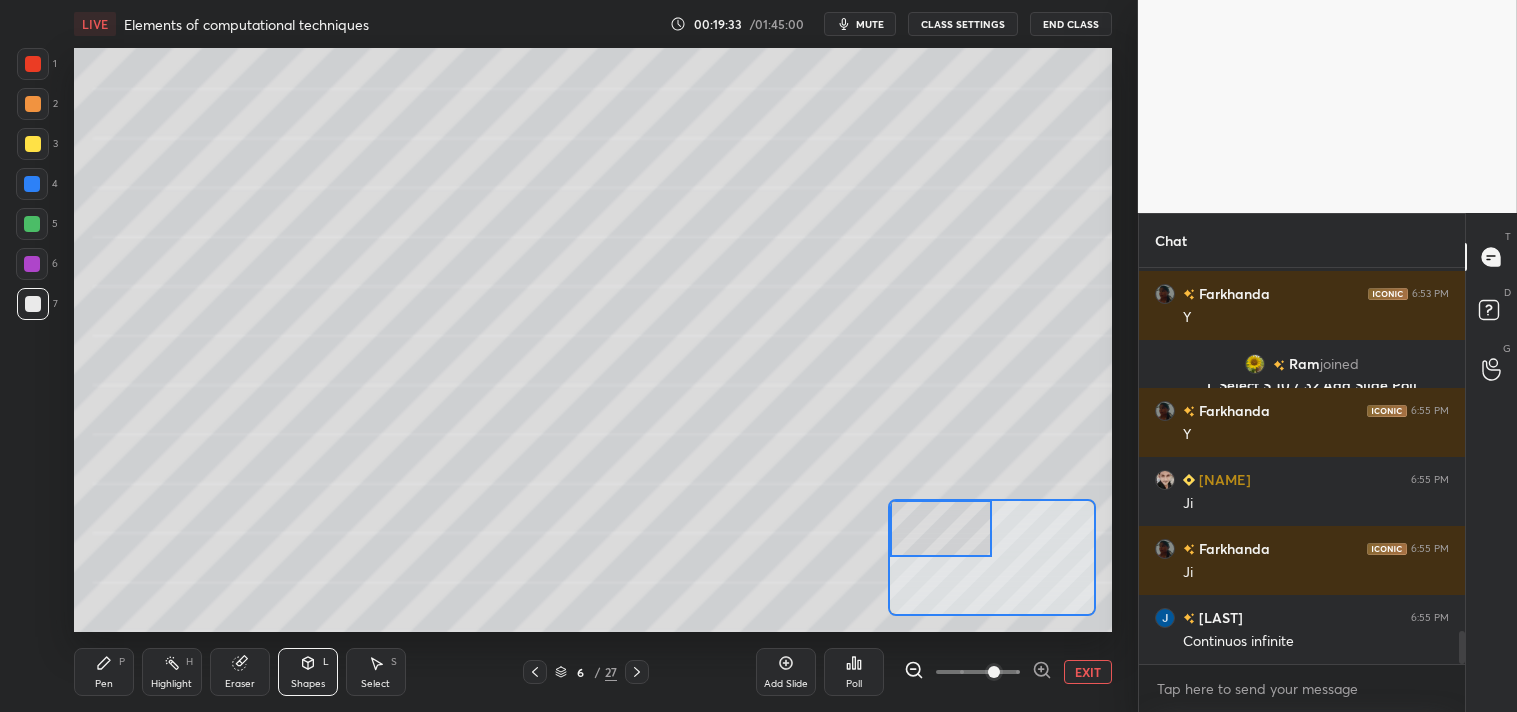 click on "Pen P" at bounding box center [104, 672] 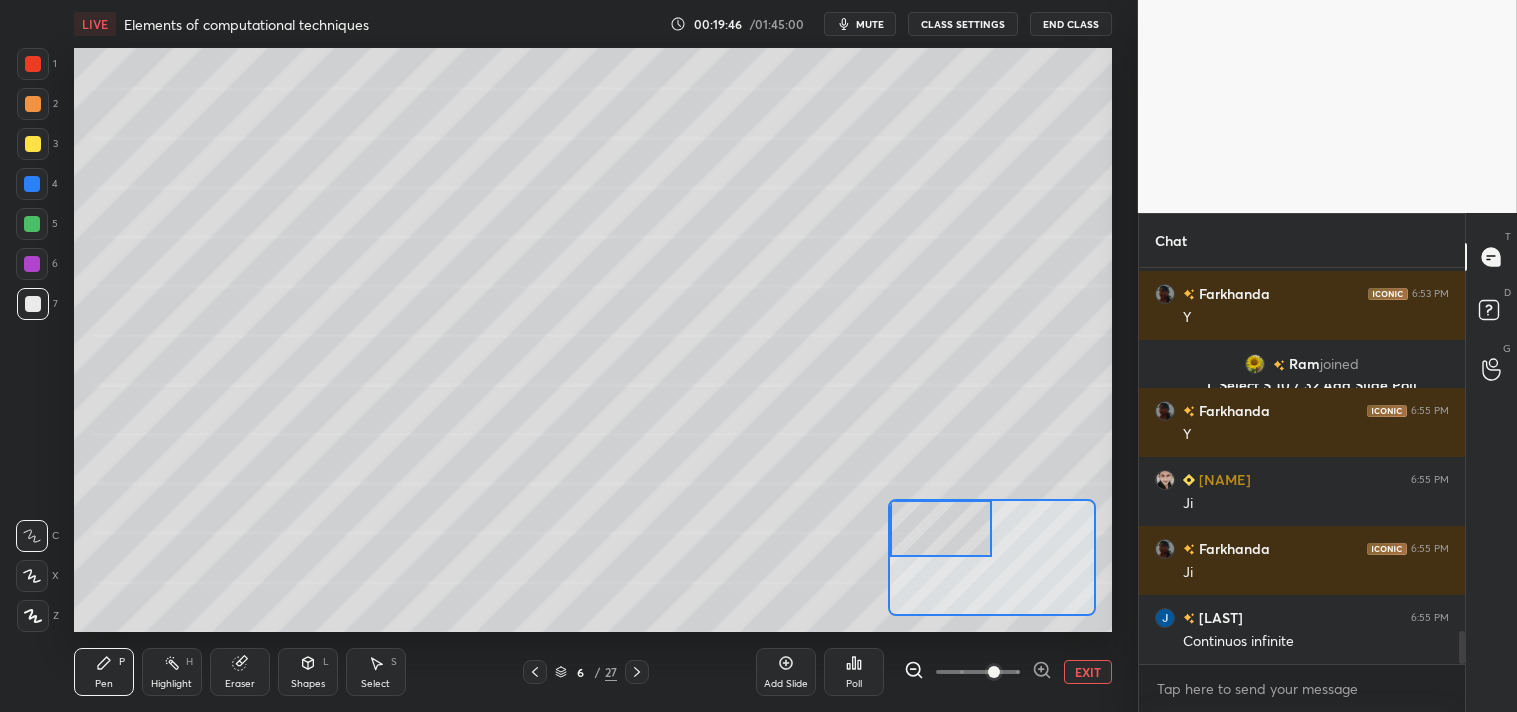 click 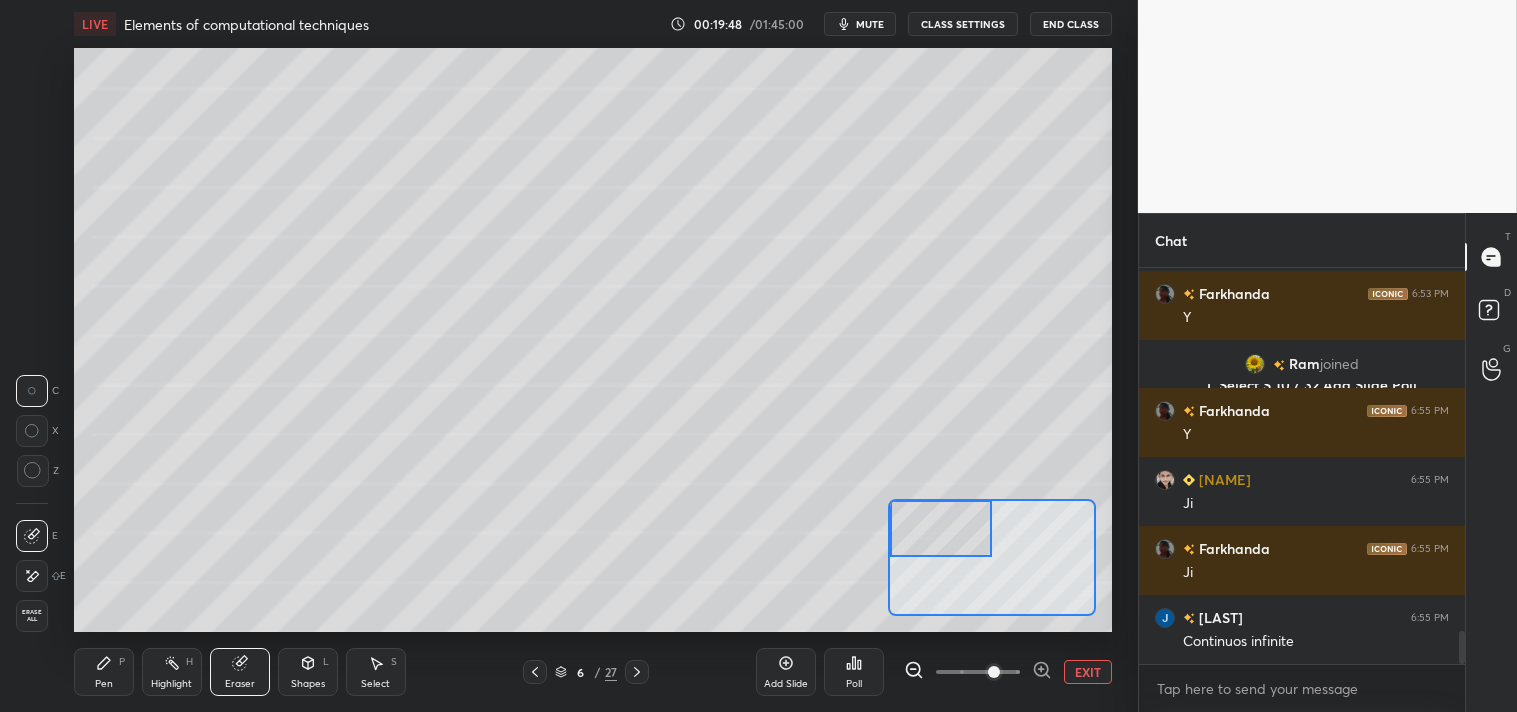 click on "Pen P" at bounding box center (104, 672) 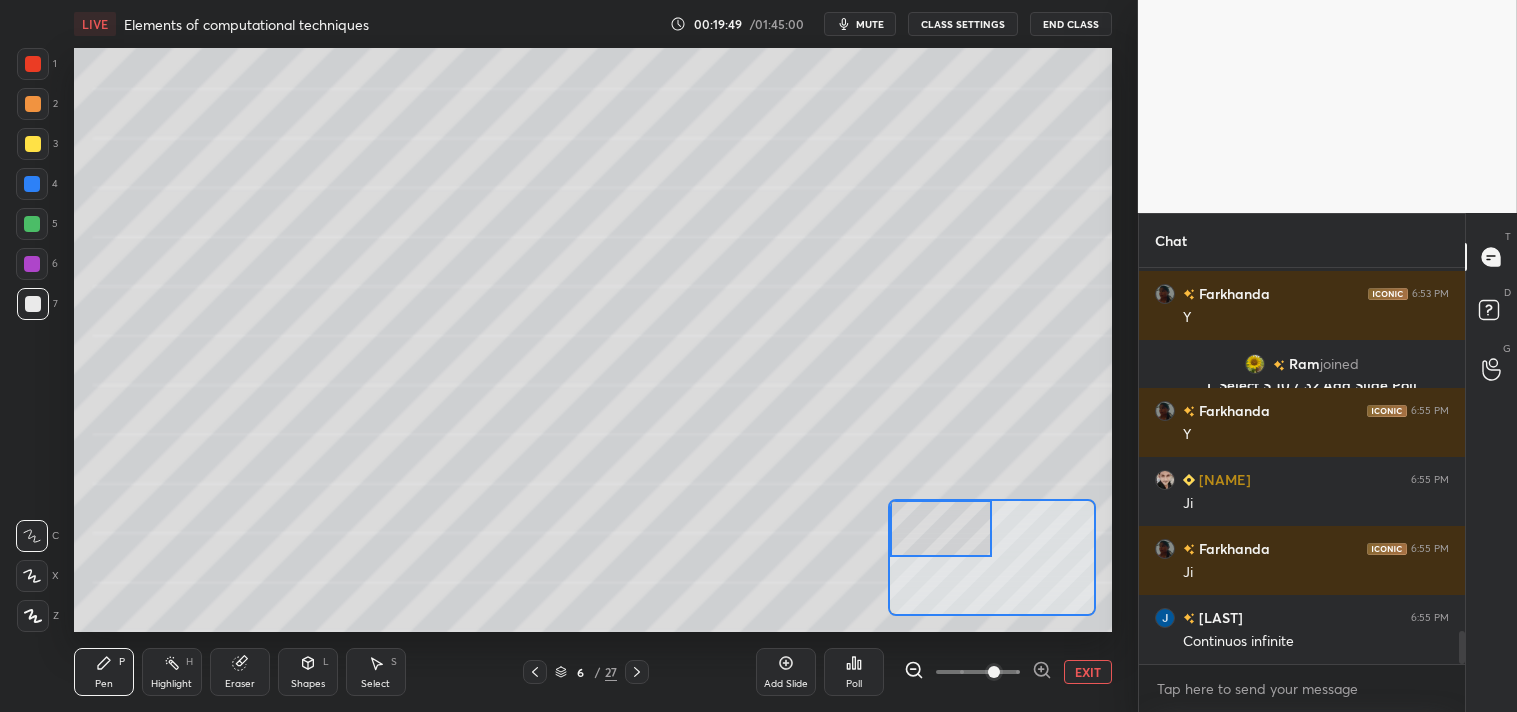 click 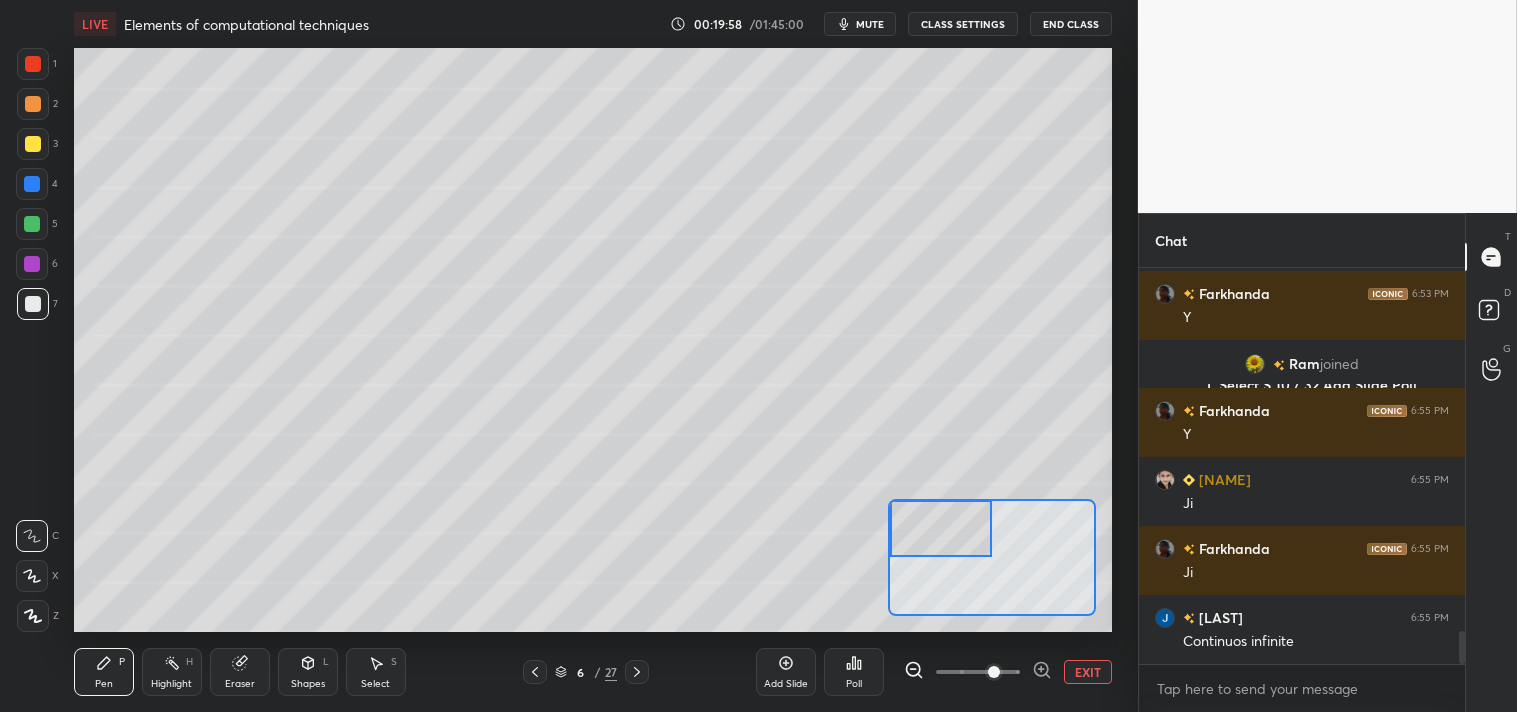 click at bounding box center [33, 144] 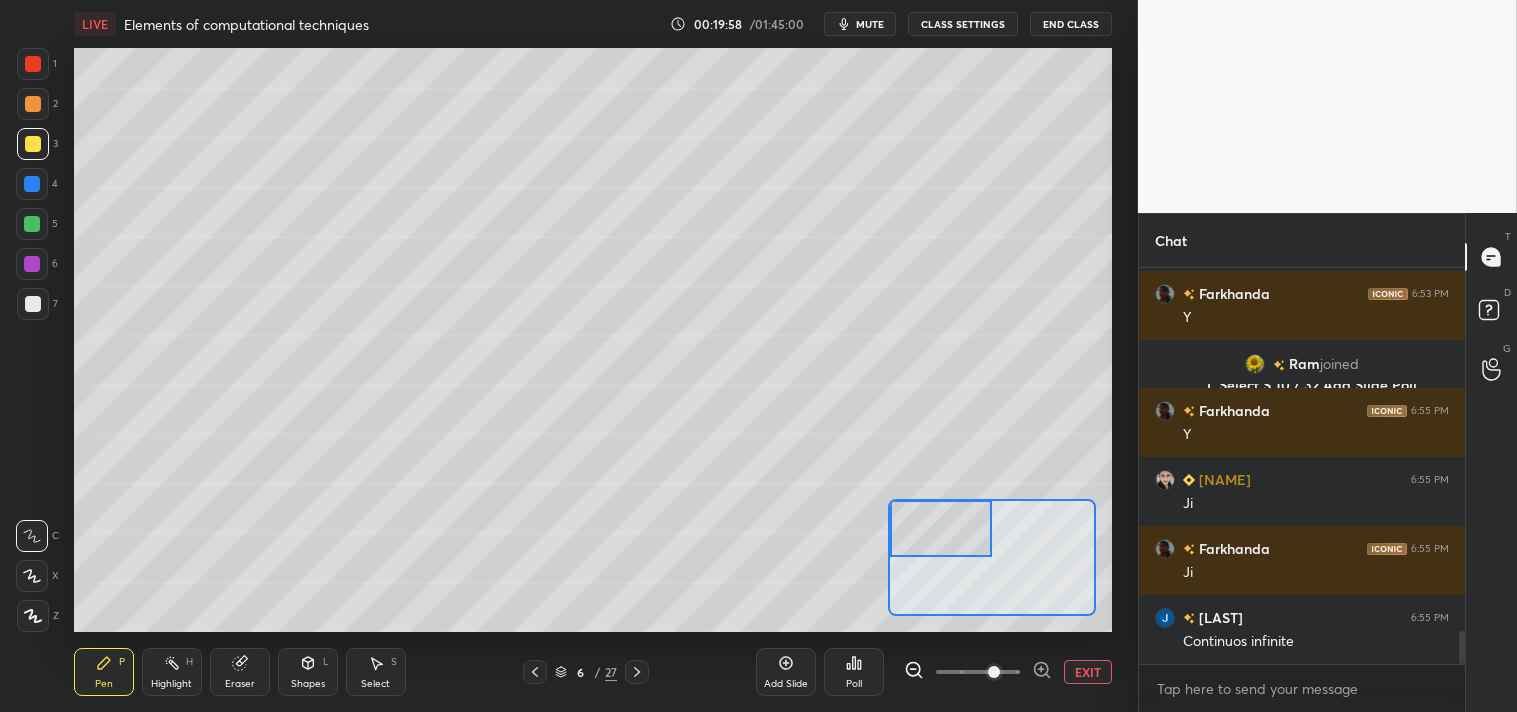 click at bounding box center (33, 144) 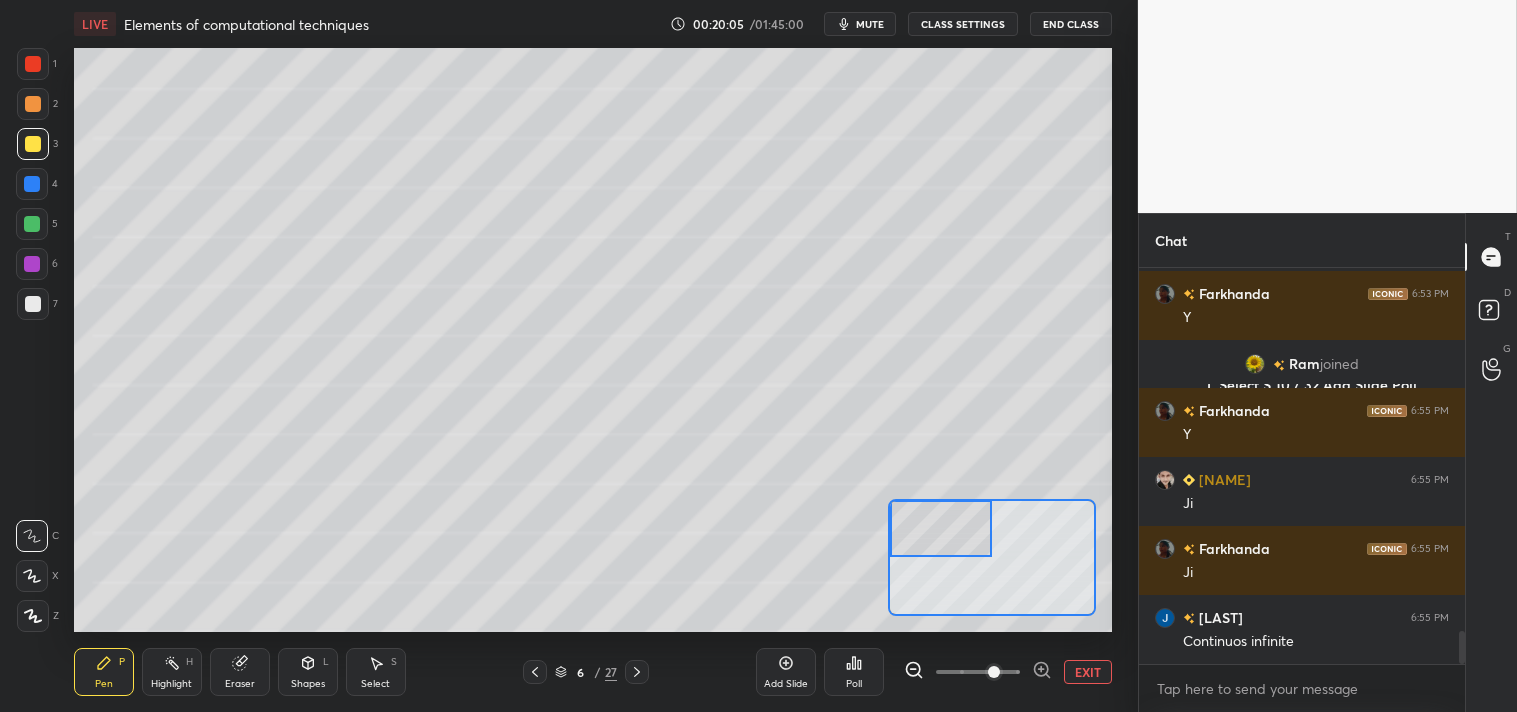 click on "Eraser" at bounding box center (240, 672) 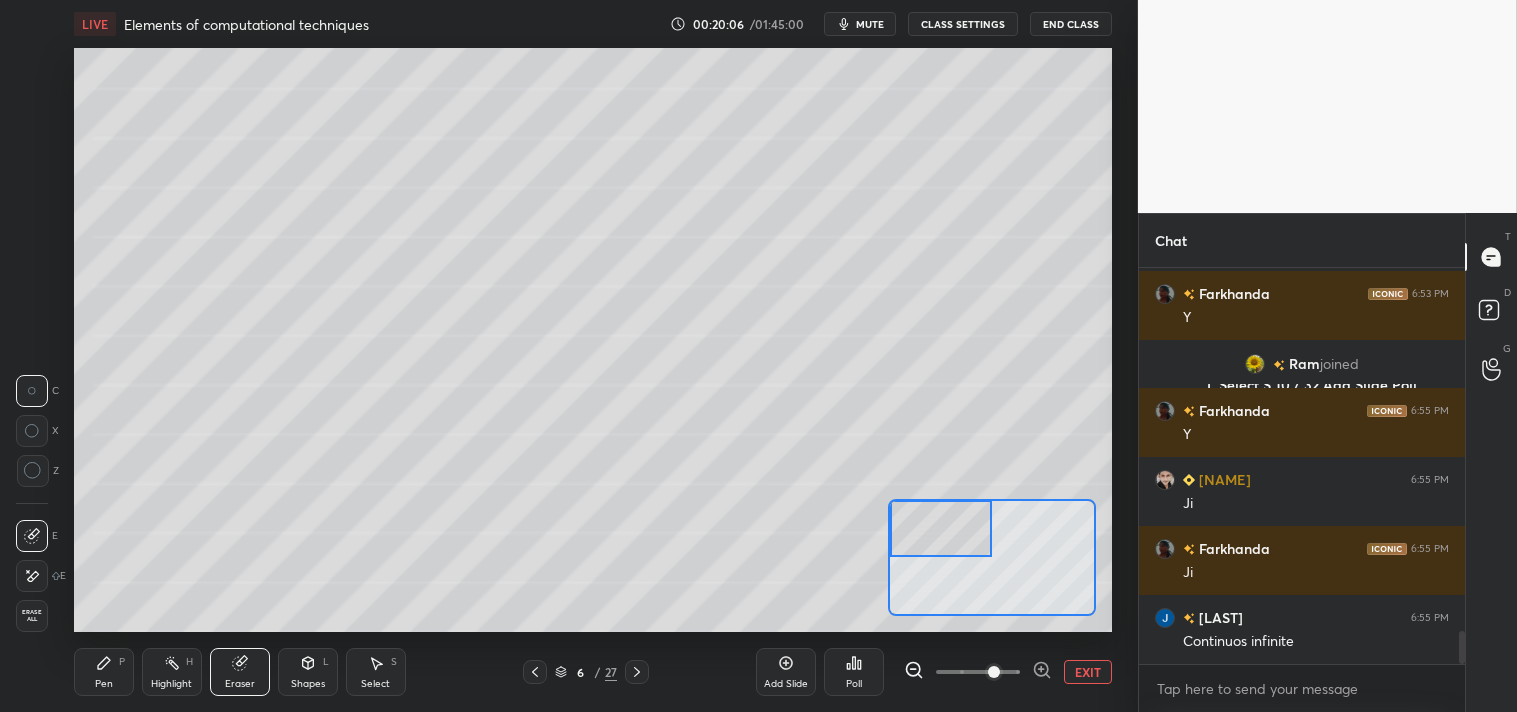 click 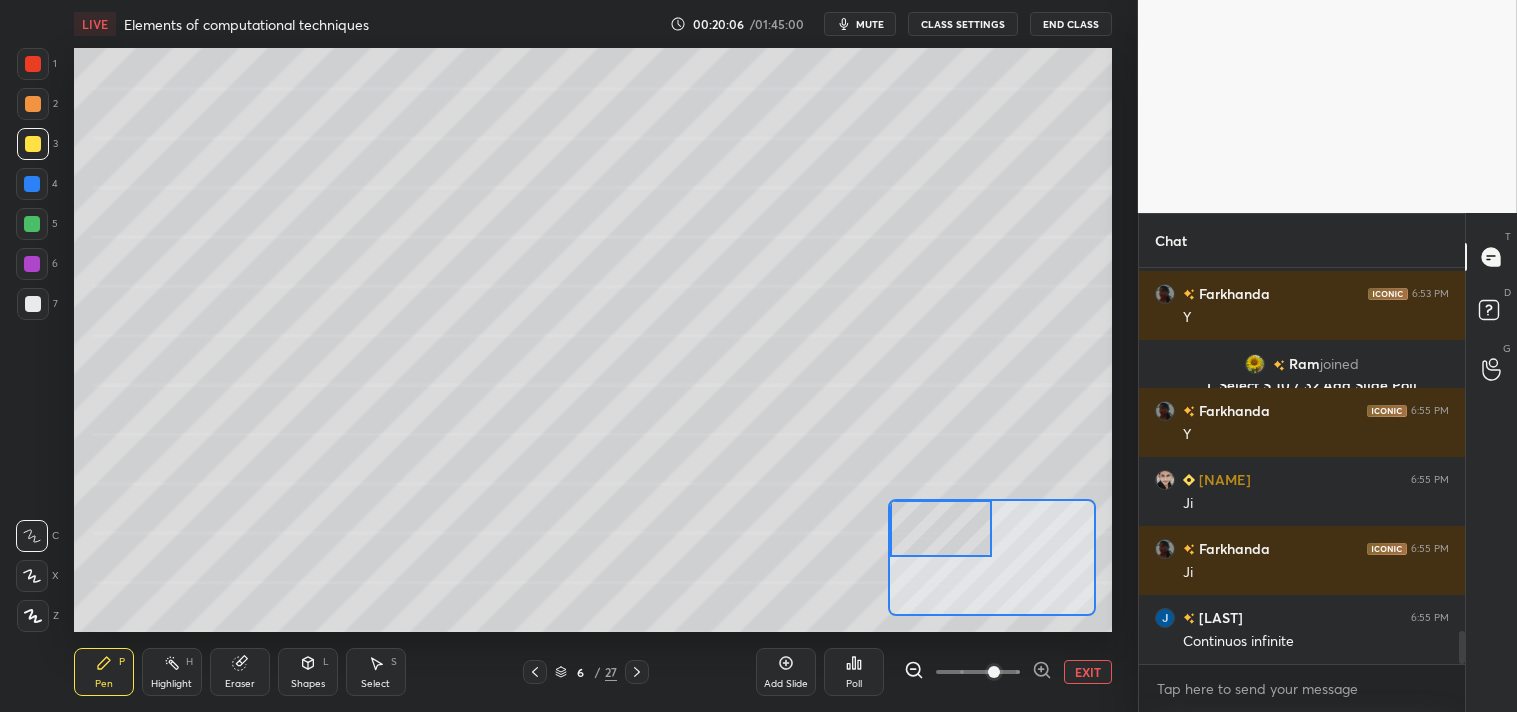 click on "Pen P" at bounding box center [104, 672] 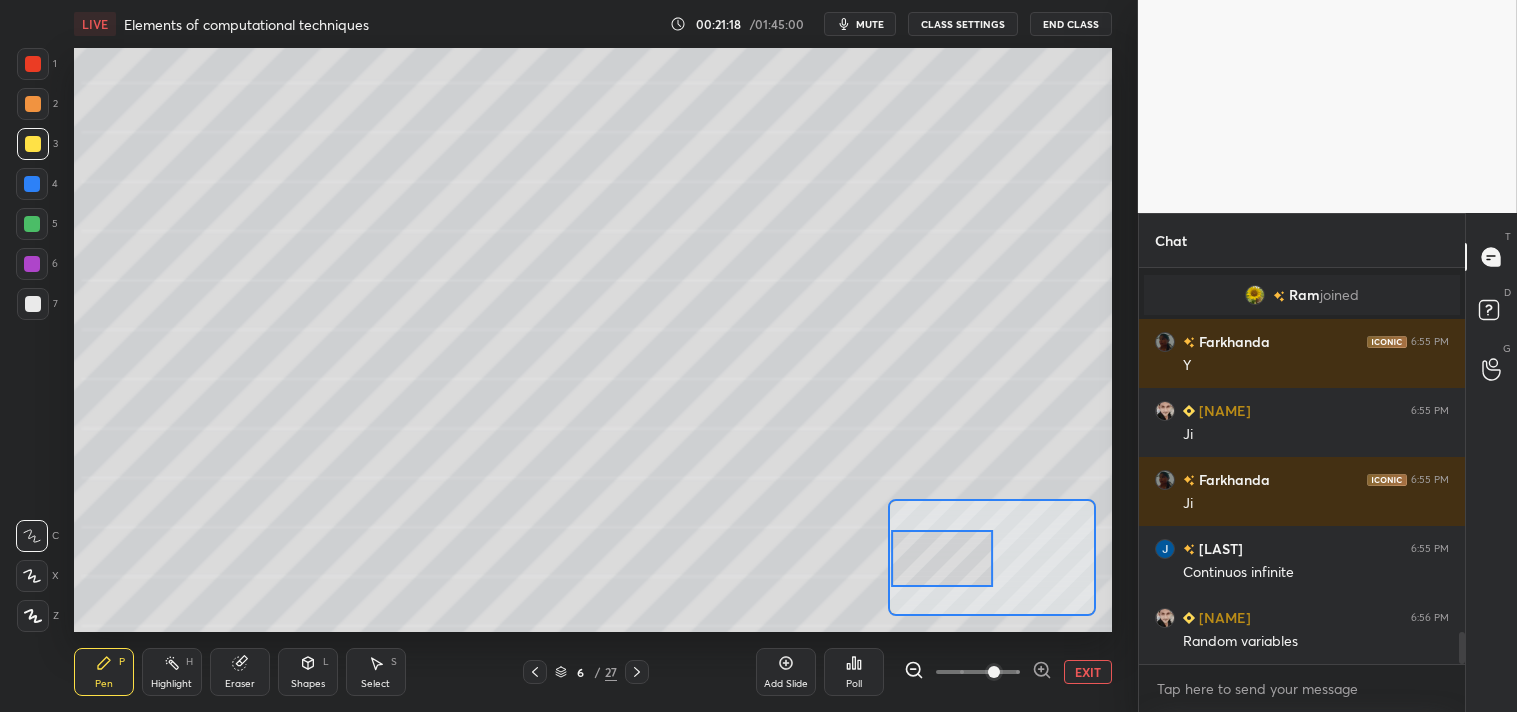 scroll, scrollTop: 4511, scrollLeft: 0, axis: vertical 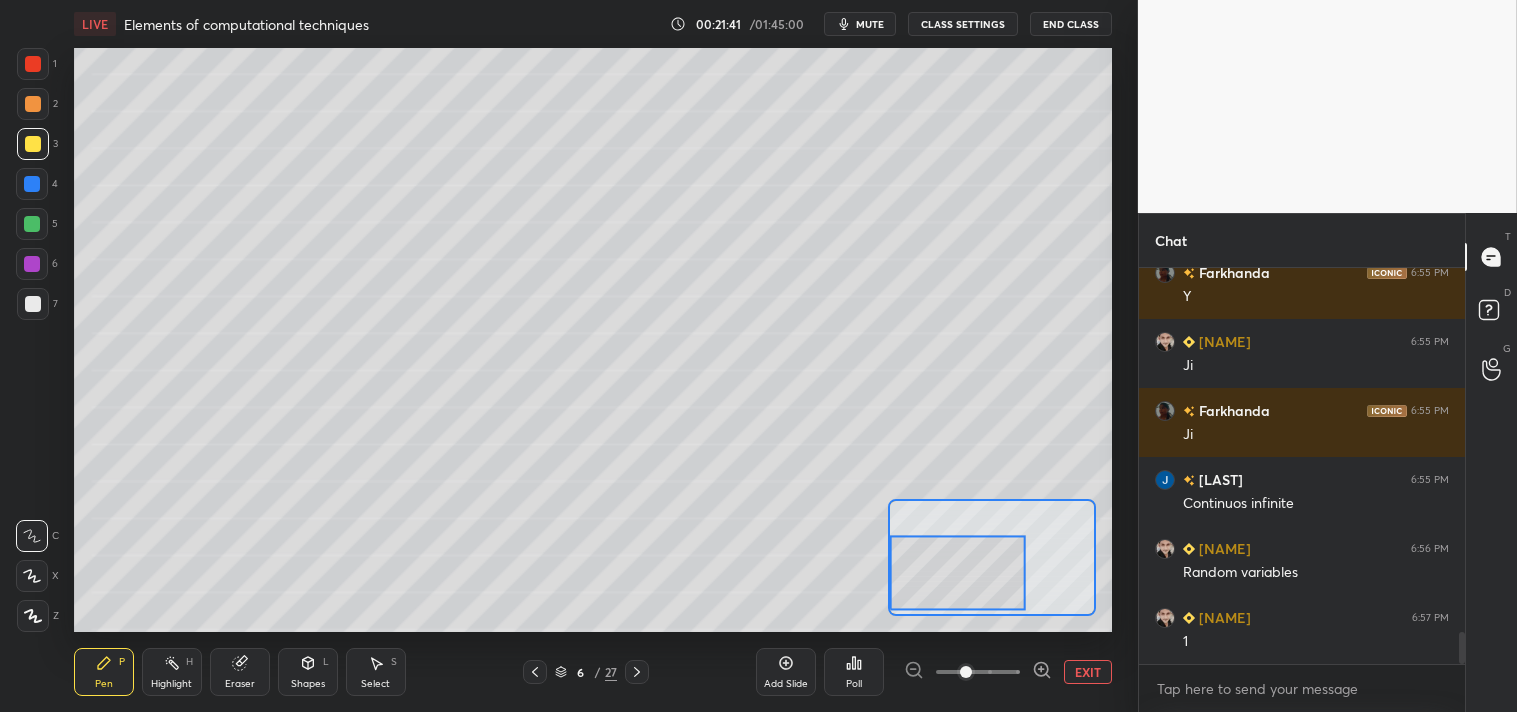 click on "Highlight H" at bounding box center [172, 672] 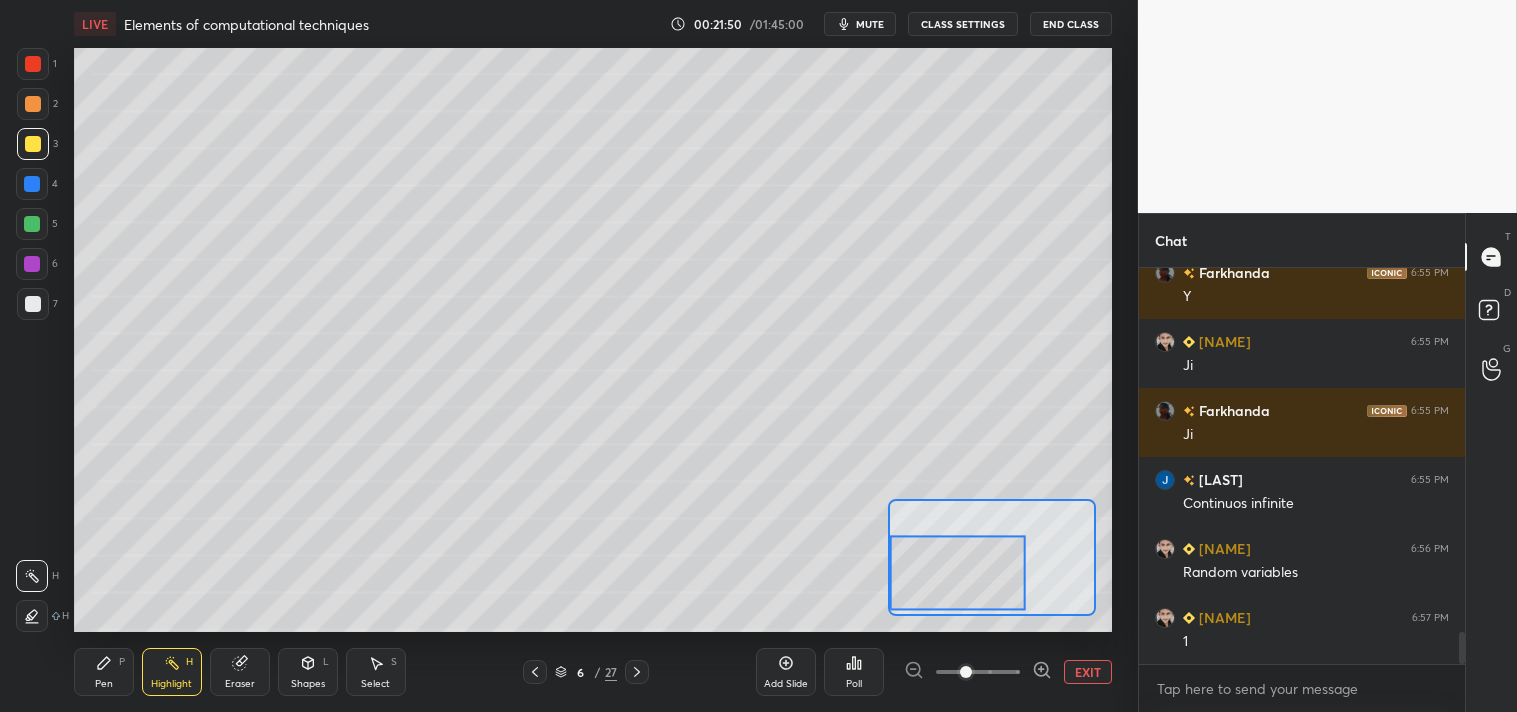 click on "Pen" at bounding box center (104, 684) 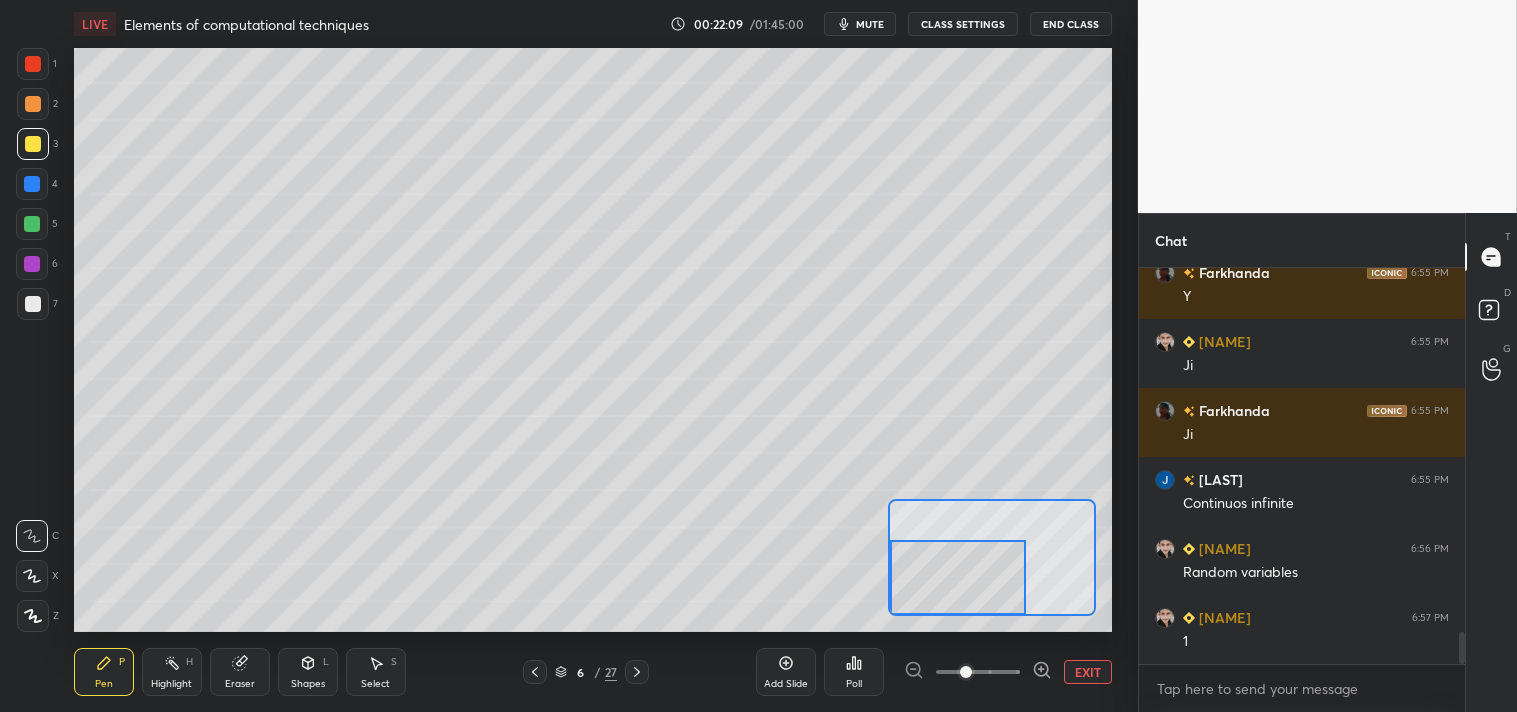 click on "EXIT" at bounding box center [1088, 672] 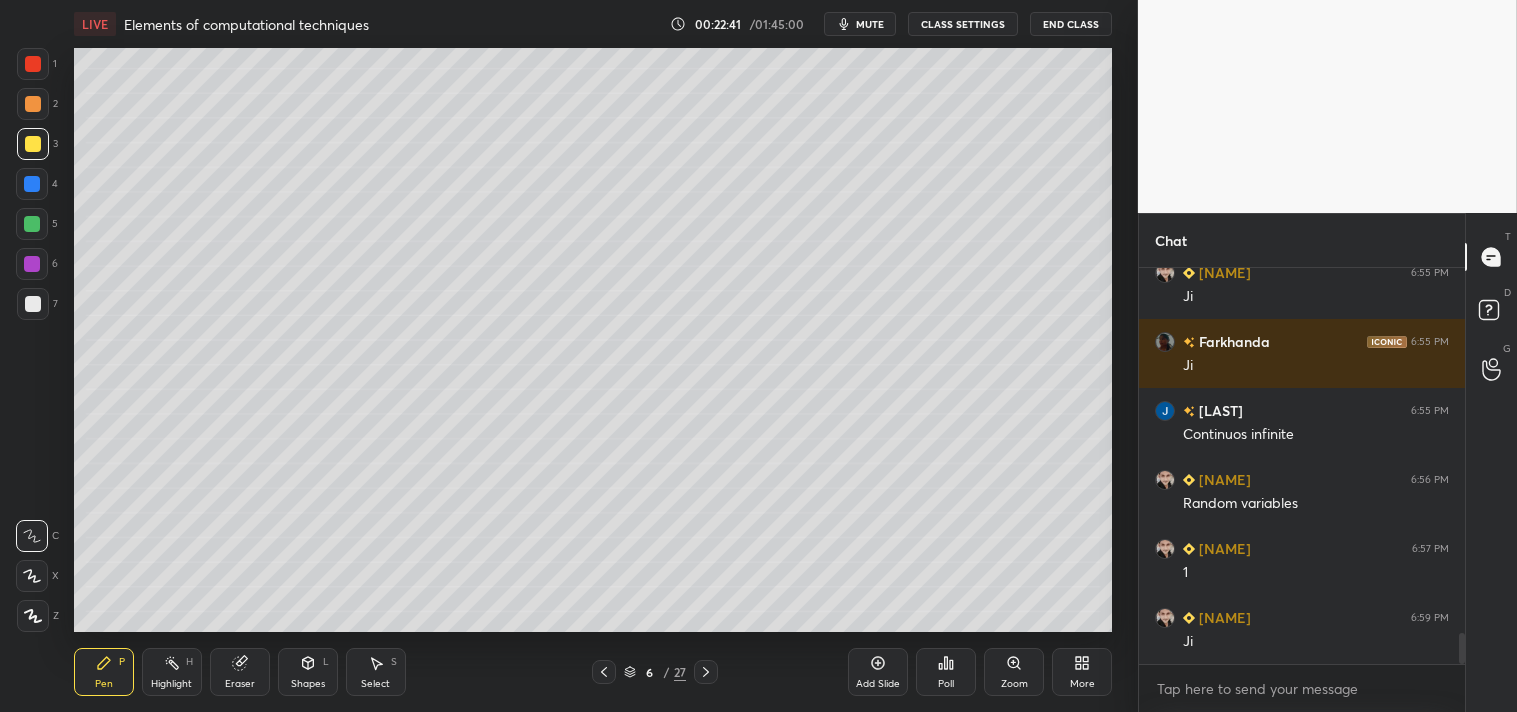 scroll, scrollTop: 4648, scrollLeft: 0, axis: vertical 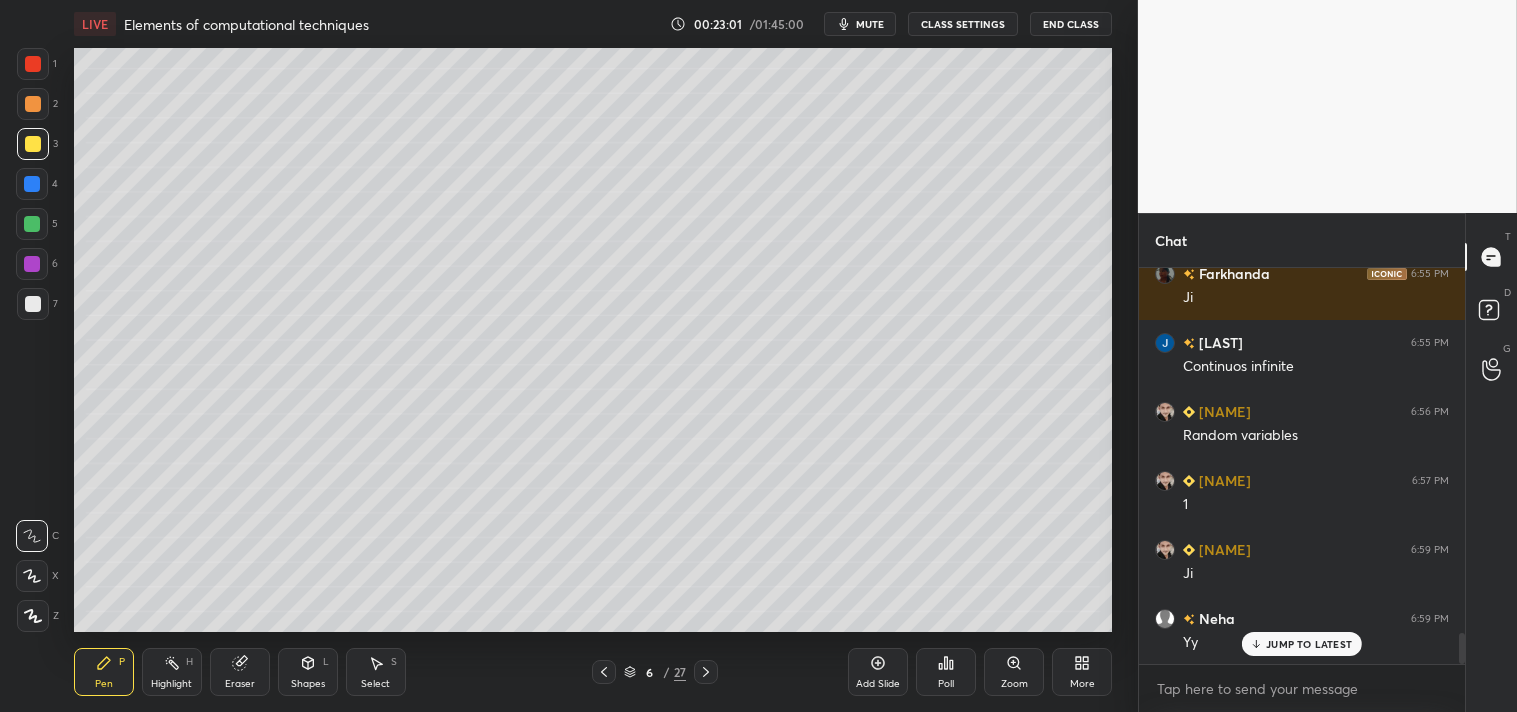 click 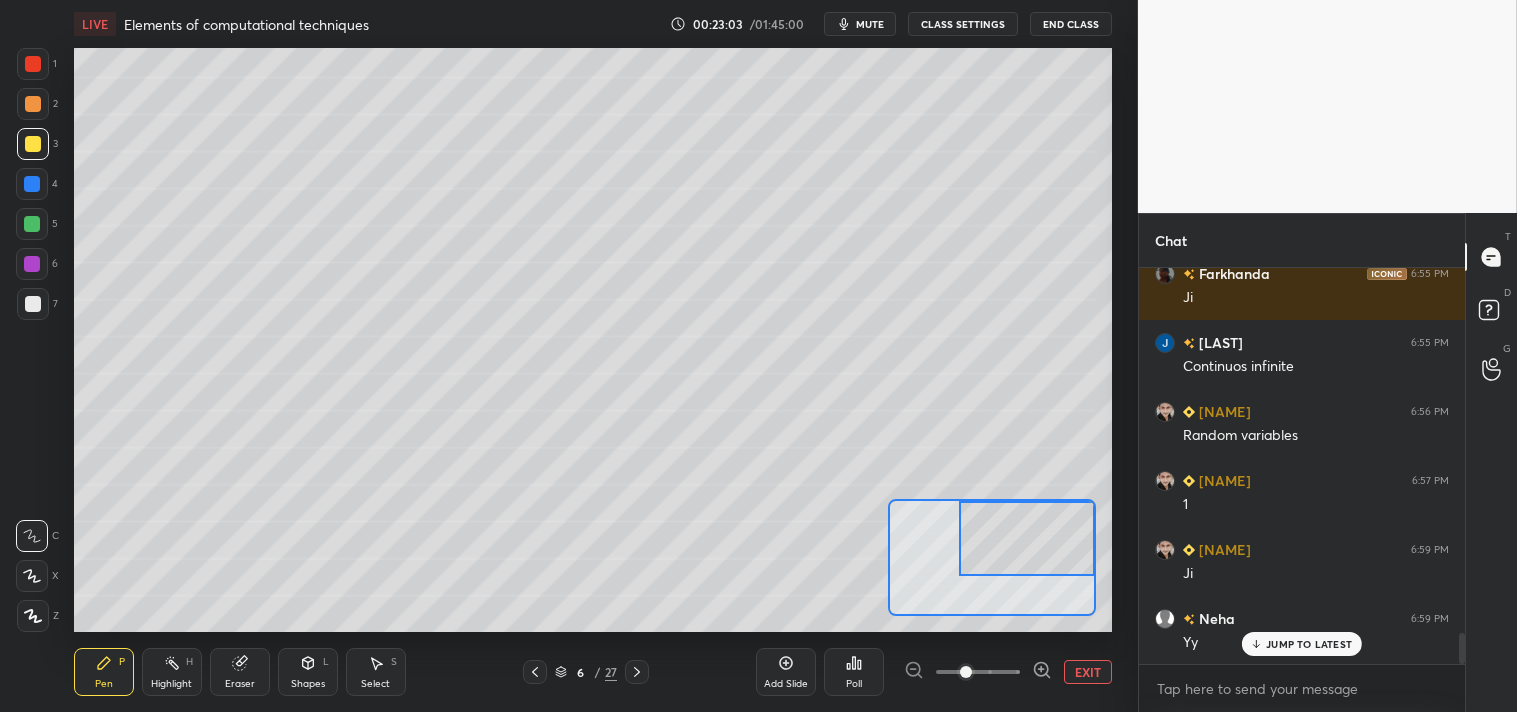 click at bounding box center [33, 304] 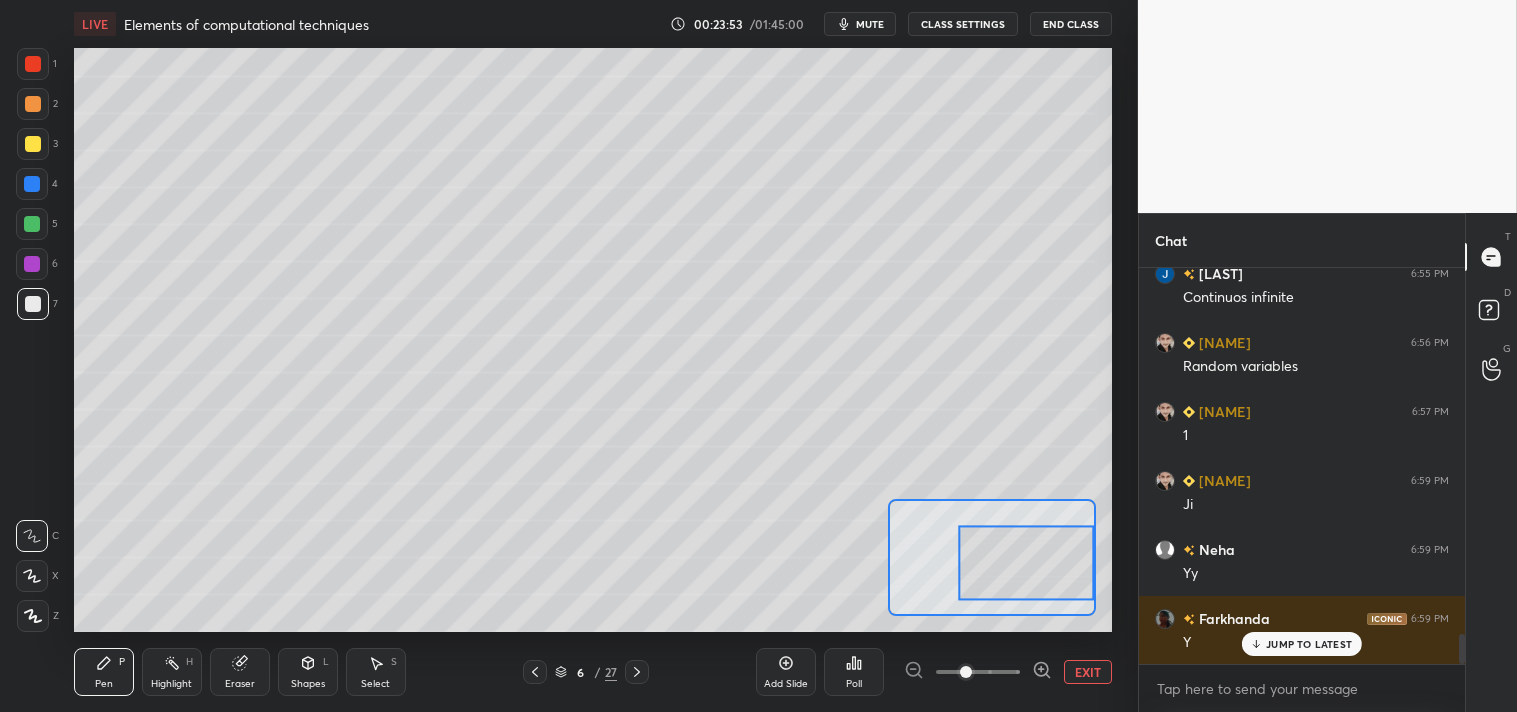 scroll, scrollTop: 4786, scrollLeft: 0, axis: vertical 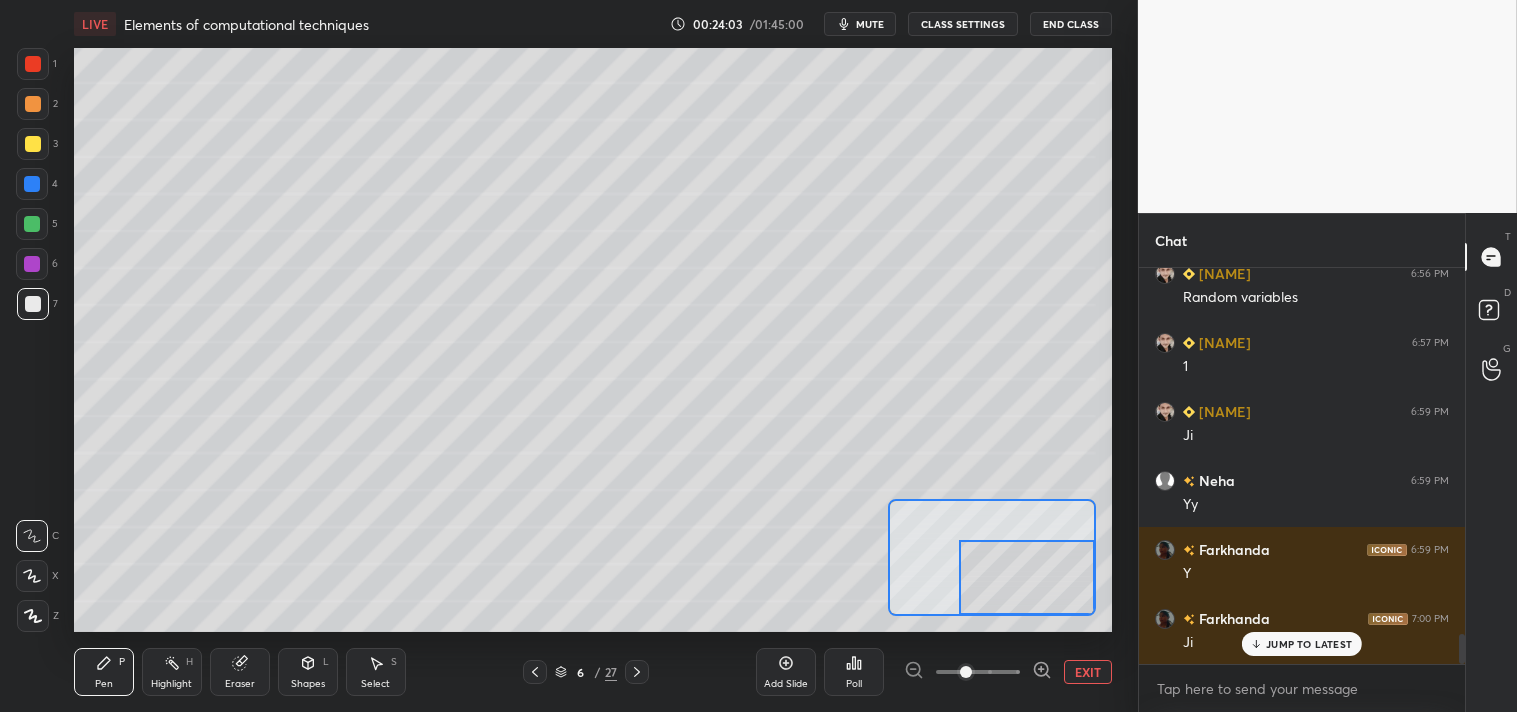 click on "Highlight H" at bounding box center [172, 672] 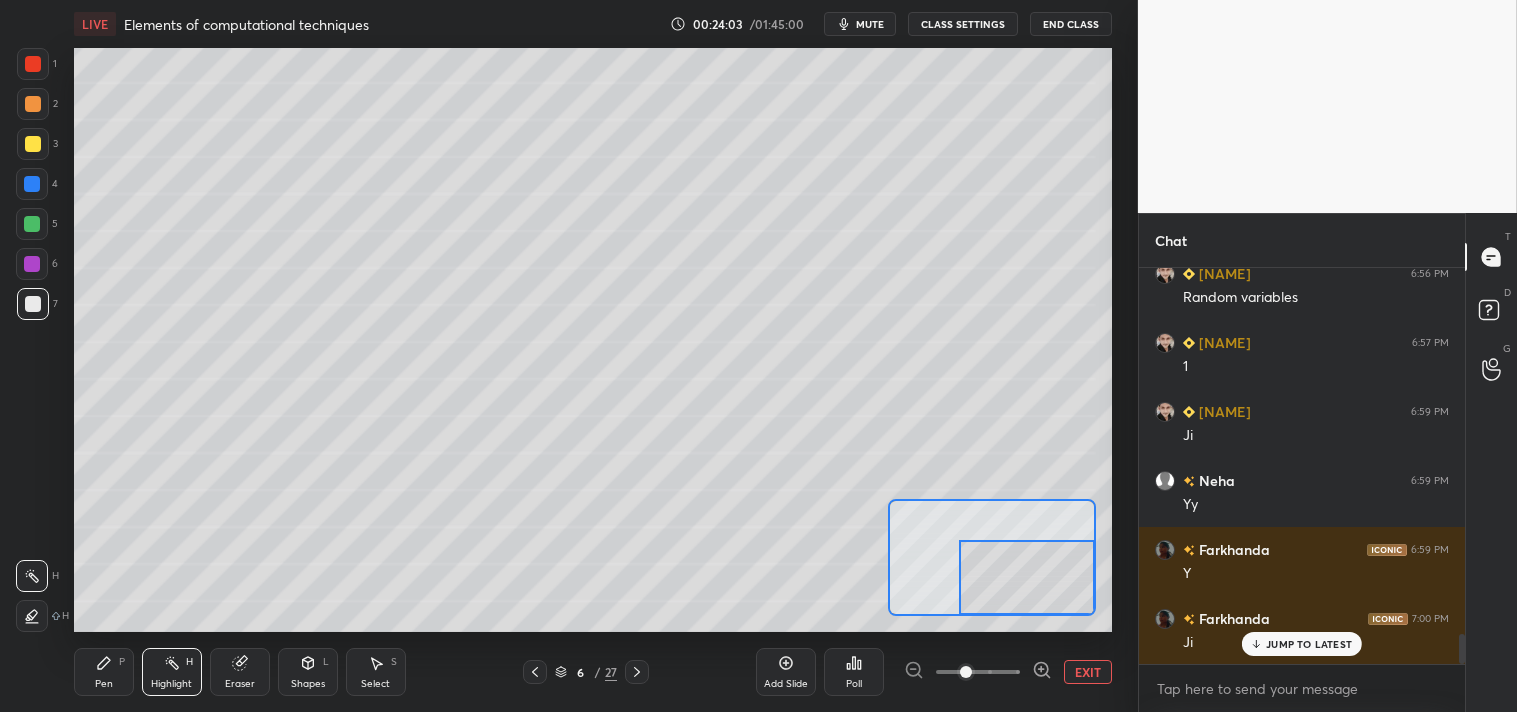 click on "Pen P Highlight H Eraser Shapes L Select S" at bounding box center (244, 672) 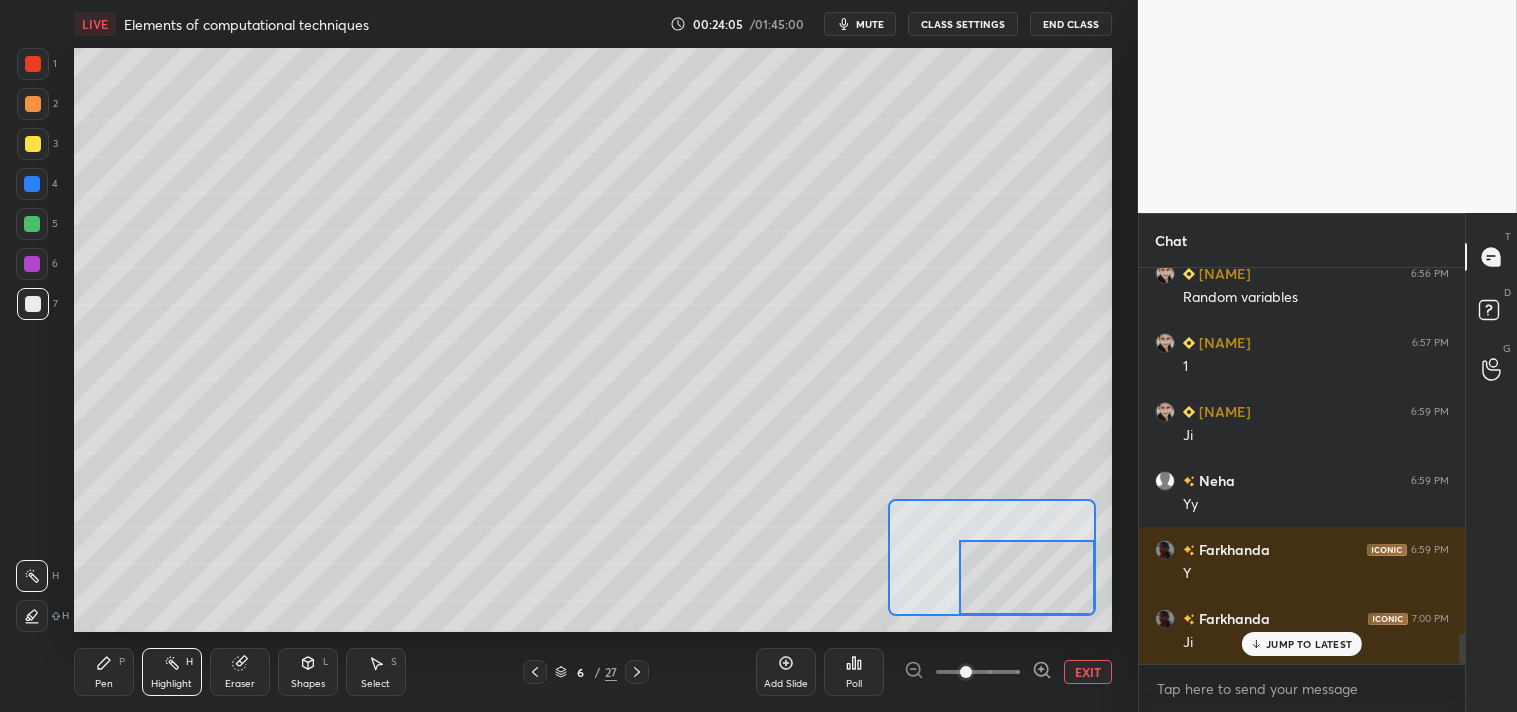 click on "Pen P" at bounding box center [104, 672] 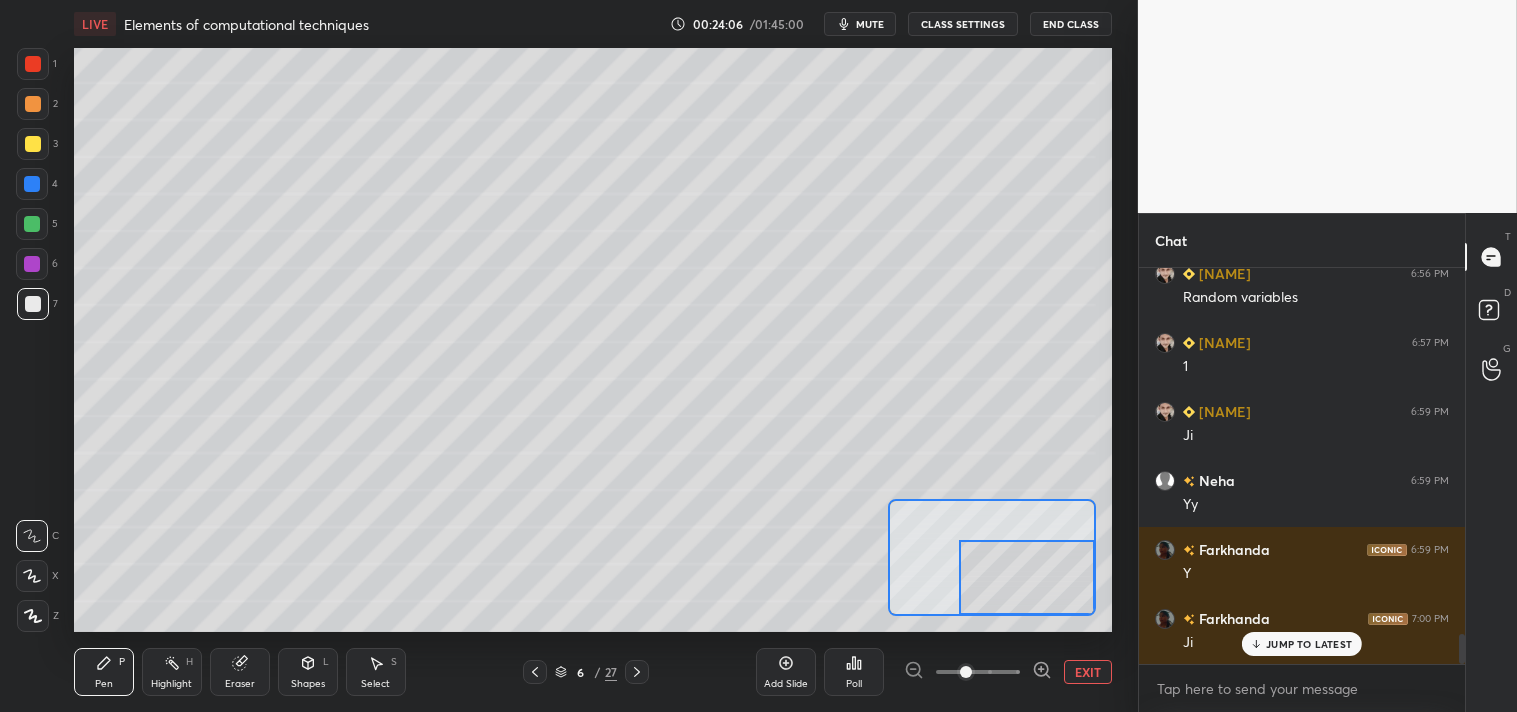 click on "Pen" at bounding box center (104, 684) 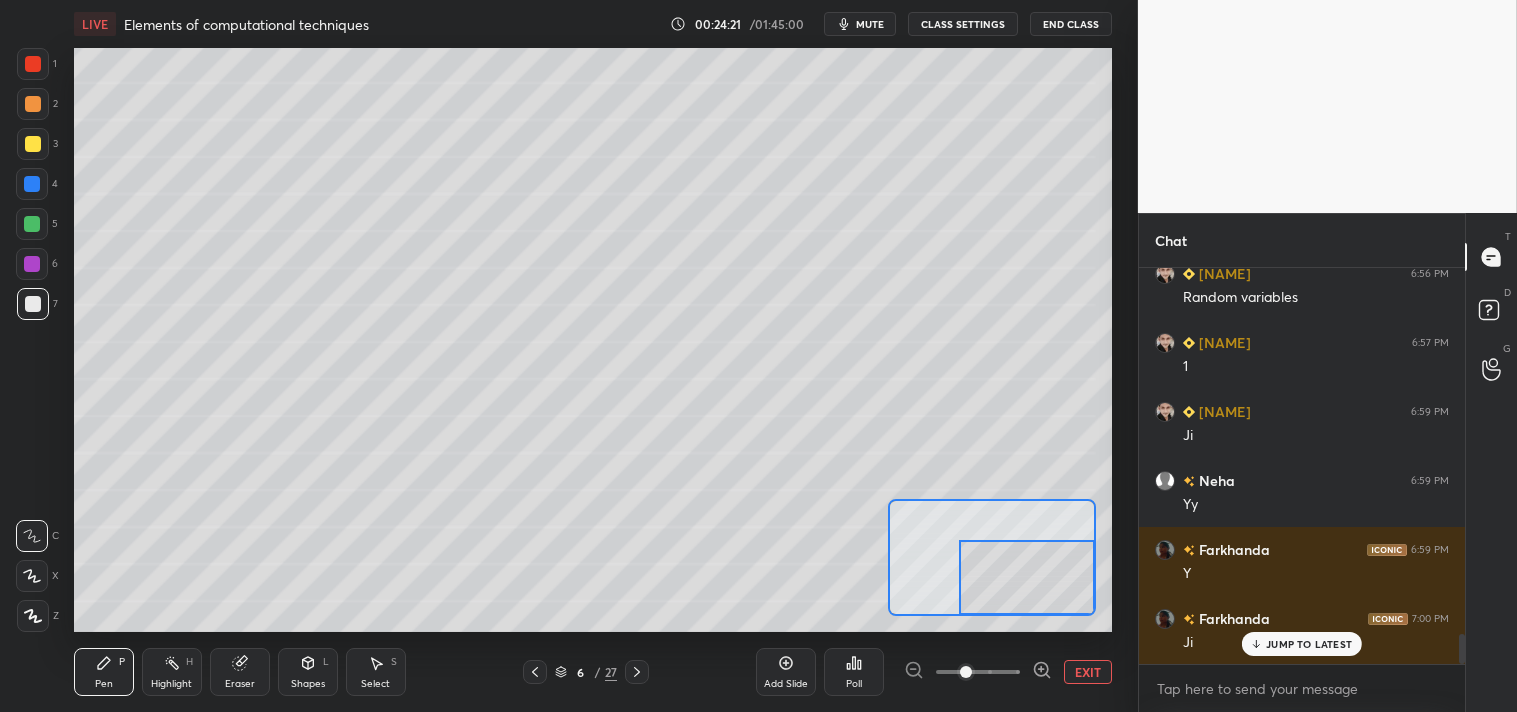 scroll, scrollTop: 4806, scrollLeft: 0, axis: vertical 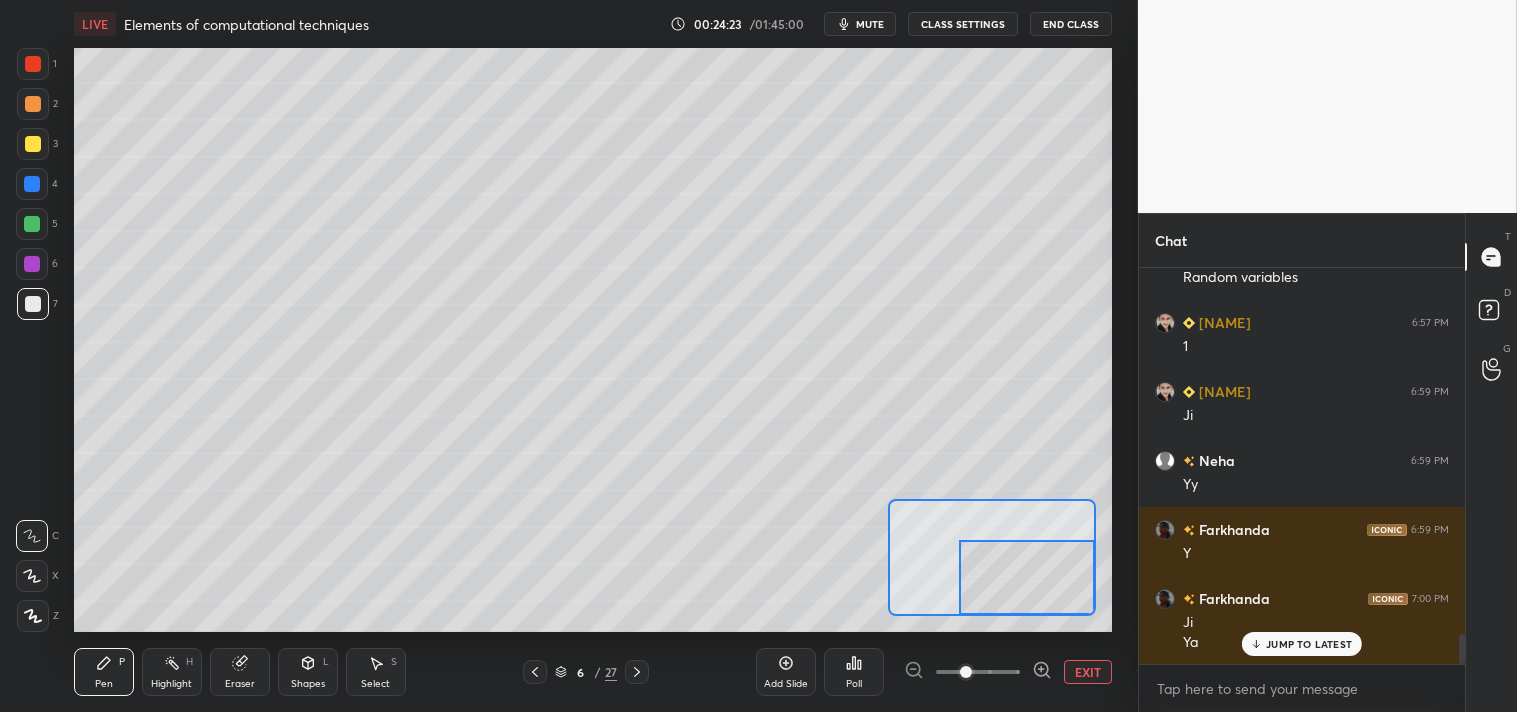 click at bounding box center [33, 144] 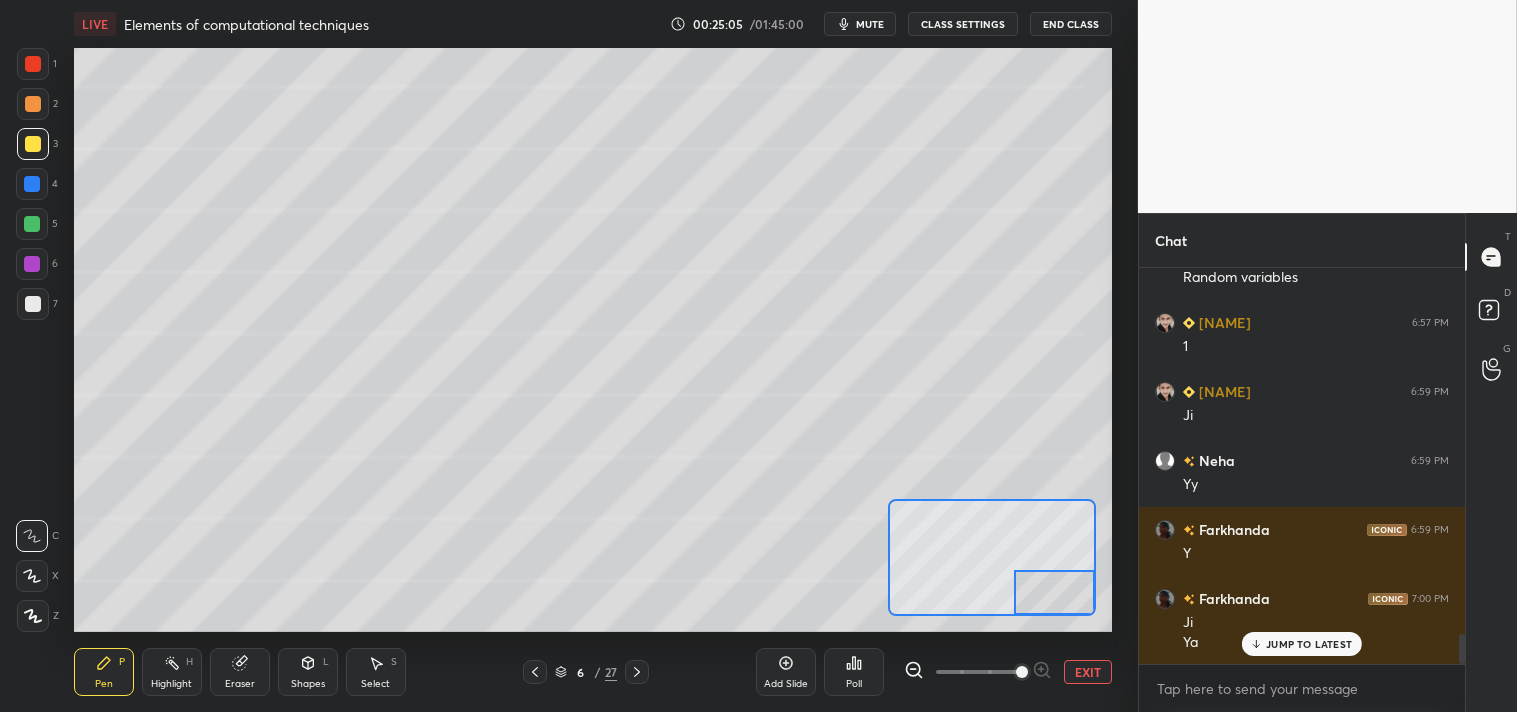 click on "EXIT" at bounding box center [1088, 672] 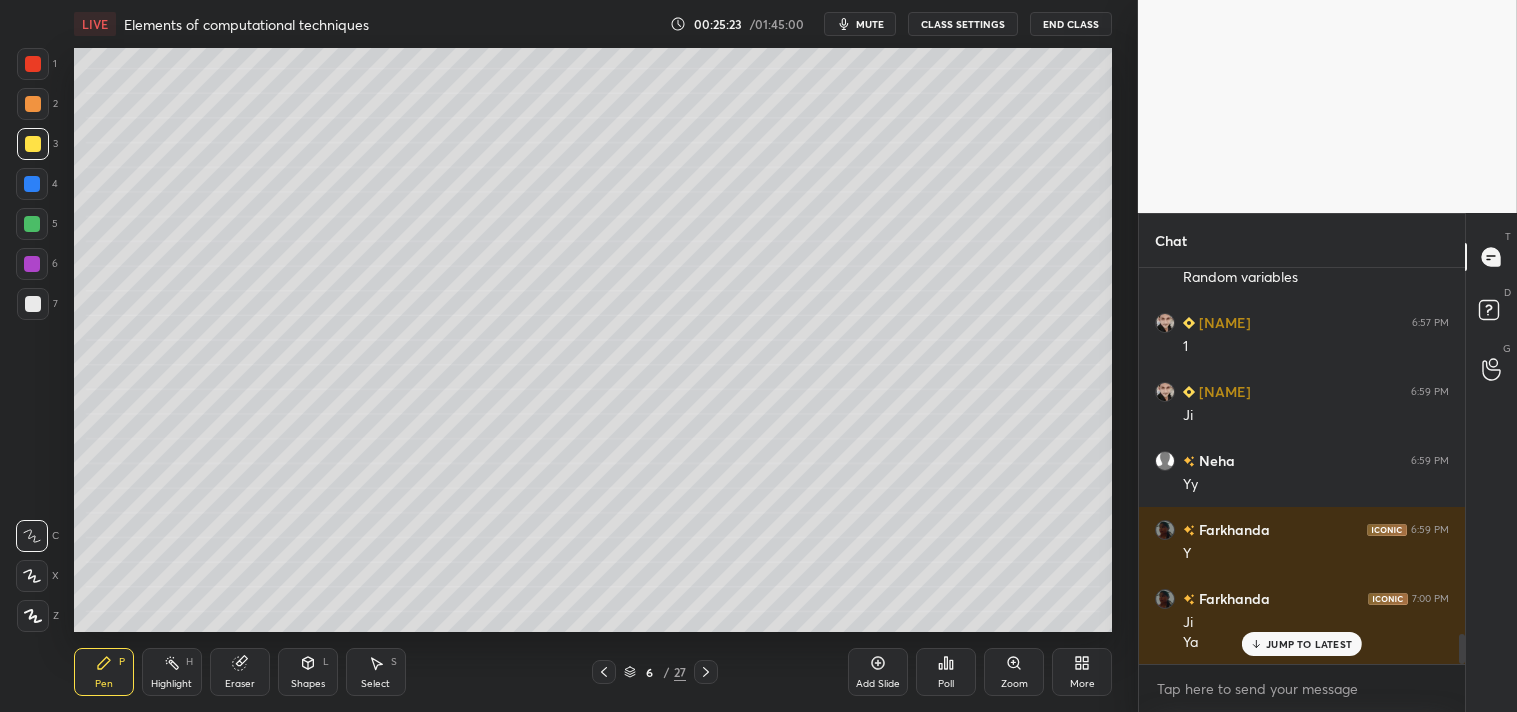 scroll, scrollTop: 4875, scrollLeft: 0, axis: vertical 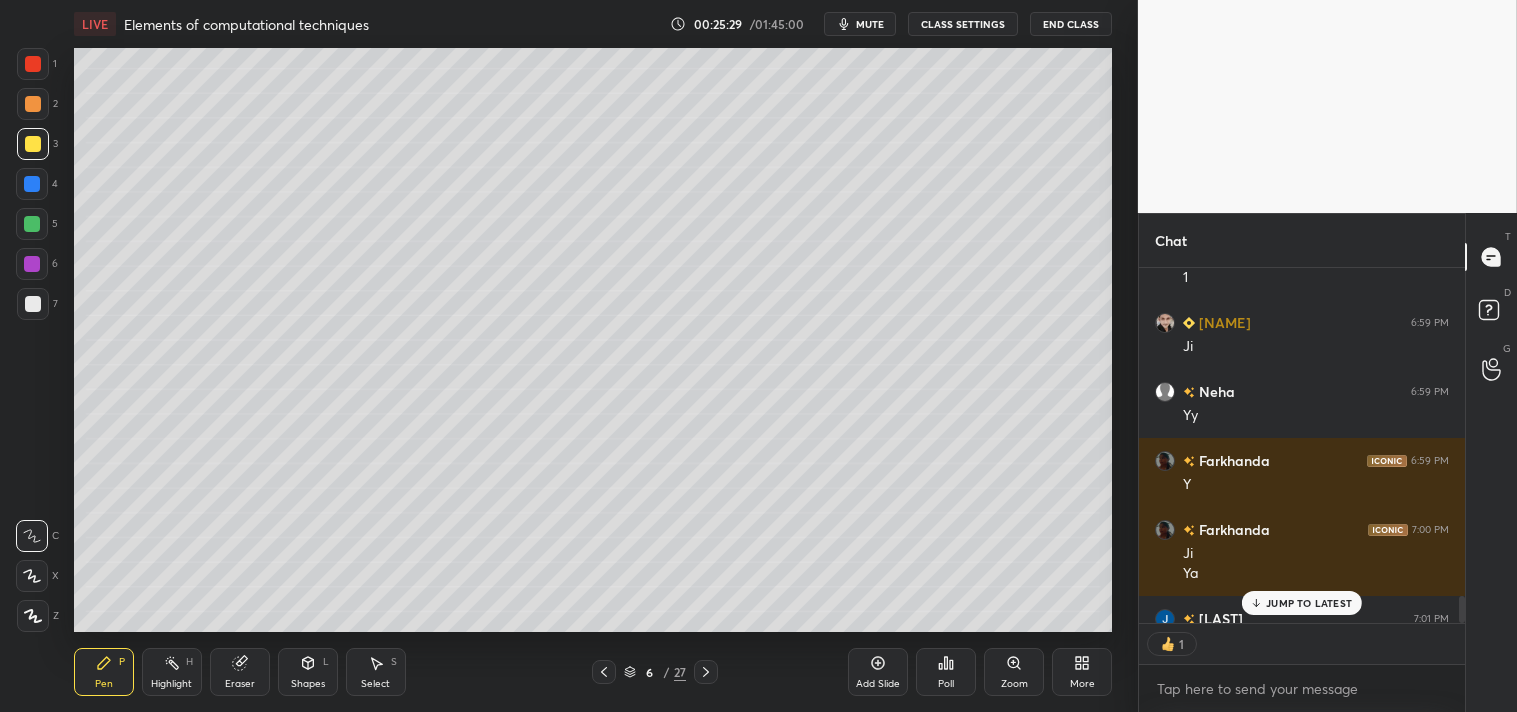 click on "Highlight H" at bounding box center (172, 672) 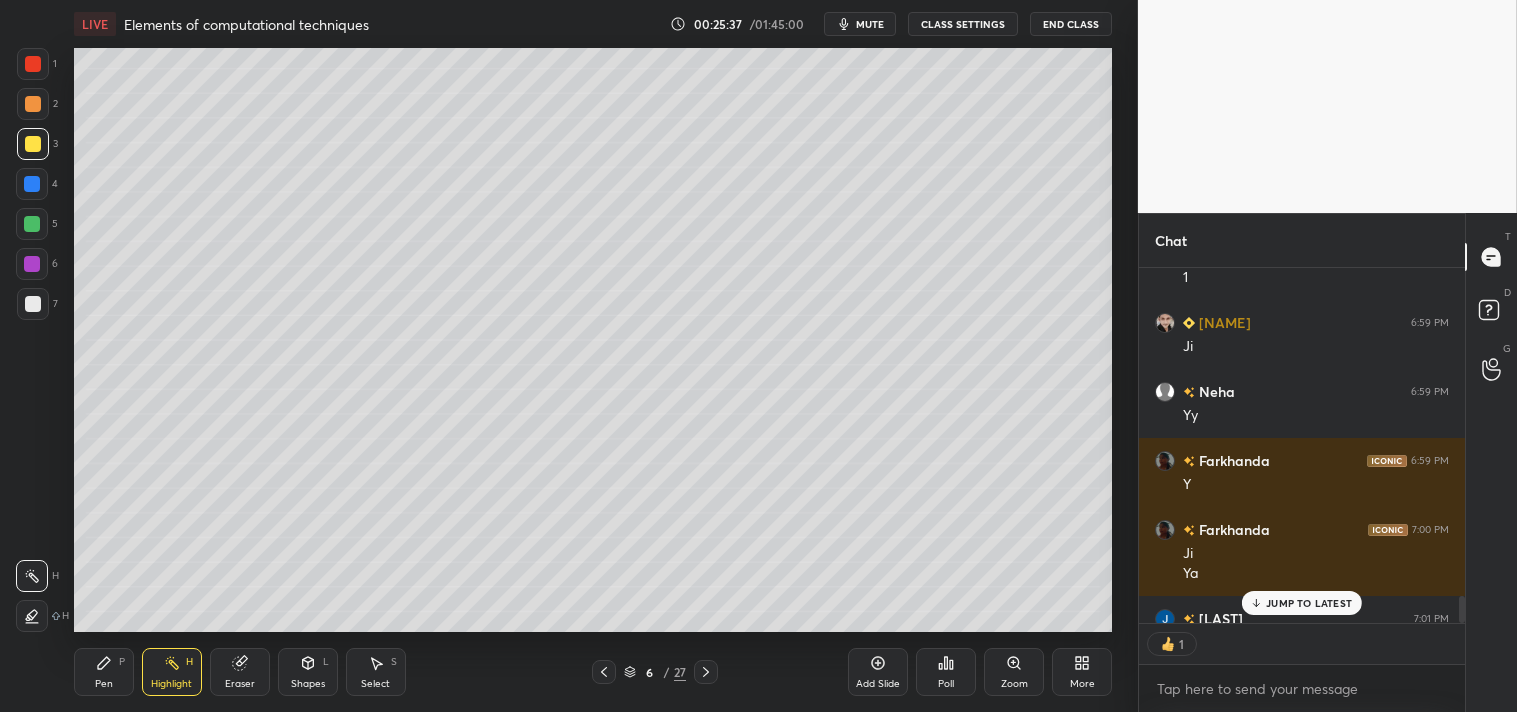 scroll, scrollTop: 6, scrollLeft: 5, axis: both 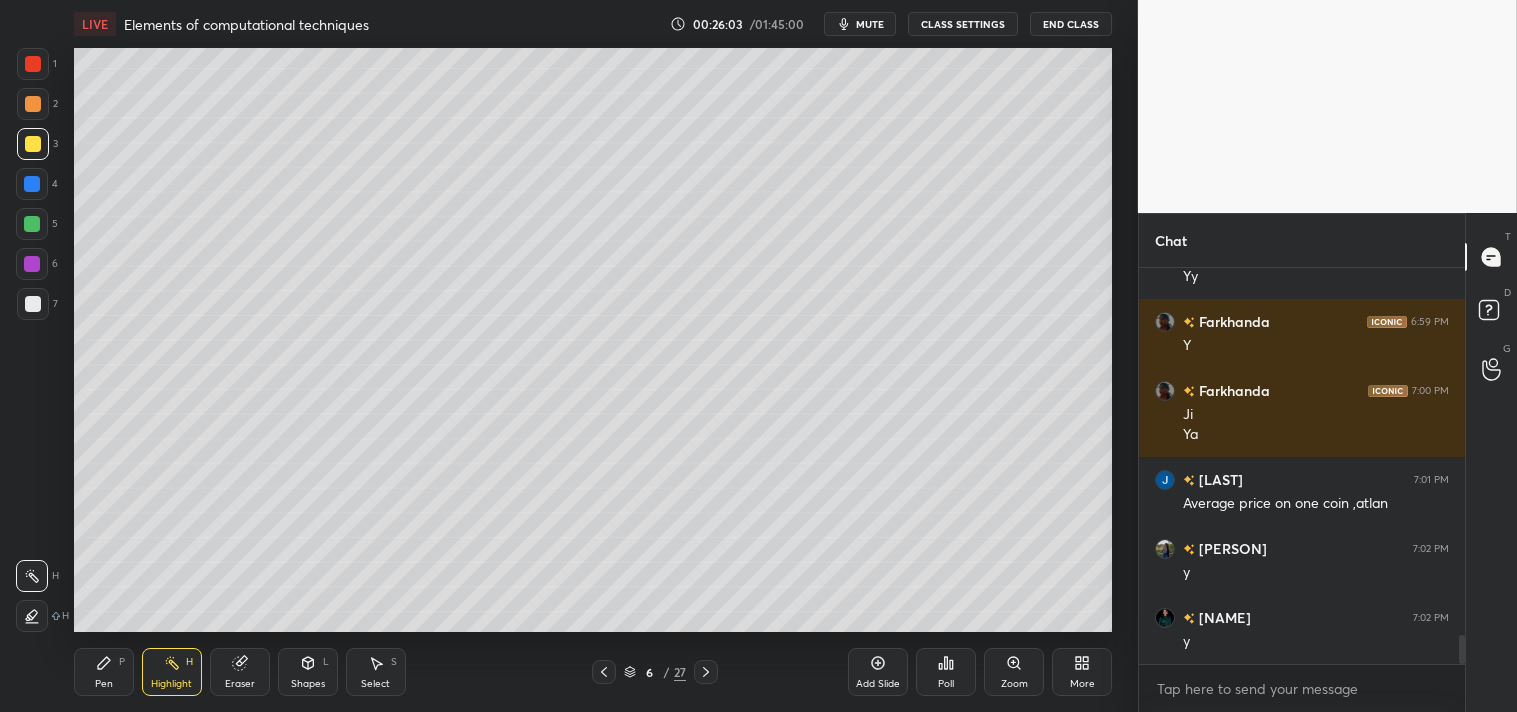 click 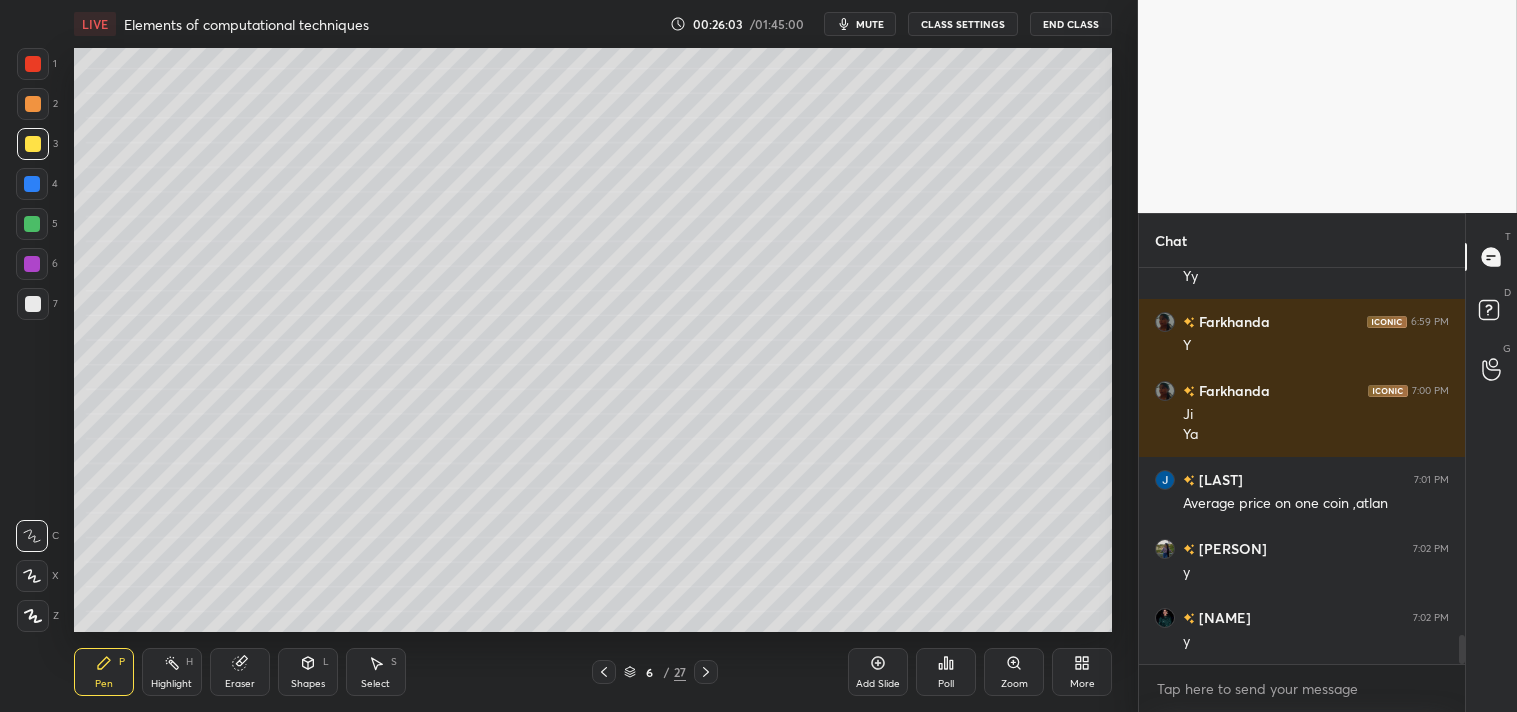 click on "Pen P" at bounding box center (104, 672) 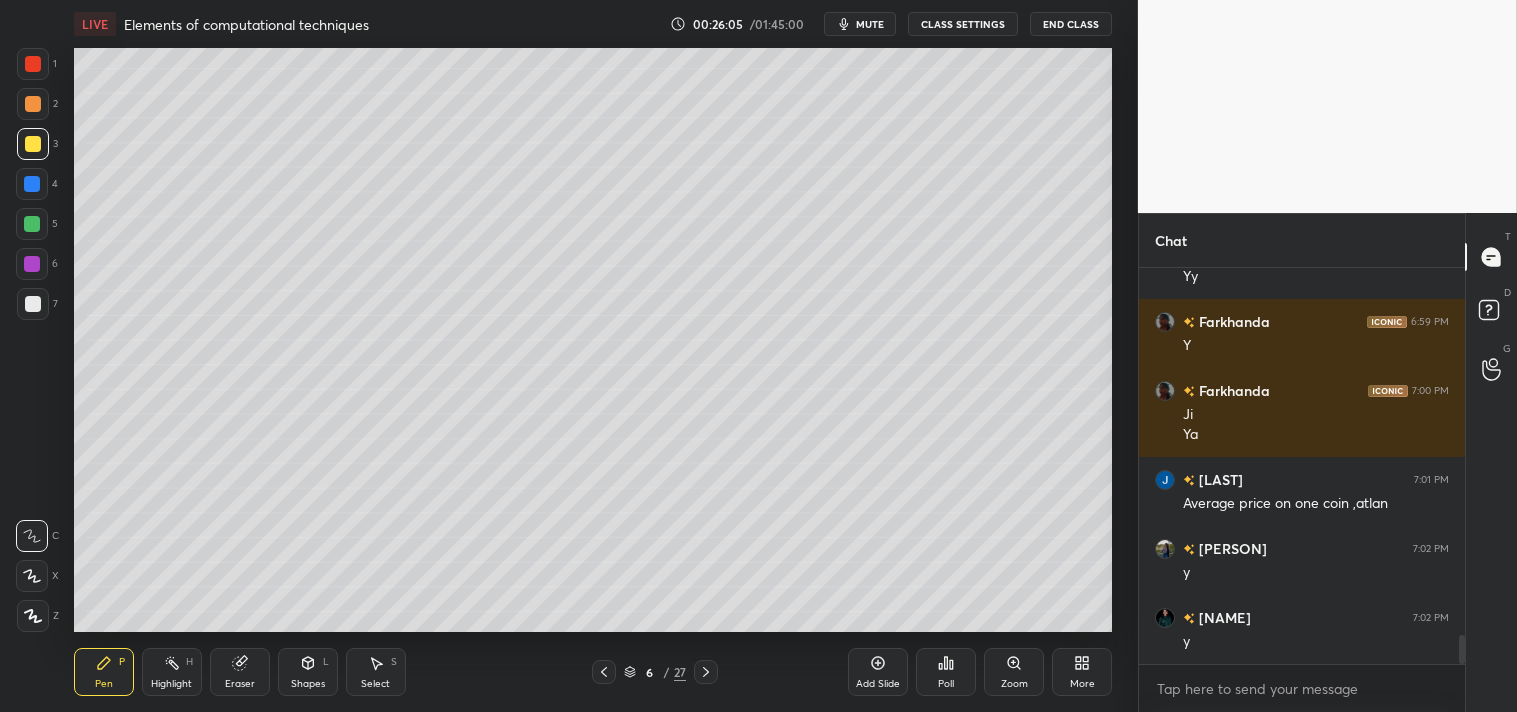 click on "Highlight" at bounding box center [171, 684] 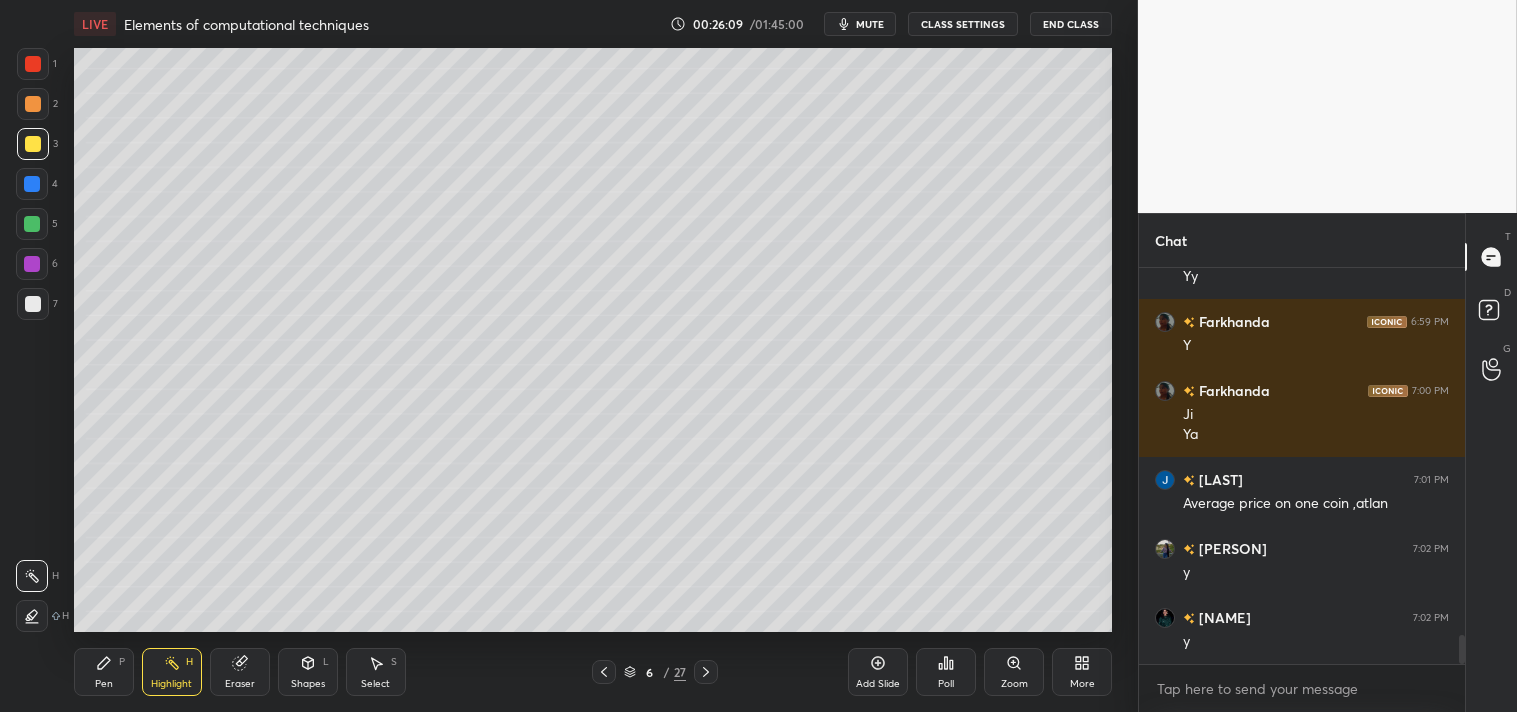 scroll, scrollTop: 5083, scrollLeft: 0, axis: vertical 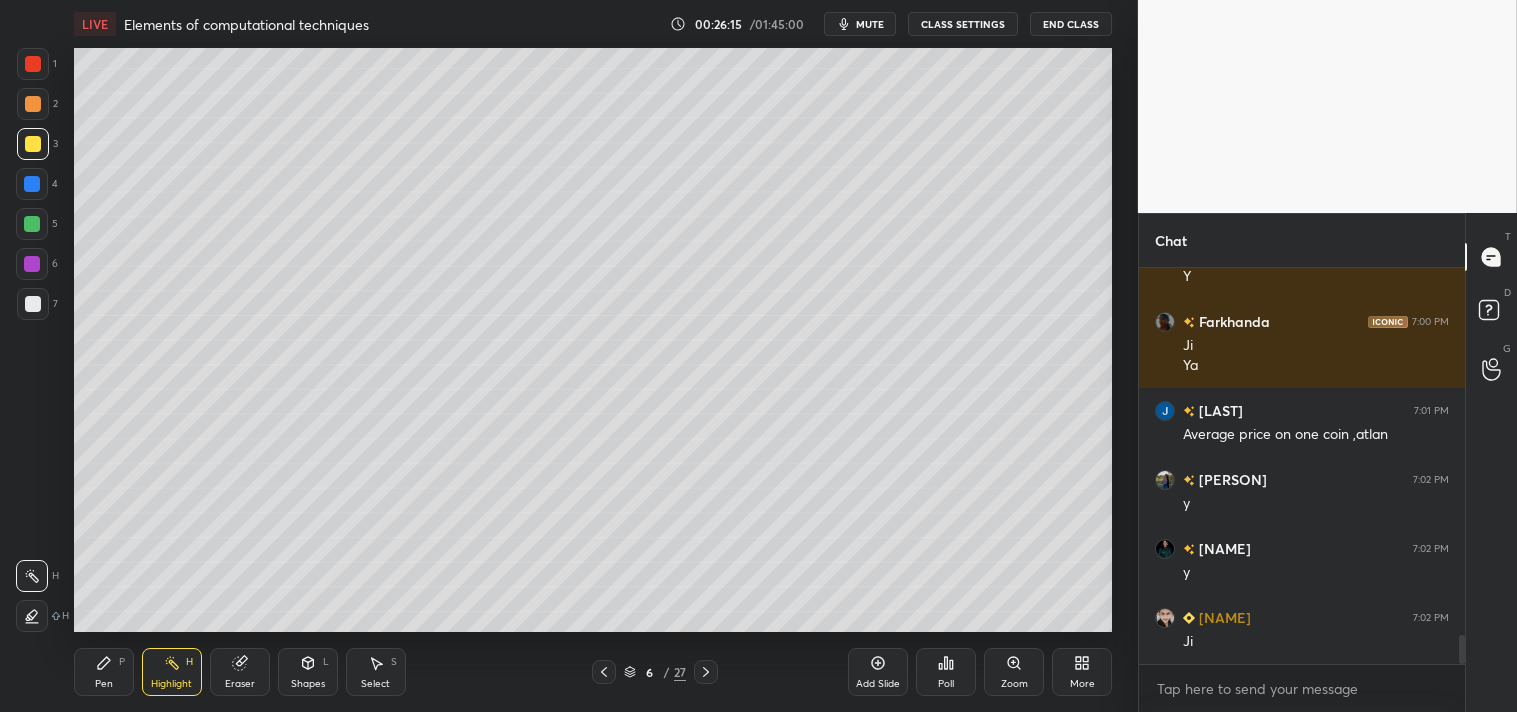 click 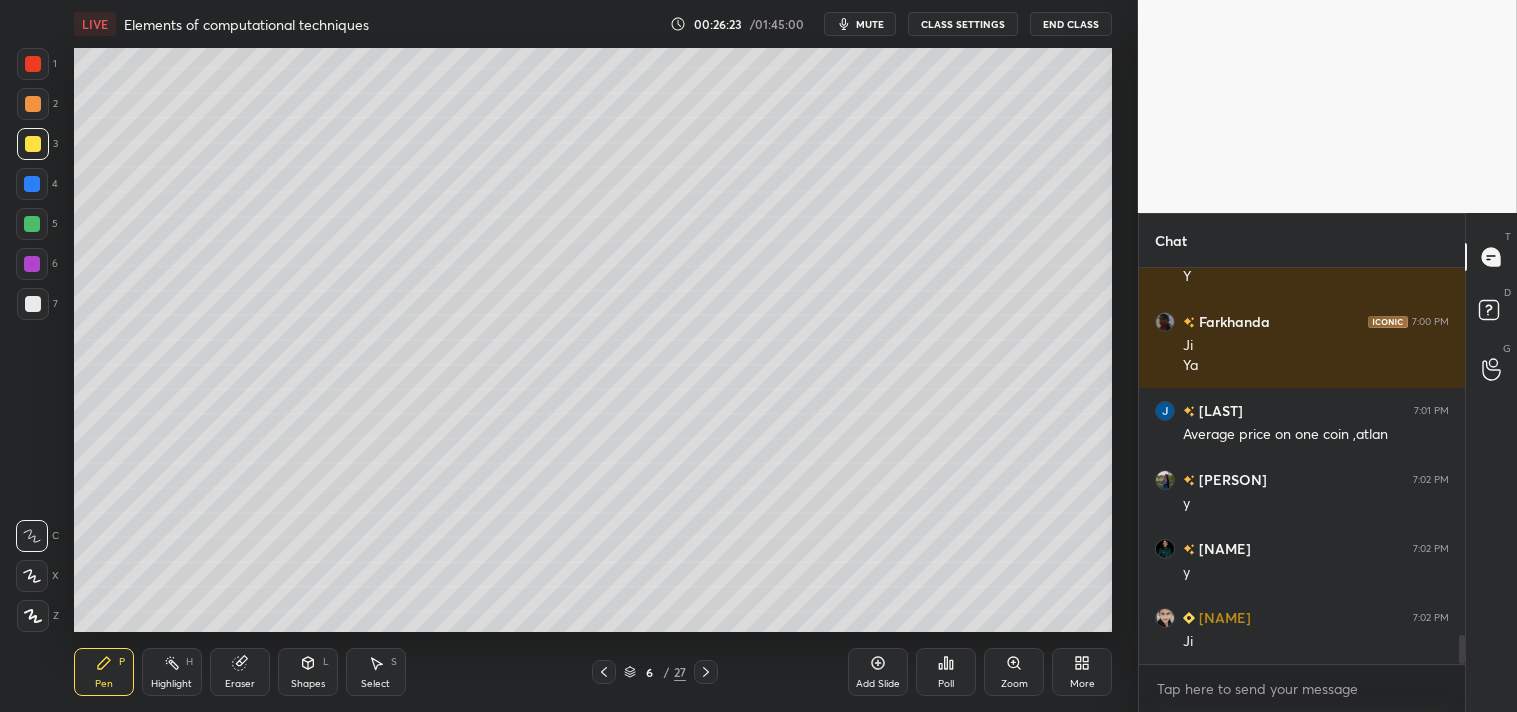click on "Add Slide" at bounding box center [878, 672] 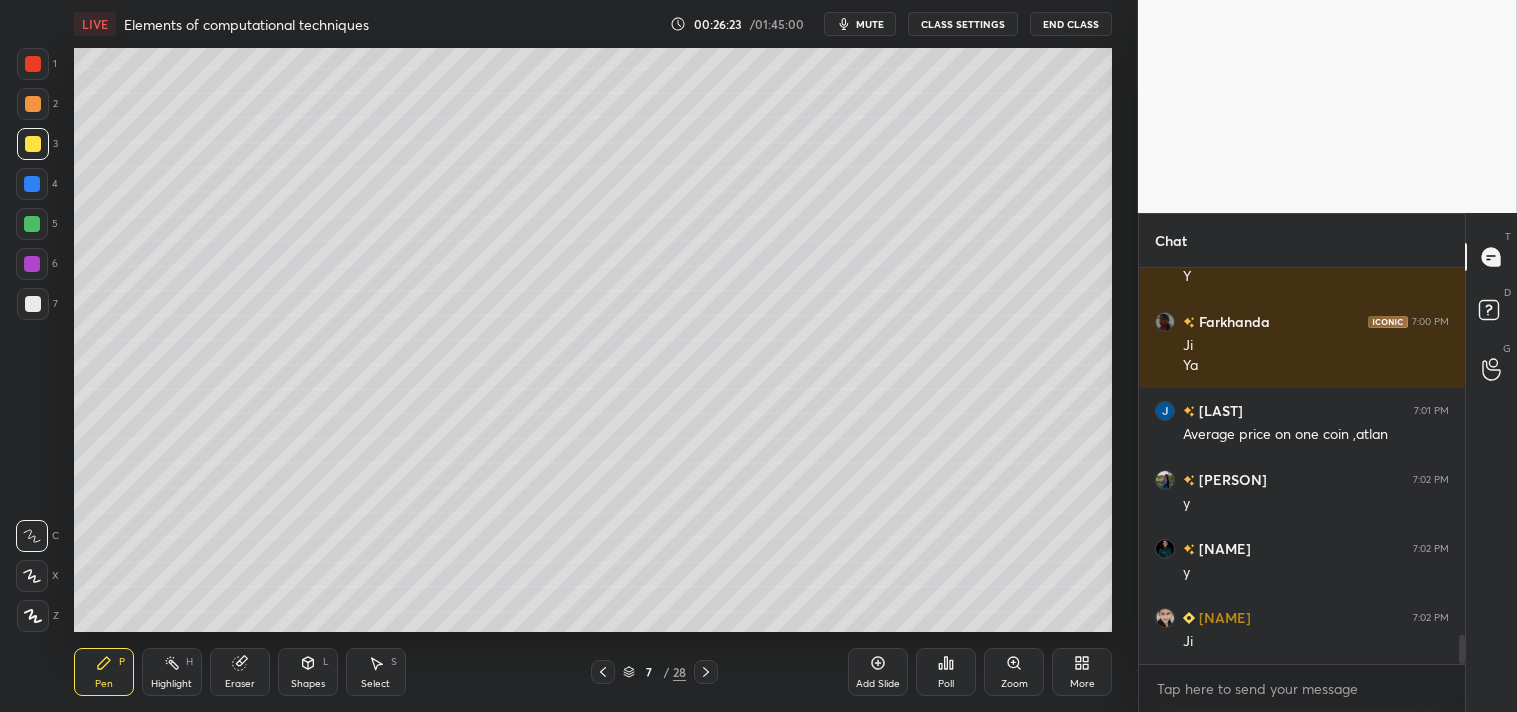 click on "Shapes" at bounding box center (308, 684) 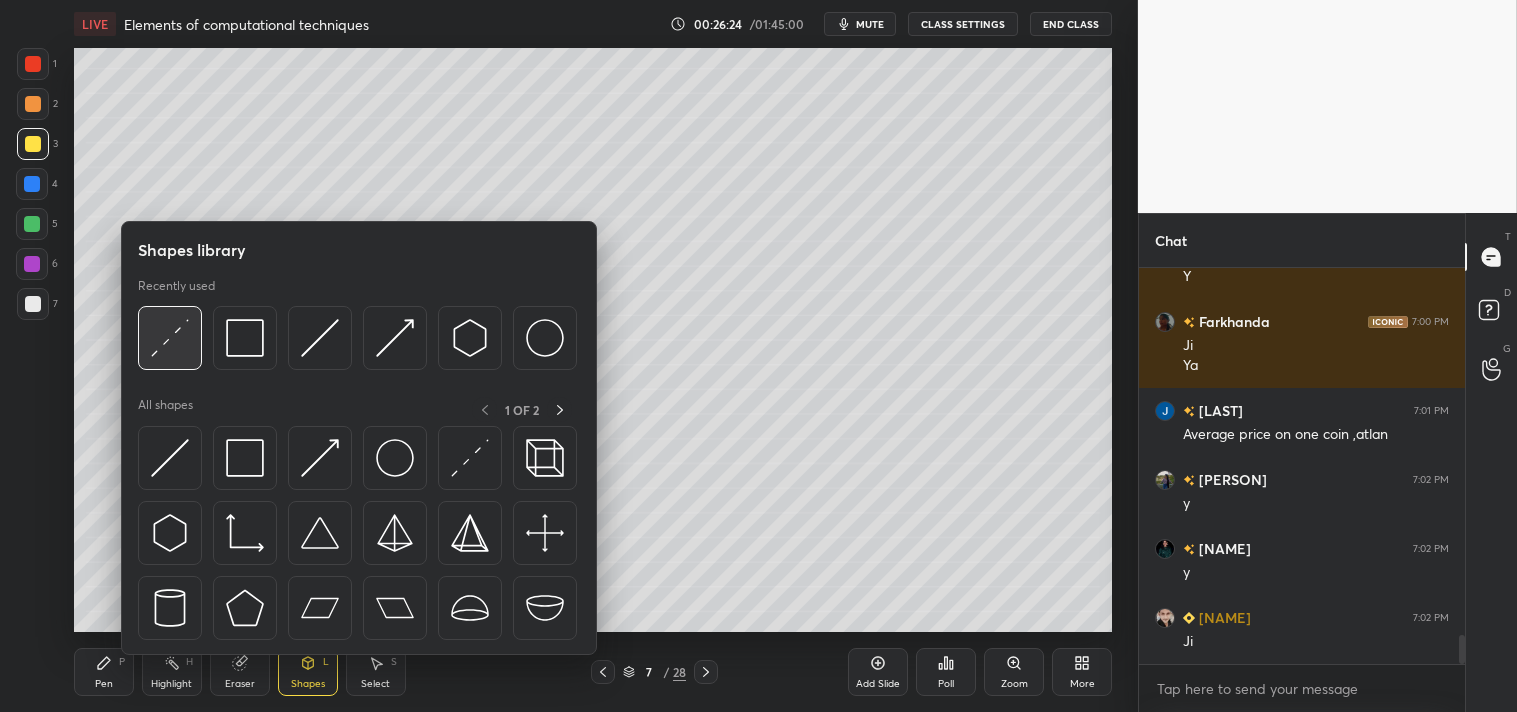 click at bounding box center [170, 338] 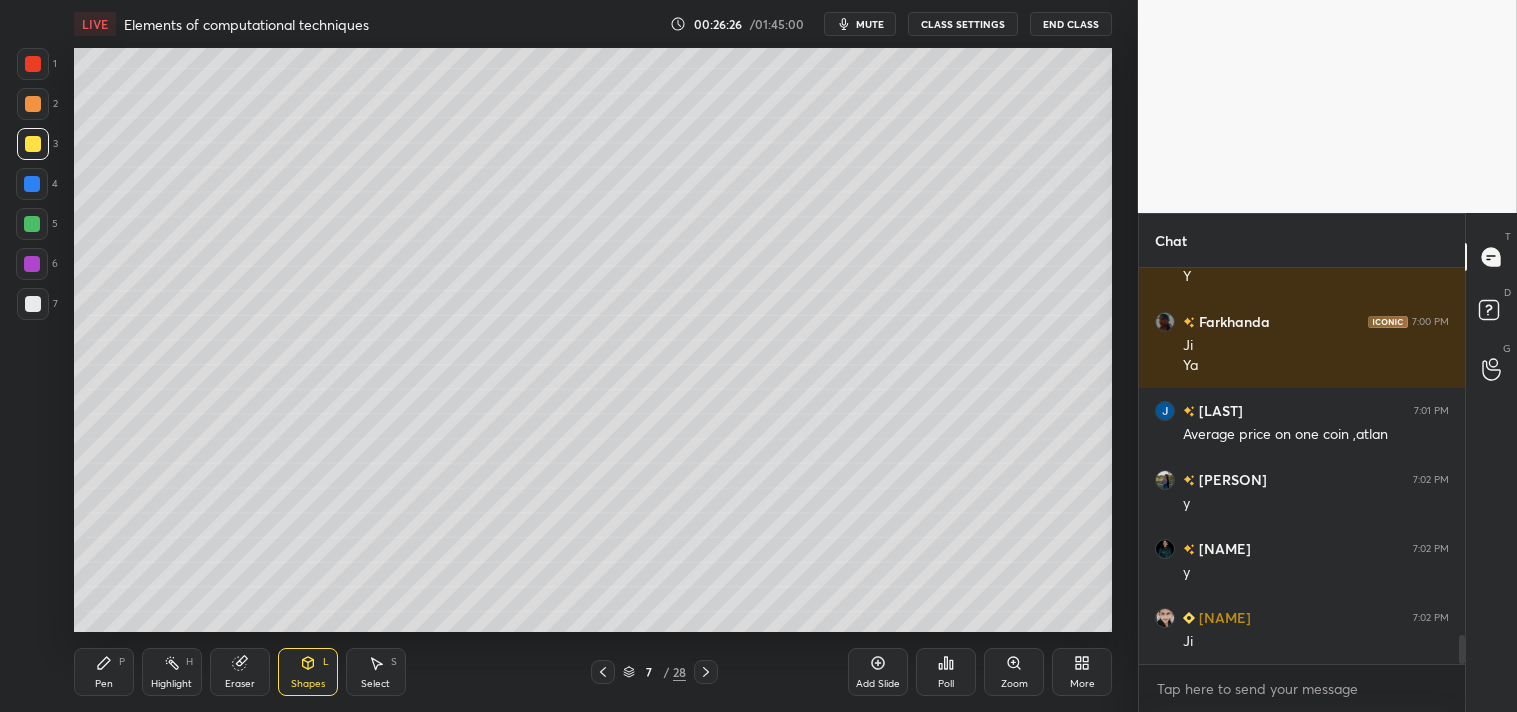 click on "Zoom" at bounding box center [1014, 672] 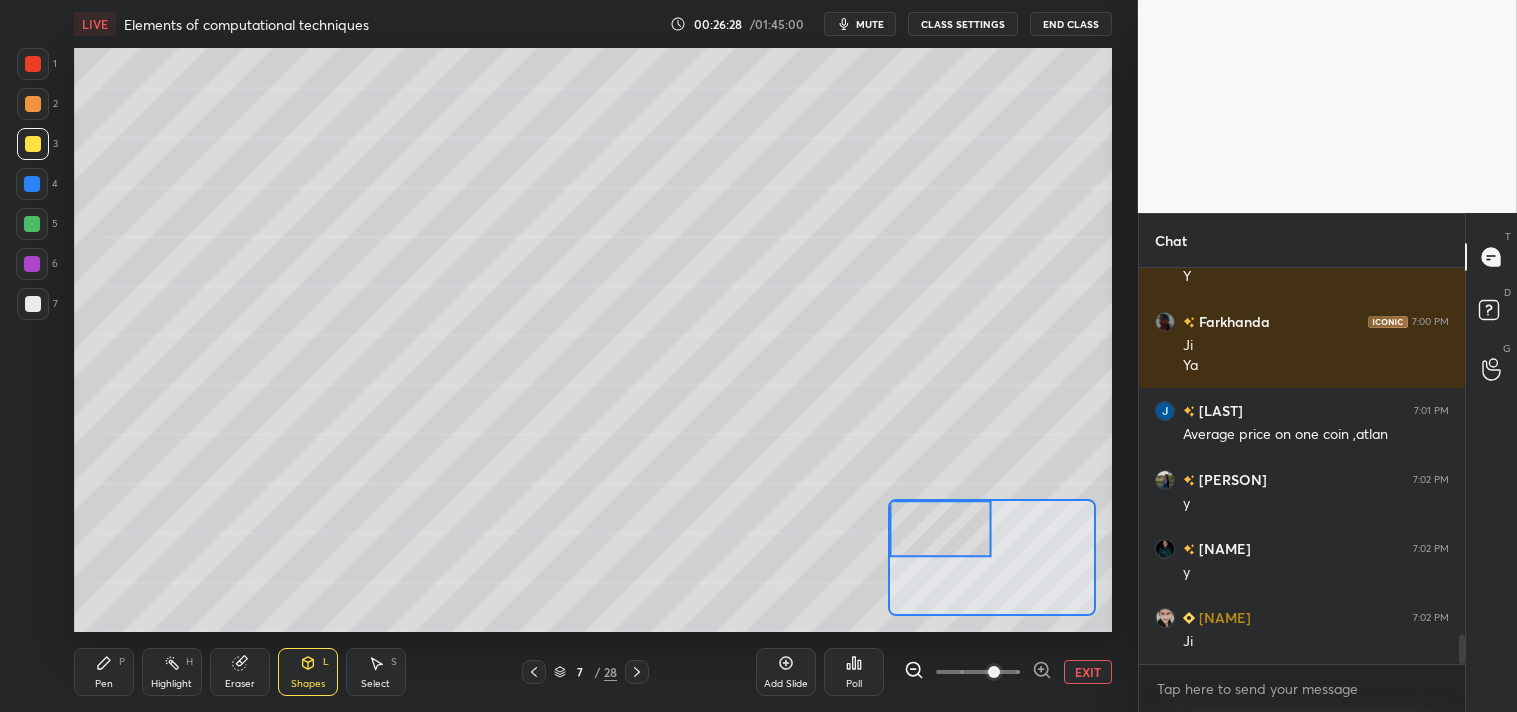 click on "Pen P" at bounding box center (104, 672) 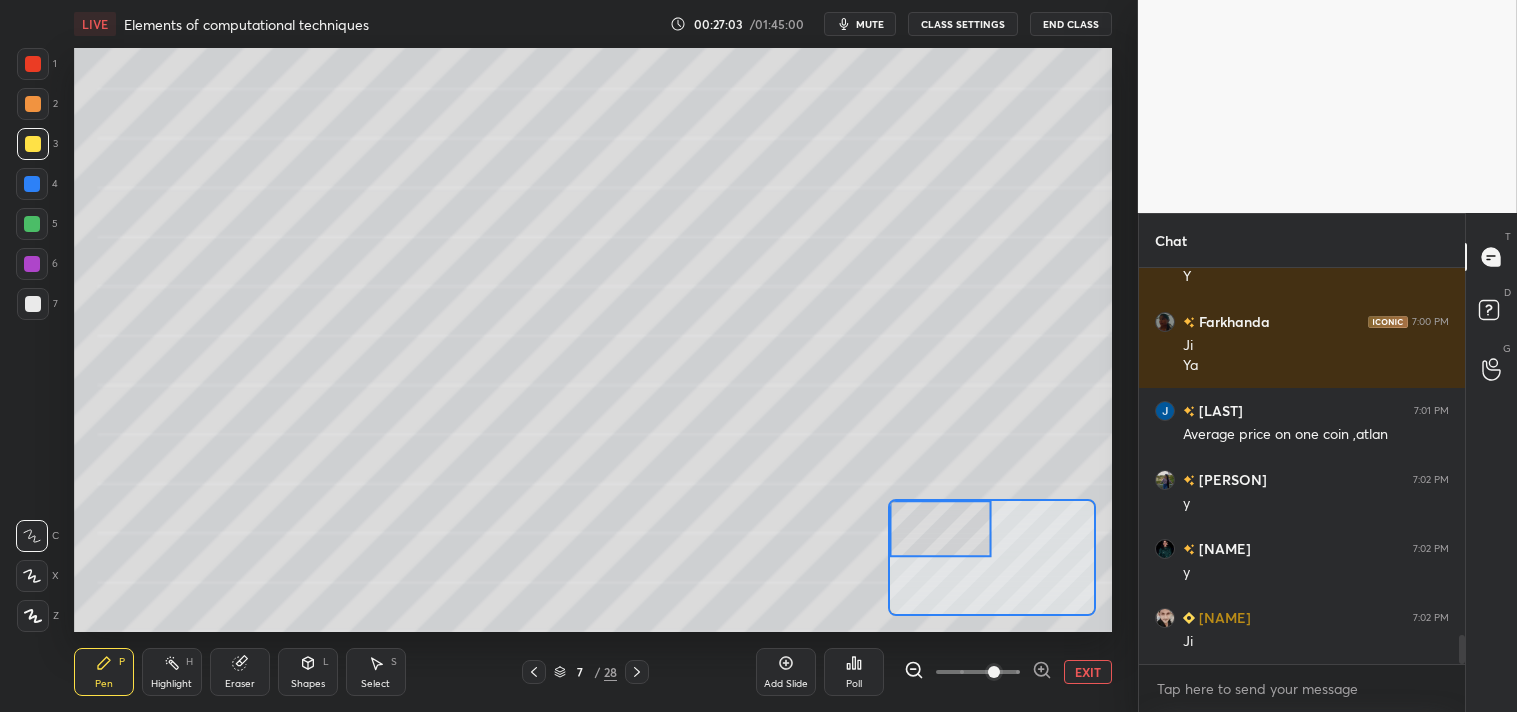 click on "Shapes" at bounding box center [308, 684] 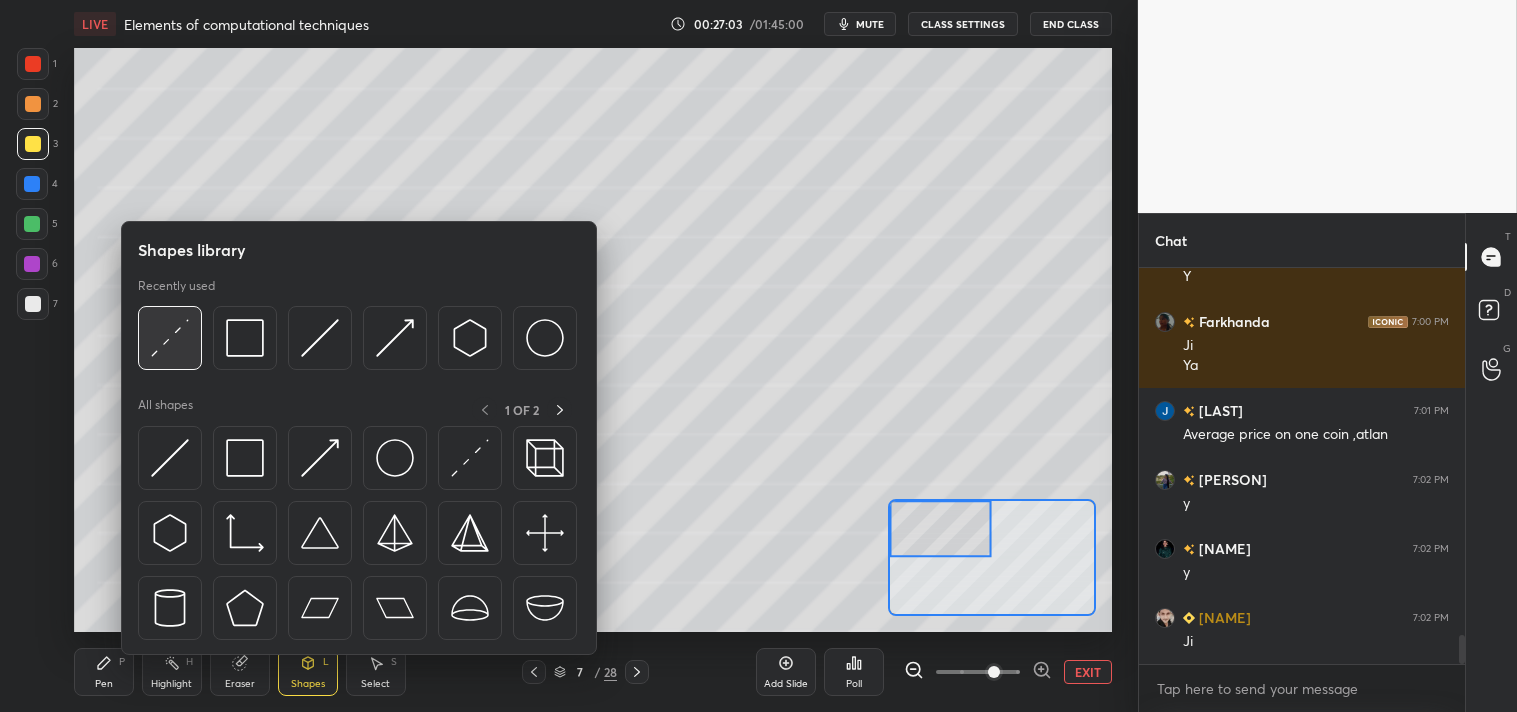 click at bounding box center (170, 338) 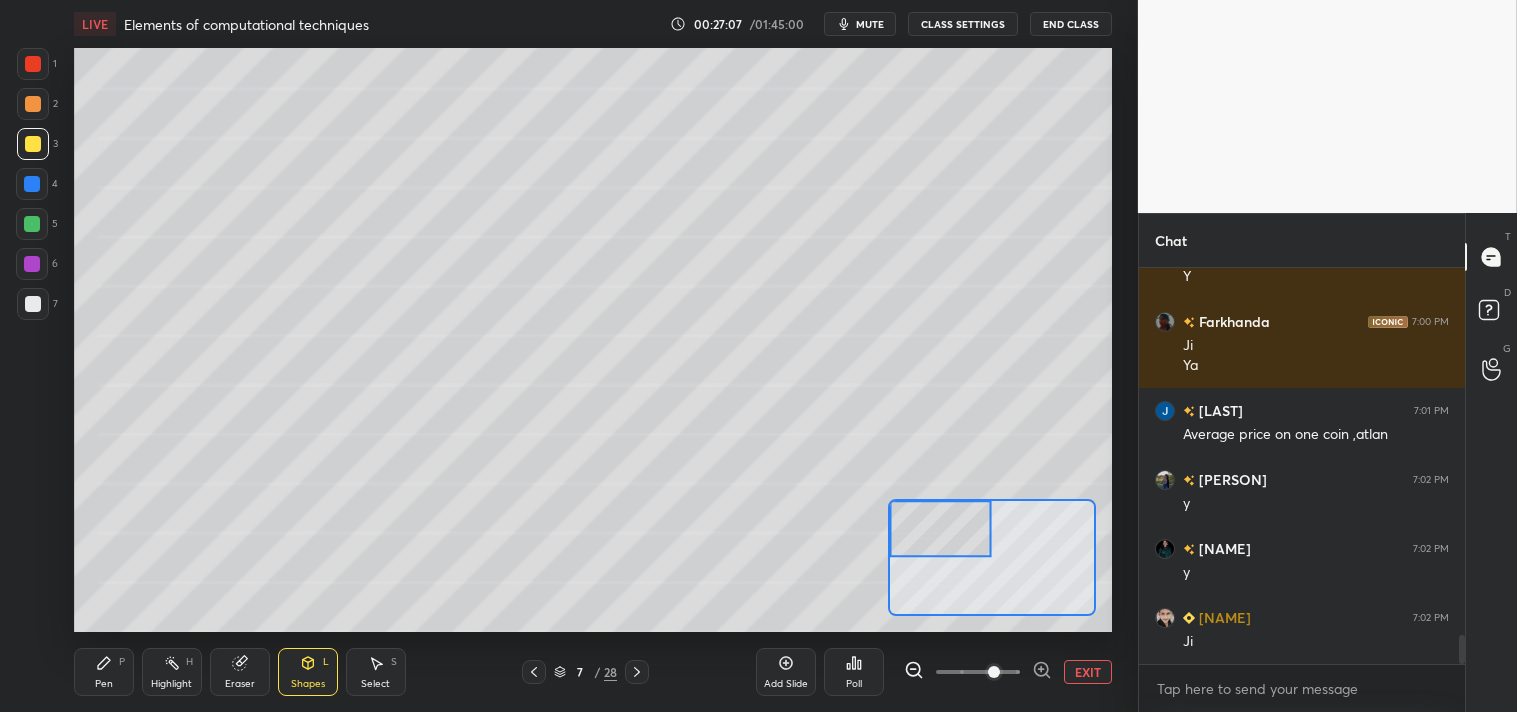 click 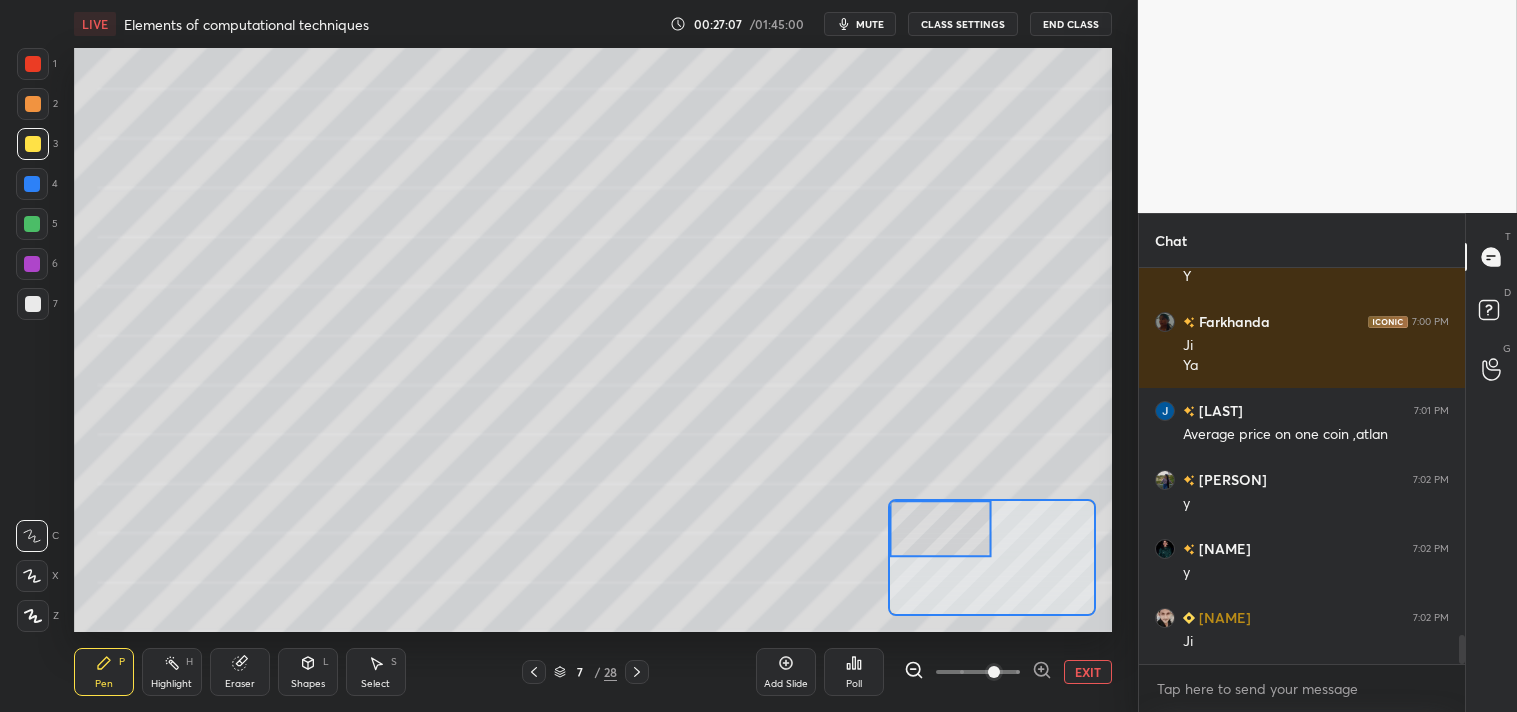 click on "Pen P" at bounding box center [104, 672] 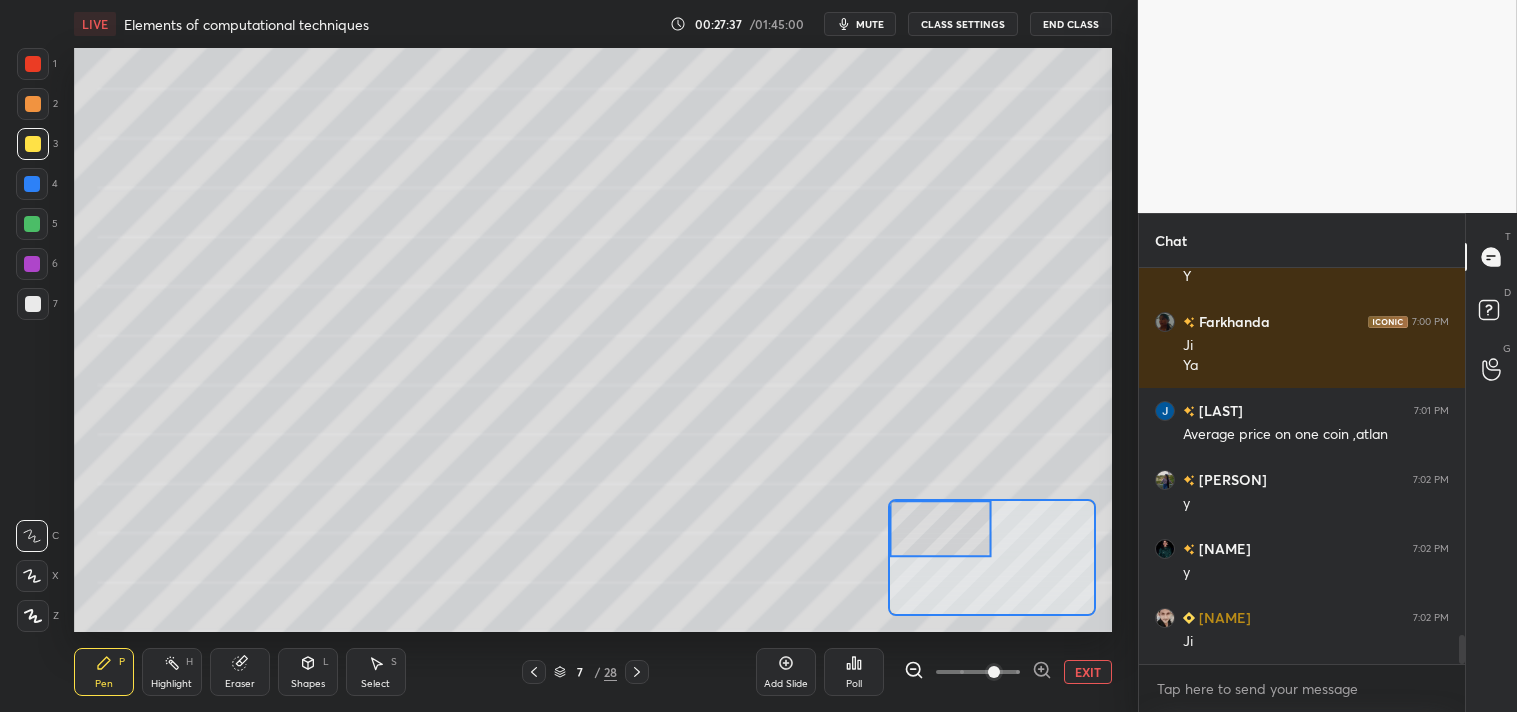 scroll, scrollTop: 5152, scrollLeft: 0, axis: vertical 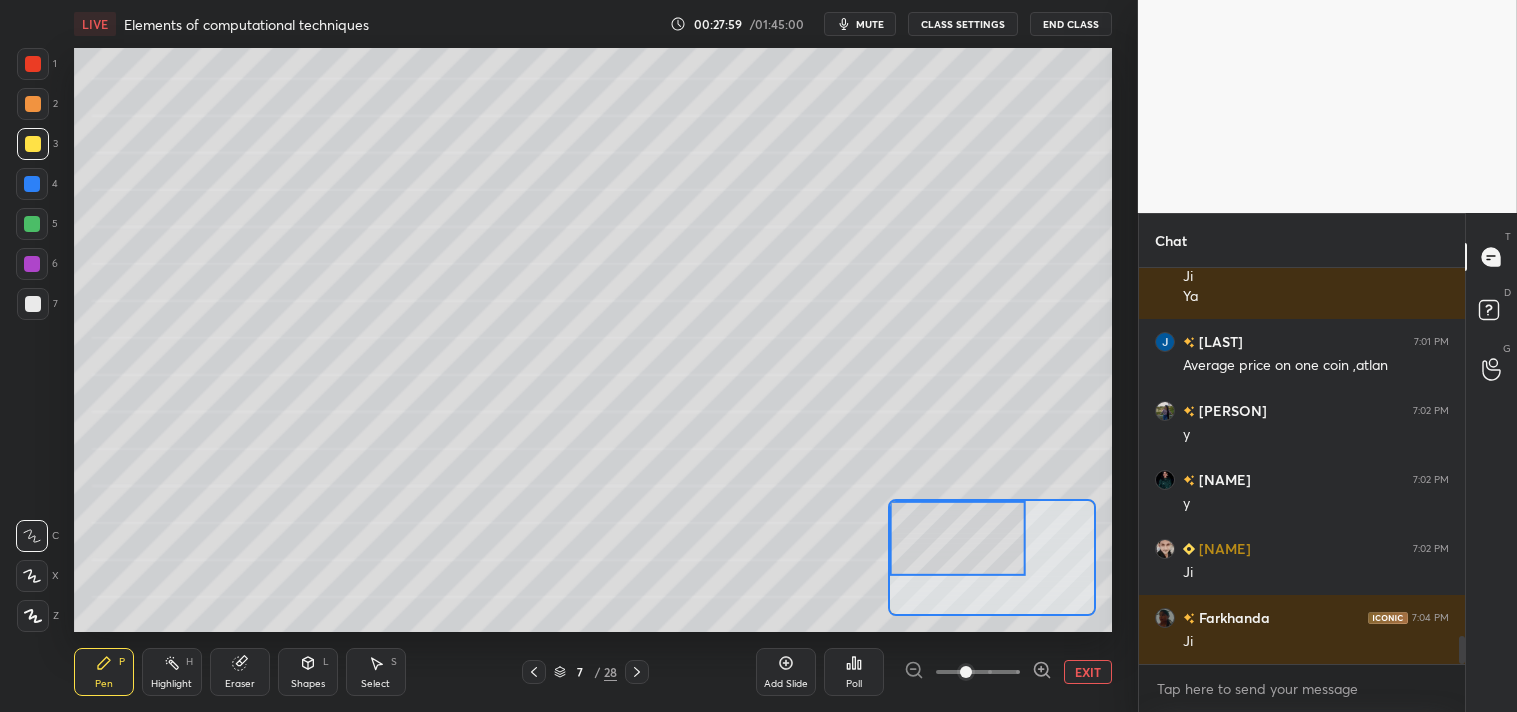 click on "Highlight H" at bounding box center (172, 672) 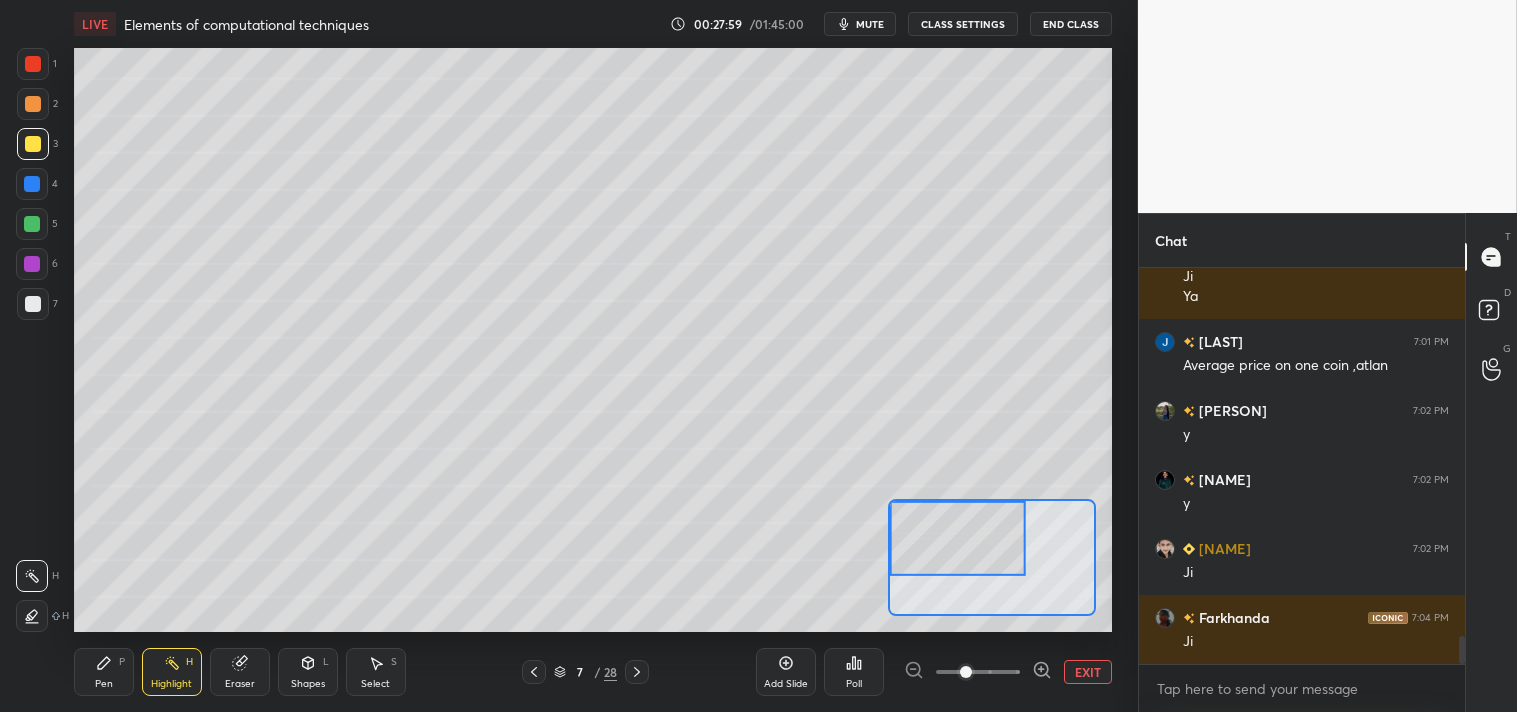 click on "H" at bounding box center [189, 662] 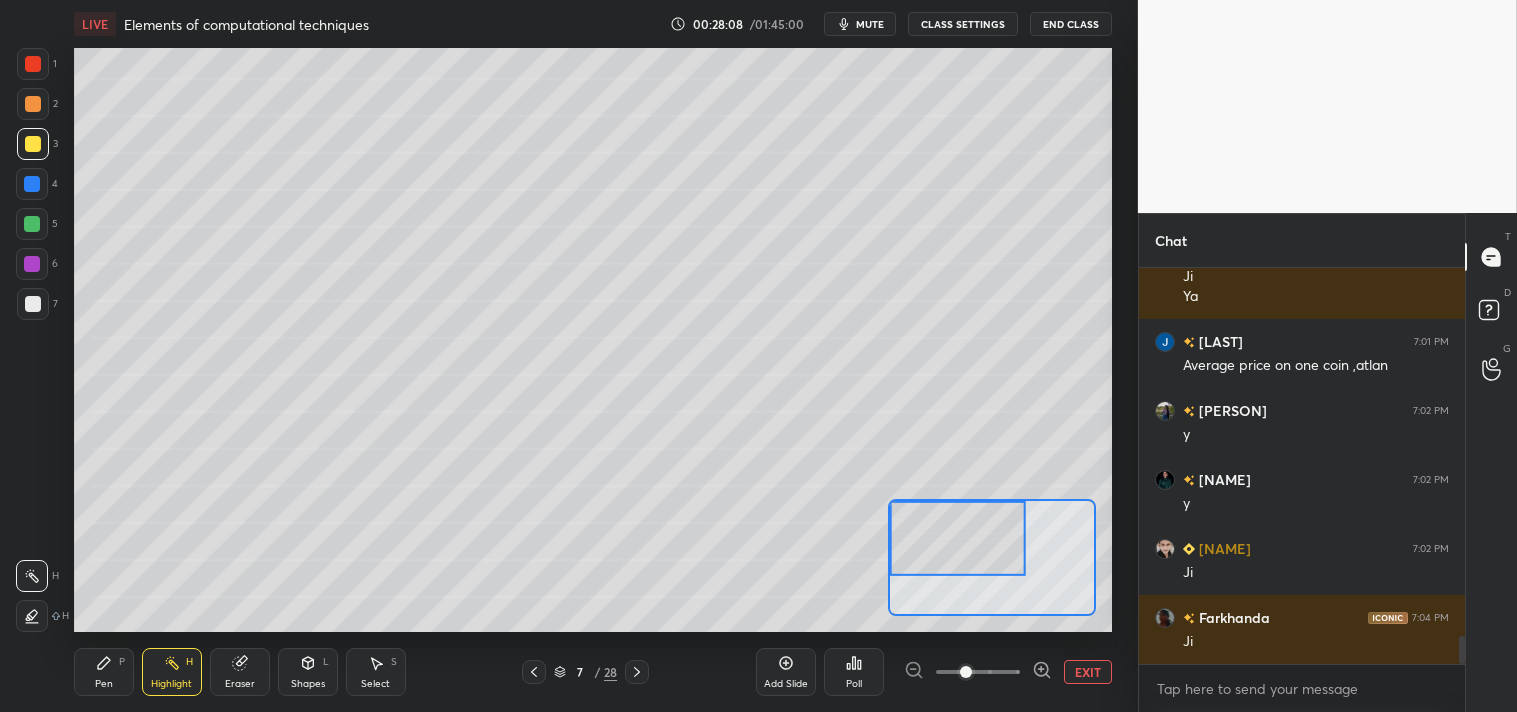 click on "Pen P" at bounding box center [104, 672] 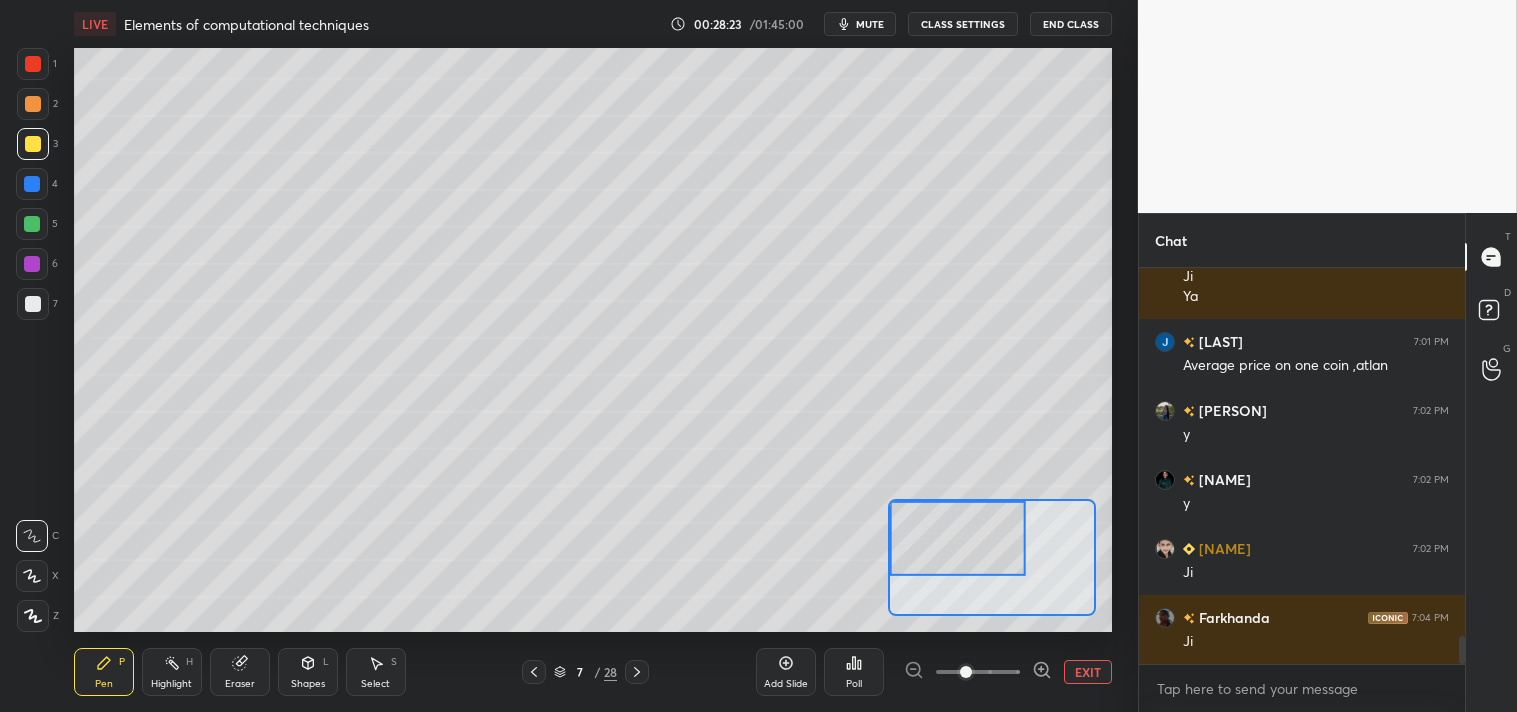 scroll, scrollTop: 5221, scrollLeft: 0, axis: vertical 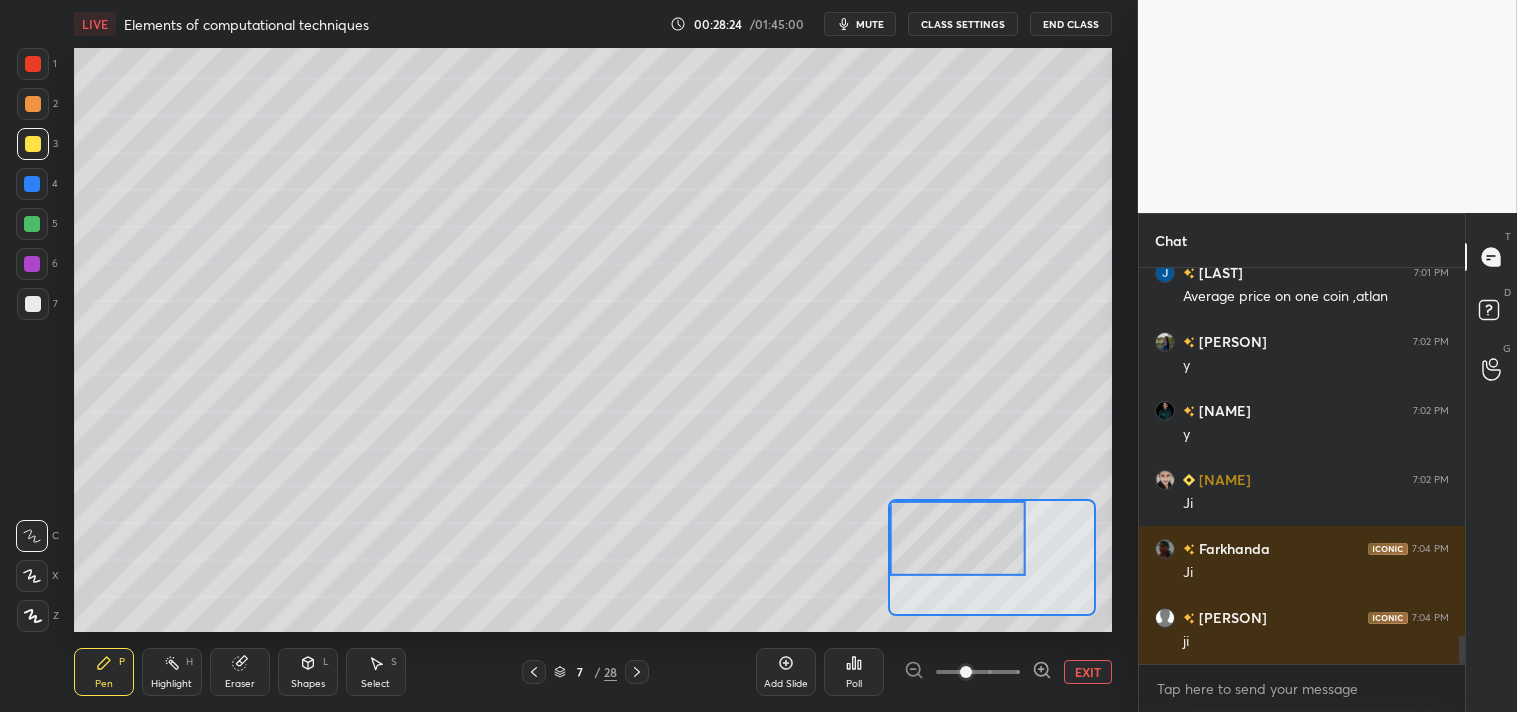 click on "Add Slide Poll EXIT" at bounding box center [934, 672] 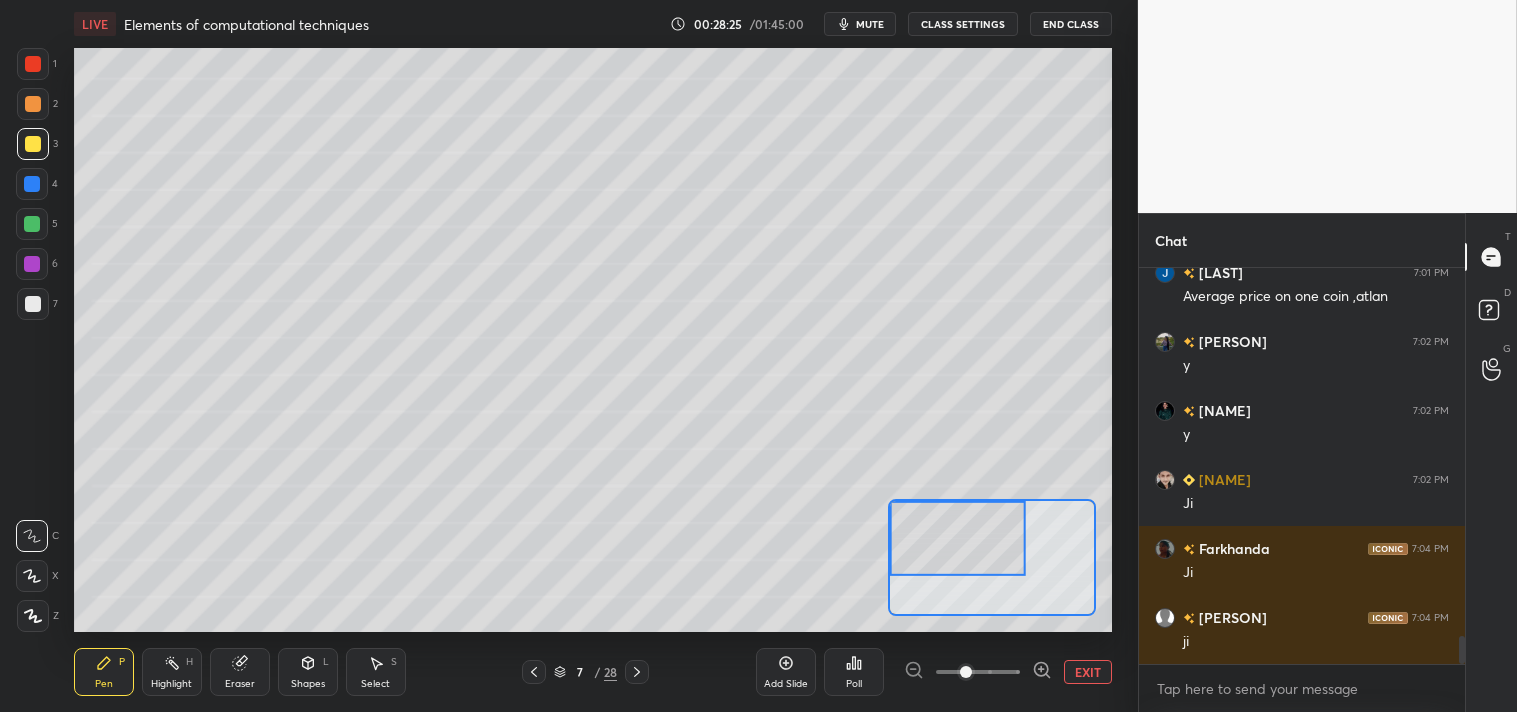 click on "EXIT" at bounding box center (1088, 672) 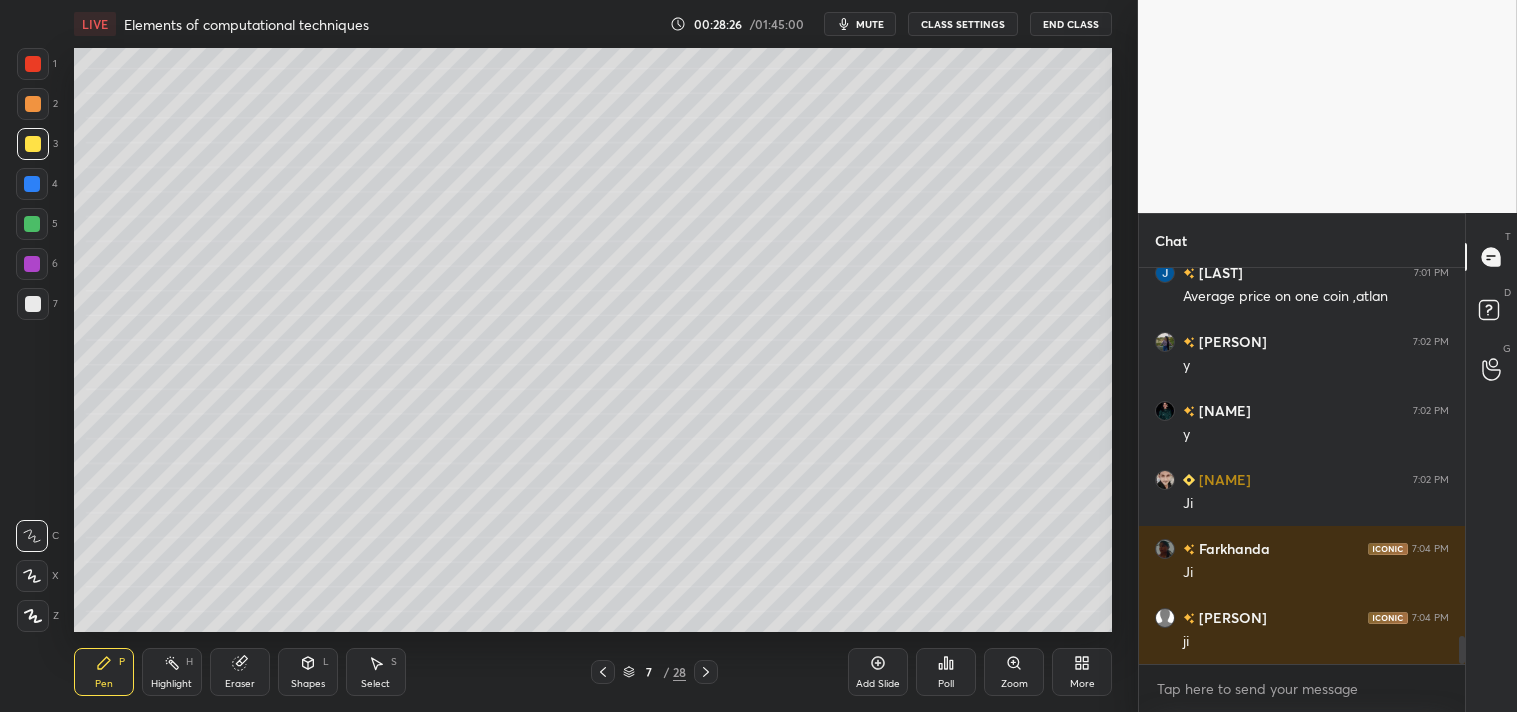 click on "Shapes L" at bounding box center [308, 672] 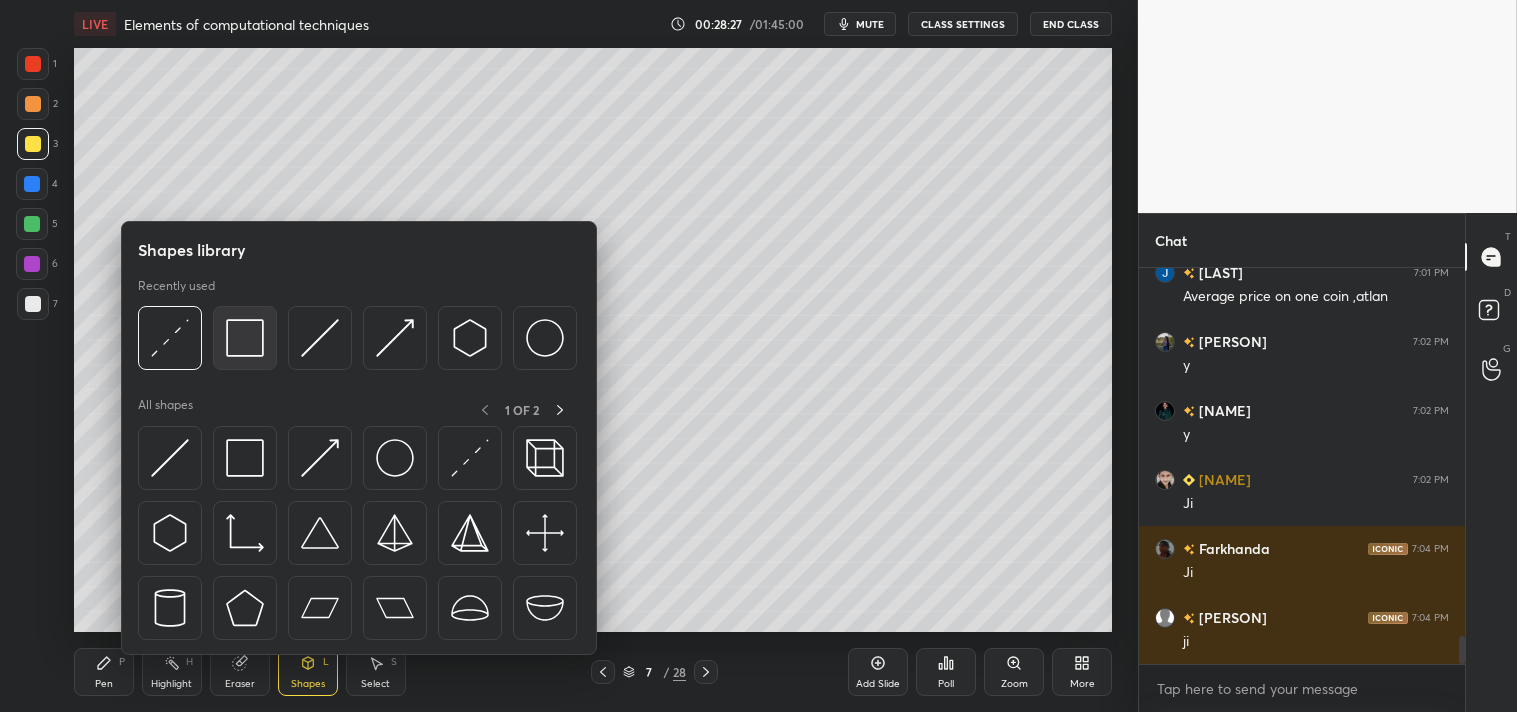 click at bounding box center [245, 338] 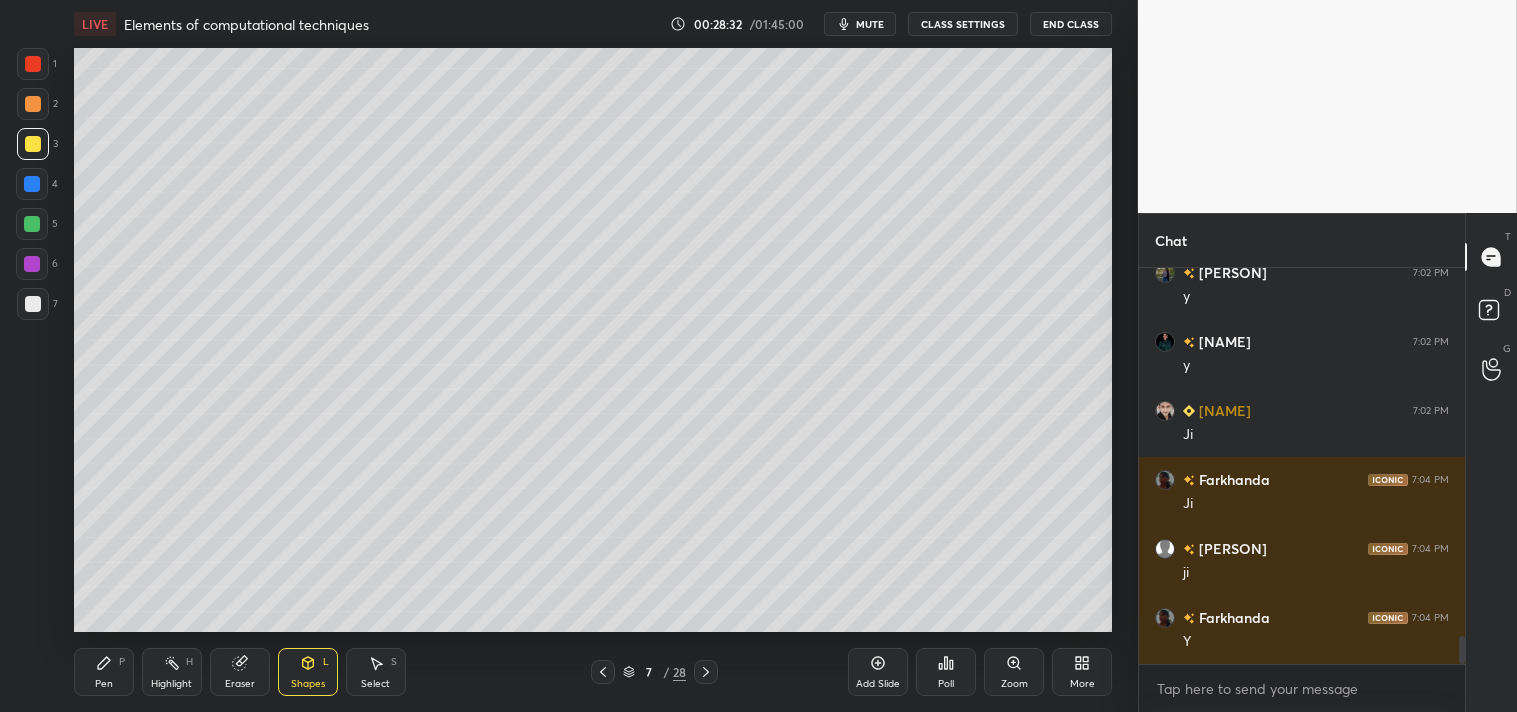 scroll, scrollTop: 5358, scrollLeft: 0, axis: vertical 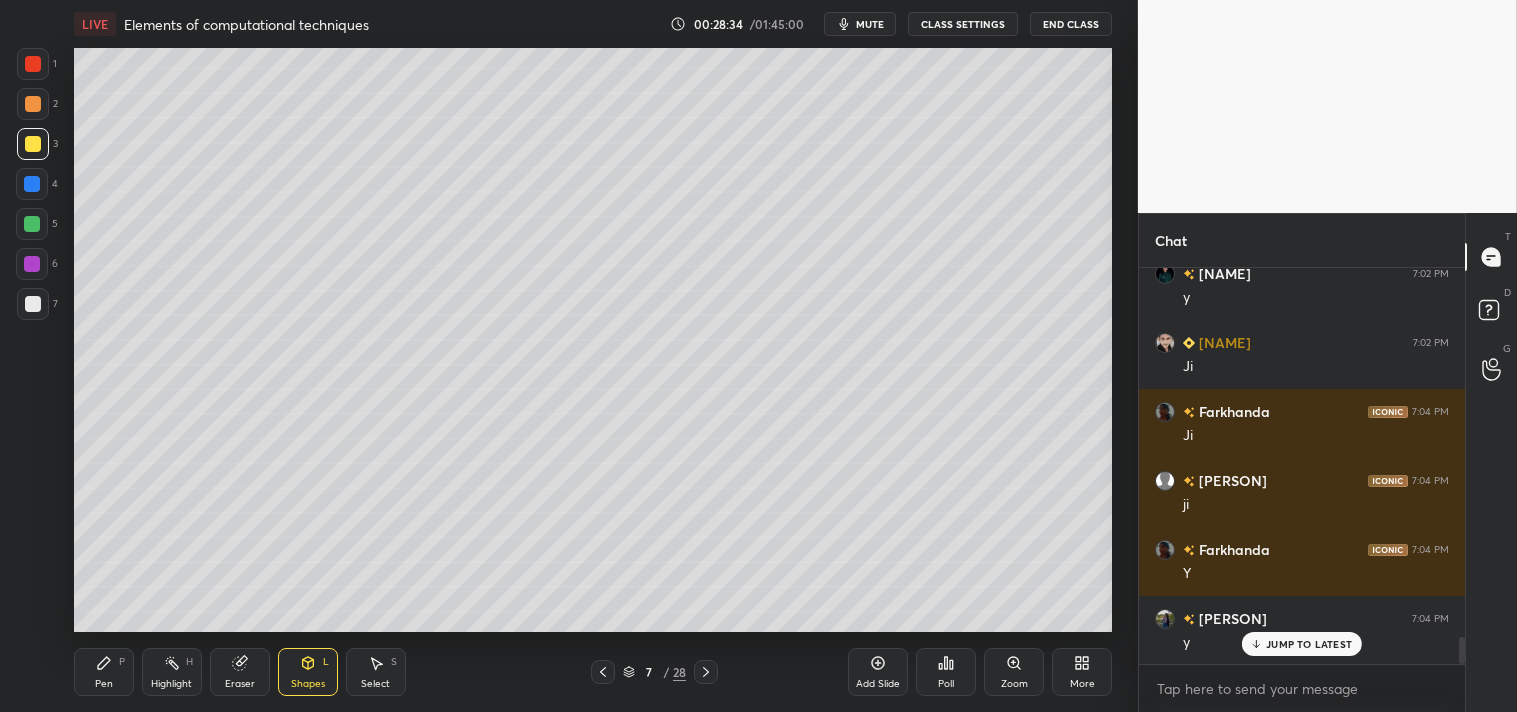 click on "Pen P" at bounding box center (104, 672) 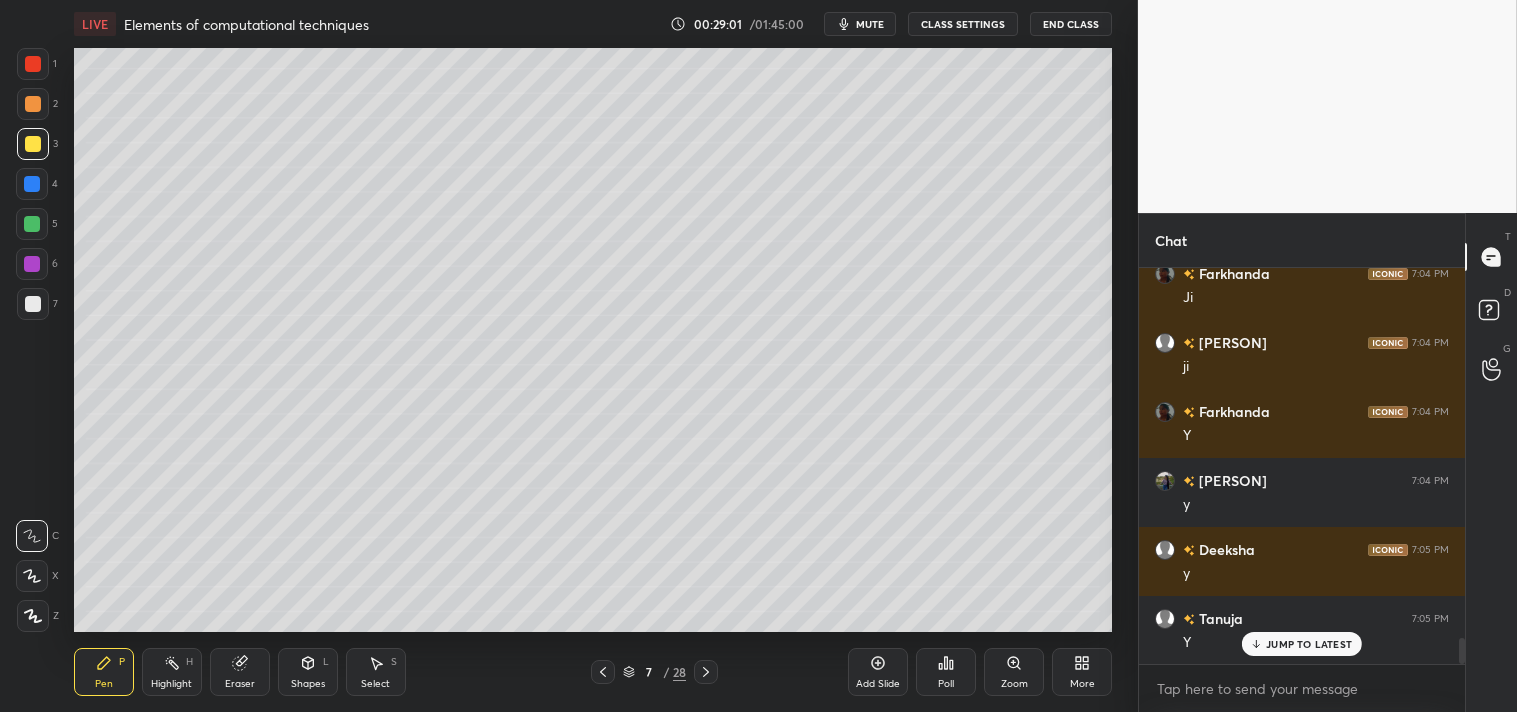 scroll, scrollTop: 5565, scrollLeft: 0, axis: vertical 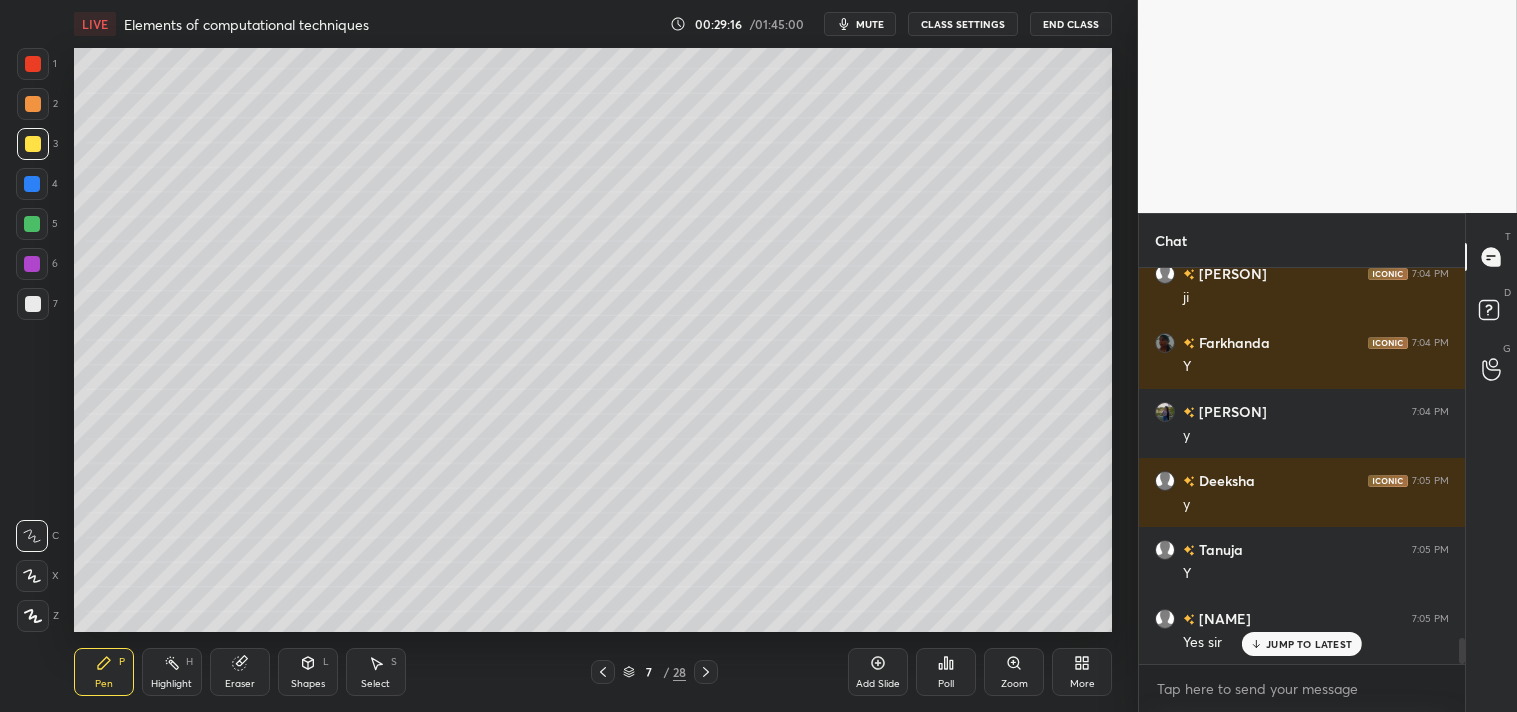 click on "Zoom" at bounding box center (1014, 672) 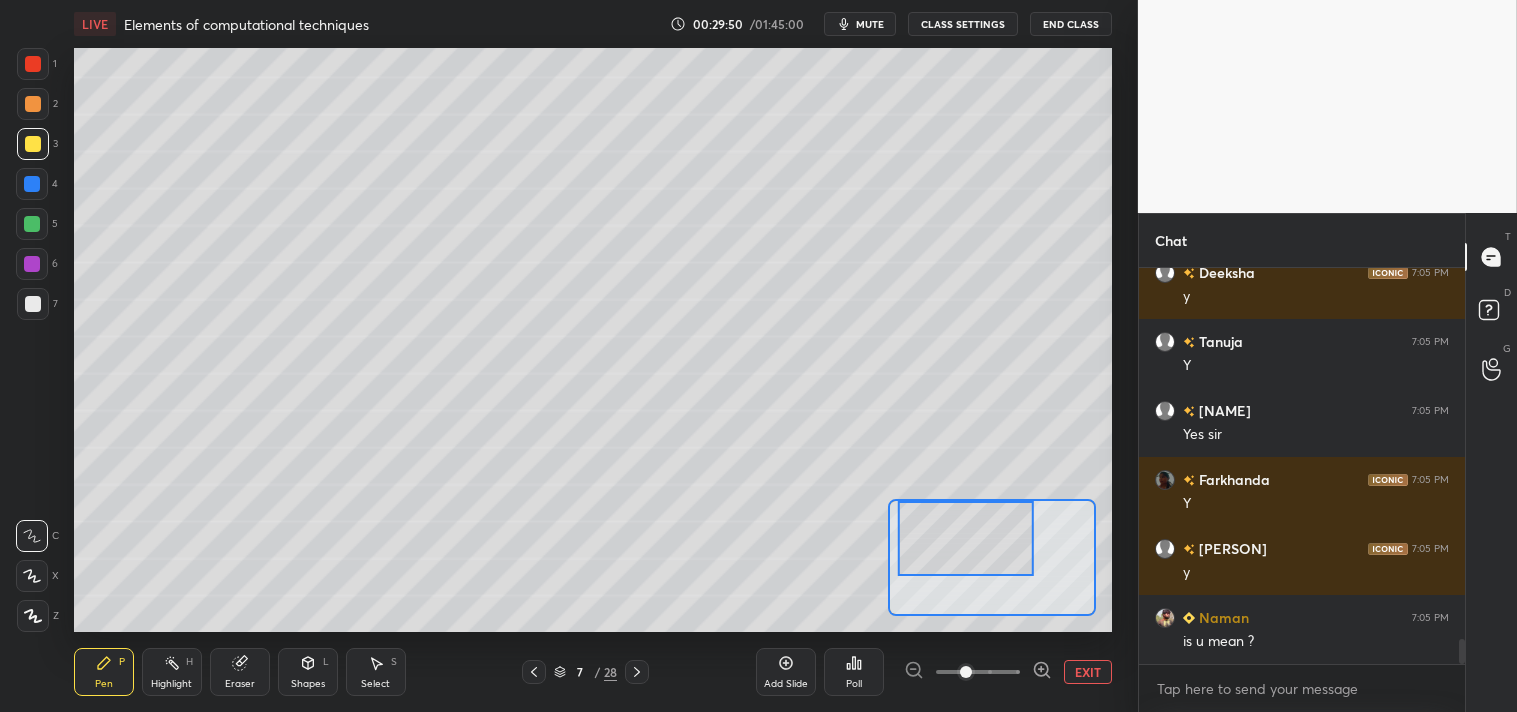 scroll, scrollTop: 5842, scrollLeft: 0, axis: vertical 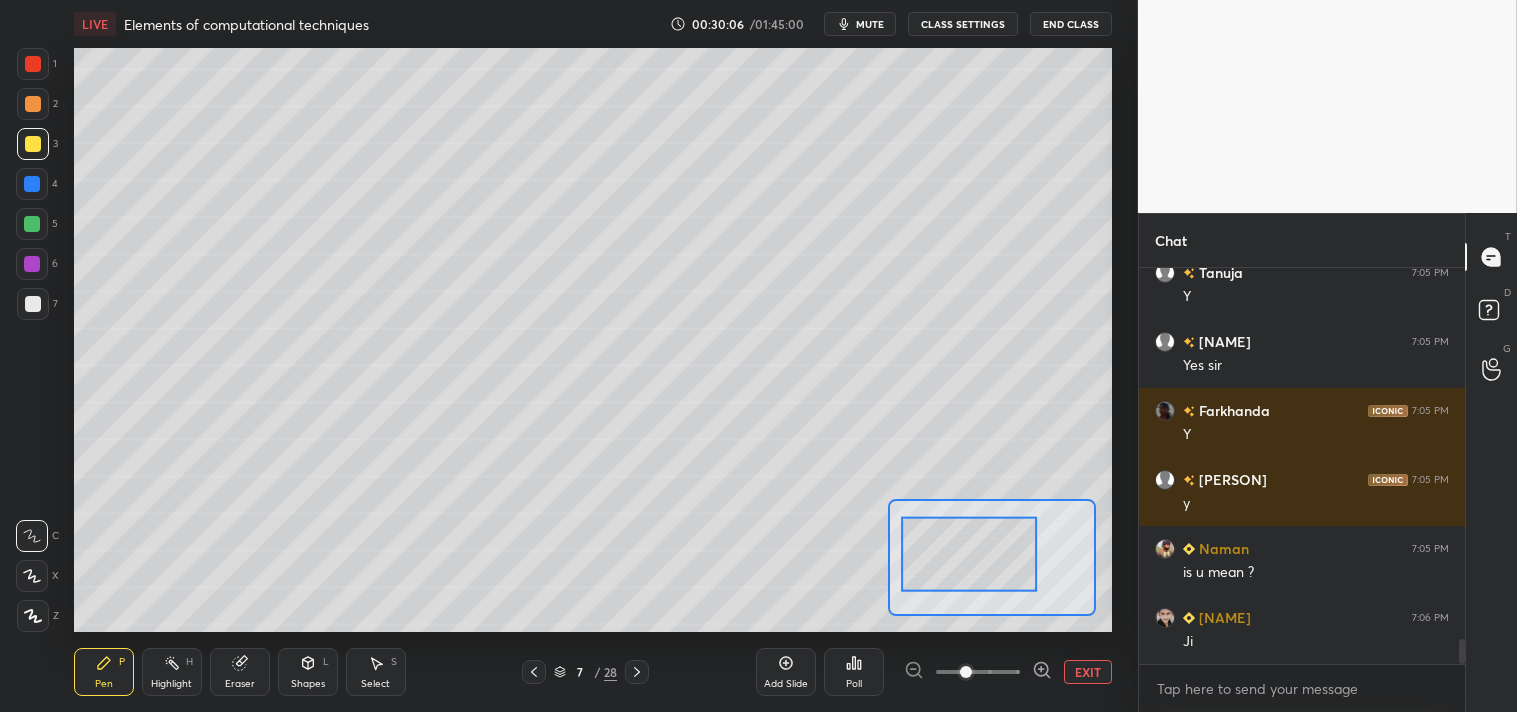 click on "EXIT" at bounding box center [1088, 672] 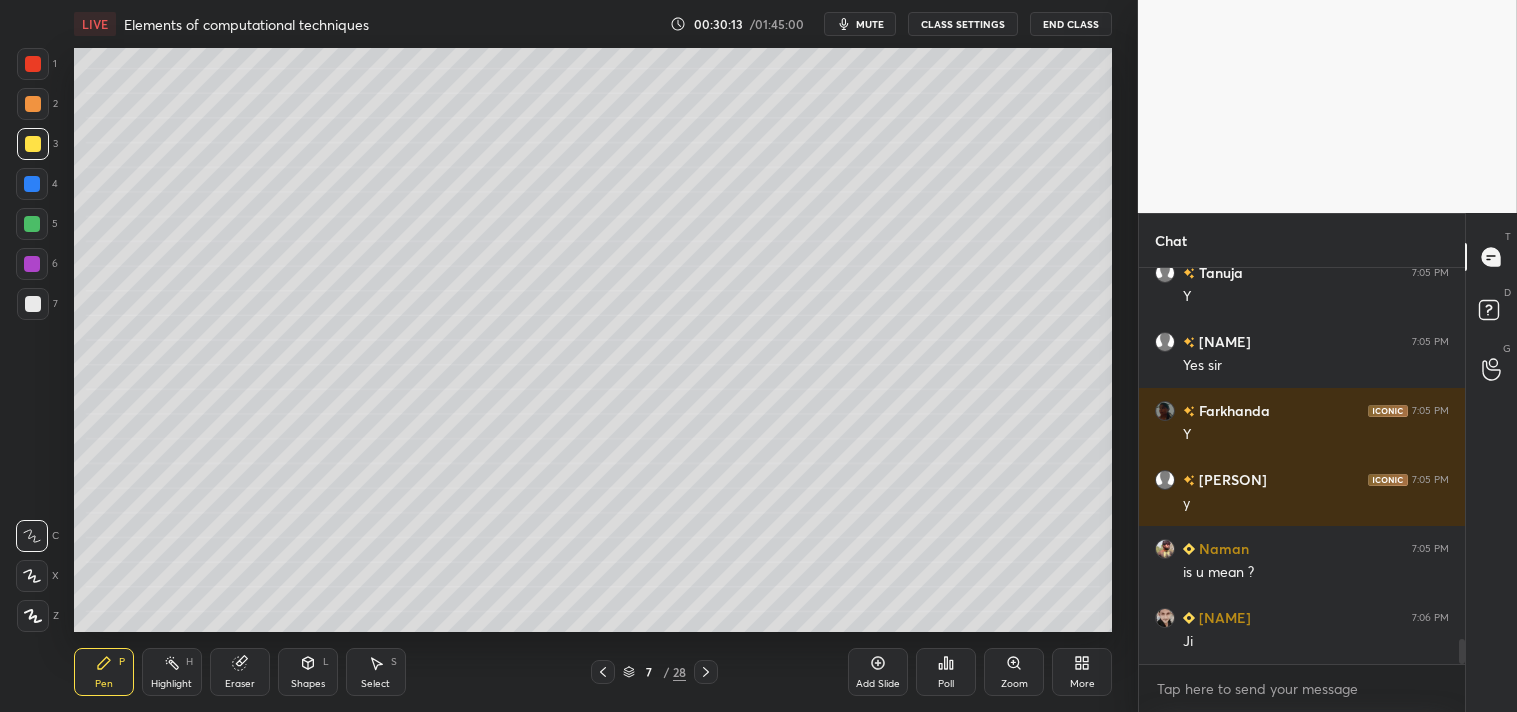 scroll, scrollTop: 5911, scrollLeft: 0, axis: vertical 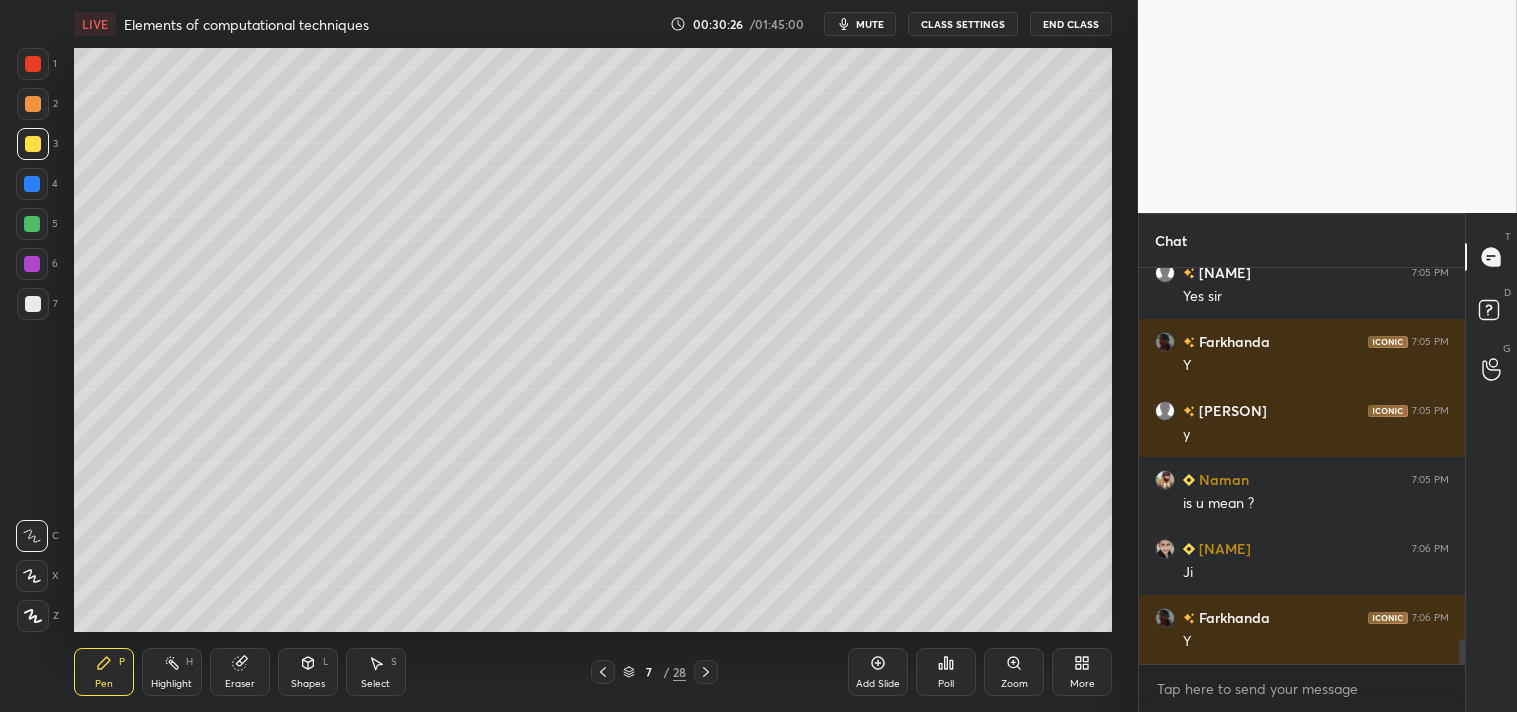click 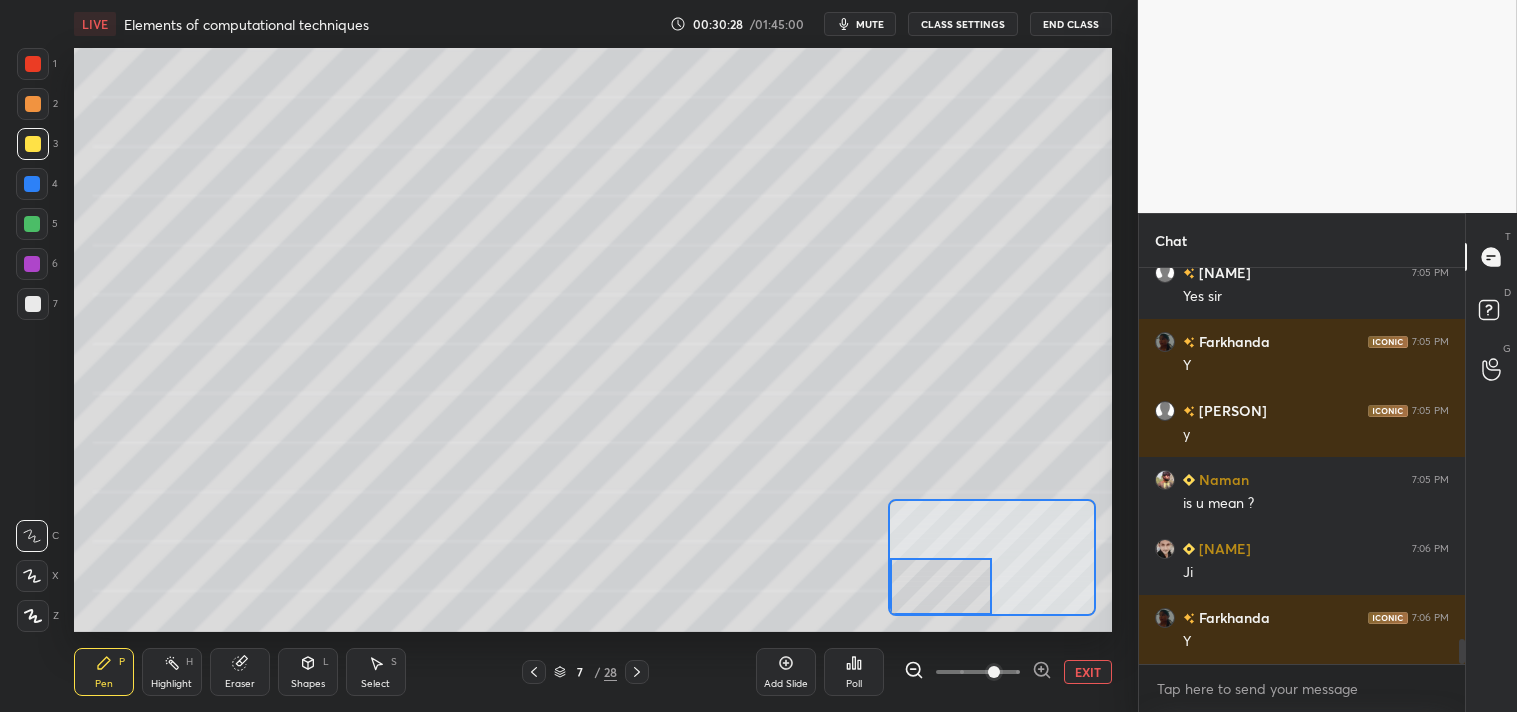 click at bounding box center [941, 586] 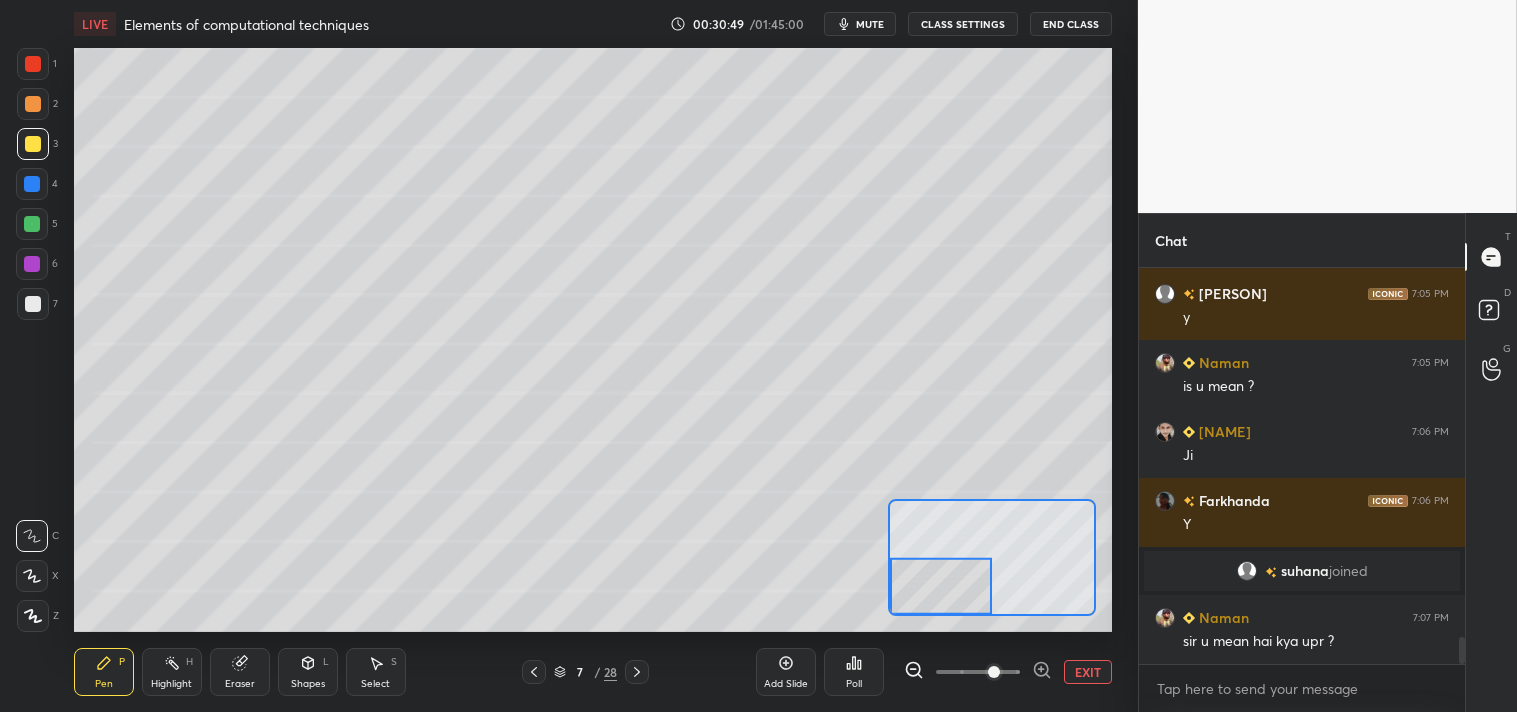 scroll, scrollTop: 5475, scrollLeft: 0, axis: vertical 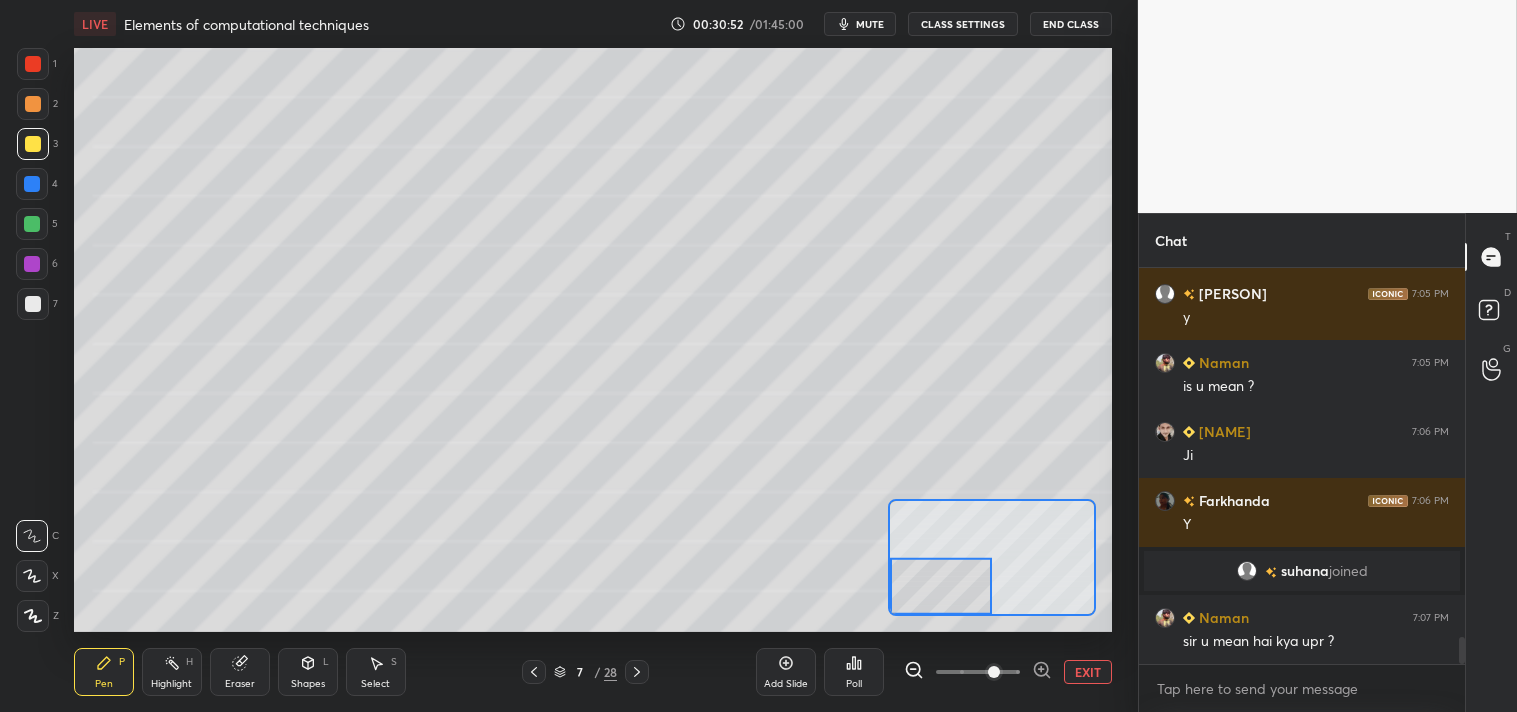click on "EXIT" at bounding box center (1088, 672) 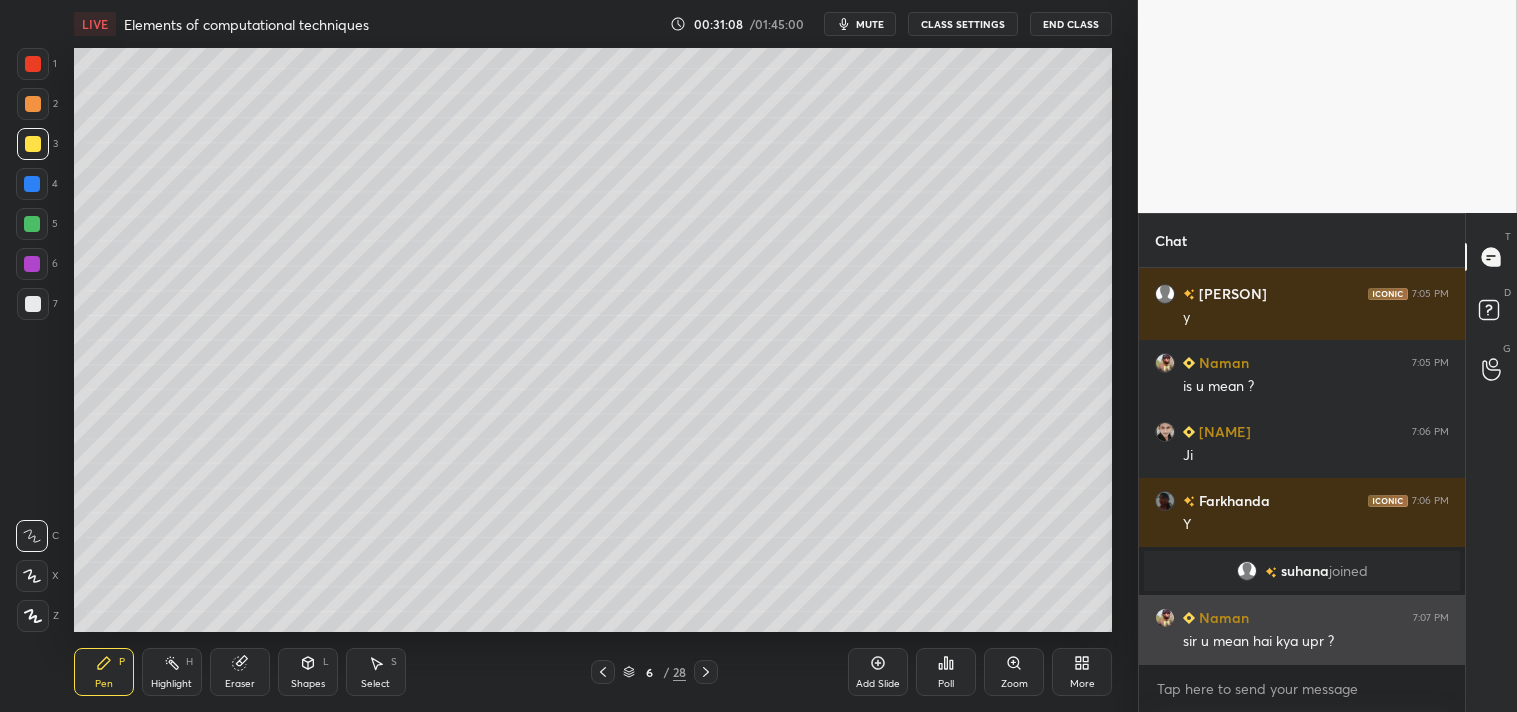 click at bounding box center (1169, 618) 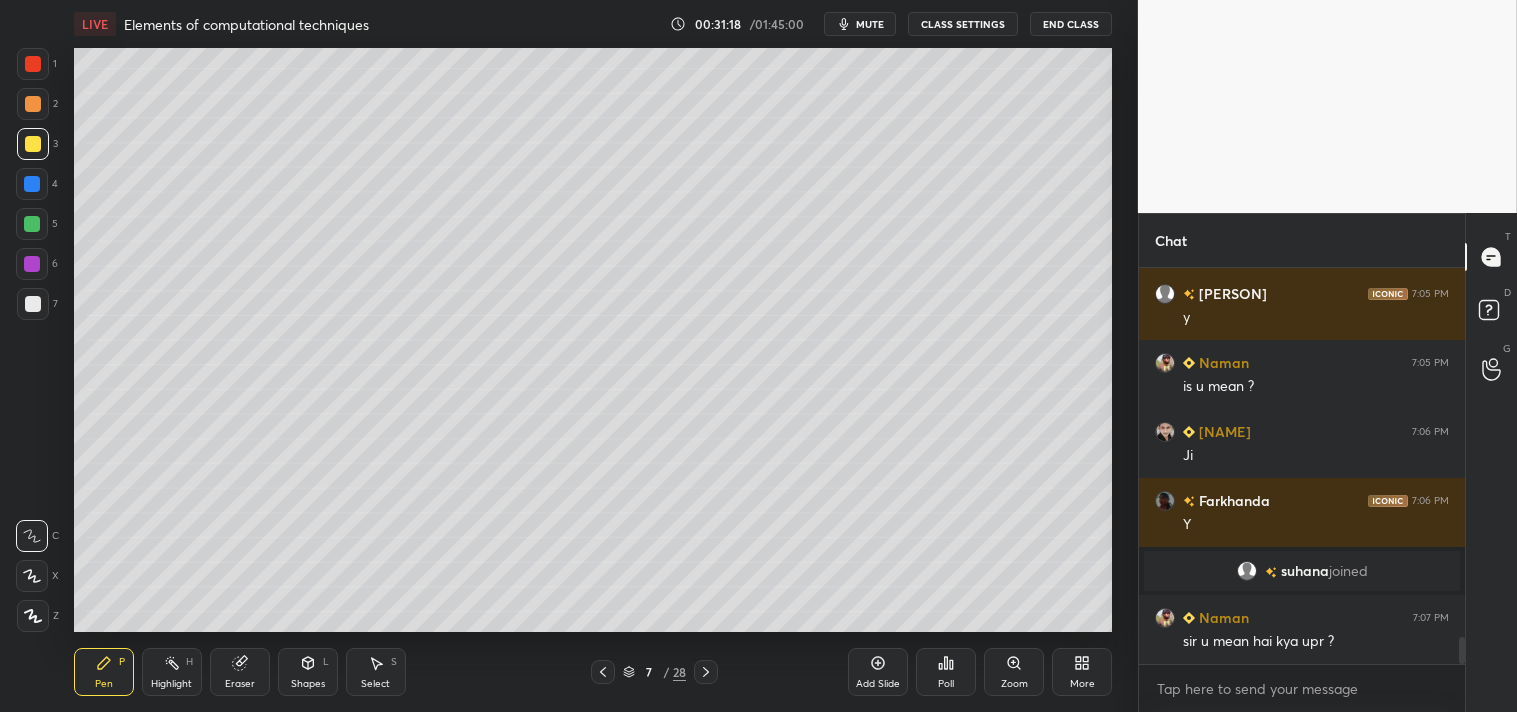 click on "Zoom" at bounding box center [1014, 684] 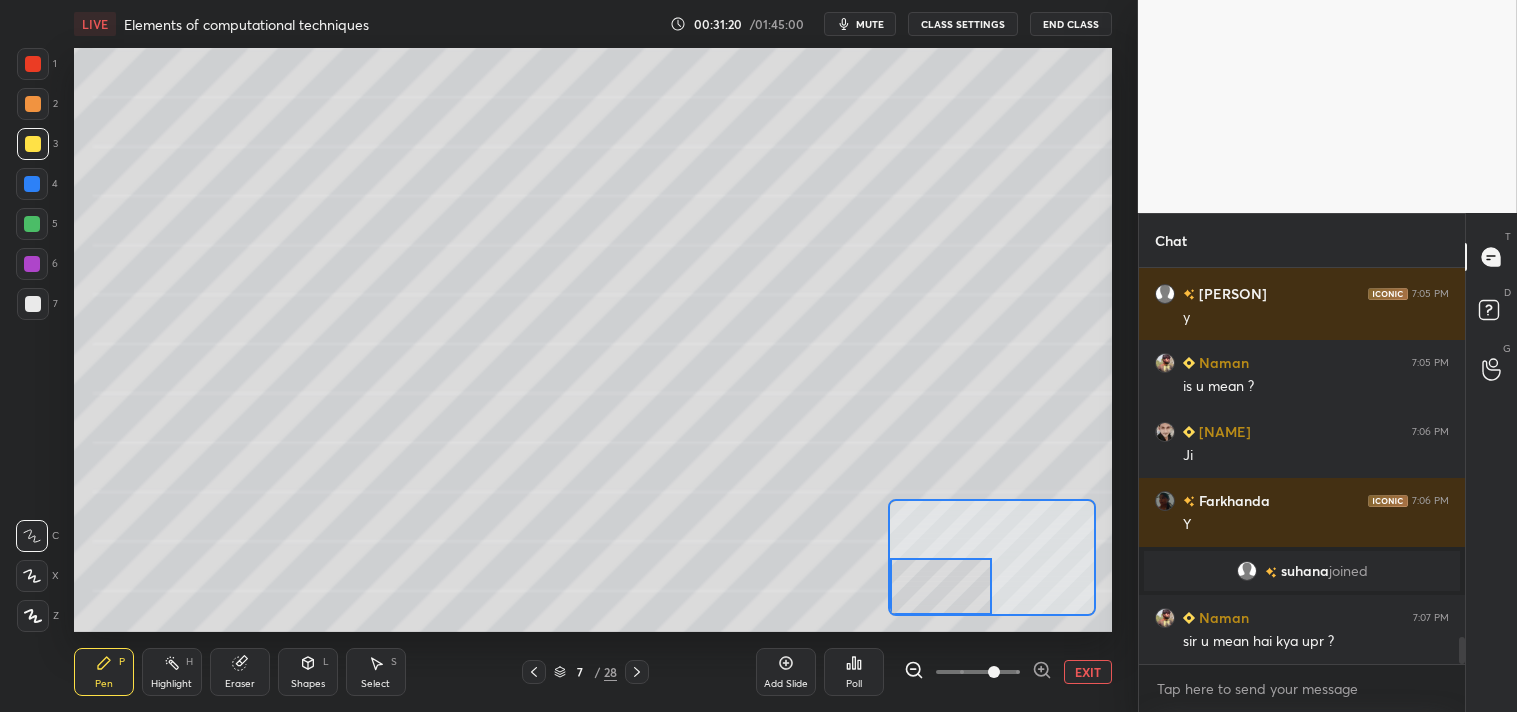click at bounding box center [941, 586] 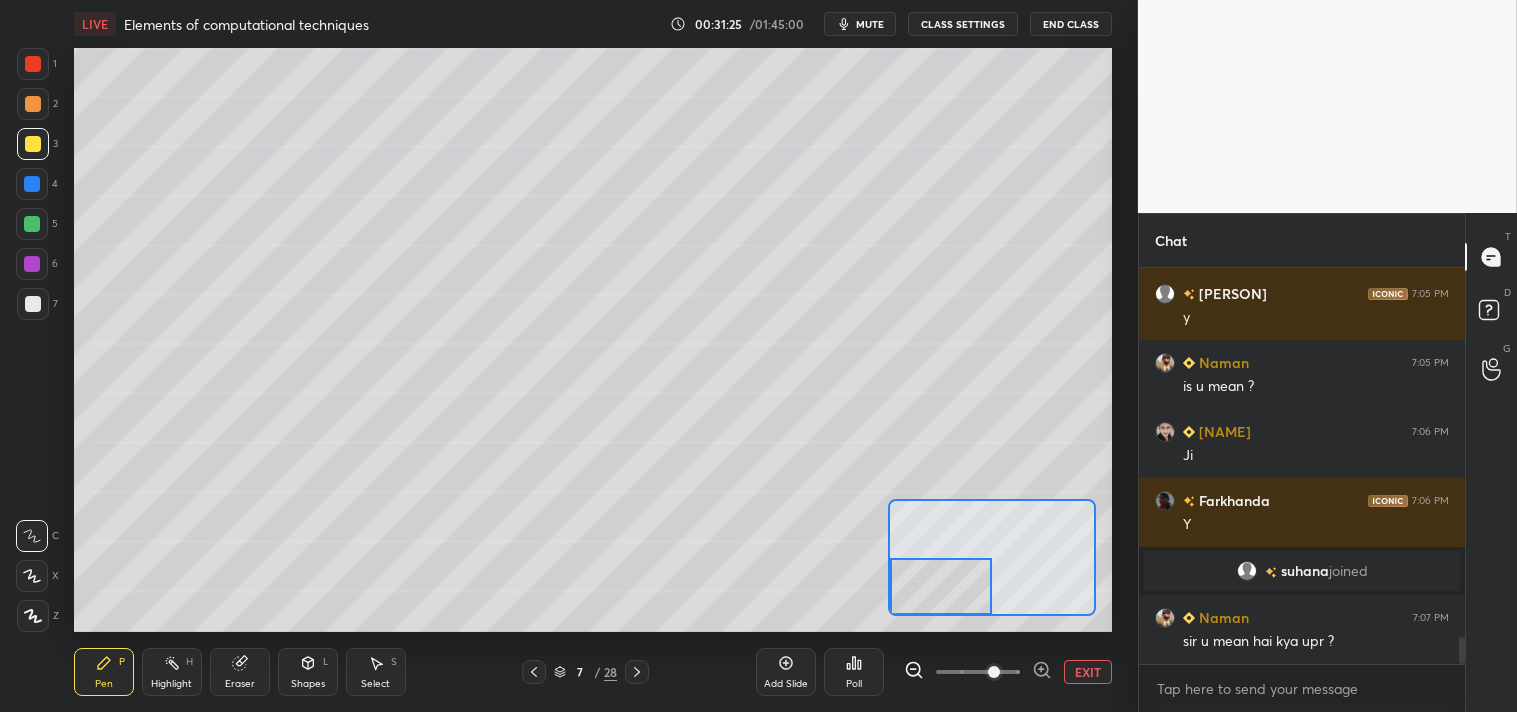 click 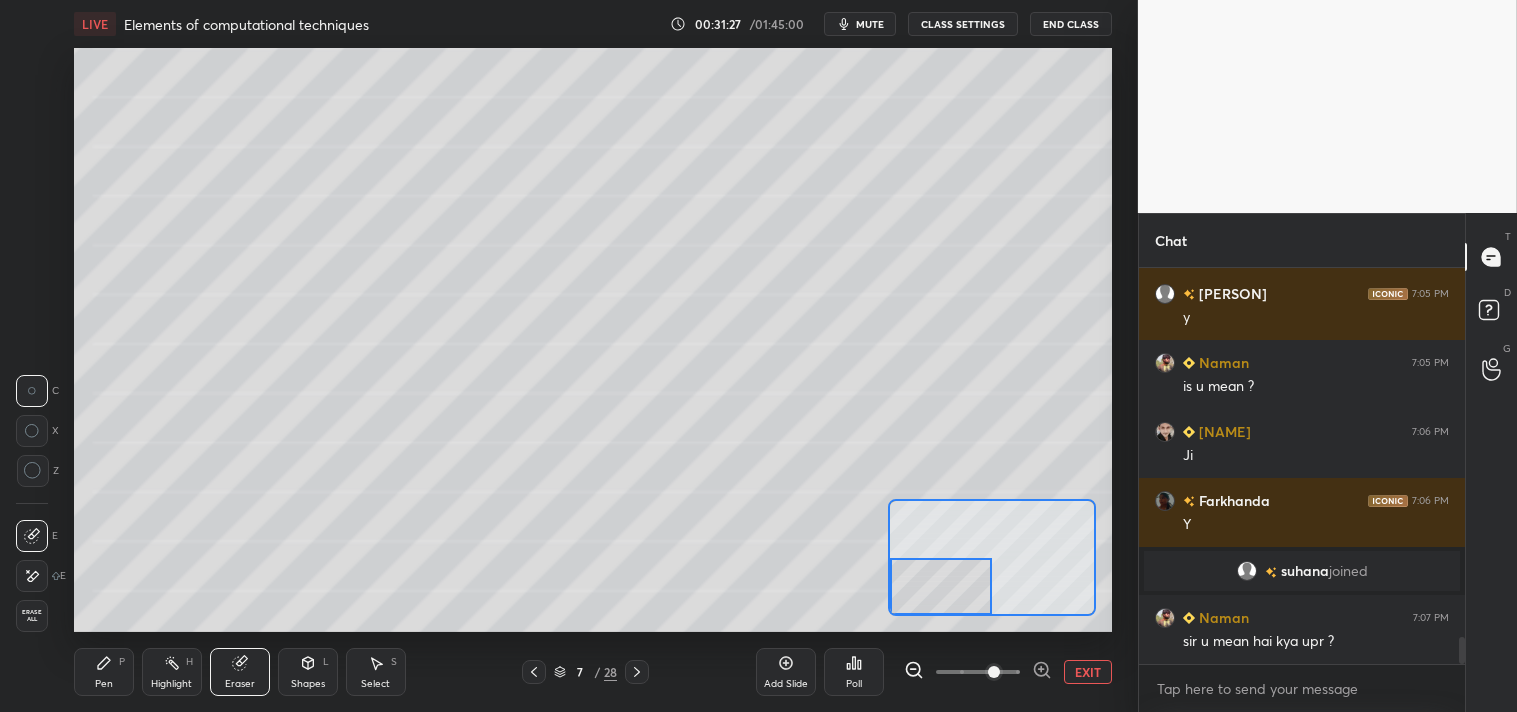 click on "Pen P" at bounding box center (104, 672) 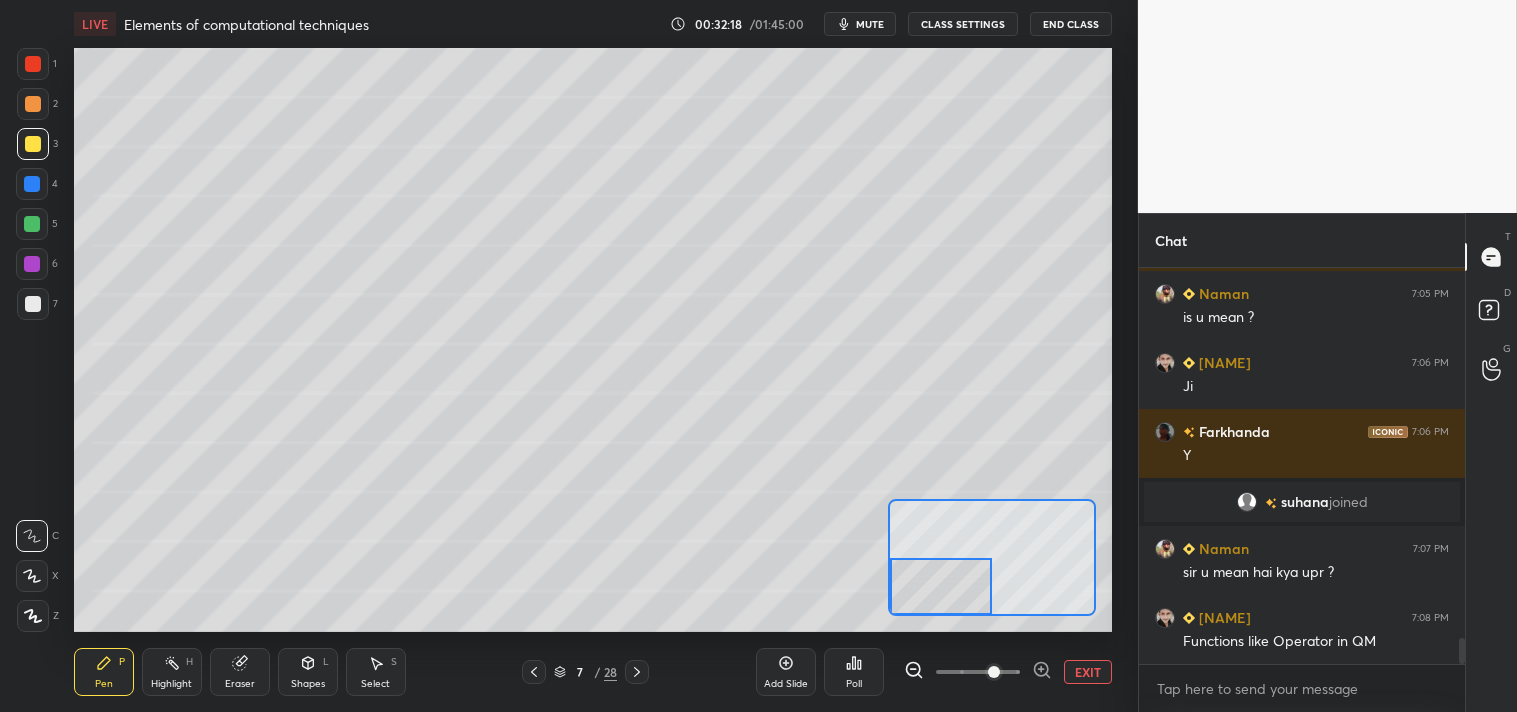 scroll, scrollTop: 5613, scrollLeft: 0, axis: vertical 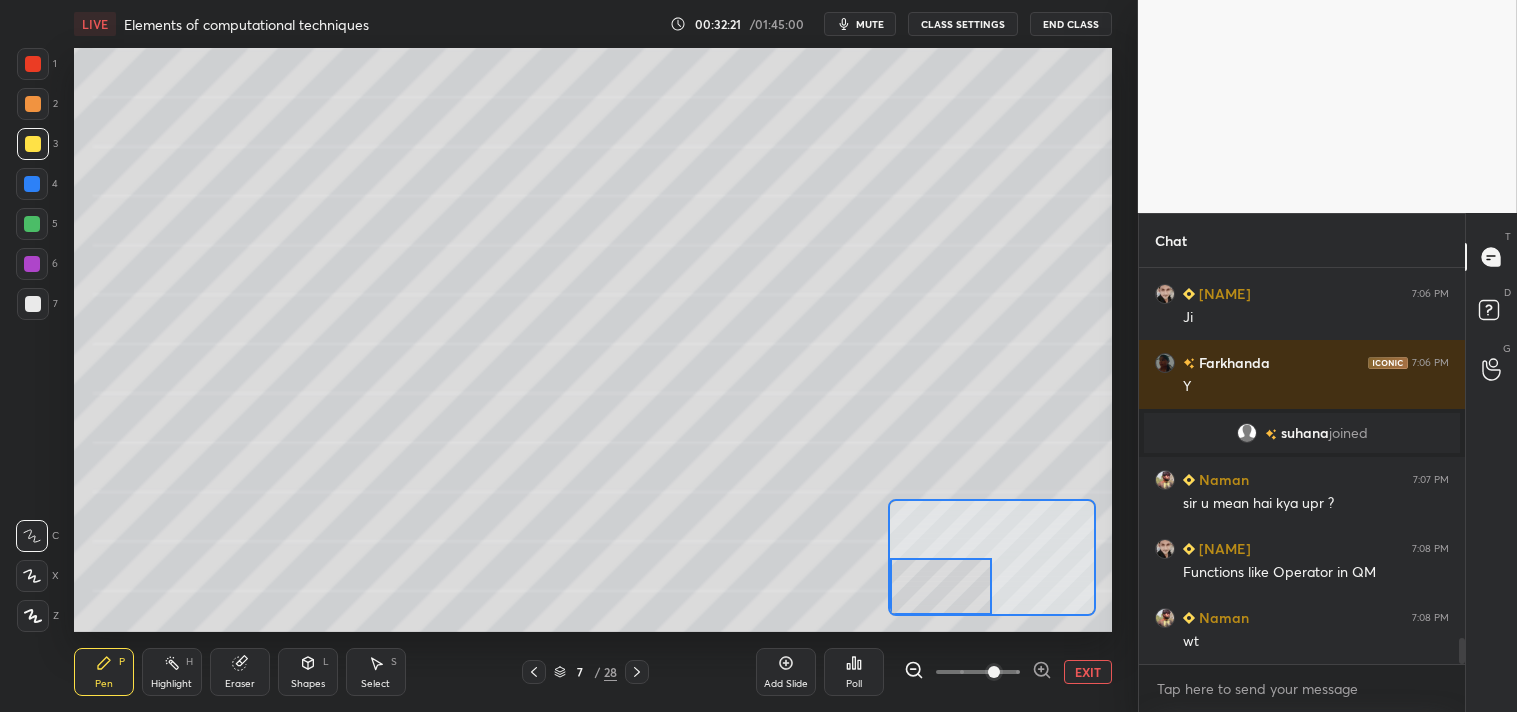click on "EXIT" at bounding box center (1088, 672) 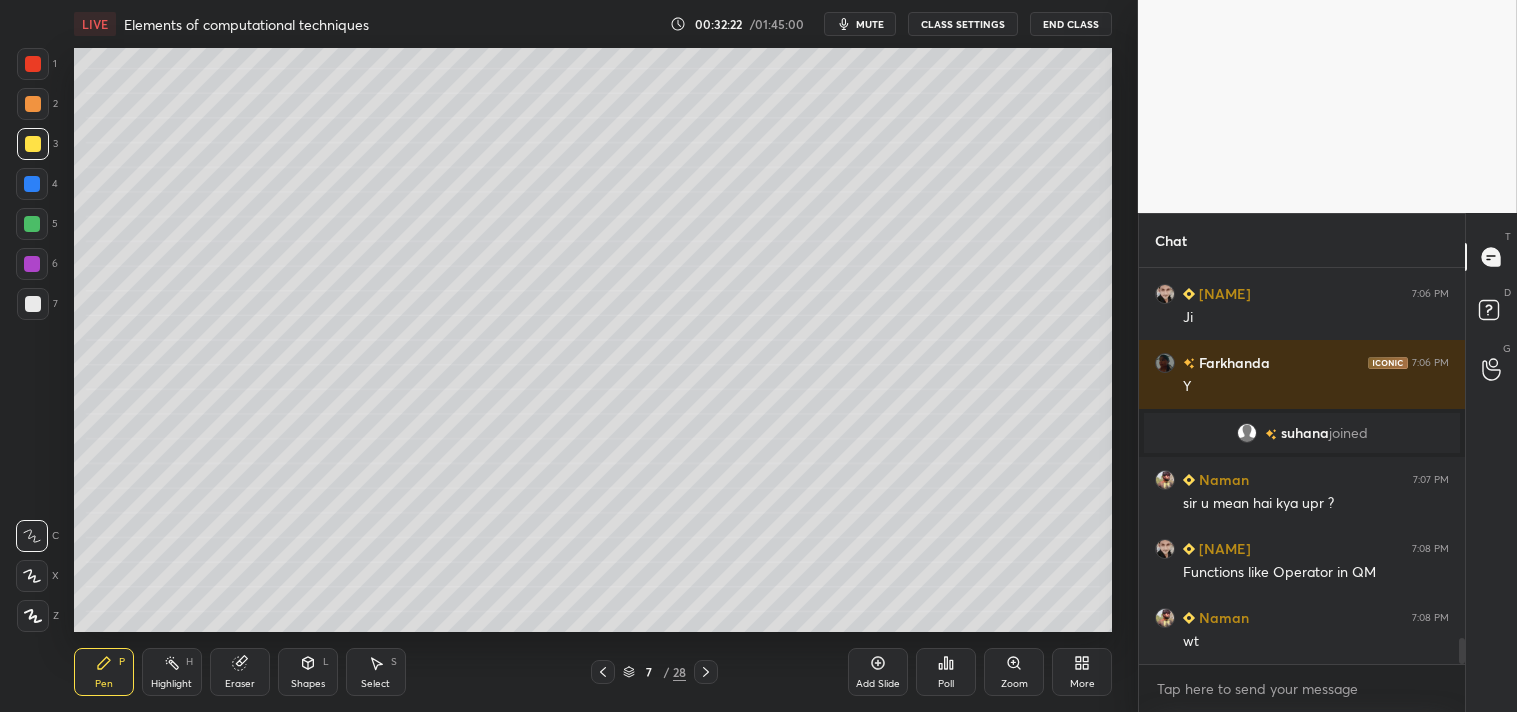 click on "Eraser" at bounding box center (240, 684) 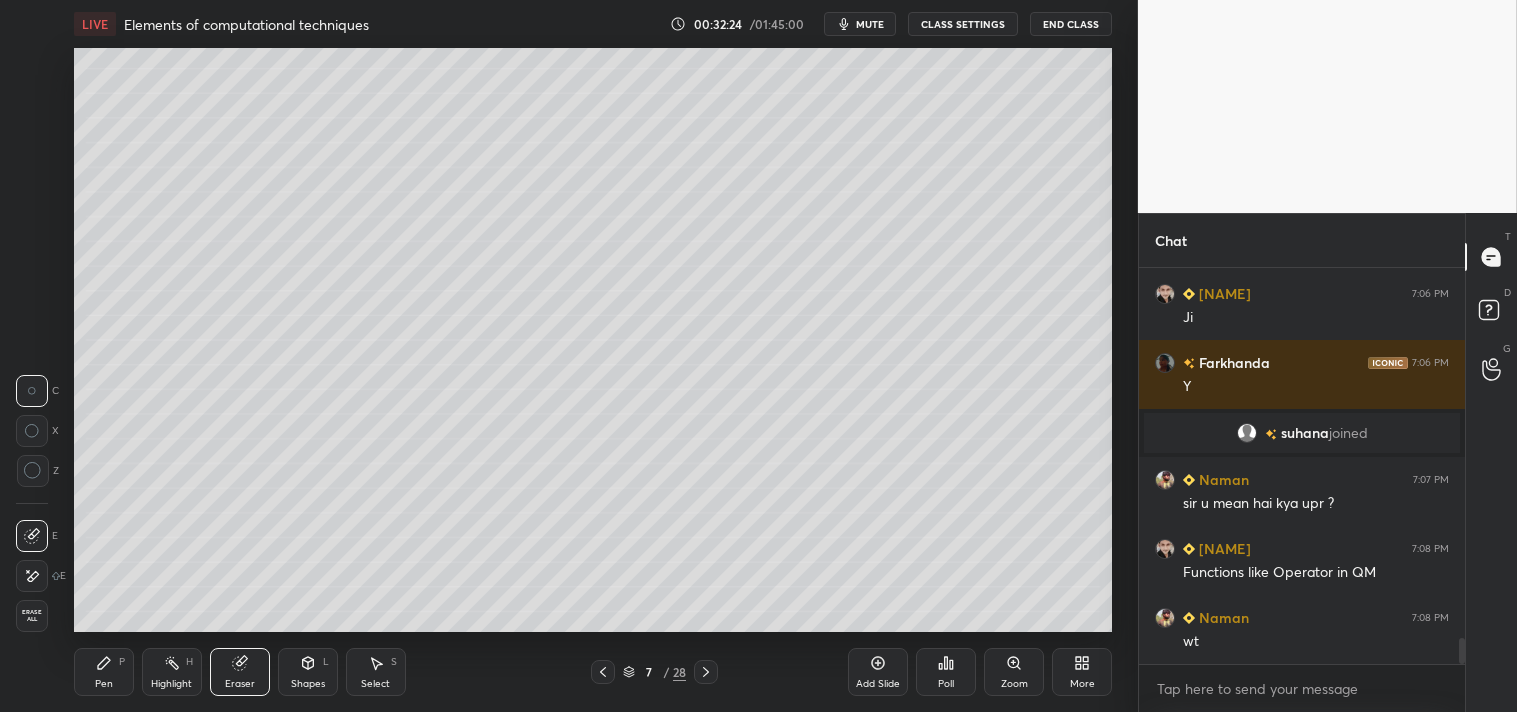 click on "Pen P" at bounding box center (104, 672) 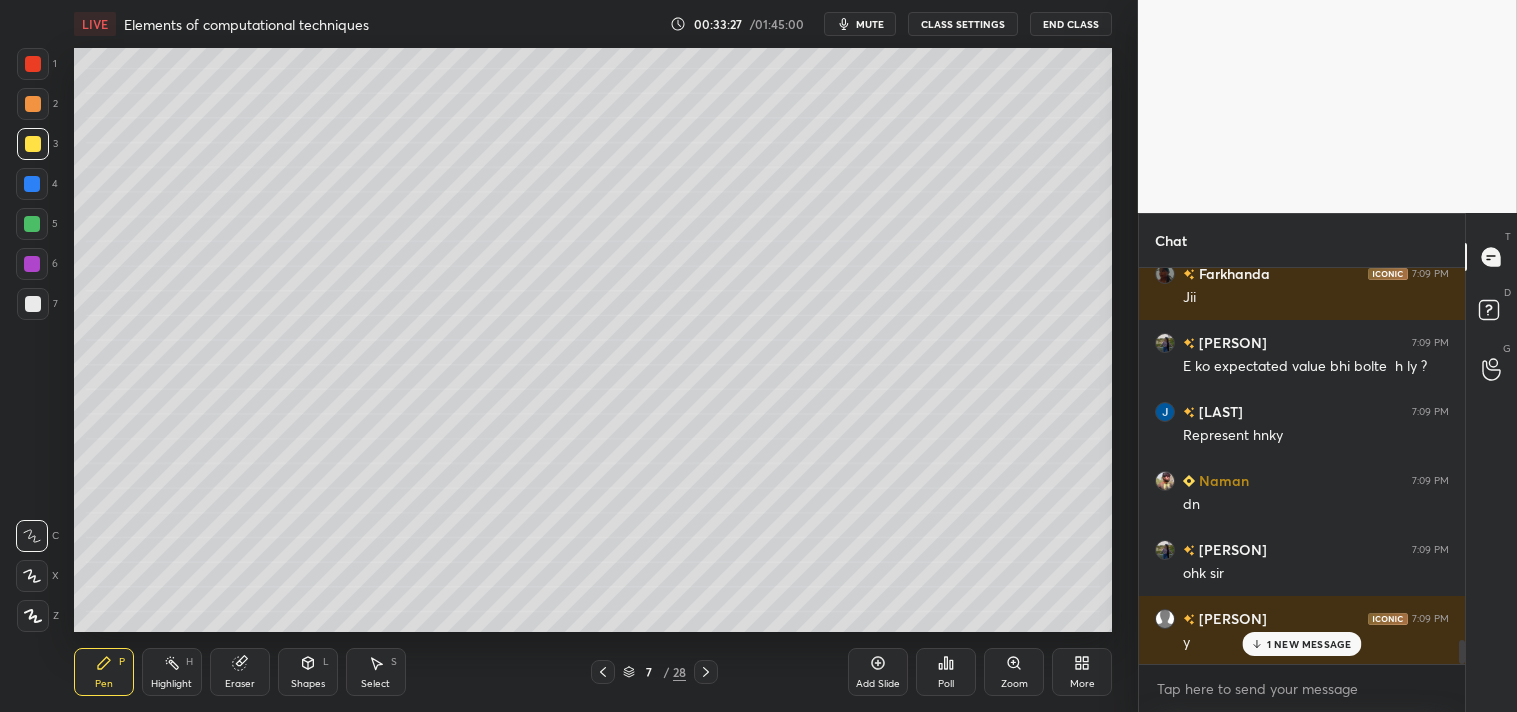 scroll, scrollTop: 6095, scrollLeft: 0, axis: vertical 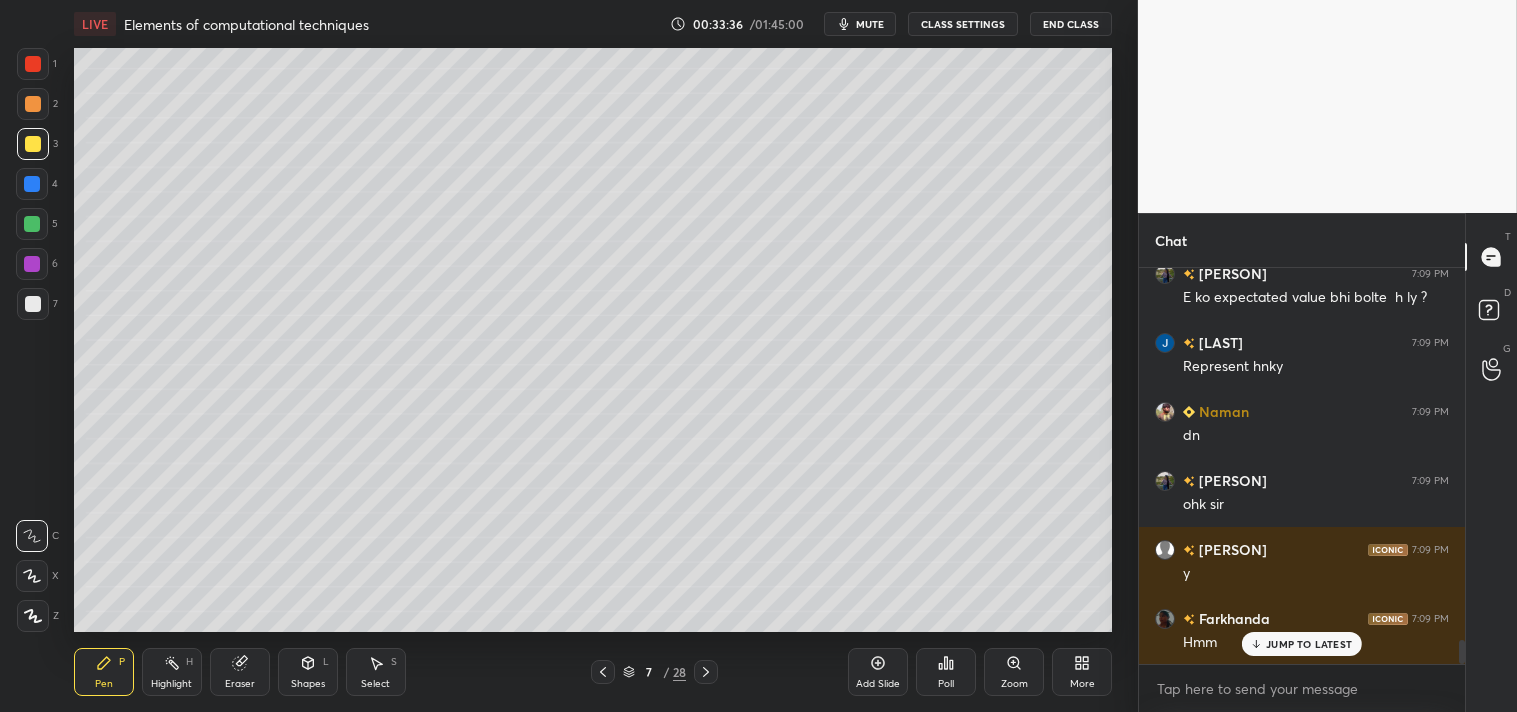 click on "Add Slide" at bounding box center (878, 672) 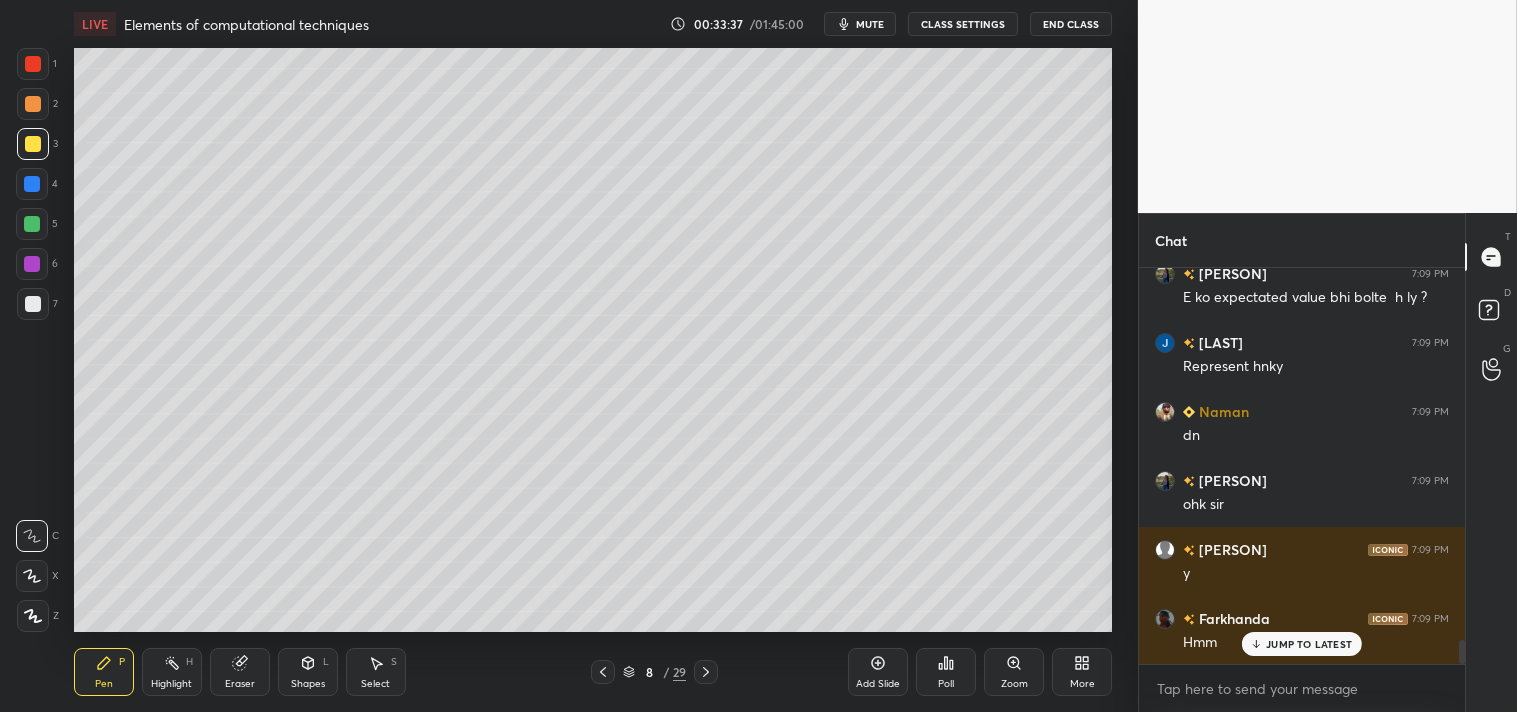 click on "Shapes L" at bounding box center (308, 672) 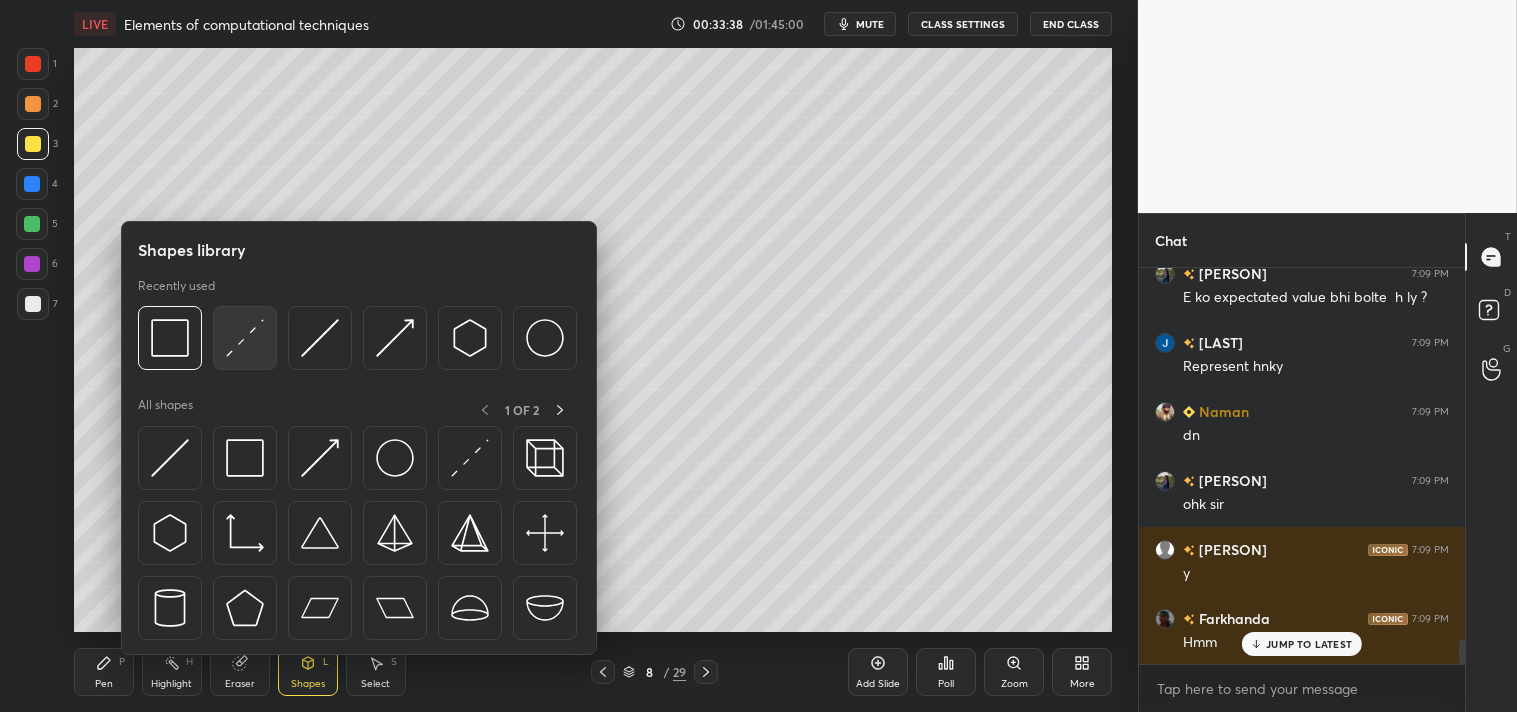 click at bounding box center (245, 338) 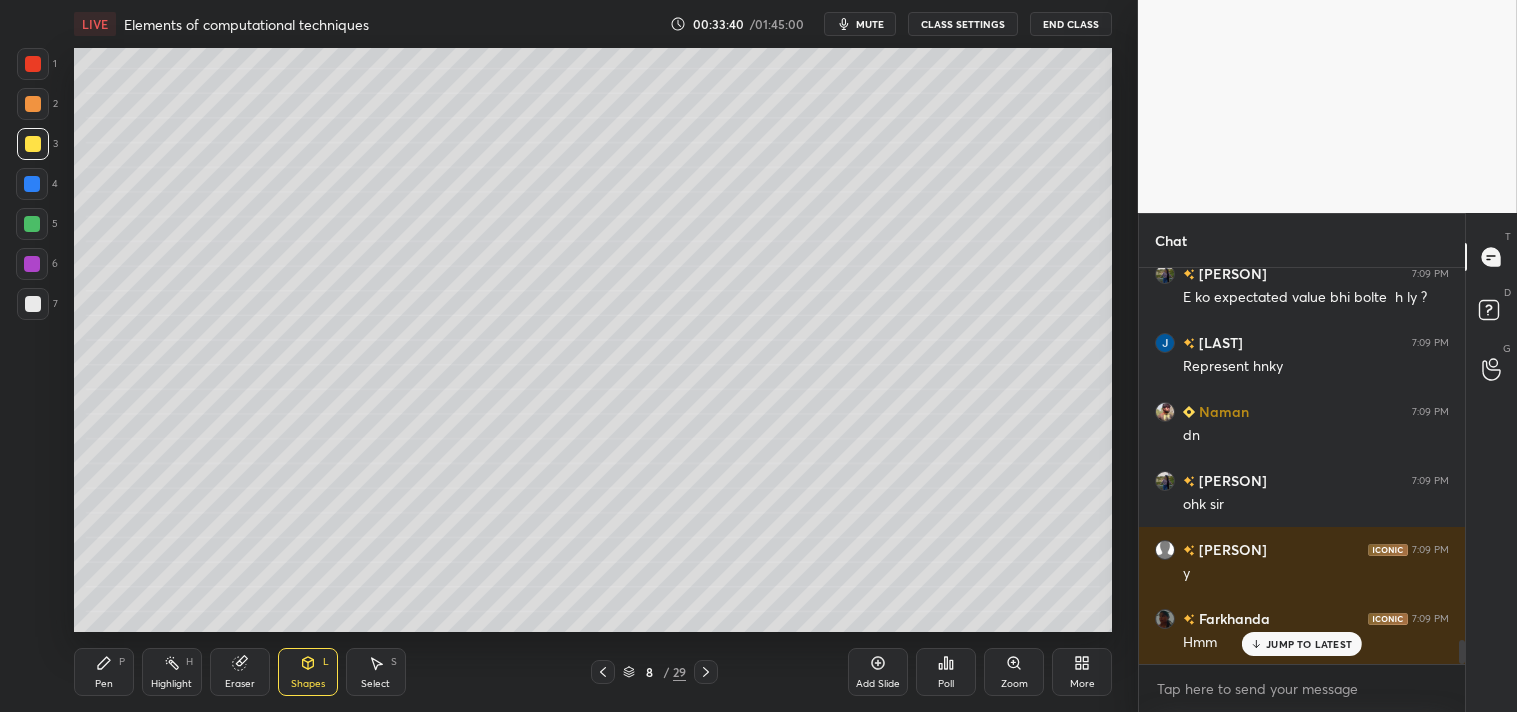 click 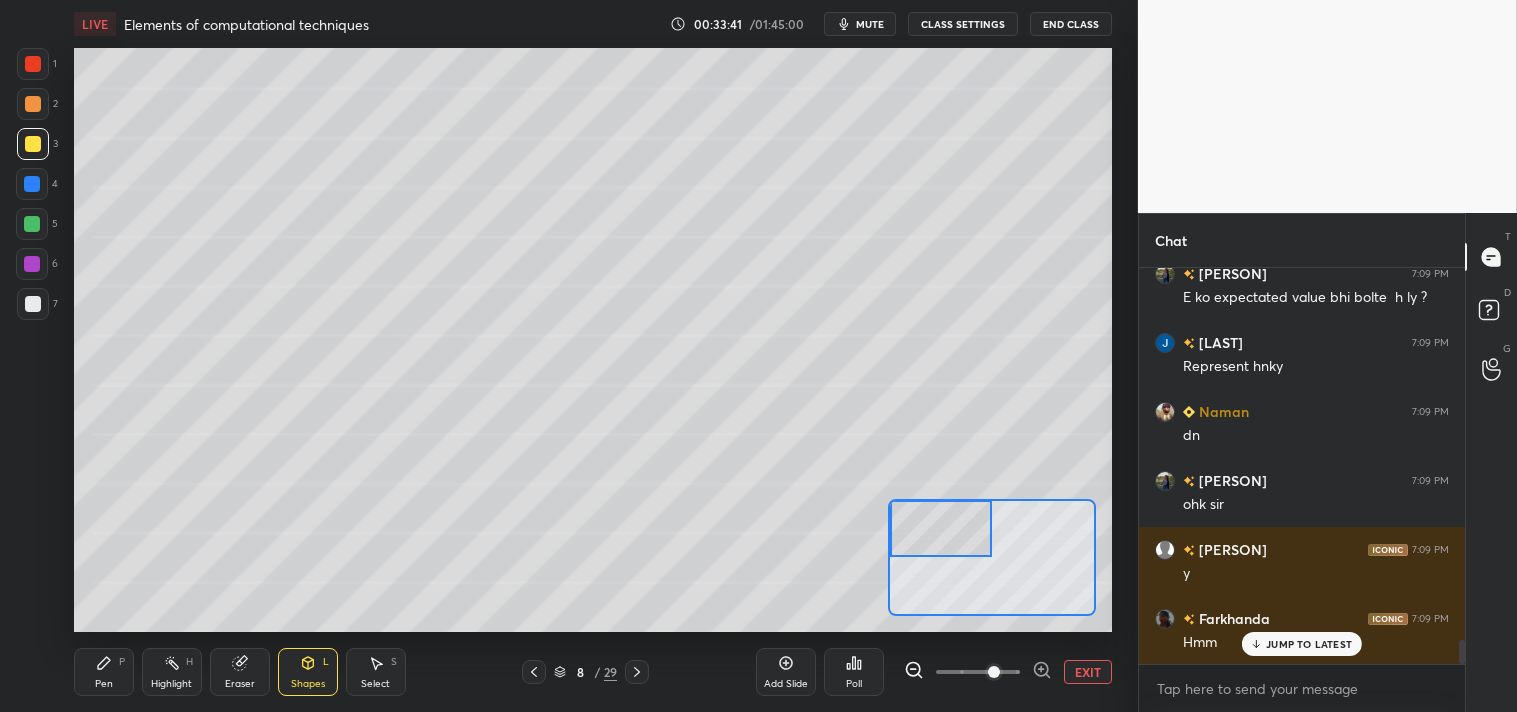 click on "Pen P" at bounding box center (104, 672) 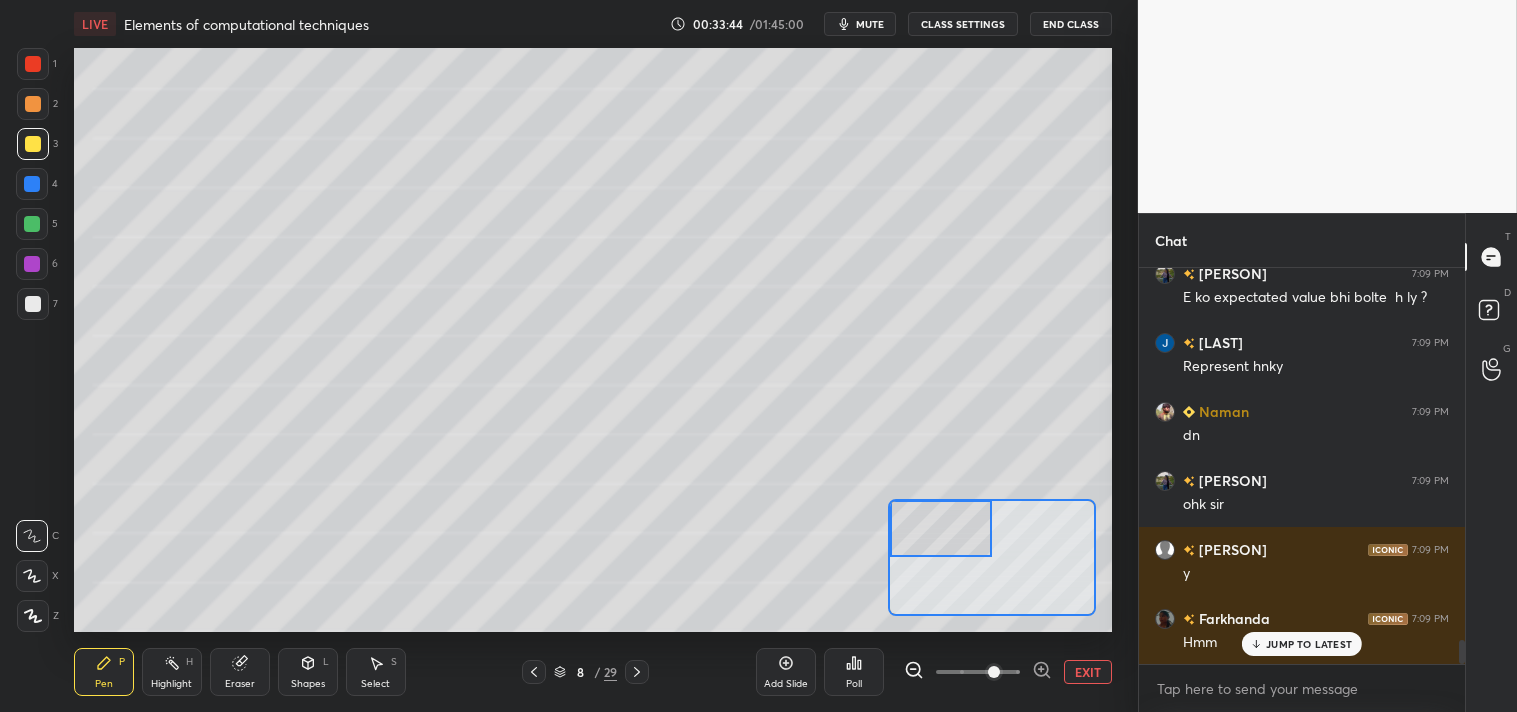 click on "Shapes L" at bounding box center (308, 672) 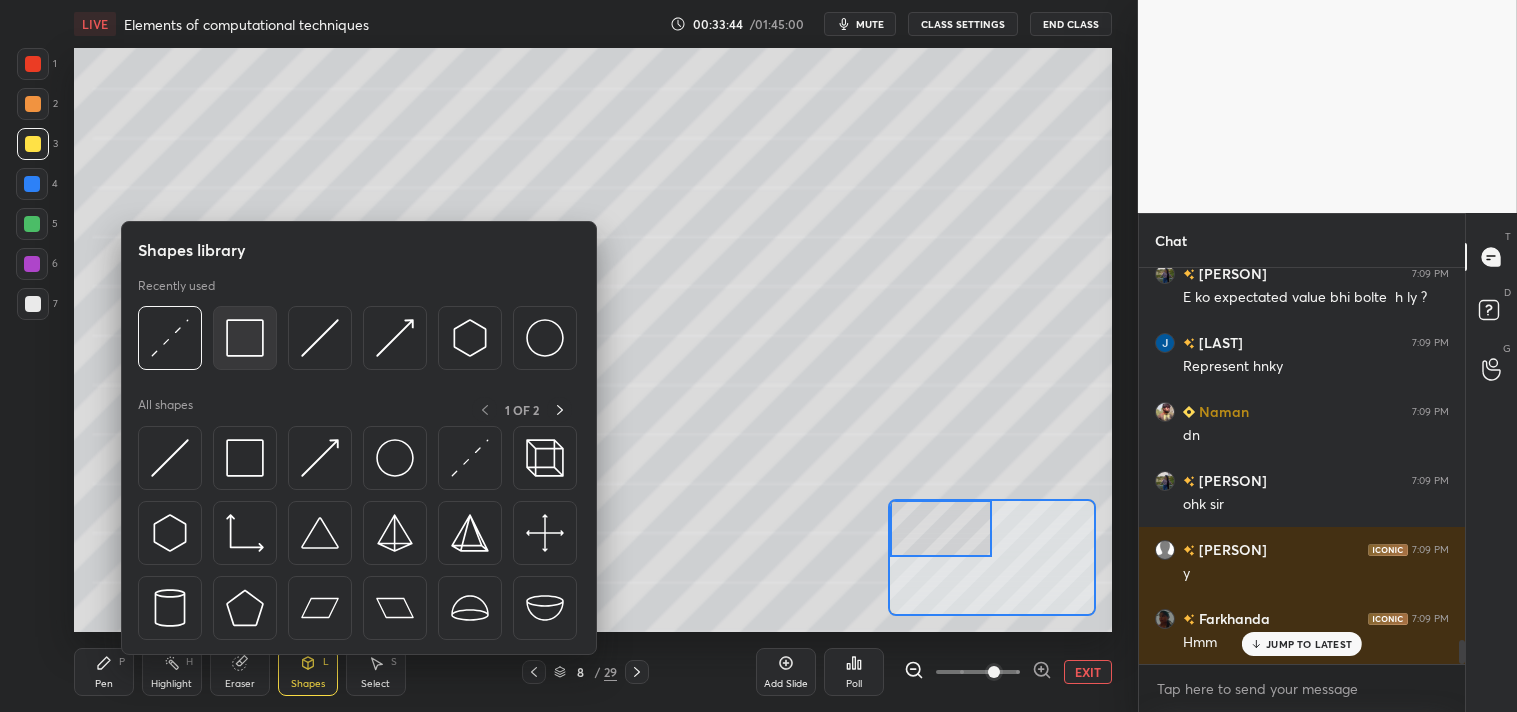 click at bounding box center [245, 338] 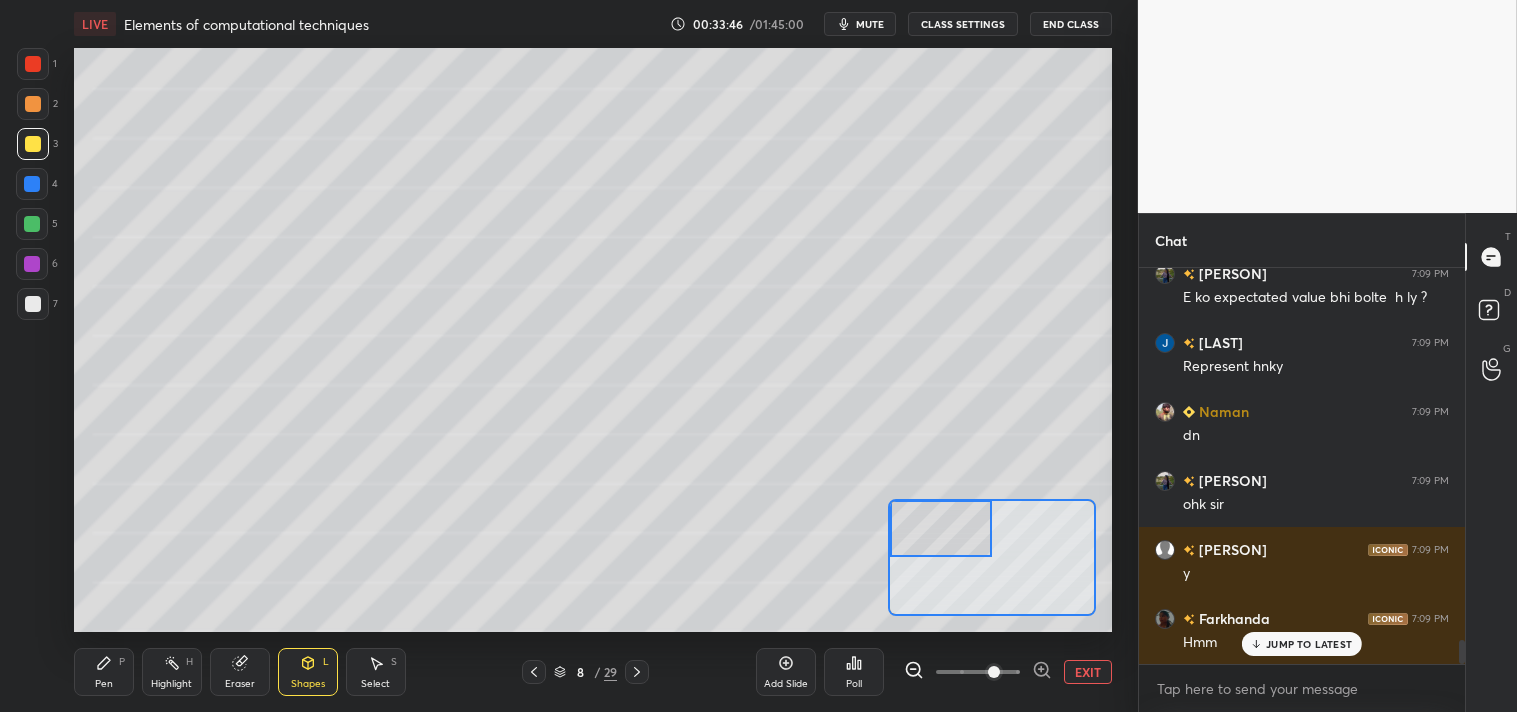 click 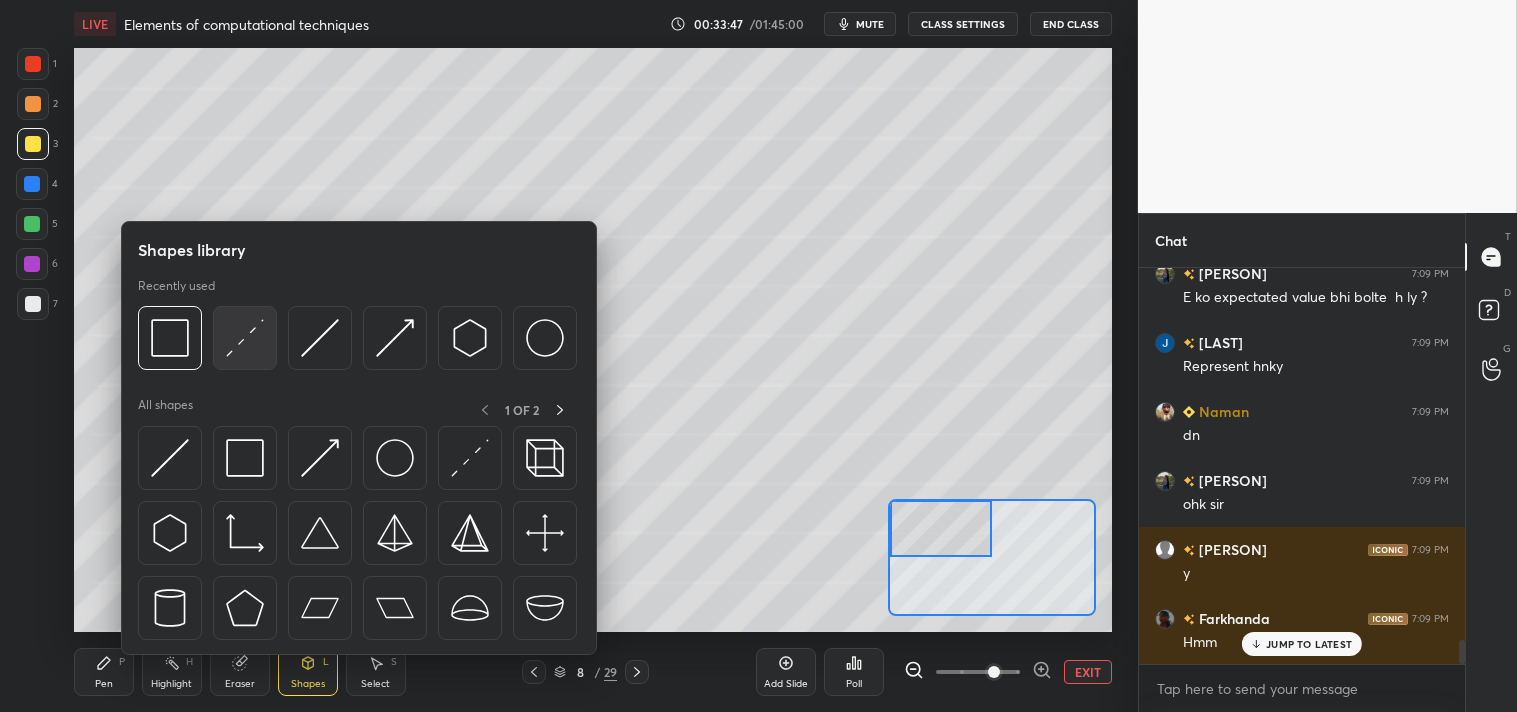 click at bounding box center (245, 338) 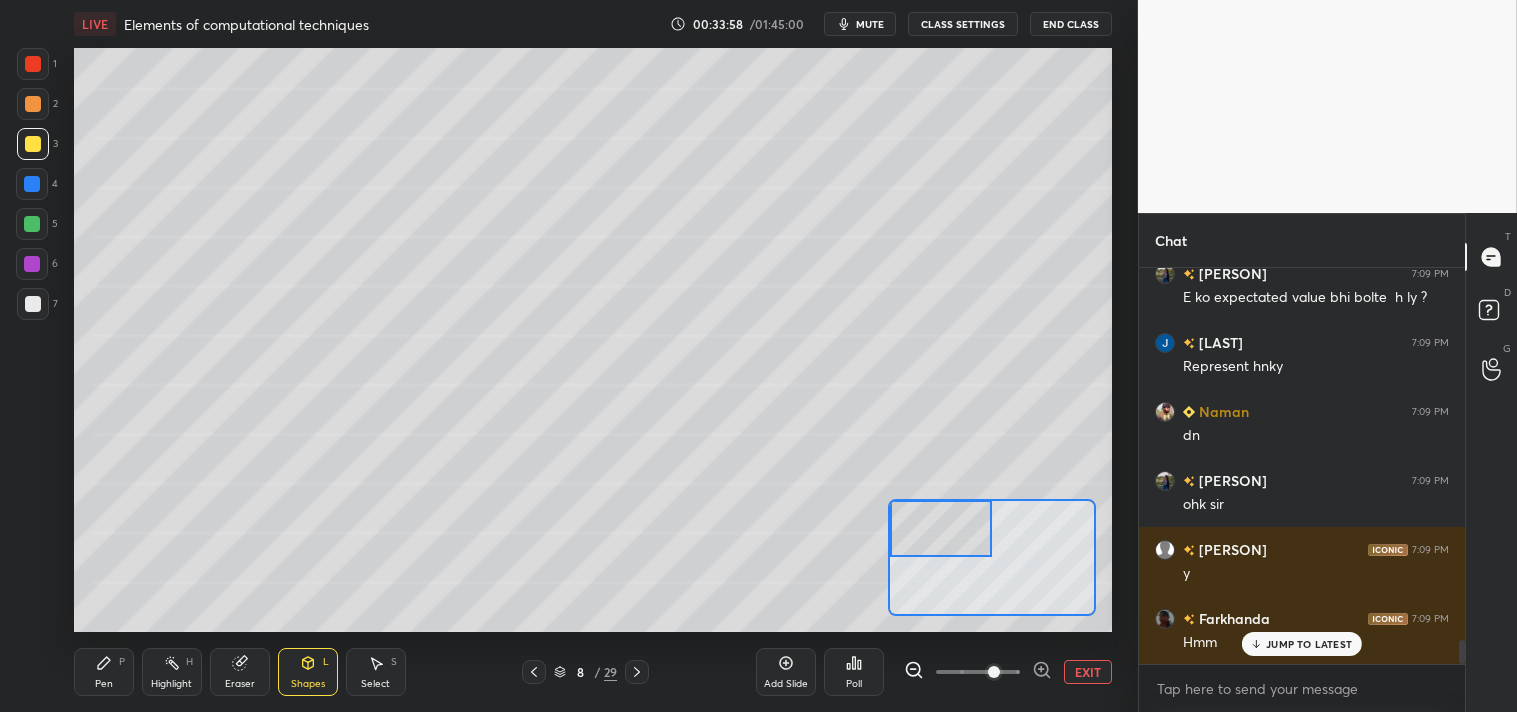 click on "Pen P" at bounding box center [104, 672] 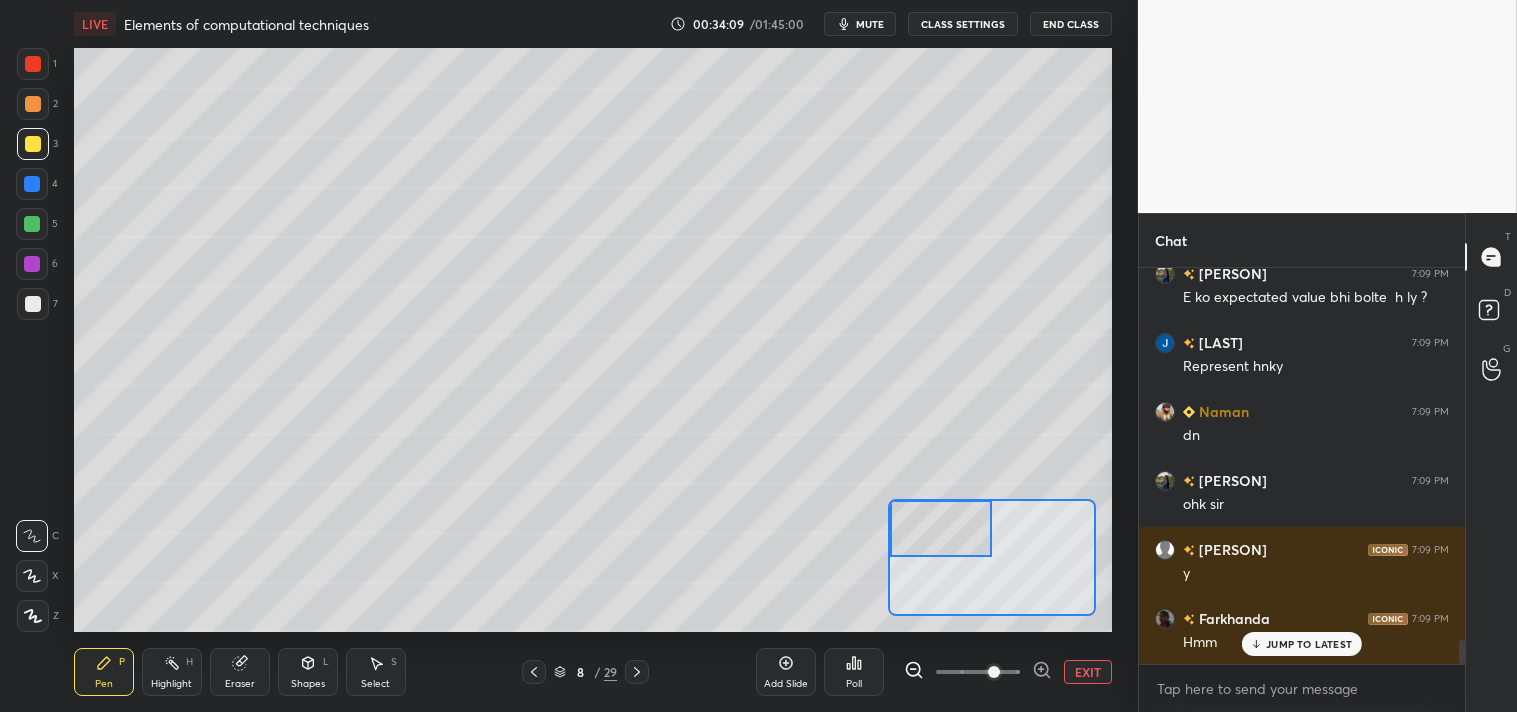 click at bounding box center (33, 304) 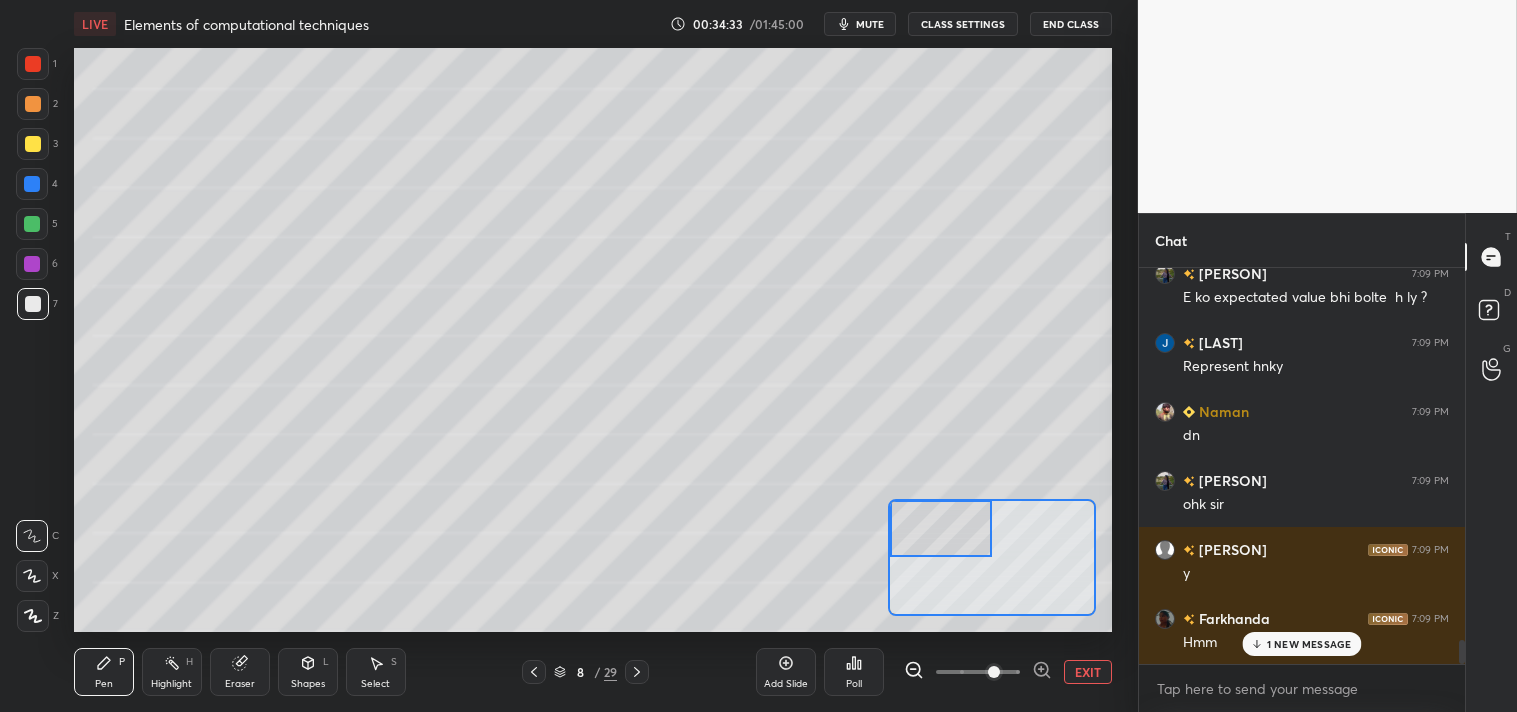 scroll, scrollTop: 6165, scrollLeft: 0, axis: vertical 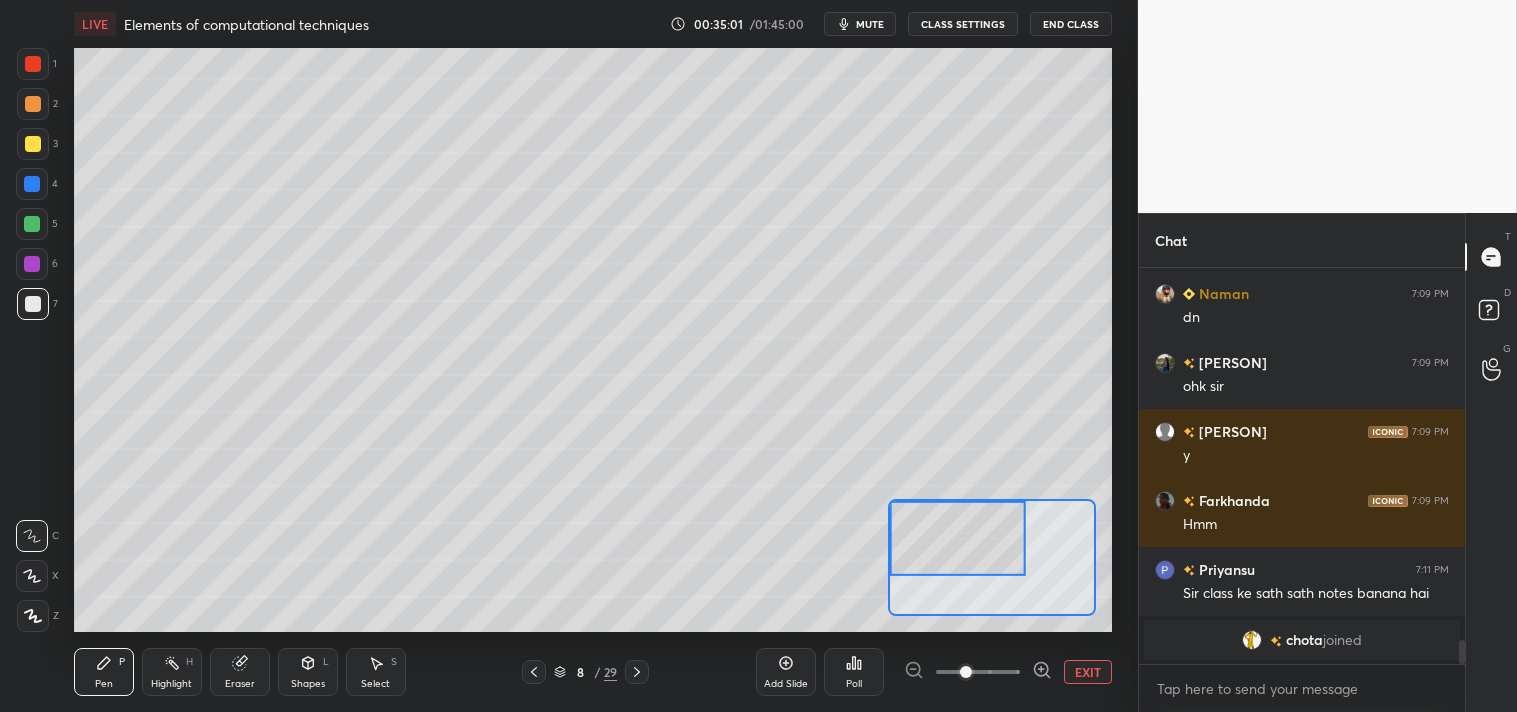 click at bounding box center [33, 144] 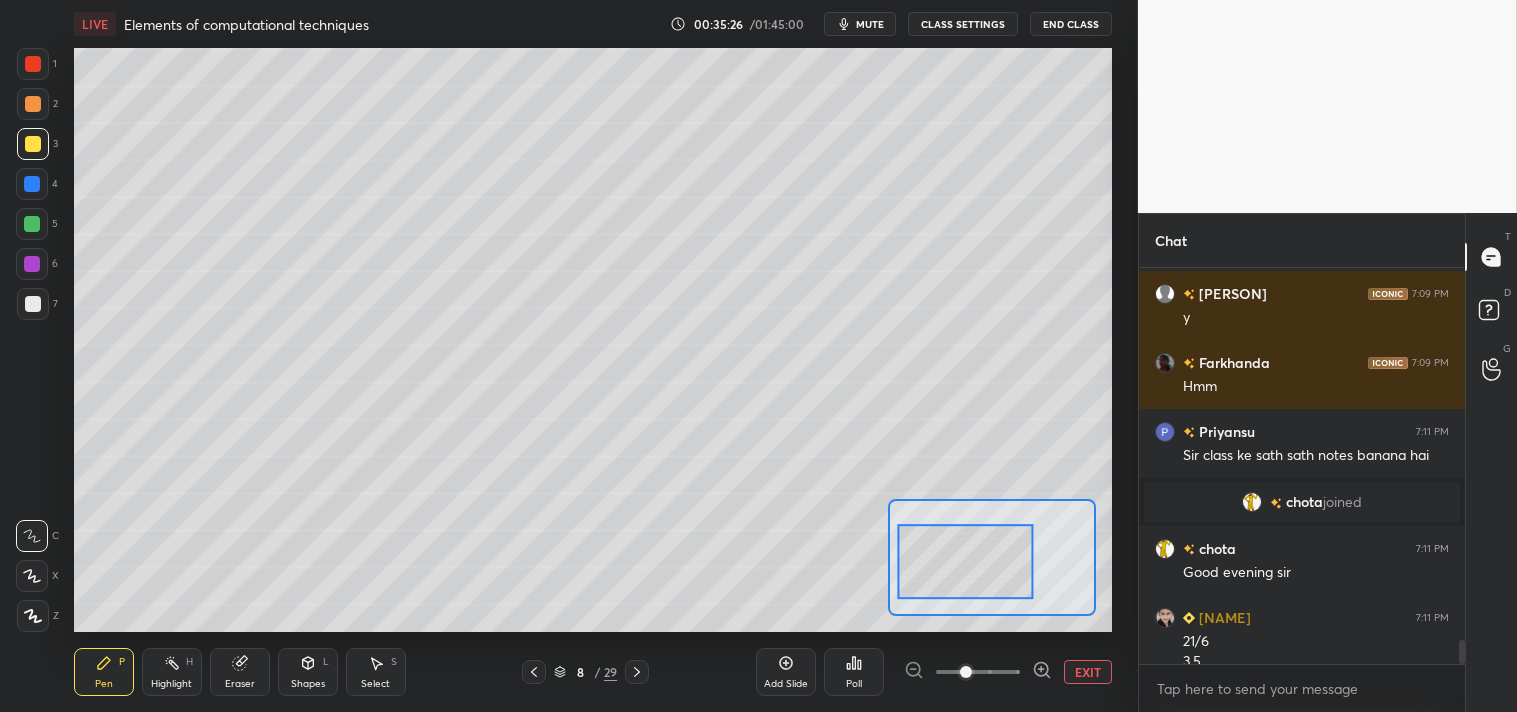 scroll, scrollTop: 6143, scrollLeft: 0, axis: vertical 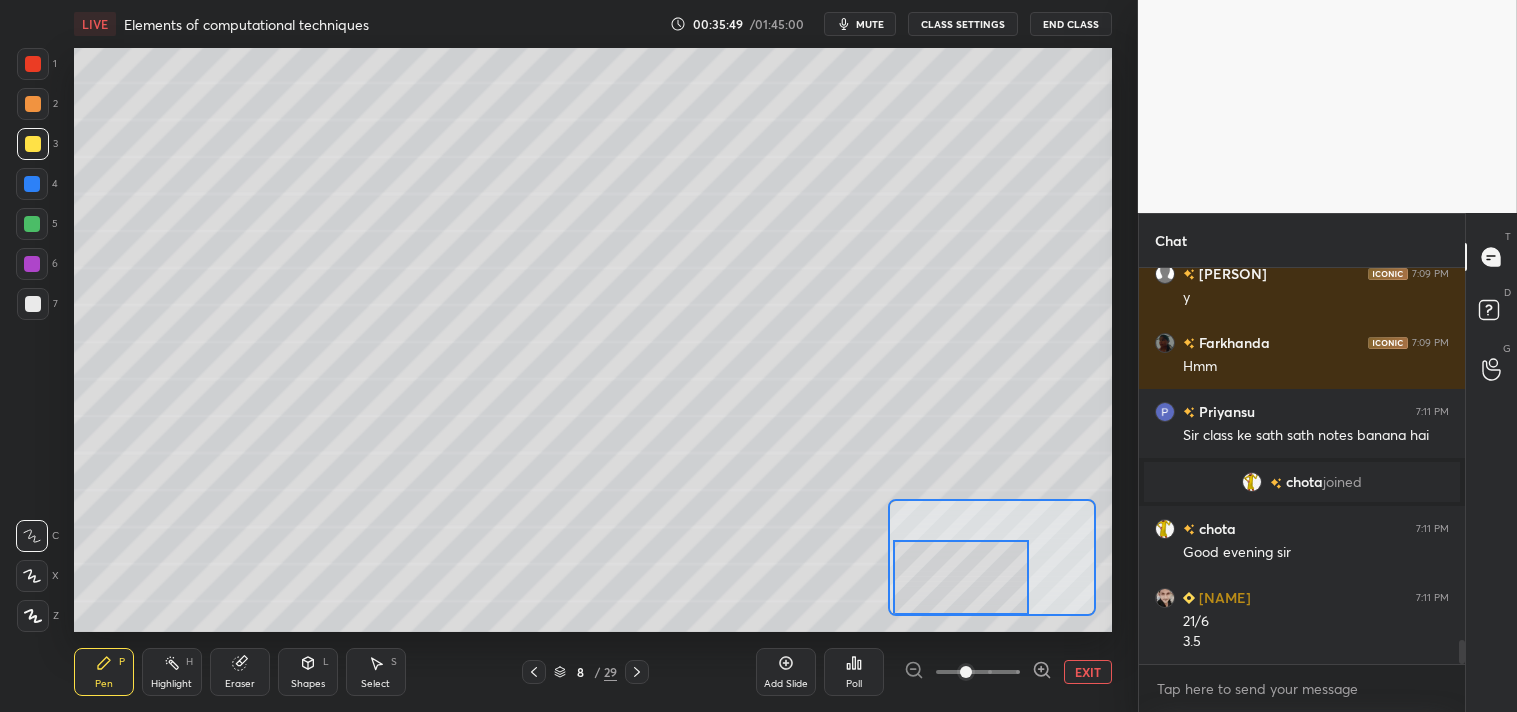 click on "EXIT" at bounding box center (1088, 672) 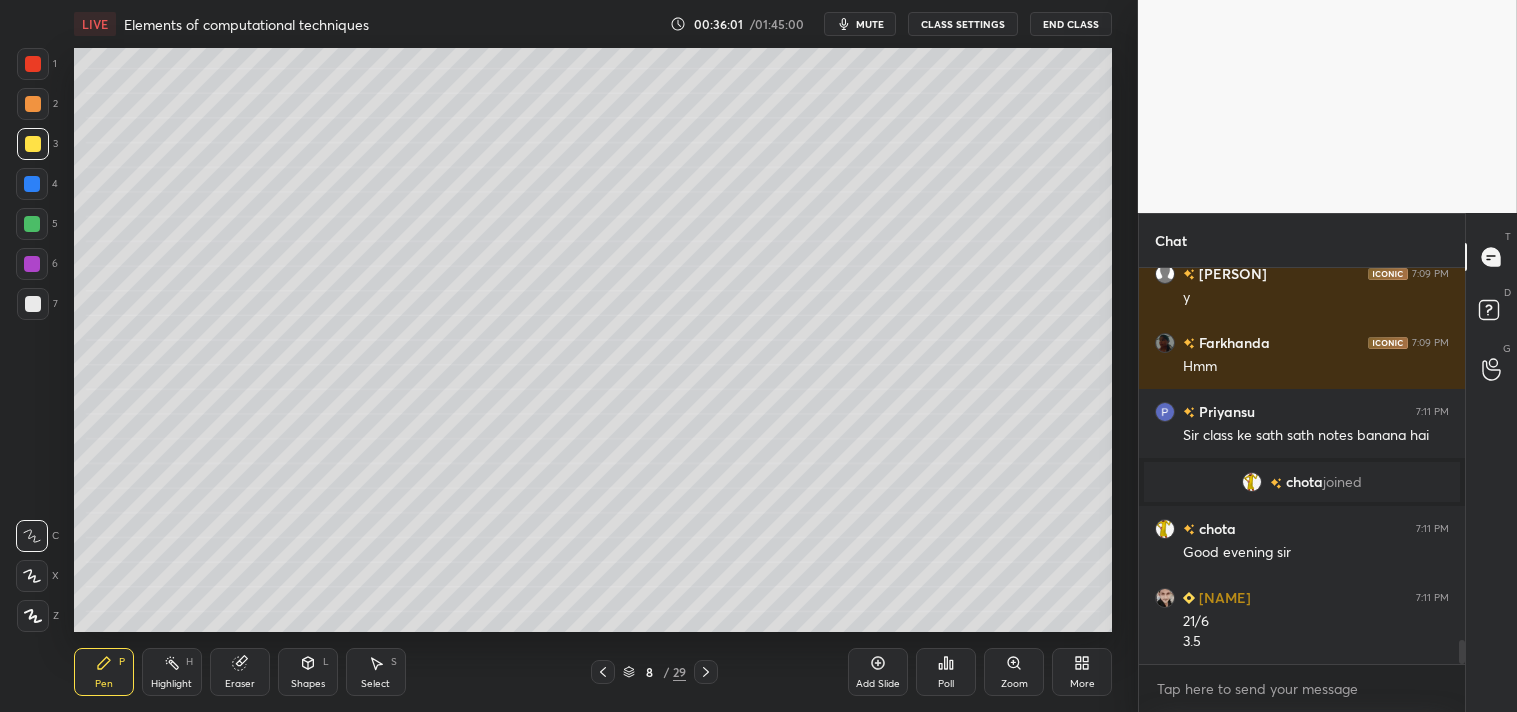 scroll, scrollTop: 6212, scrollLeft: 0, axis: vertical 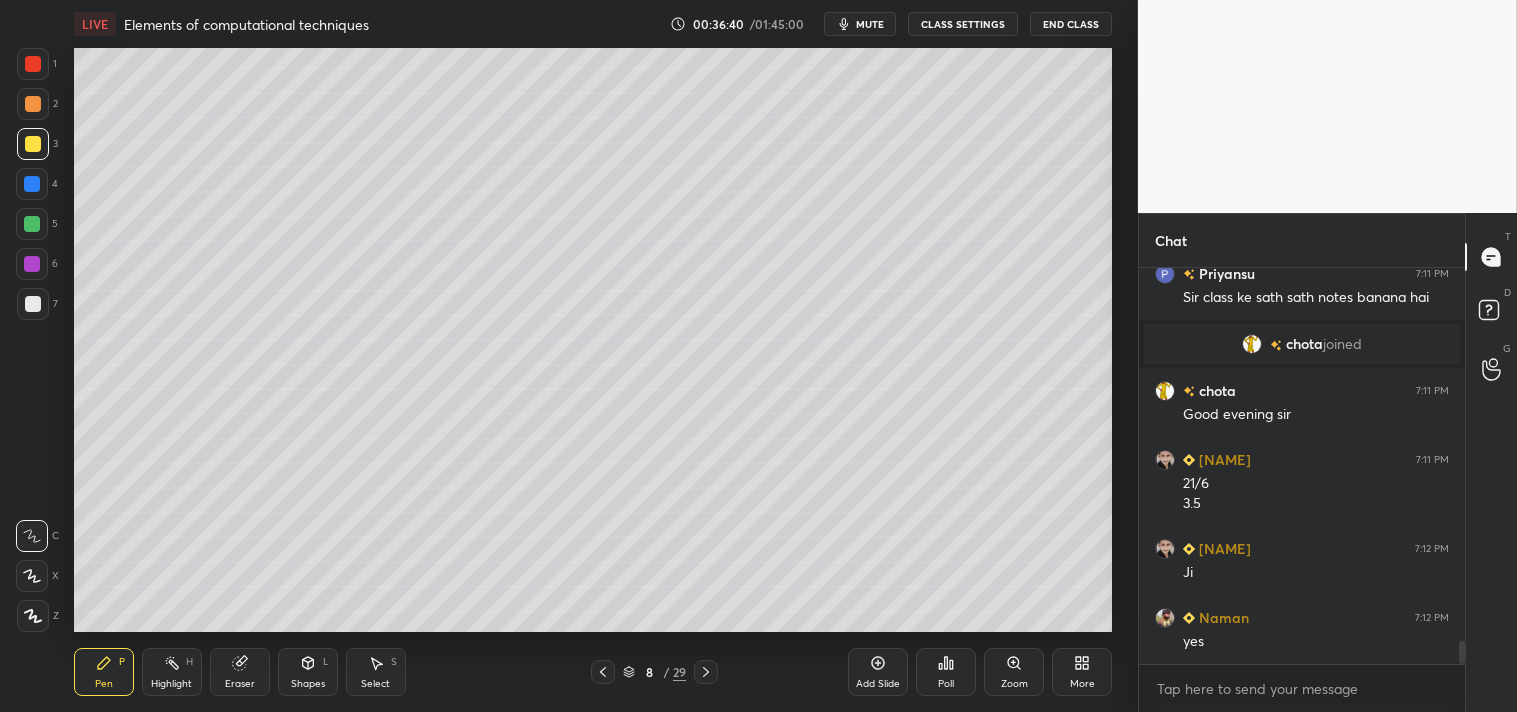 click on "Eraser" at bounding box center [240, 684] 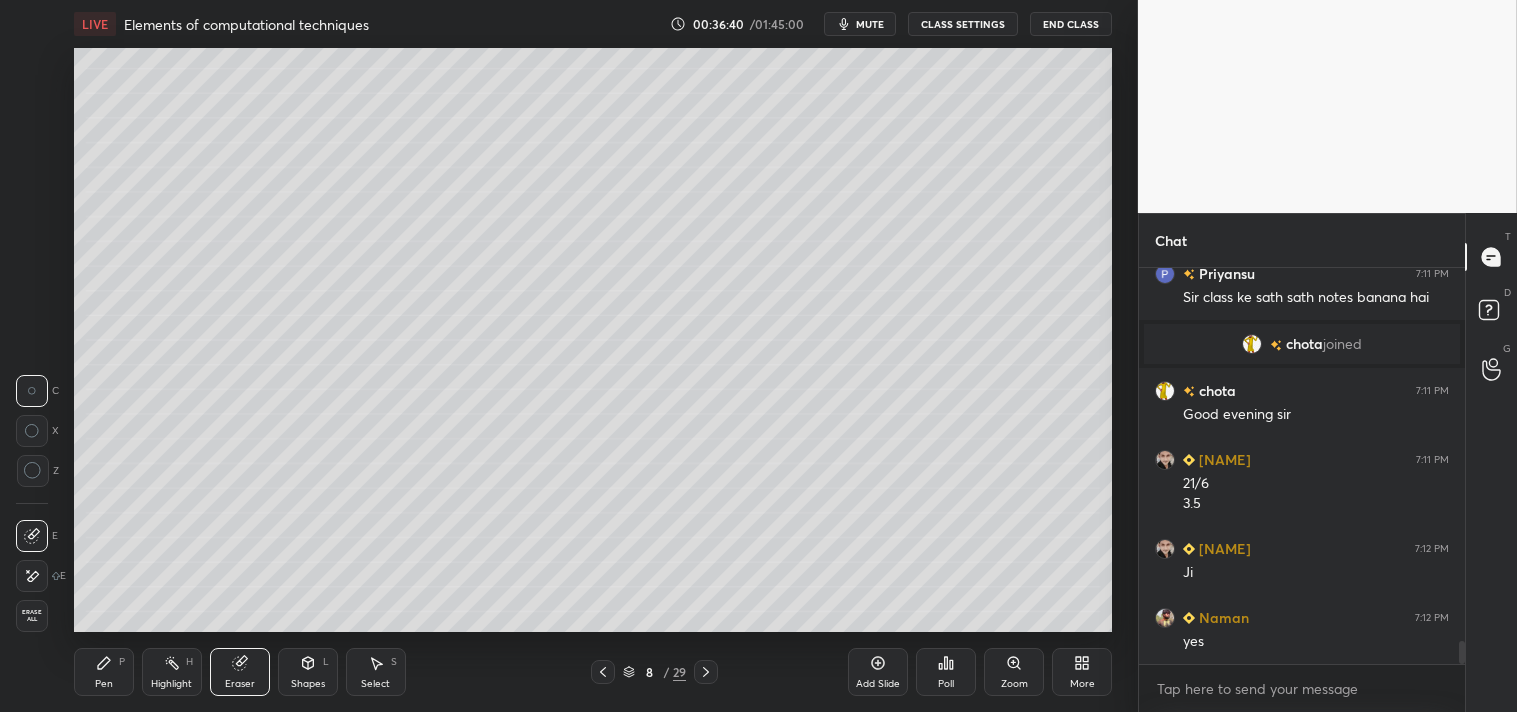 click on "Eraser" at bounding box center [240, 684] 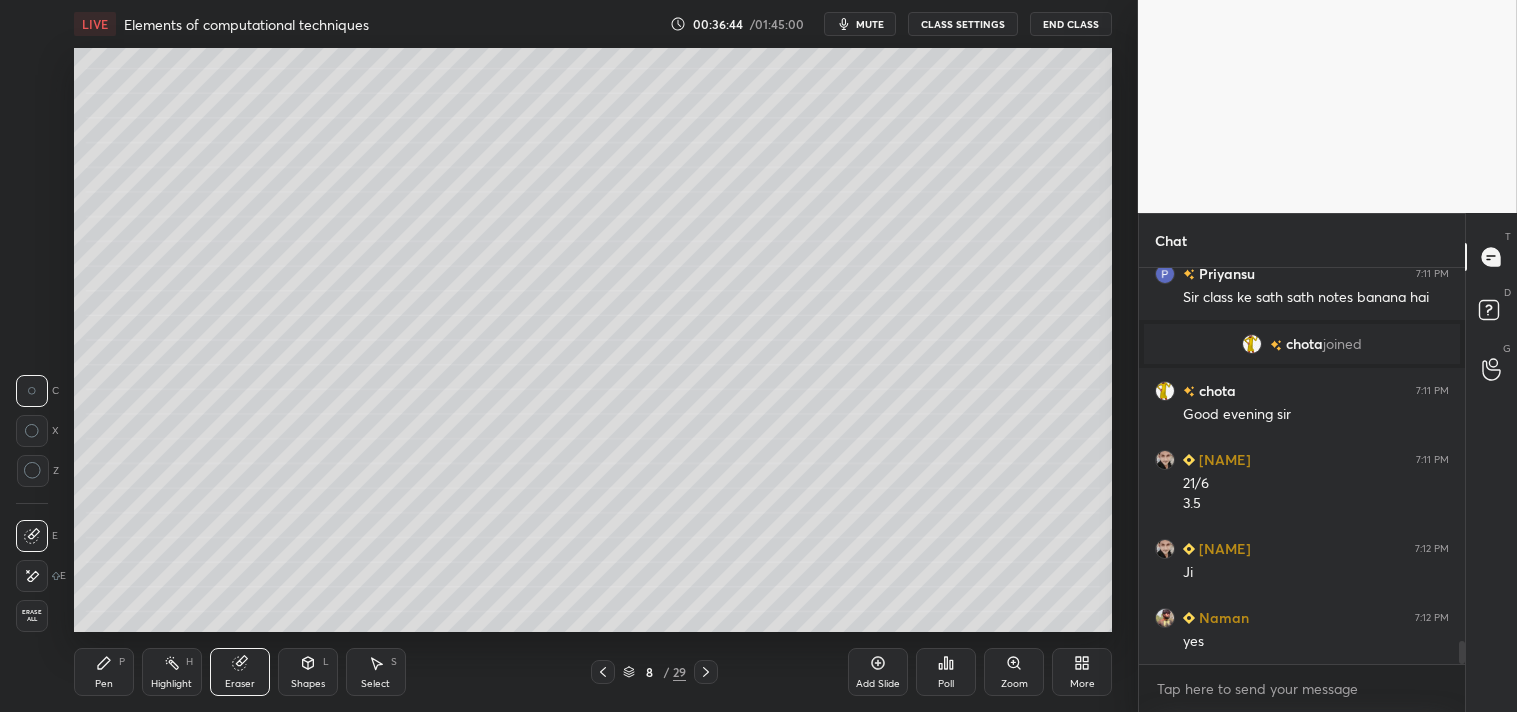 click on "Pen P" at bounding box center (104, 672) 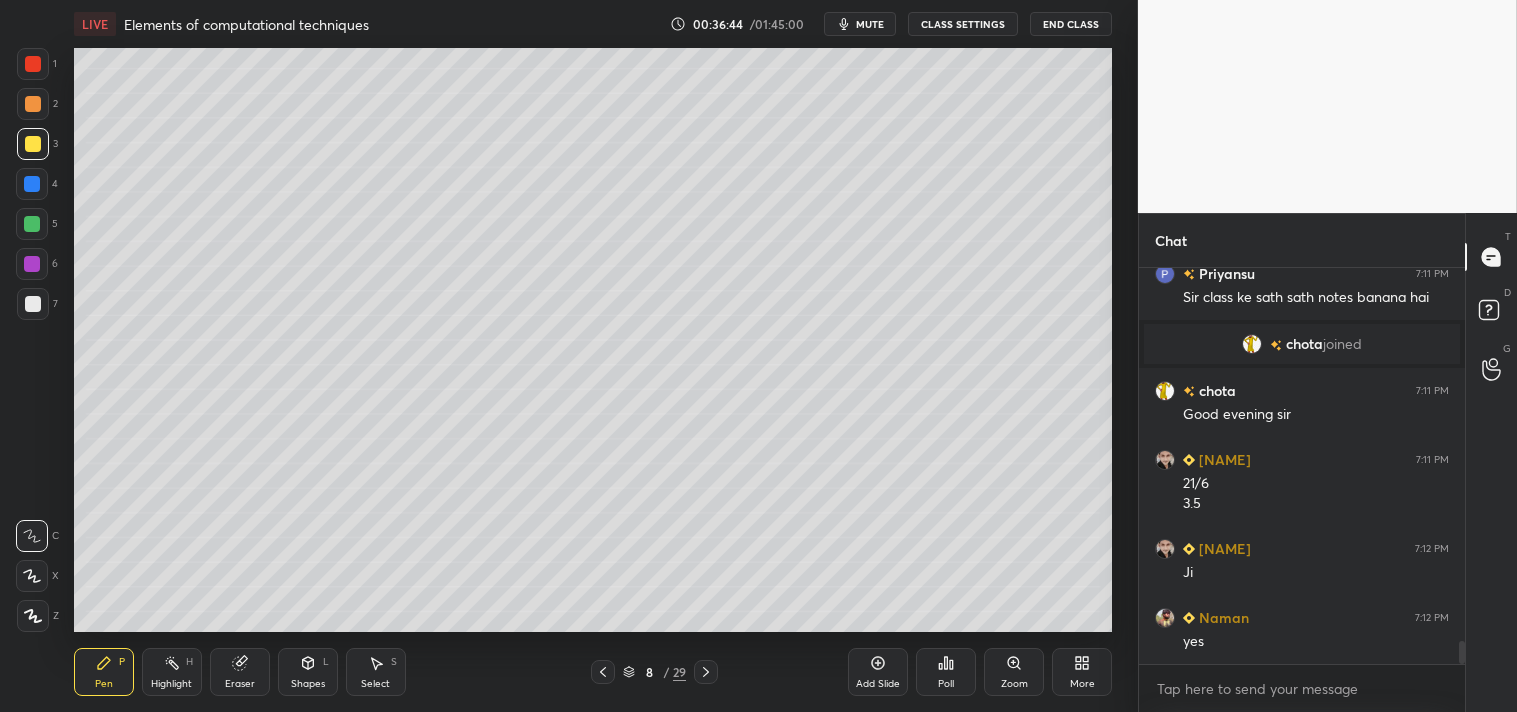 click 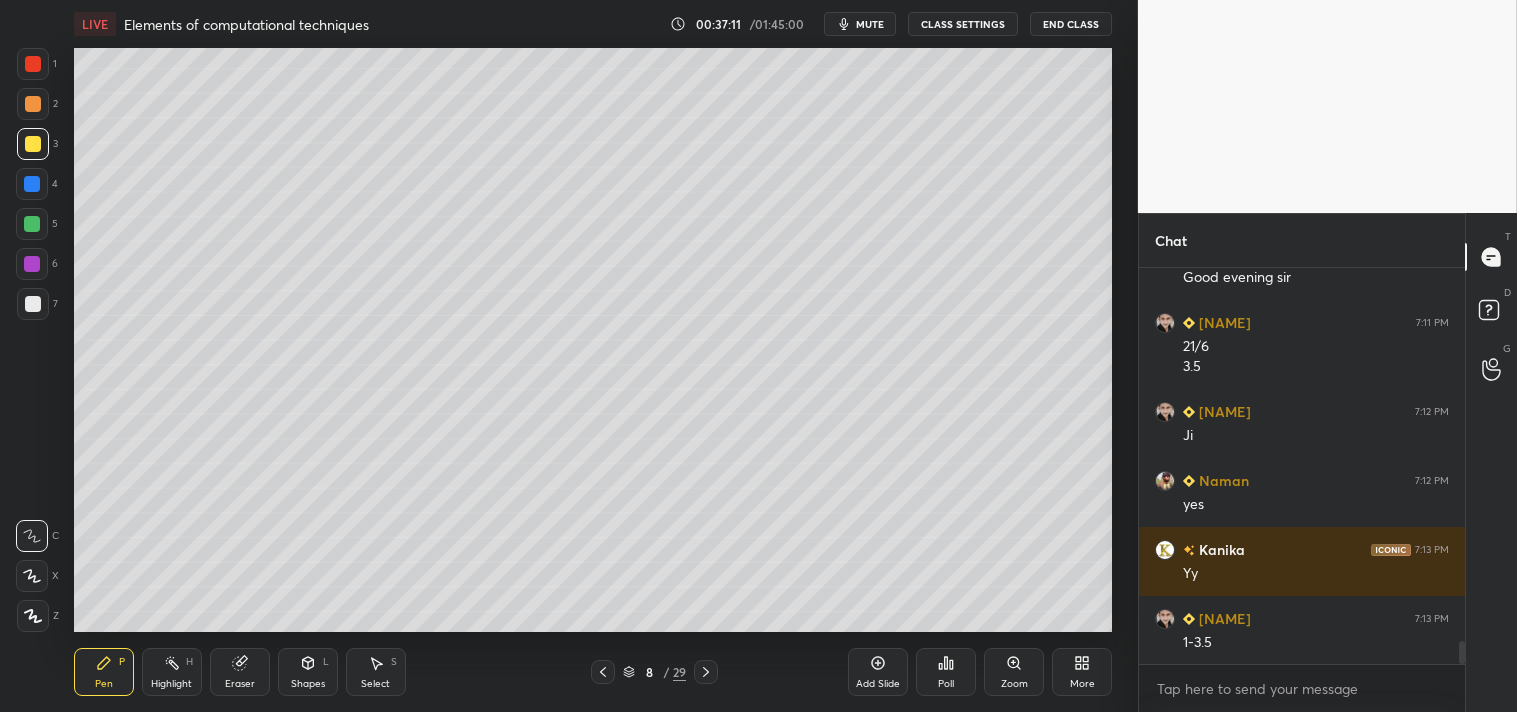 scroll, scrollTop: 6487, scrollLeft: 0, axis: vertical 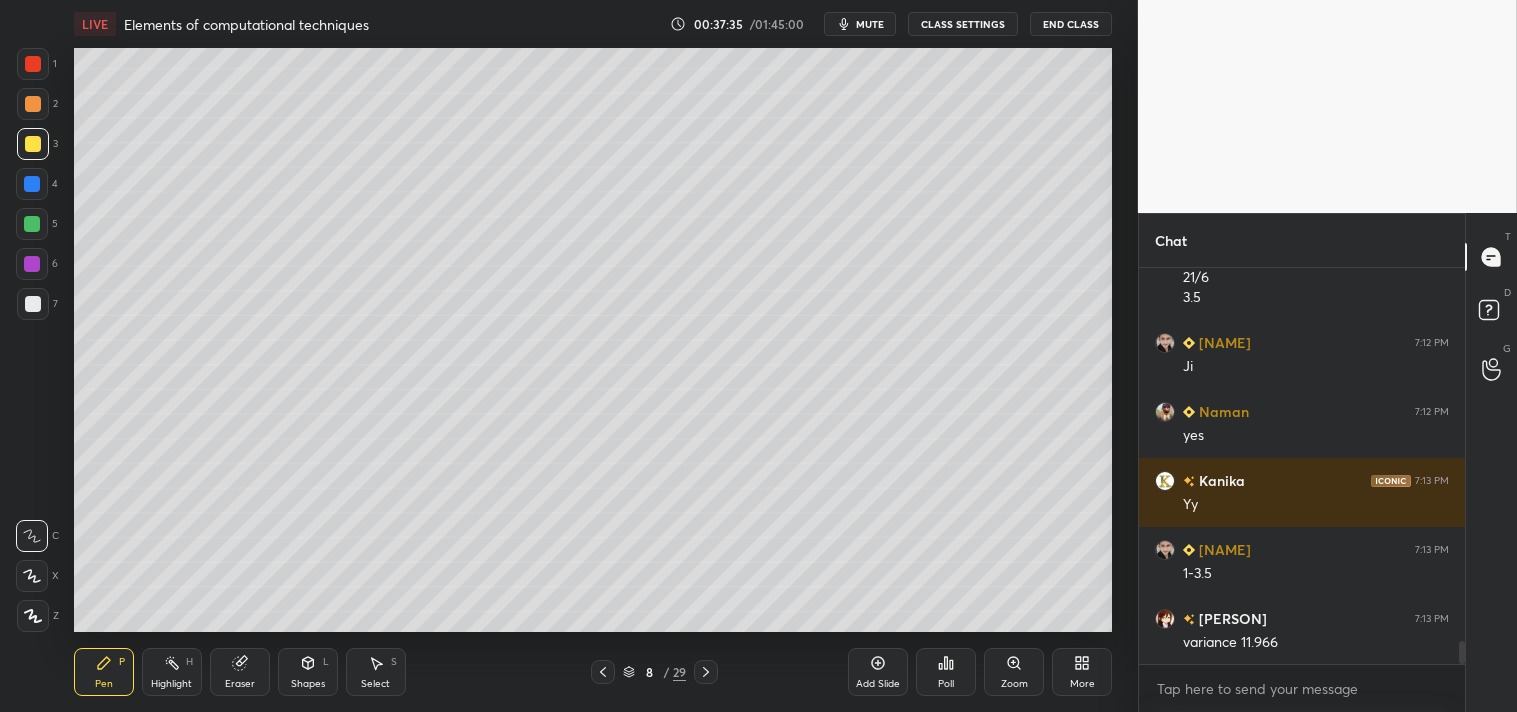 click on "Highlight H" at bounding box center [172, 672] 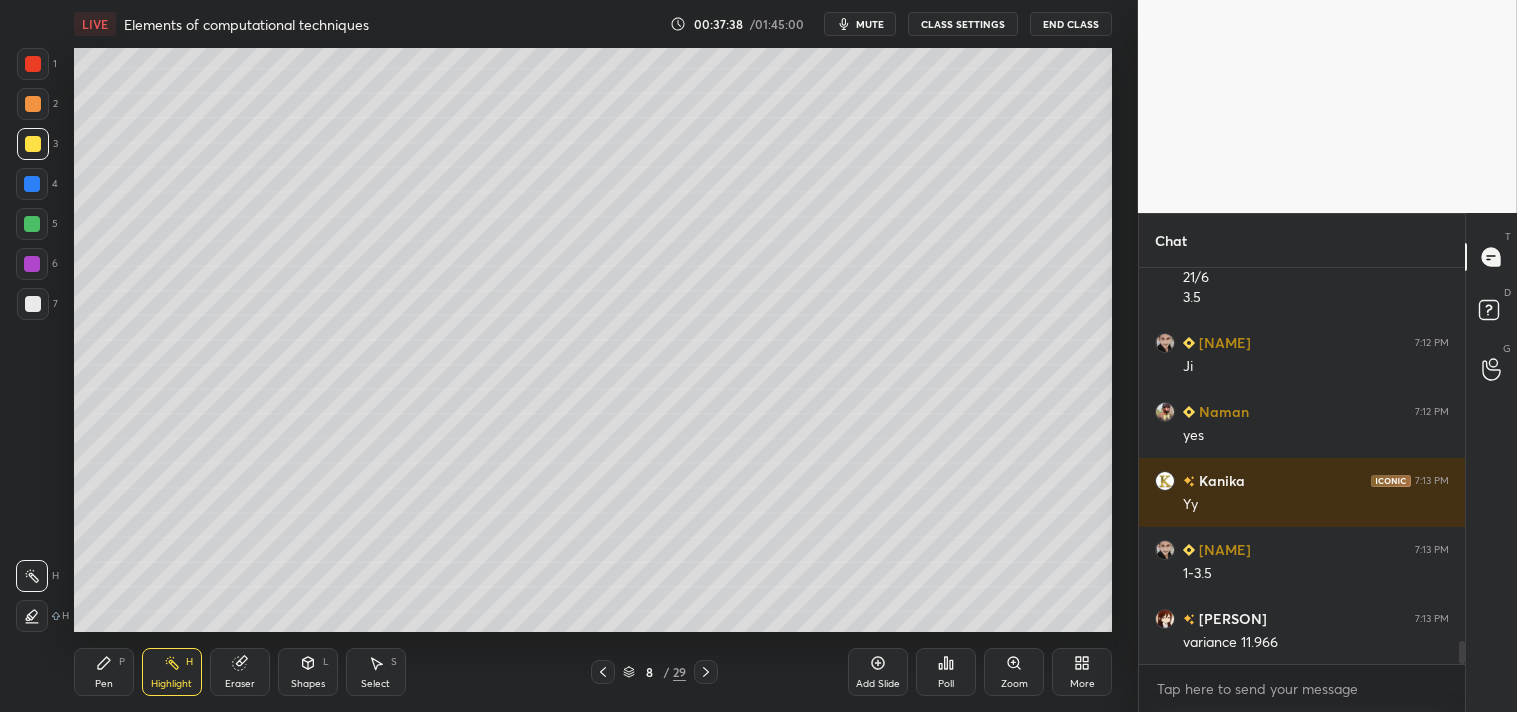 click 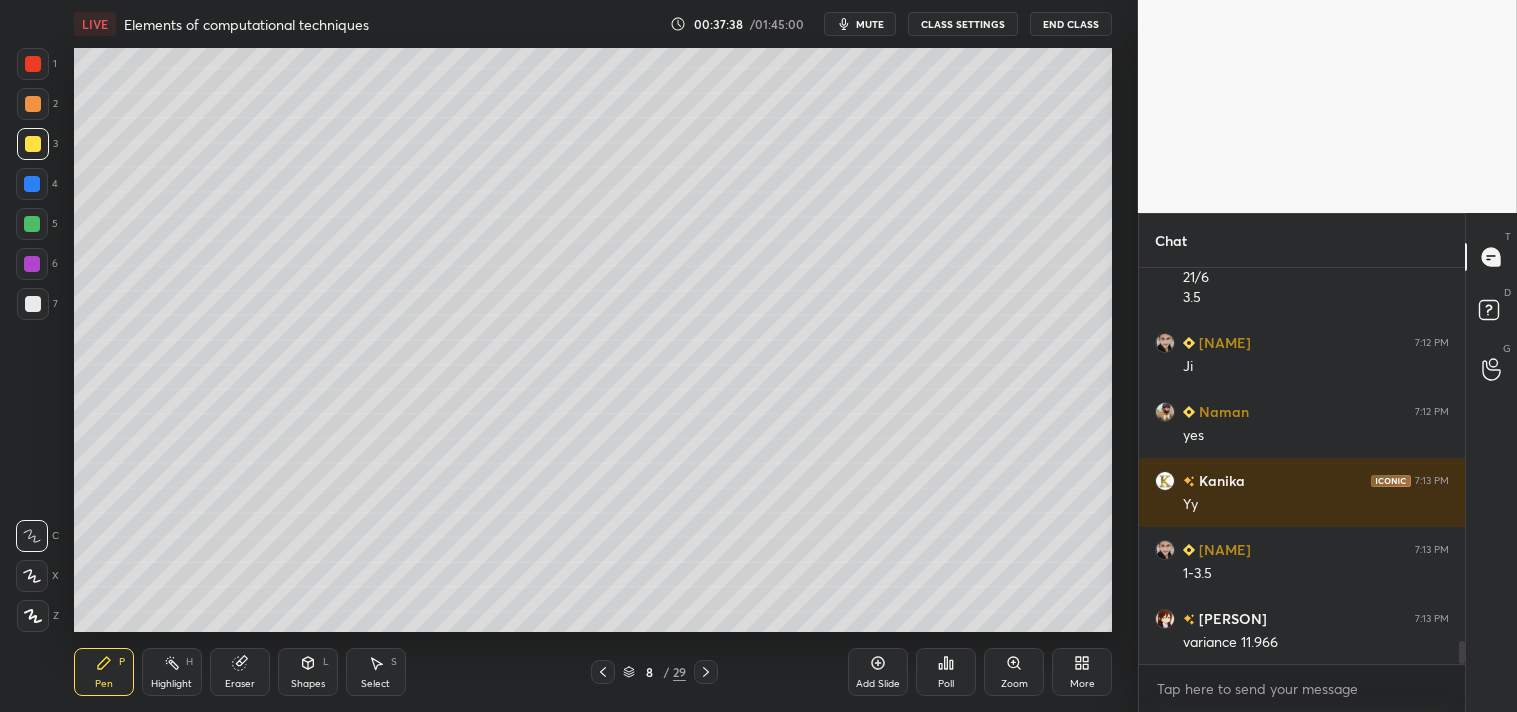 click on "Pen P" at bounding box center (104, 672) 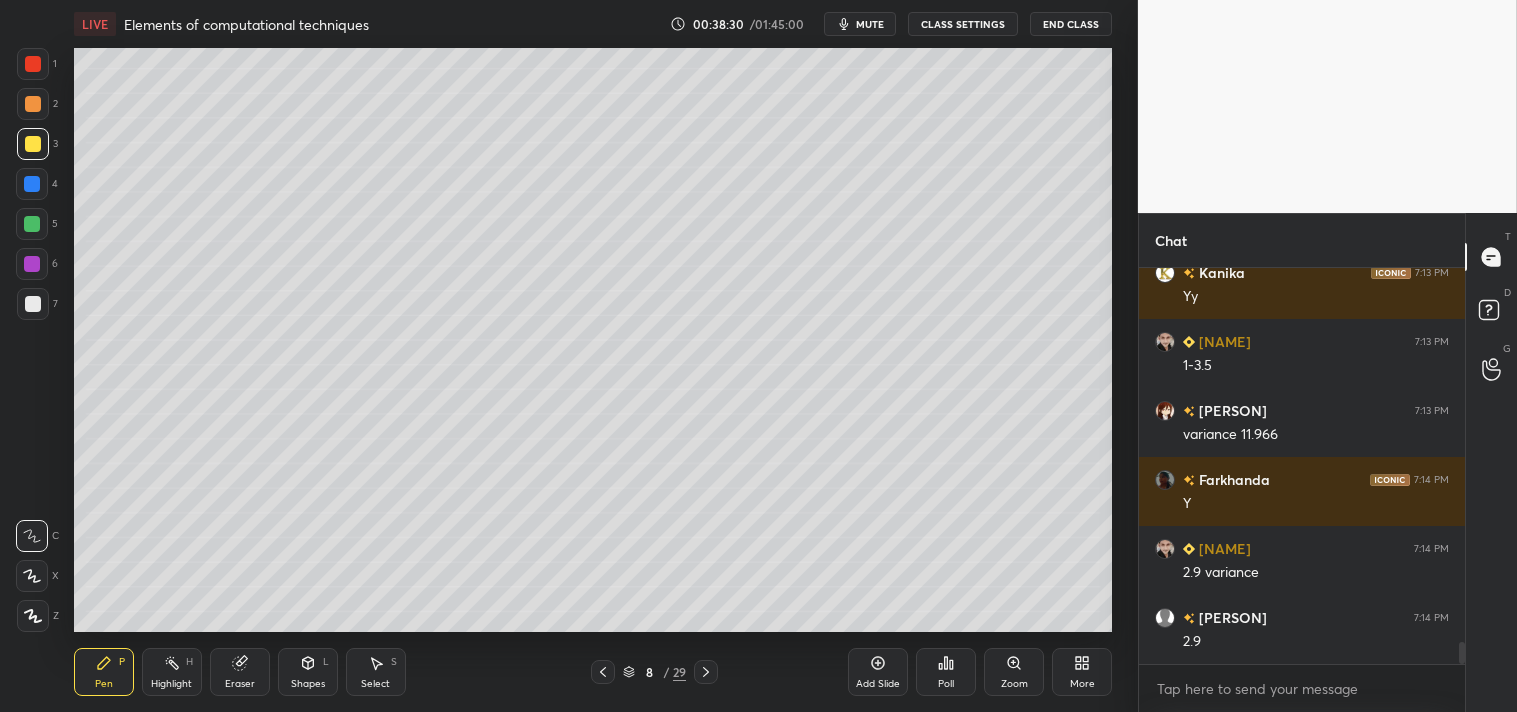 scroll, scrollTop: 6764, scrollLeft: 0, axis: vertical 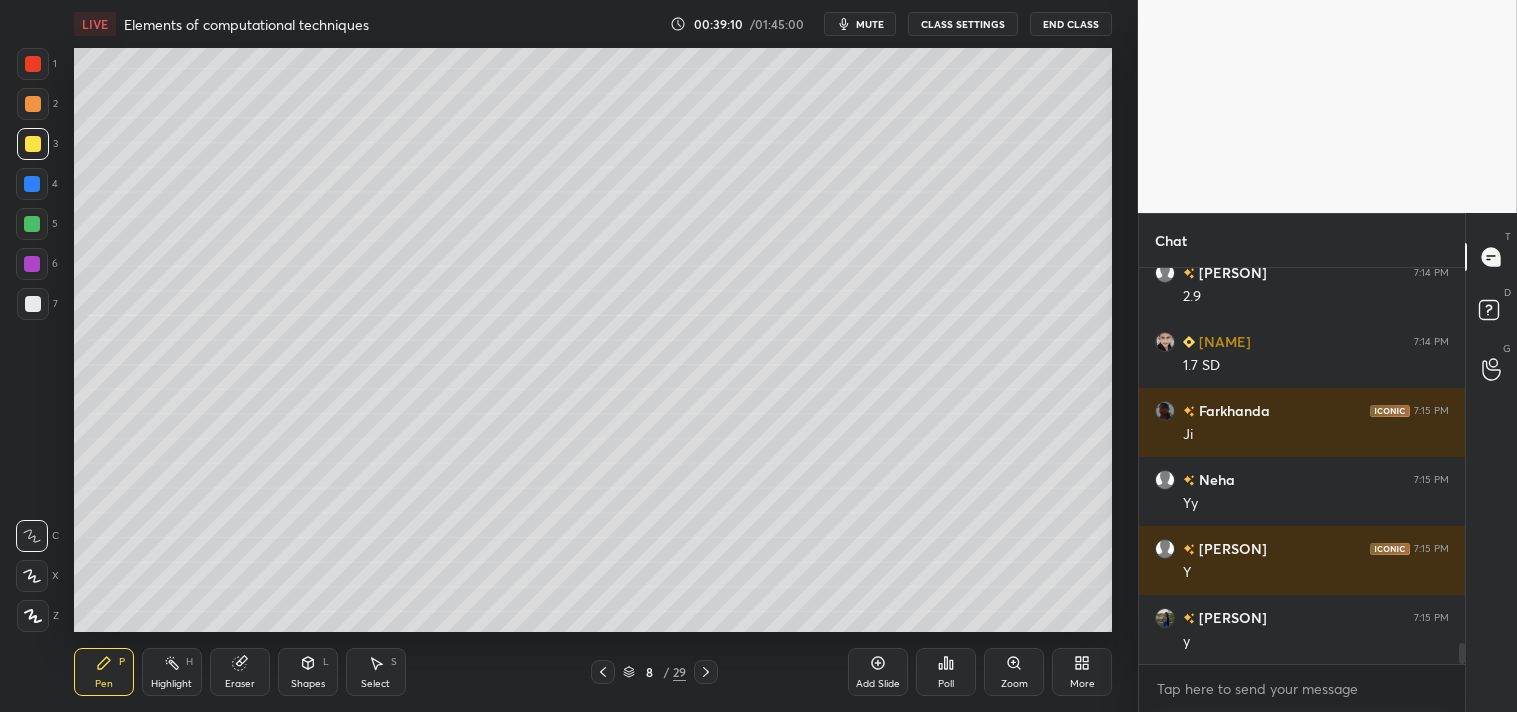 click on "Add Slide" at bounding box center (878, 672) 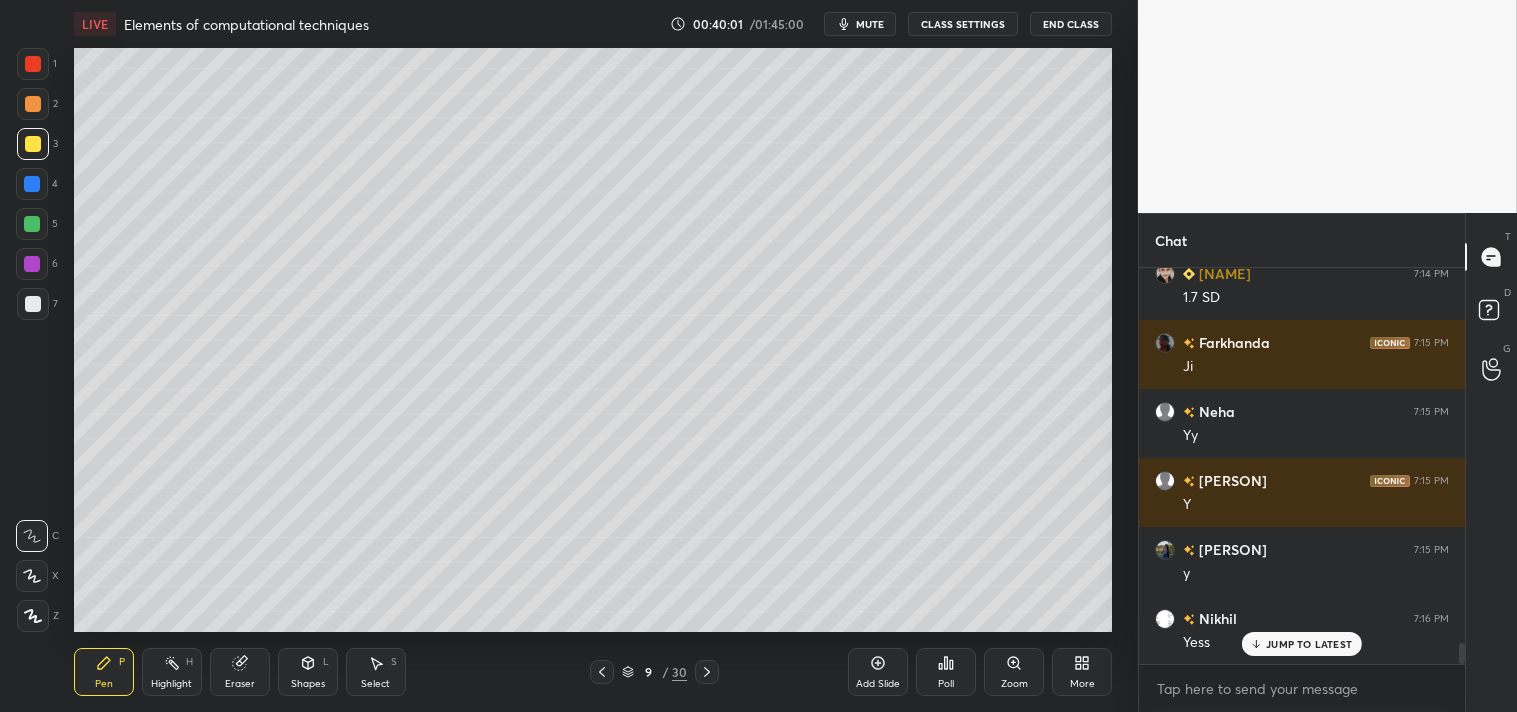 scroll, scrollTop: 7177, scrollLeft: 0, axis: vertical 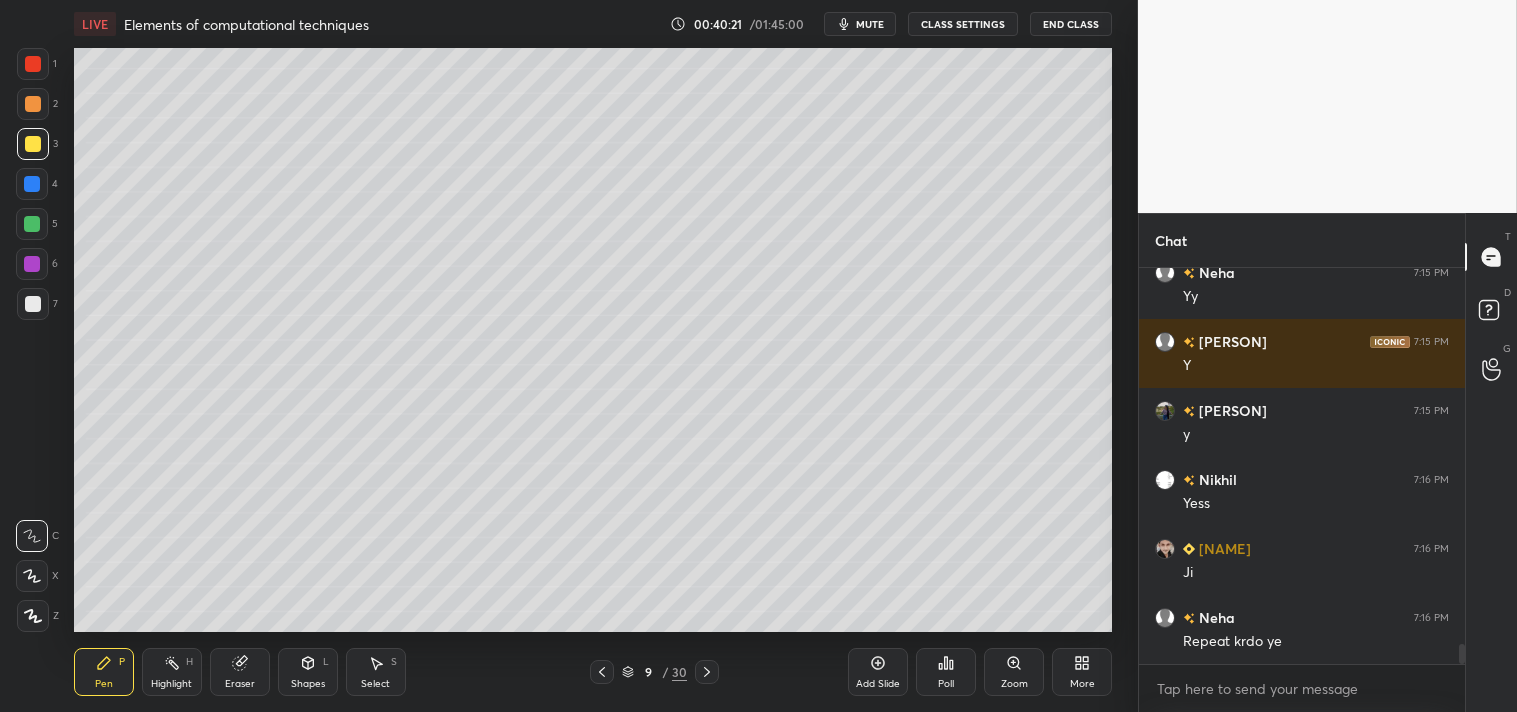 click on "H" at bounding box center (189, 662) 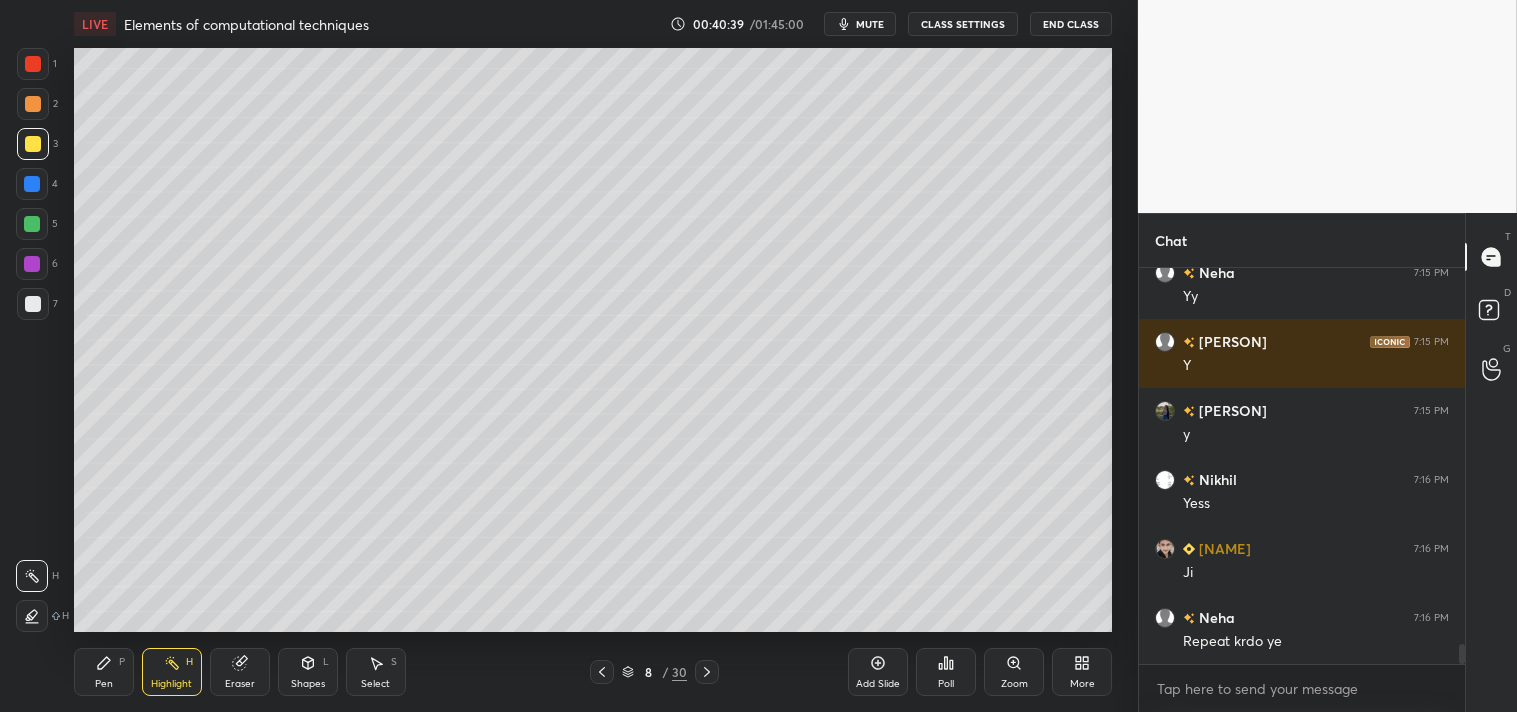 scroll, scrollTop: 7315, scrollLeft: 0, axis: vertical 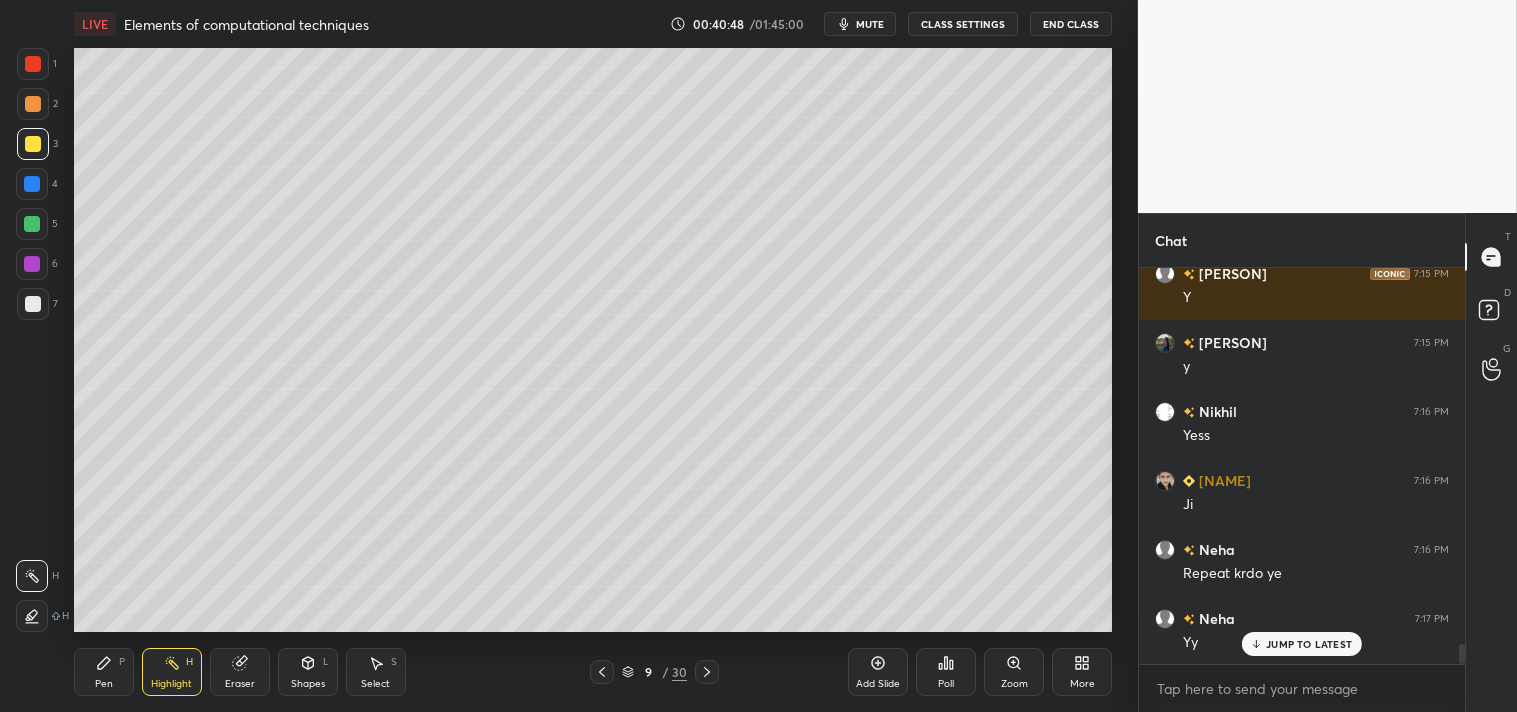 click on "Pen P" at bounding box center (104, 672) 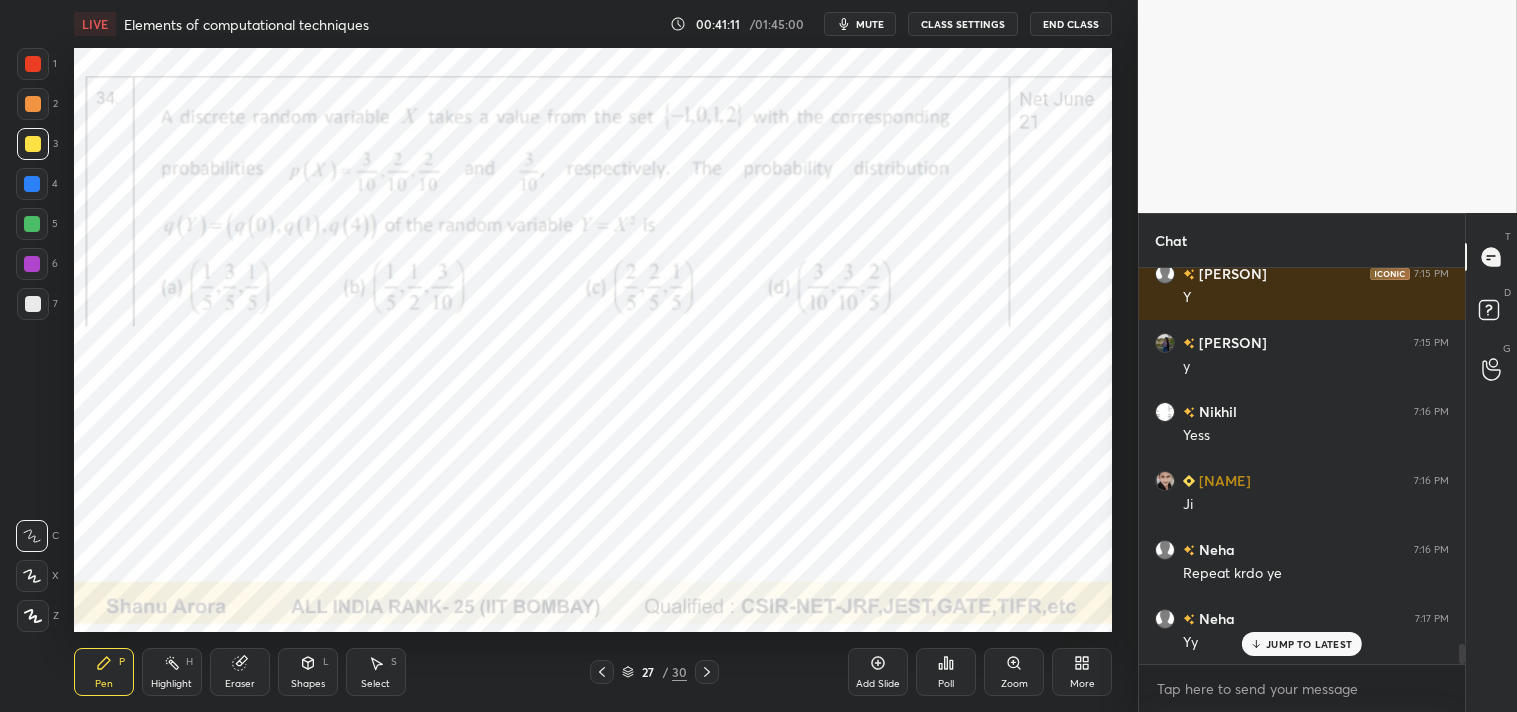 click at bounding box center (33, 64) 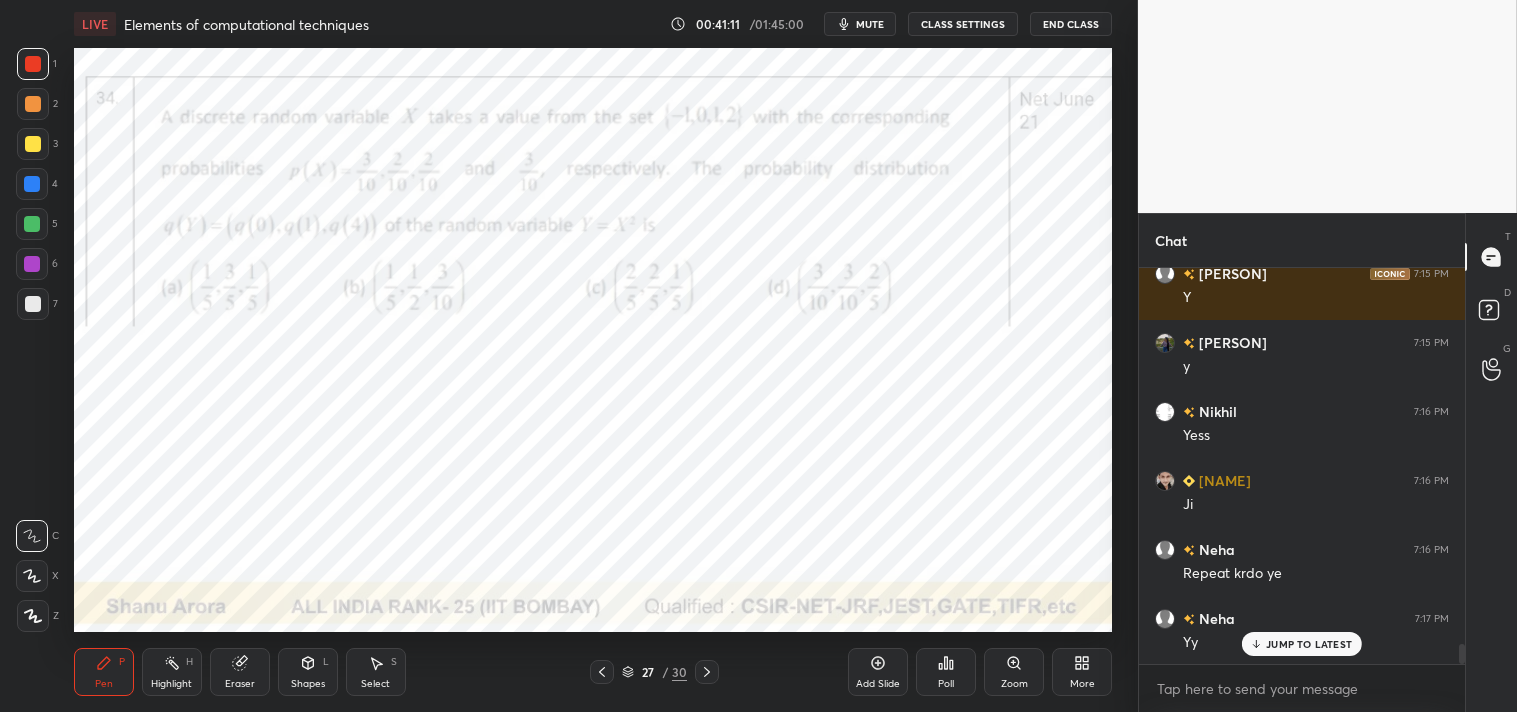 click at bounding box center [33, 64] 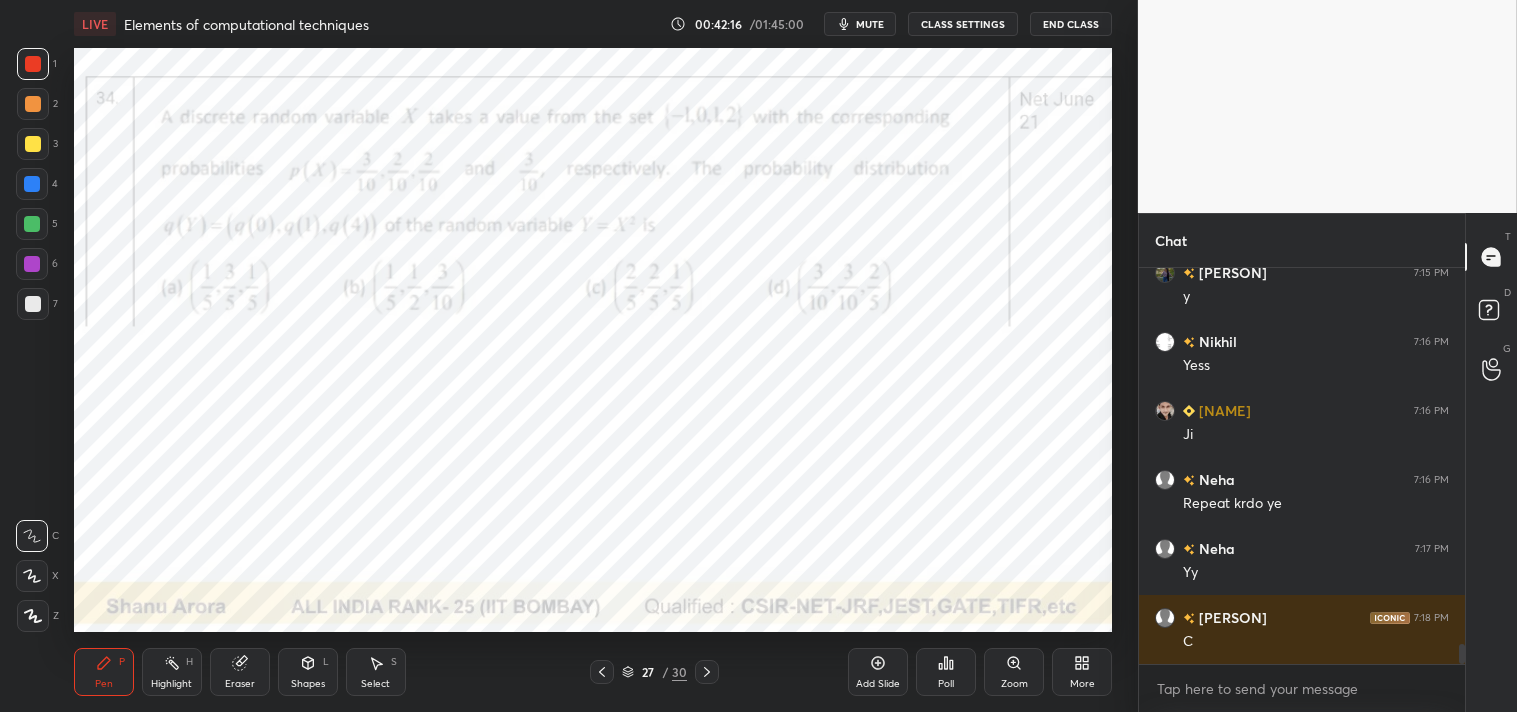 scroll, scrollTop: 7454, scrollLeft: 0, axis: vertical 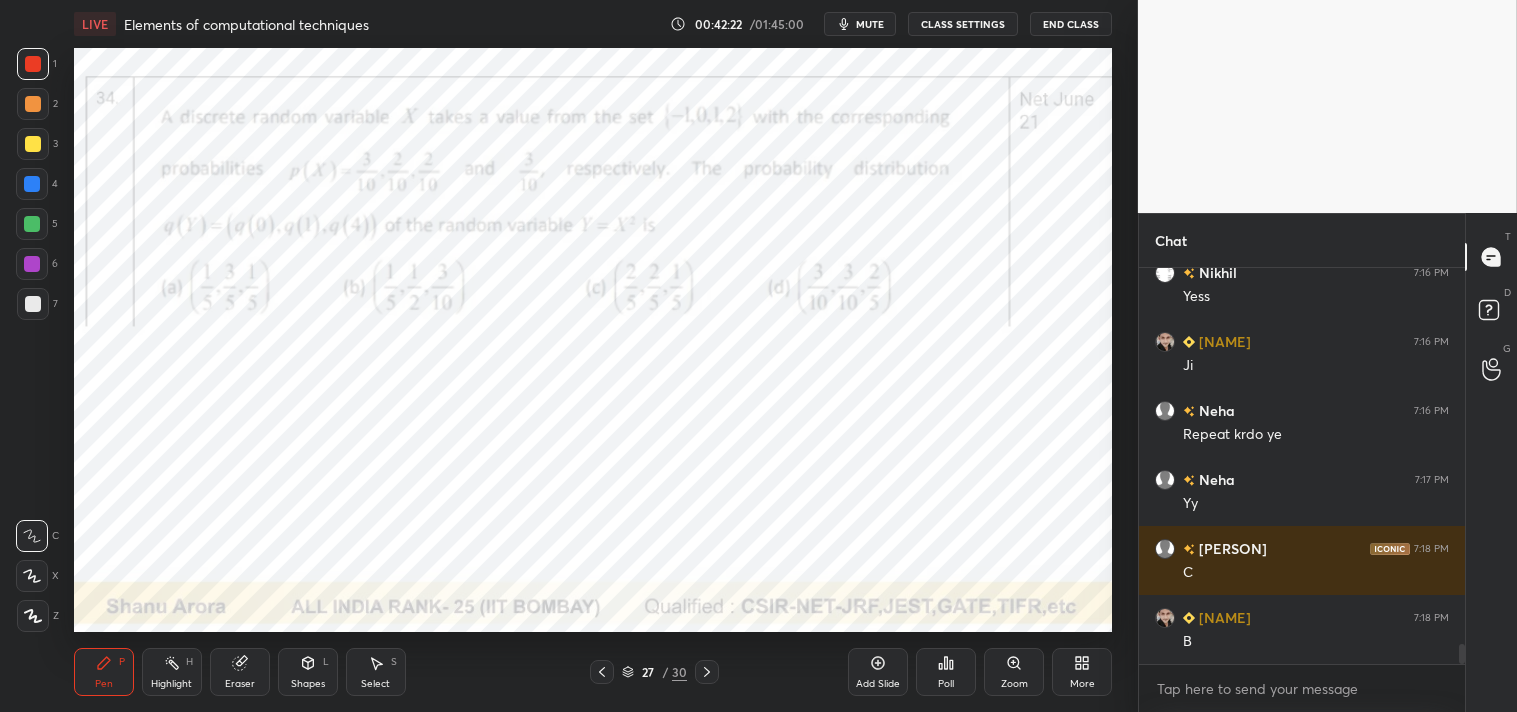 click 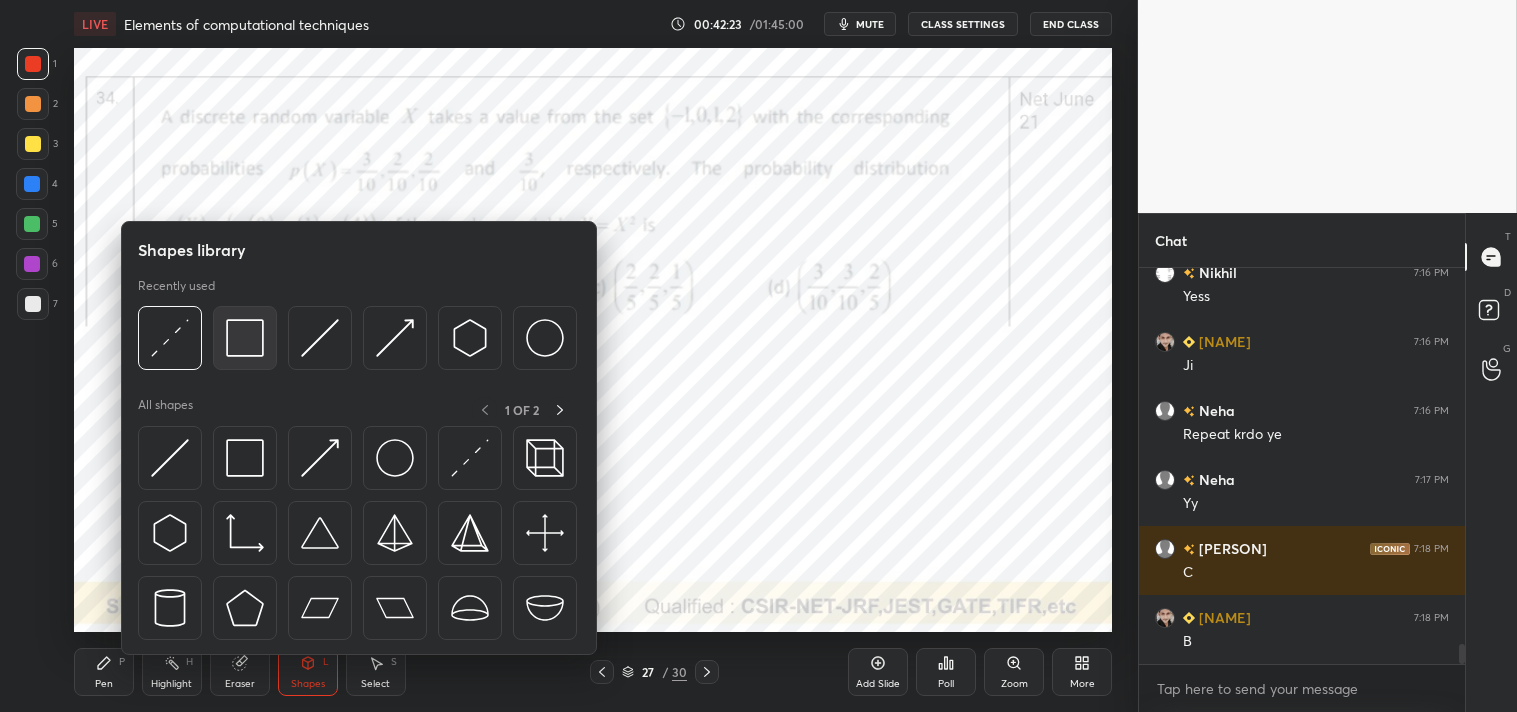 click at bounding box center (245, 338) 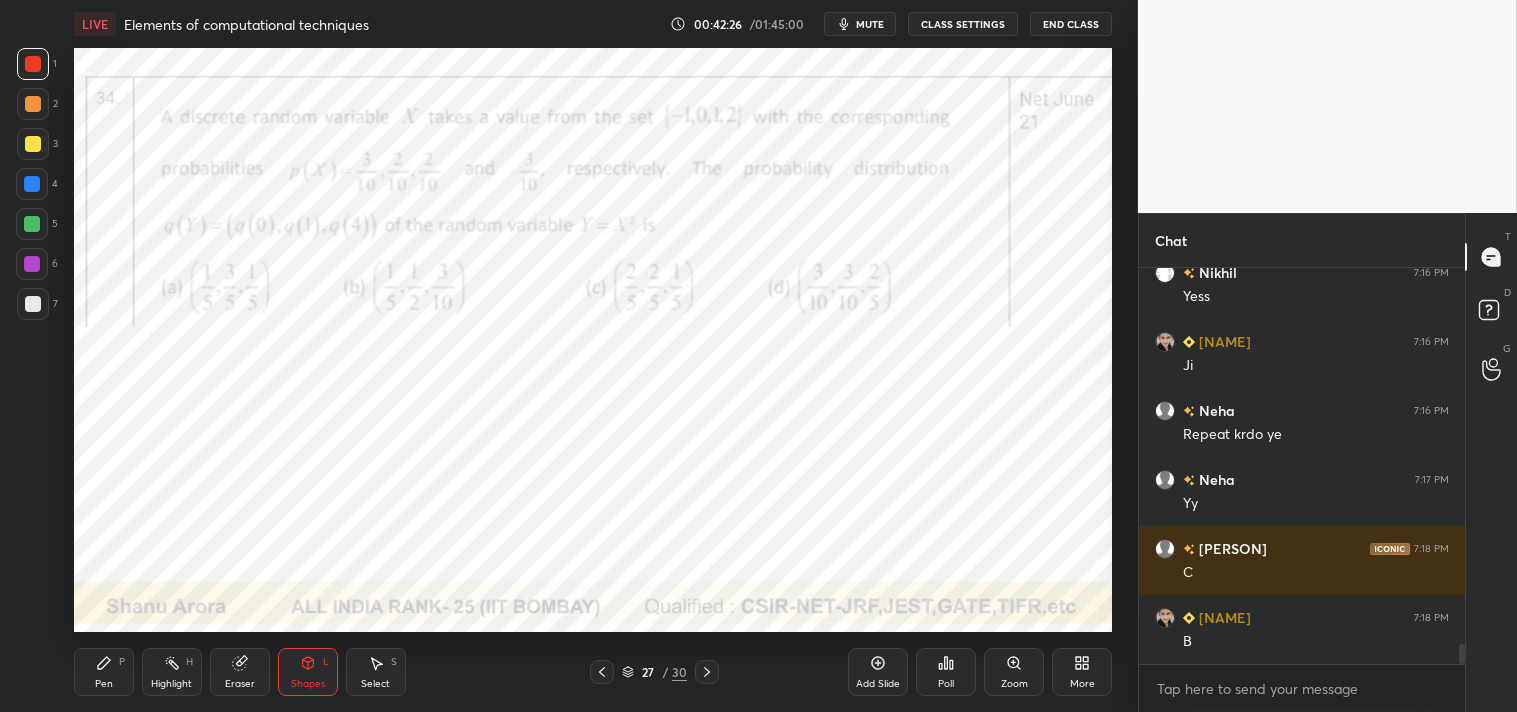 click 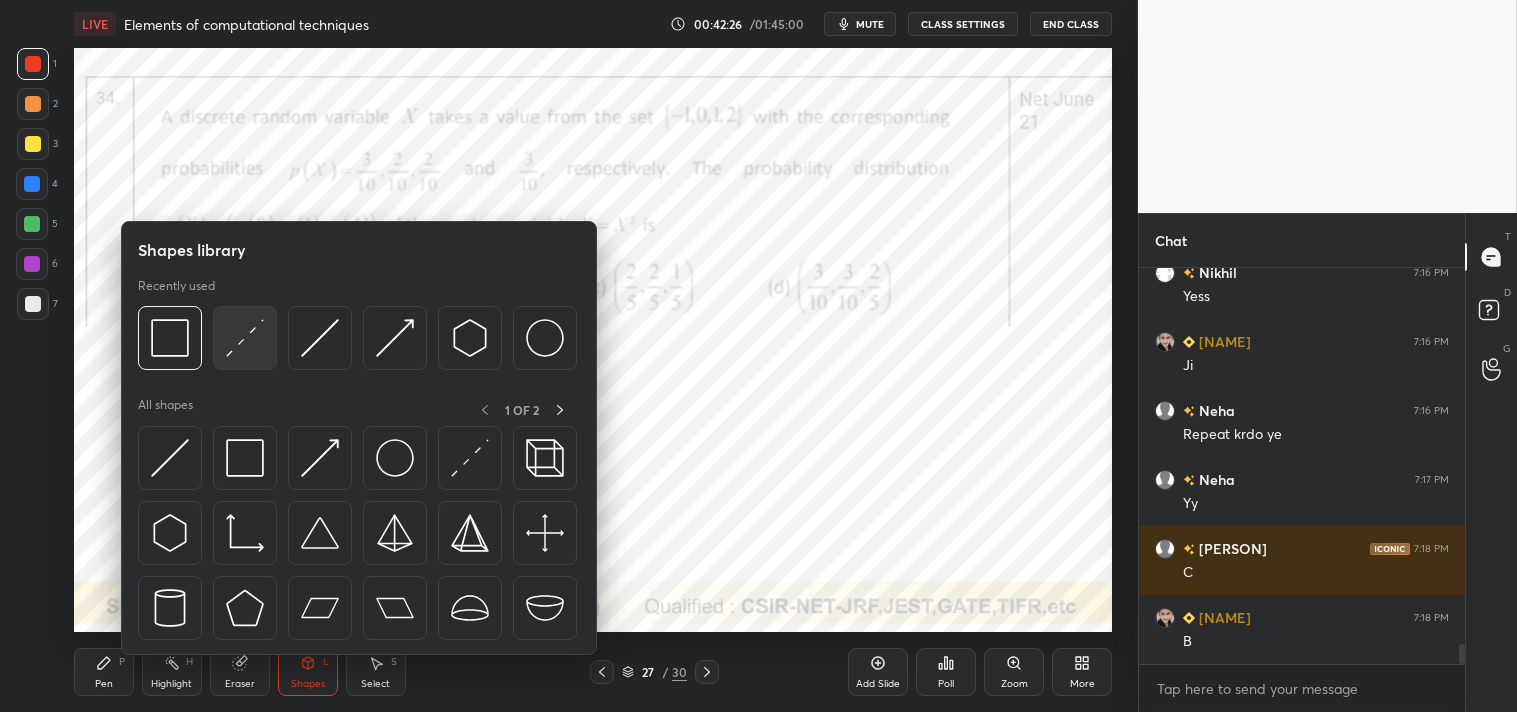 click at bounding box center [245, 338] 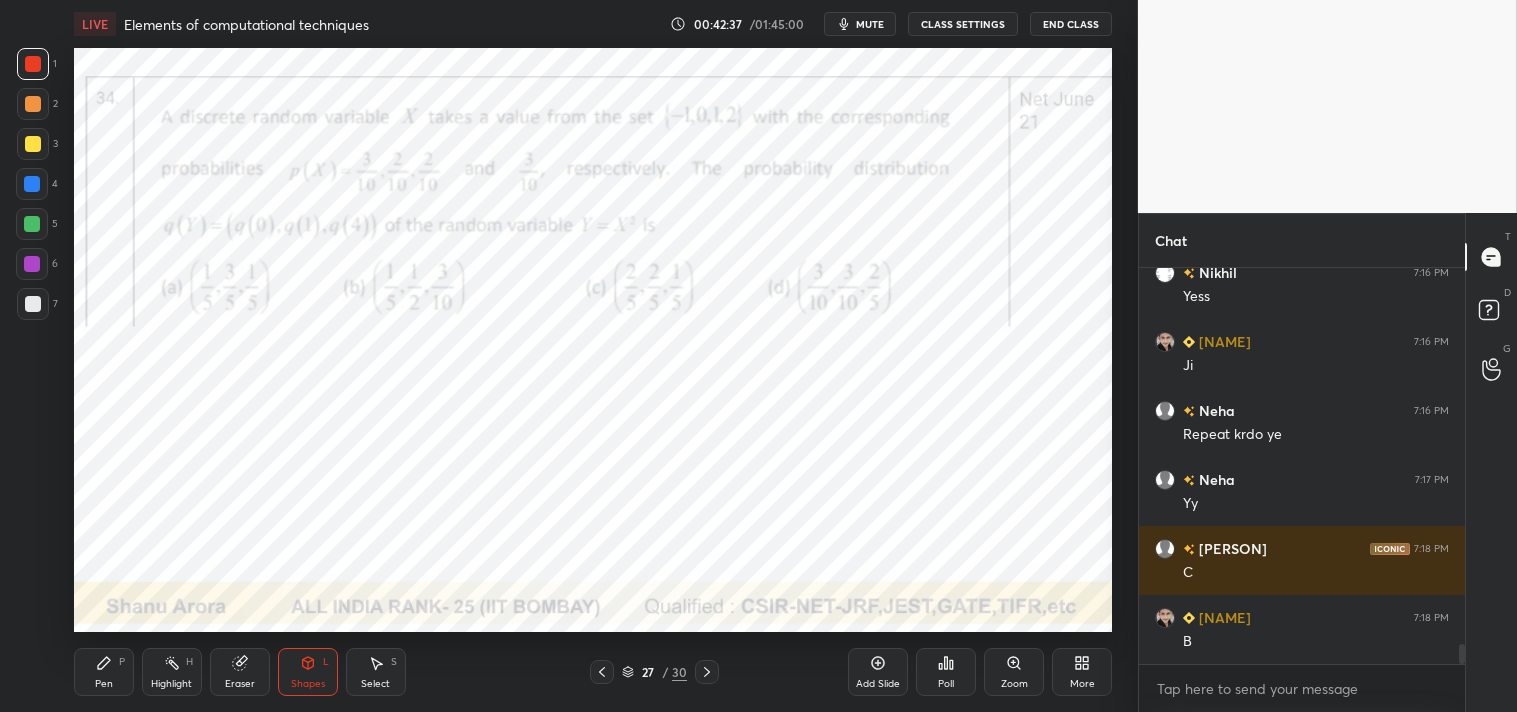 click on "Pen P" at bounding box center (104, 672) 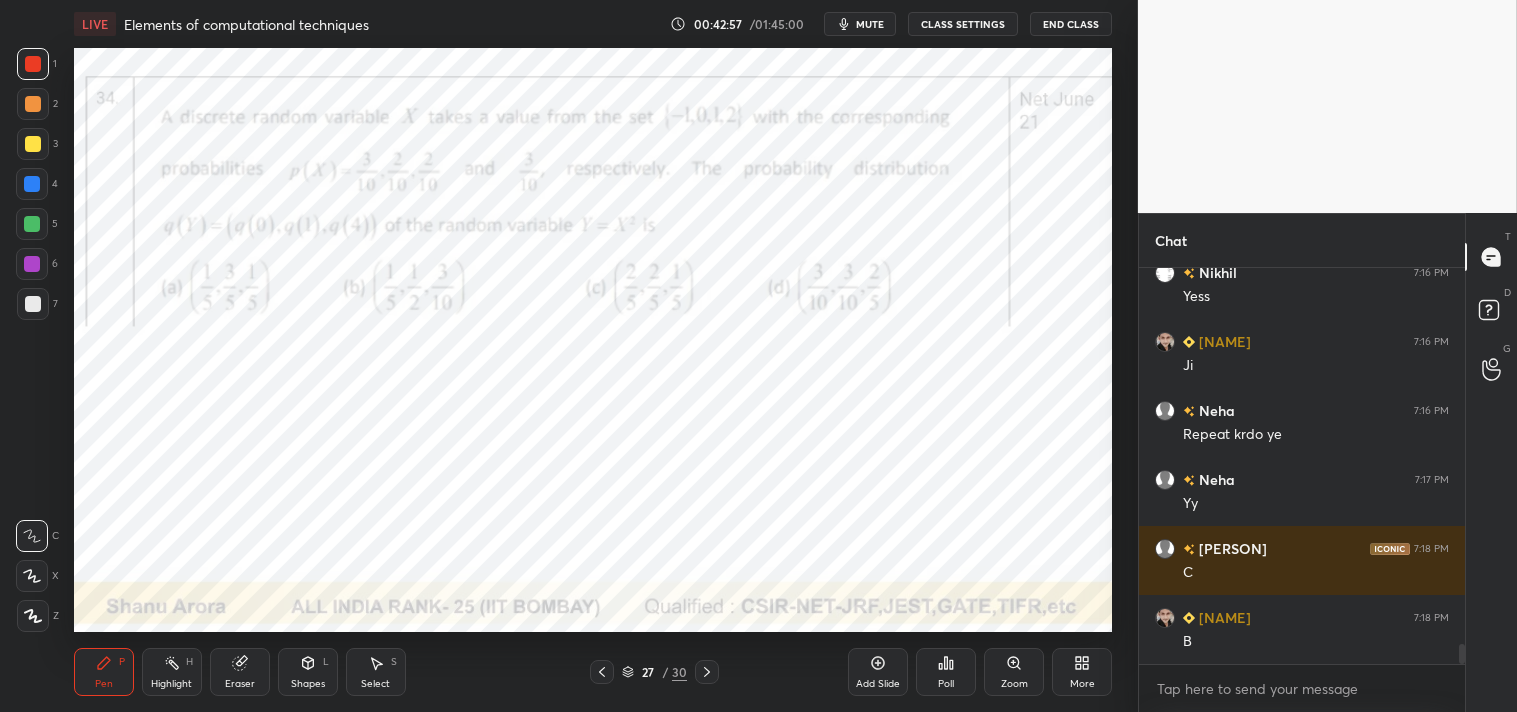 click on "Eraser" at bounding box center (240, 684) 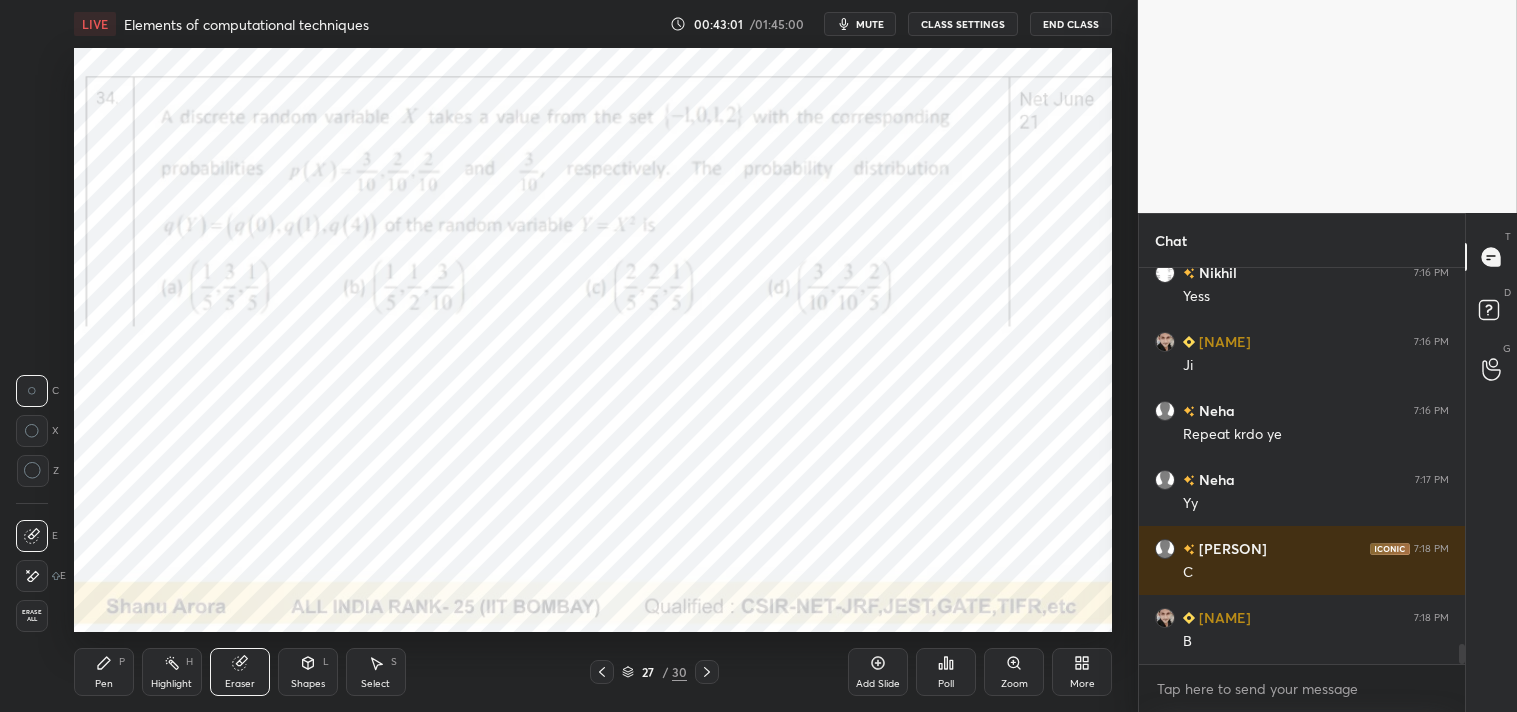 click 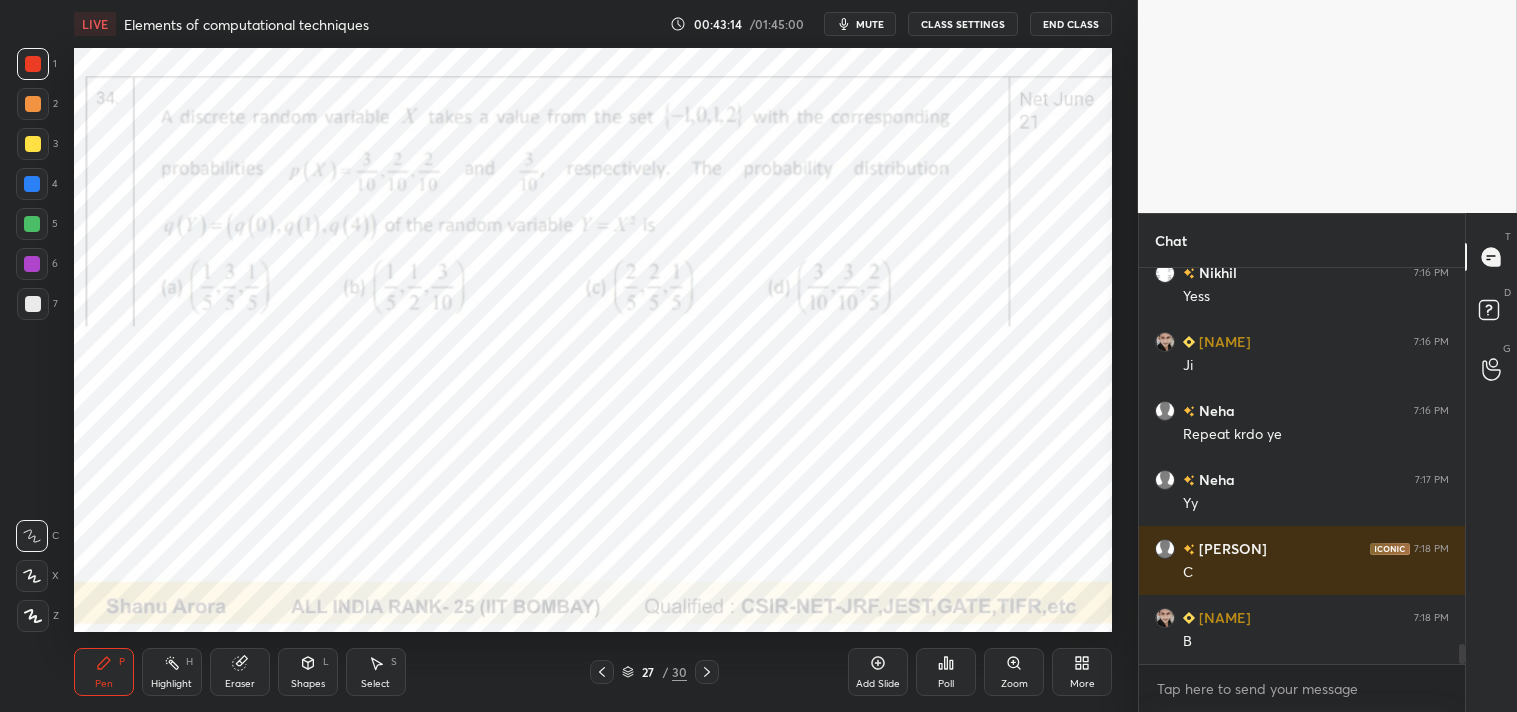 scroll, scrollTop: 7502, scrollLeft: 0, axis: vertical 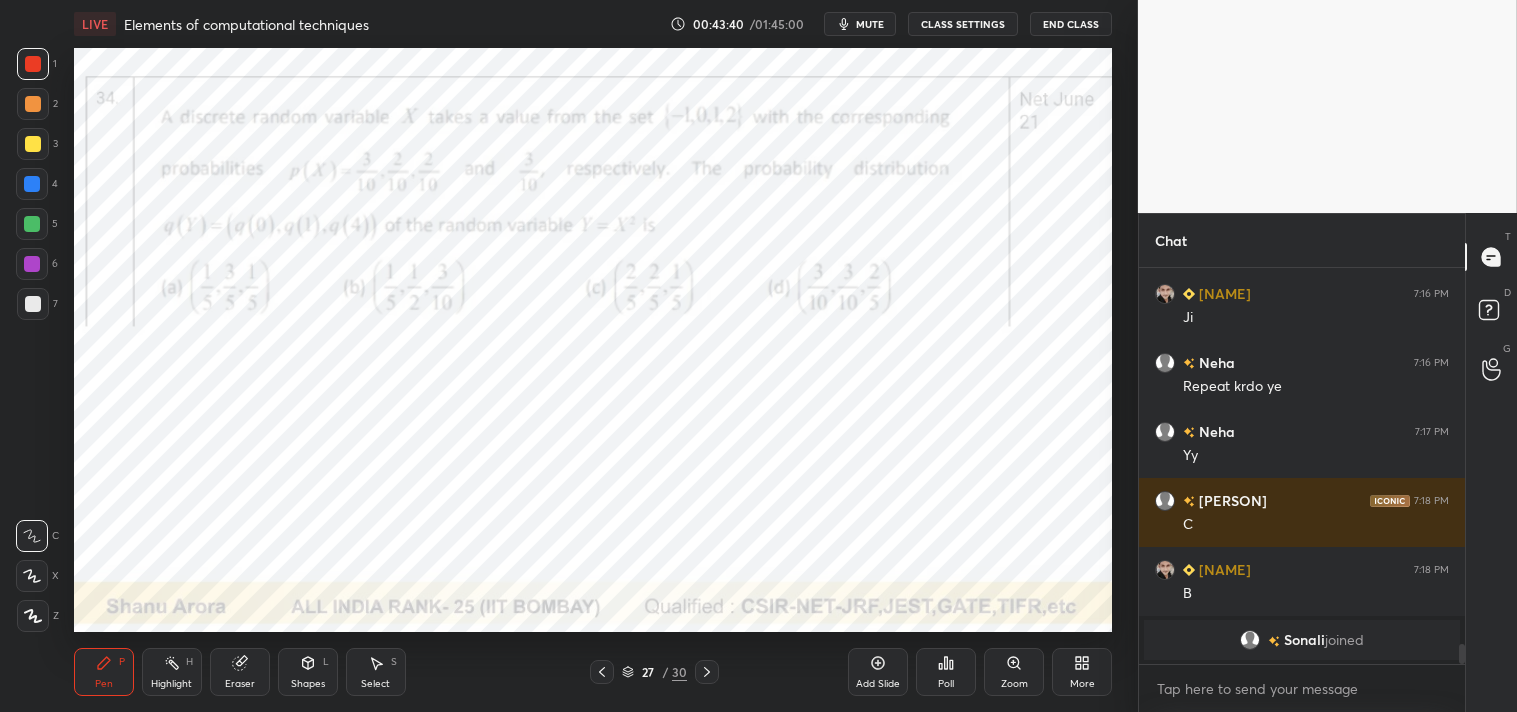 click at bounding box center [32, 184] 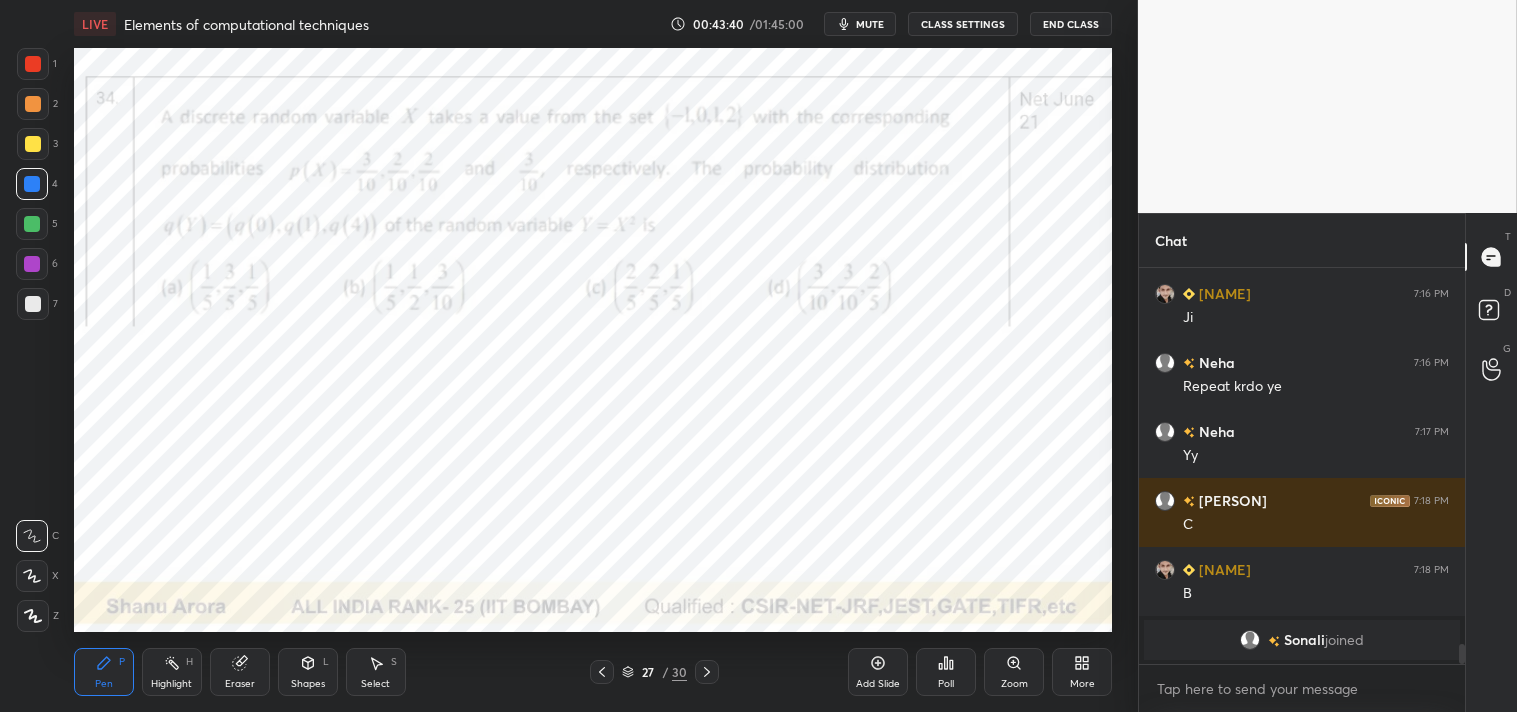 click 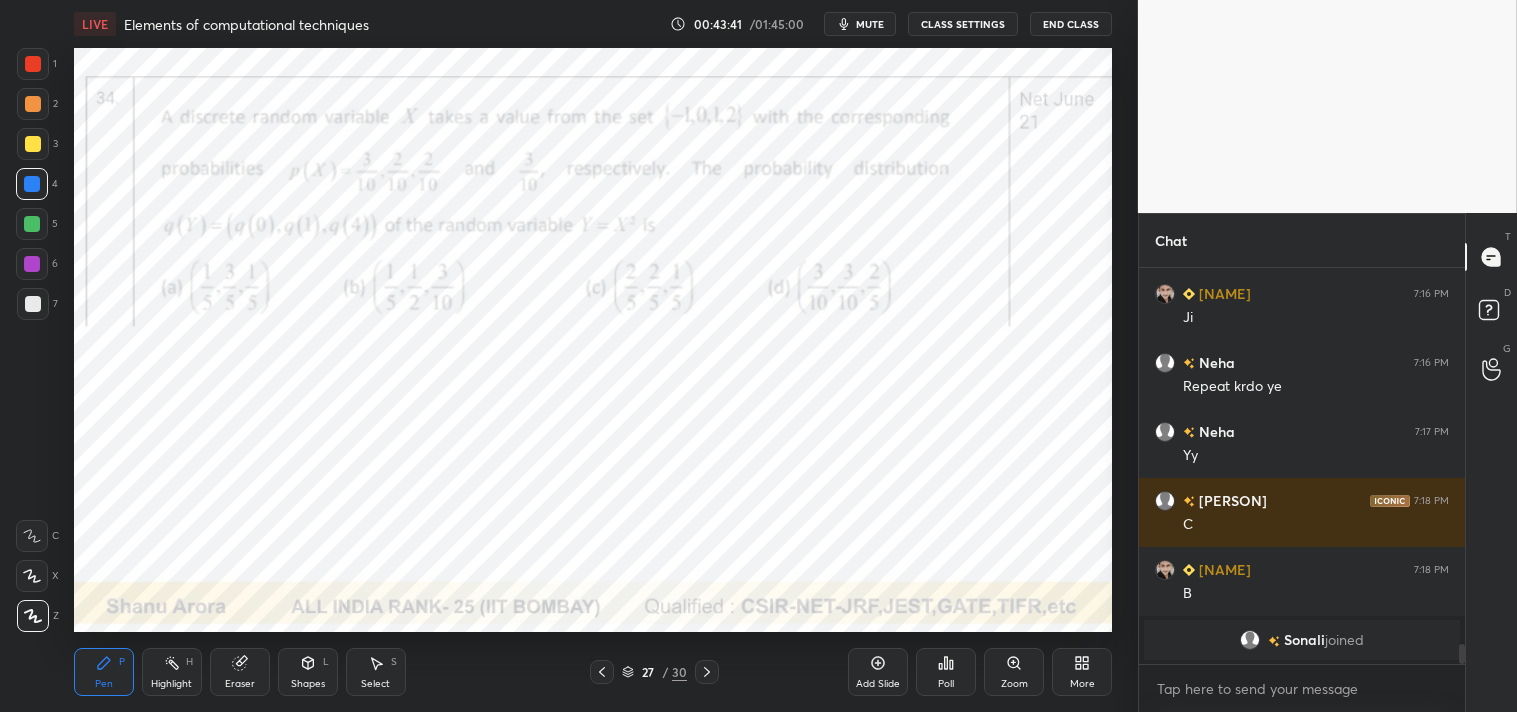 click at bounding box center (33, 616) 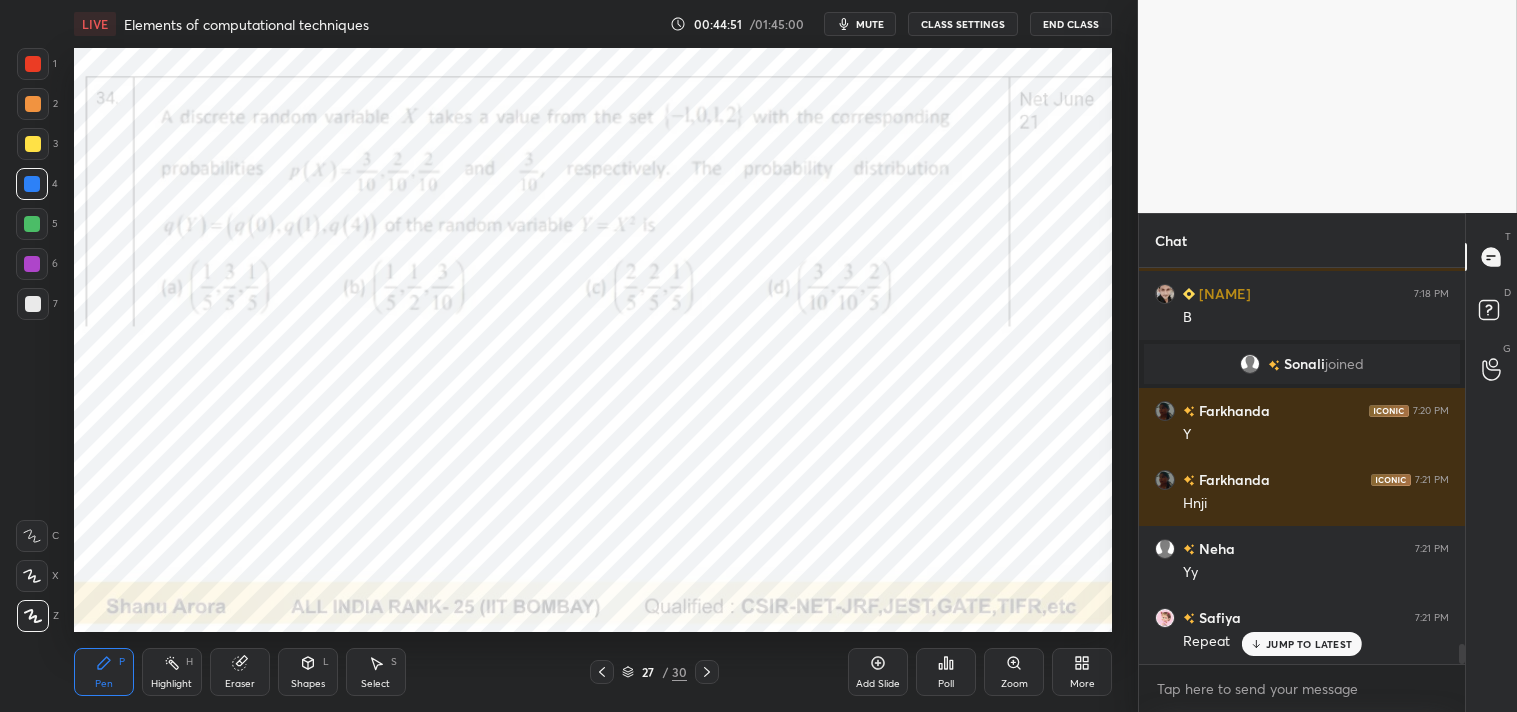 scroll, scrollTop: 7488, scrollLeft: 0, axis: vertical 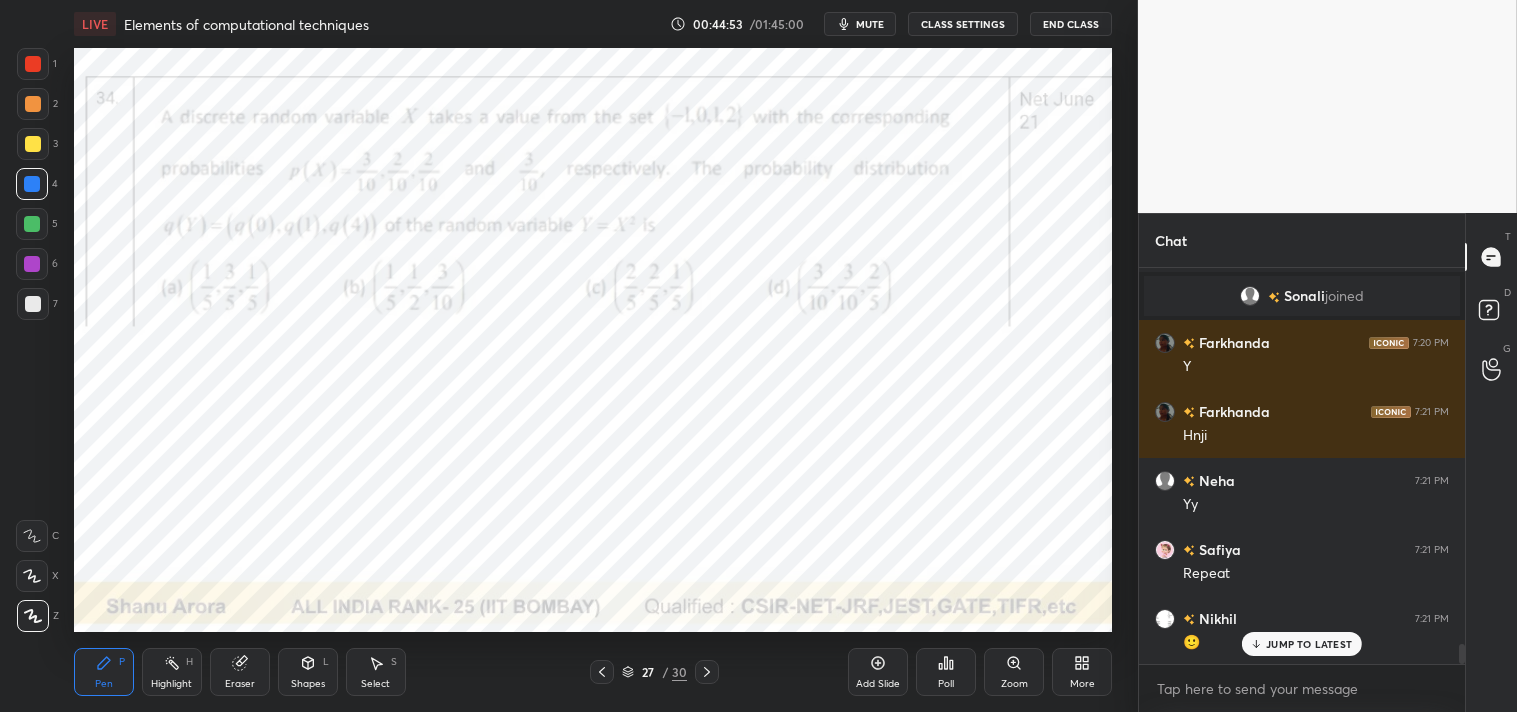 click 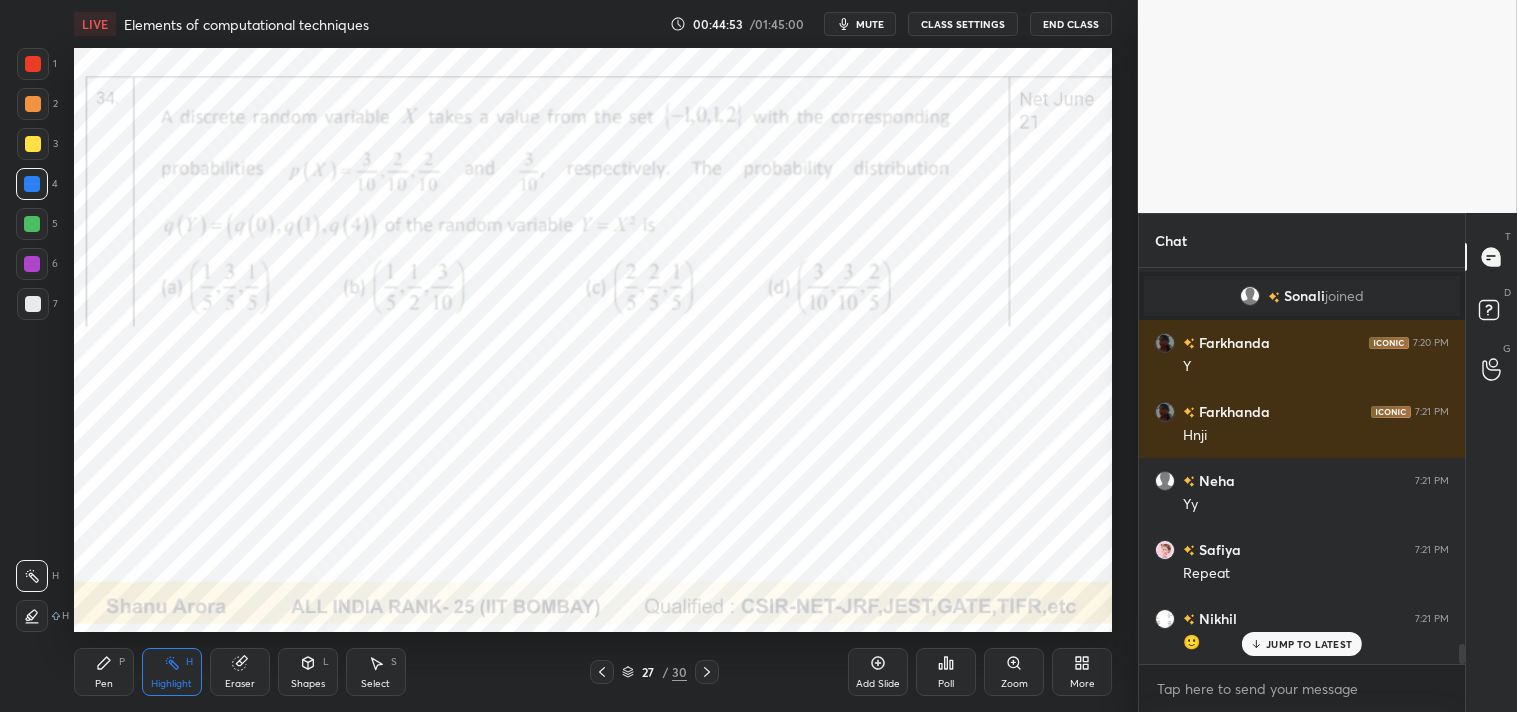 click on "Highlight H" at bounding box center (172, 672) 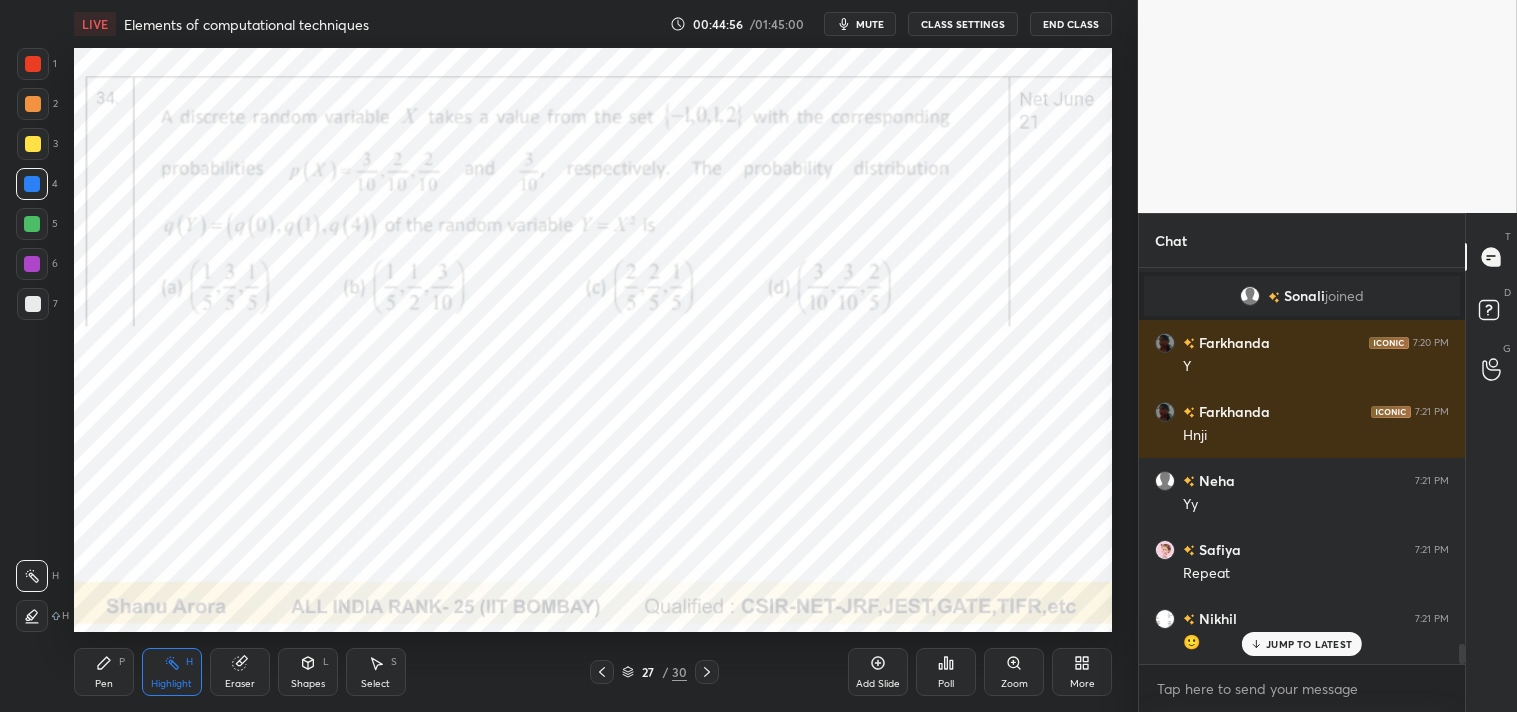 scroll, scrollTop: 7557, scrollLeft: 0, axis: vertical 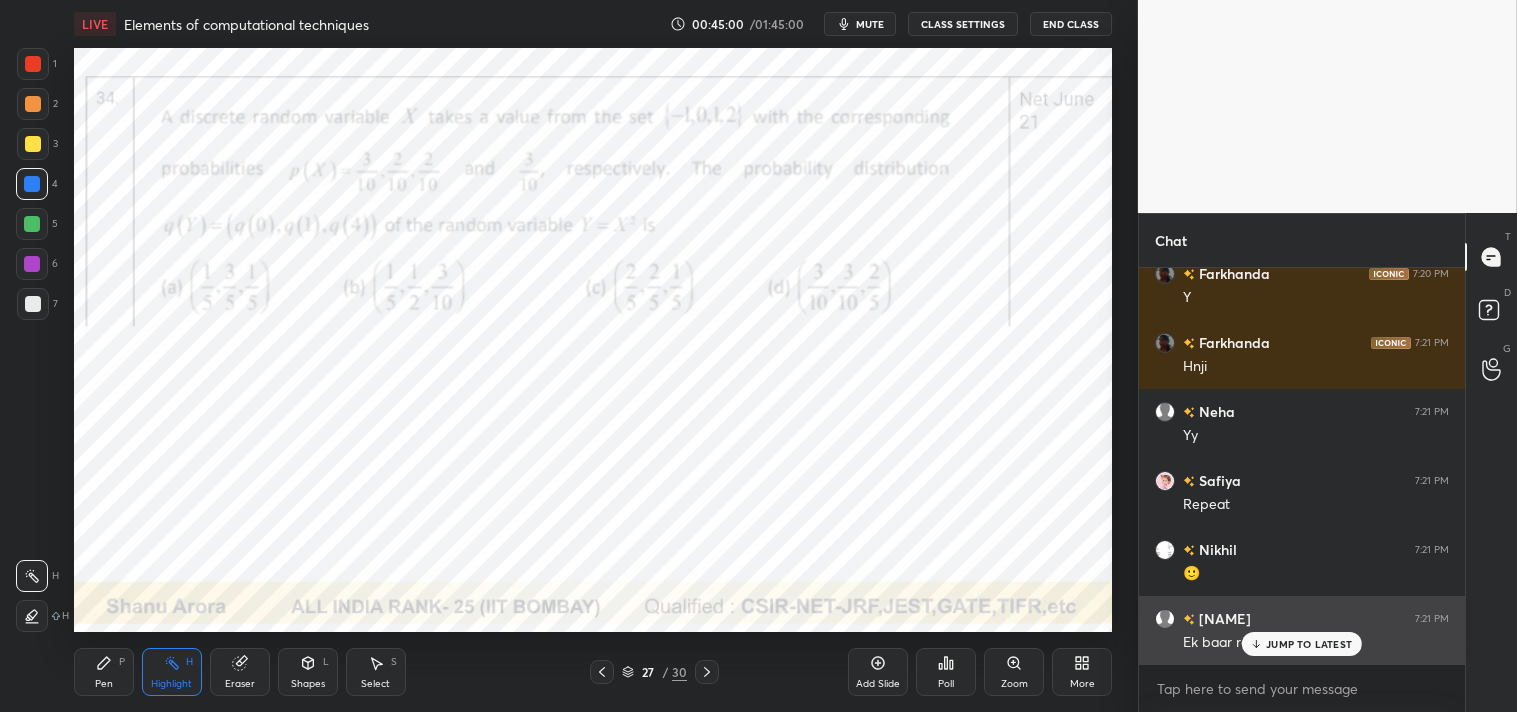 click on "JUMP TO LATEST" at bounding box center (1302, 644) 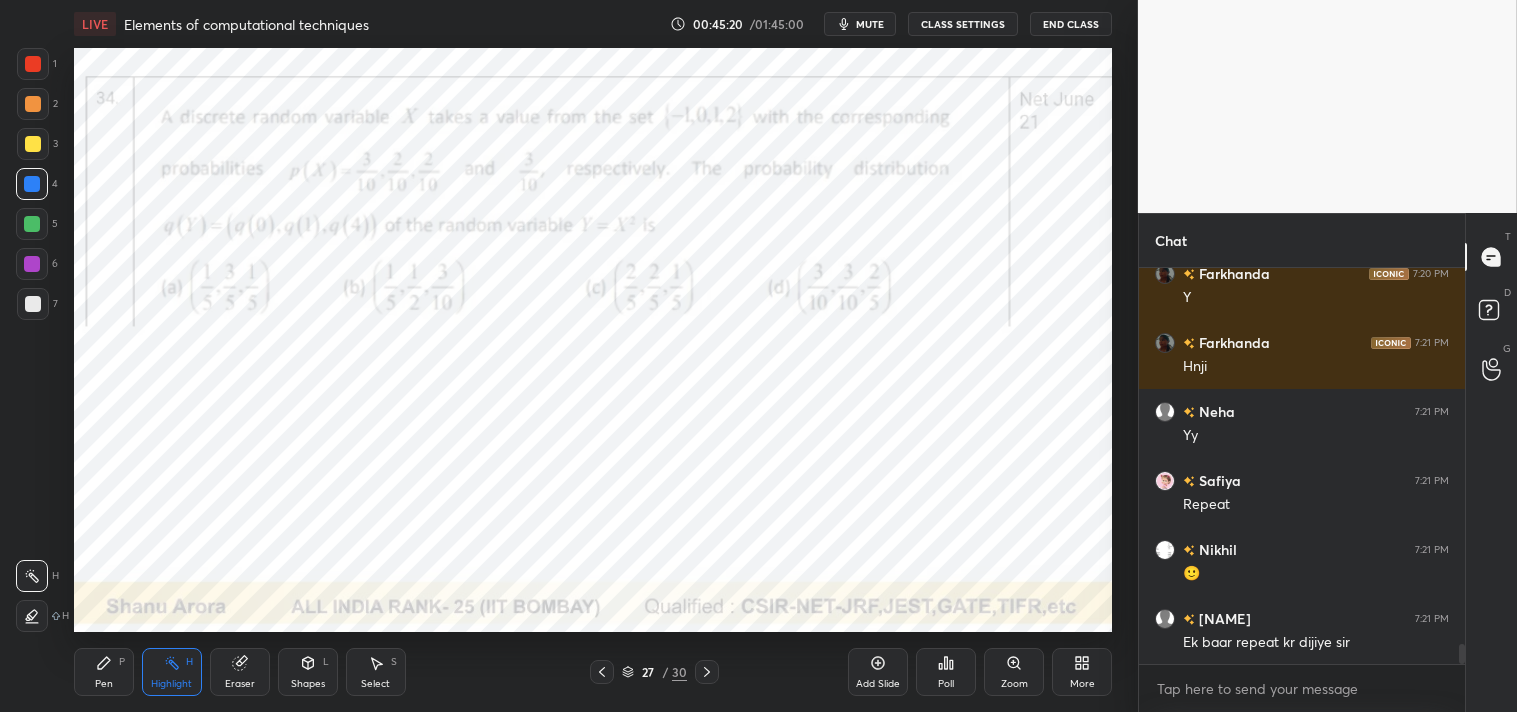 scroll, scrollTop: 7626, scrollLeft: 0, axis: vertical 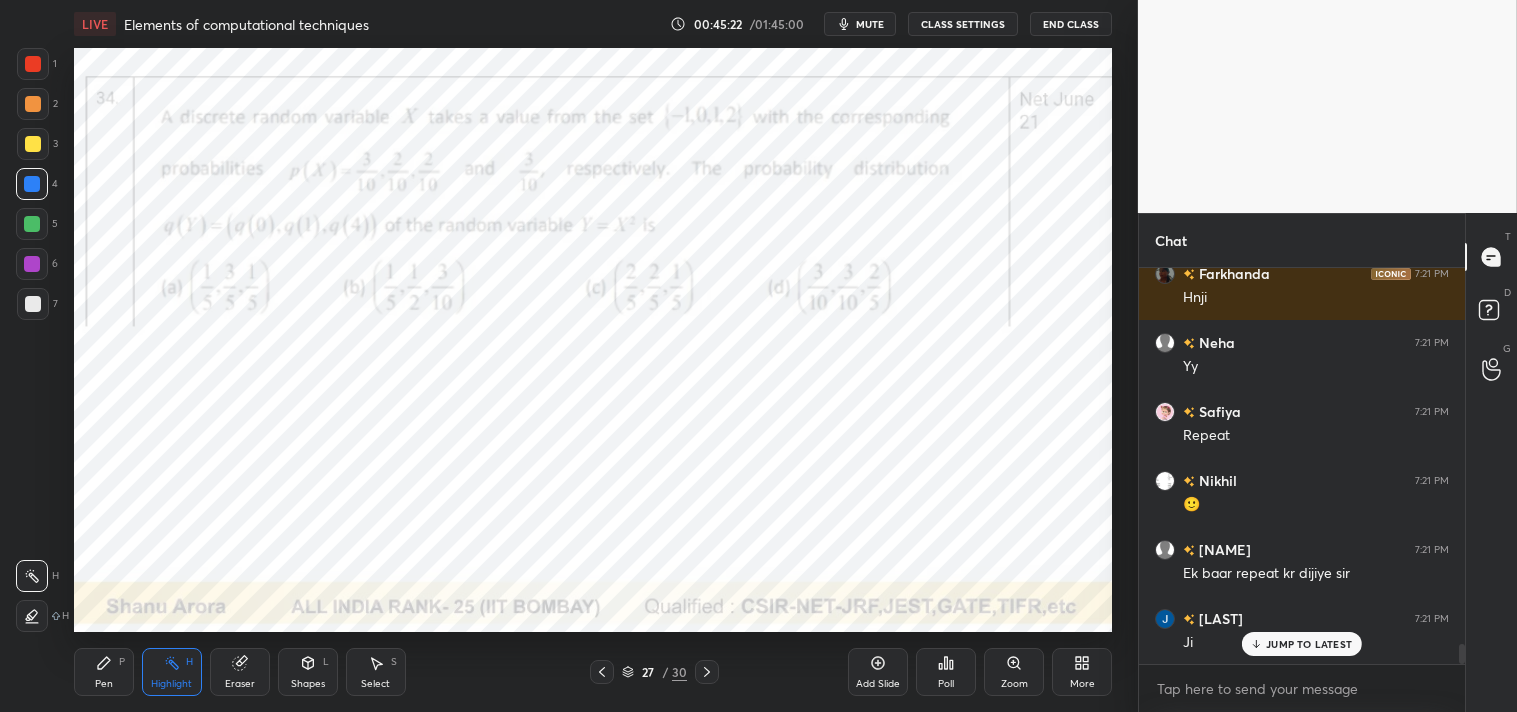 click 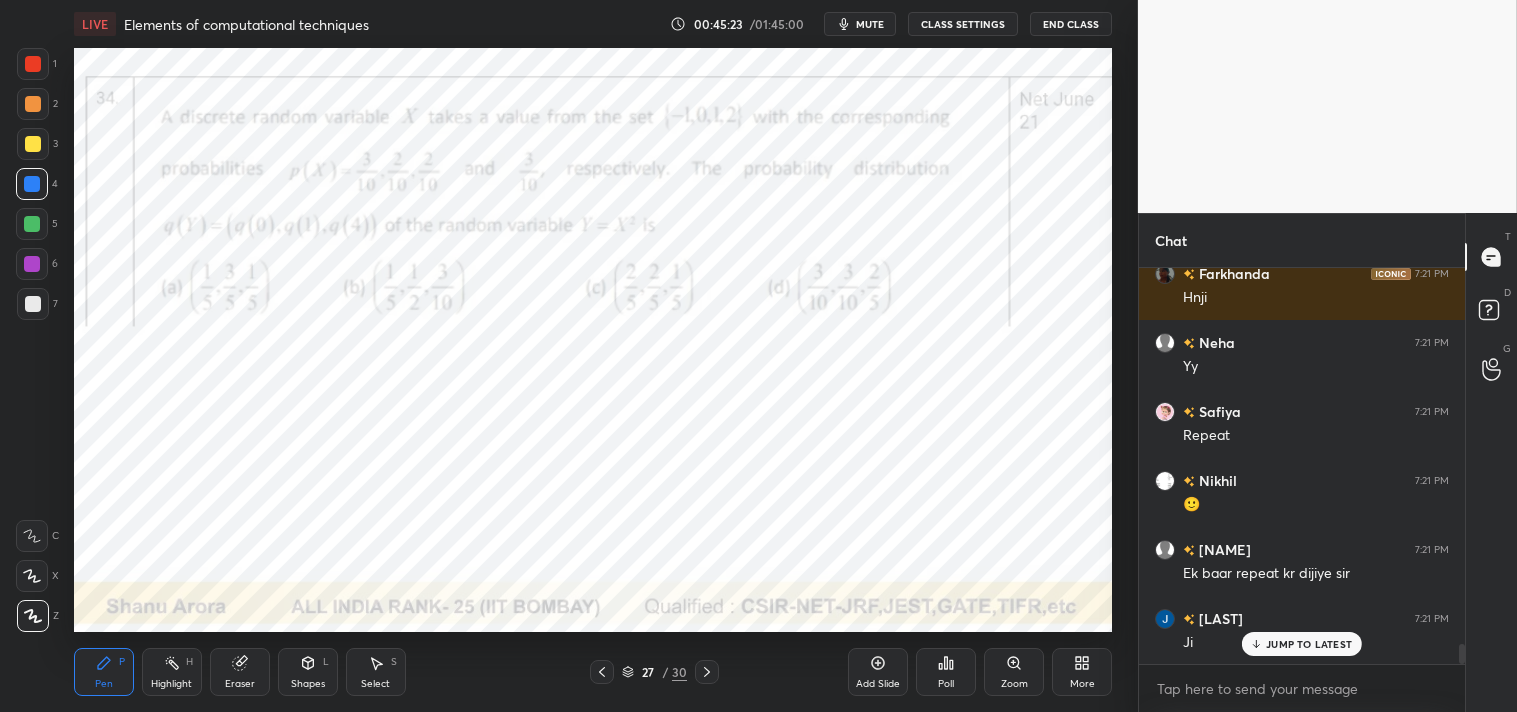 click on "Highlight H" at bounding box center [172, 672] 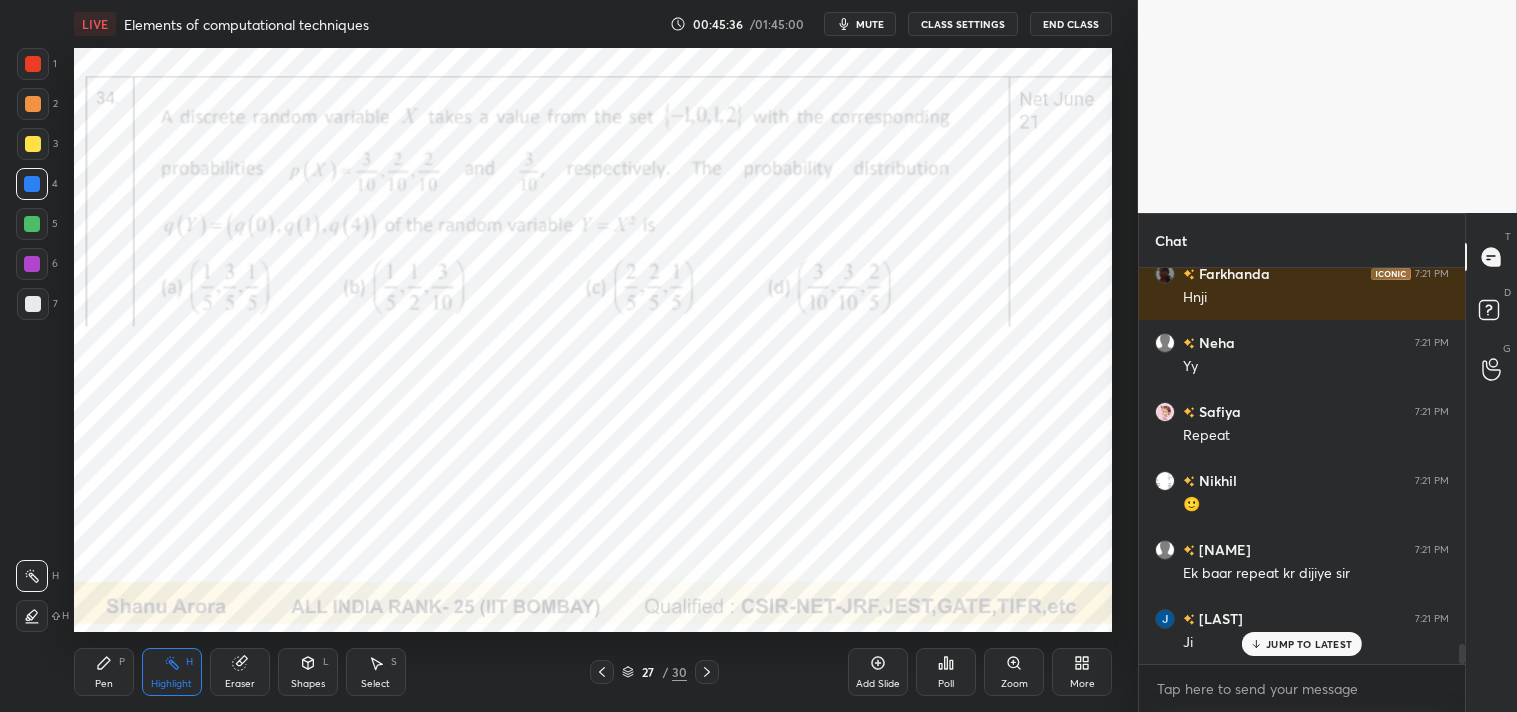 click on "Pen P" at bounding box center [104, 672] 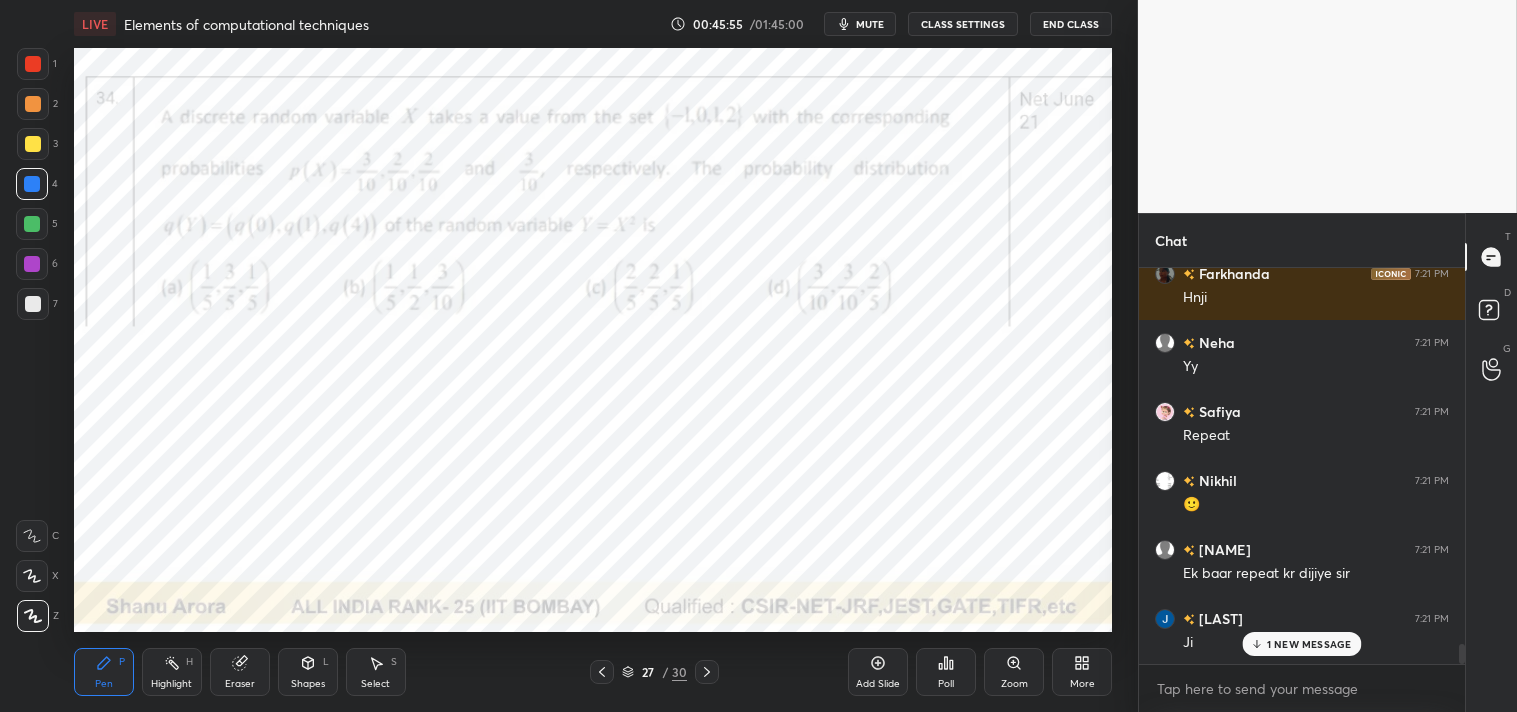 scroll, scrollTop: 7695, scrollLeft: 0, axis: vertical 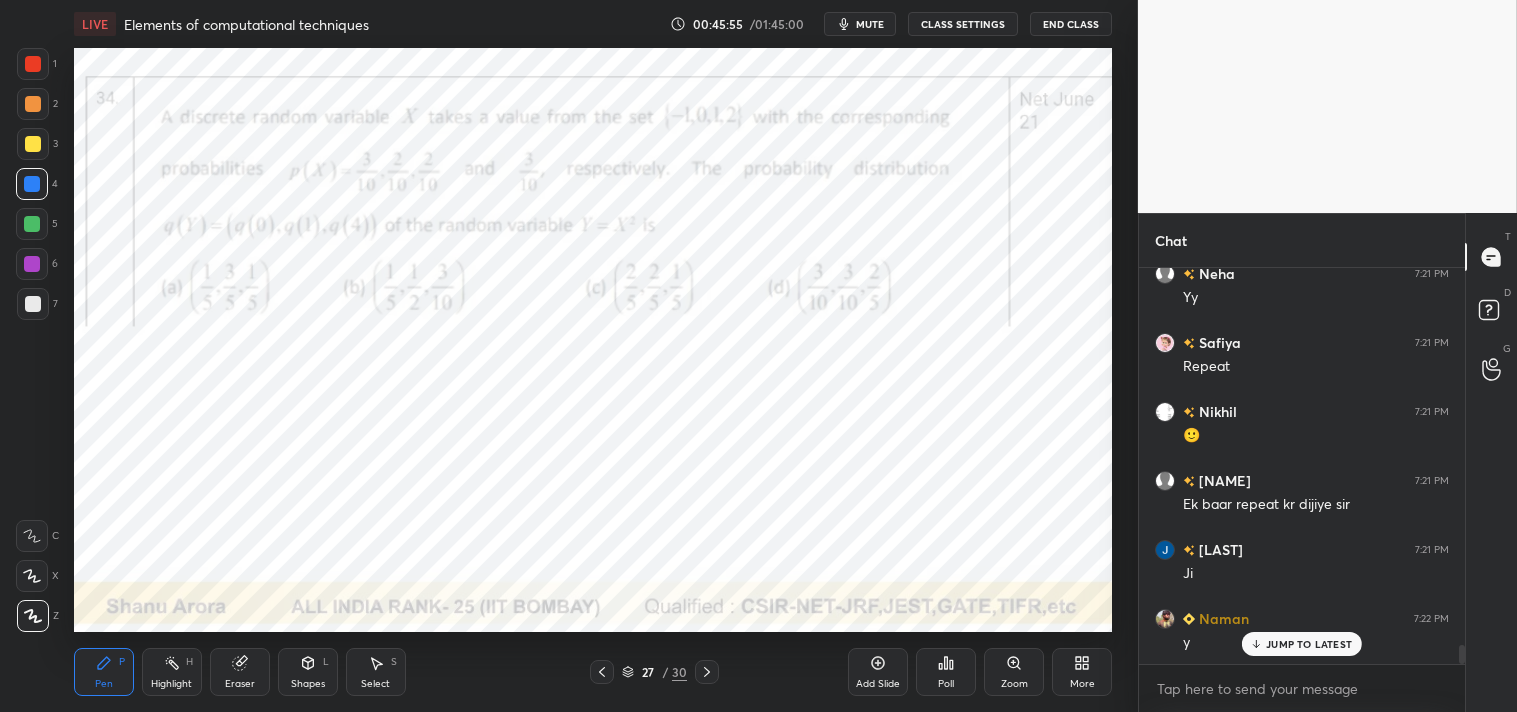 click on "Highlight" at bounding box center (171, 684) 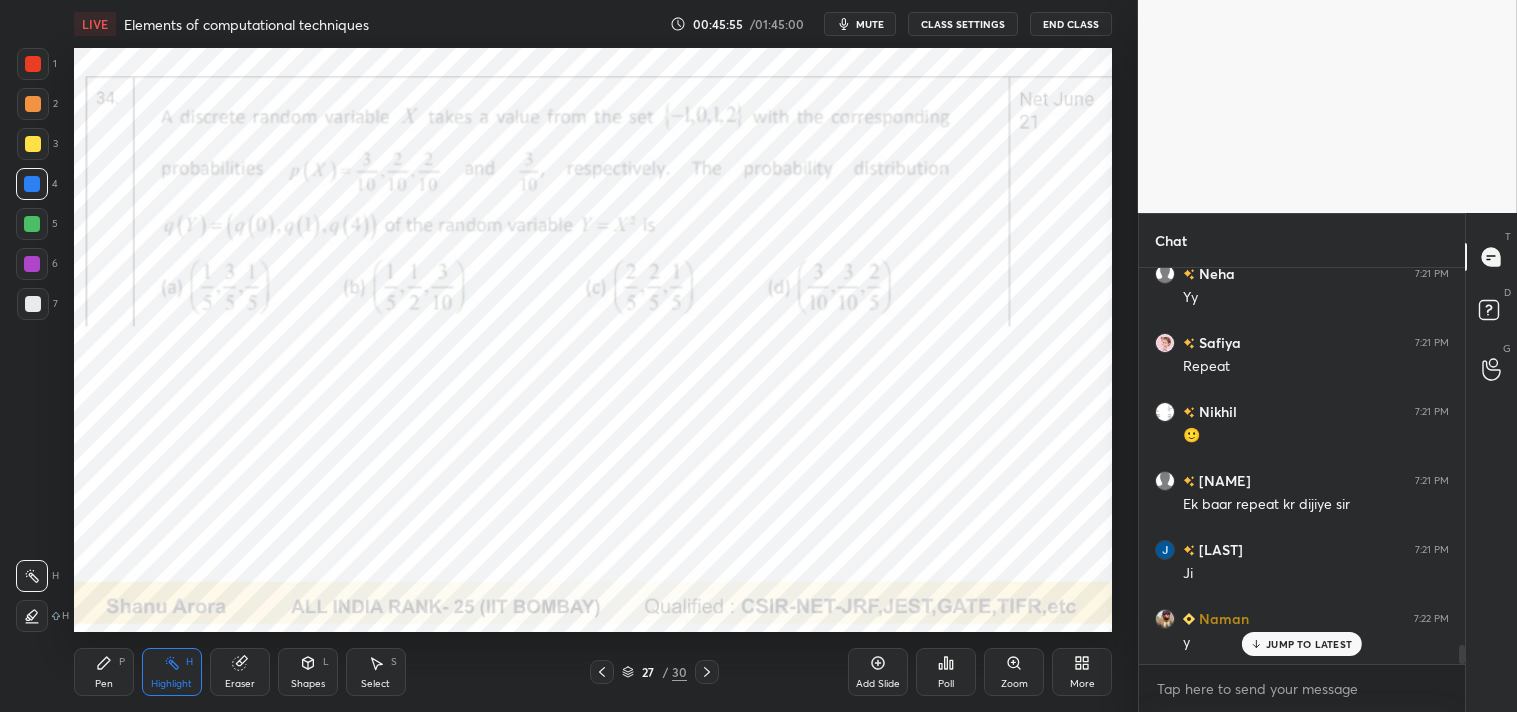 click on "Highlight" at bounding box center (171, 684) 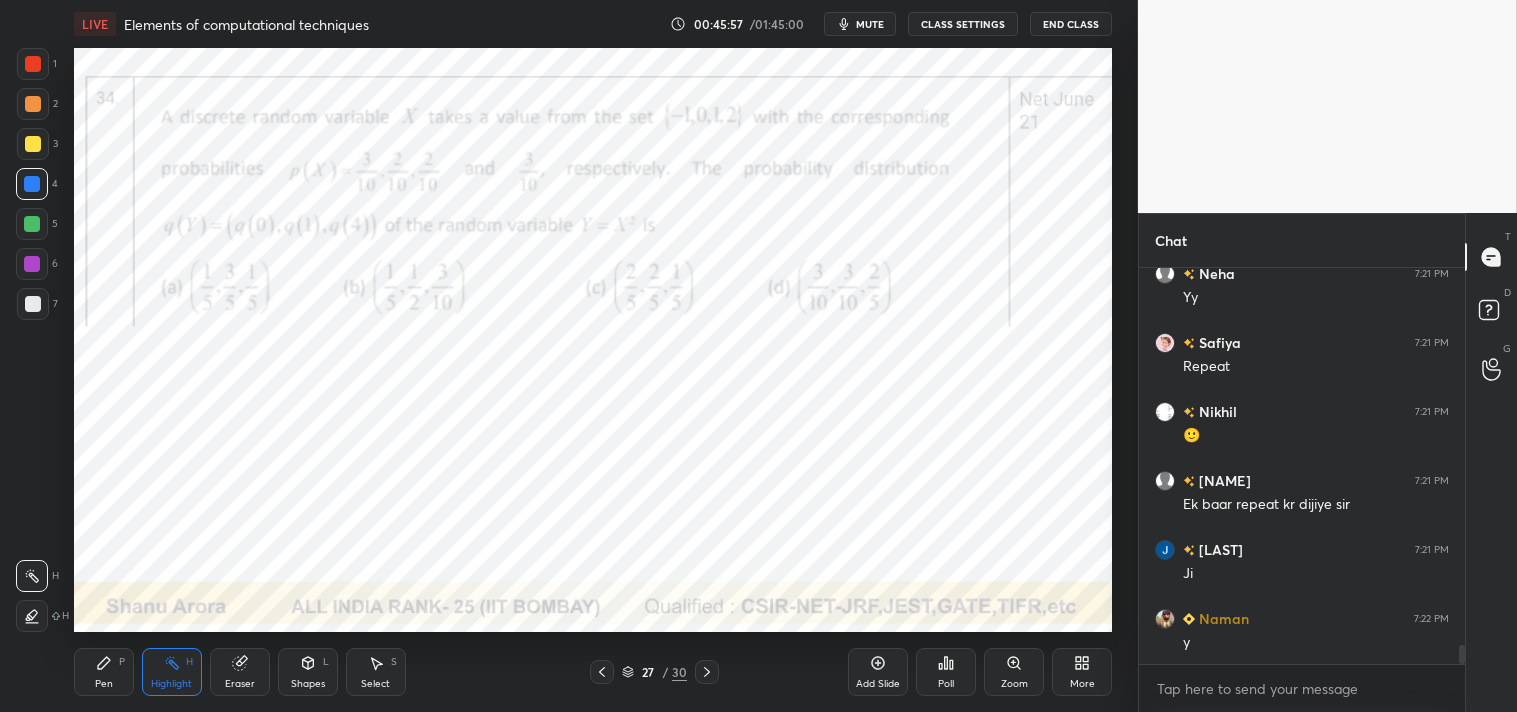 scroll, scrollTop: 7765, scrollLeft: 0, axis: vertical 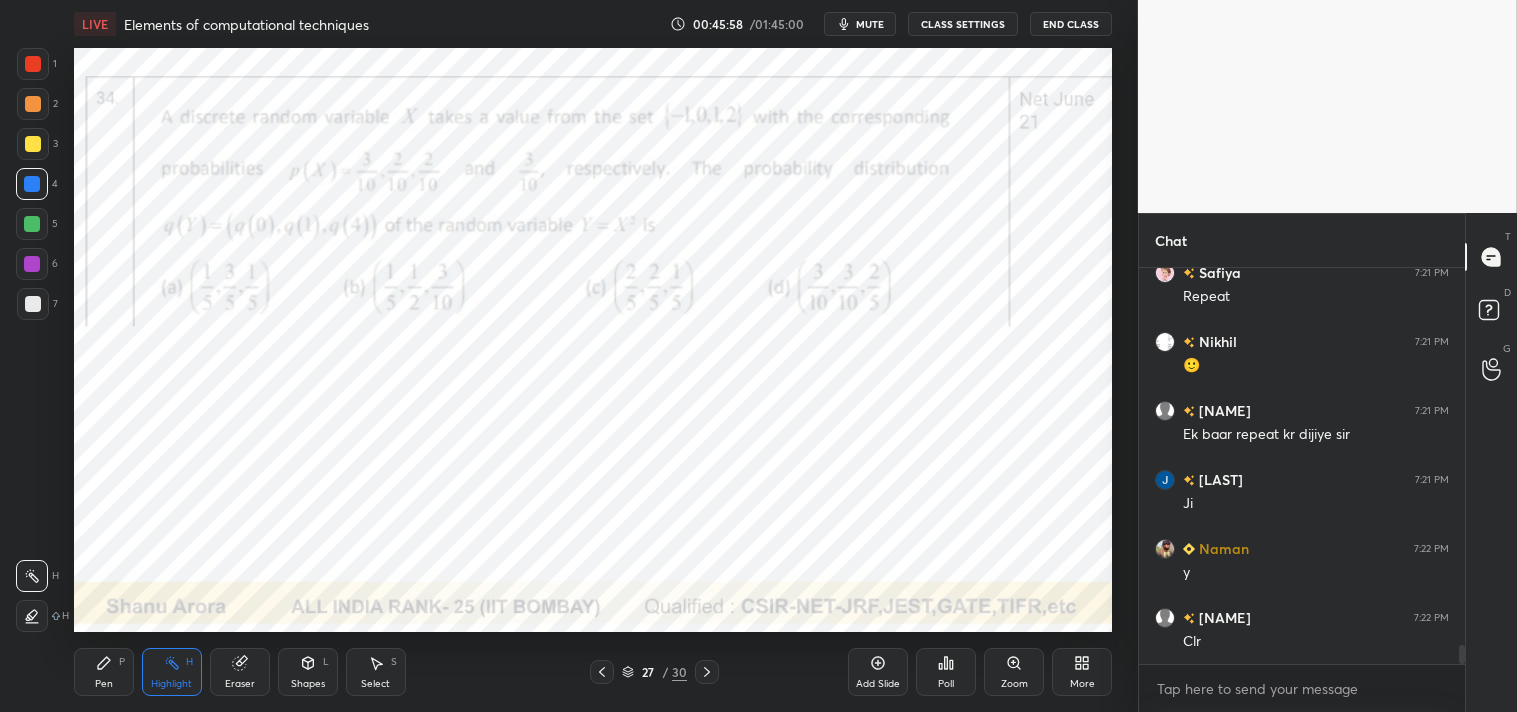 click on "Pen P" at bounding box center (104, 672) 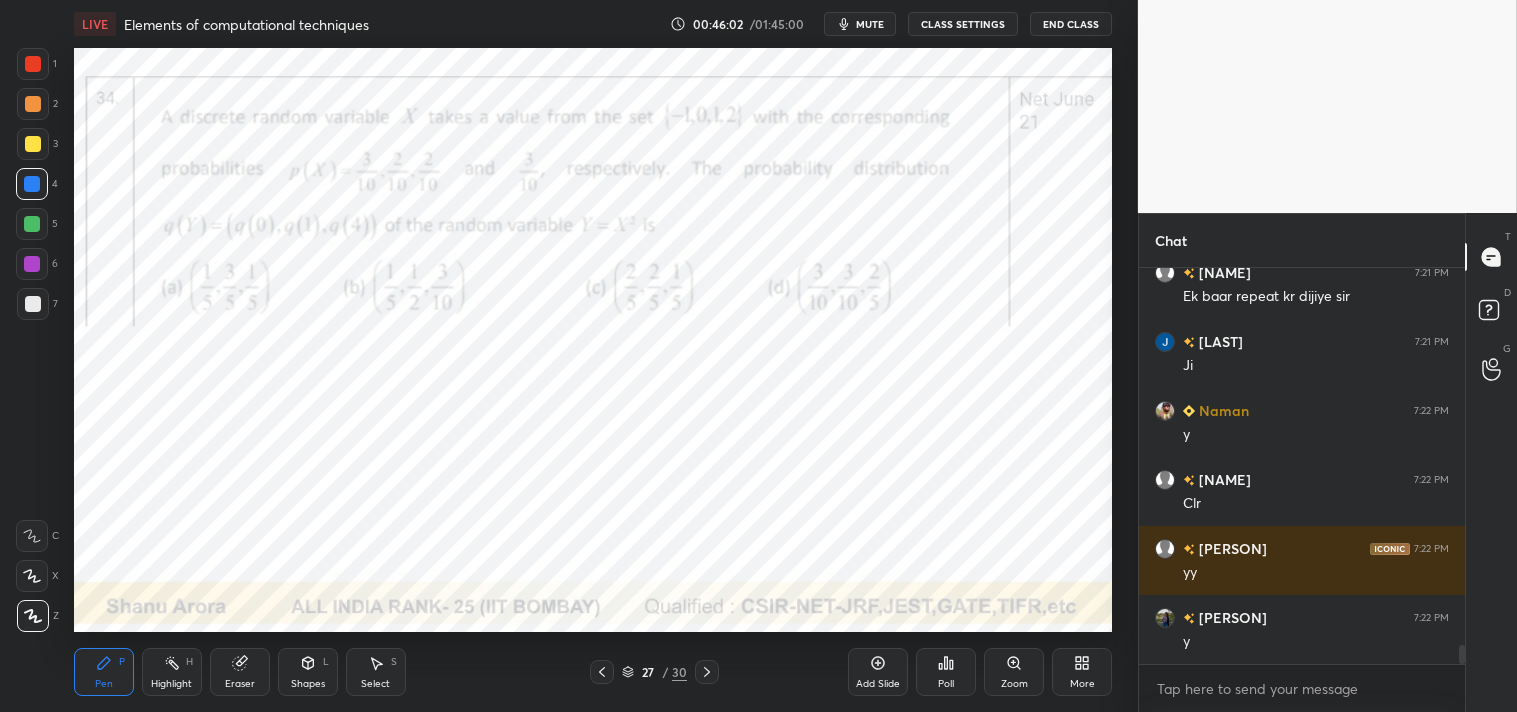scroll, scrollTop: 7972, scrollLeft: 0, axis: vertical 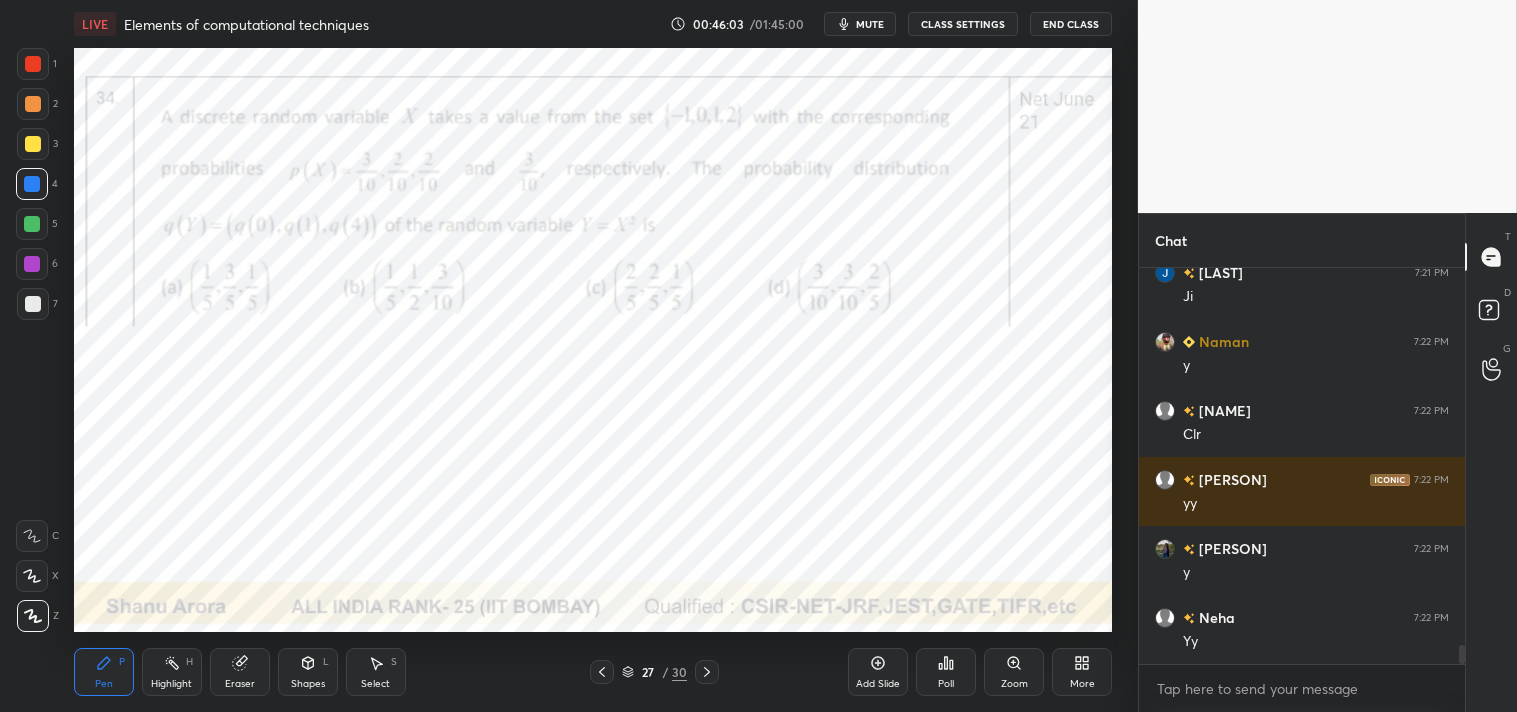 click on "Add Slide" at bounding box center (878, 672) 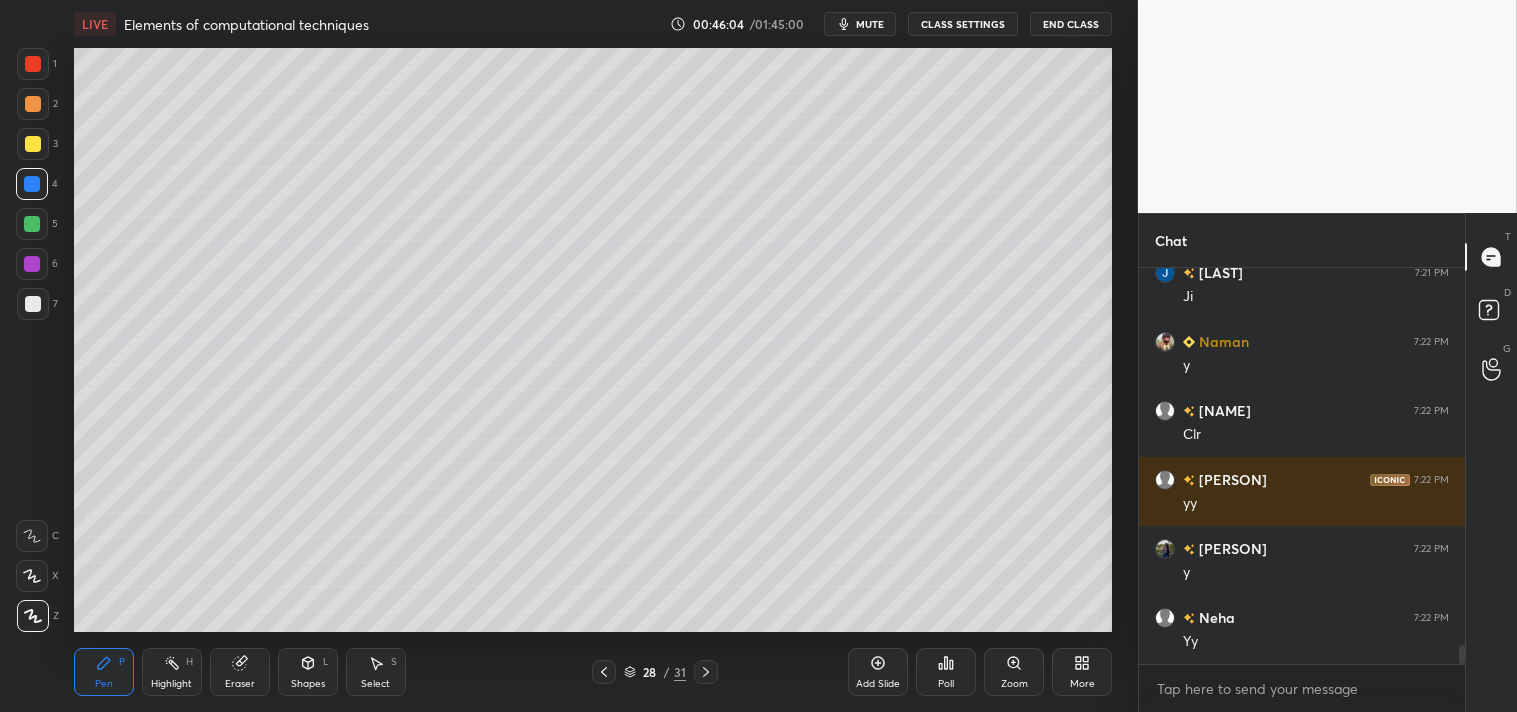 click at bounding box center [33, 304] 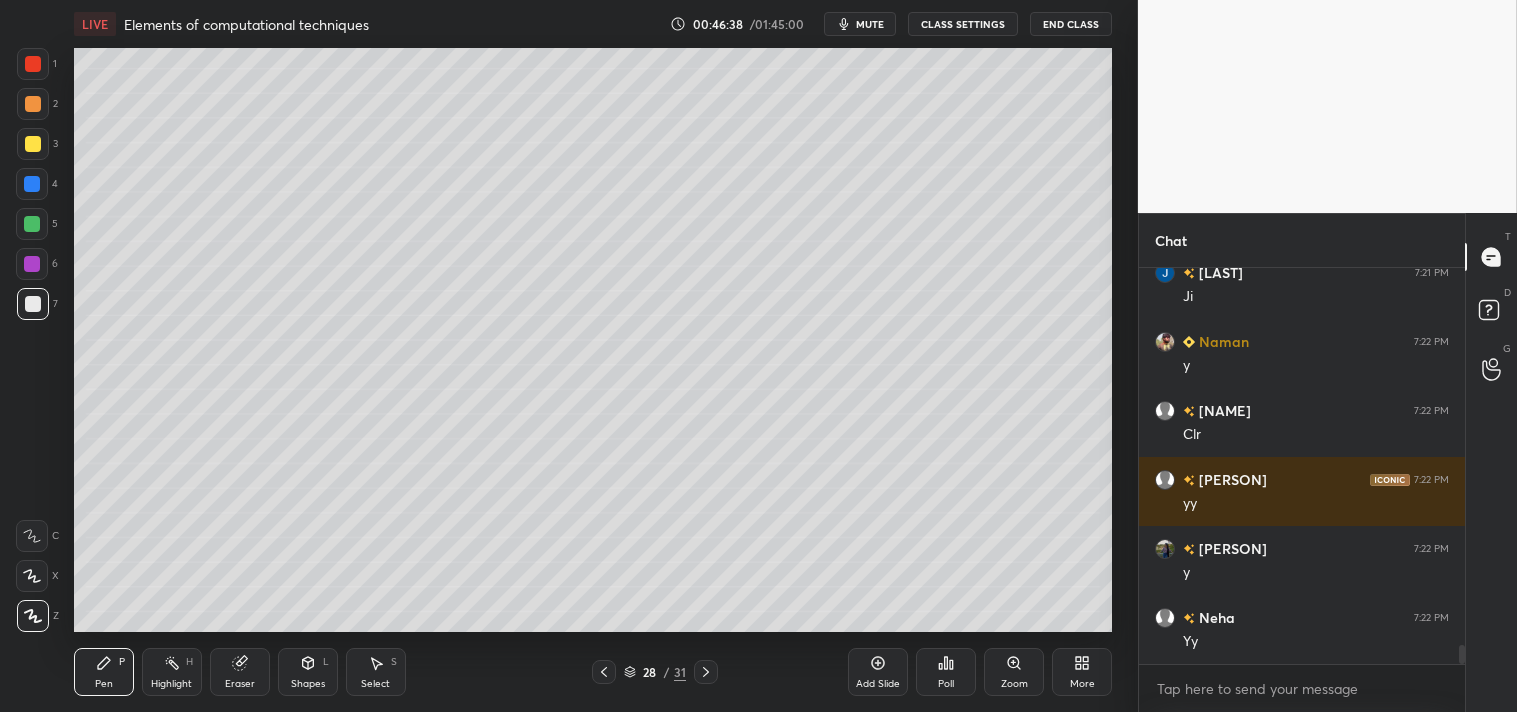 click at bounding box center (33, 144) 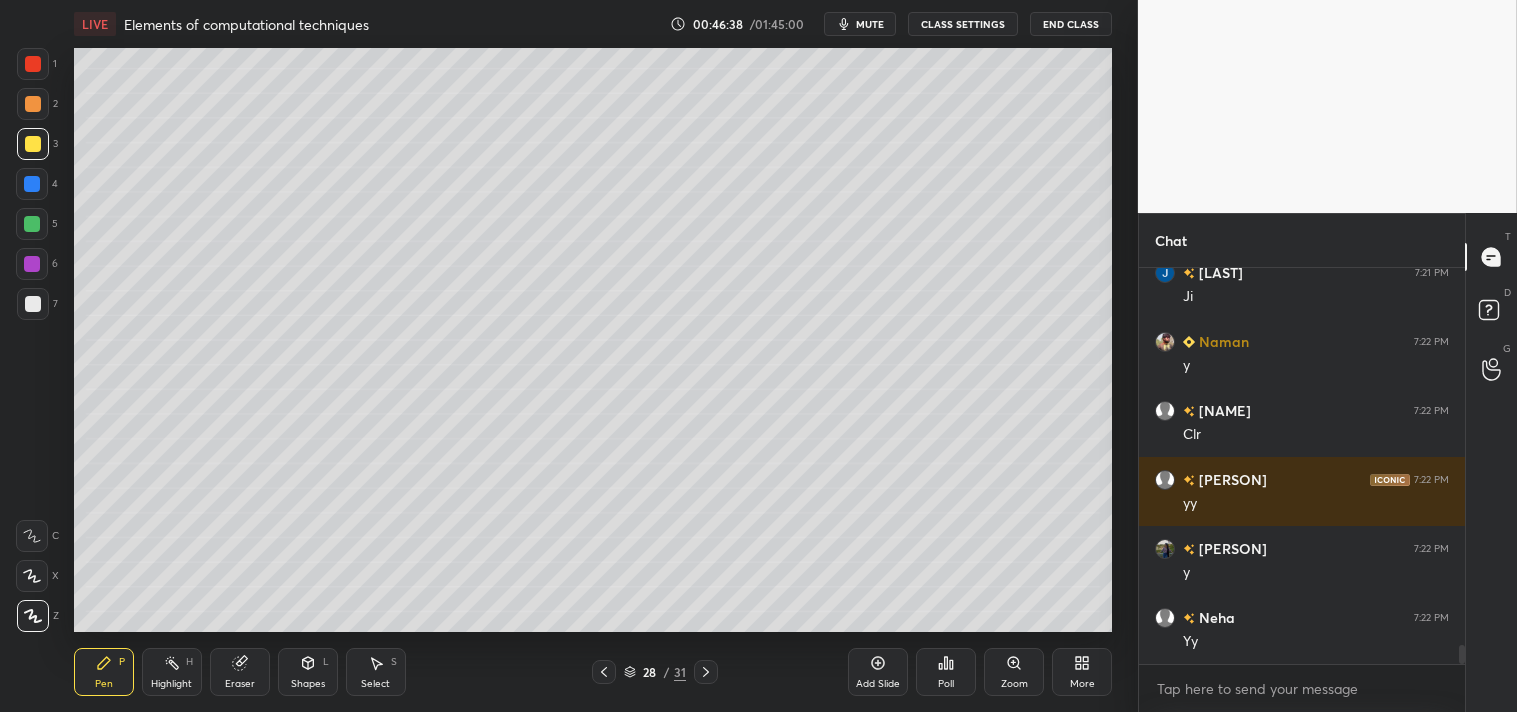 click at bounding box center (33, 144) 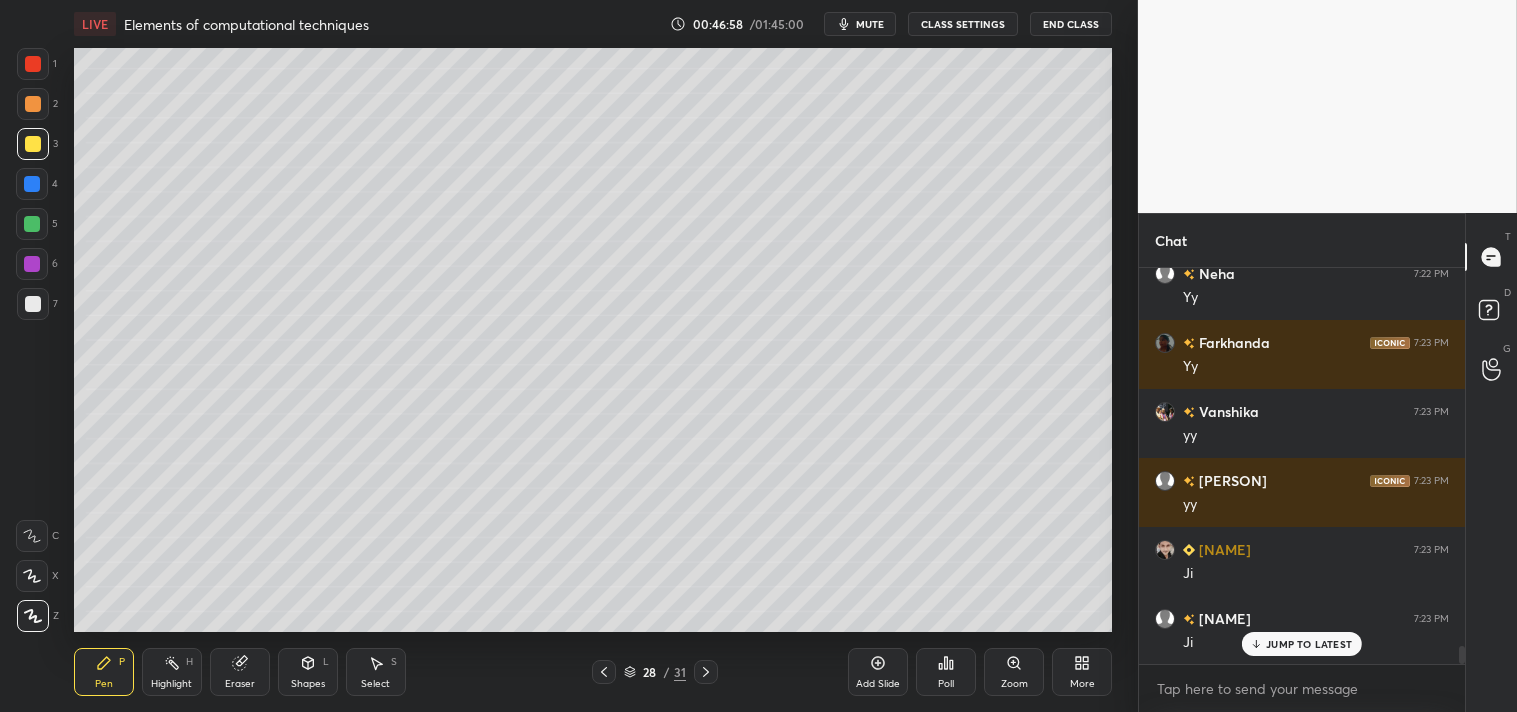 scroll, scrollTop: 8385, scrollLeft: 0, axis: vertical 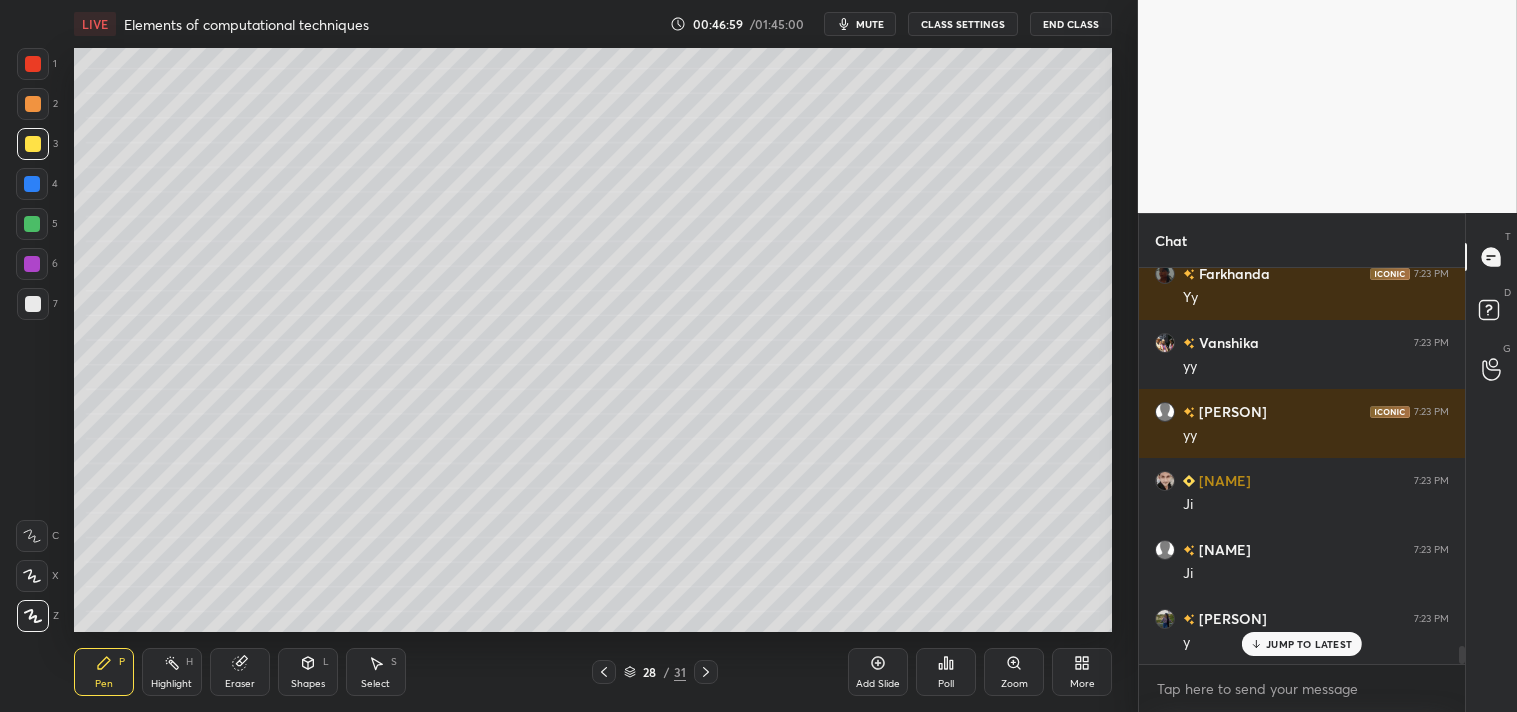 click at bounding box center (32, 536) 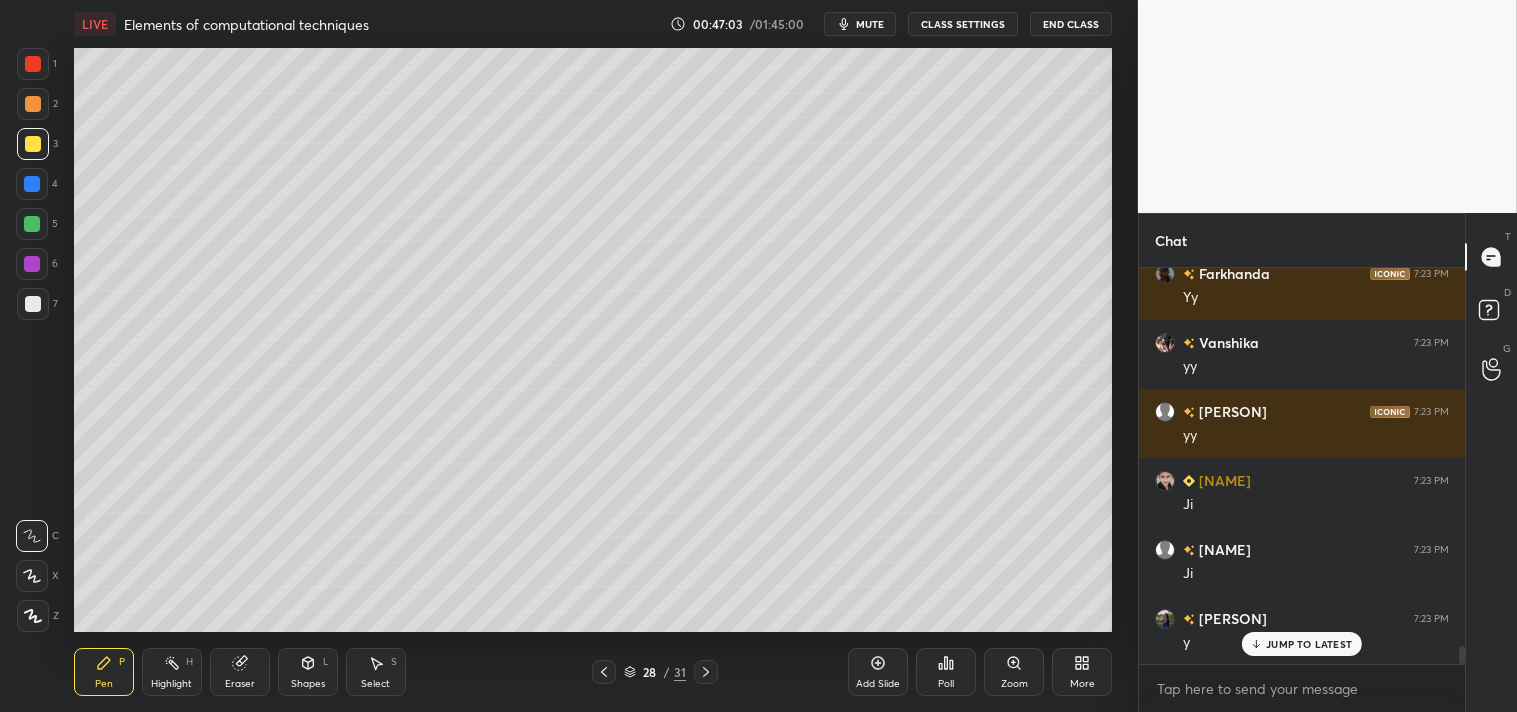 scroll, scrollTop: 8455, scrollLeft: 0, axis: vertical 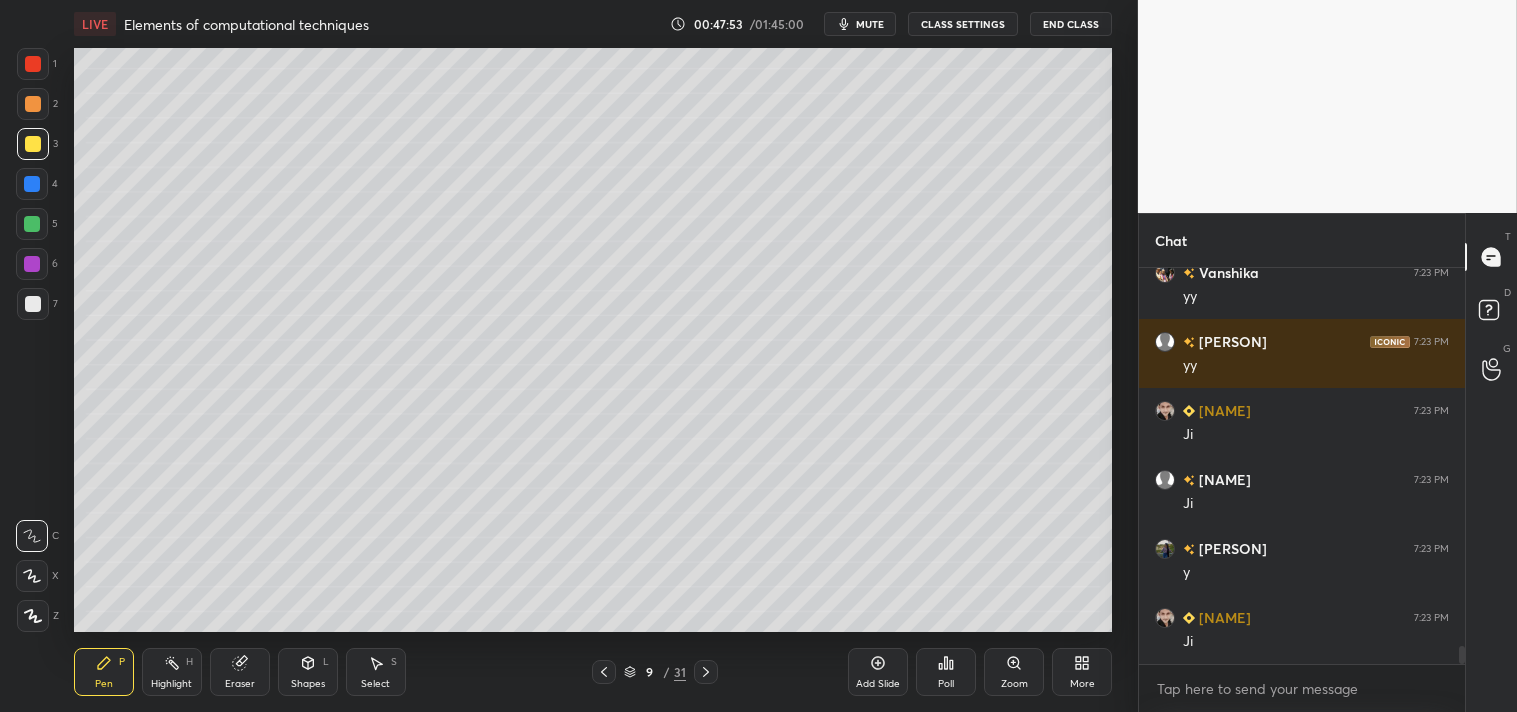 click 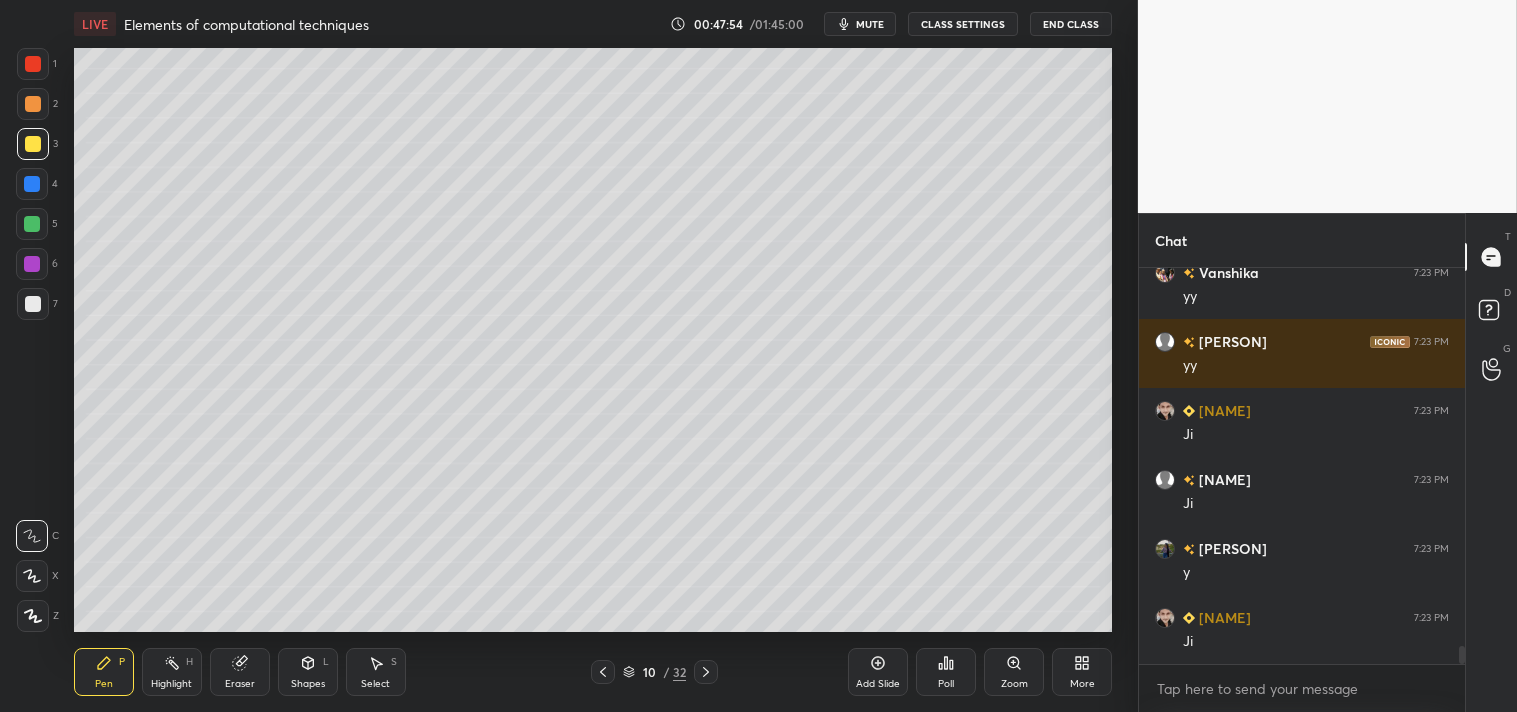 click on "Shapes" at bounding box center (308, 684) 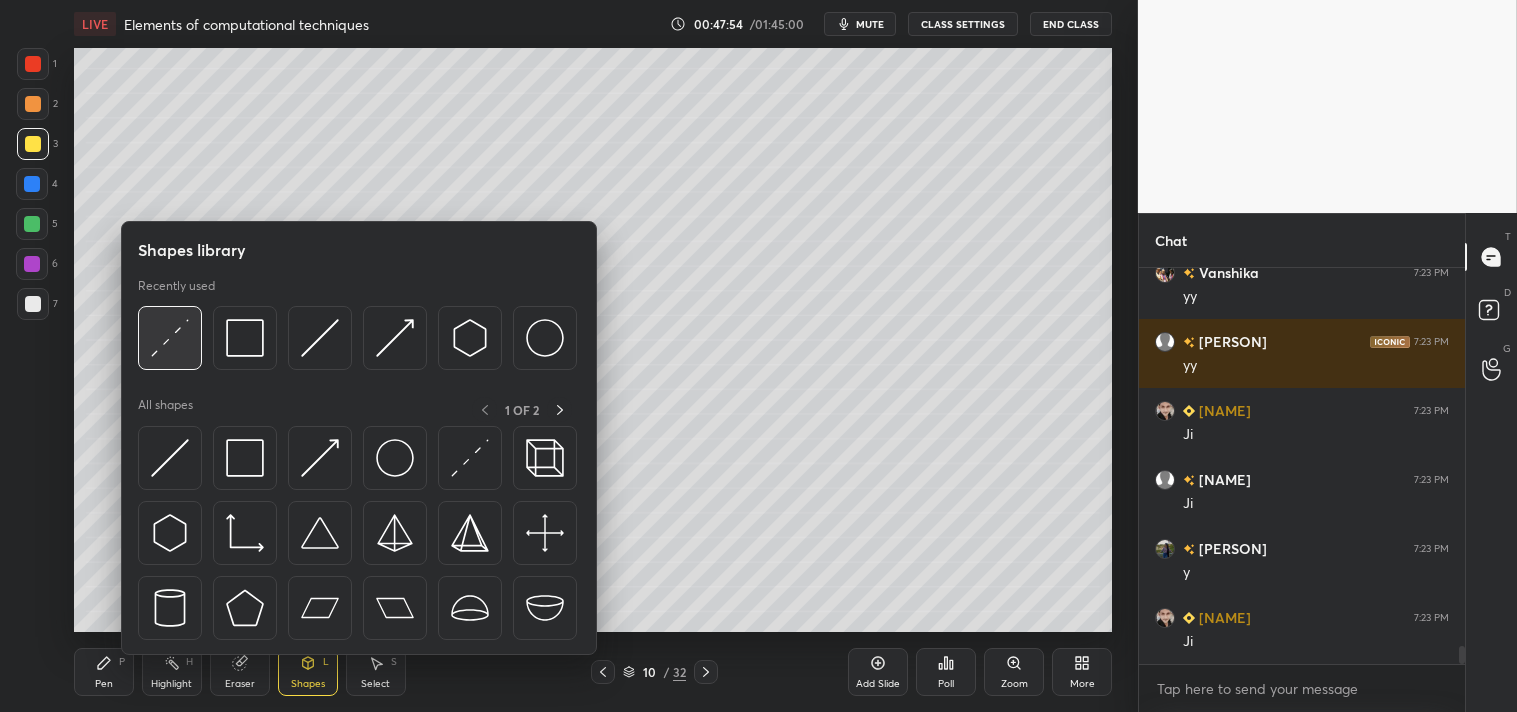 click at bounding box center [170, 338] 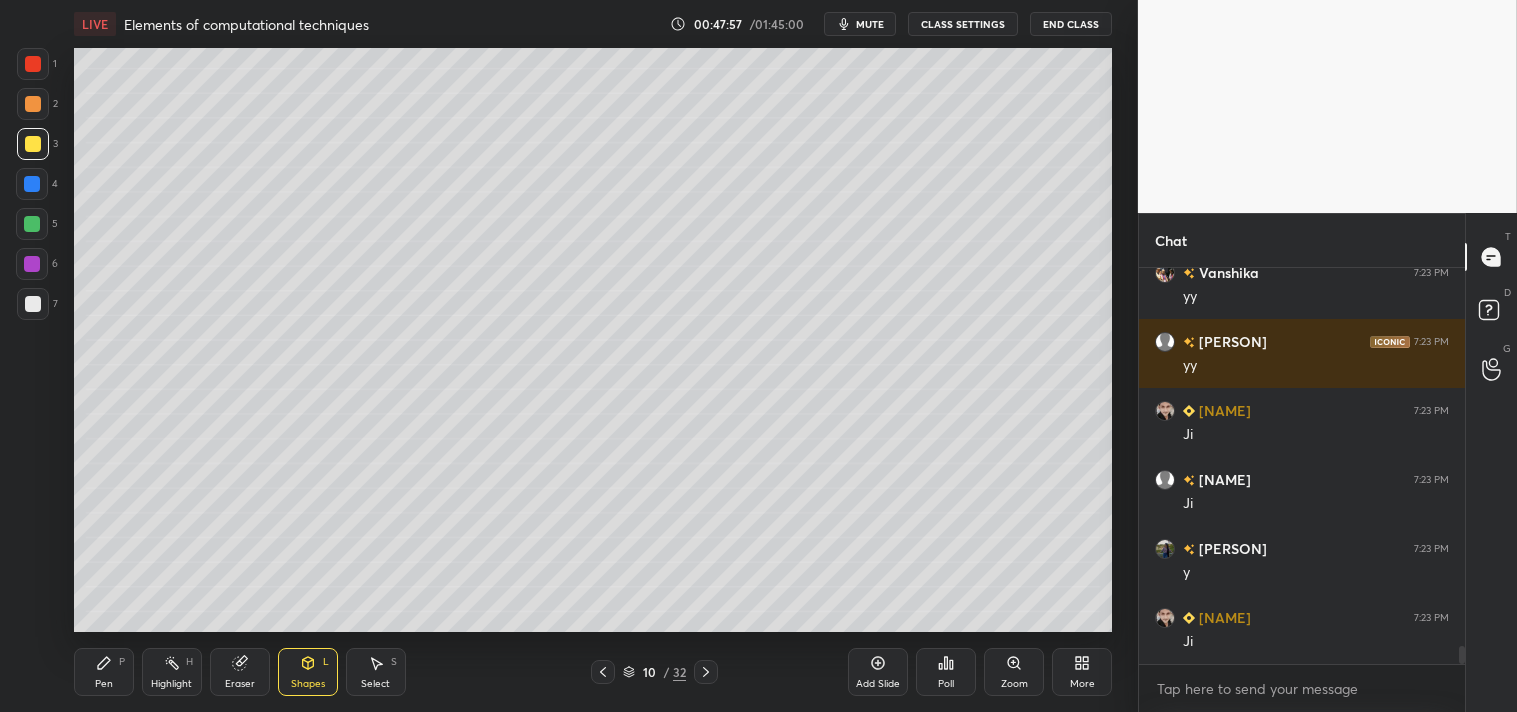 click on "Zoom" at bounding box center [1014, 672] 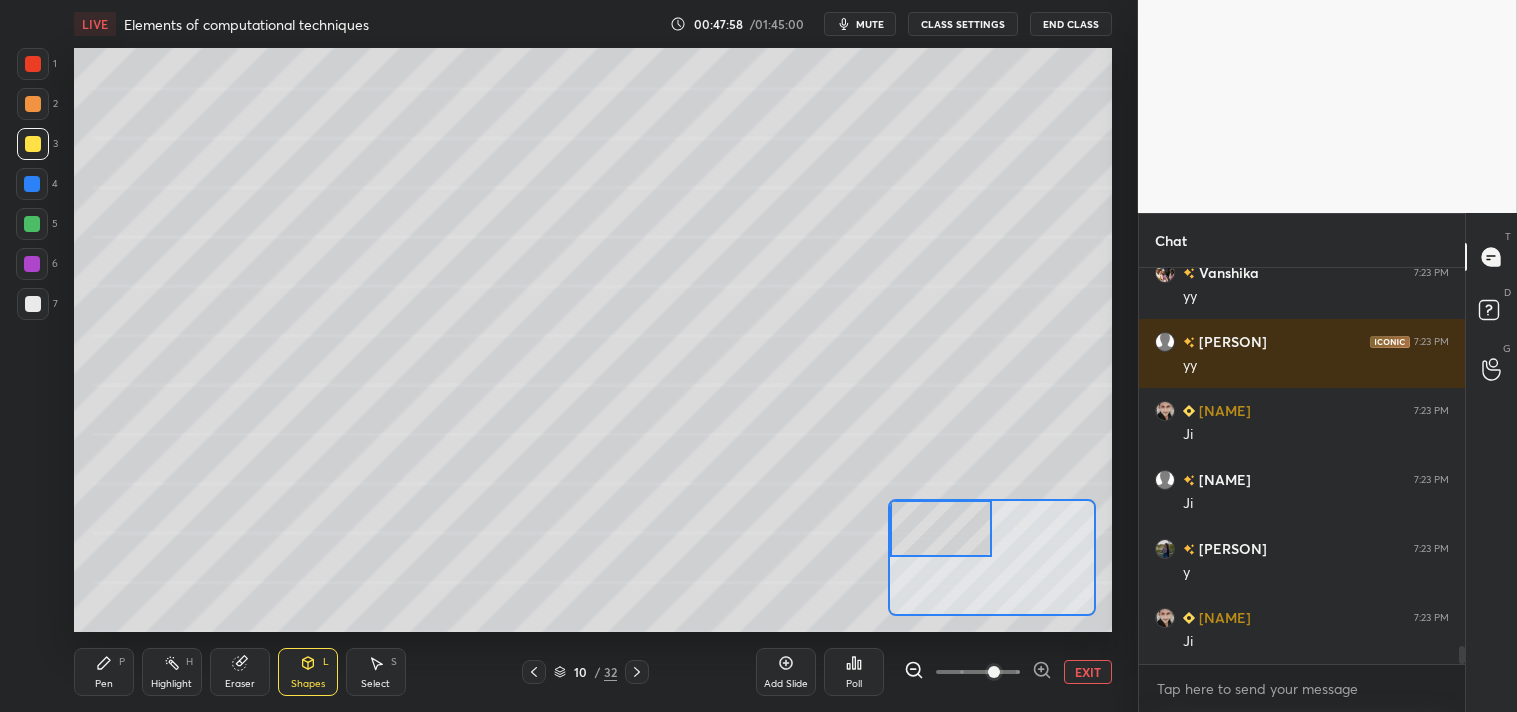 click on "Pen P" at bounding box center [104, 672] 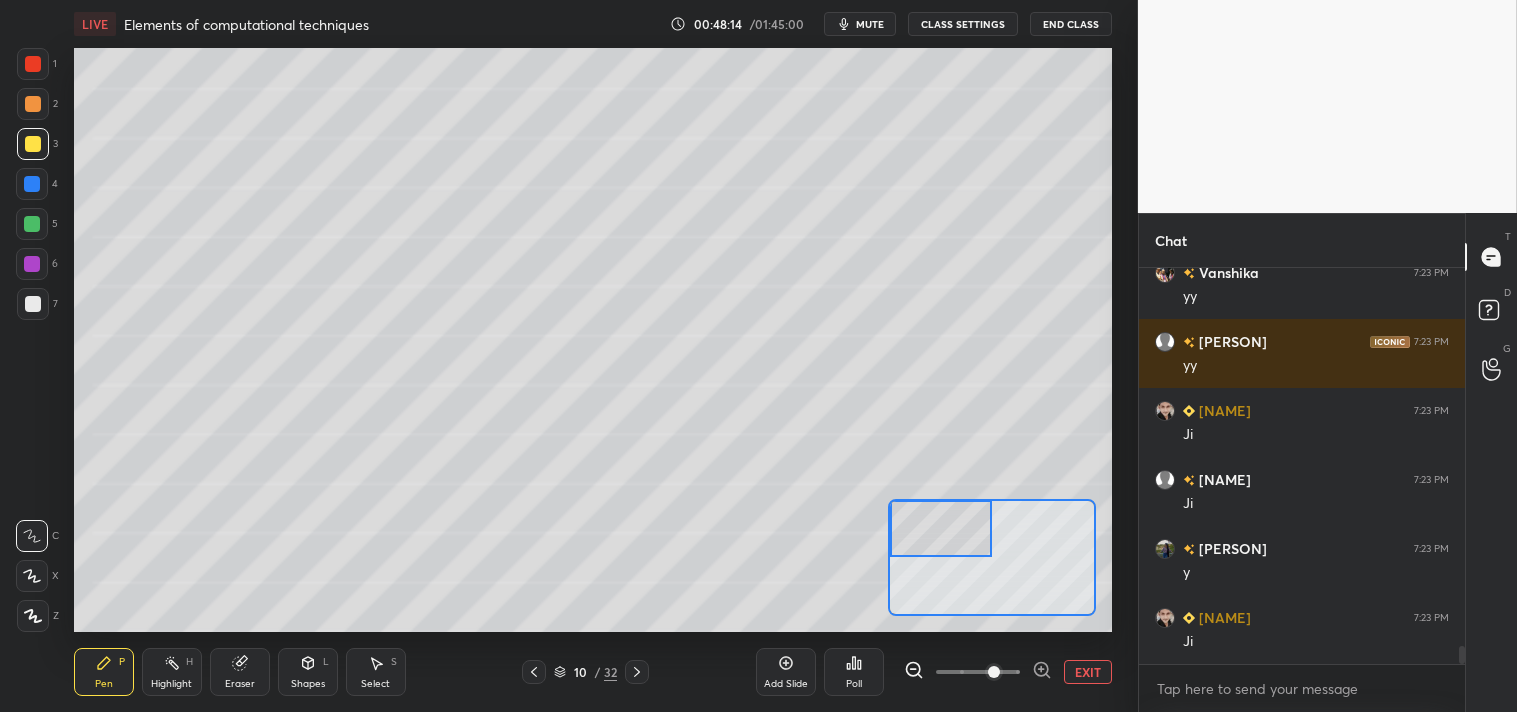 click at bounding box center (33, 304) 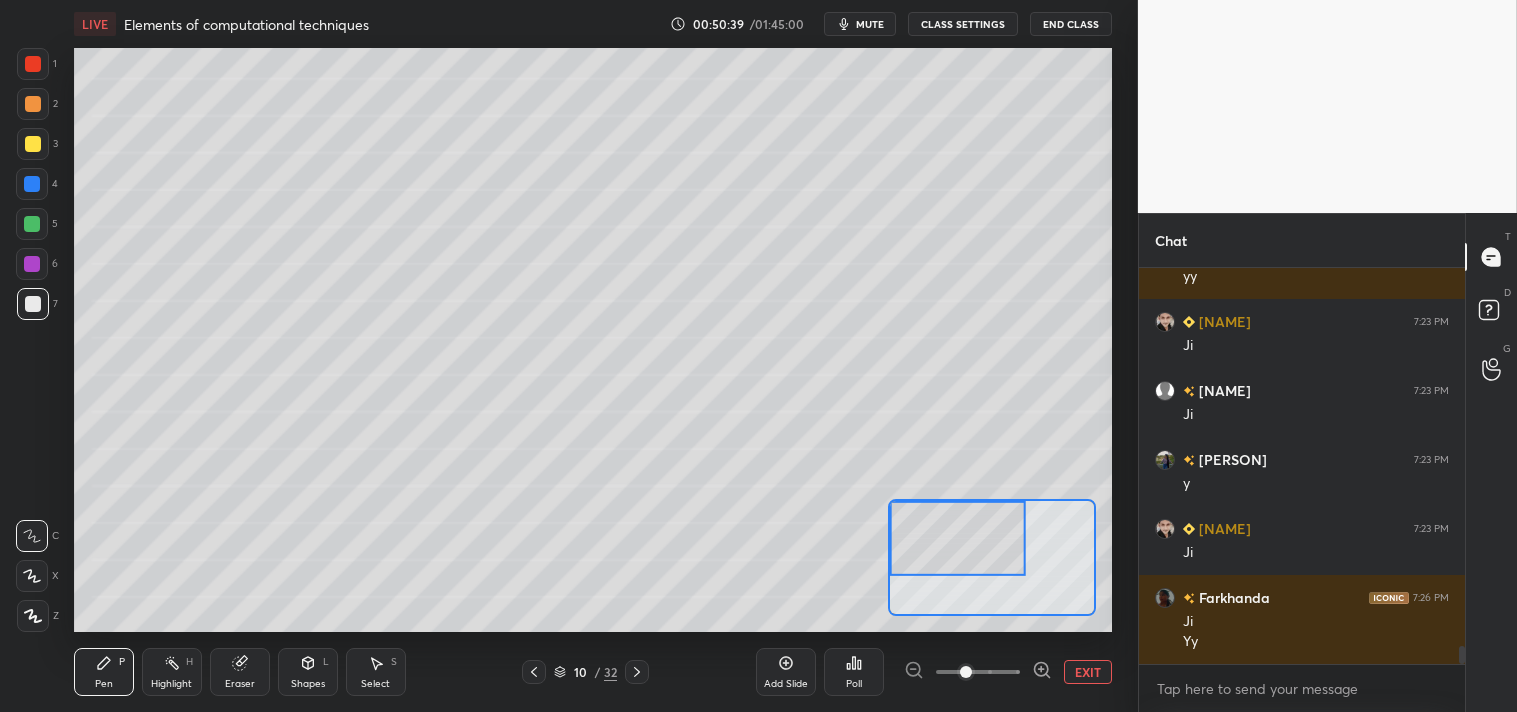 scroll, scrollTop: 8613, scrollLeft: 0, axis: vertical 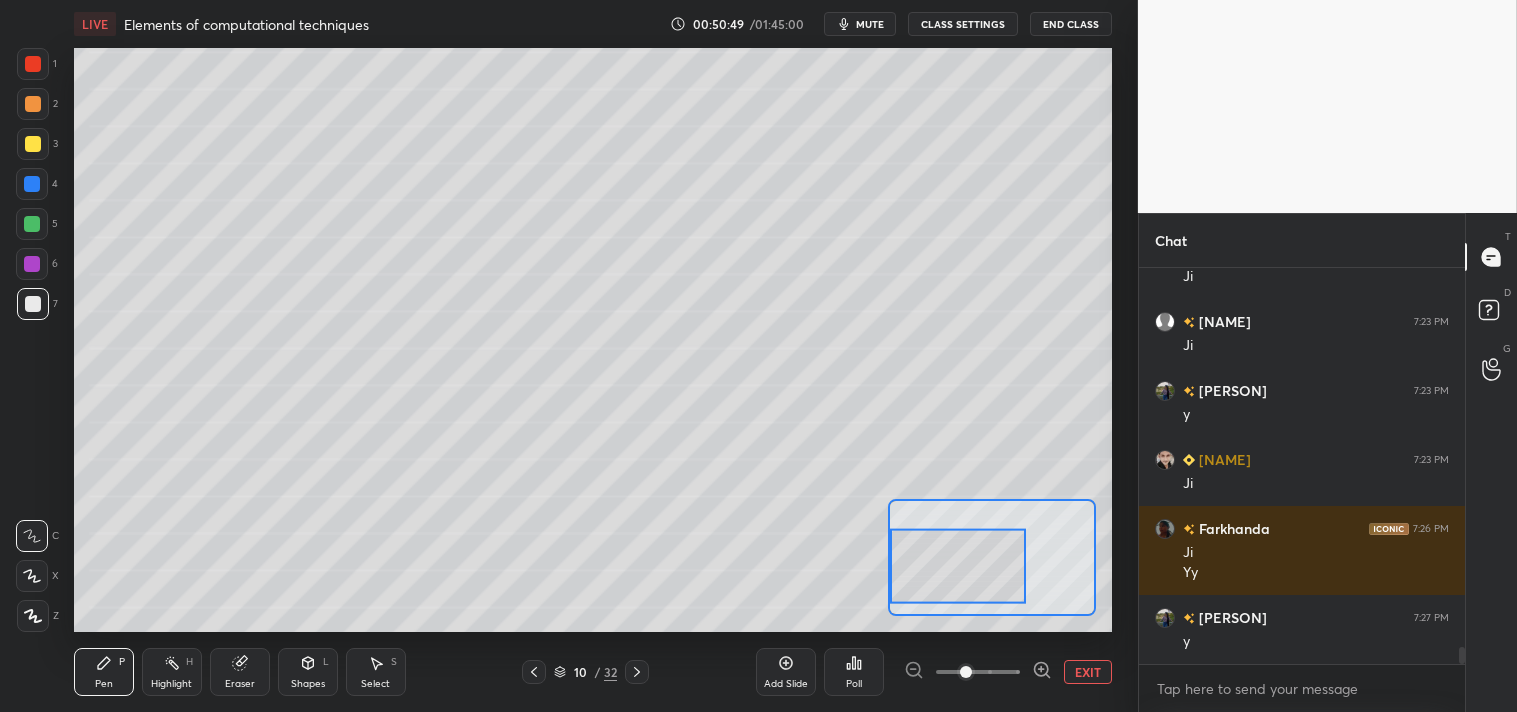 click on "1 2 3 4 5 6 7 C X Z C X Z E E Erase all   H H LIVE Elements of computational techniques 00:50:49 /  01:45:00 mute CLASS SETTINGS End Class Setting up your live class Poll for   secs No correct answer Start poll Back Elements of computational techniques • L4 of Detail Complete course on Mathematical Physics - CSIR NET, GATE, TIFR, JEST, etc Shanu Arora Pen P Highlight H Eraser Shapes L Select S 10 / 32 Add Slide Poll EXIT" at bounding box center (561, 356) 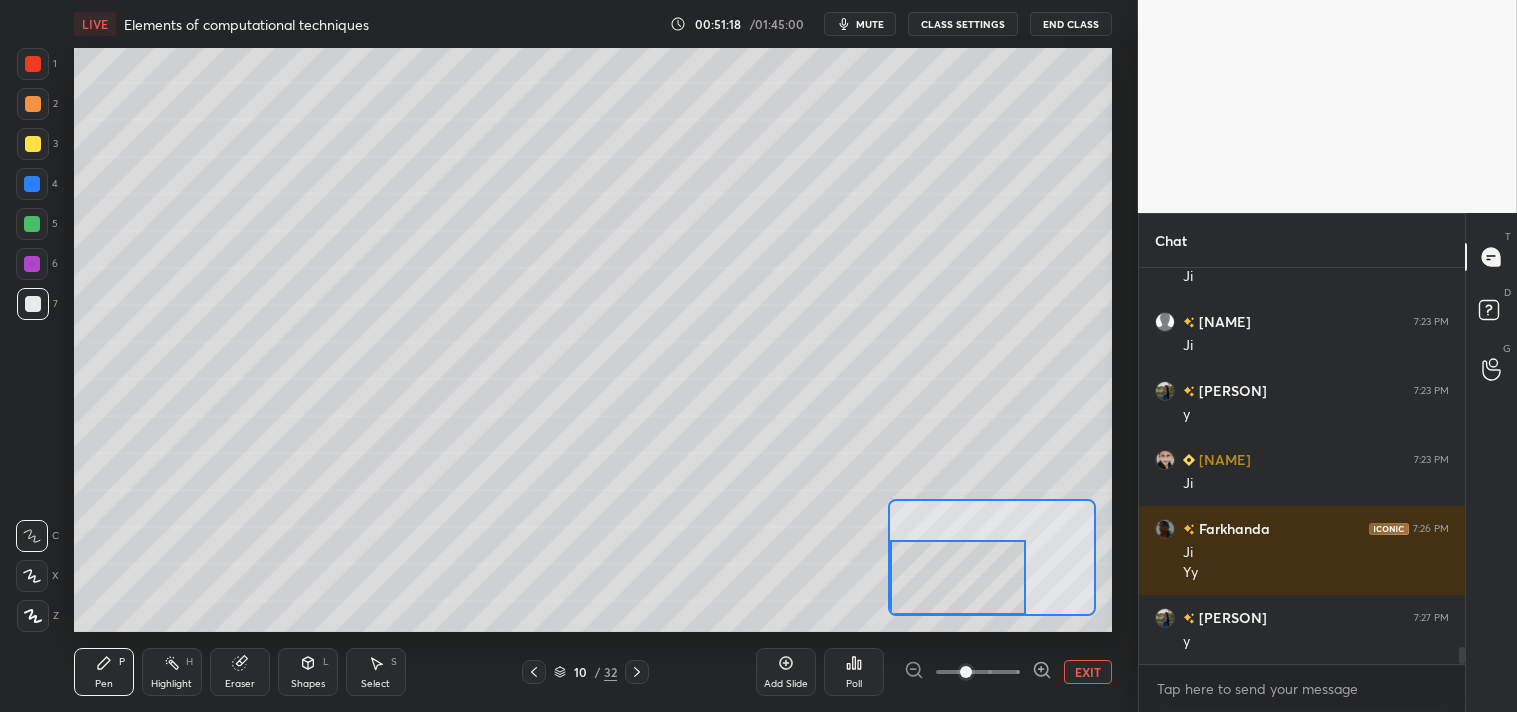 scroll, scrollTop: 8682, scrollLeft: 0, axis: vertical 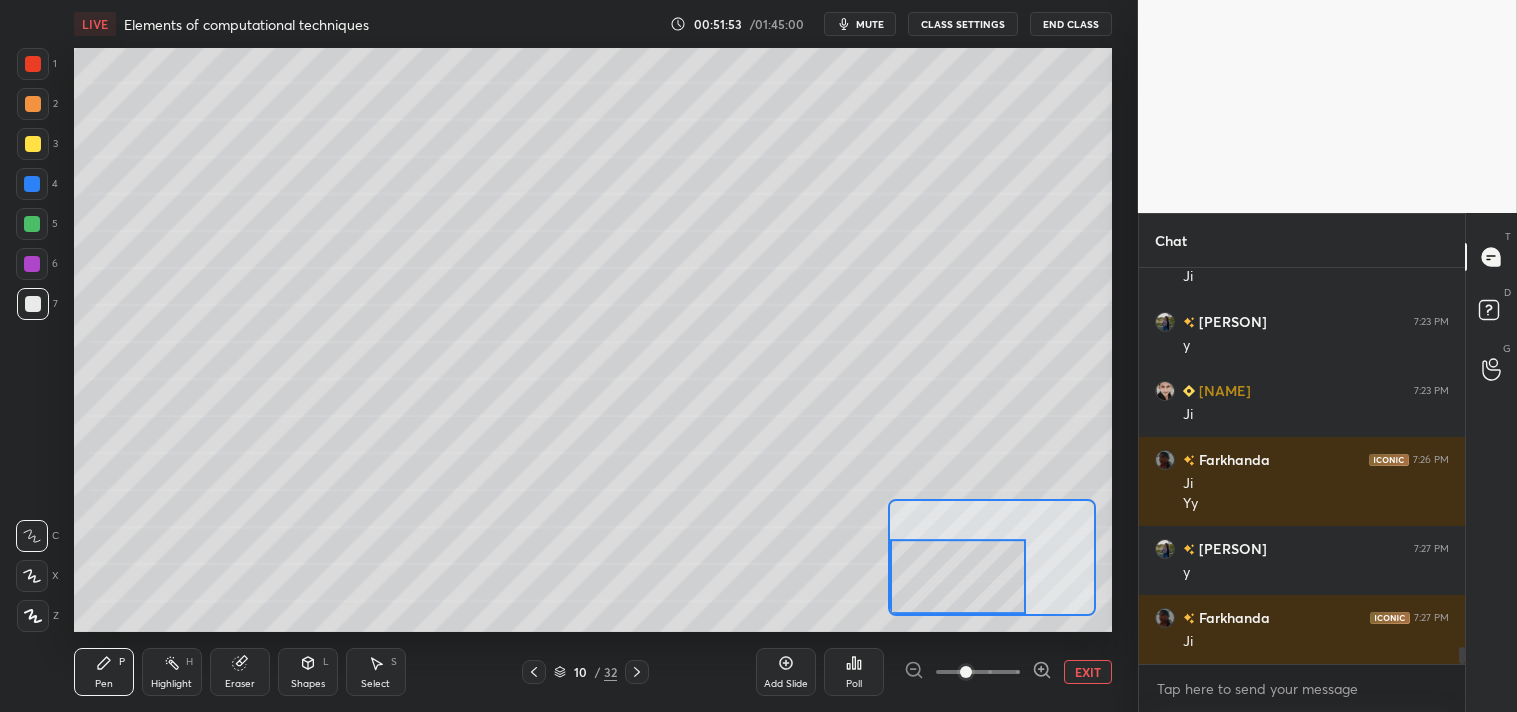 click 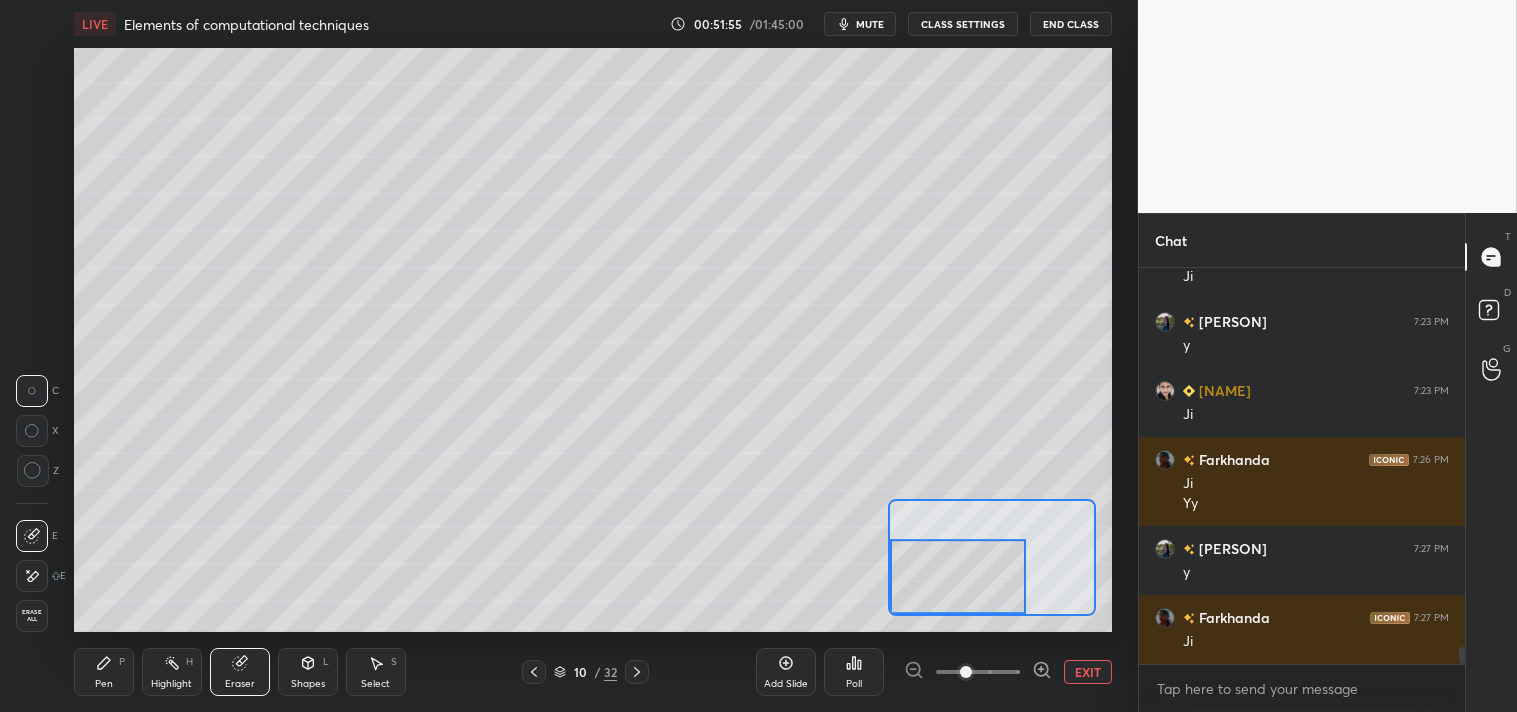 click at bounding box center [33, 471] 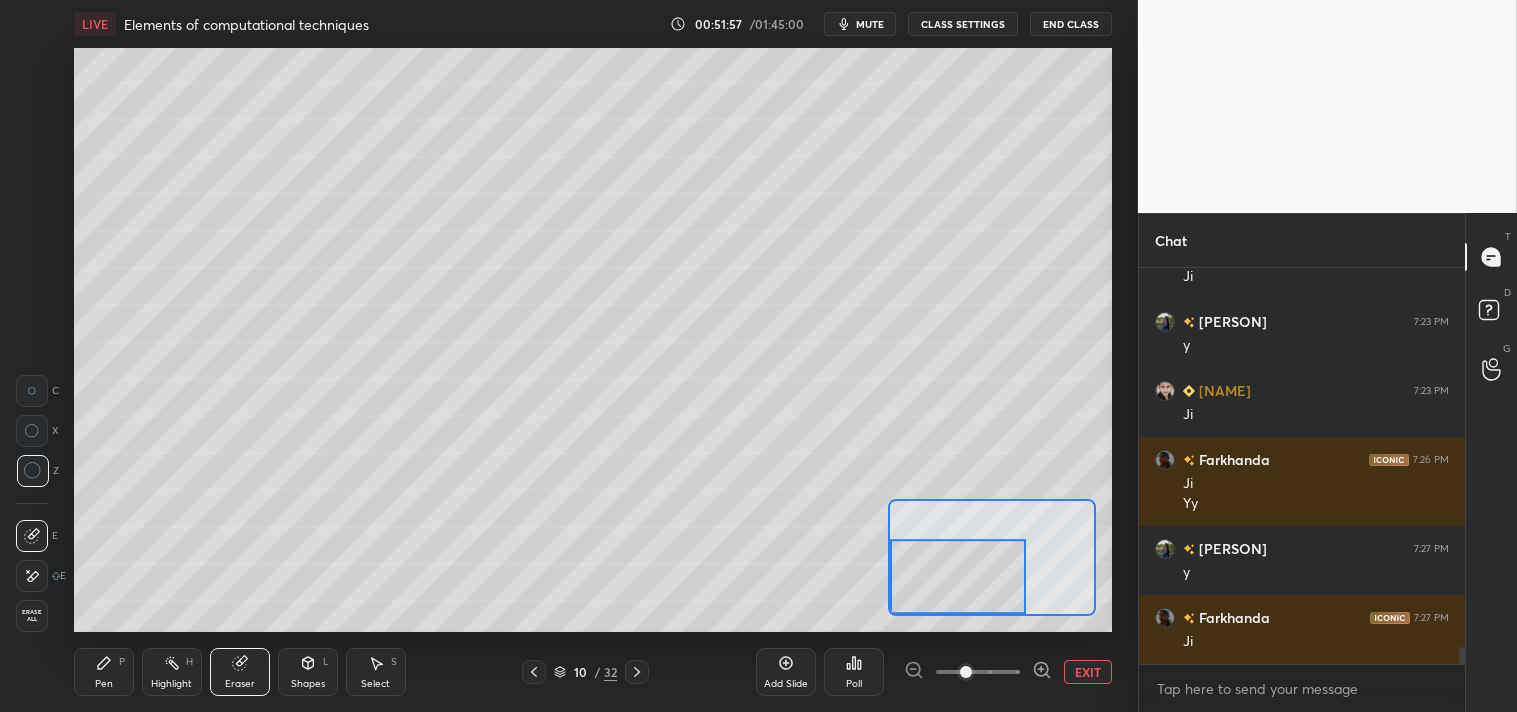 click on "Pen P" at bounding box center [104, 672] 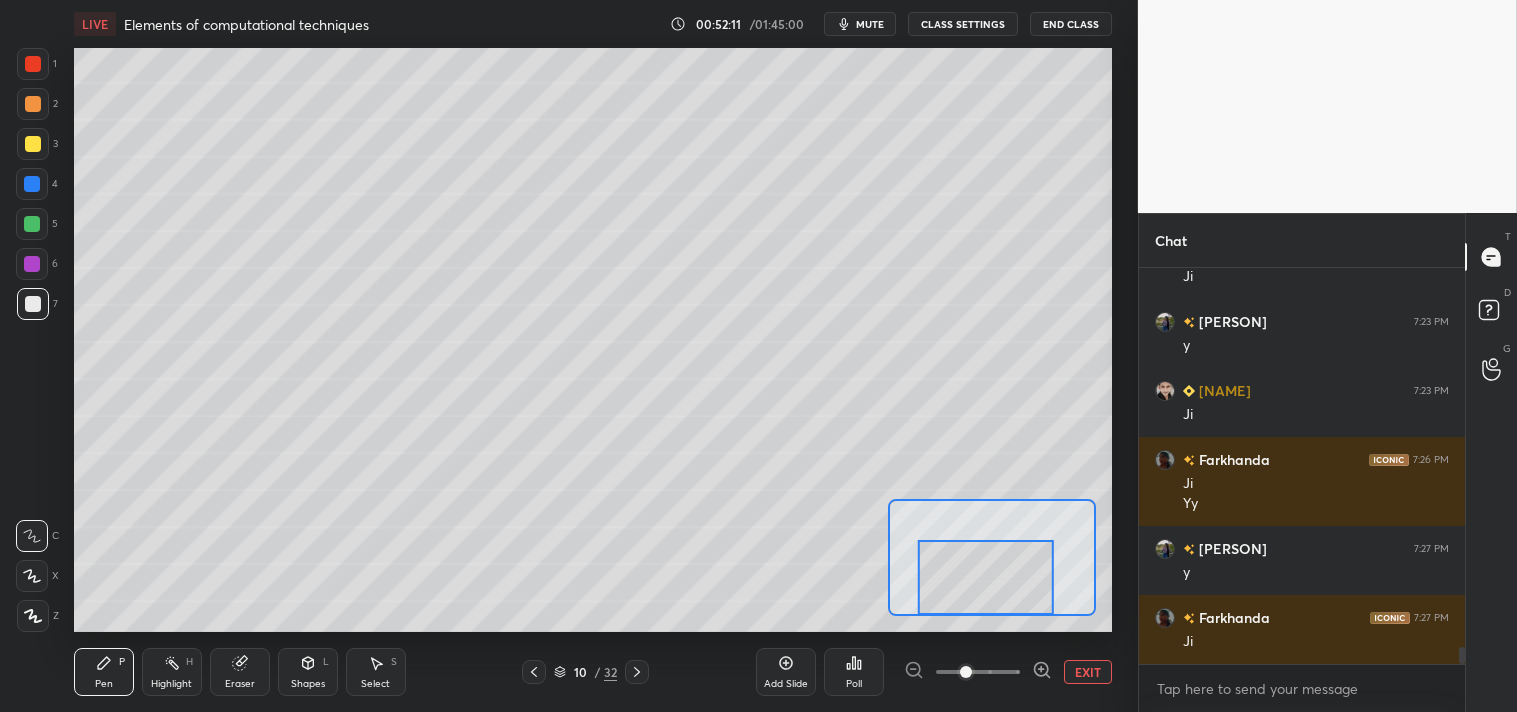 click on "EXIT" at bounding box center (1088, 672) 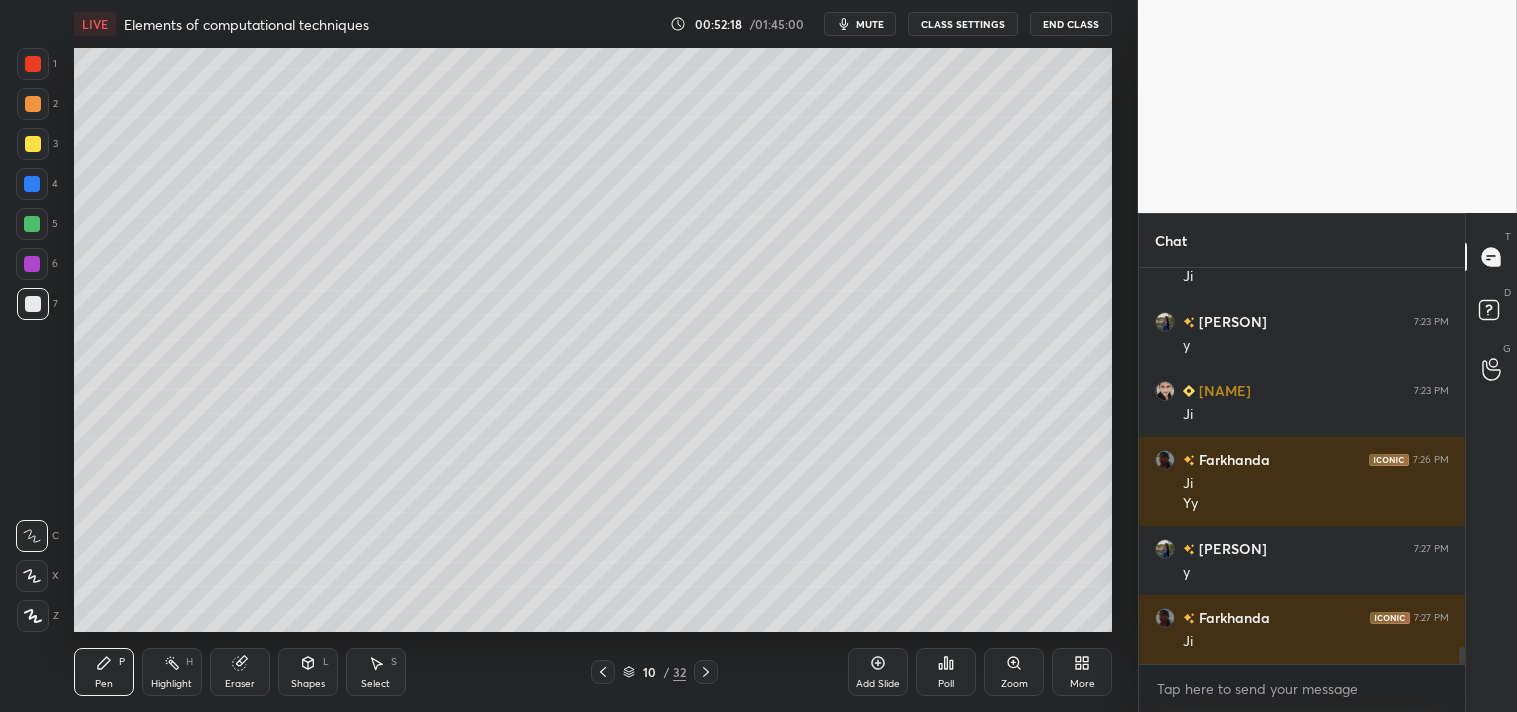 click on "Highlight H" at bounding box center [172, 672] 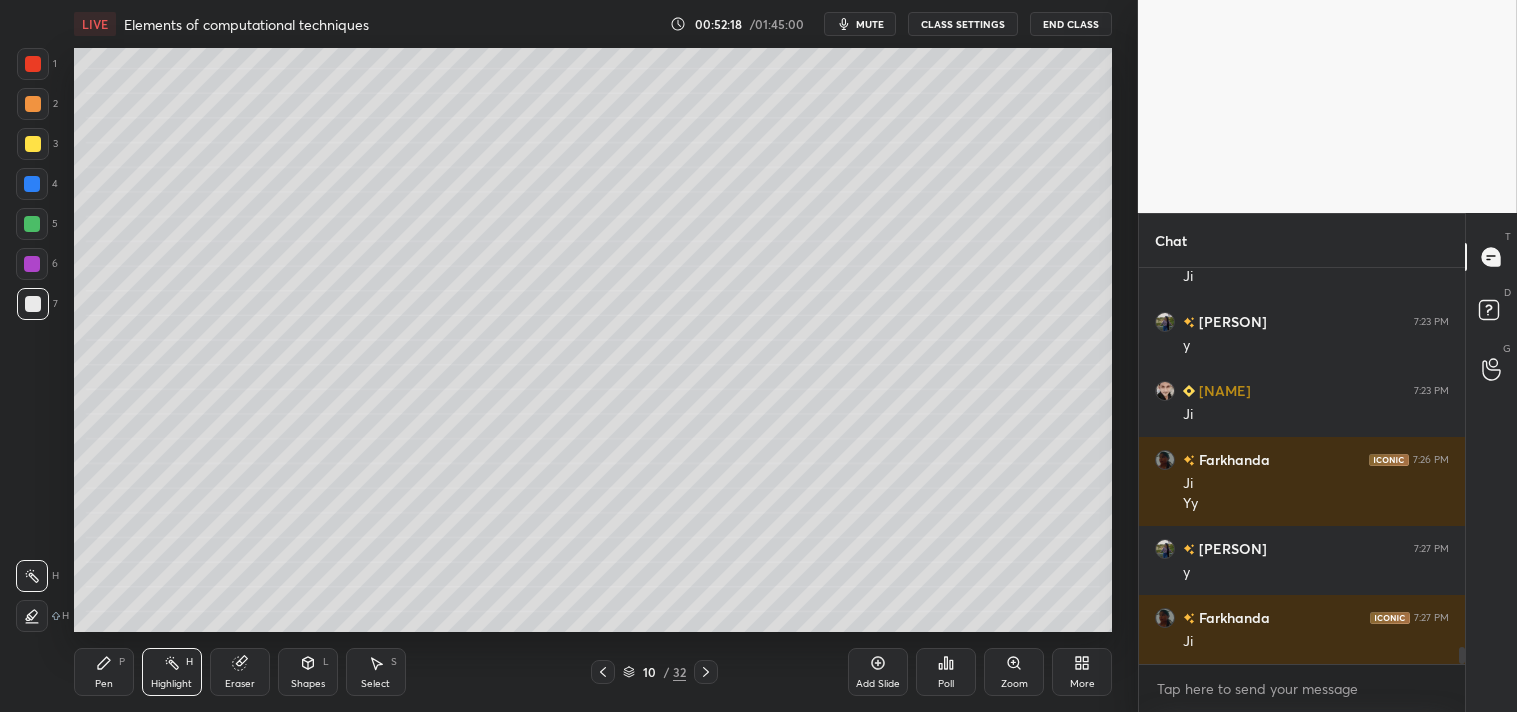 click on "Highlight" at bounding box center (171, 684) 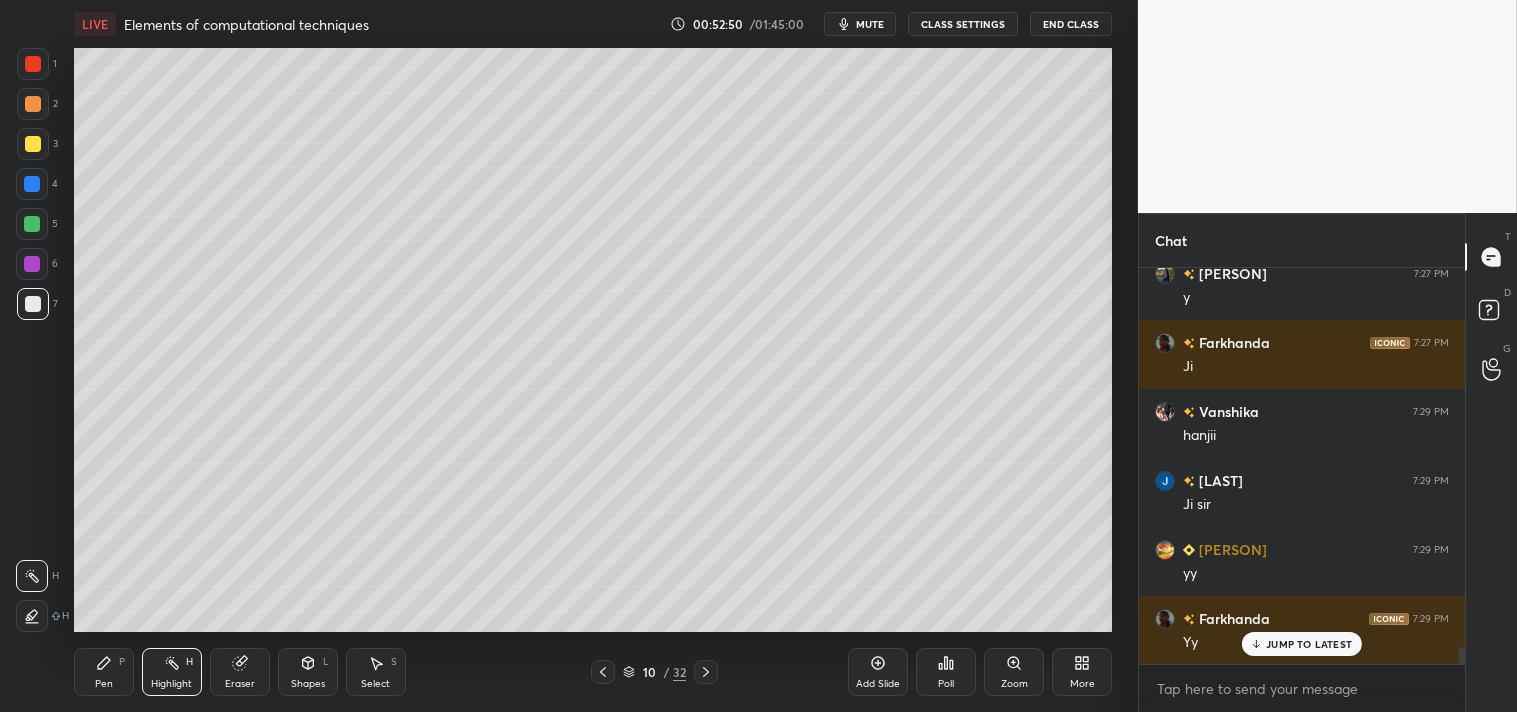 scroll, scrollTop: 9026, scrollLeft: 0, axis: vertical 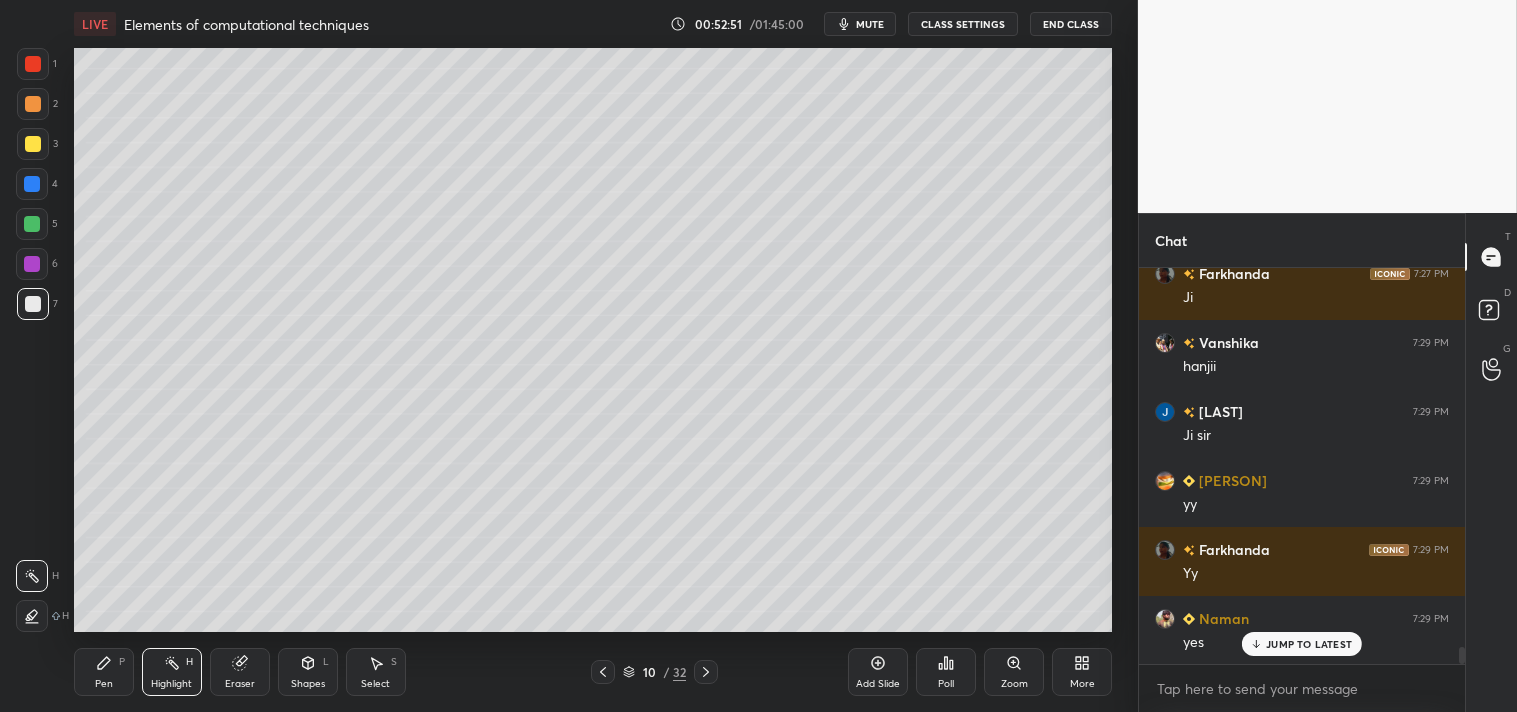 click on "Pen P" at bounding box center [104, 672] 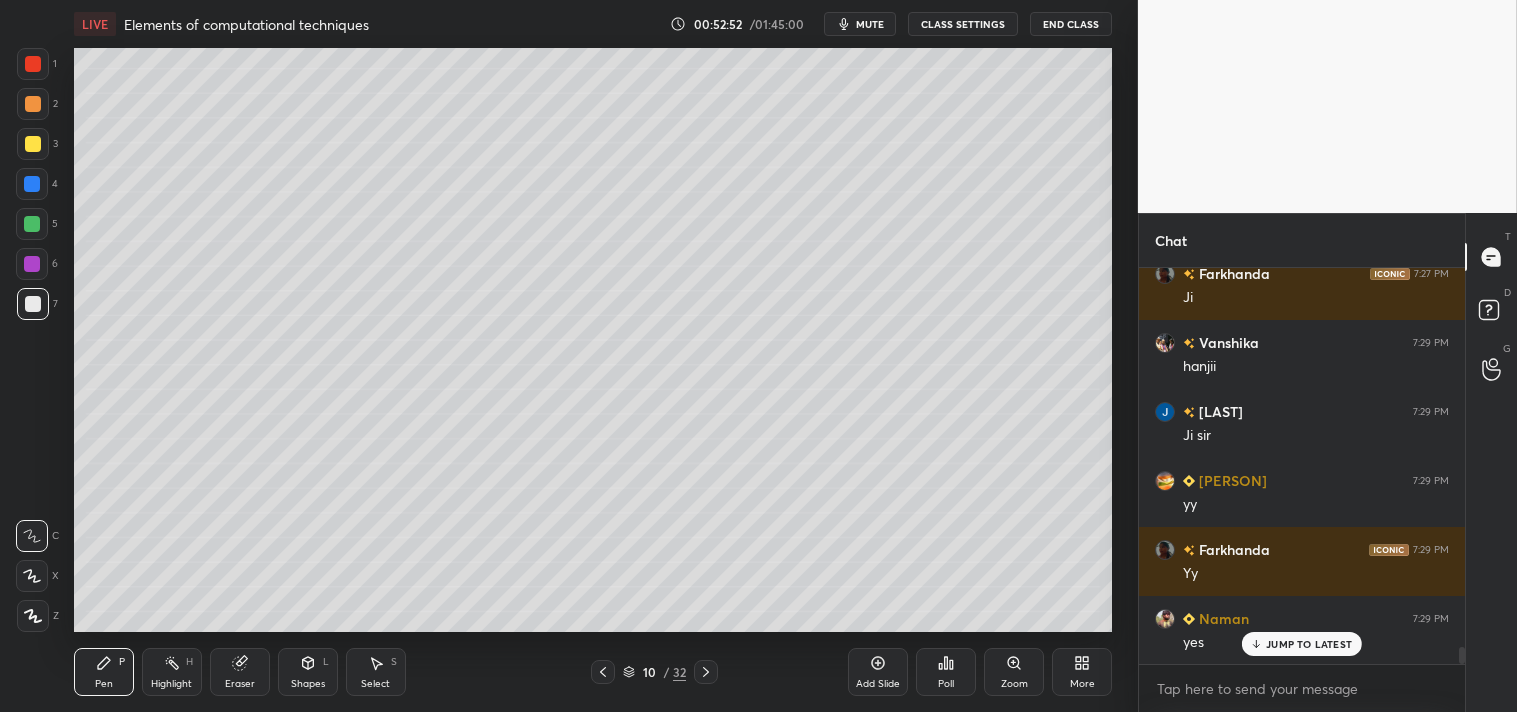 click on "Zoom" at bounding box center [1014, 672] 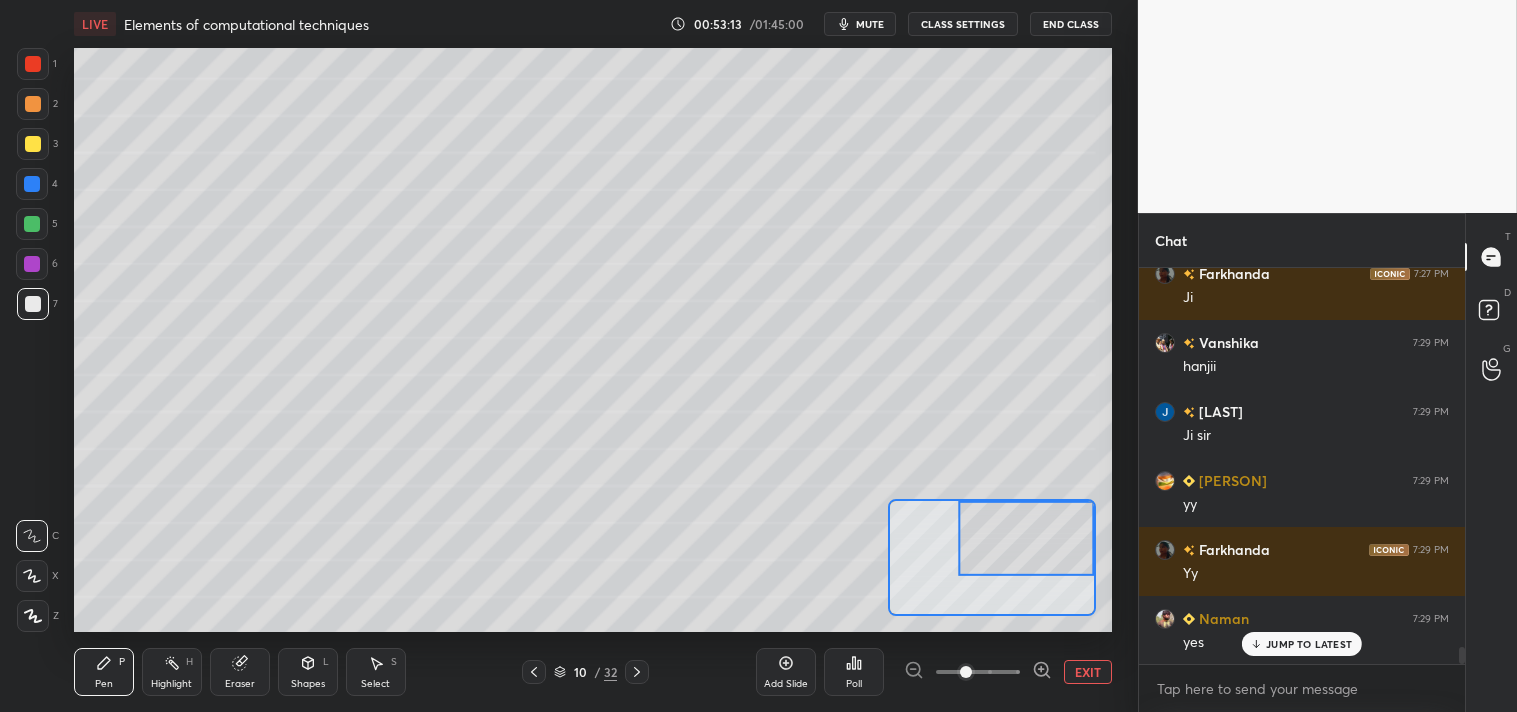 click on "EXIT" at bounding box center [1088, 672] 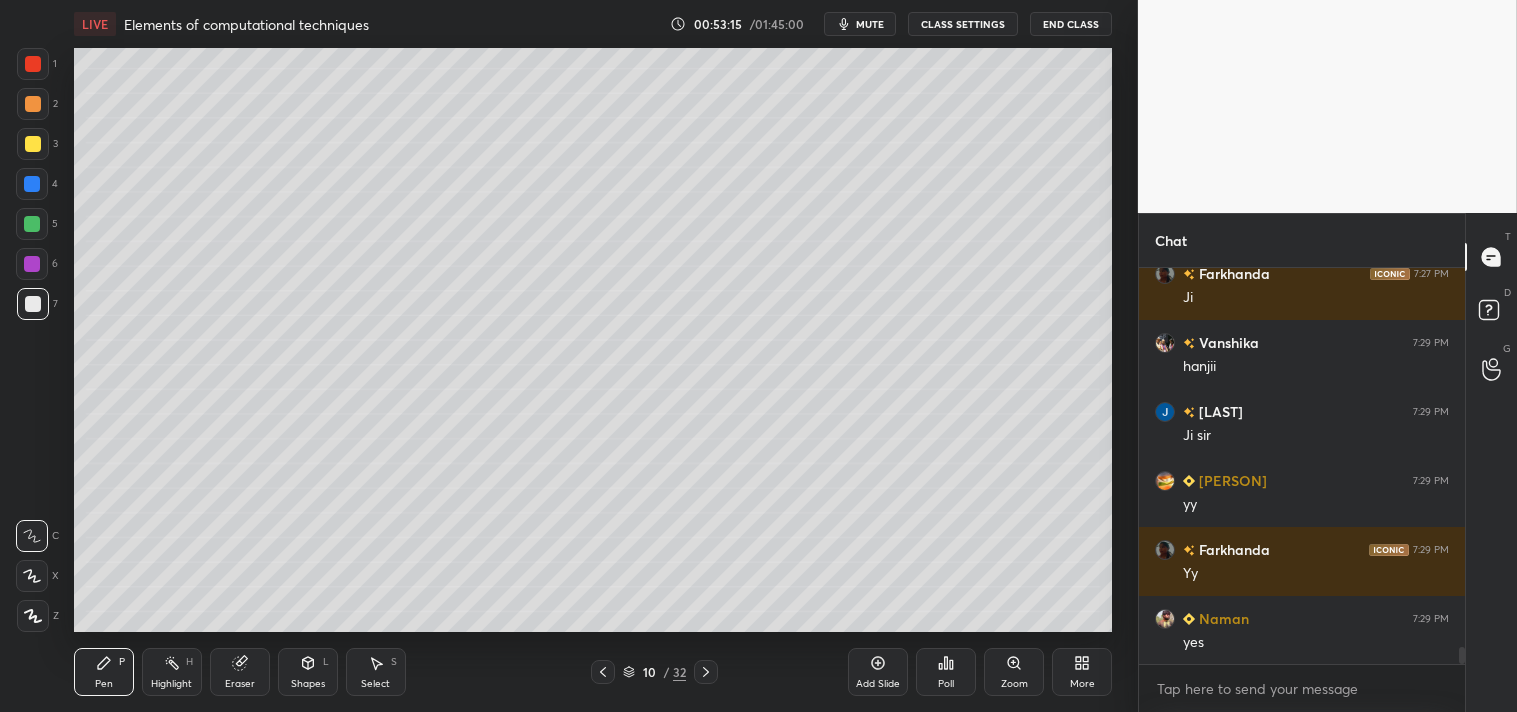 scroll, scrollTop: 9075, scrollLeft: 0, axis: vertical 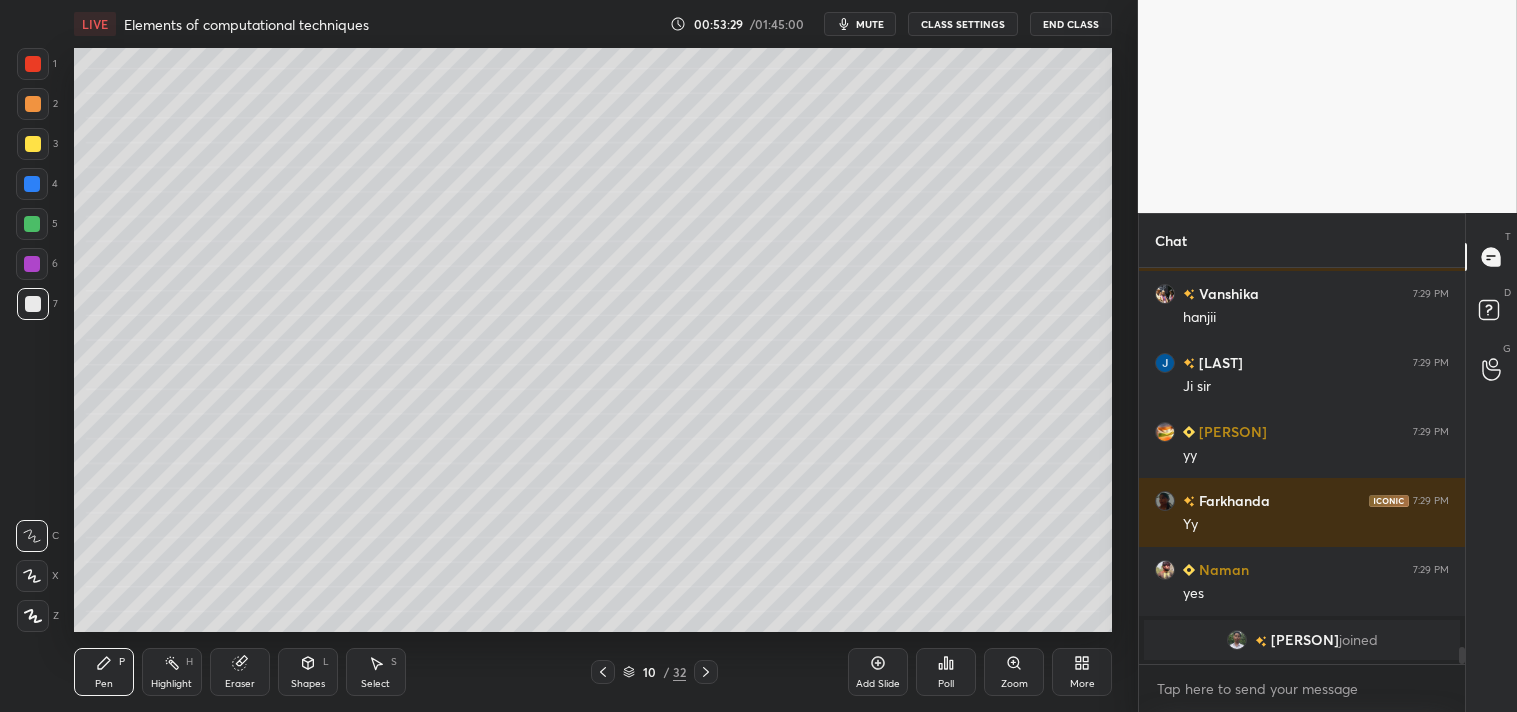click on "Pen P Highlight H Eraser Shapes L Select S 10 / 32 Add Slide Poll Zoom More" at bounding box center (593, 672) 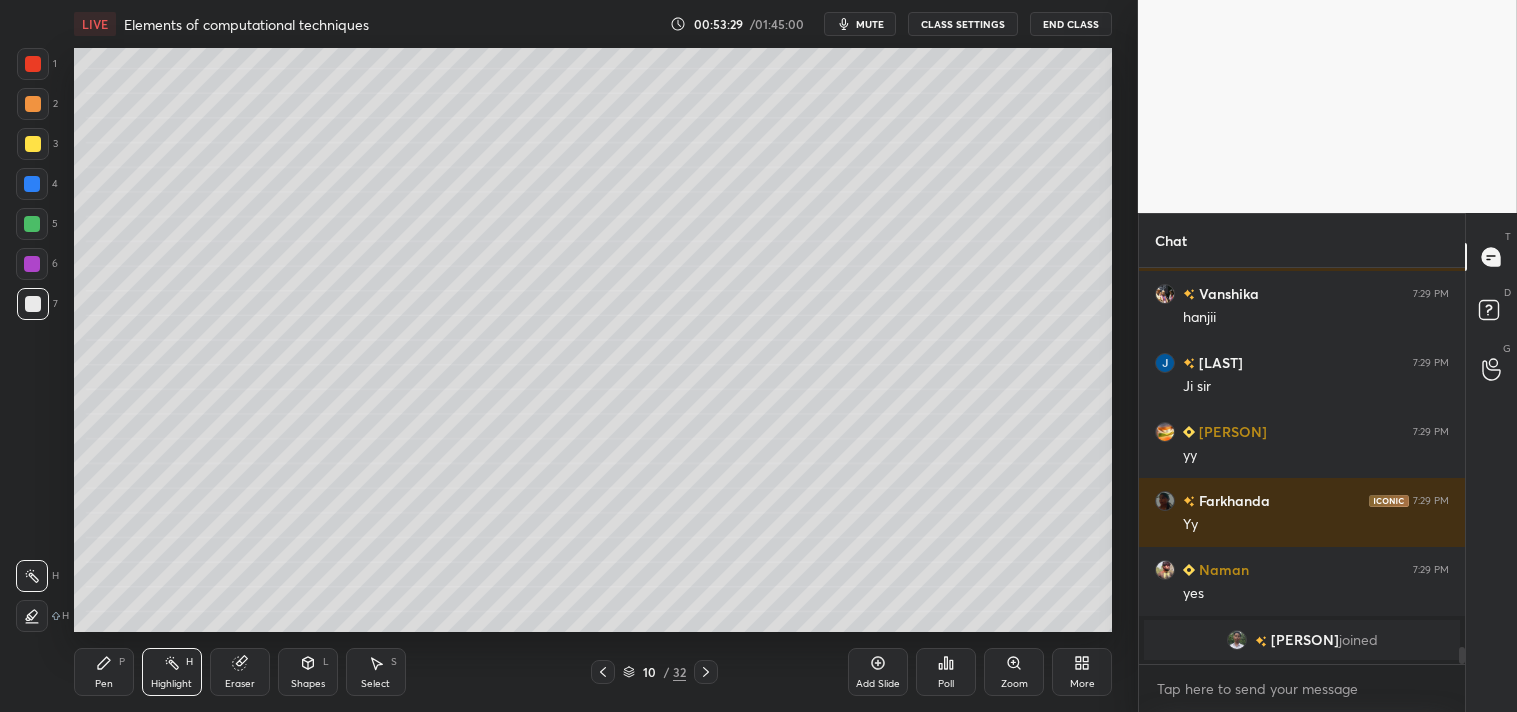 scroll, scrollTop: 9144, scrollLeft: 0, axis: vertical 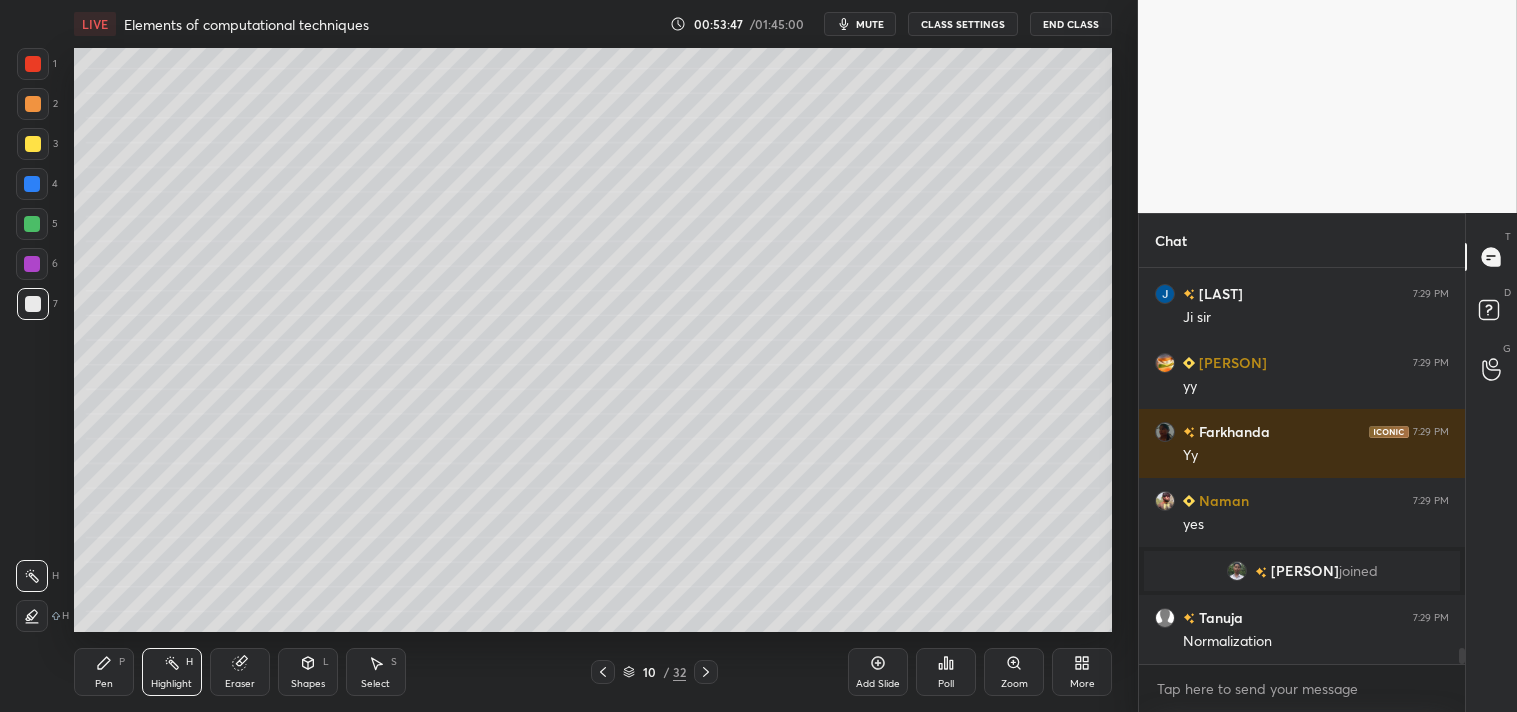 click on "Add Slide Poll Zoom More" at bounding box center [980, 672] 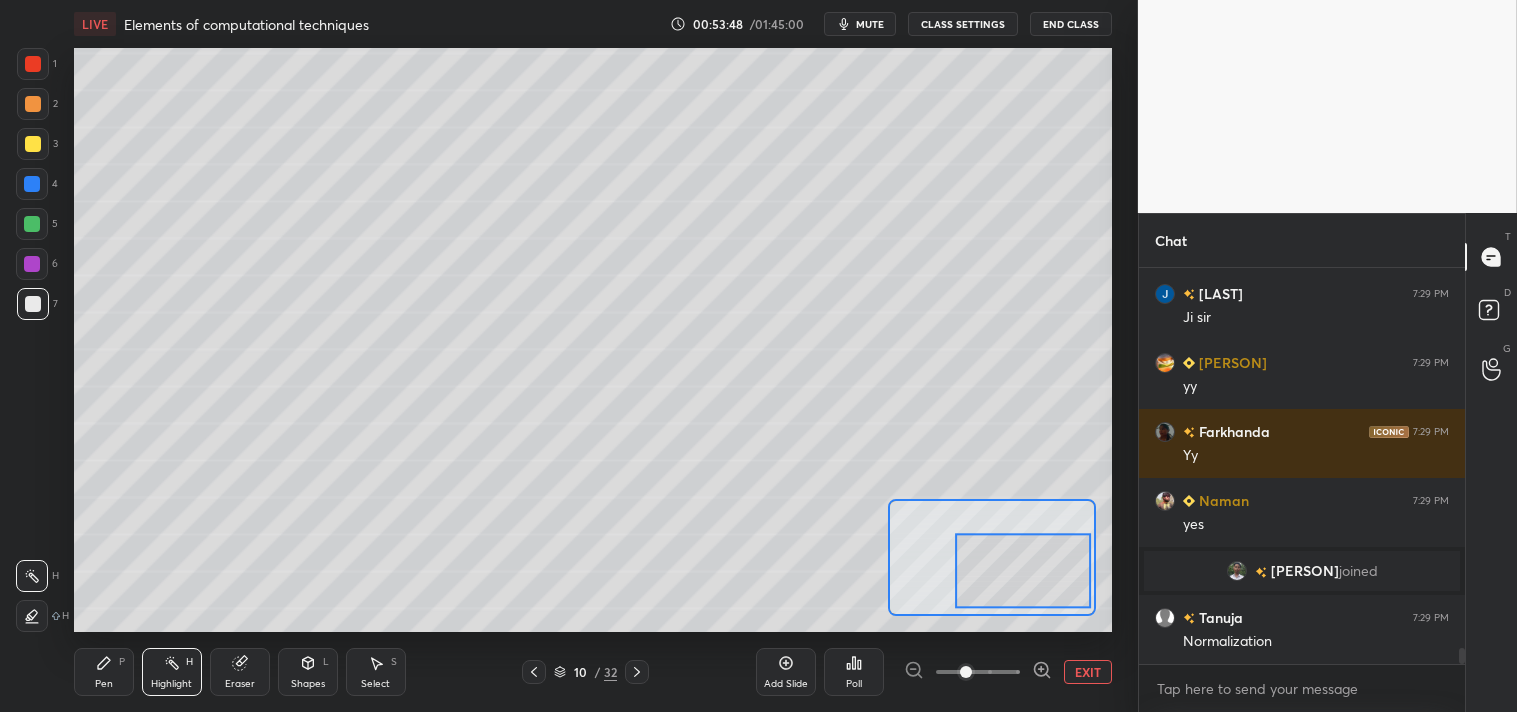 click at bounding box center [1024, 570] 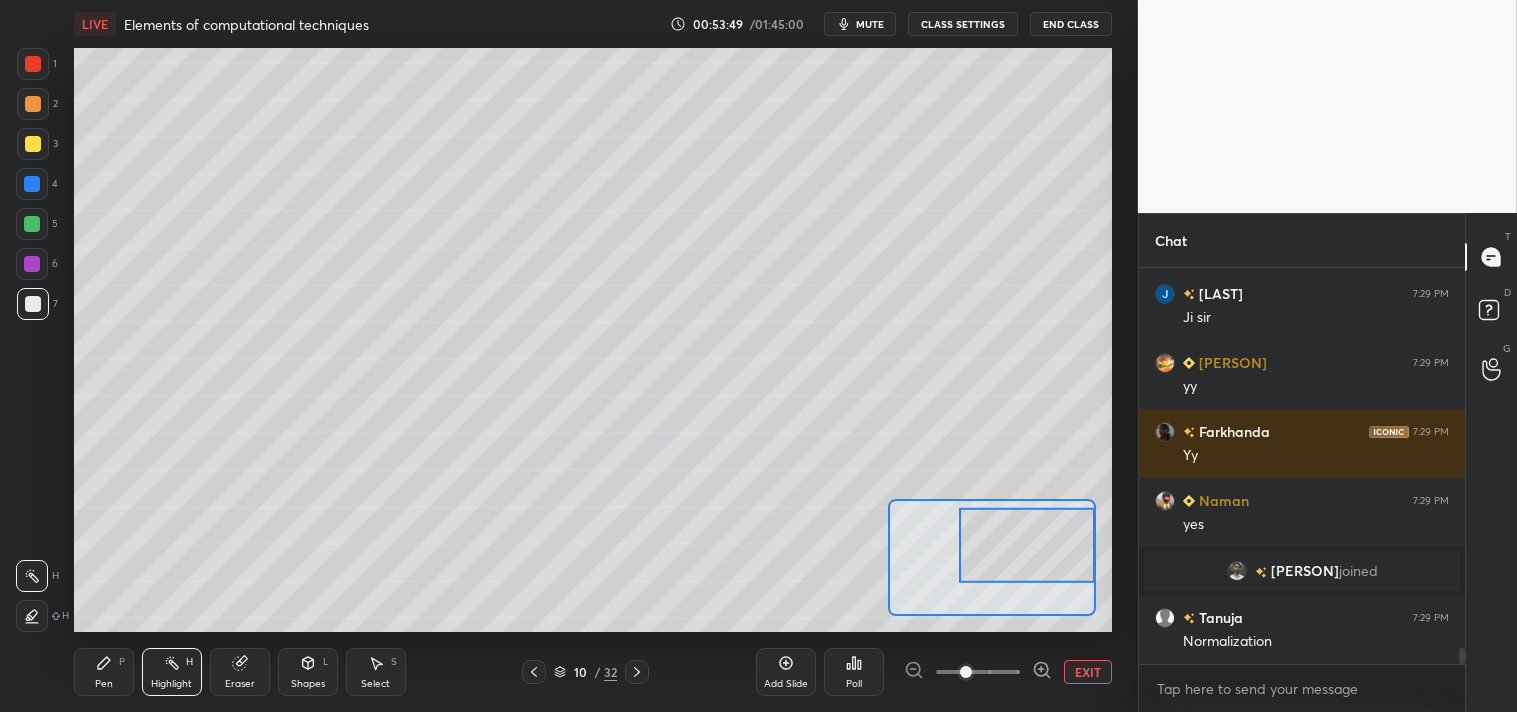 click on "Pen P" at bounding box center (104, 672) 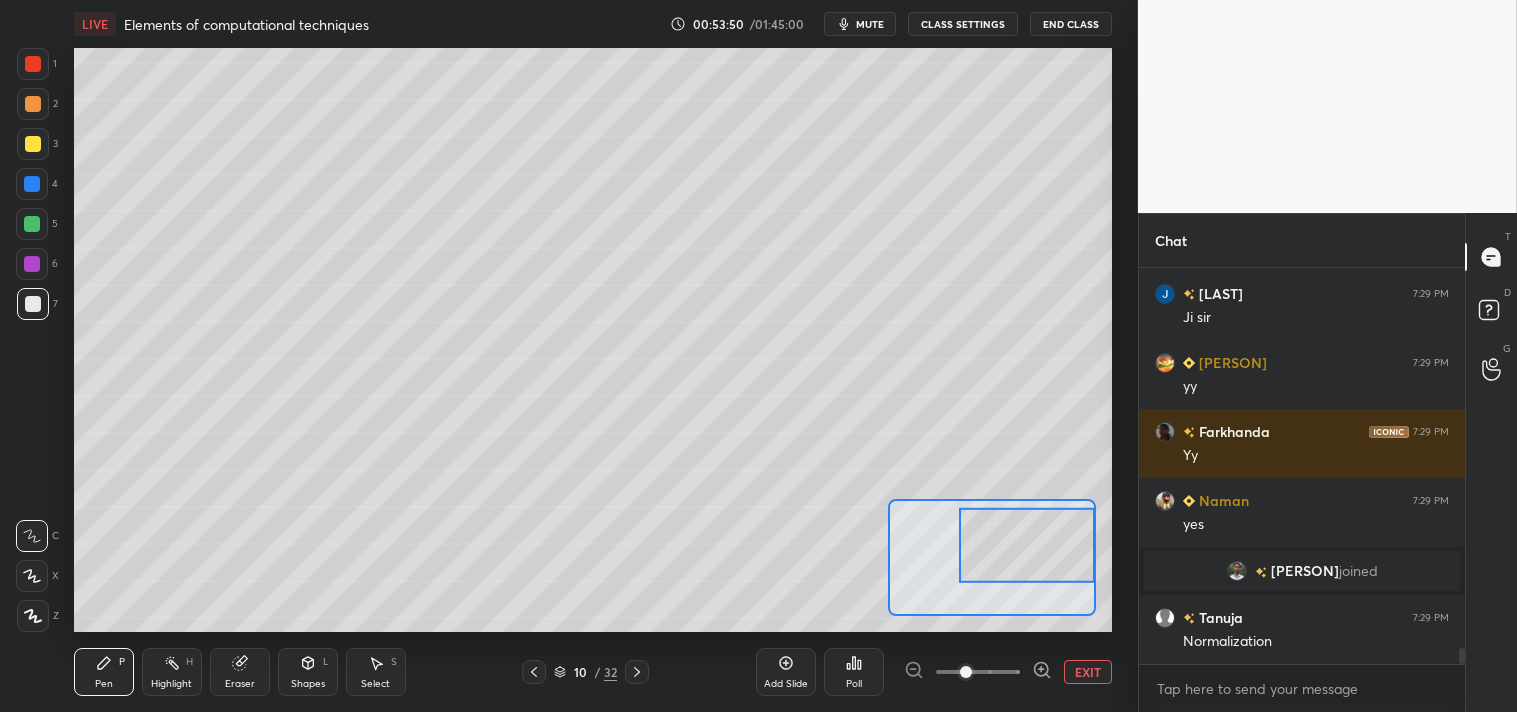 click on "Pen" at bounding box center [104, 684] 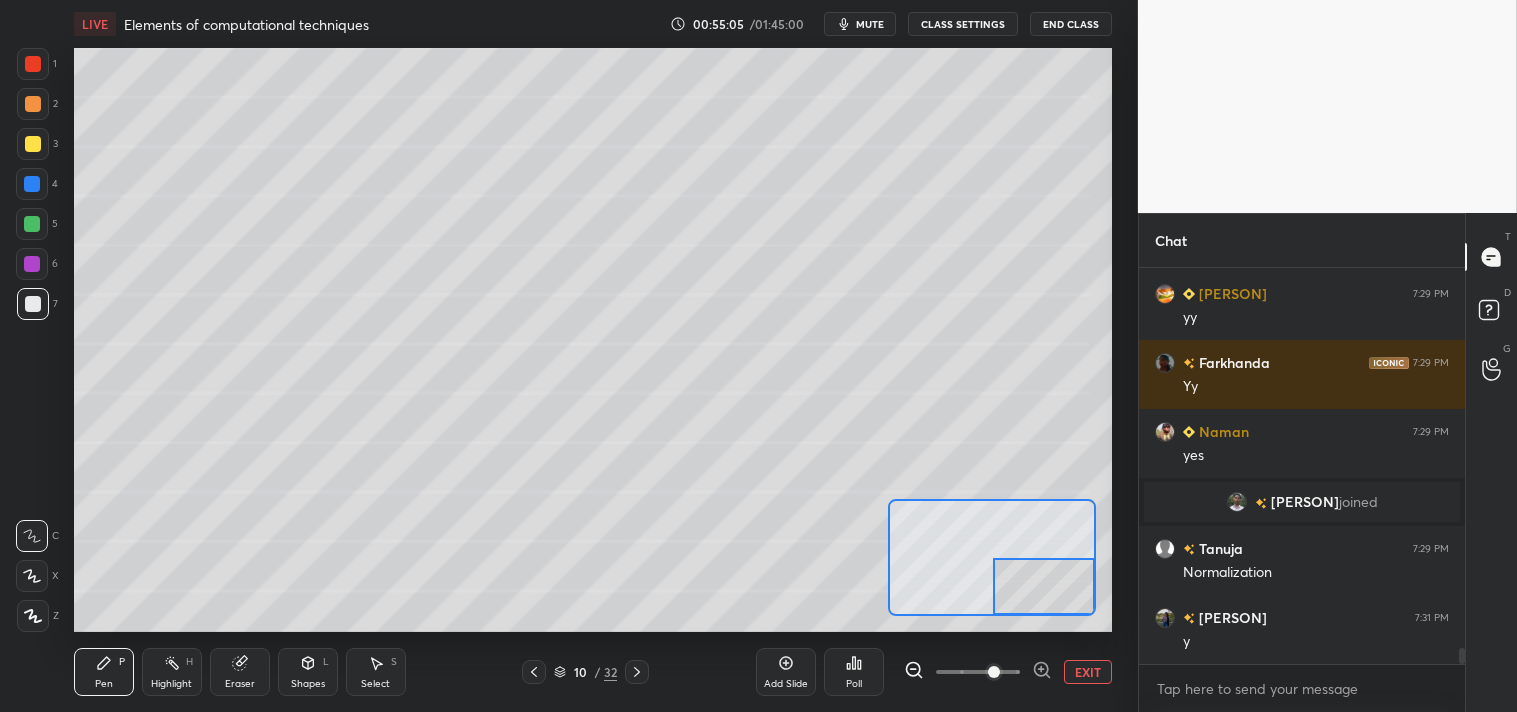 scroll, scrollTop: 9282, scrollLeft: 0, axis: vertical 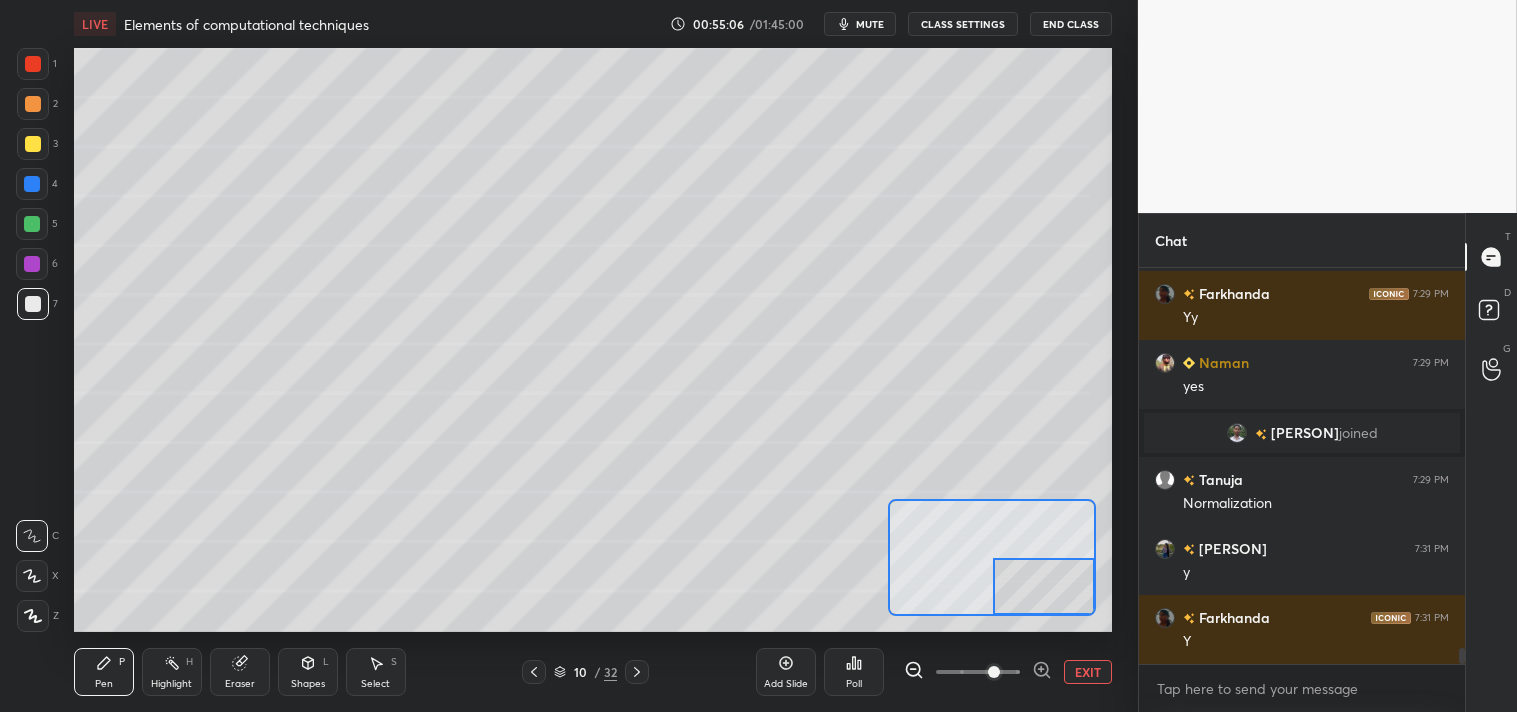 click on "EXIT" at bounding box center (1088, 672) 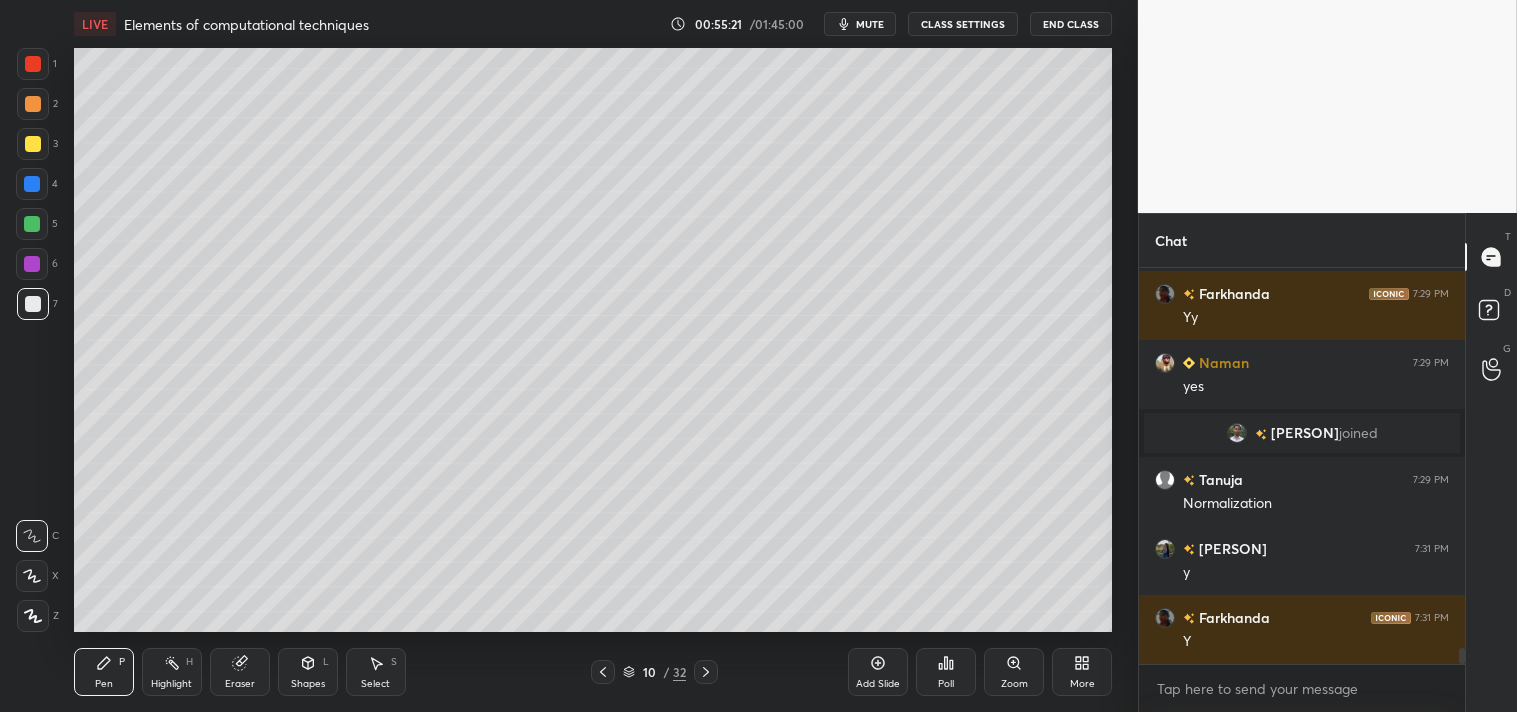 click 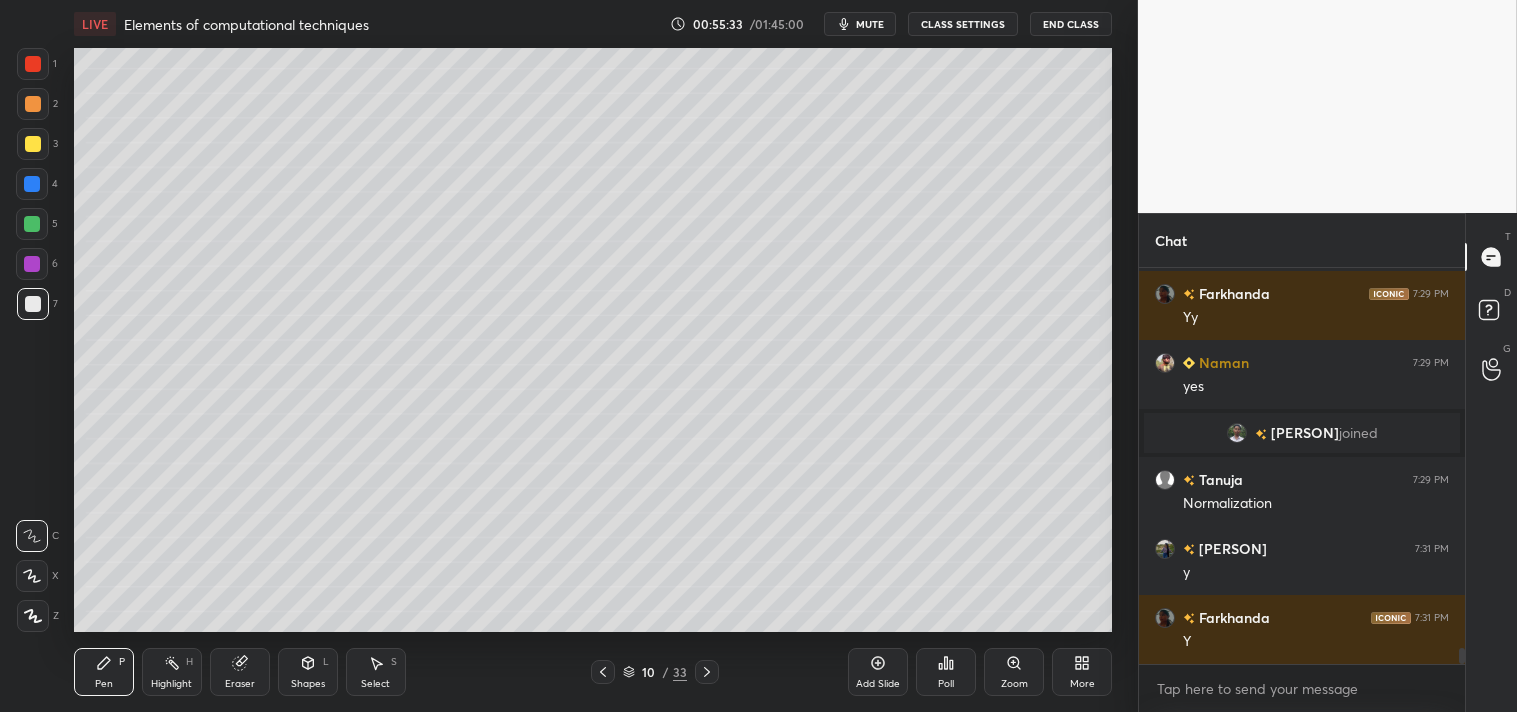 scroll, scrollTop: 9351, scrollLeft: 0, axis: vertical 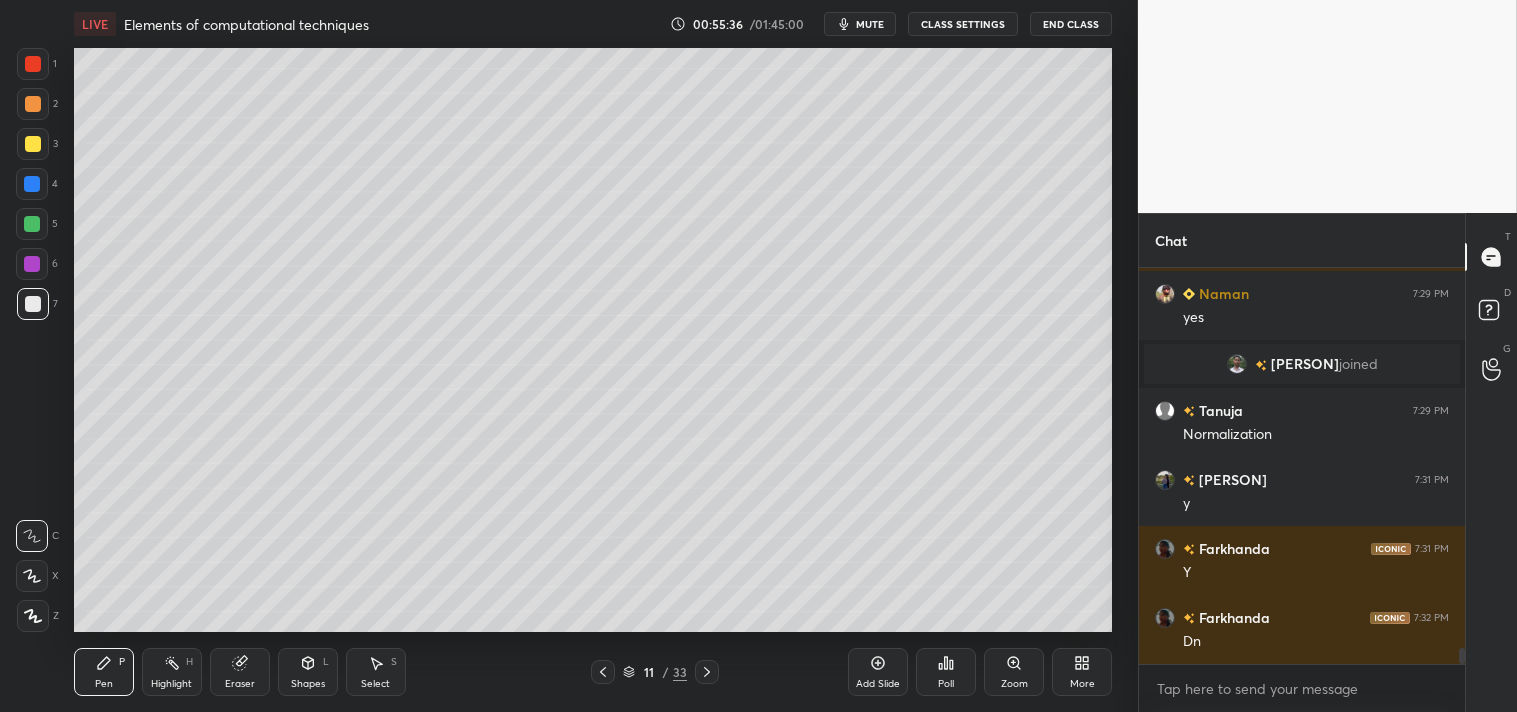 click on "Shapes L" at bounding box center (308, 672) 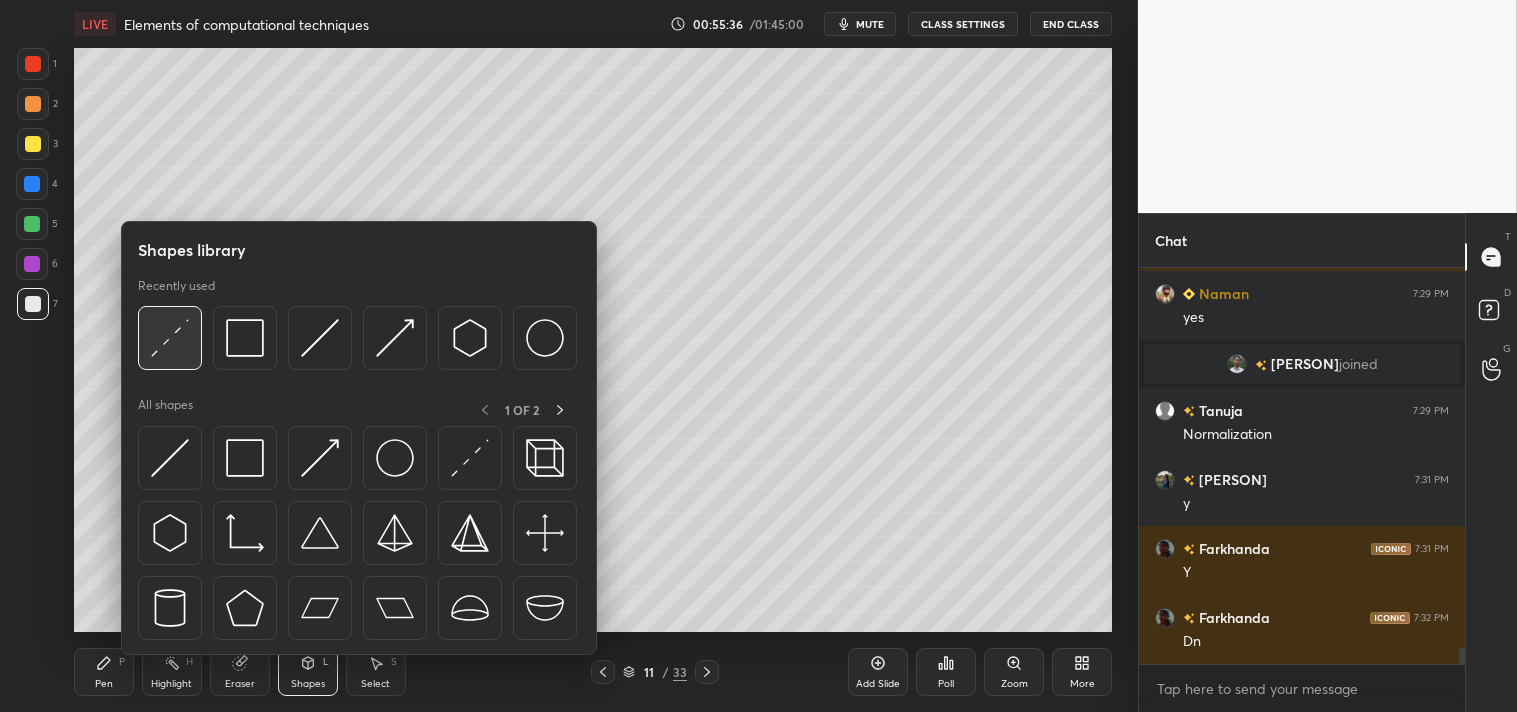 click at bounding box center [170, 338] 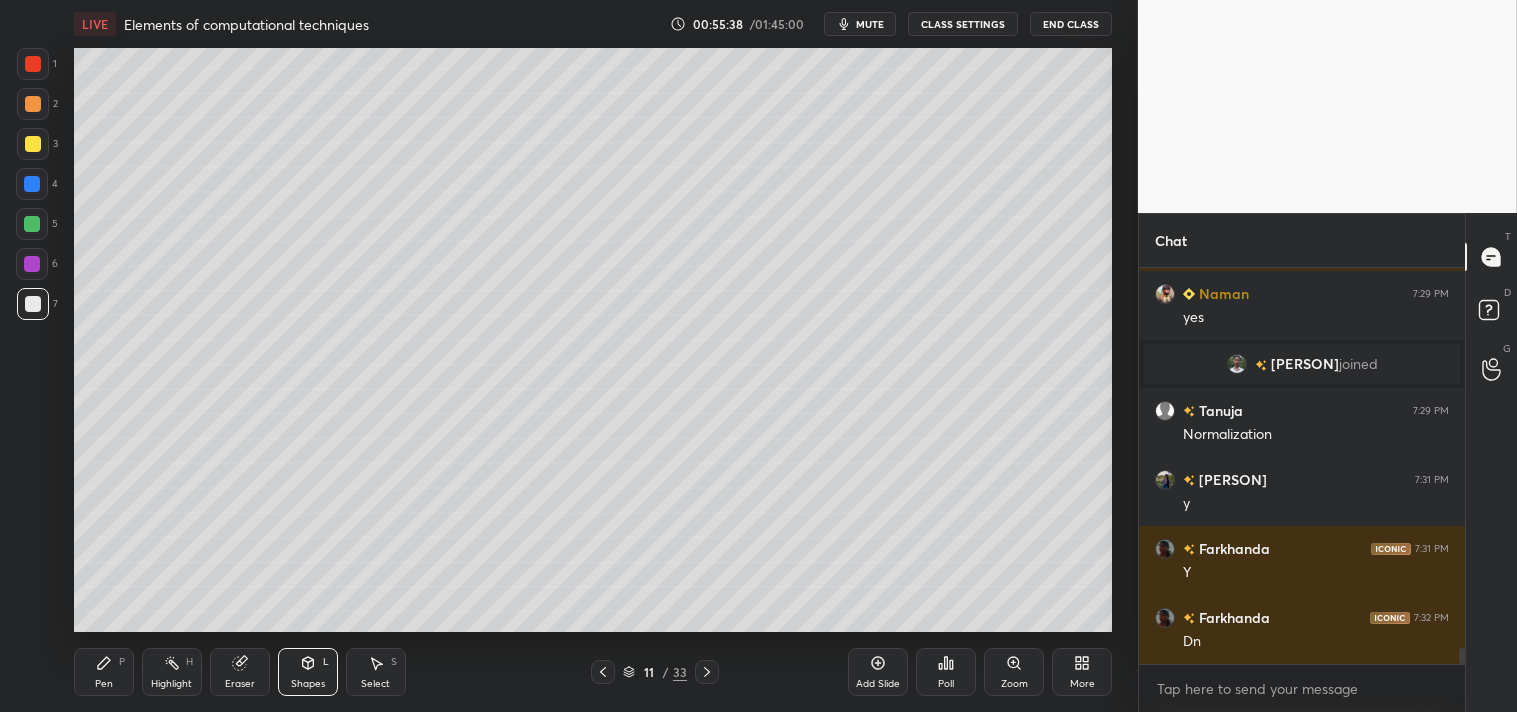 click on "Zoom" at bounding box center (1014, 684) 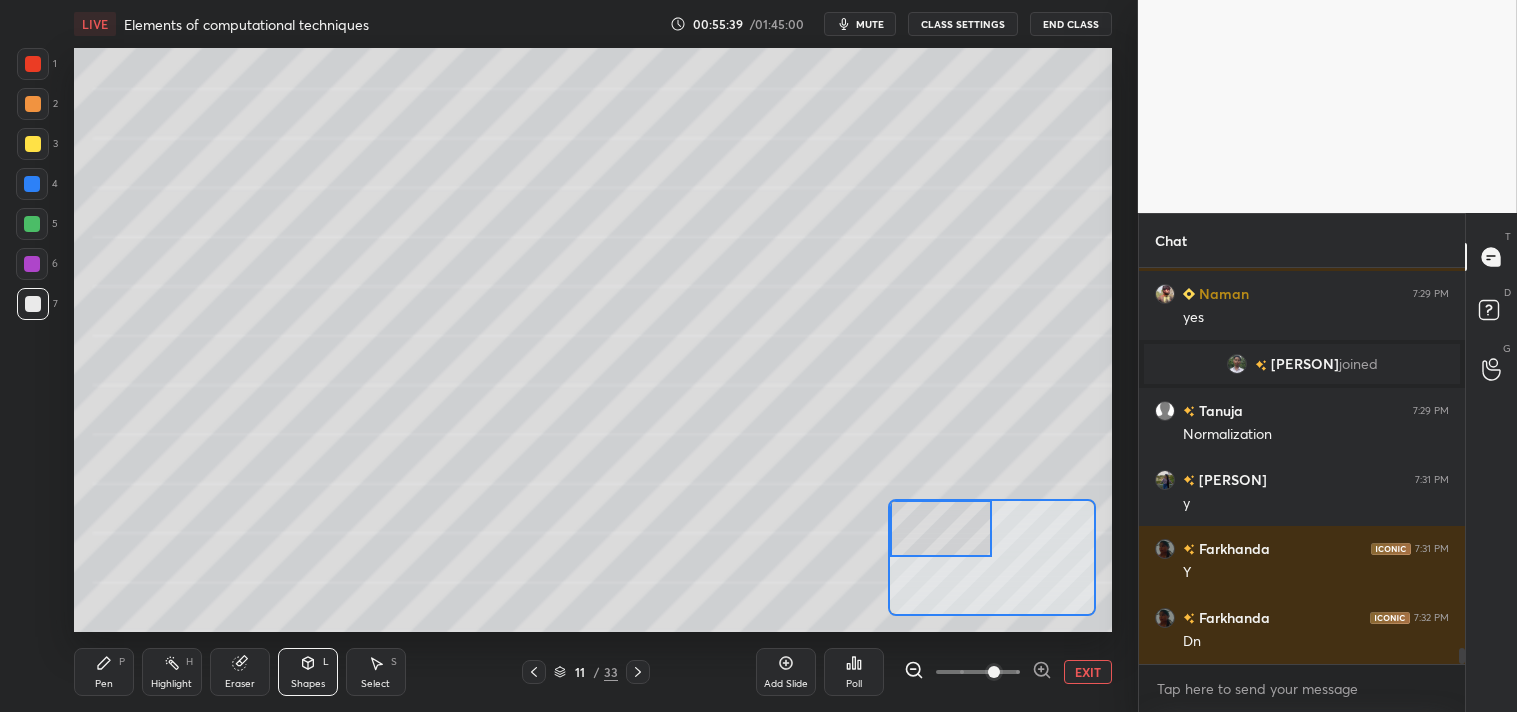 click 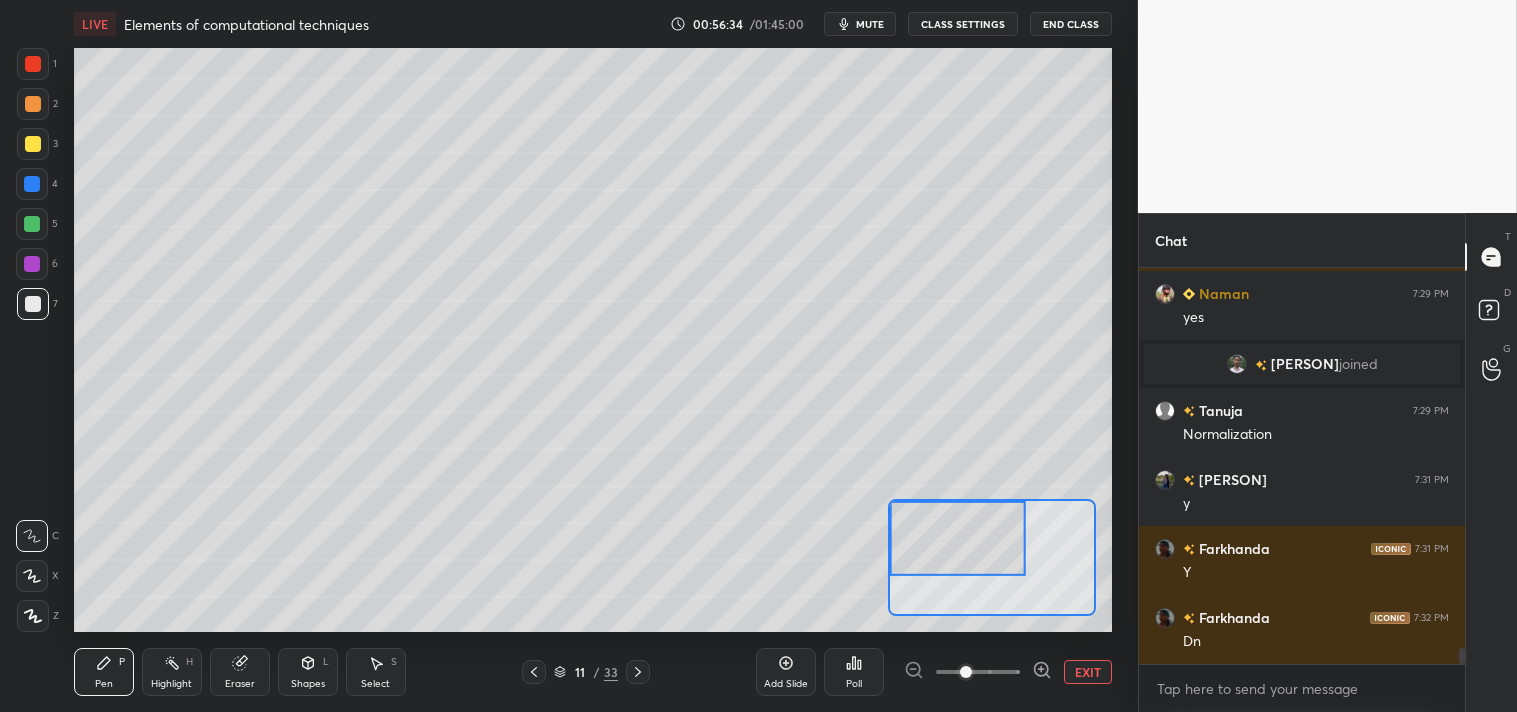 scroll, scrollTop: 9420, scrollLeft: 0, axis: vertical 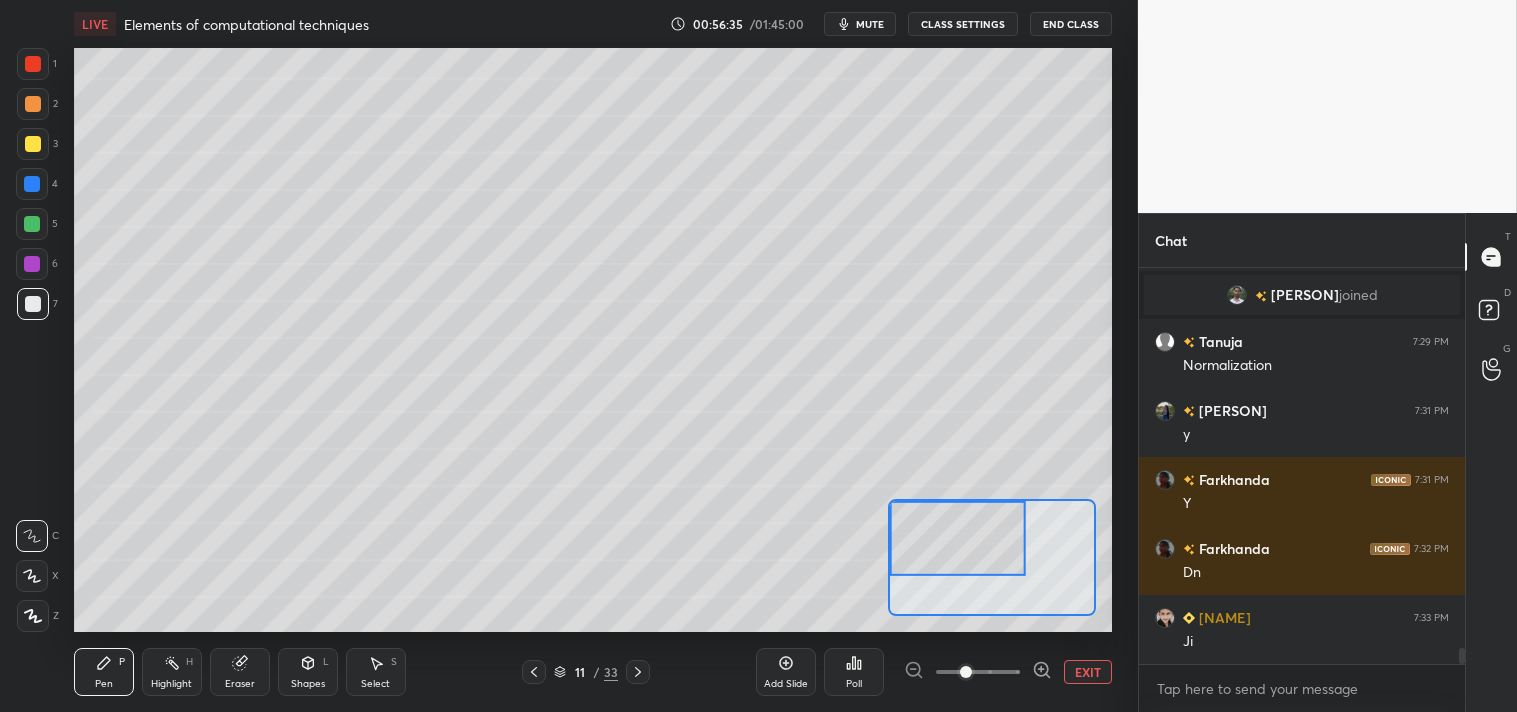 click on "EXIT" at bounding box center (1088, 672) 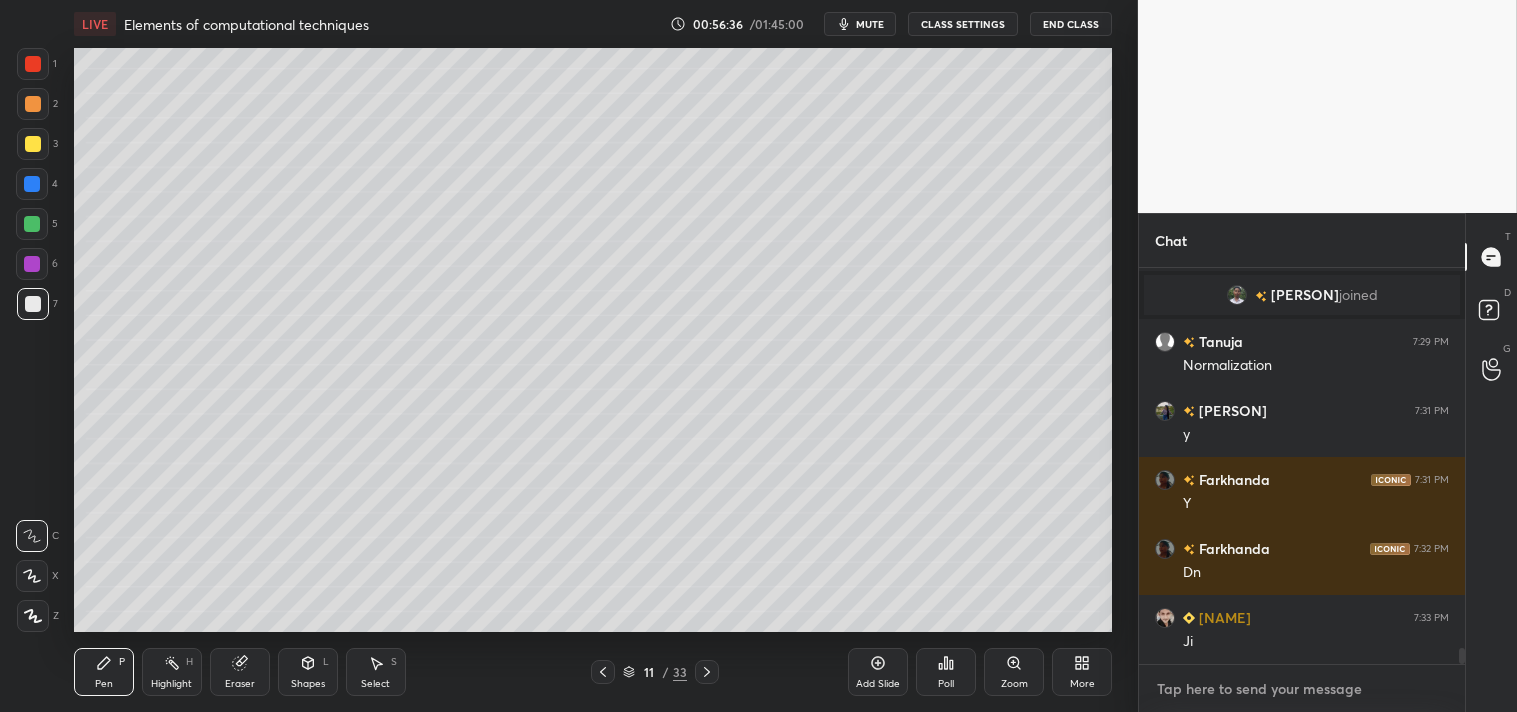 click at bounding box center (1302, 689) 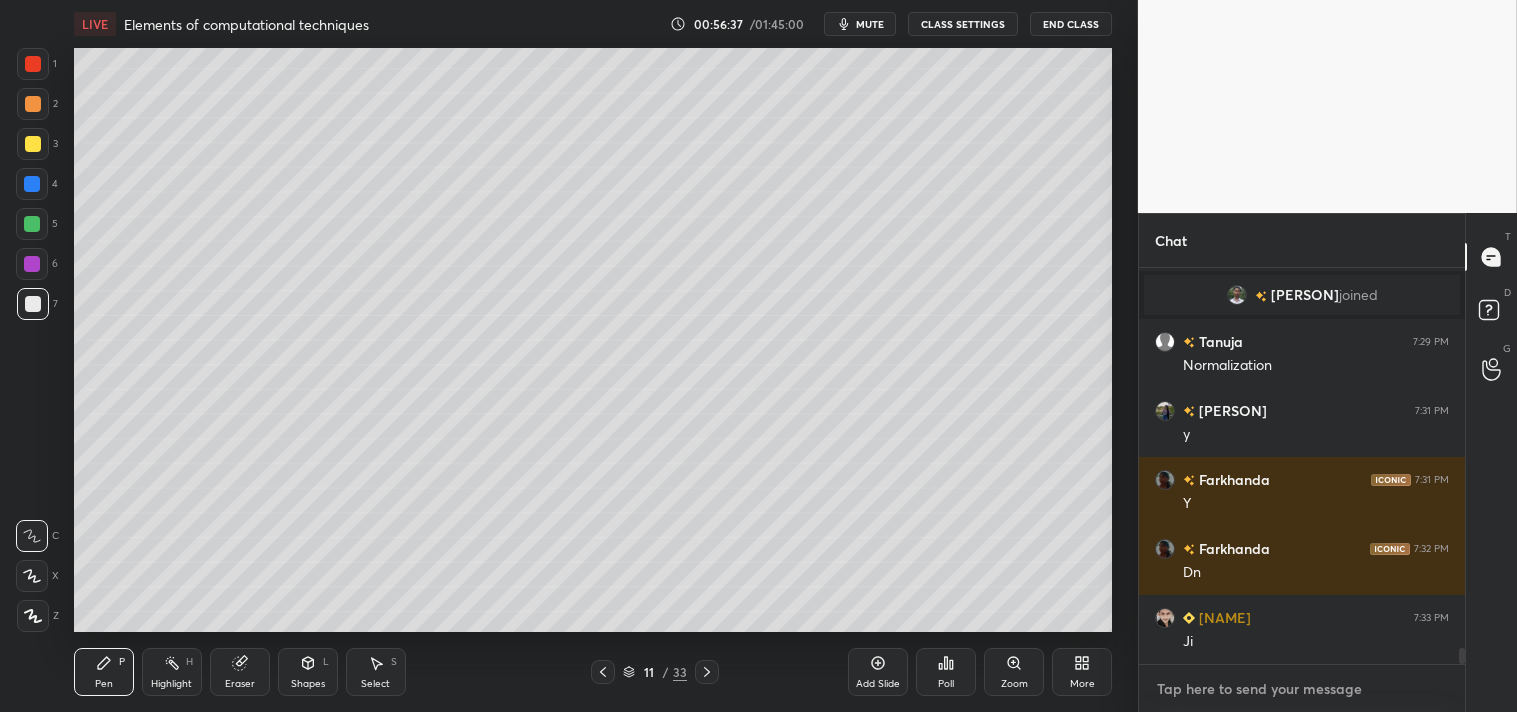 type on "e" 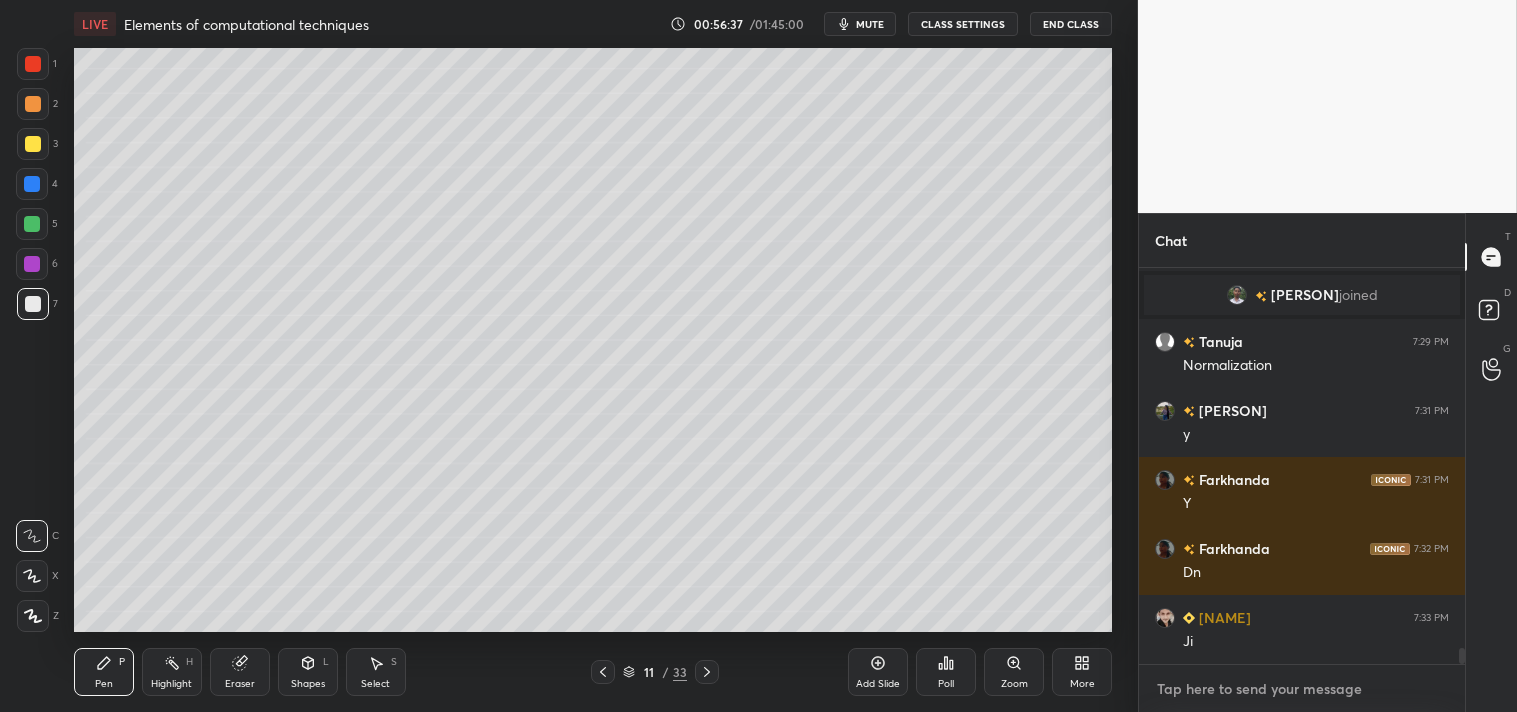 type on "x" 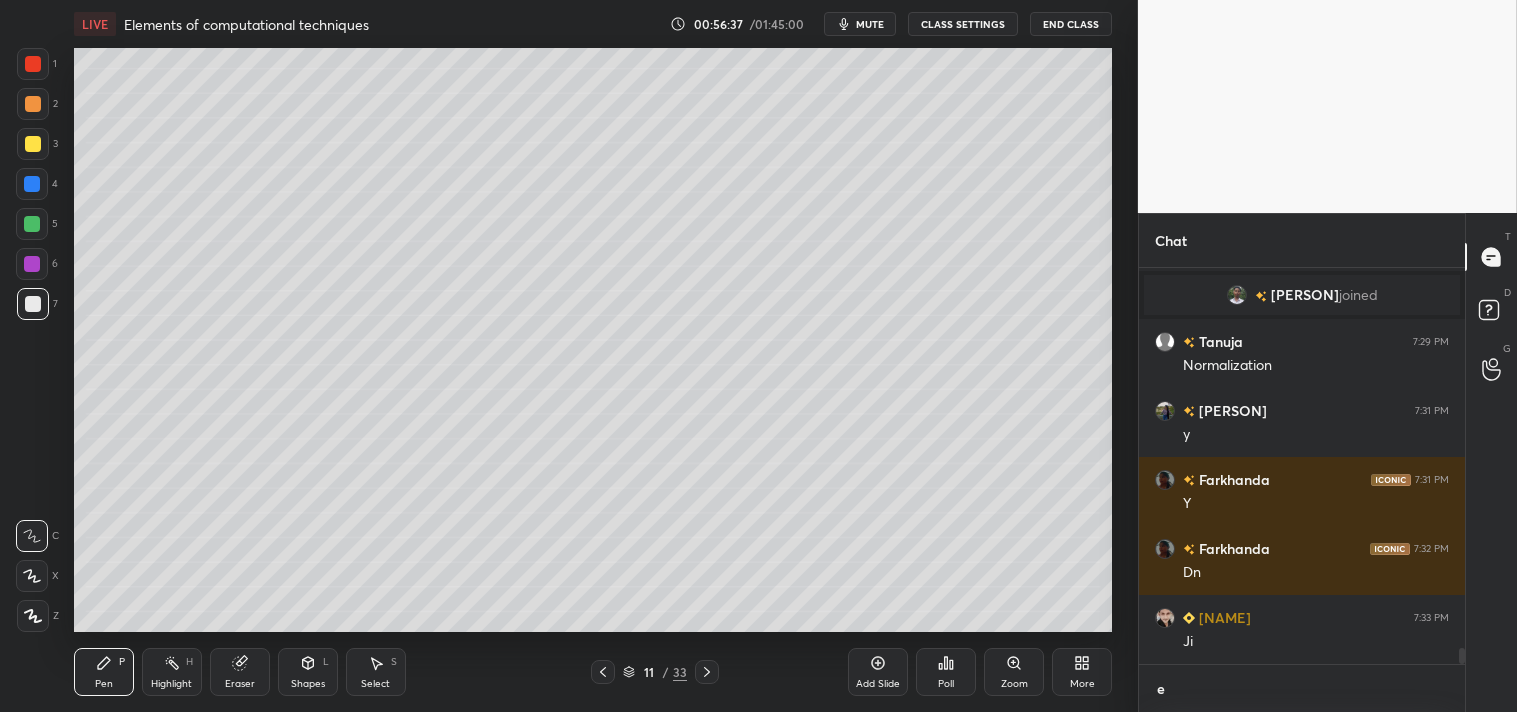 type on "ey" 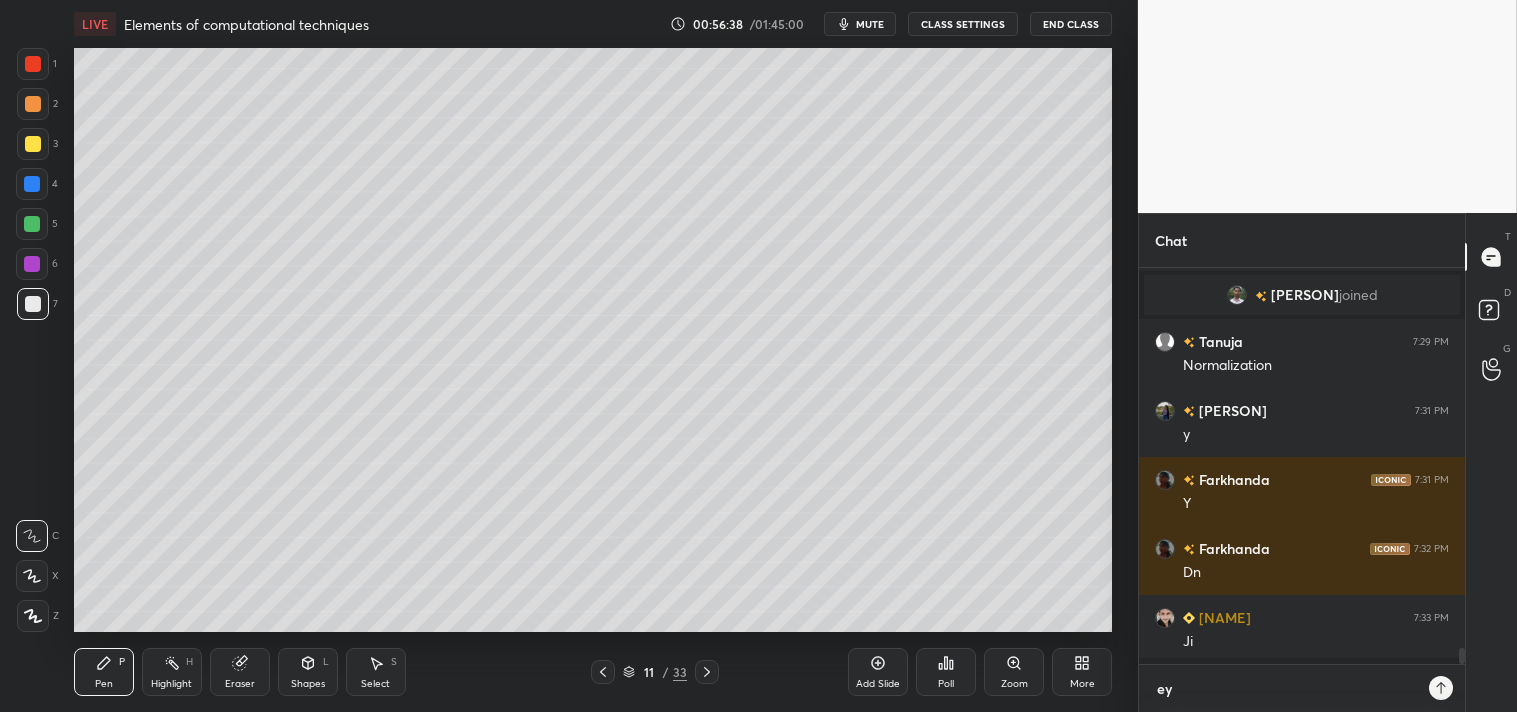 type on "eye" 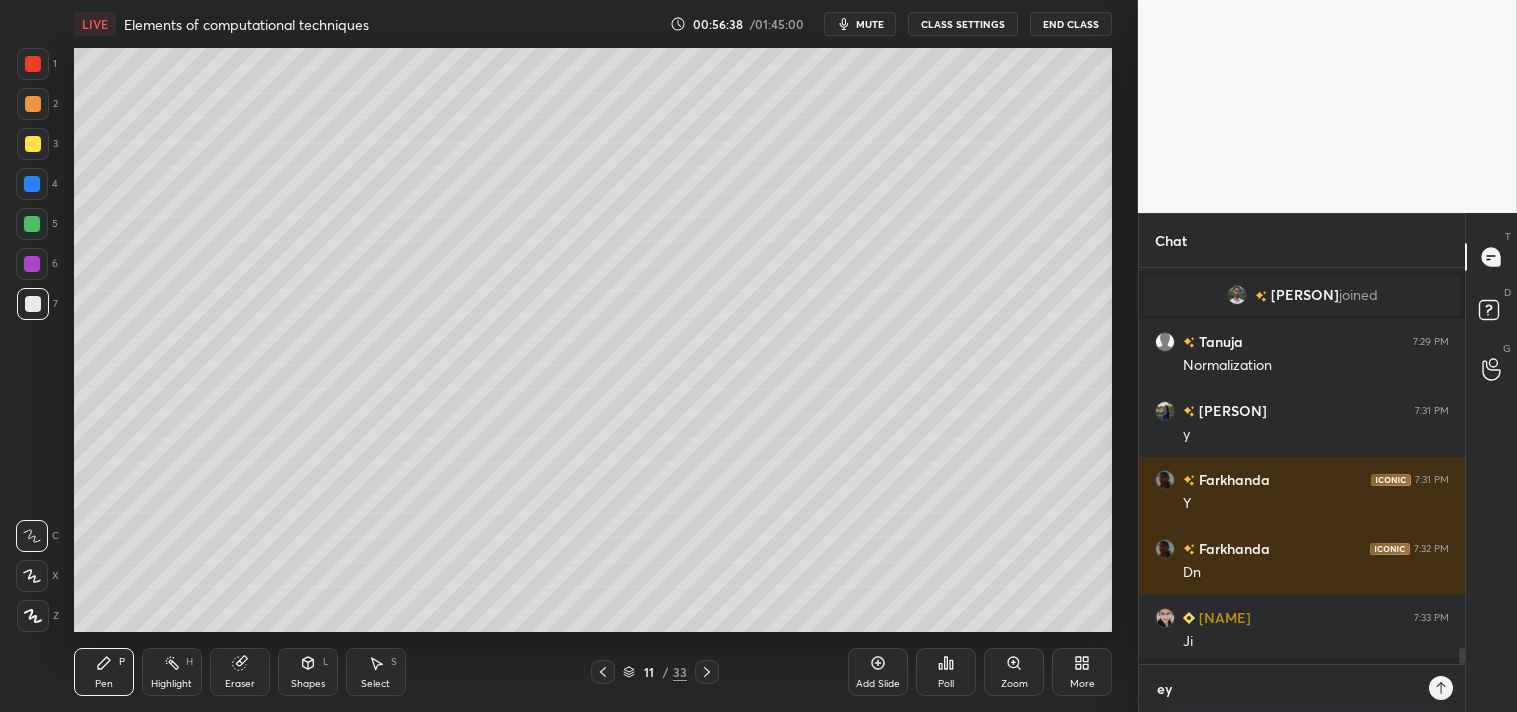 type on "x" 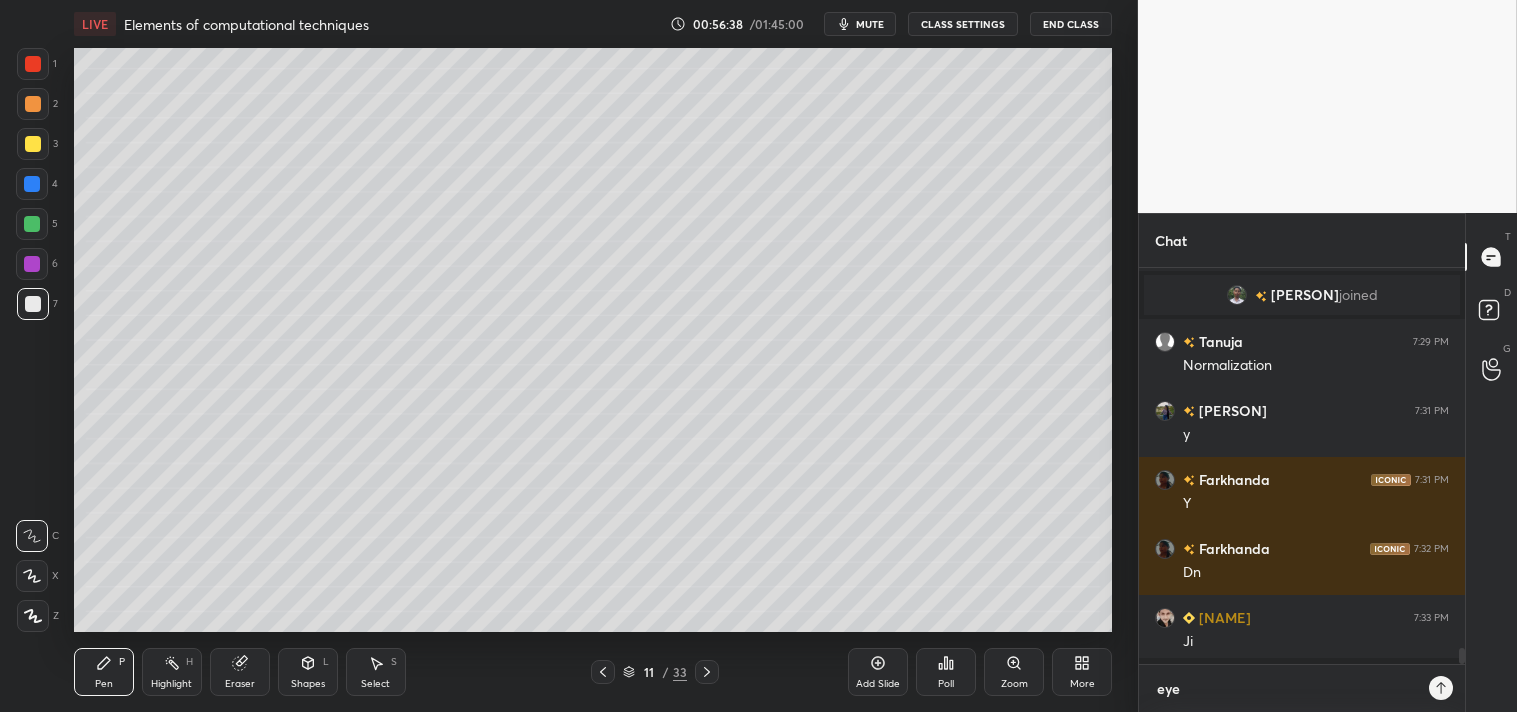 scroll, scrollTop: 6, scrollLeft: 5, axis: both 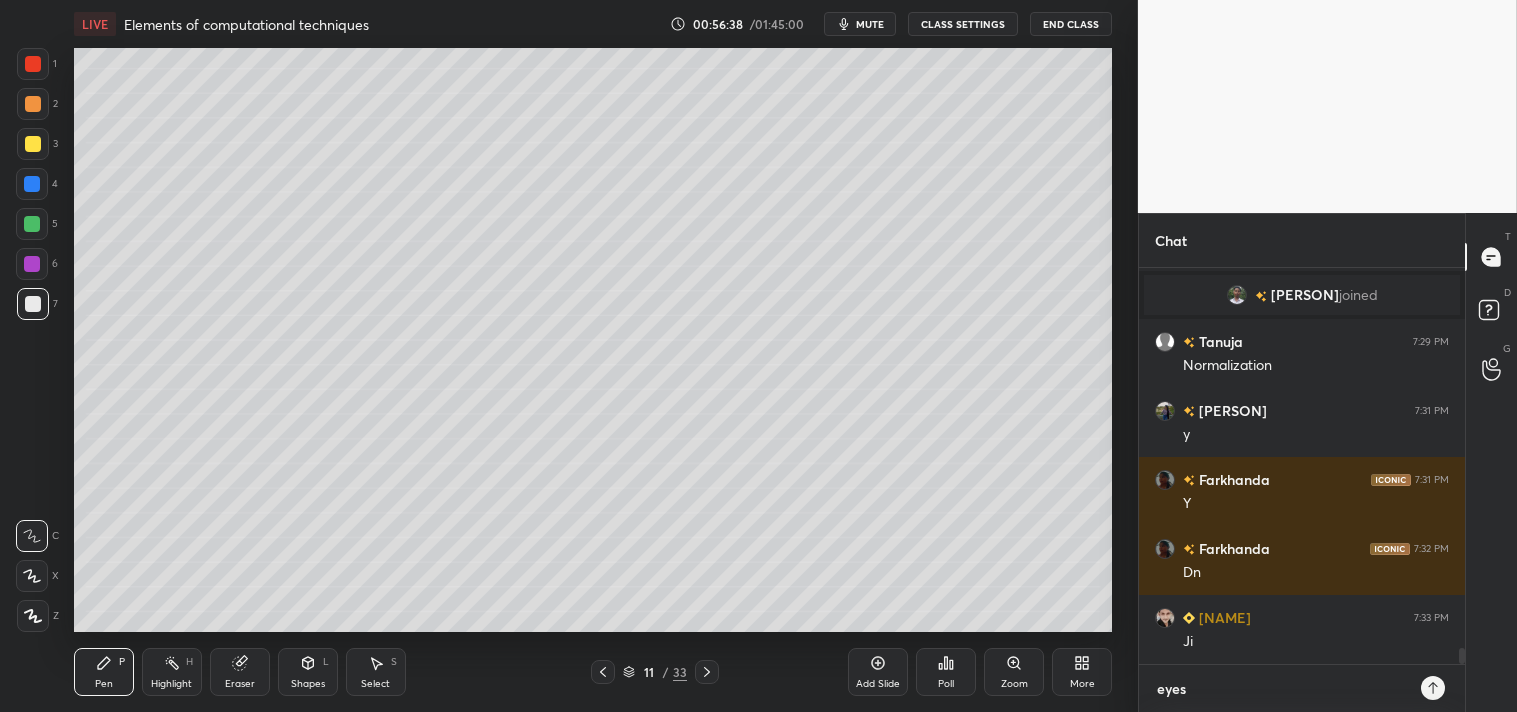 type on "eyes" 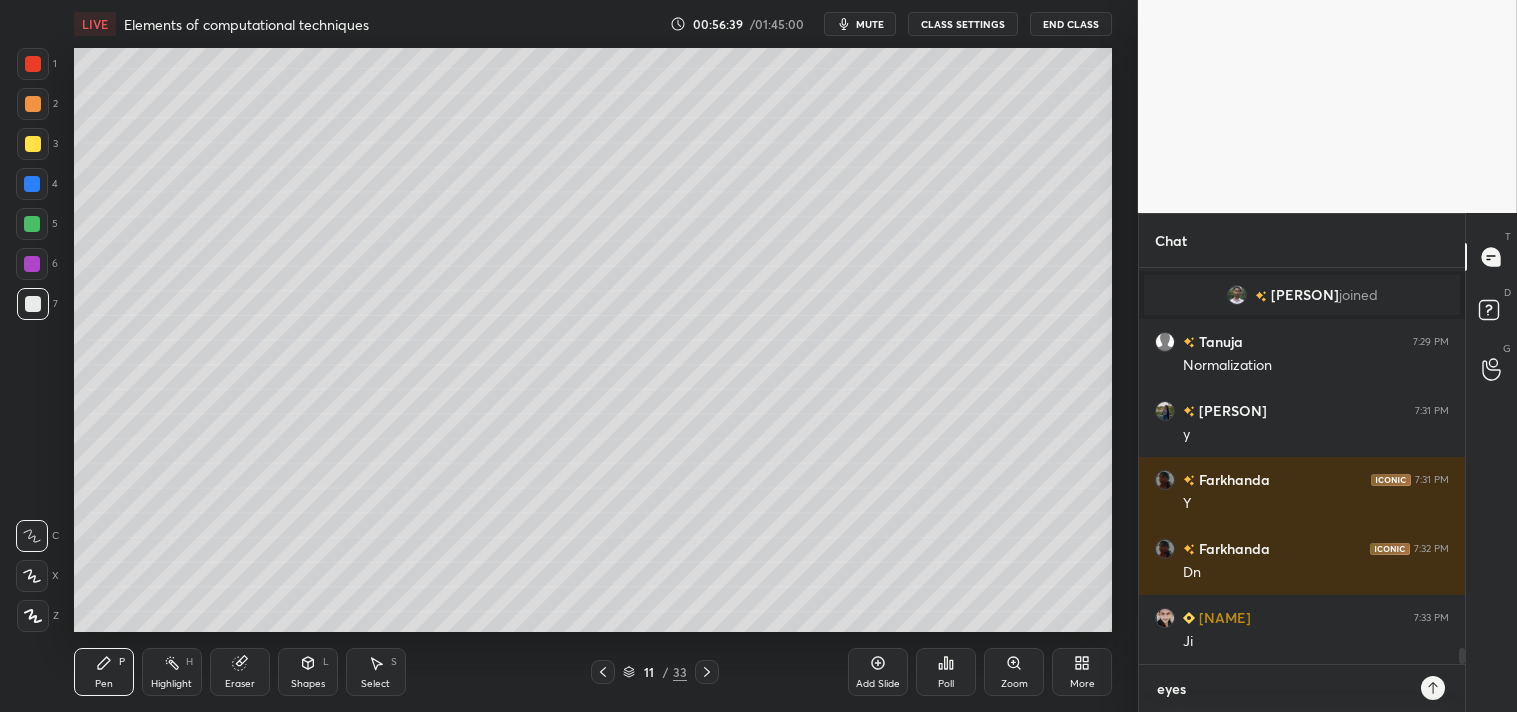 type on "eyes b" 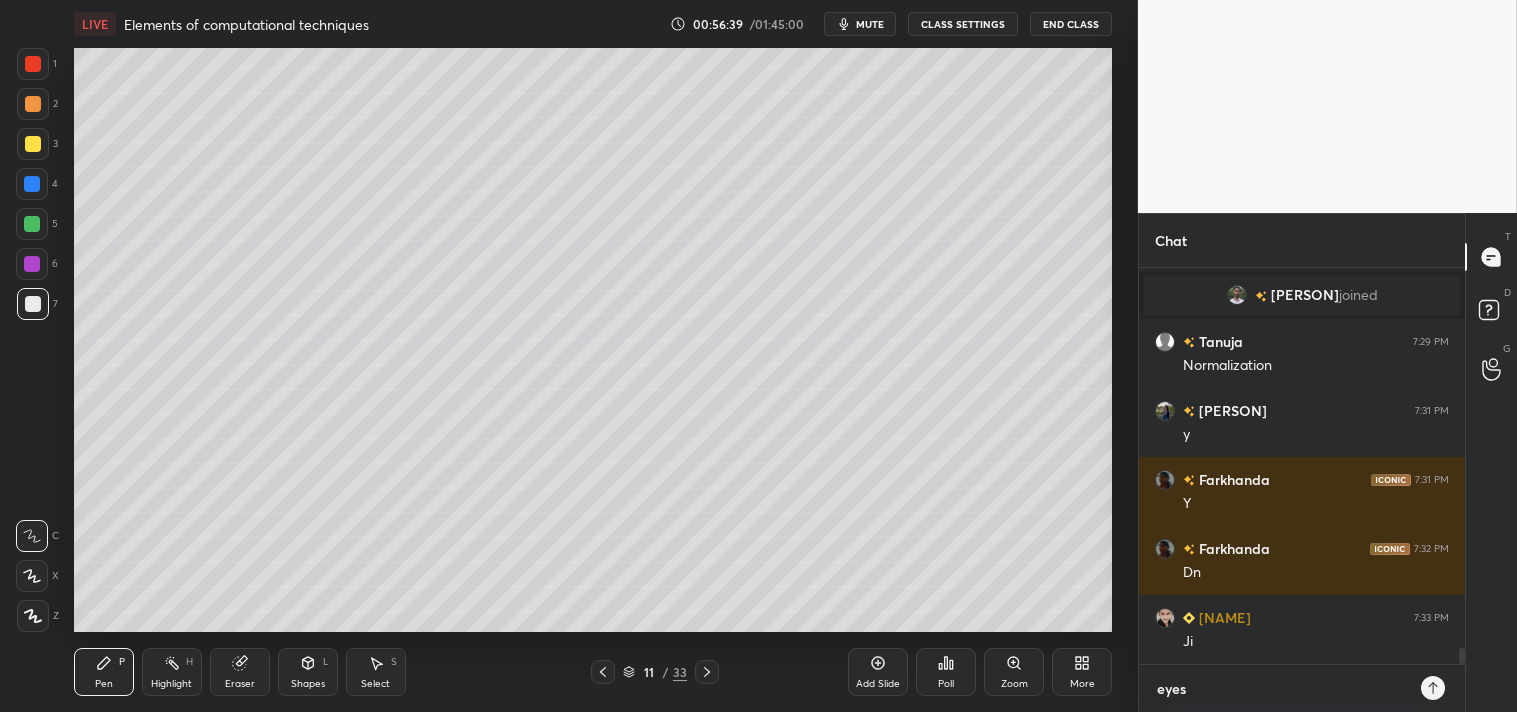 type on "x" 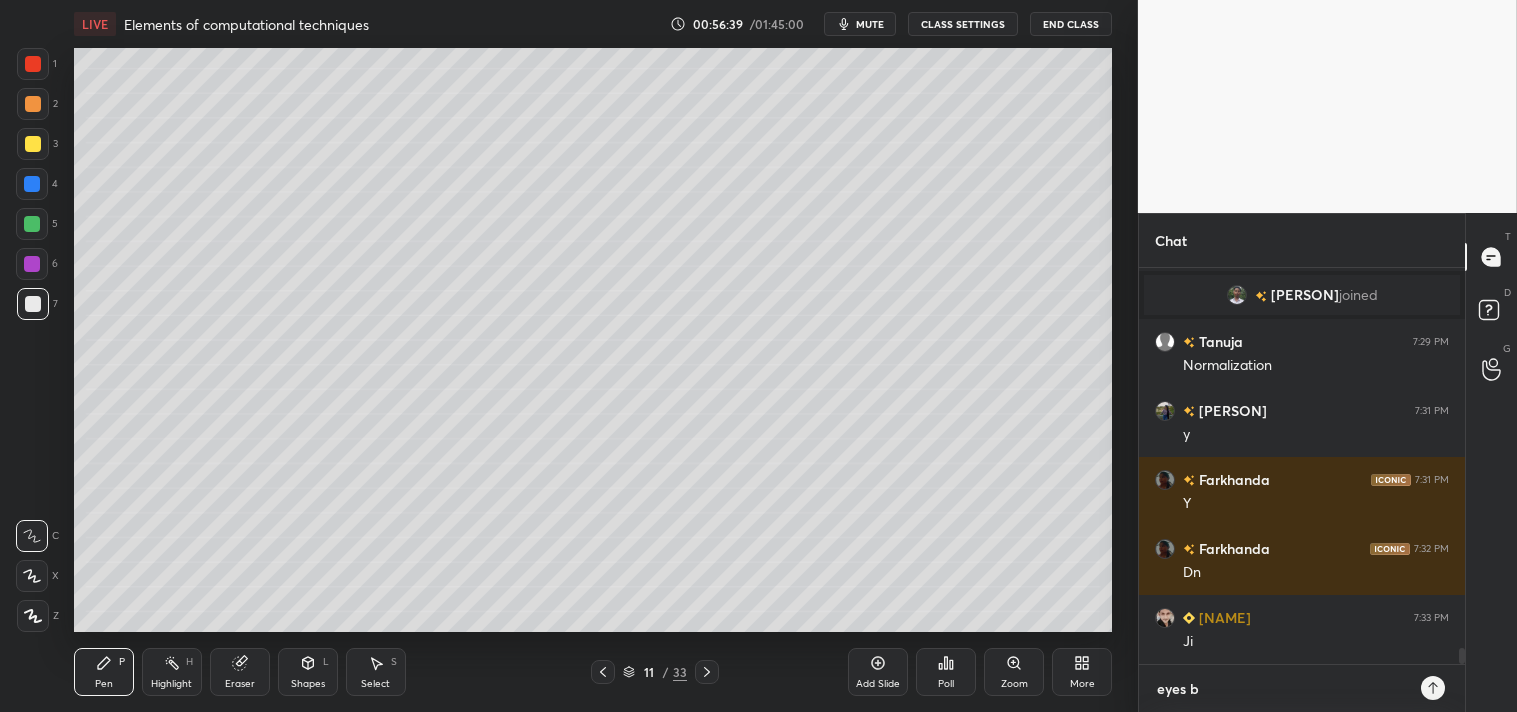 type on "eyes br" 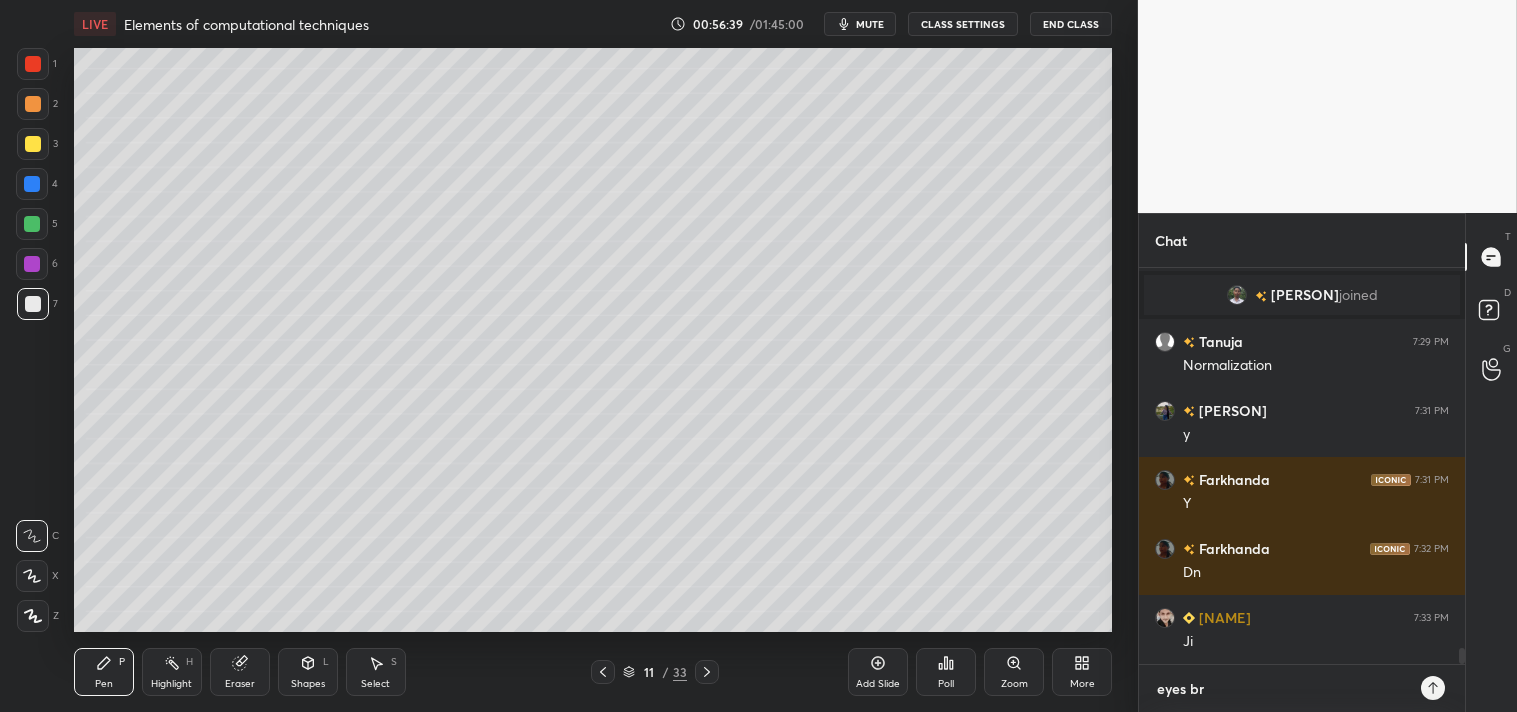 type on "eyes brk" 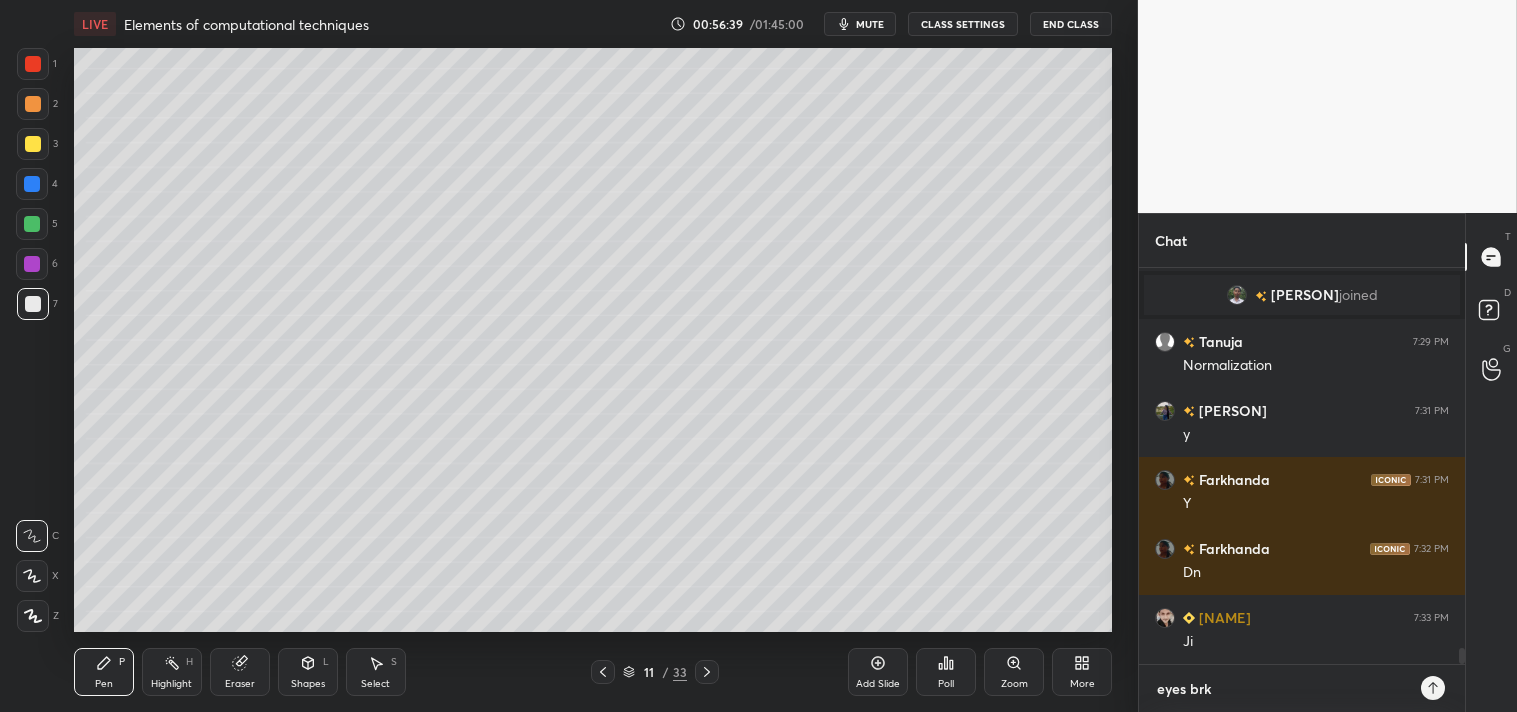 type on "eyes brk" 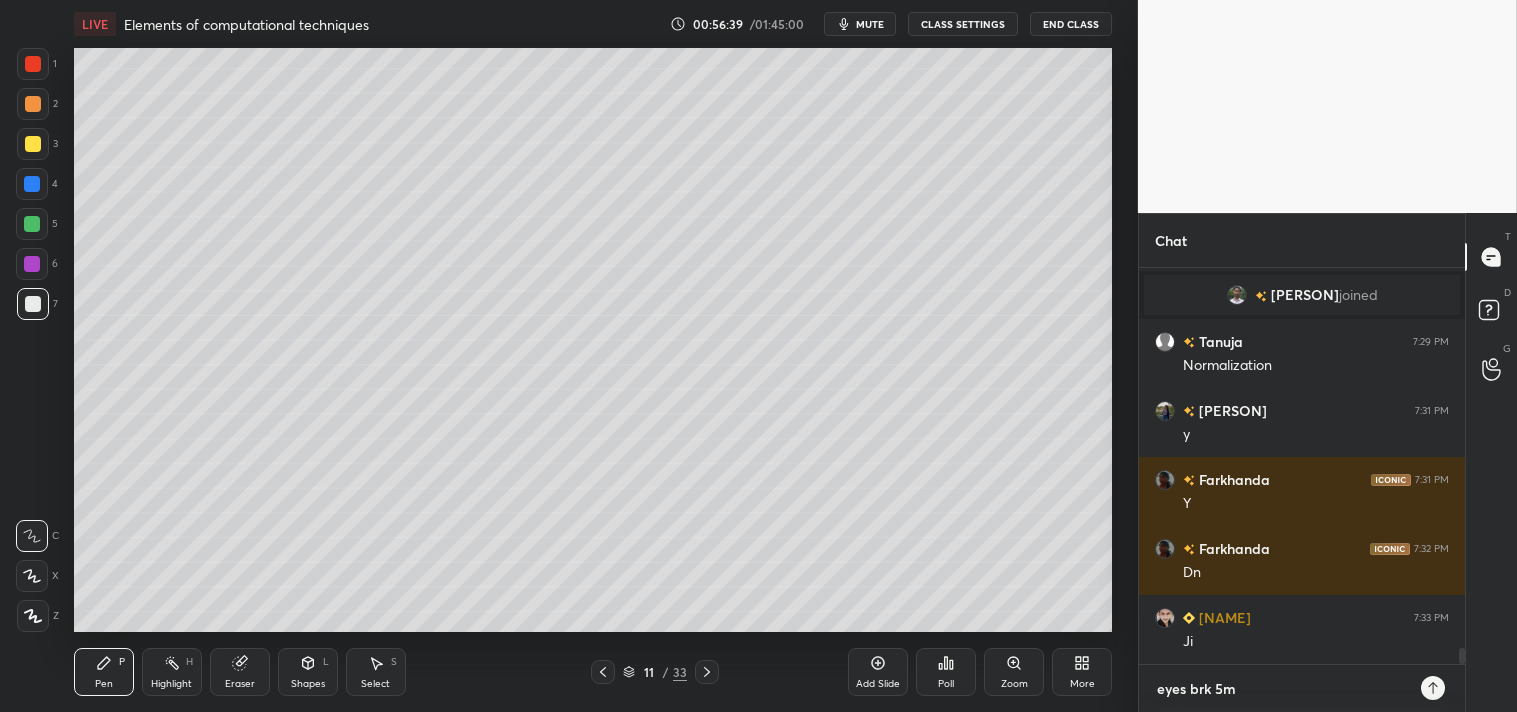 type on "eyes brk 5m," 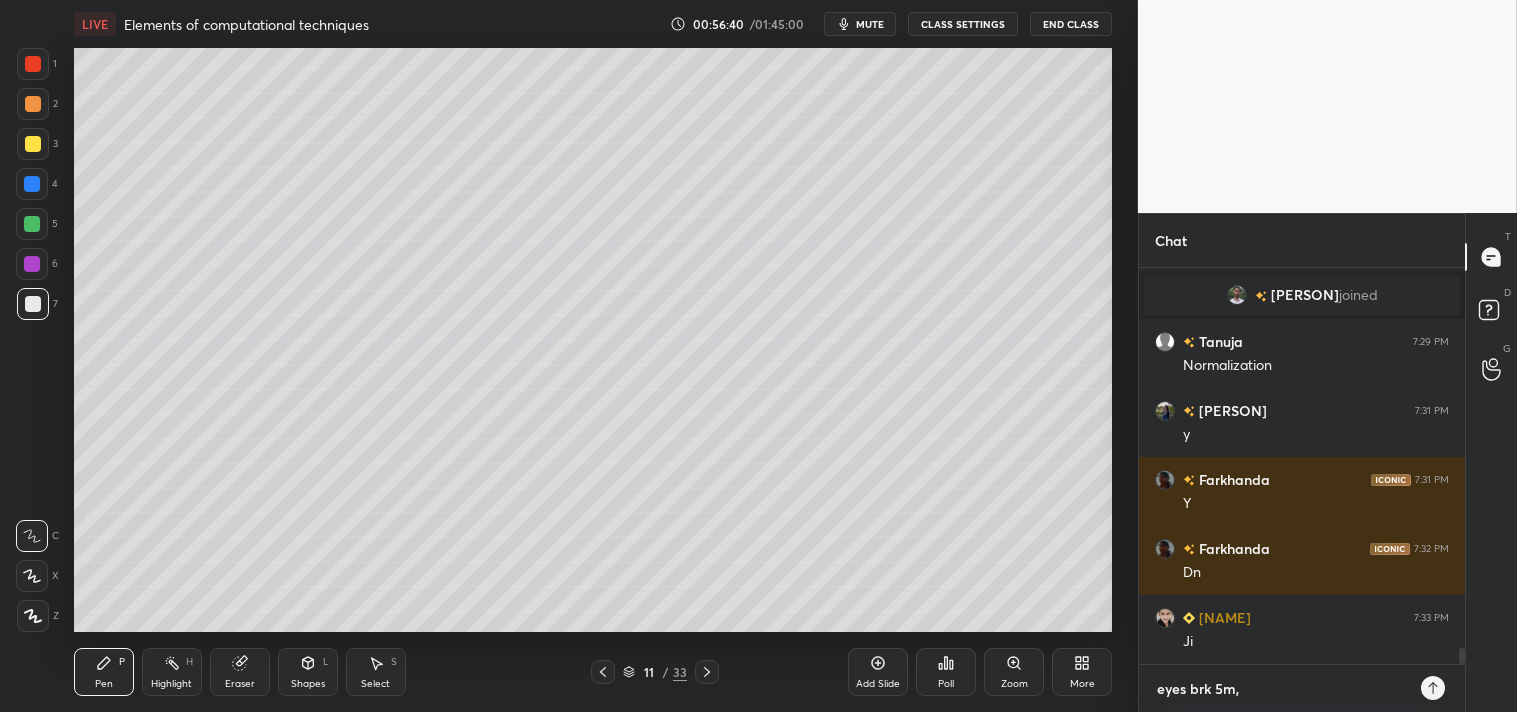 type on "eyes brk 5m,i" 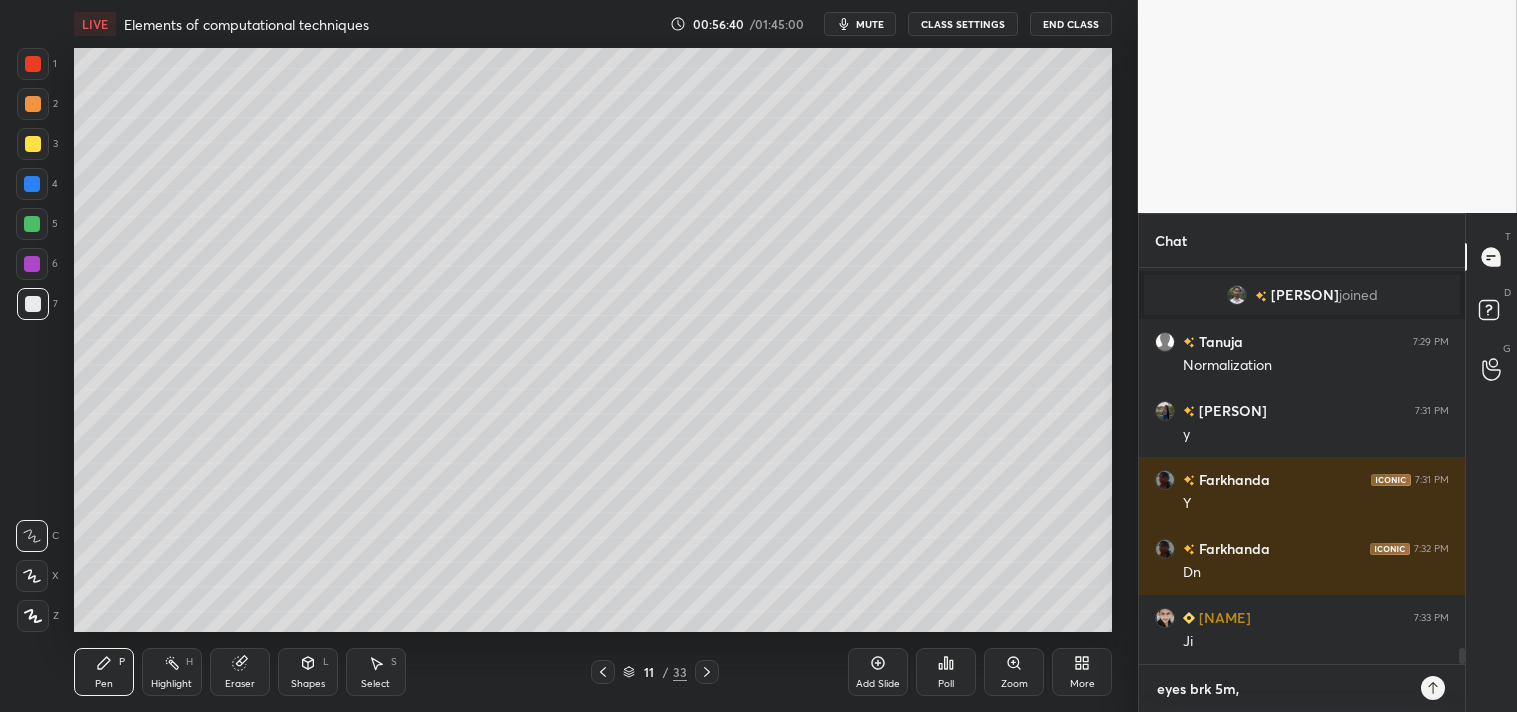 type on "x" 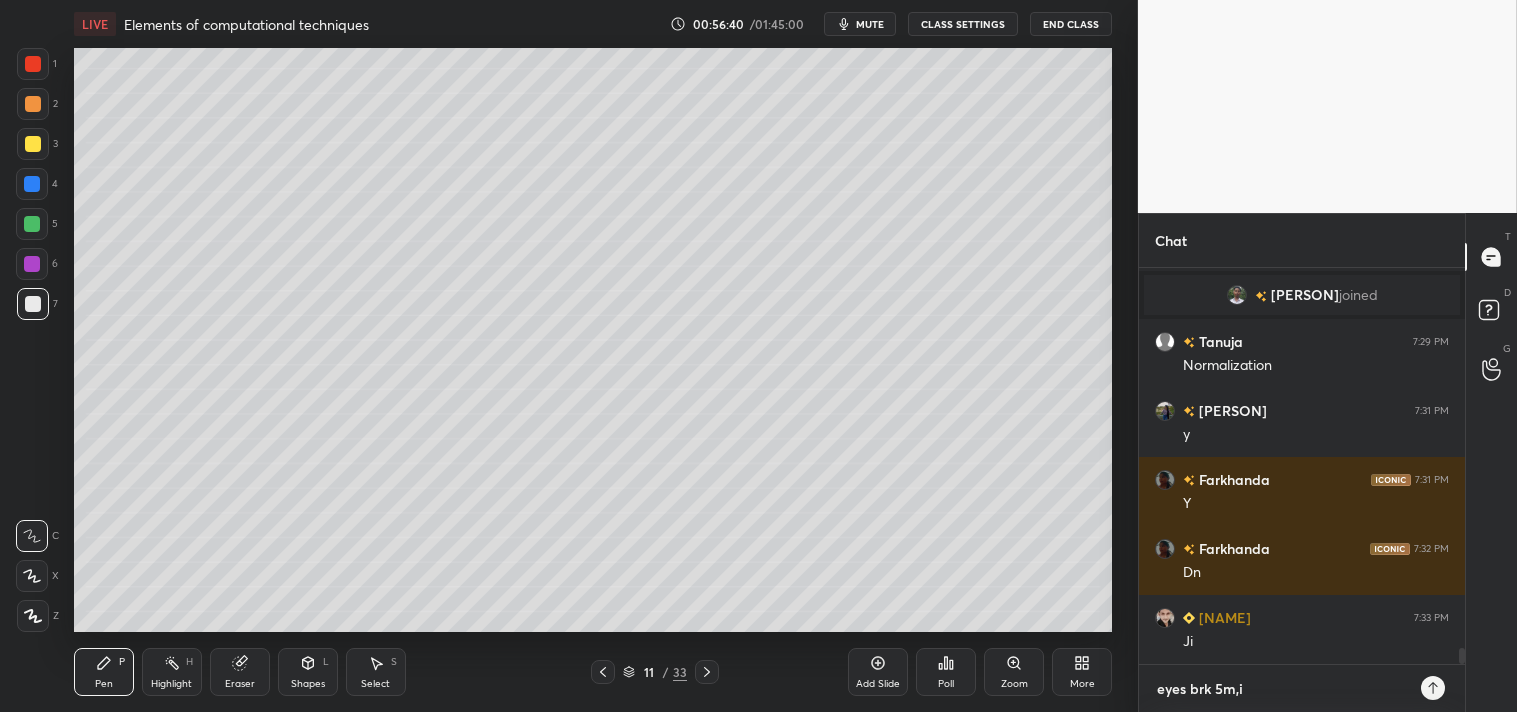 type on "eyes brk 5m,in" 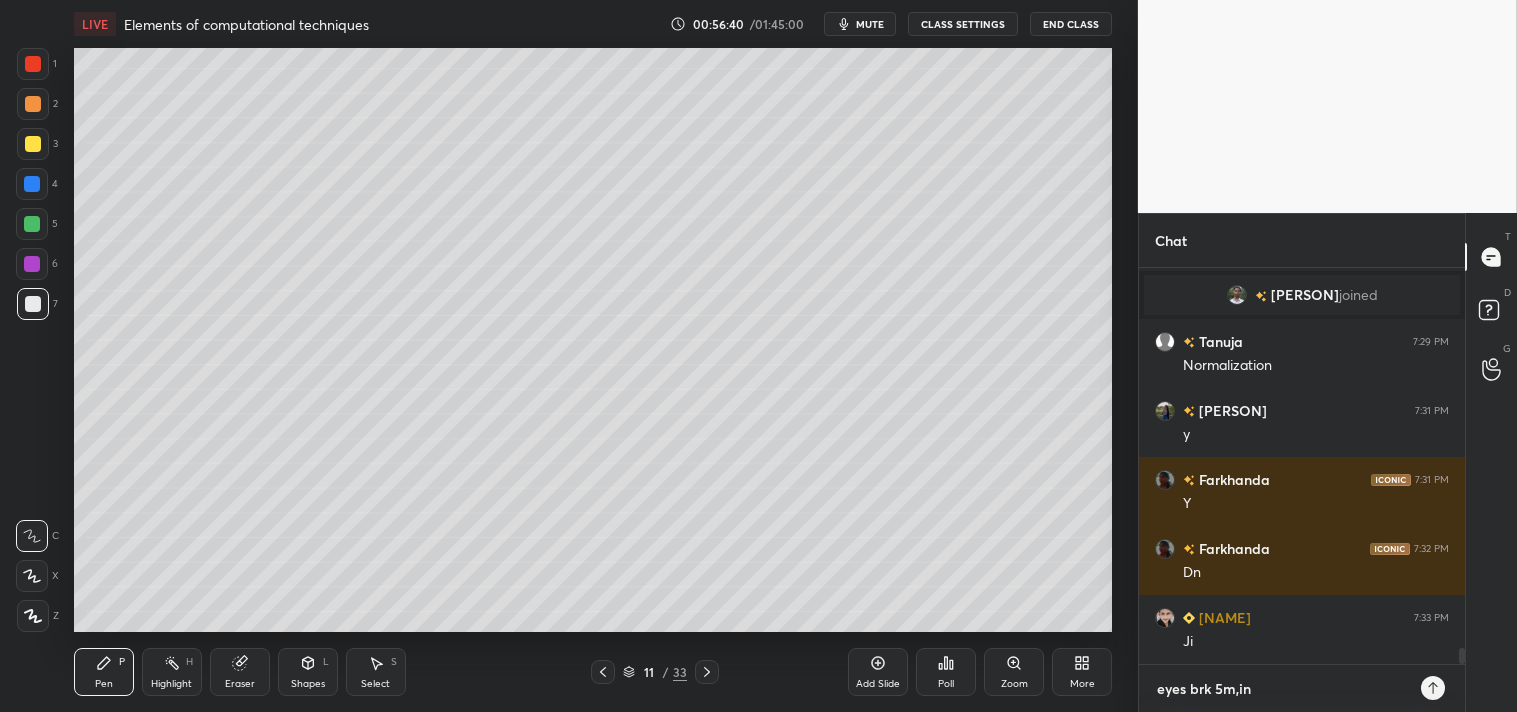 type 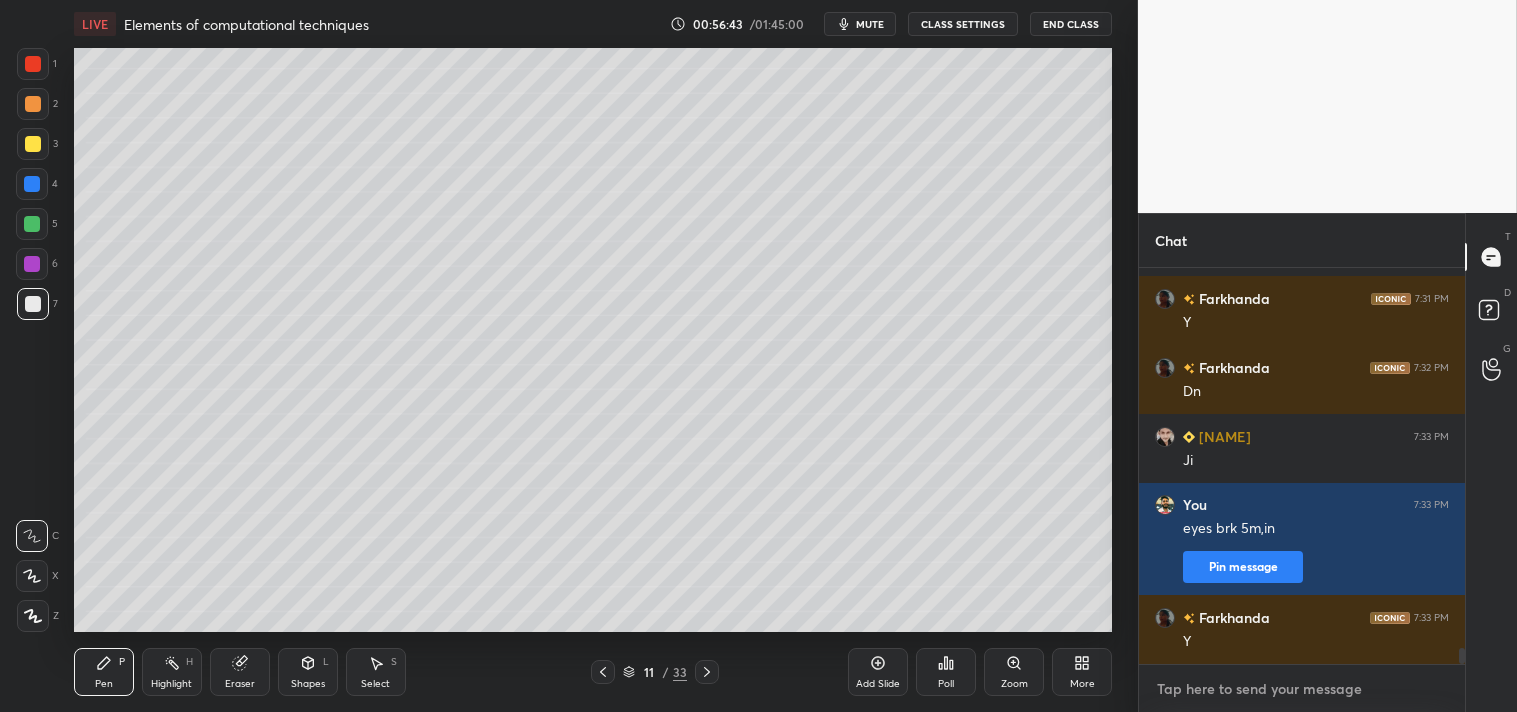 scroll, scrollTop: 9670, scrollLeft: 0, axis: vertical 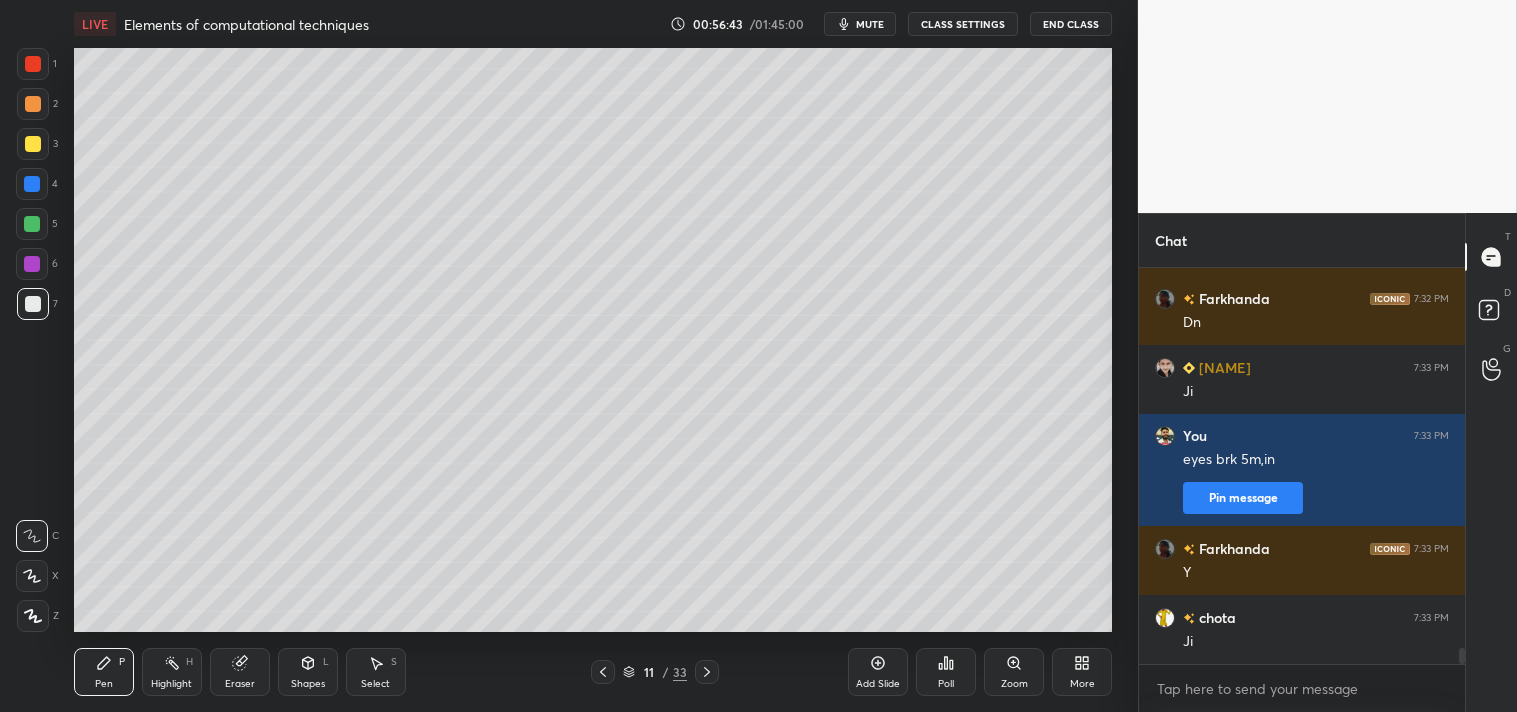 click on "mute" at bounding box center [870, 24] 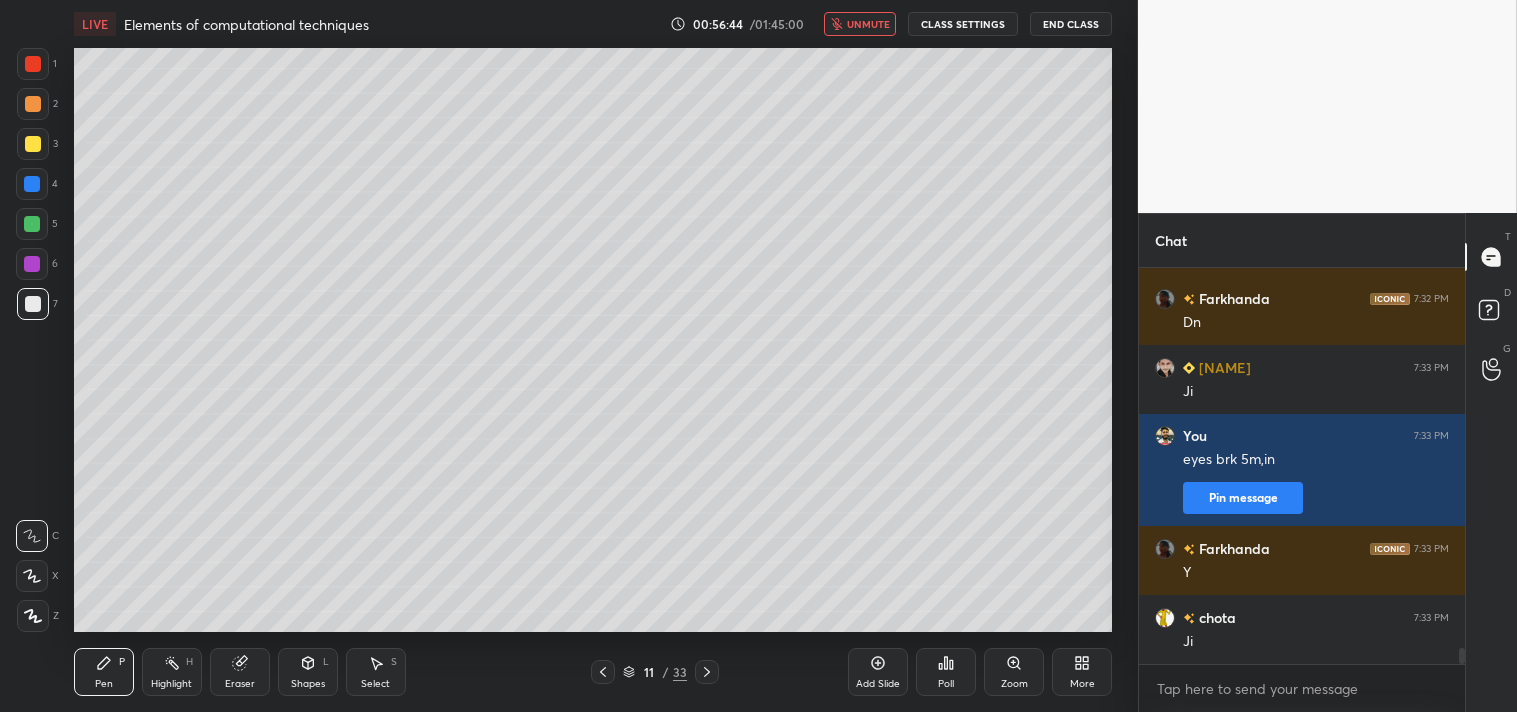click on "CLASS SETTINGS" at bounding box center (963, 24) 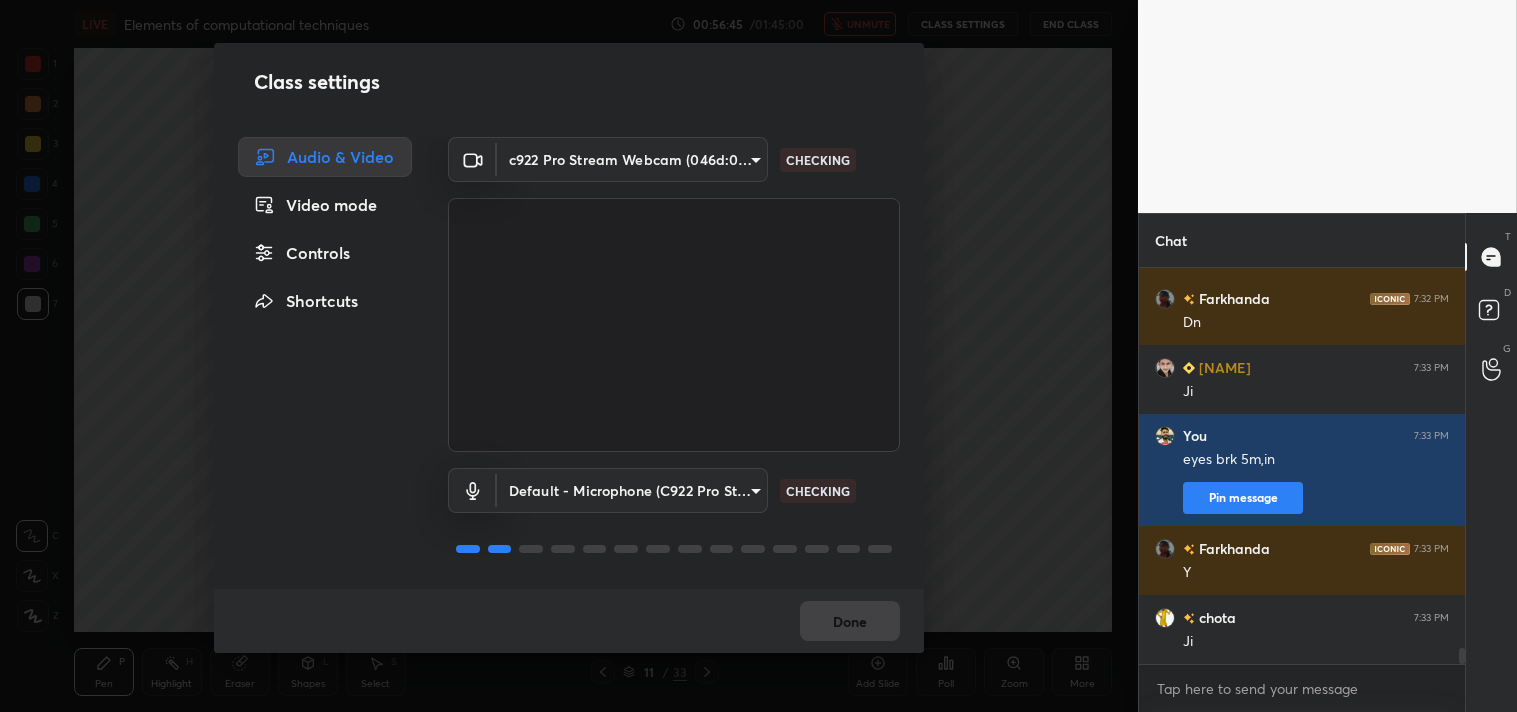 click on "1 2 3 4 5 6 7 C X Z C X Z E E Erase all   H H LIVE Elements of computational techniques 00:56:45 /  01:45:00 unmute CLASS SETTINGS End Class Setting up your live class Poll for   secs No correct answer Start poll Back Elements of computational techniques • L4 of Detail Complete course on Mathematical Physics - CSIR NET, GATE, TIFR, JEST, etc Shanu Arora Pen P Highlight H Eraser Shapes L Select S 11 / 33 Add Slide Poll Zoom More Chat Dishita 7:31 PM y Farkhanda 7:31 PM Y Farkhanda 7:32 PM Dn AALAM 7:33 PM Ji You 7:33 PM eyes brk 5m,in Pin message Farkhanda 7:33 PM Y chota 7:33 PM Ji JUMP TO LATEST Enable hand raising Enable raise hand to speak to learners. Once enabled, chat will be turned off temporarily. Enable x   Doubts asked by learners will show up here NEW DOUBTS ASKED No one has raised a hand yet Can't raise hand Looks like educator just invited you to speak. Please wait before you can raise your hand again. Got it T Messages (T) D Doubts (D) G Raise Hand (G) Report an issue Reason for reporting" at bounding box center [758, 356] 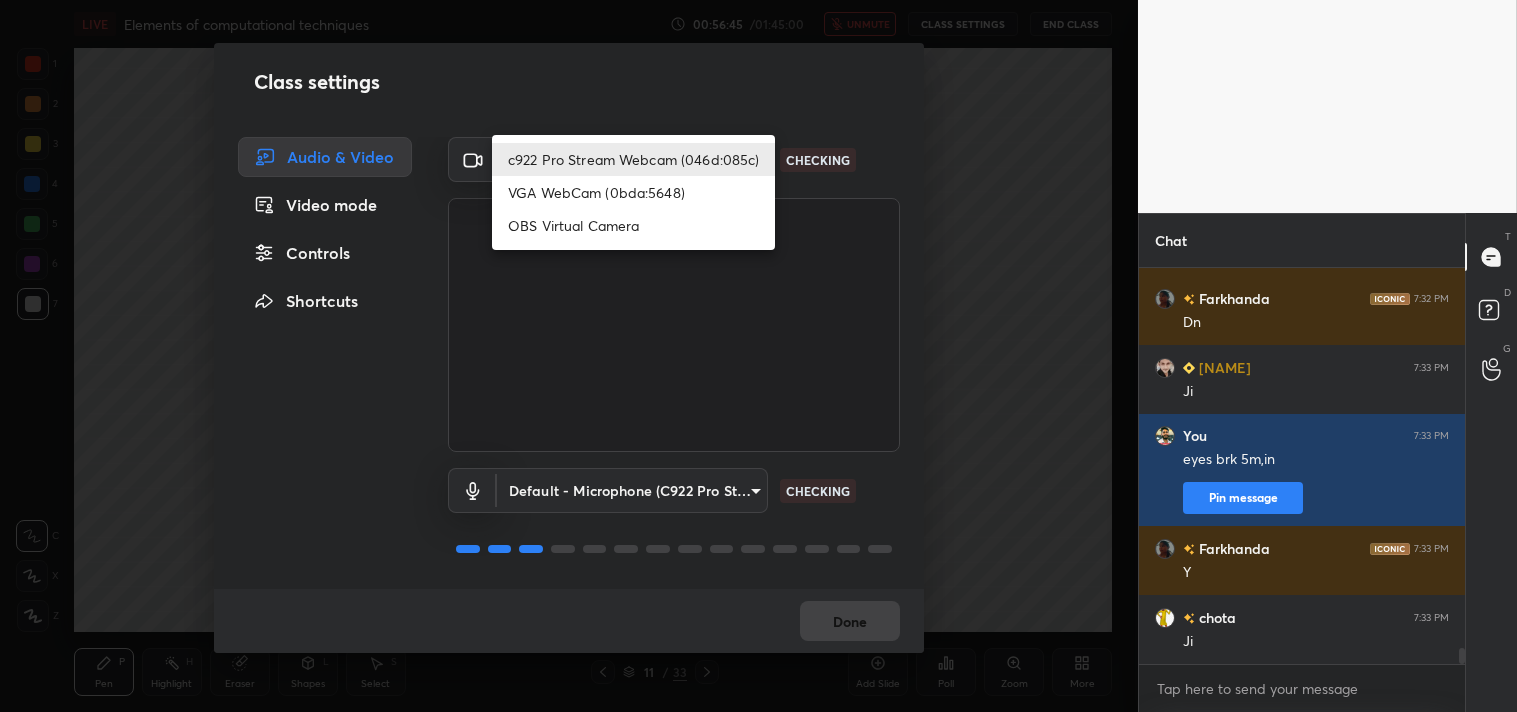 click on "OBS Virtual Camera" at bounding box center [633, 225] 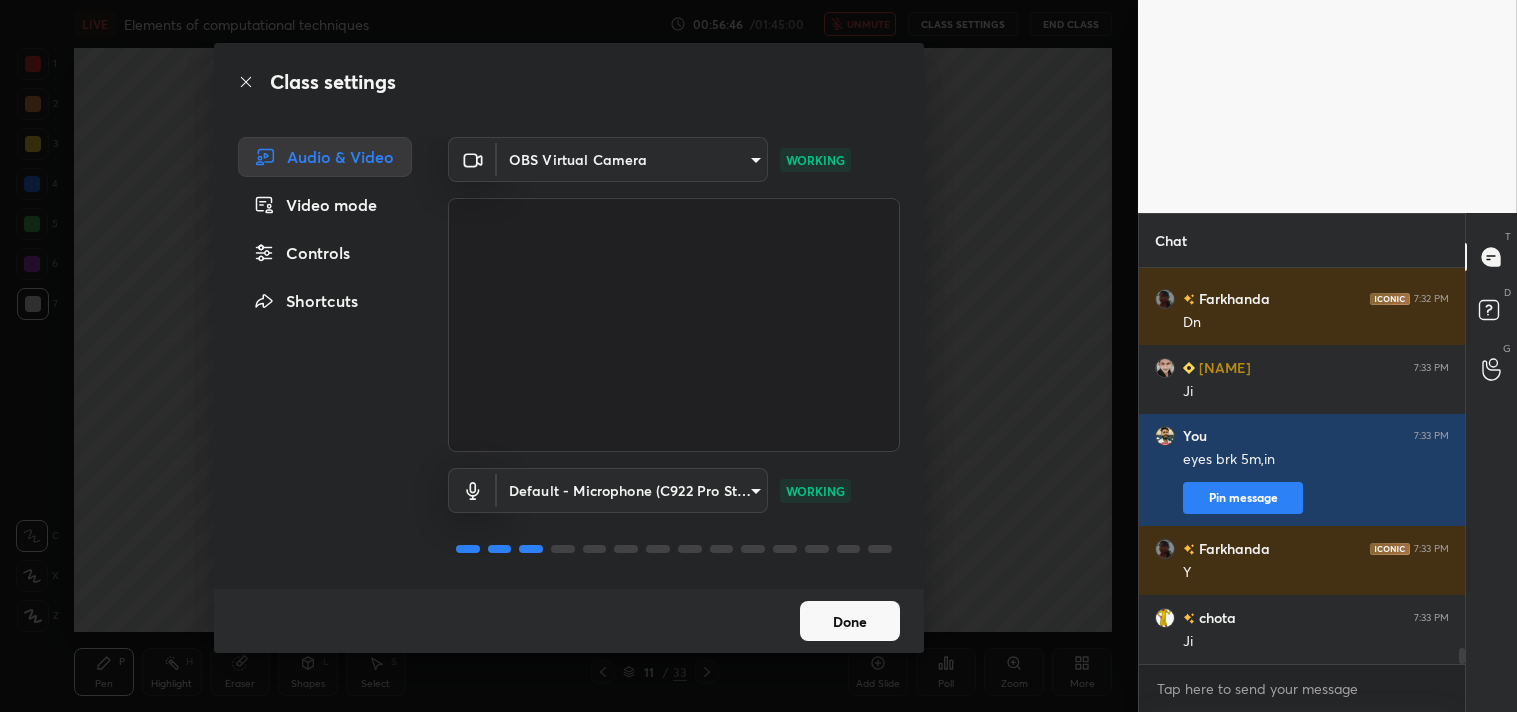 click on "Done" at bounding box center [850, 621] 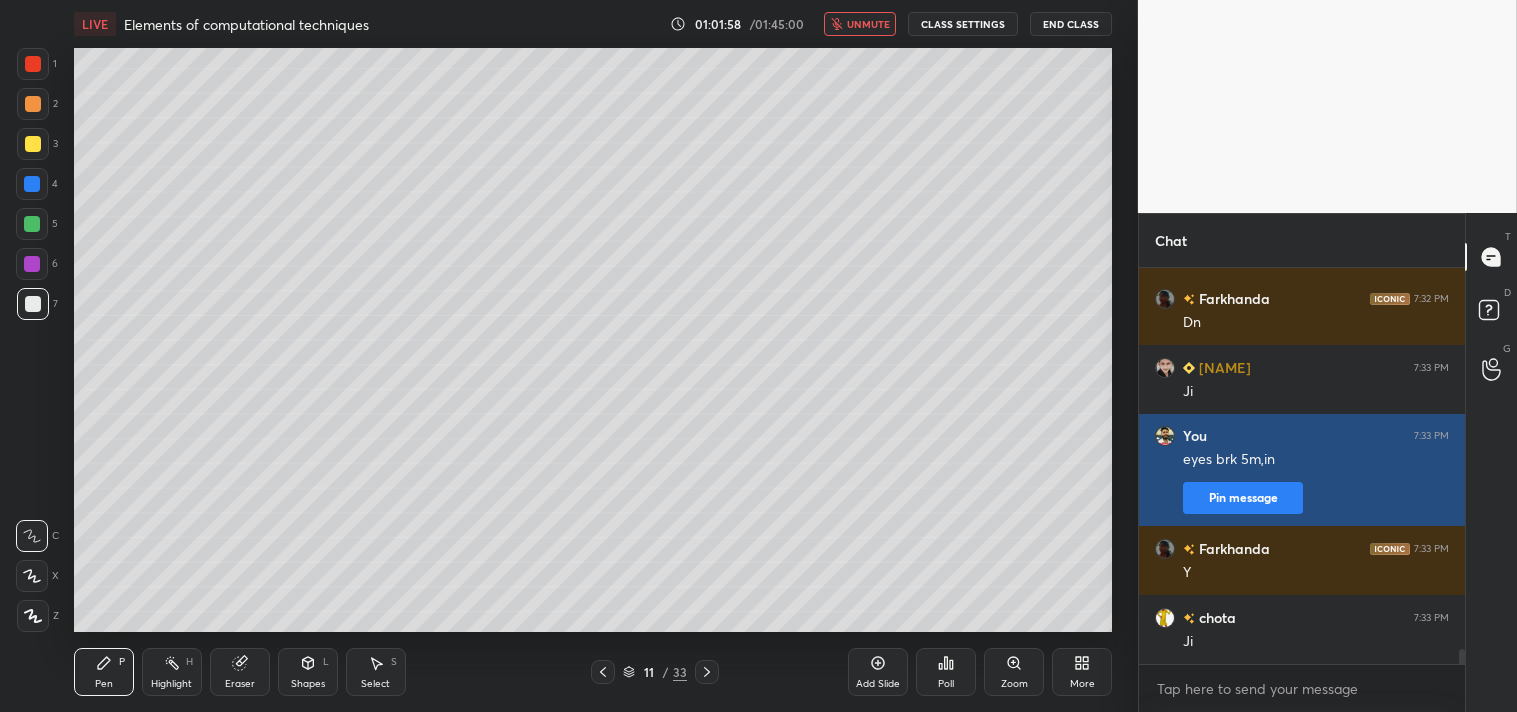 scroll, scrollTop: 9812, scrollLeft: 0, axis: vertical 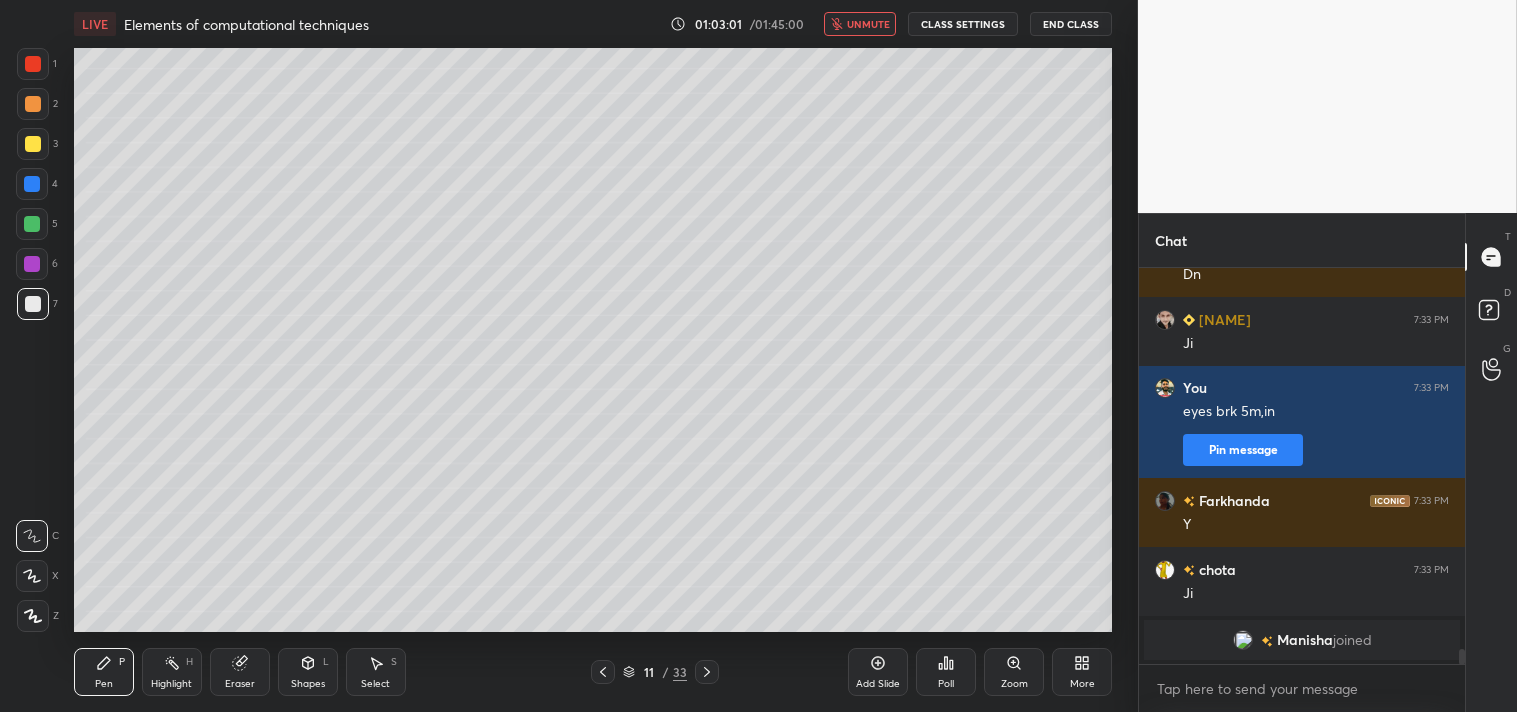 click on "LIVE Elements of computational techniques 01:03:01 /  01:45:00 unmute CLASS SETTINGS End Class" at bounding box center (593, 24) 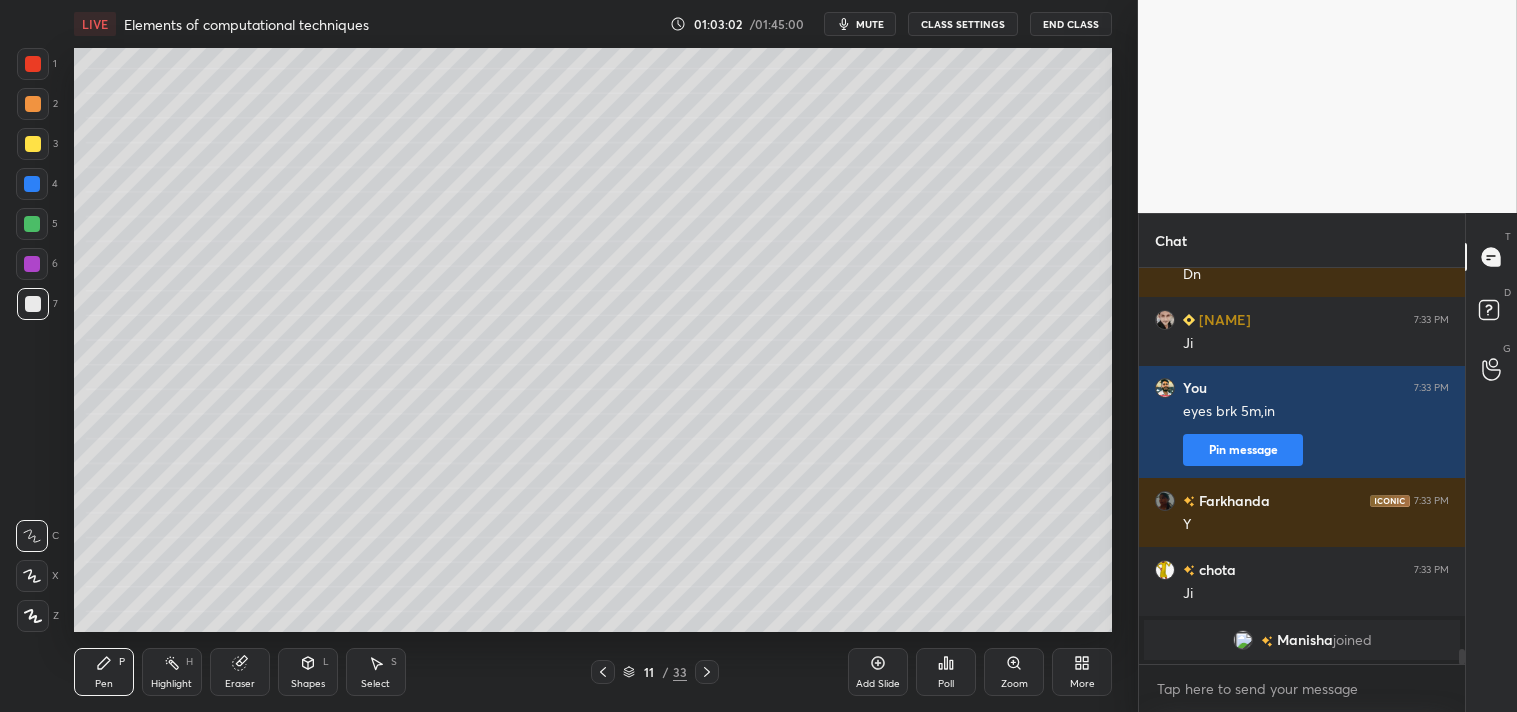 click on "CLASS SETTINGS" at bounding box center (963, 24) 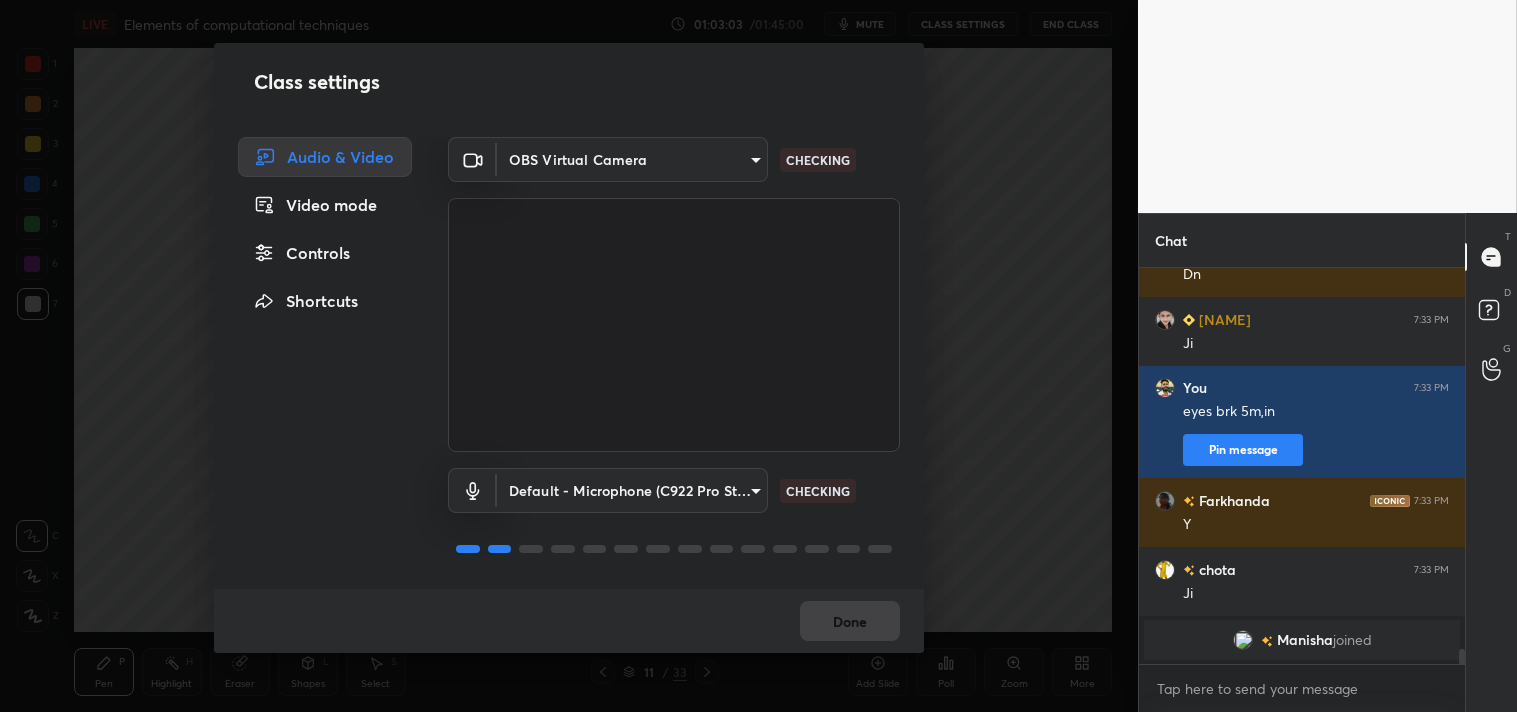 click on "Thanq sir" at bounding box center (758, 356) 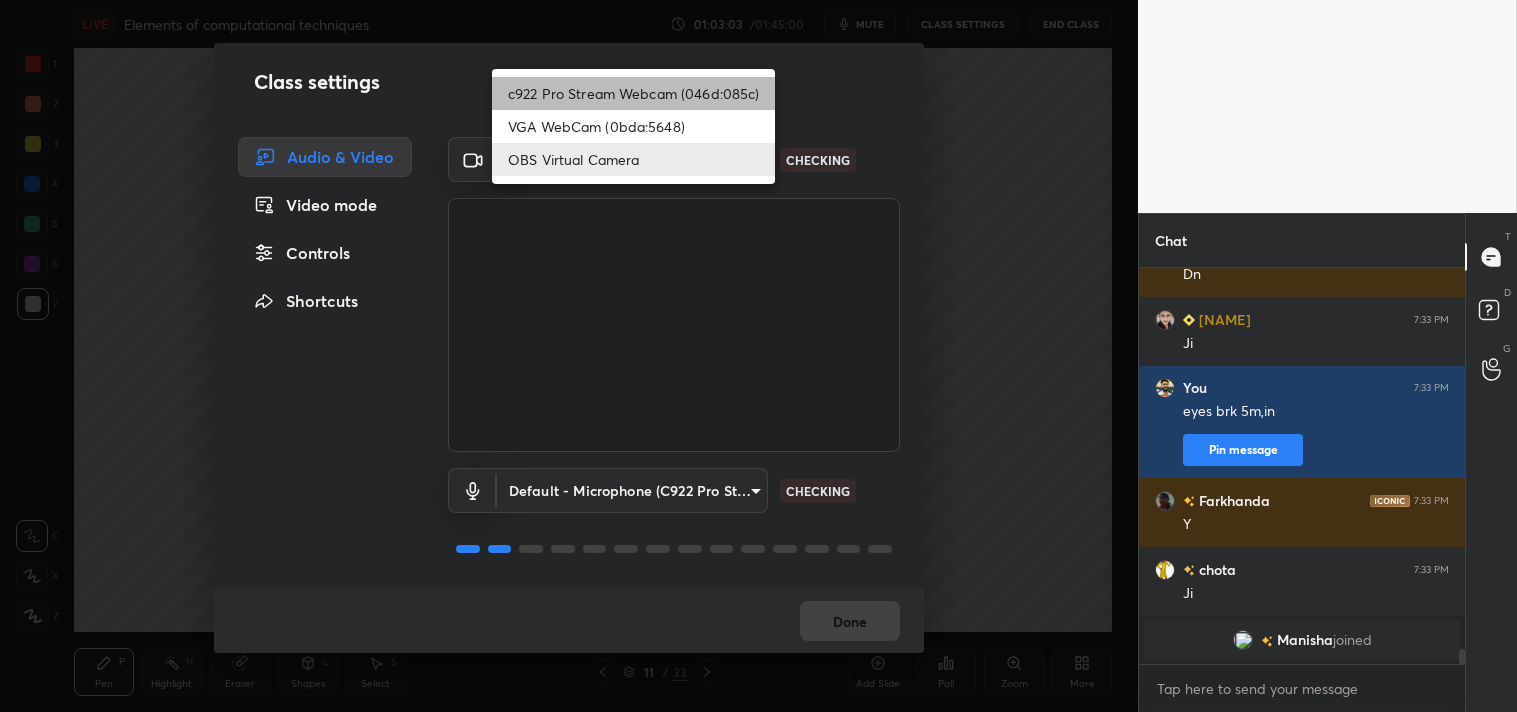 click on "c922 Pro Stream Webcam (046d:085c)" at bounding box center (633, 93) 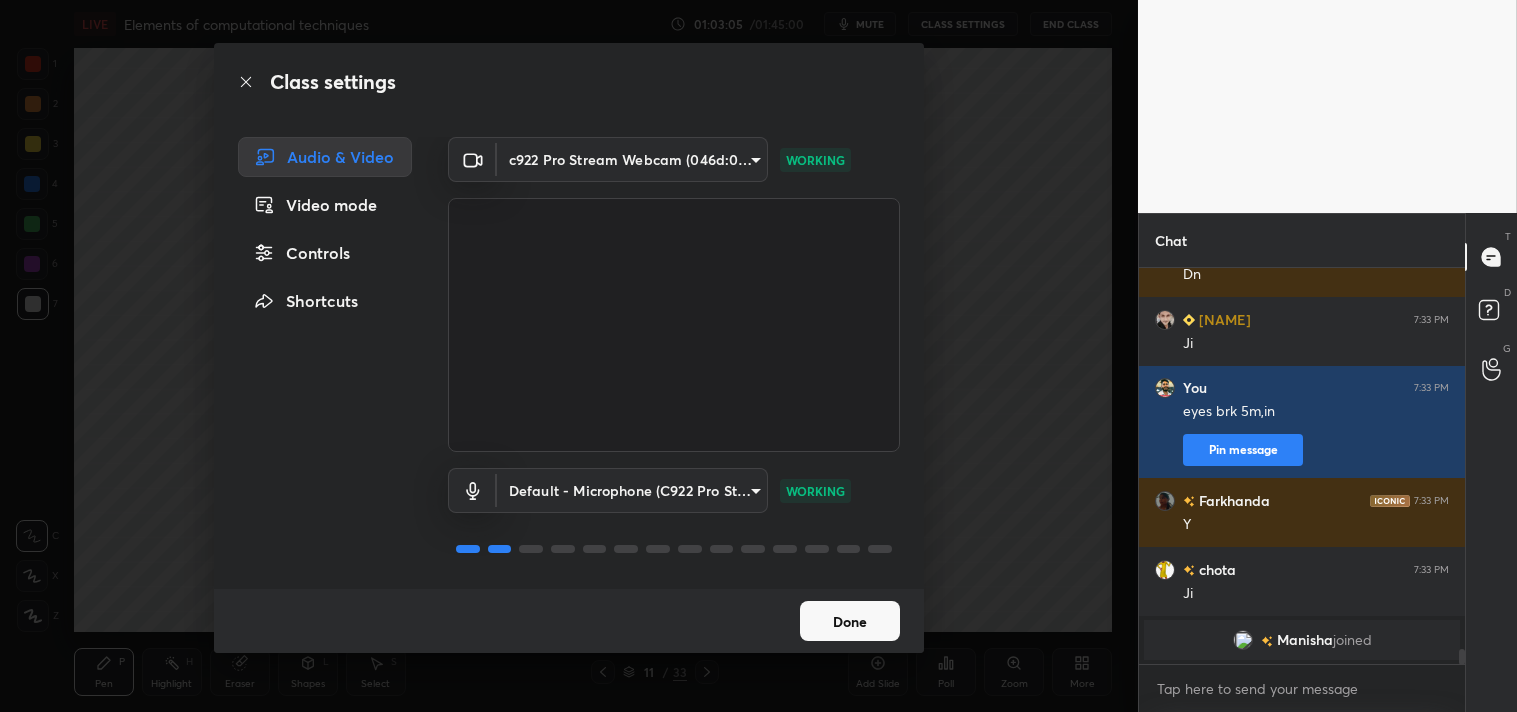 click on "Done" at bounding box center [850, 621] 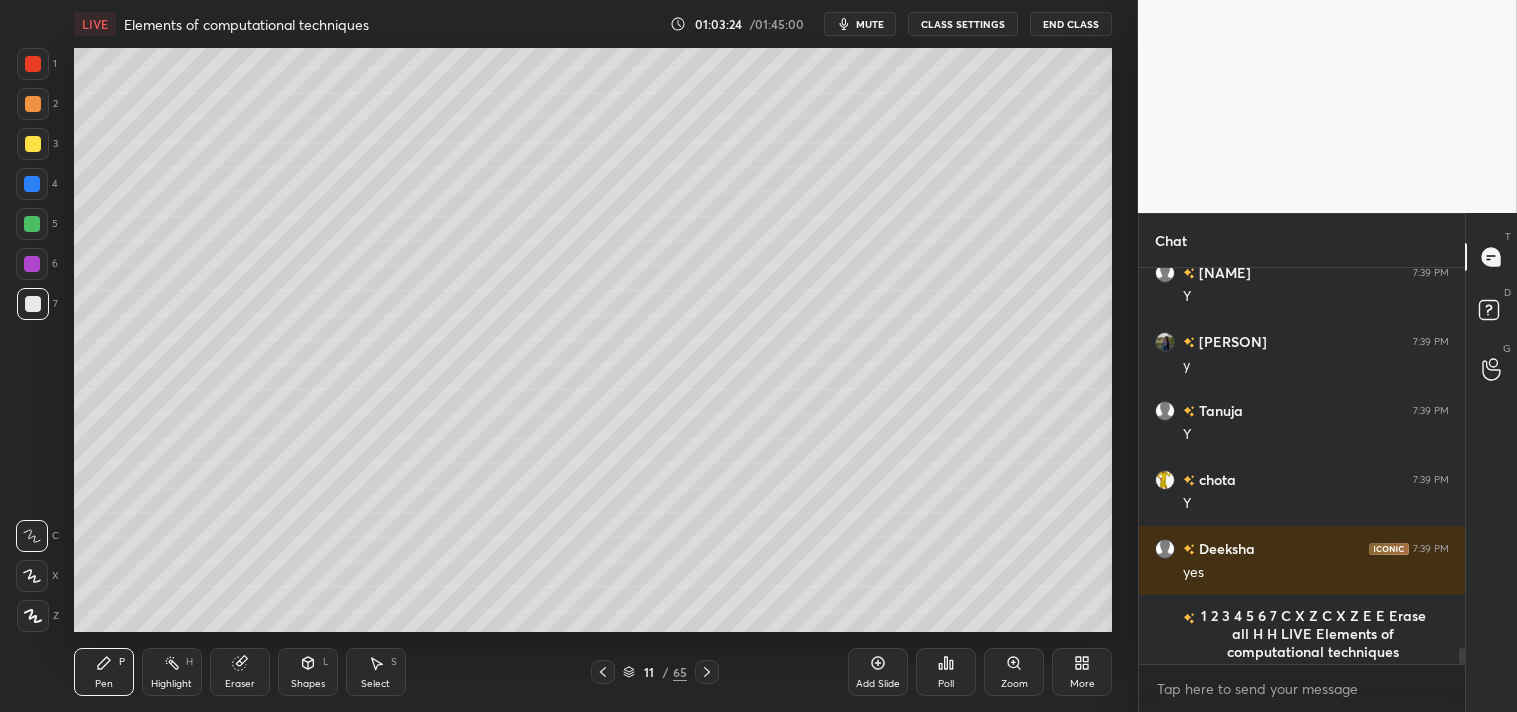 scroll, scrollTop: 9530, scrollLeft: 0, axis: vertical 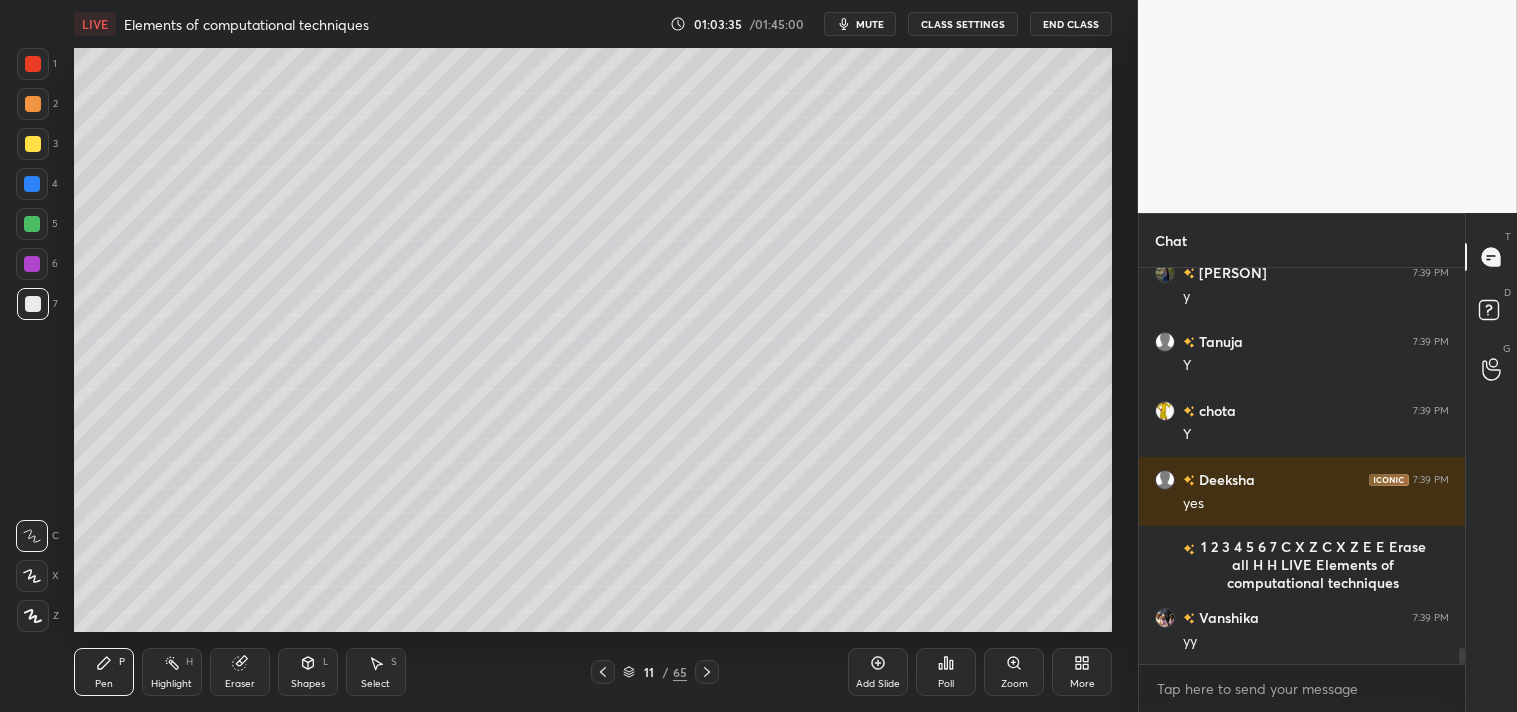 click on "Zoom" at bounding box center (1014, 672) 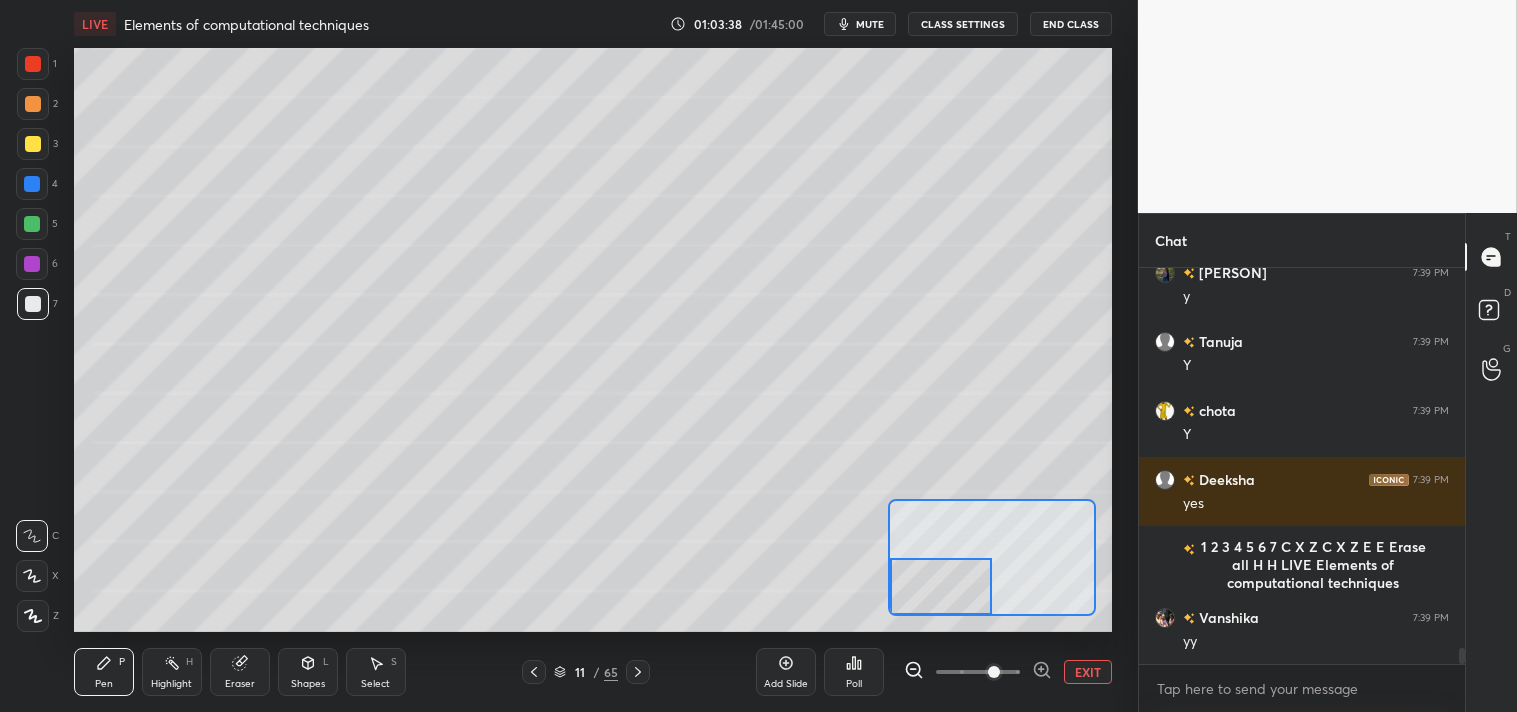 click at bounding box center (33, 144) 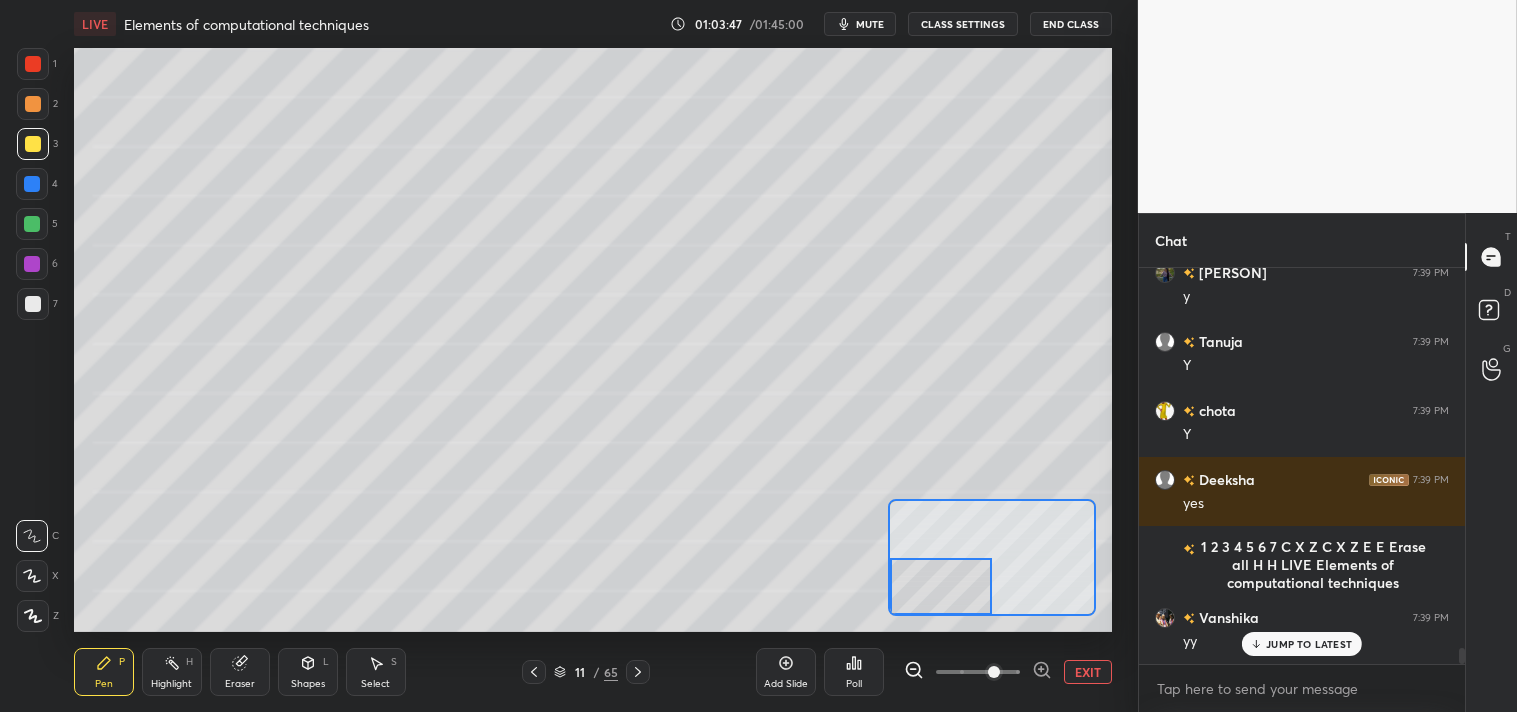 scroll, scrollTop: 9598, scrollLeft: 0, axis: vertical 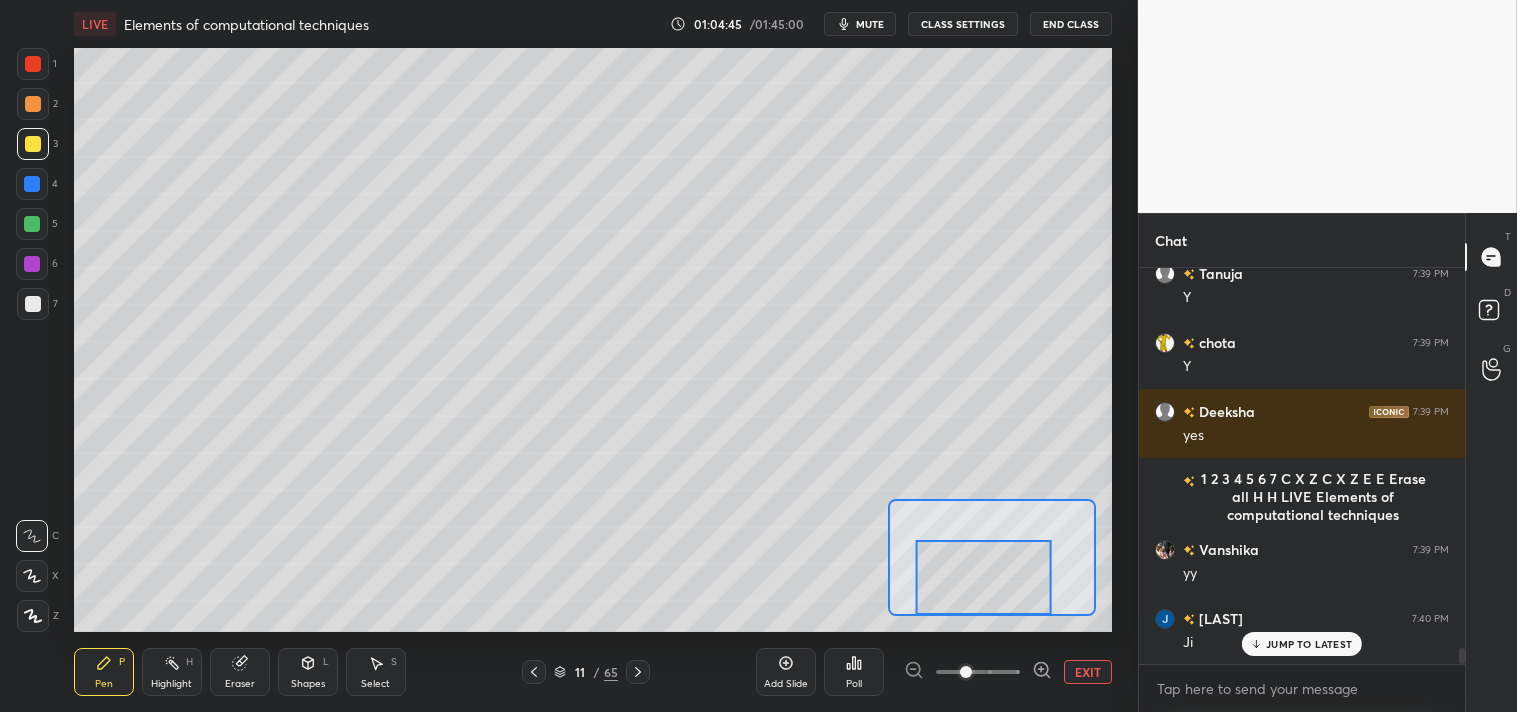 click on "EXIT" at bounding box center [1088, 672] 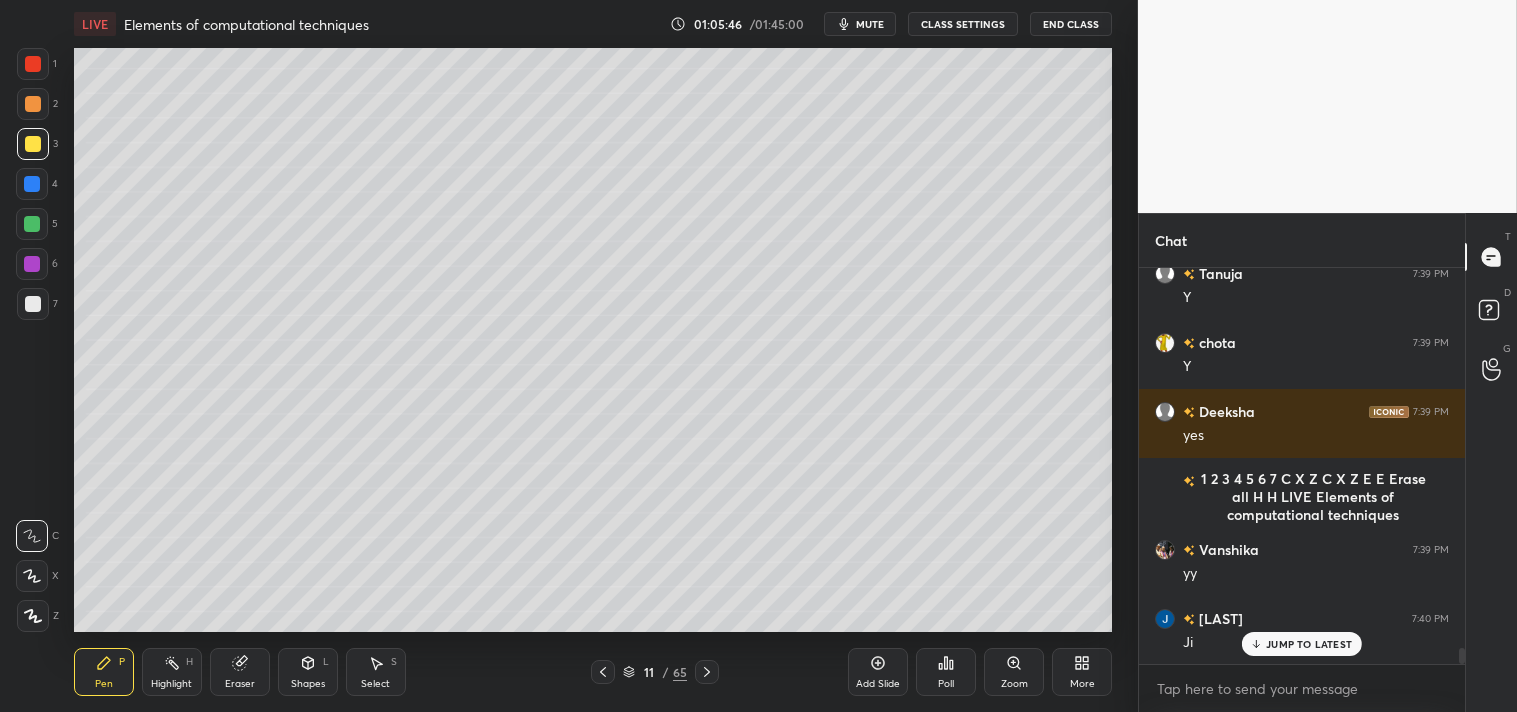 click on "Zoom" at bounding box center [1014, 672] 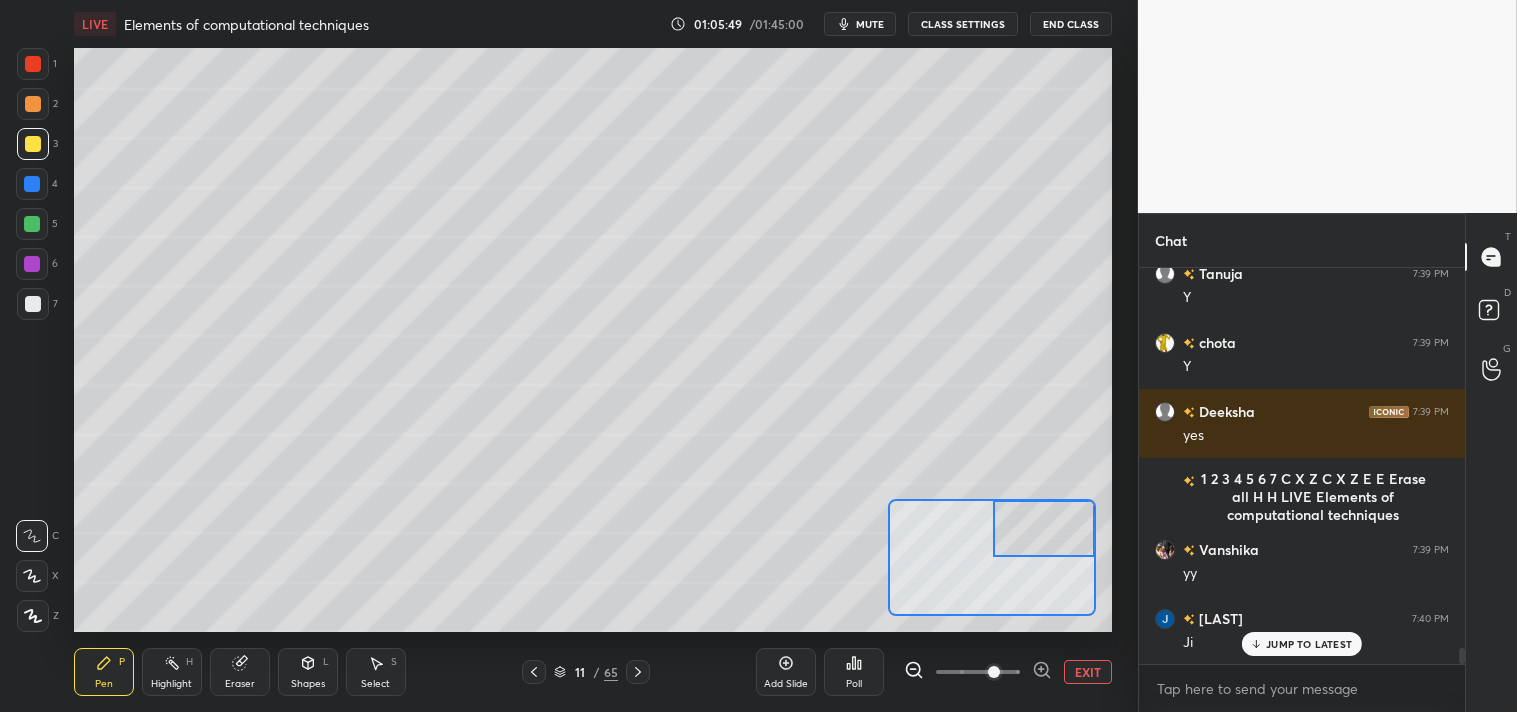 click at bounding box center [33, 304] 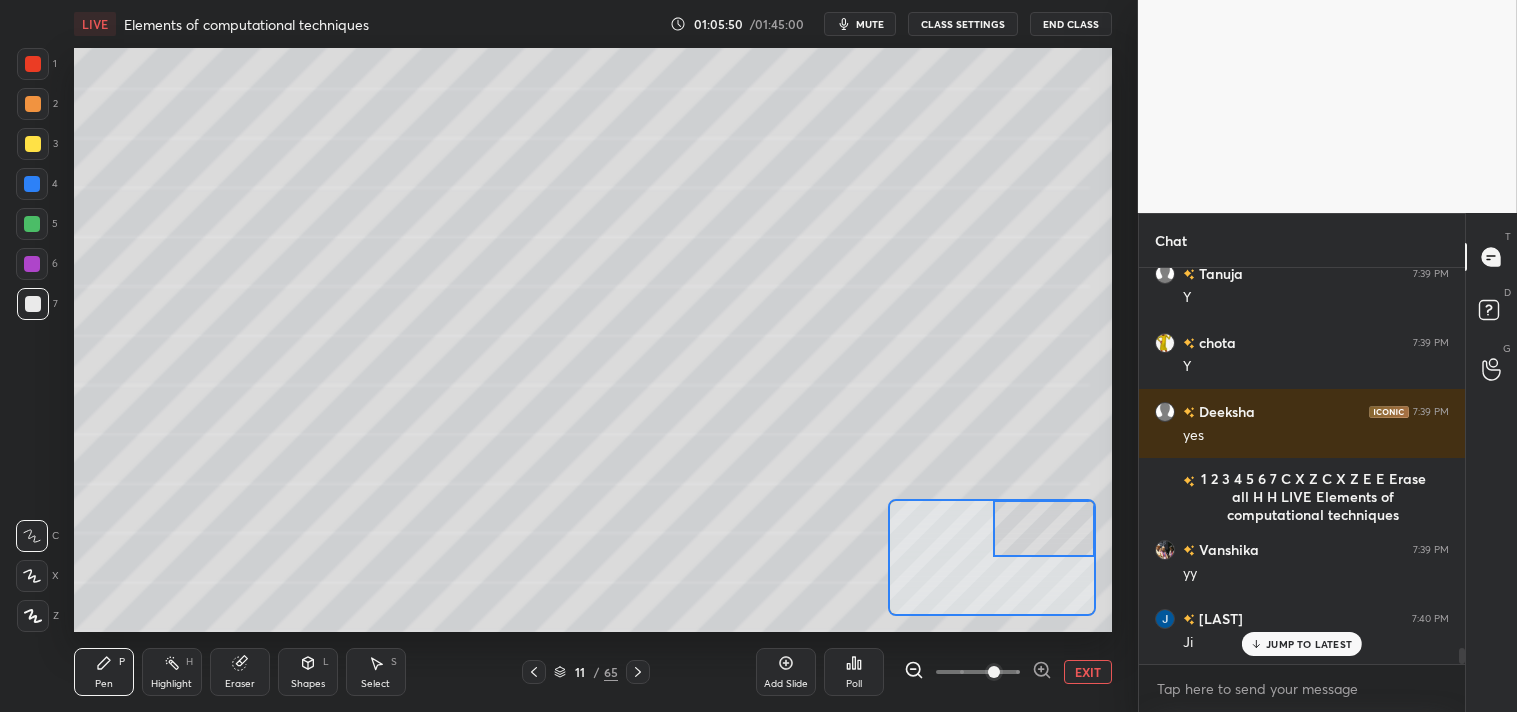 click at bounding box center [33, 144] 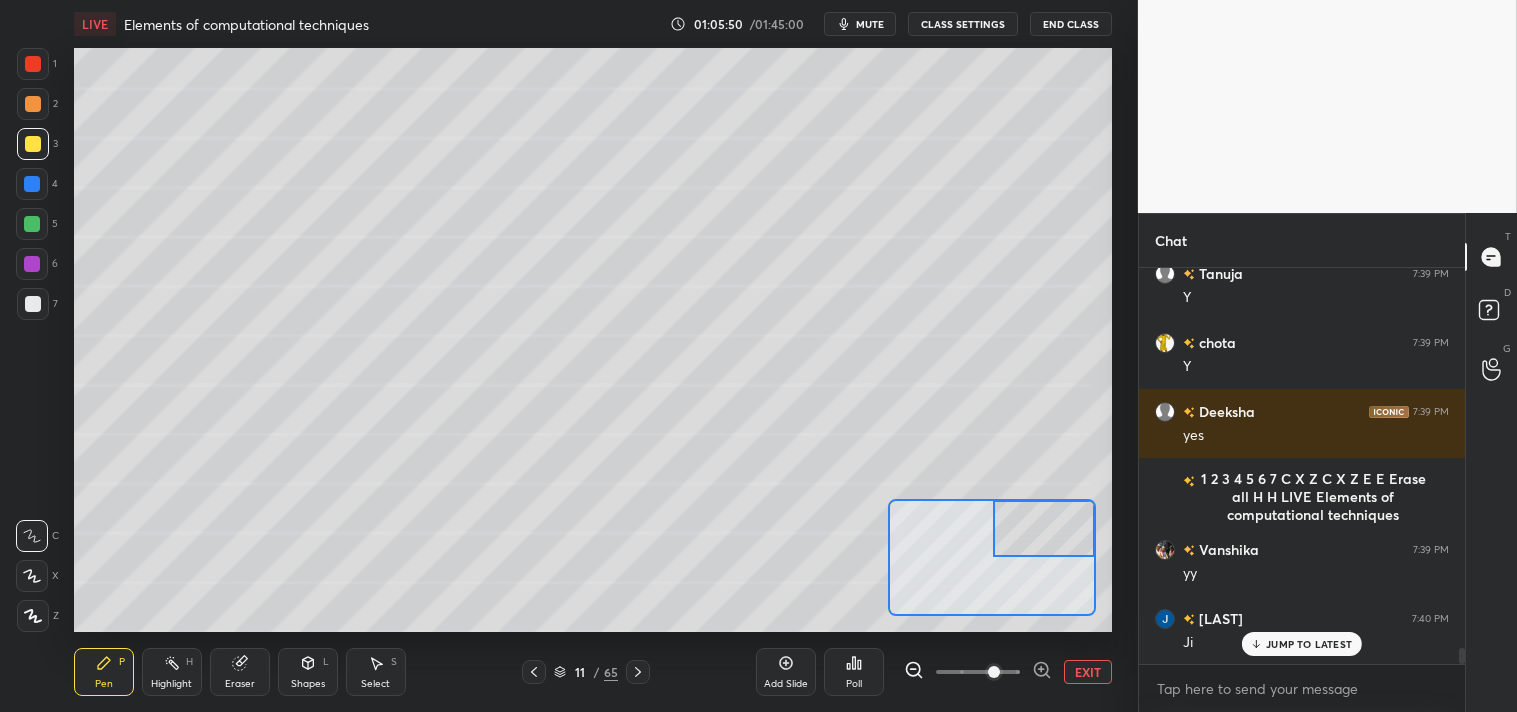 click at bounding box center [33, 104] 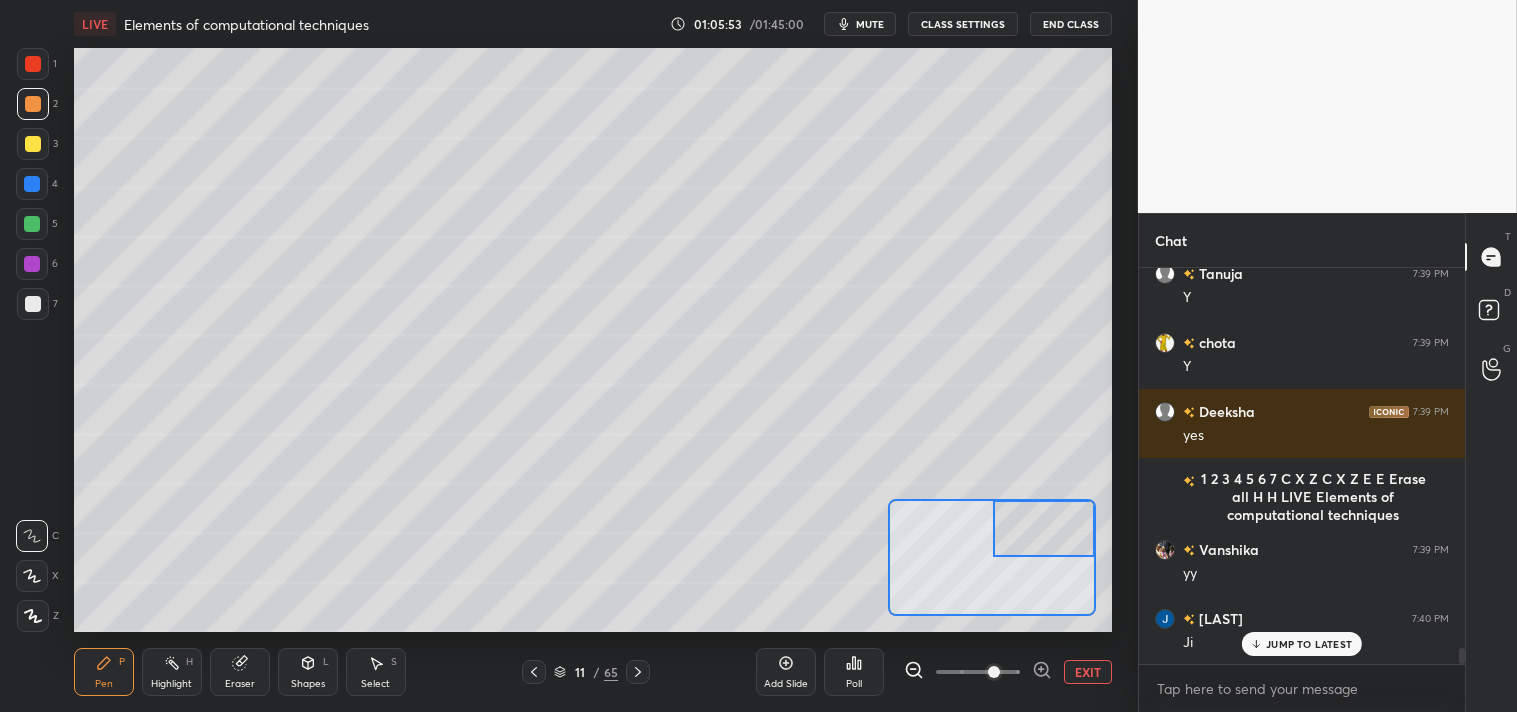 click on "EXIT" at bounding box center [1088, 672] 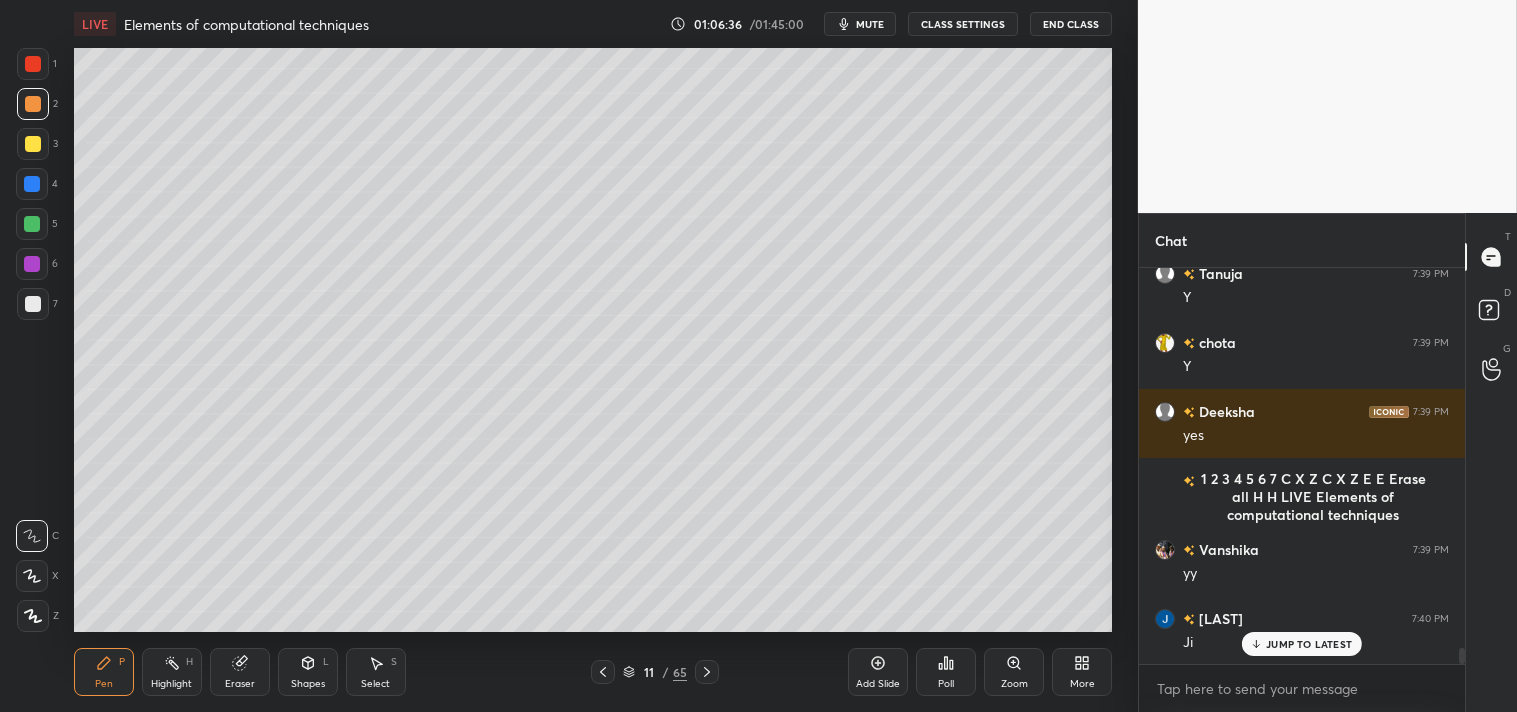 click on "Zoom" at bounding box center [1014, 672] 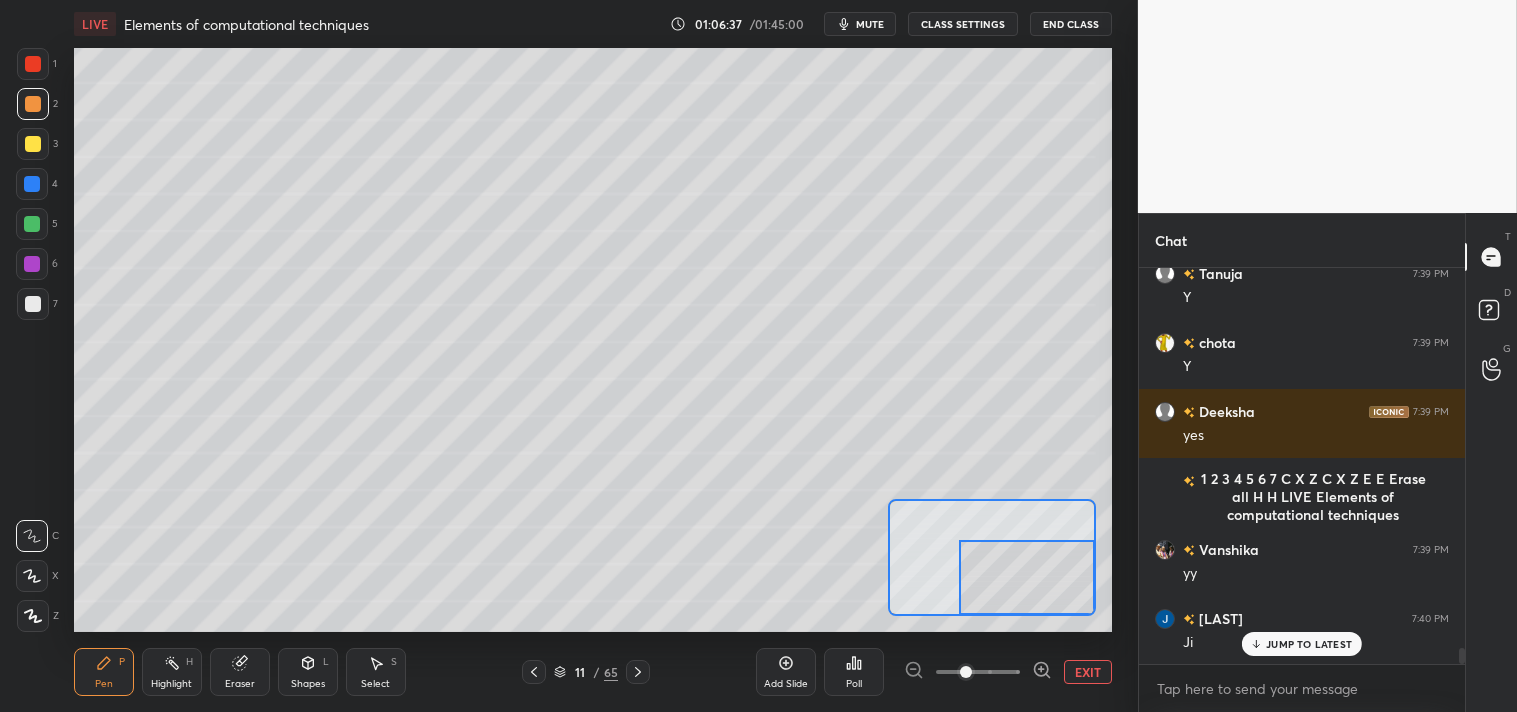scroll, scrollTop: 9667, scrollLeft: 0, axis: vertical 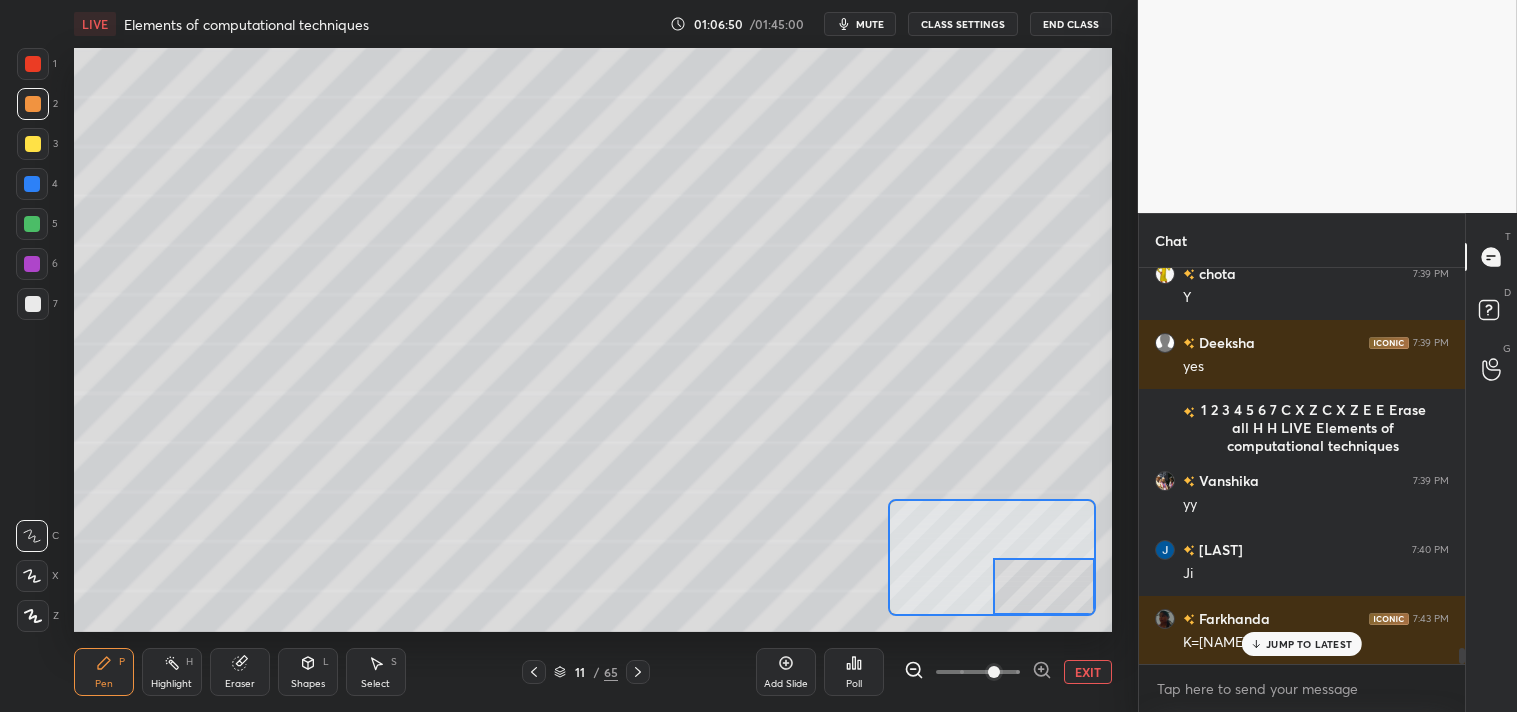 click at bounding box center (1044, 586) 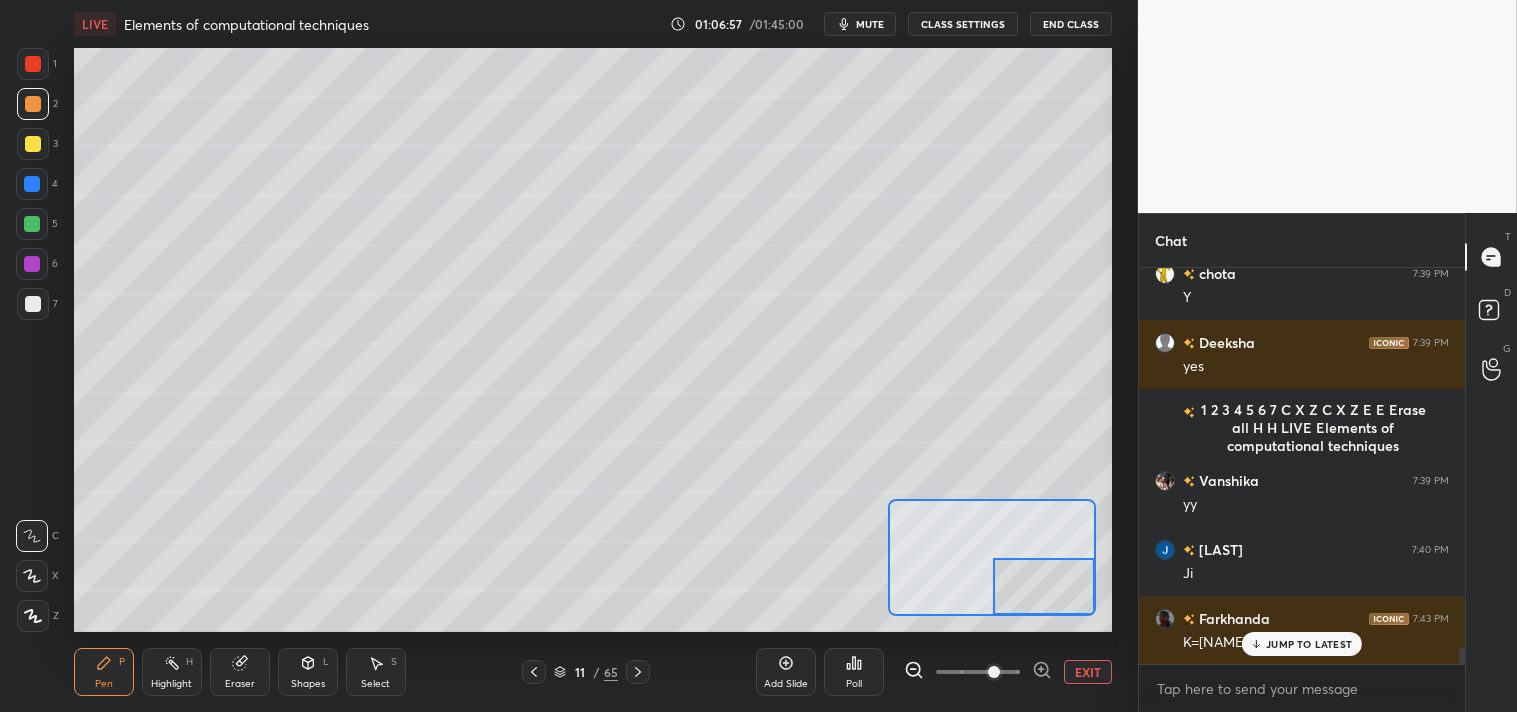 click at bounding box center (33, 304) 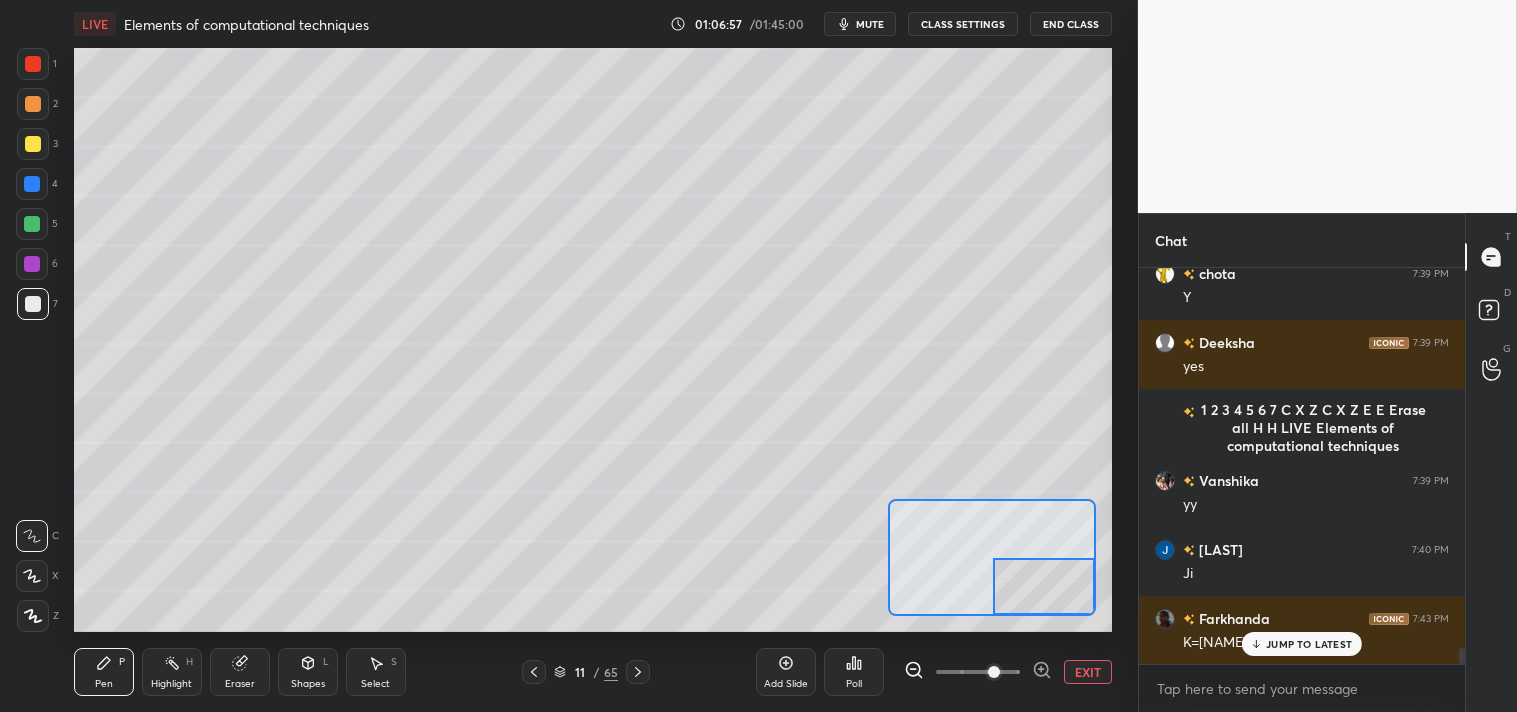 click at bounding box center (33, 304) 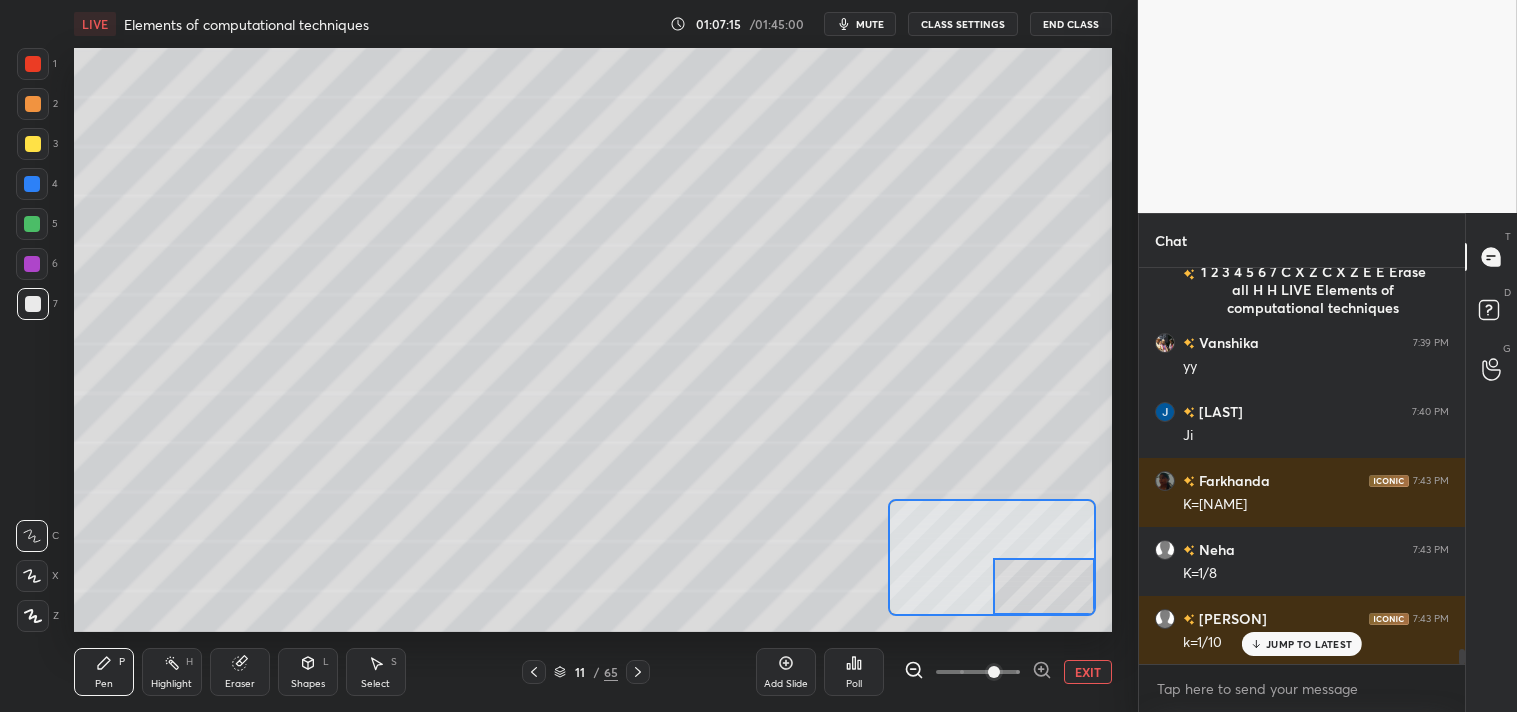 scroll, scrollTop: 9875, scrollLeft: 0, axis: vertical 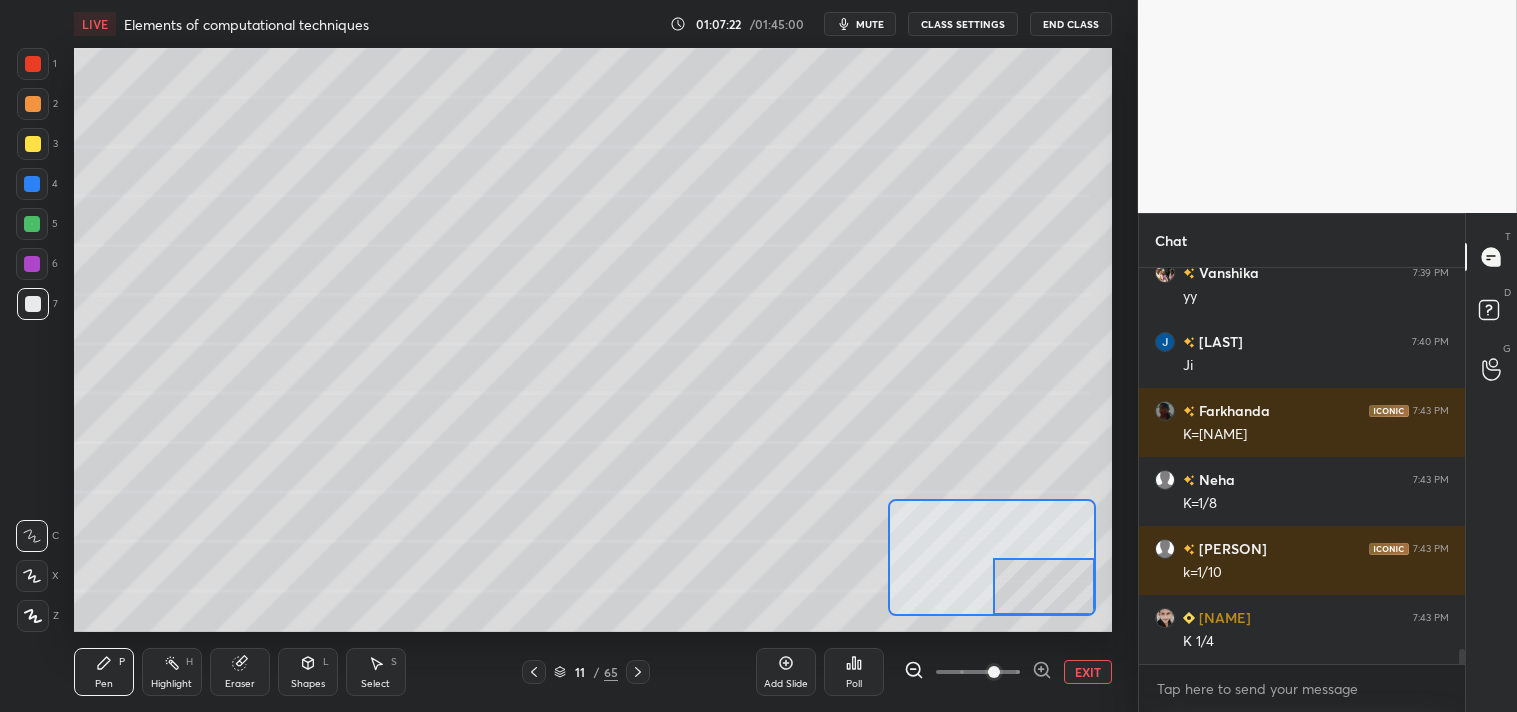 click on "EXIT" at bounding box center (1088, 672) 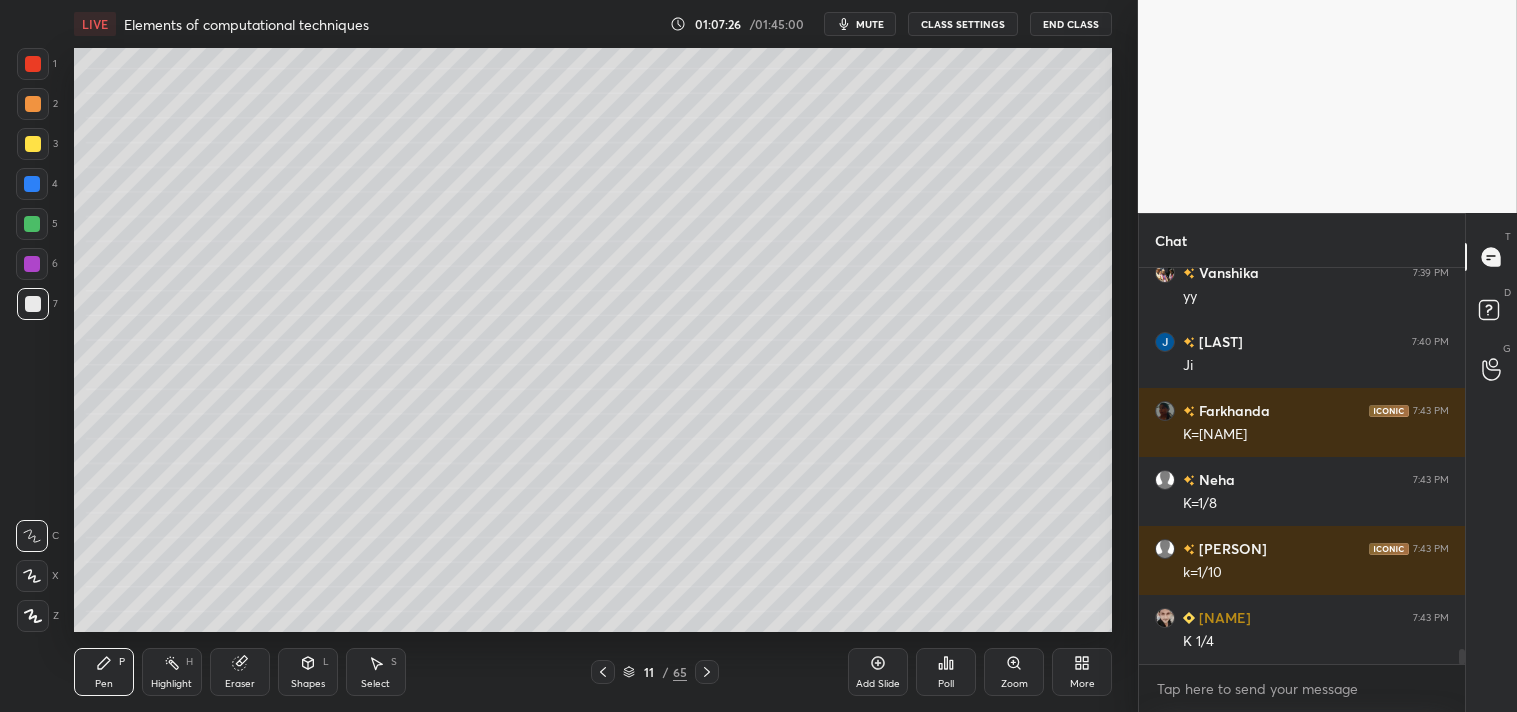 scroll, scrollTop: 9944, scrollLeft: 0, axis: vertical 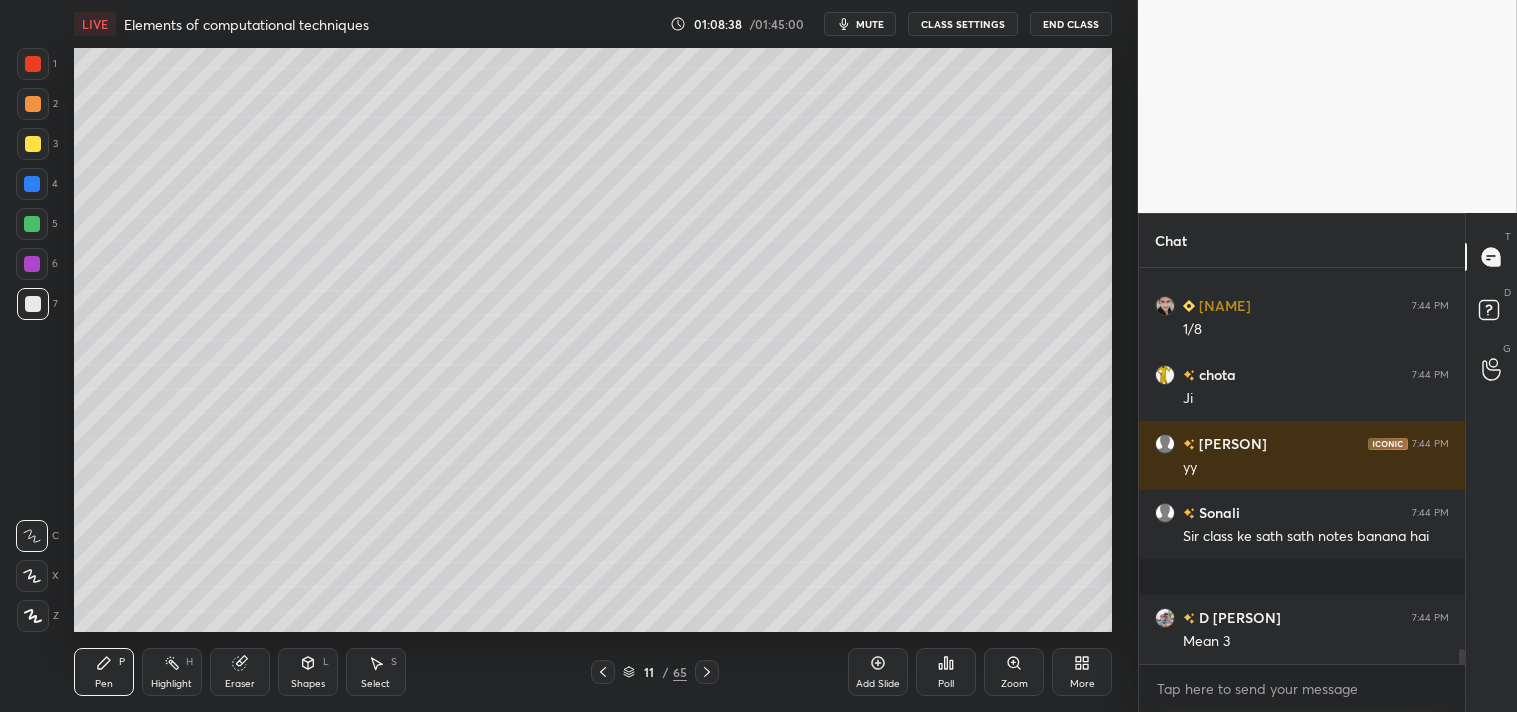 click on "Add Slide" at bounding box center (878, 672) 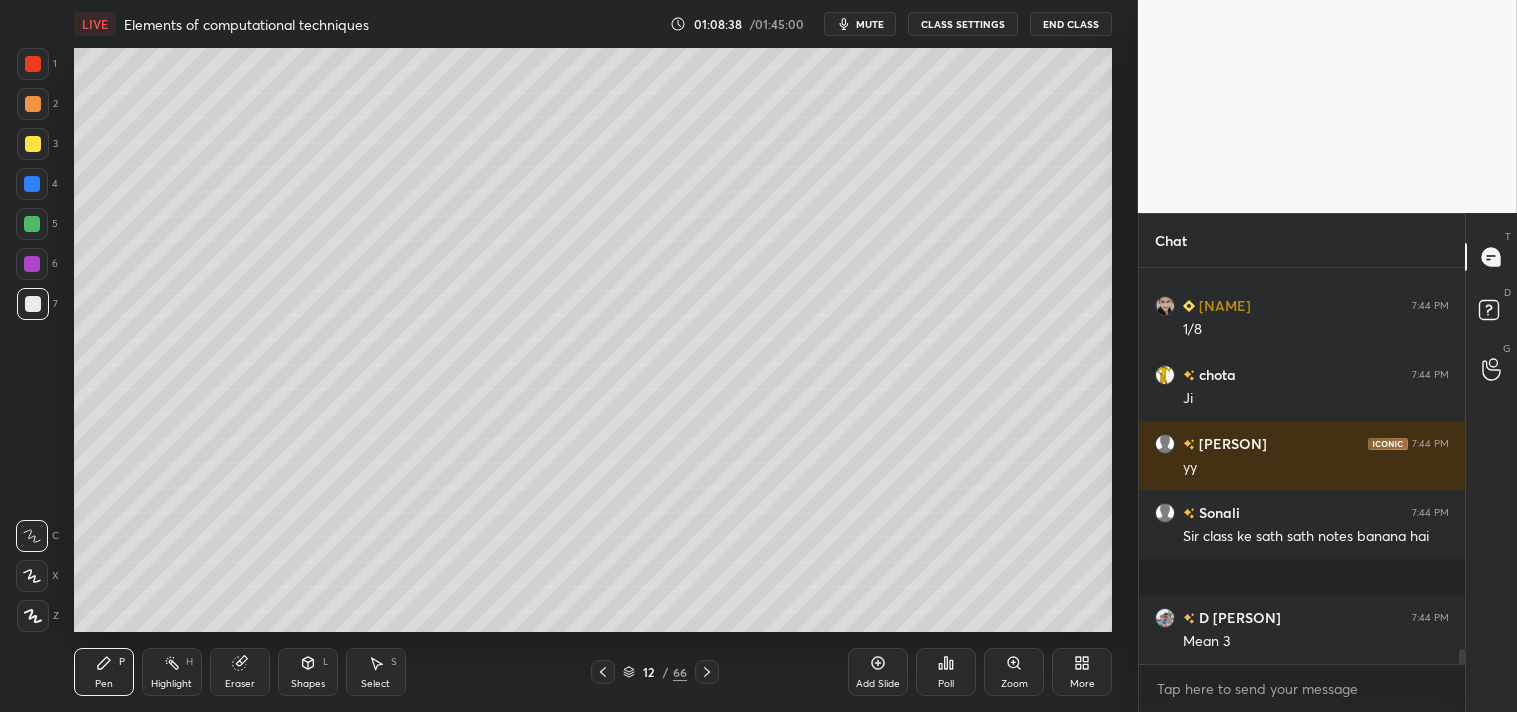 click 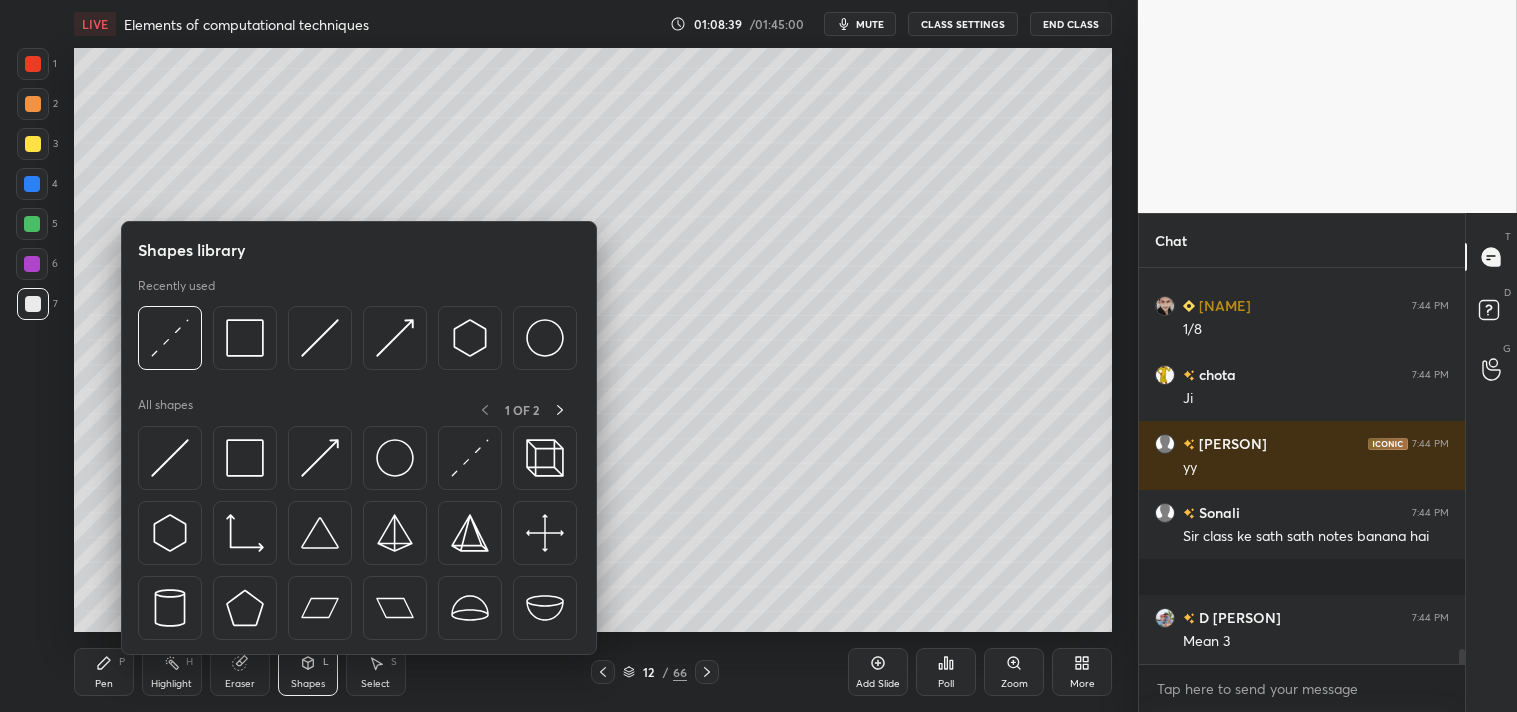 click at bounding box center [170, 338] 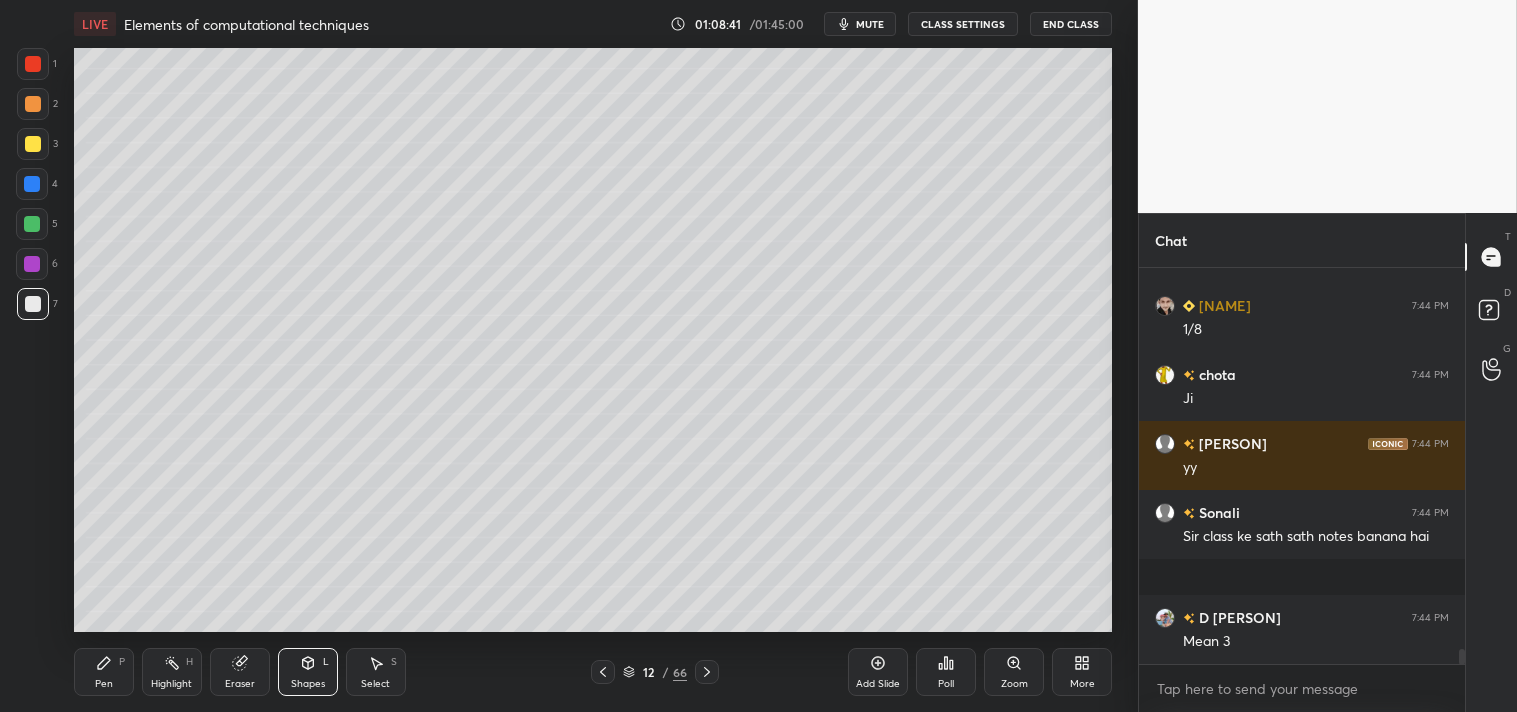 click on "Zoom" at bounding box center [1014, 672] 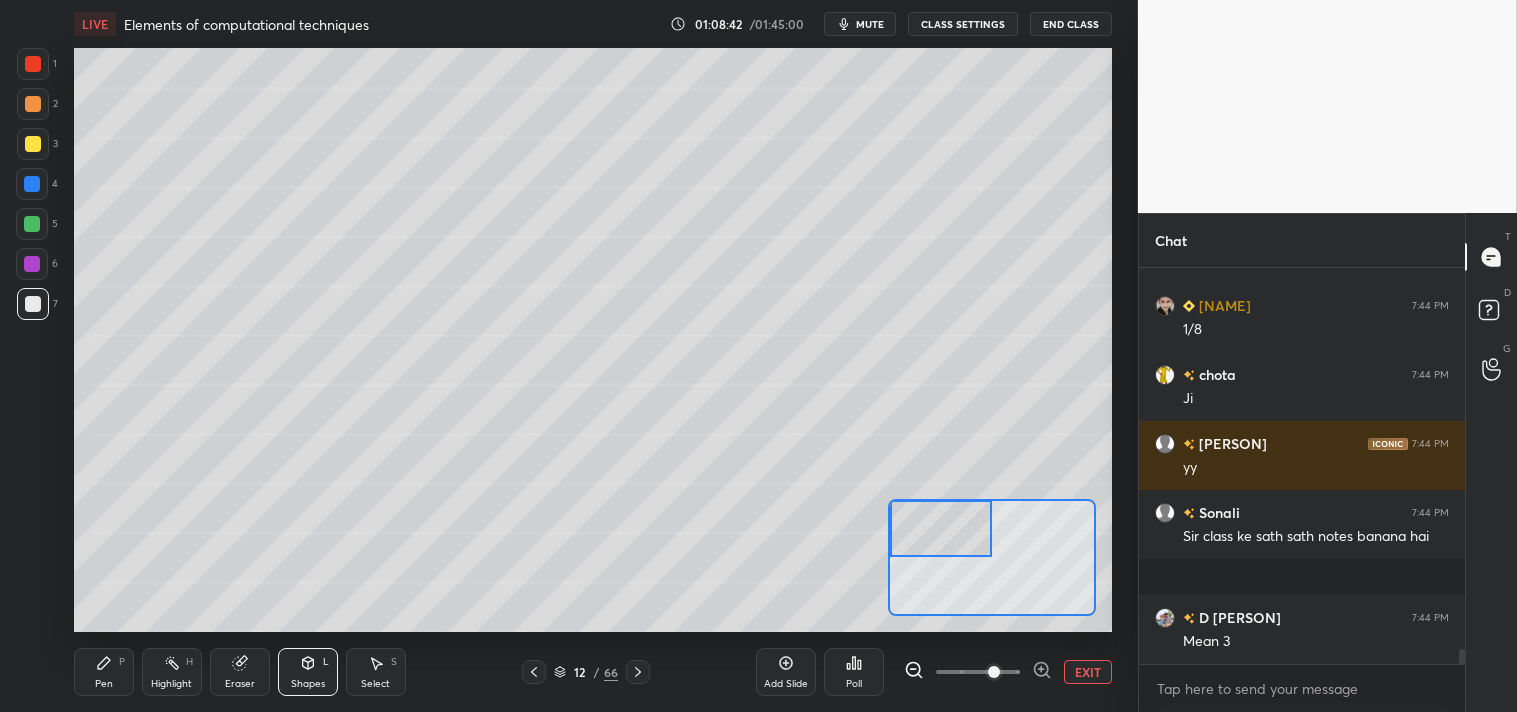 click on "Pen" at bounding box center [104, 684] 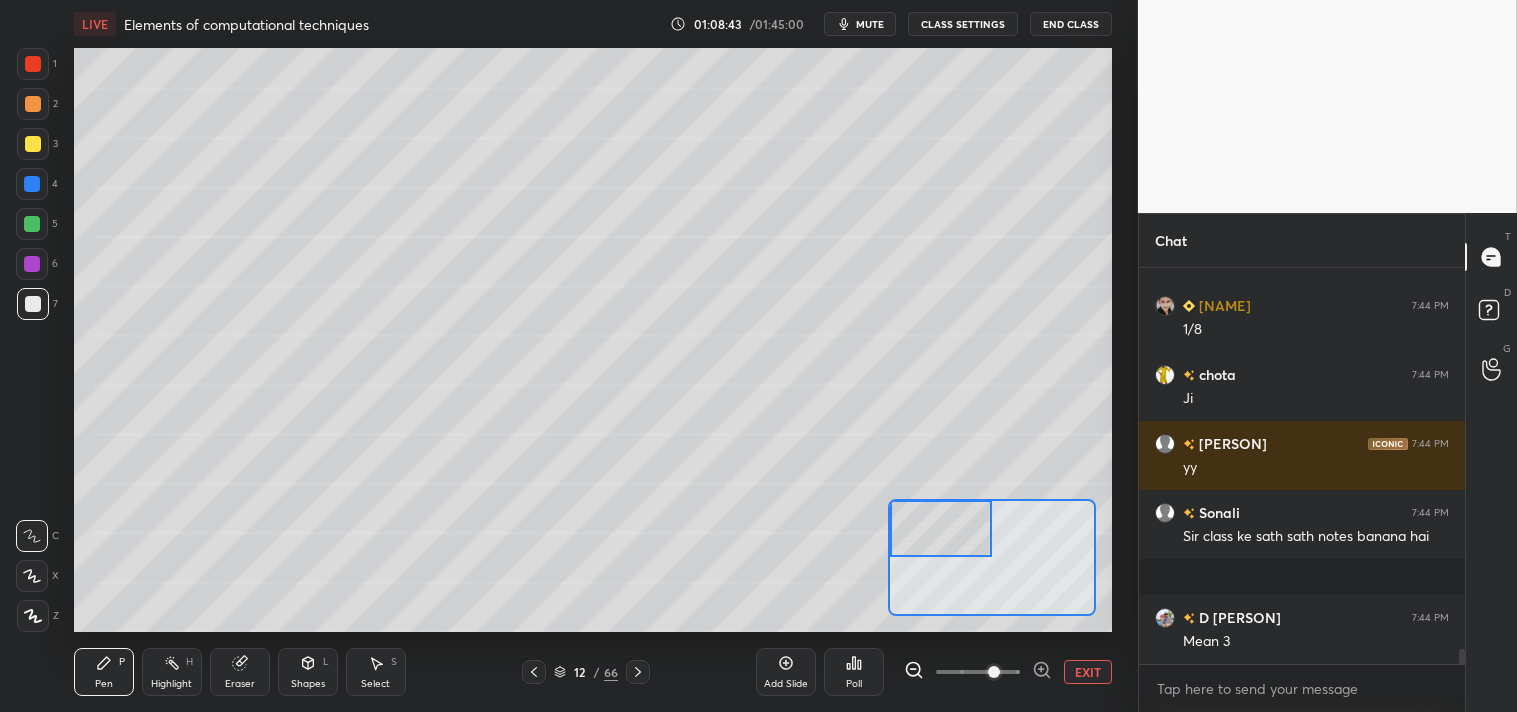click on "Pen P" at bounding box center (104, 672) 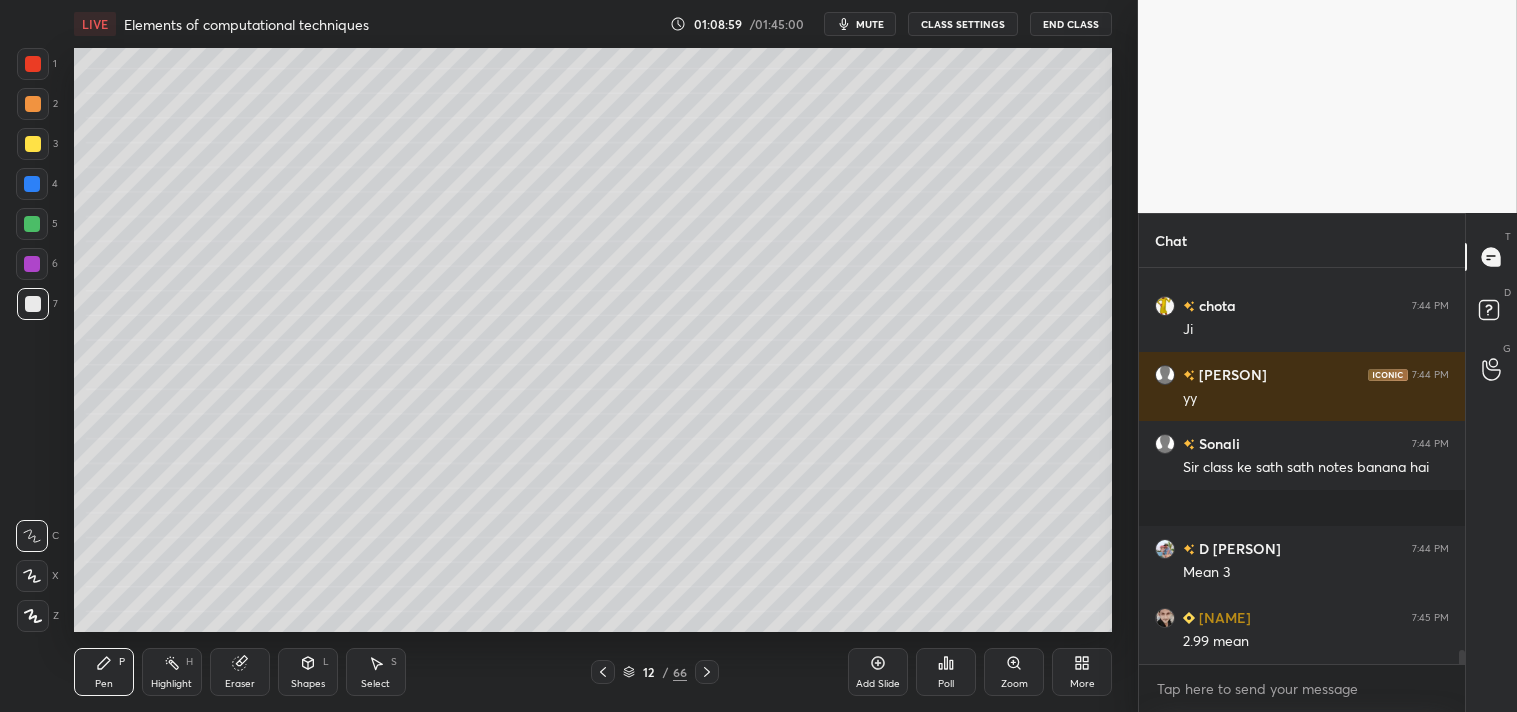 scroll, scrollTop: 10463, scrollLeft: 0, axis: vertical 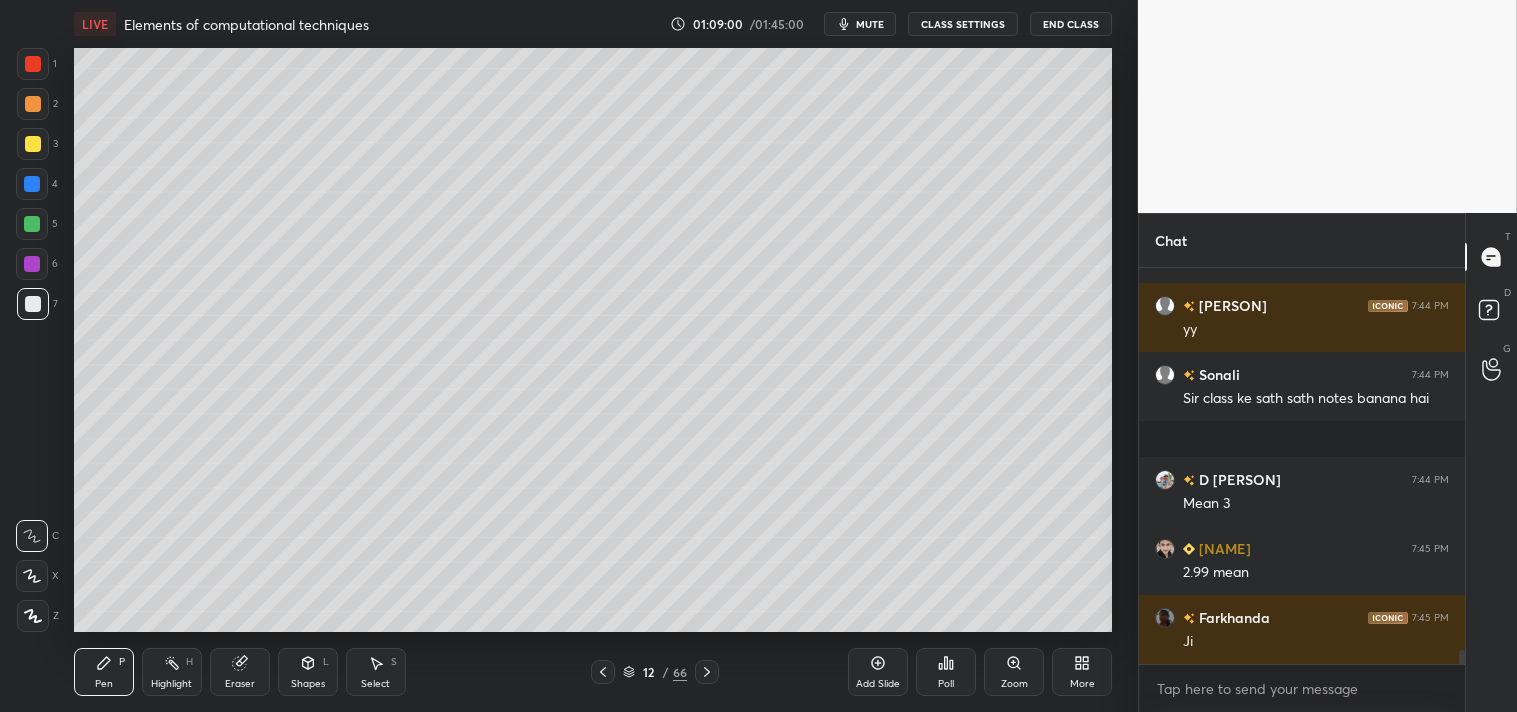 click on "Zoom" at bounding box center [1014, 672] 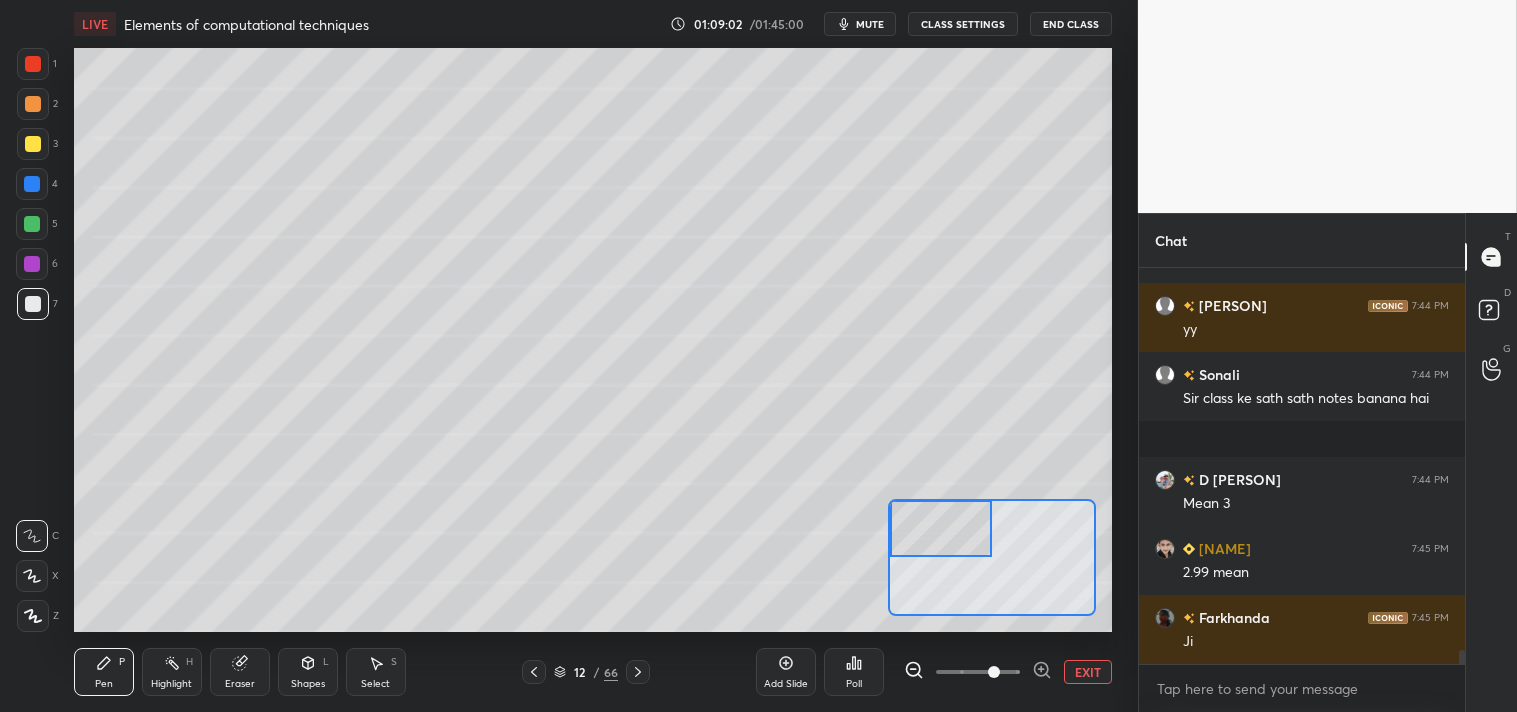 click at bounding box center (33, 144) 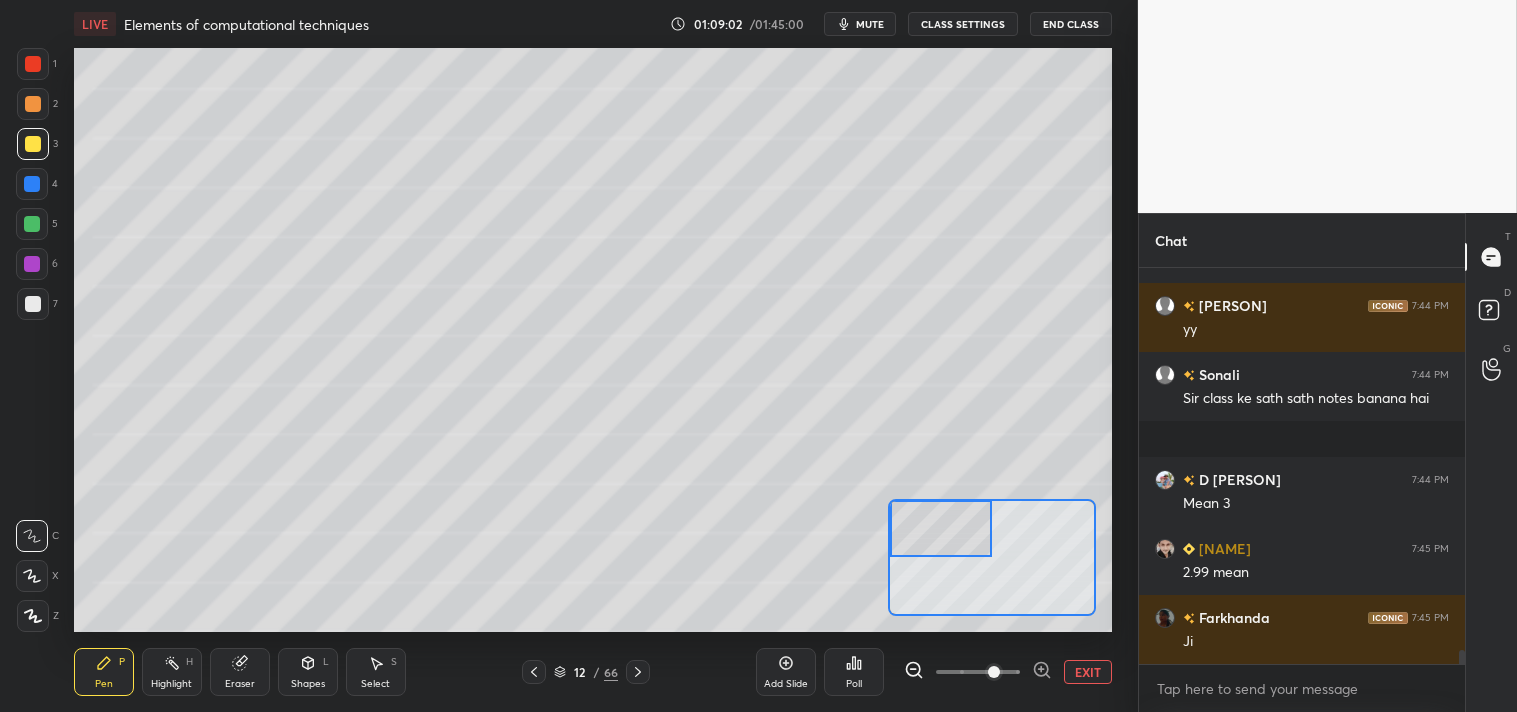 click at bounding box center [33, 144] 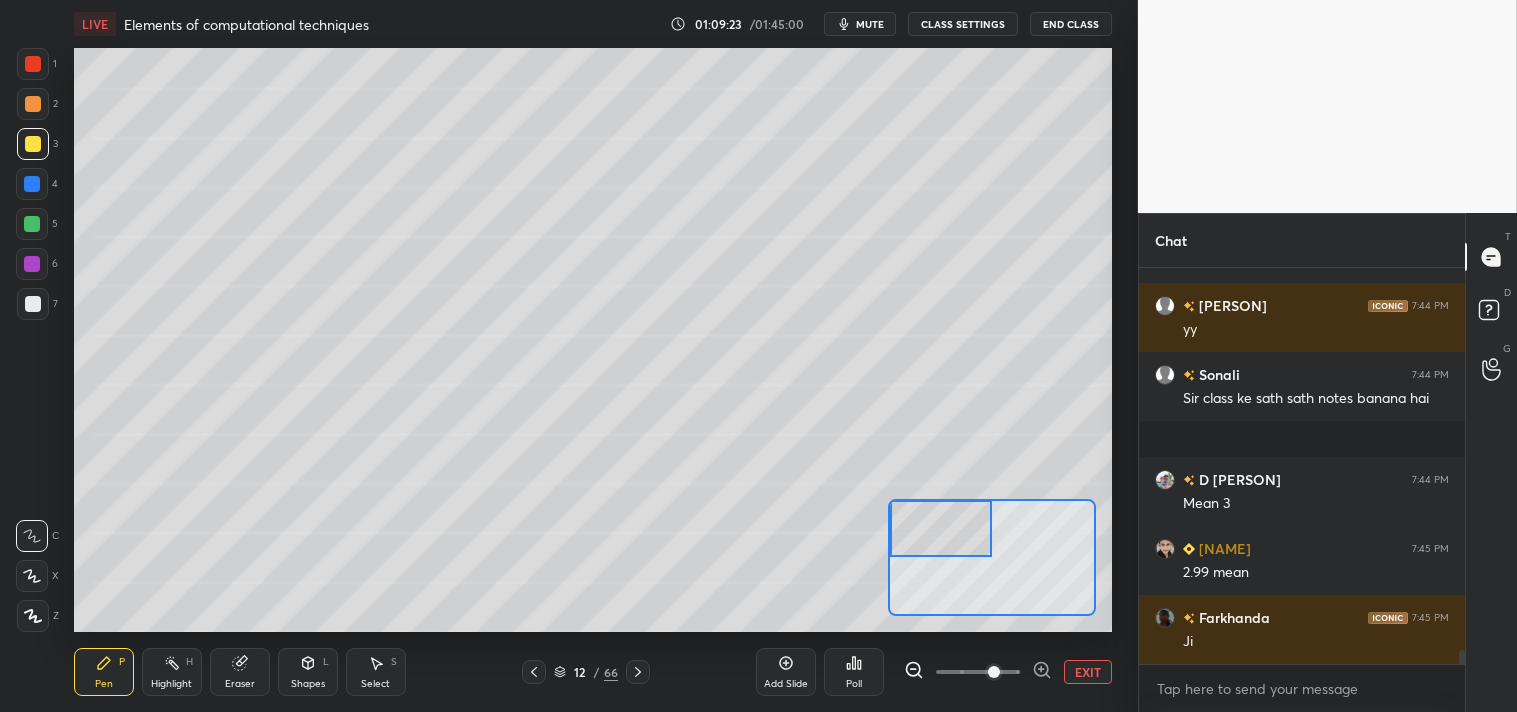 scroll, scrollTop: 10483, scrollLeft: 0, axis: vertical 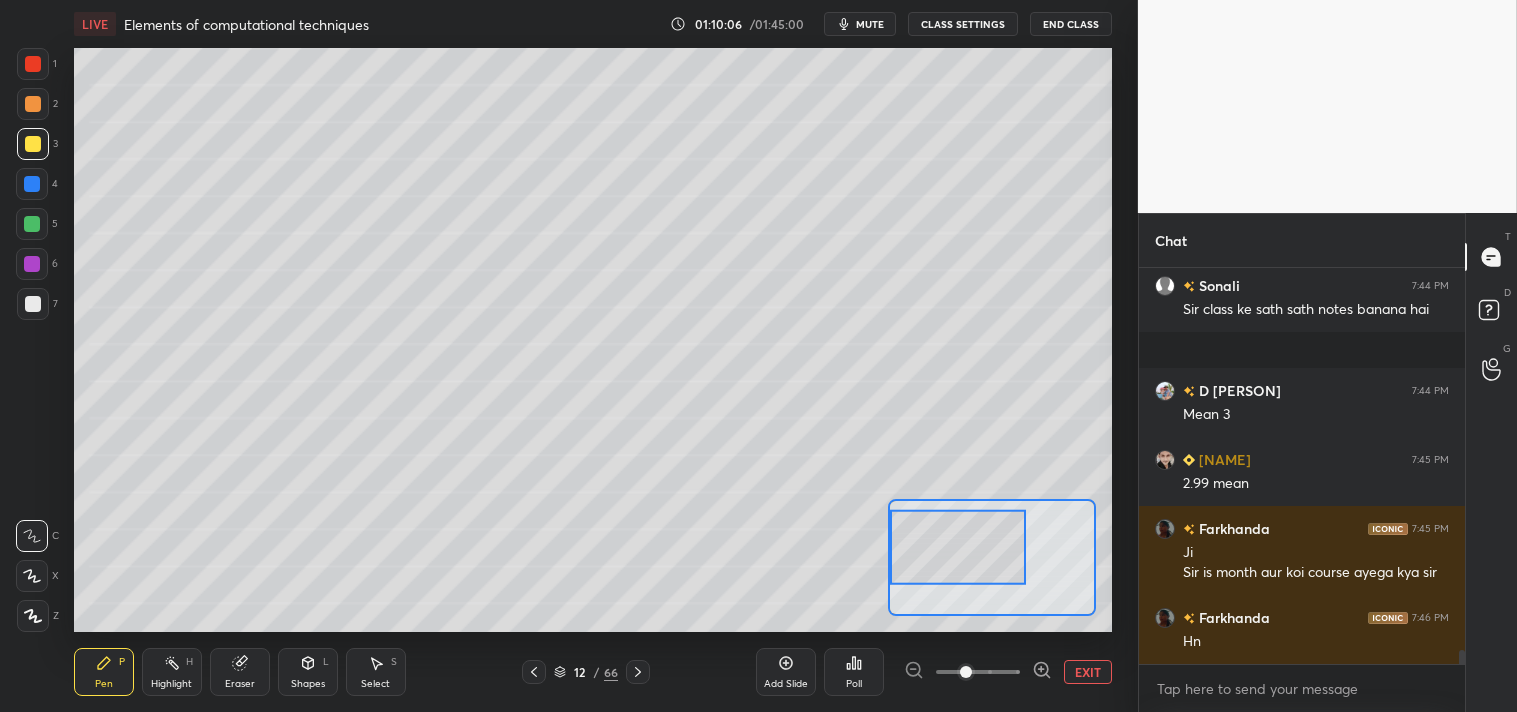 click on "EXIT" at bounding box center (1088, 672) 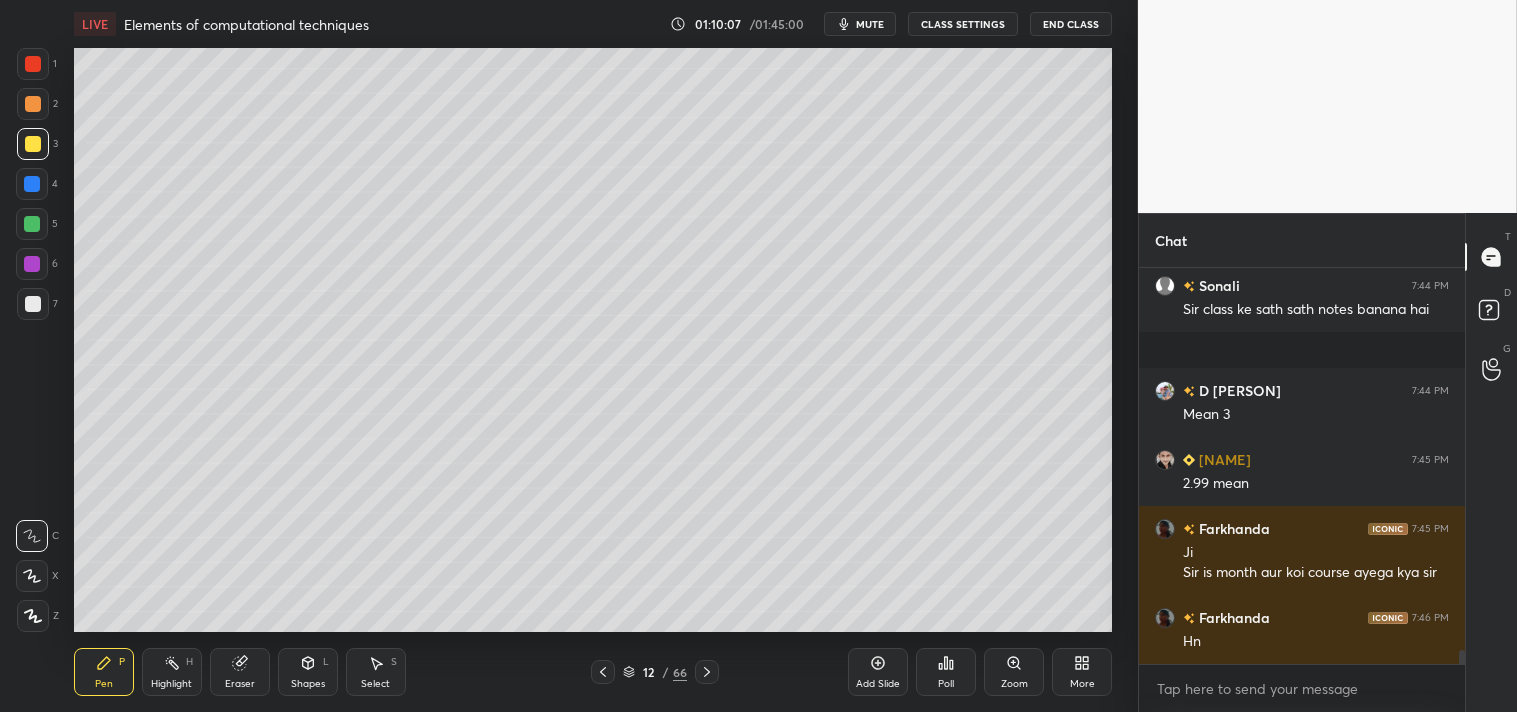 click at bounding box center [33, 304] 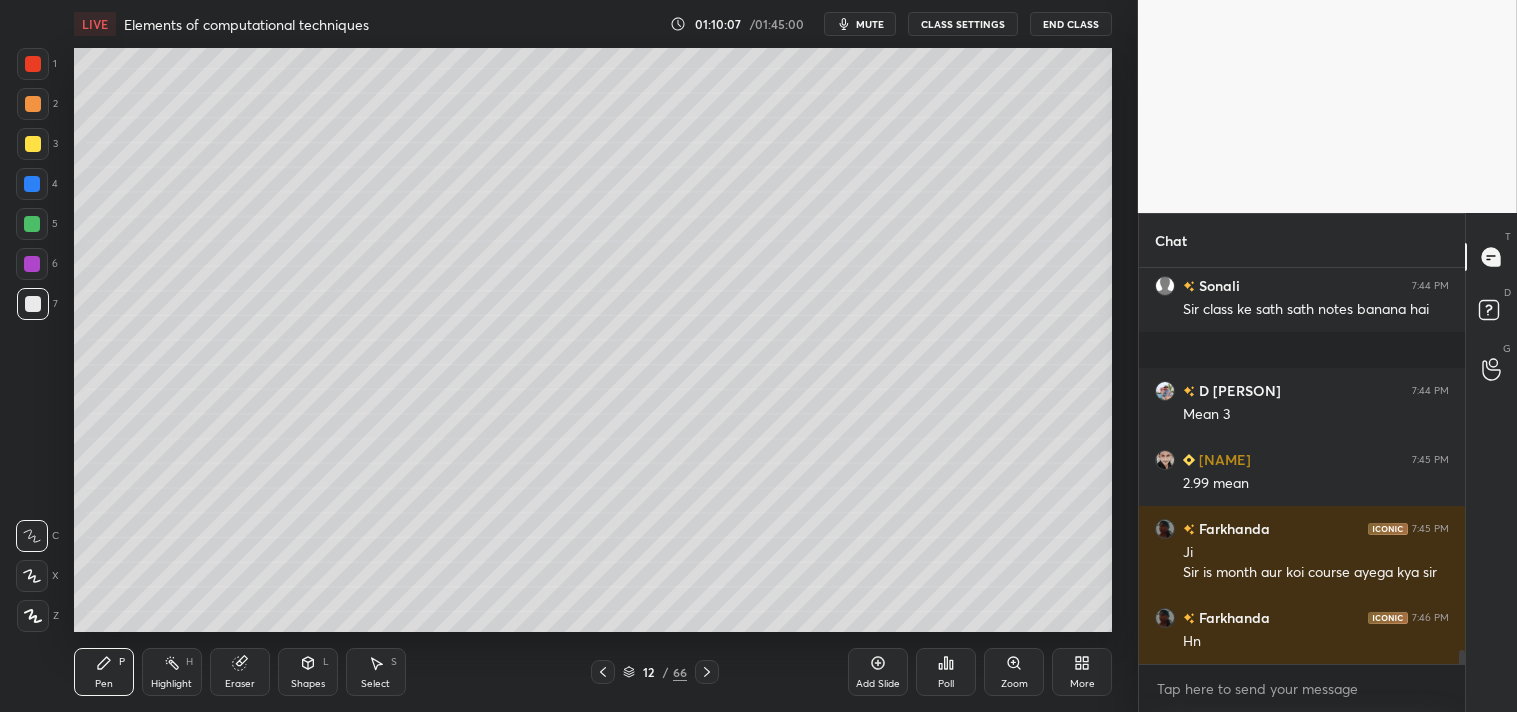 click at bounding box center [33, 304] 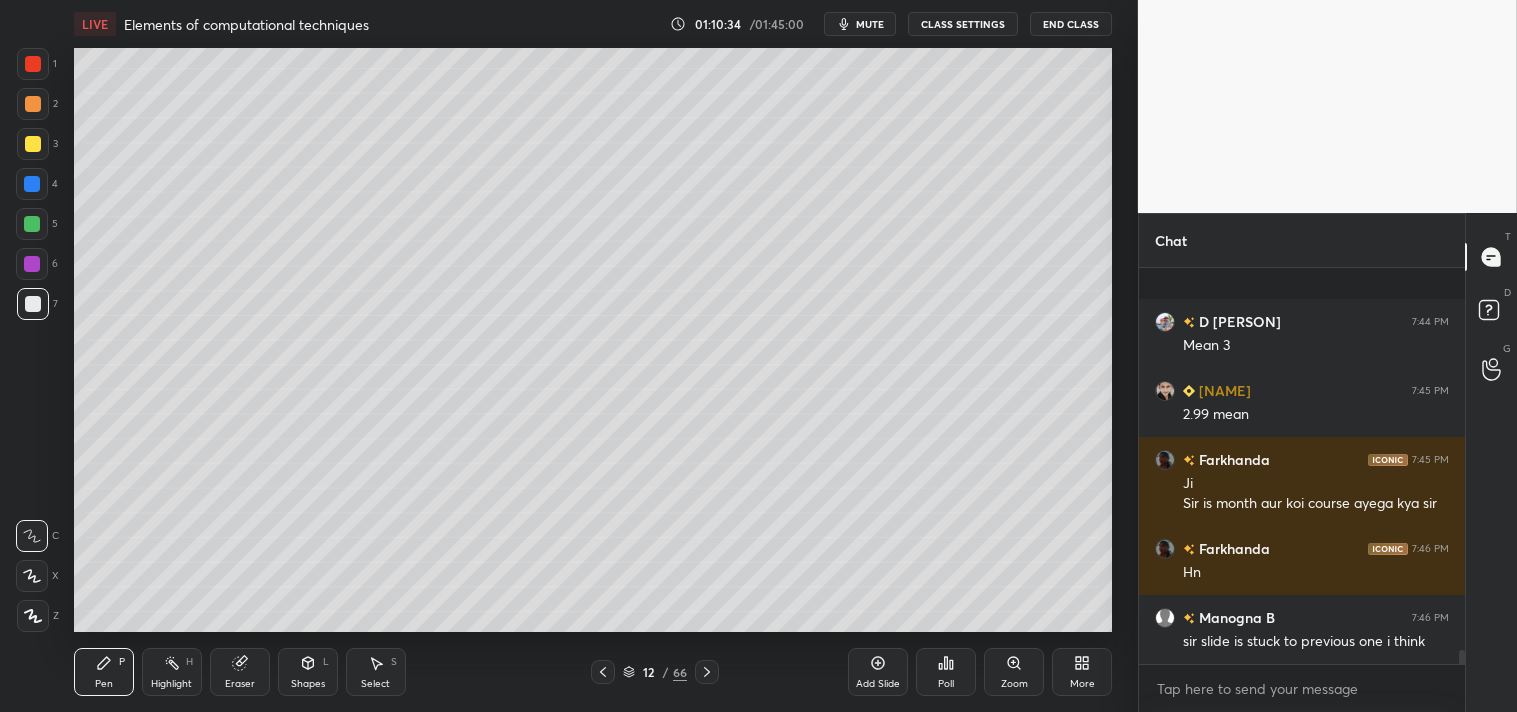 scroll, scrollTop: 10690, scrollLeft: 0, axis: vertical 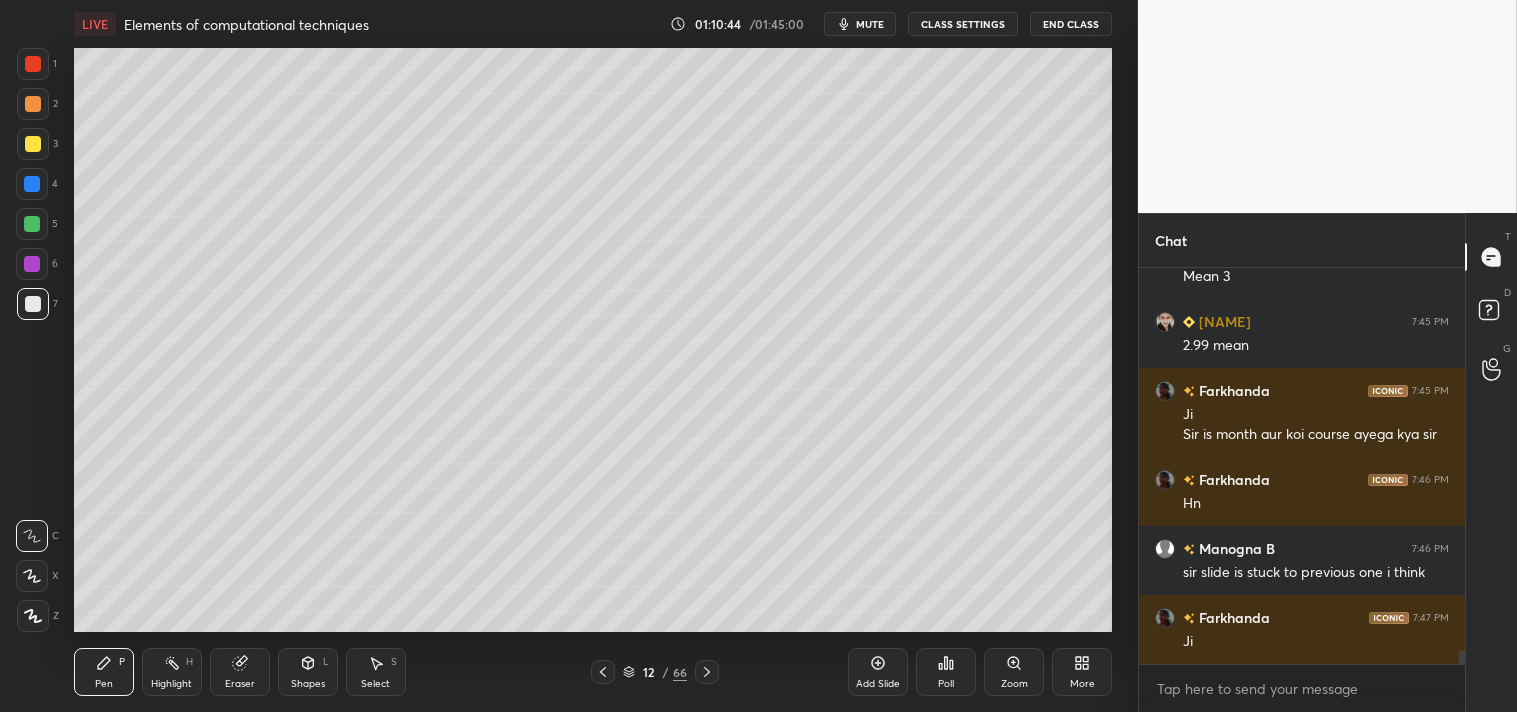 click on "Zoom" at bounding box center (1014, 684) 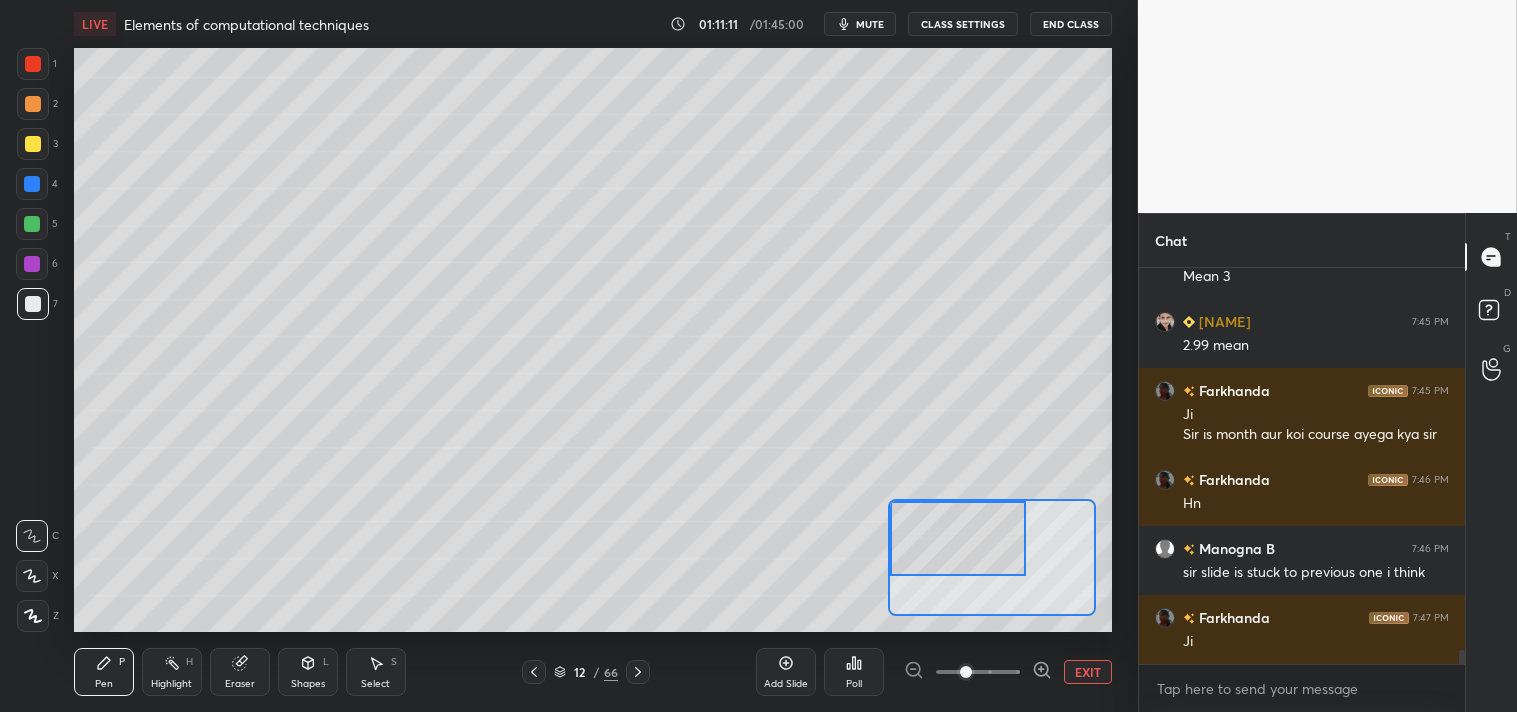 click at bounding box center (33, 144) 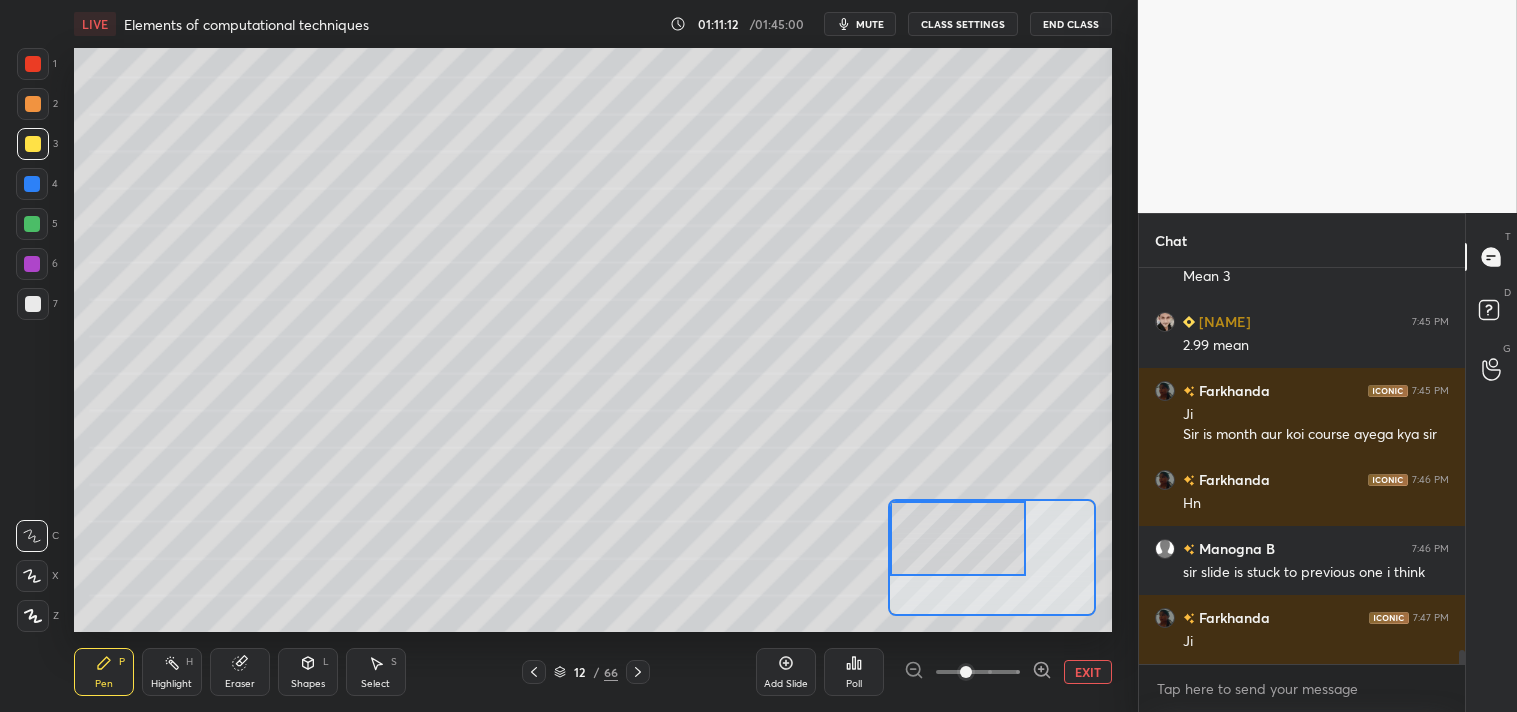 click at bounding box center [33, 144] 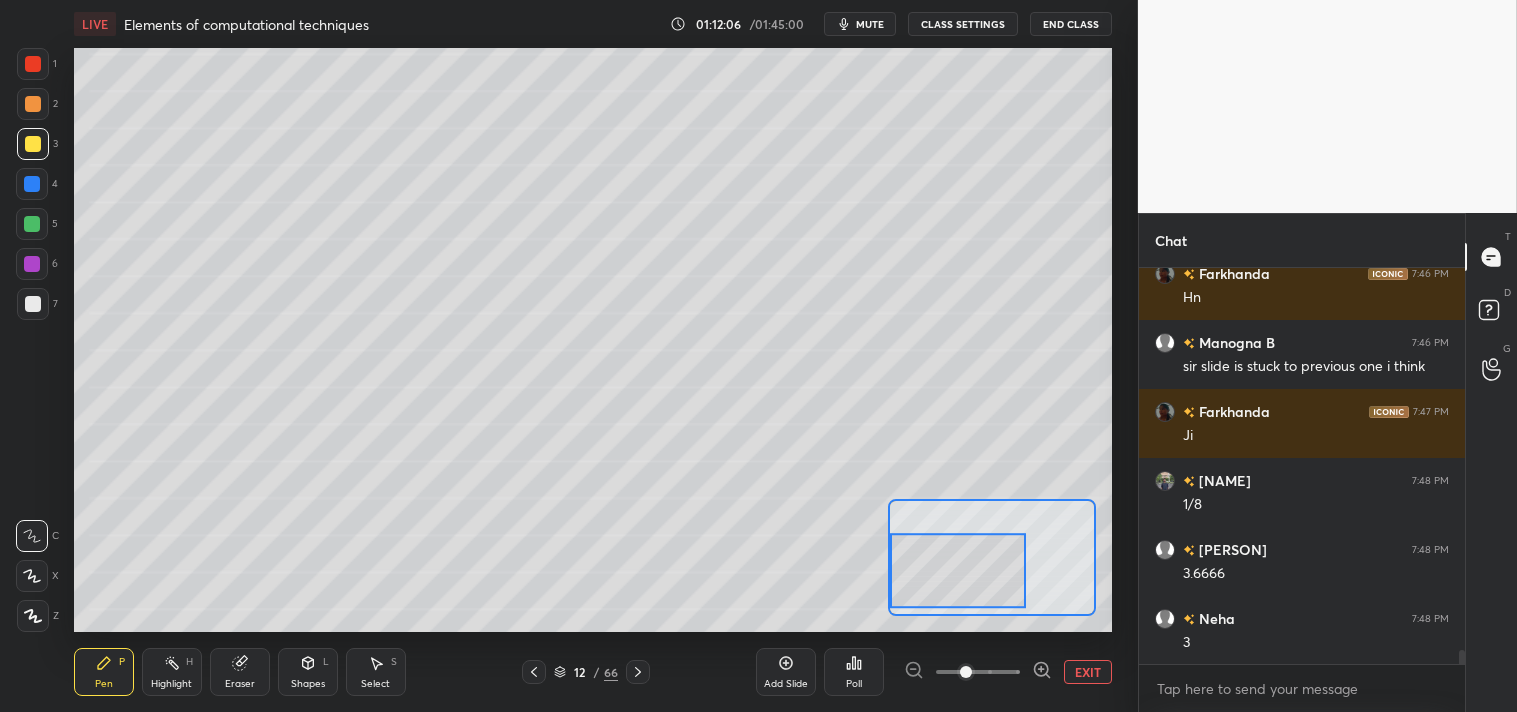scroll, scrollTop: 10965, scrollLeft: 0, axis: vertical 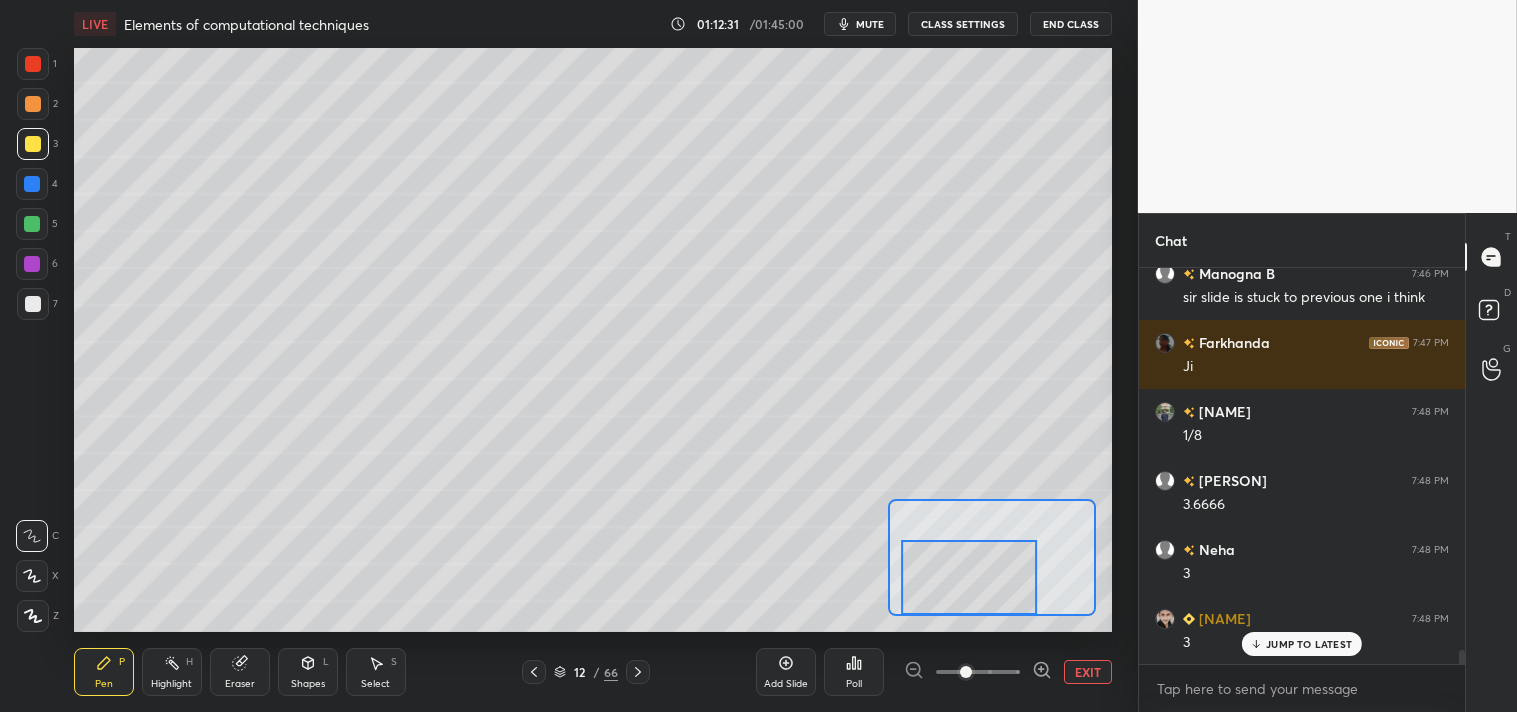 click on "EXIT" at bounding box center (1088, 672) 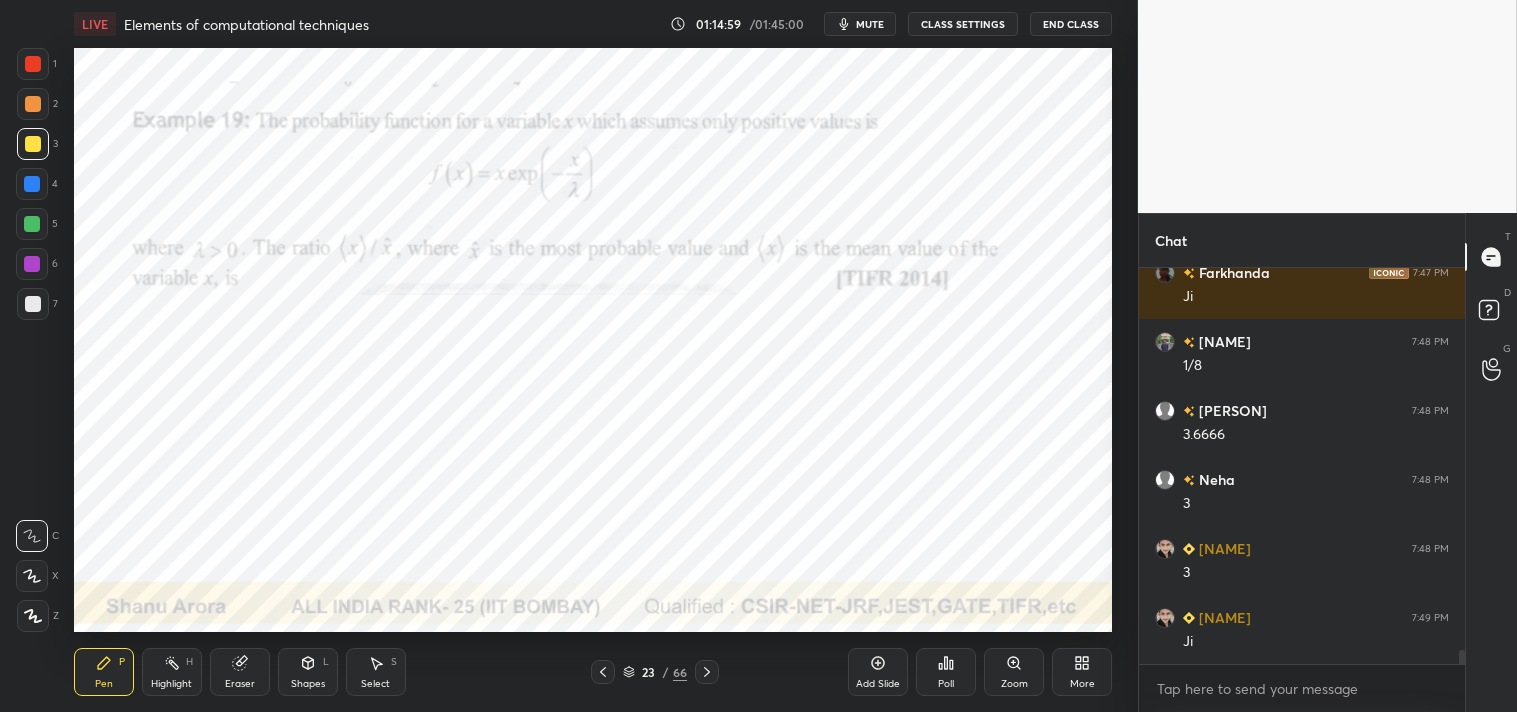 scroll, scrollTop: 11104, scrollLeft: 0, axis: vertical 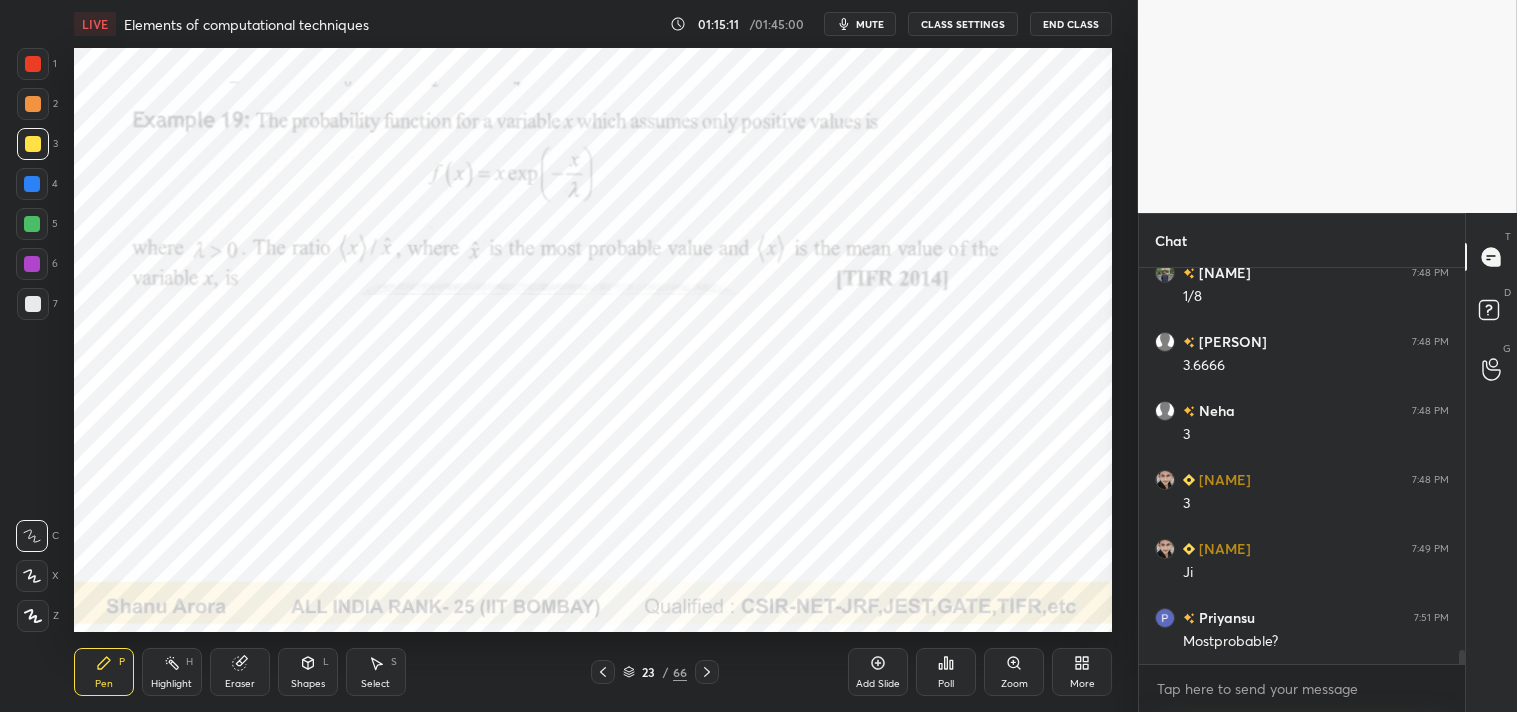click on "Zoom" at bounding box center [1014, 672] 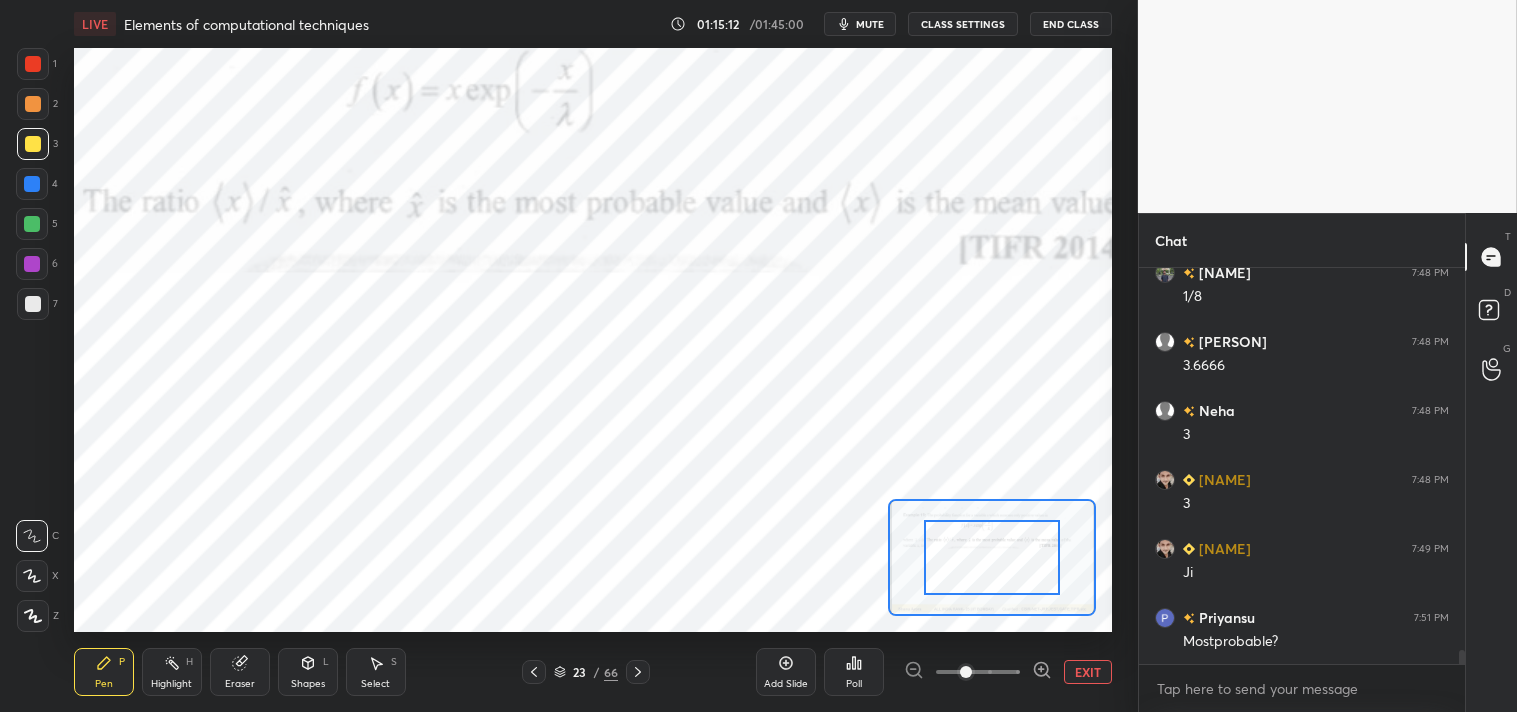 click on "EXIT" at bounding box center (1088, 672) 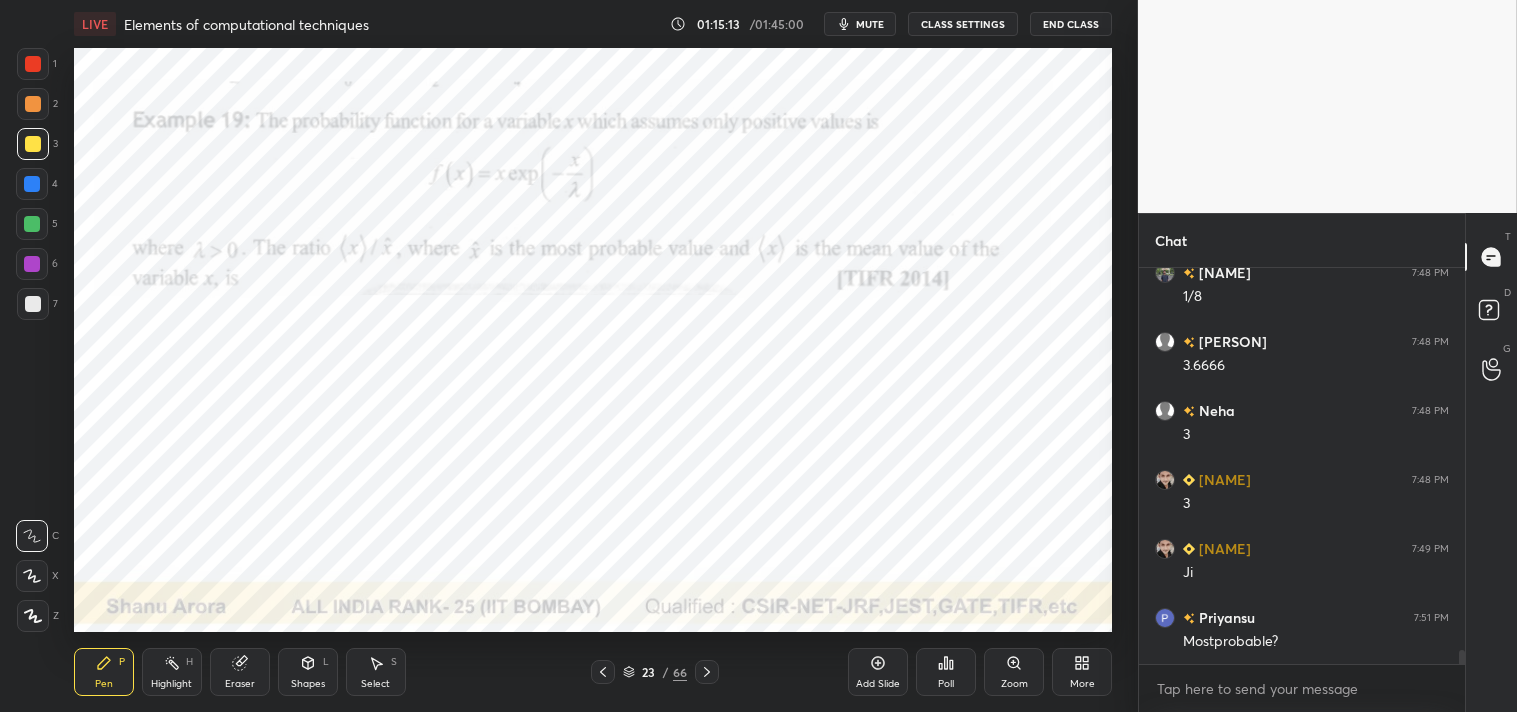 click on "Shapes" at bounding box center [308, 684] 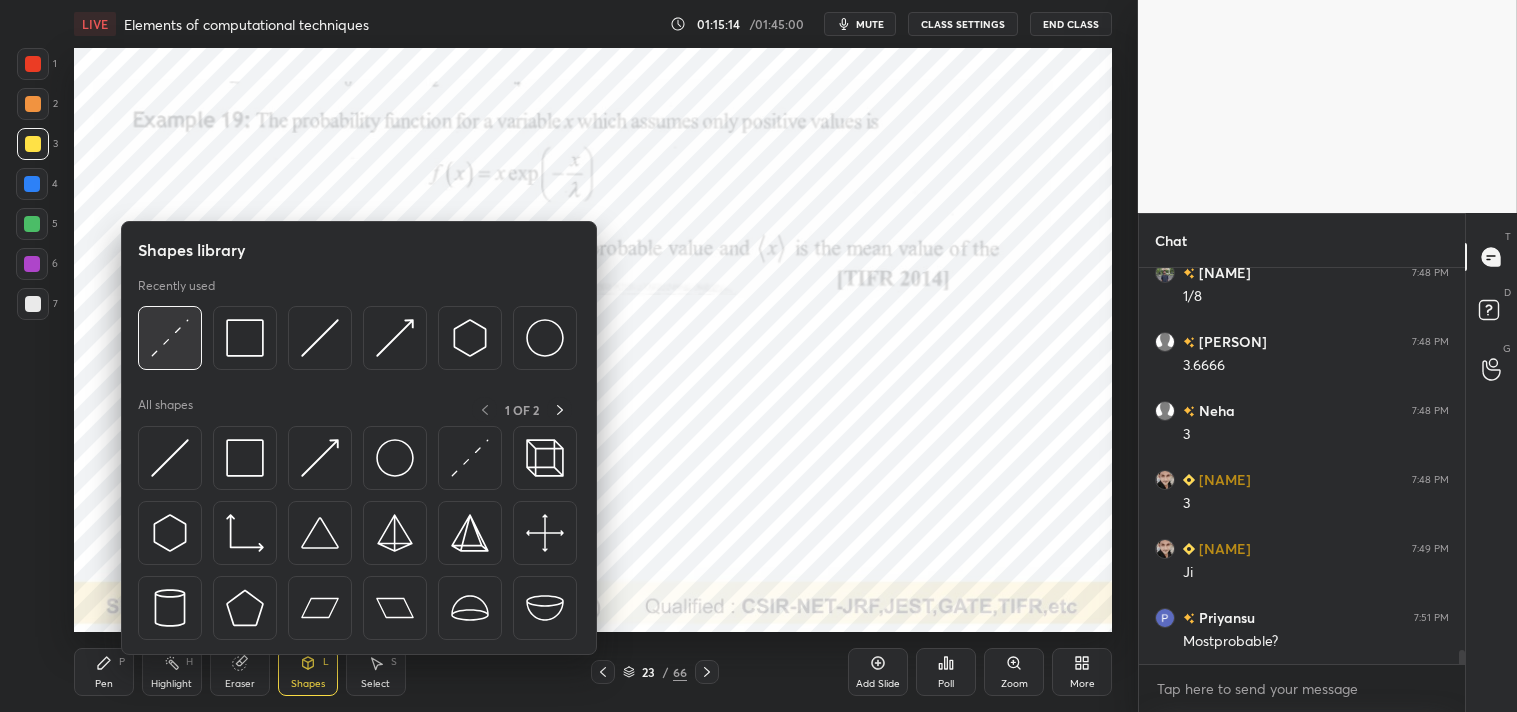 click at bounding box center (170, 338) 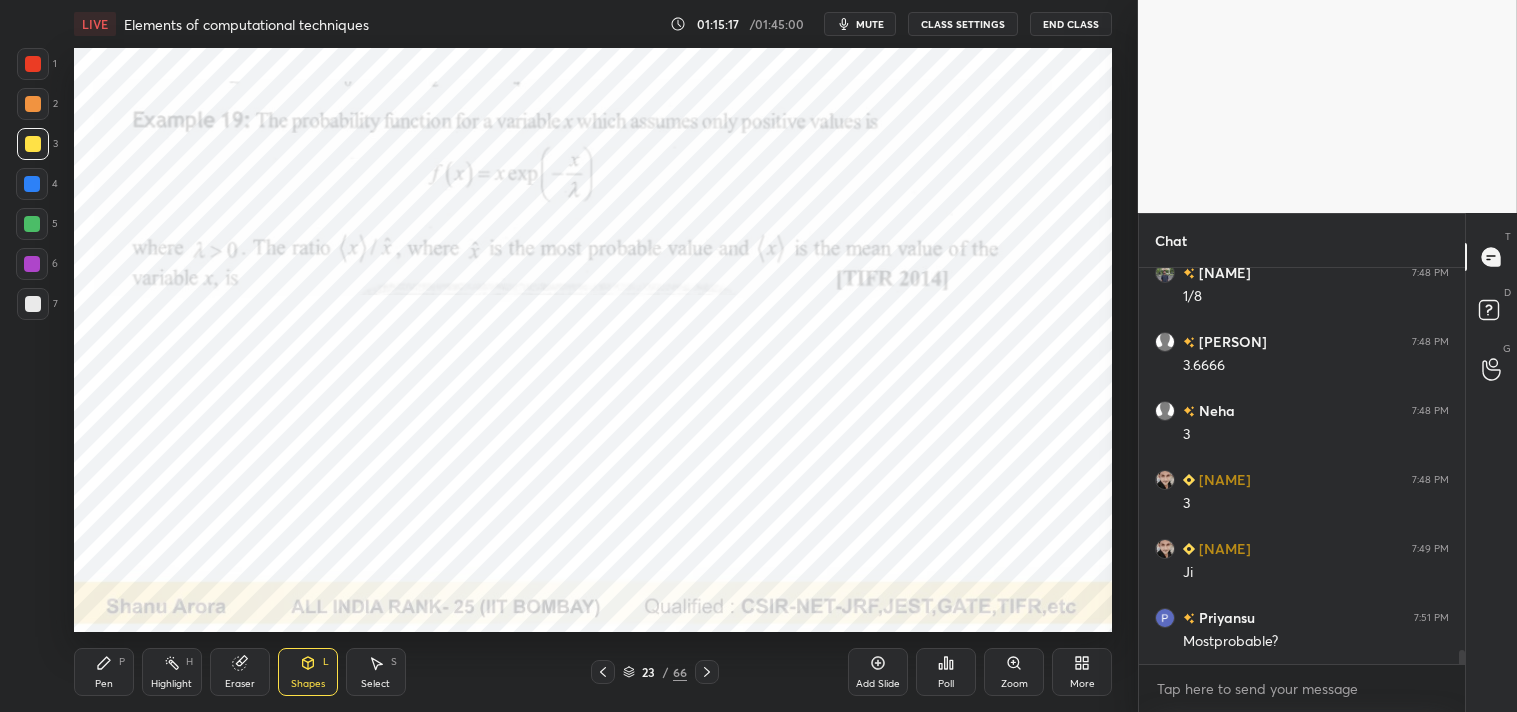 click at bounding box center (33, 64) 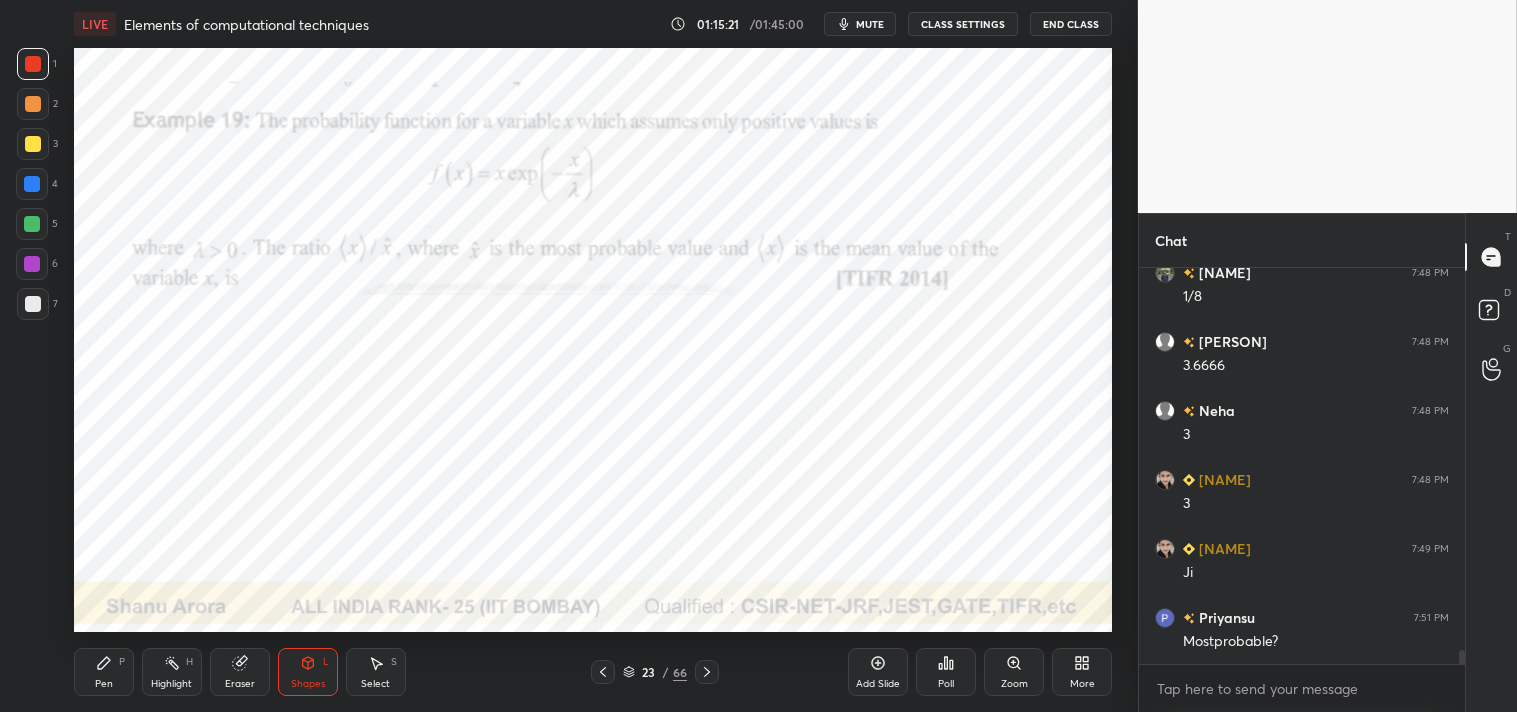 click on "Zoom" at bounding box center [1014, 684] 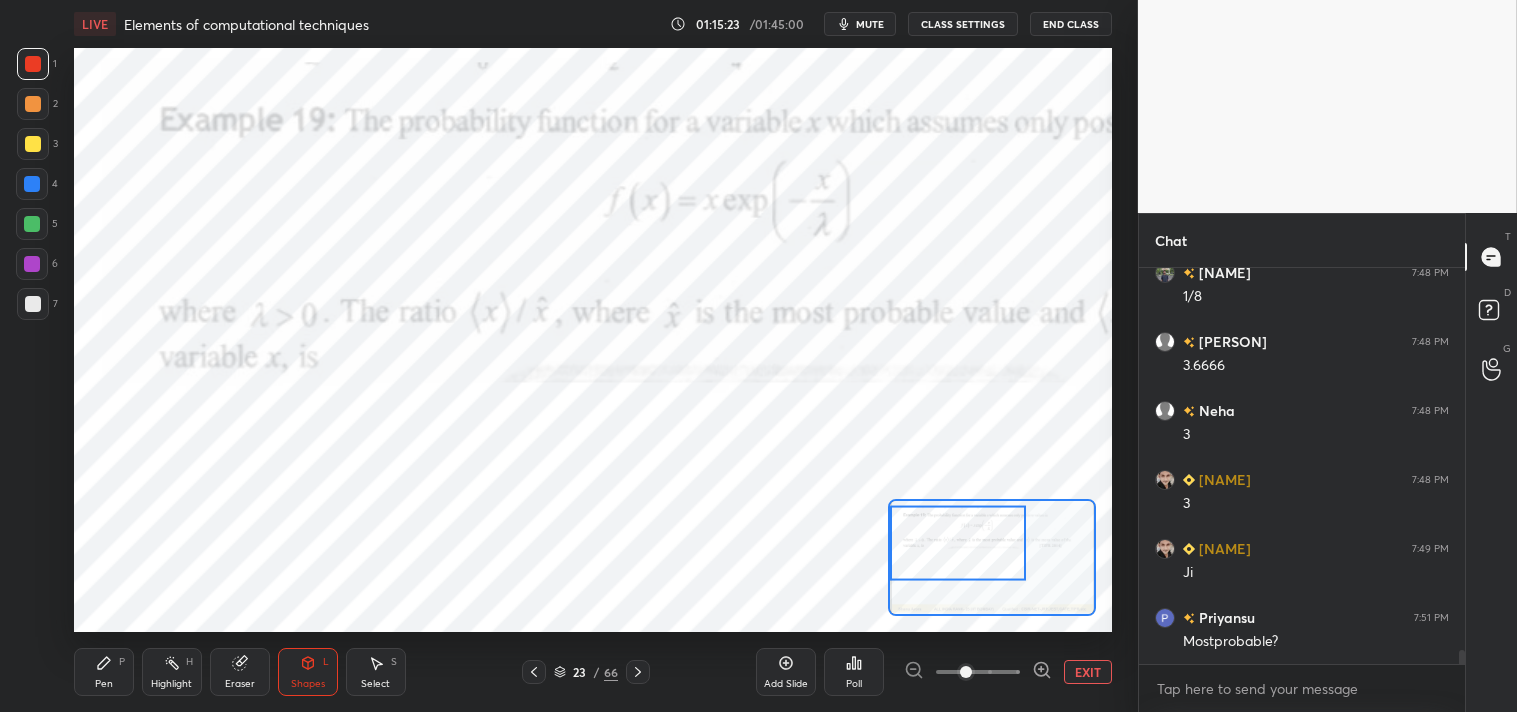 click on "Pen" at bounding box center [104, 684] 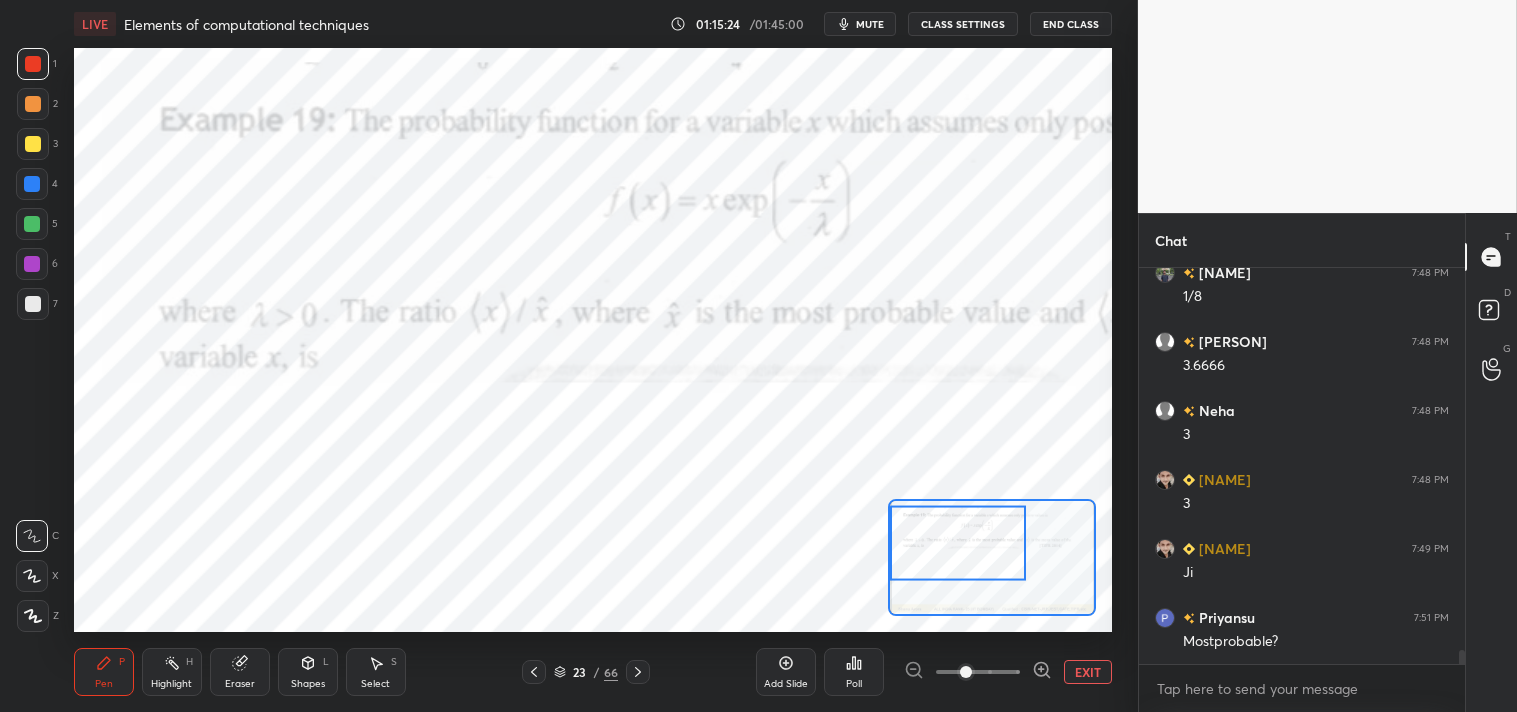 click on "Pen P" at bounding box center [104, 672] 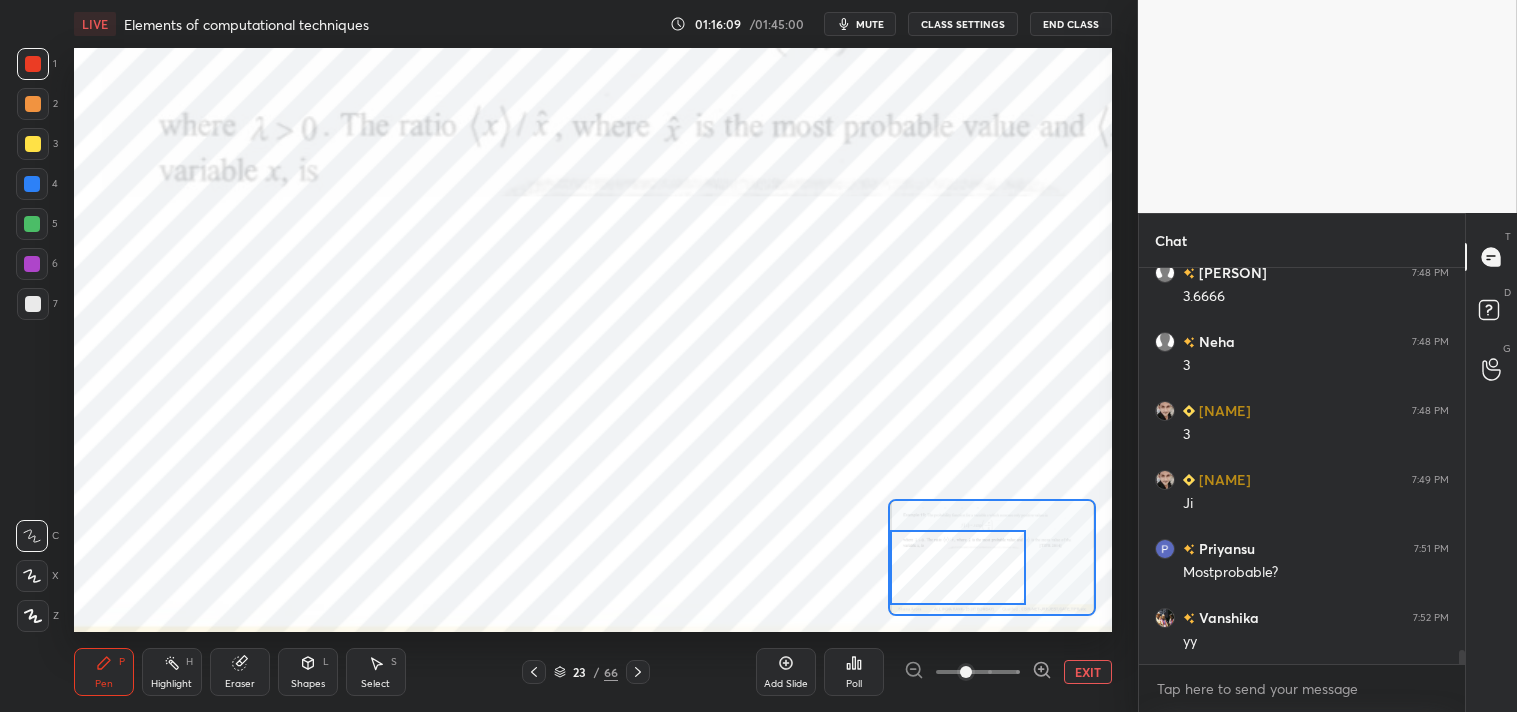 click at bounding box center (958, 567) 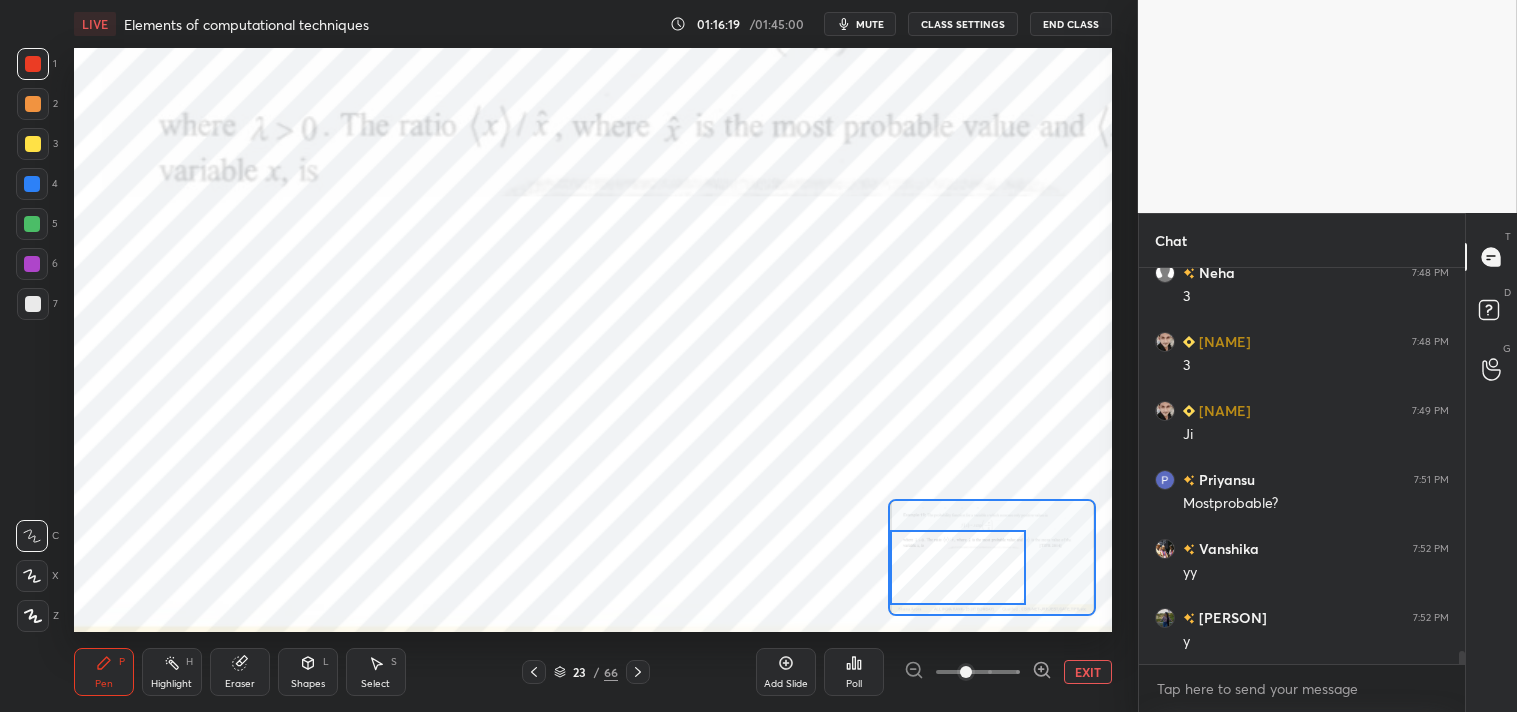 scroll, scrollTop: 11311, scrollLeft: 0, axis: vertical 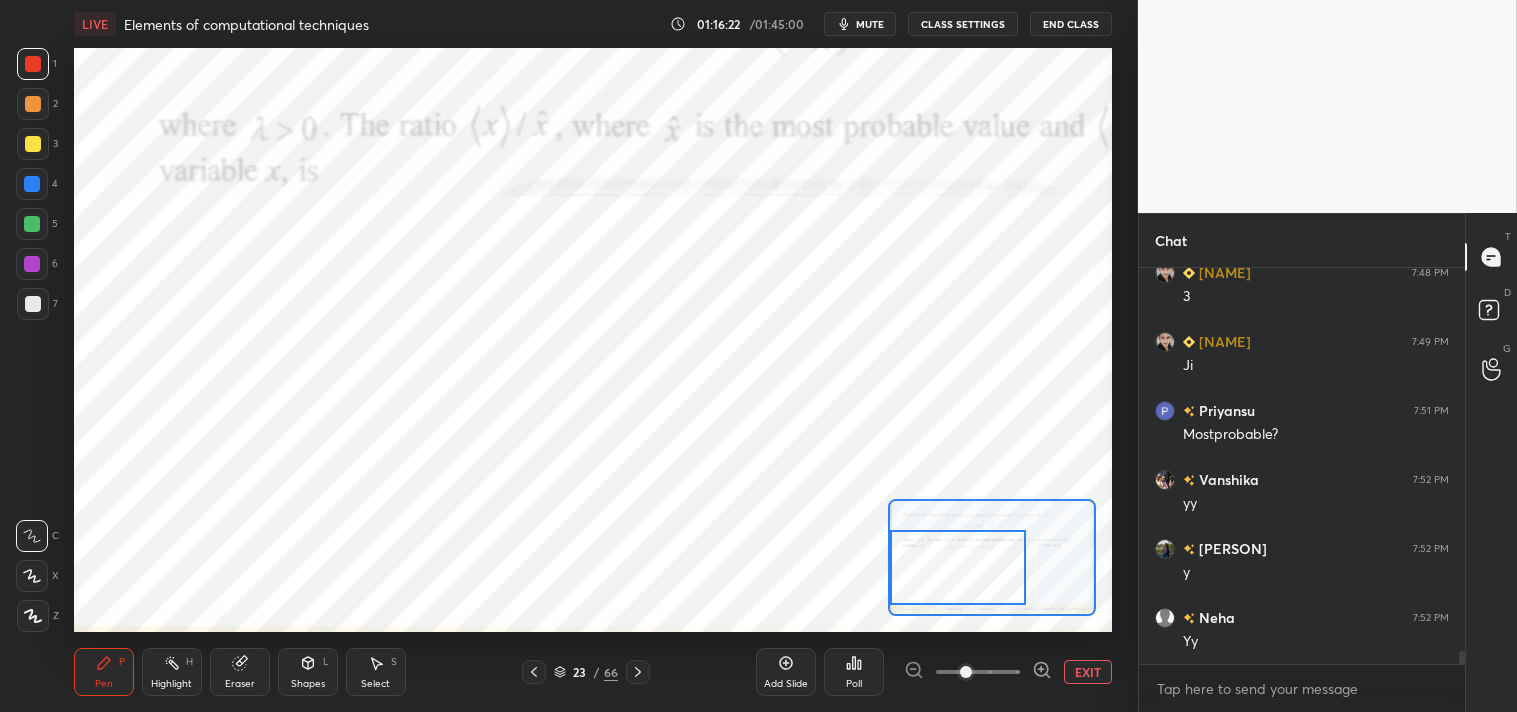 click on "Eraser" at bounding box center (240, 672) 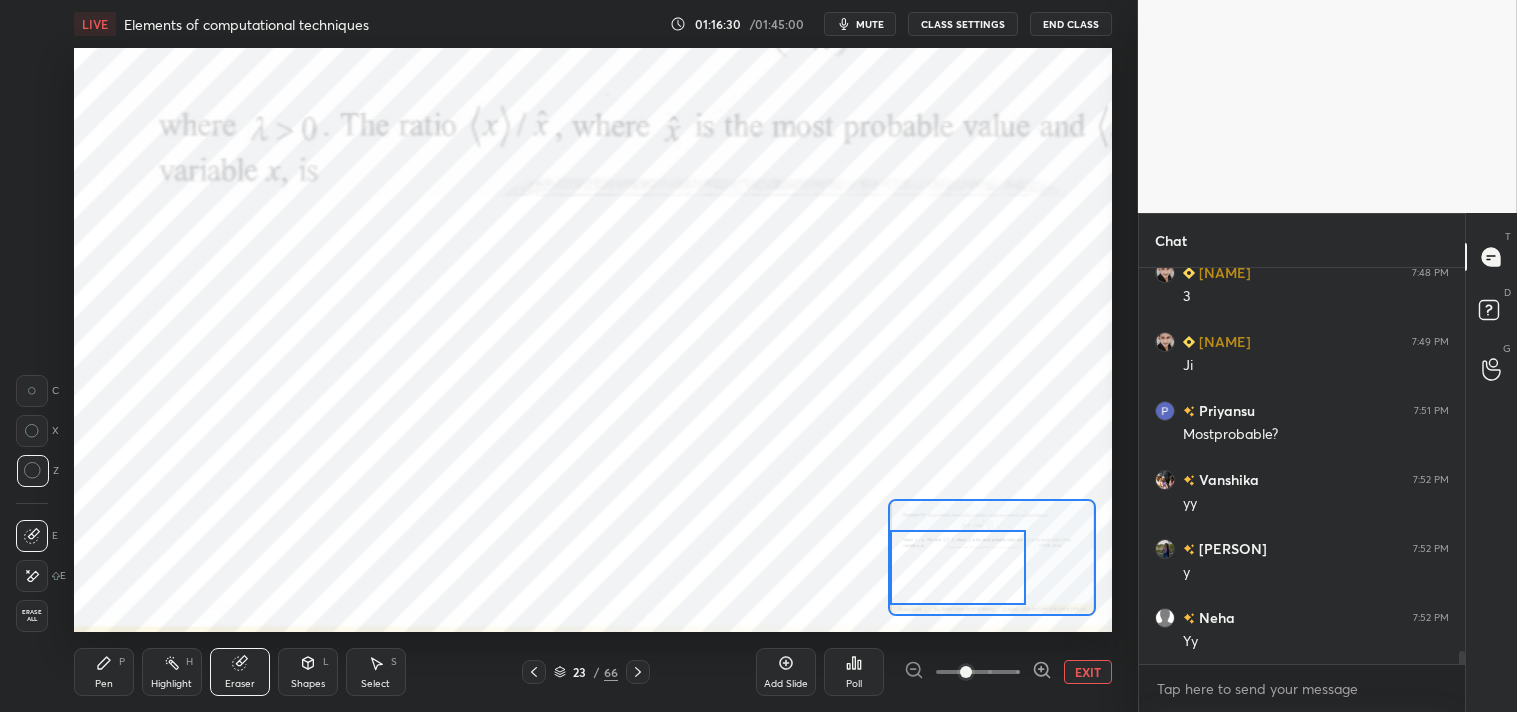 click on "Pen P" at bounding box center [104, 672] 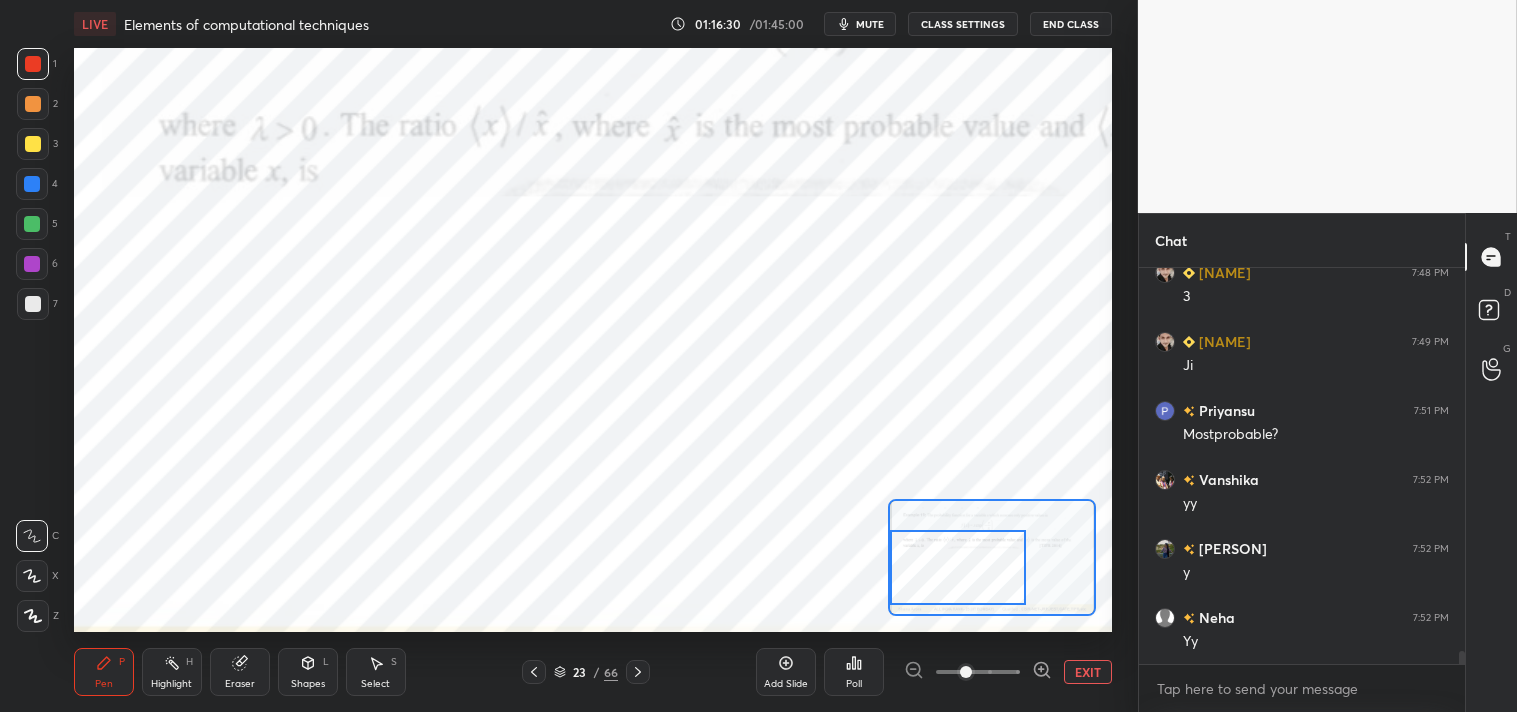 click on "Pen P" at bounding box center [104, 672] 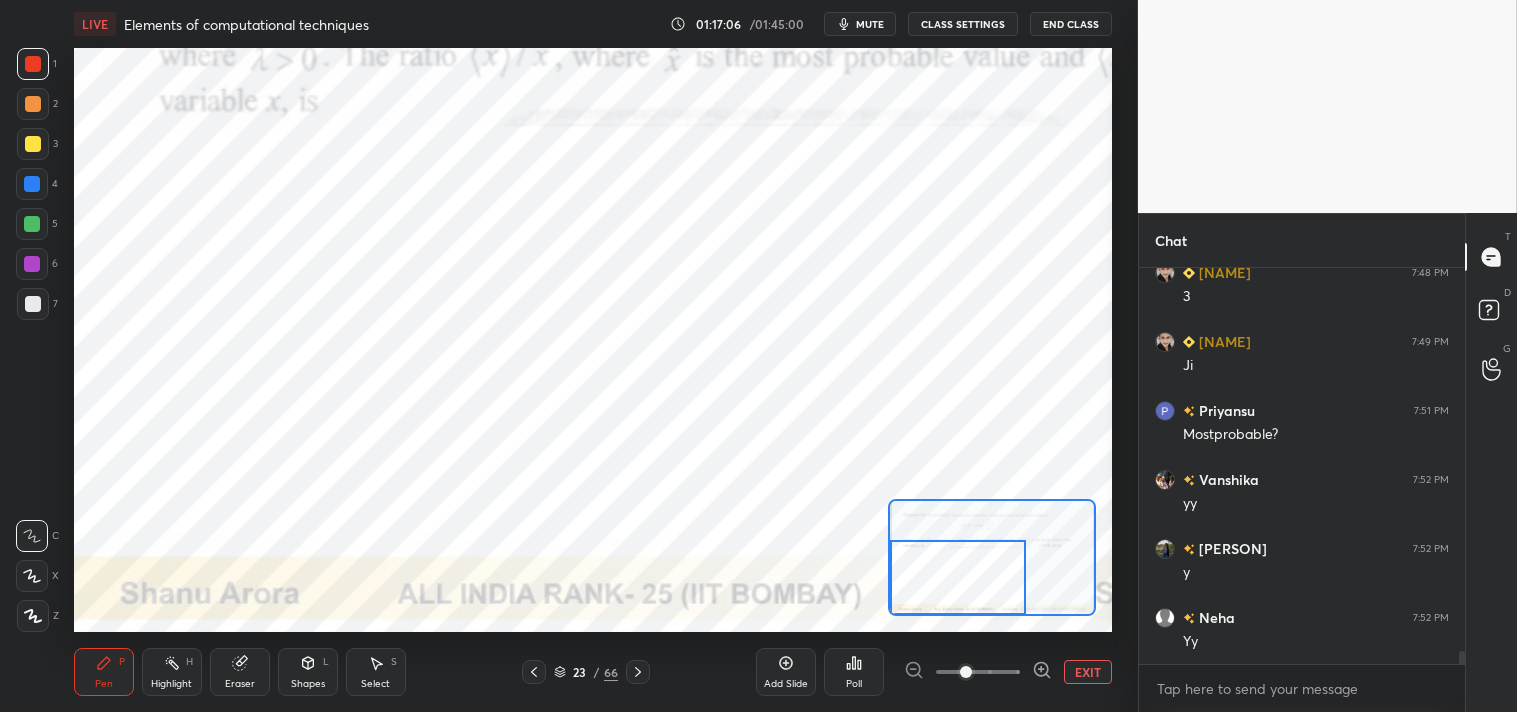 click on "EXIT" at bounding box center [1088, 672] 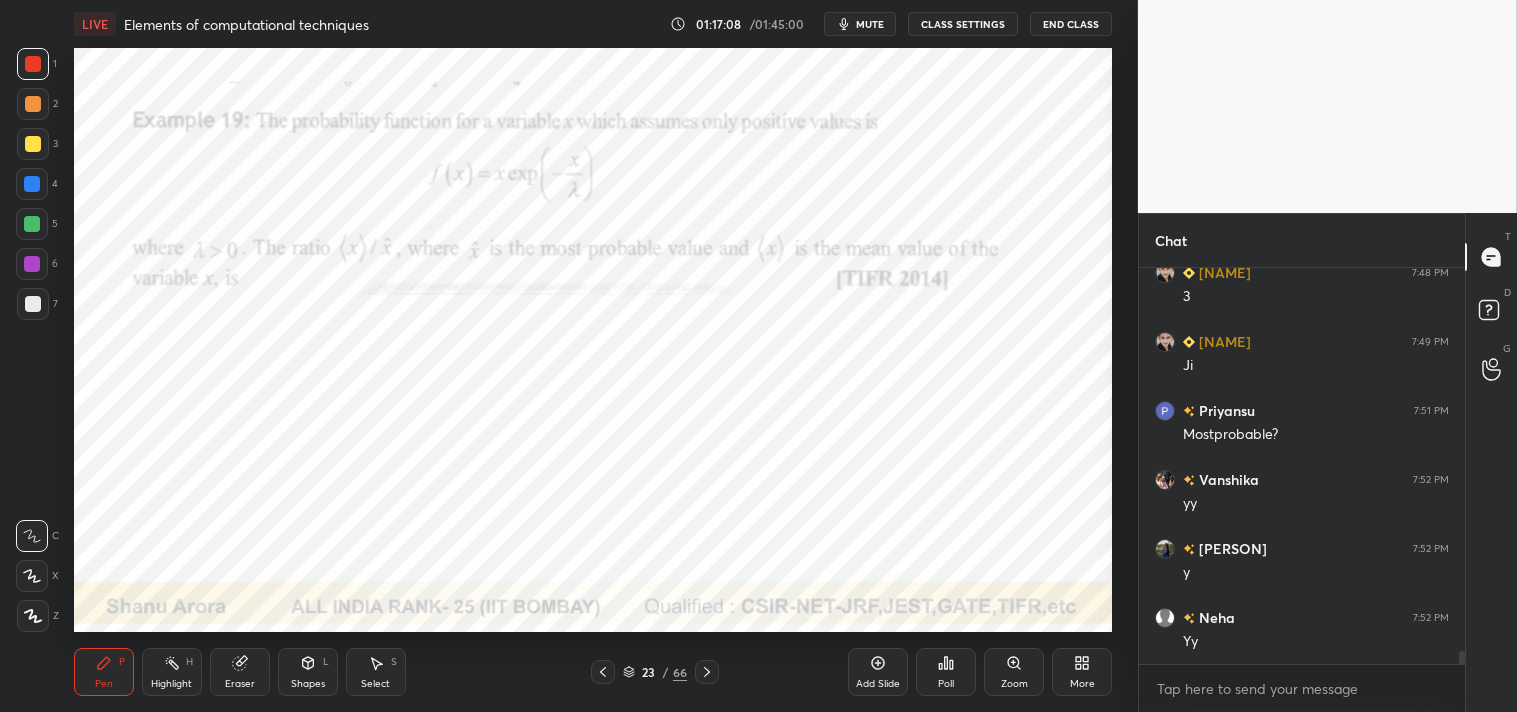 scroll, scrollTop: 11380, scrollLeft: 0, axis: vertical 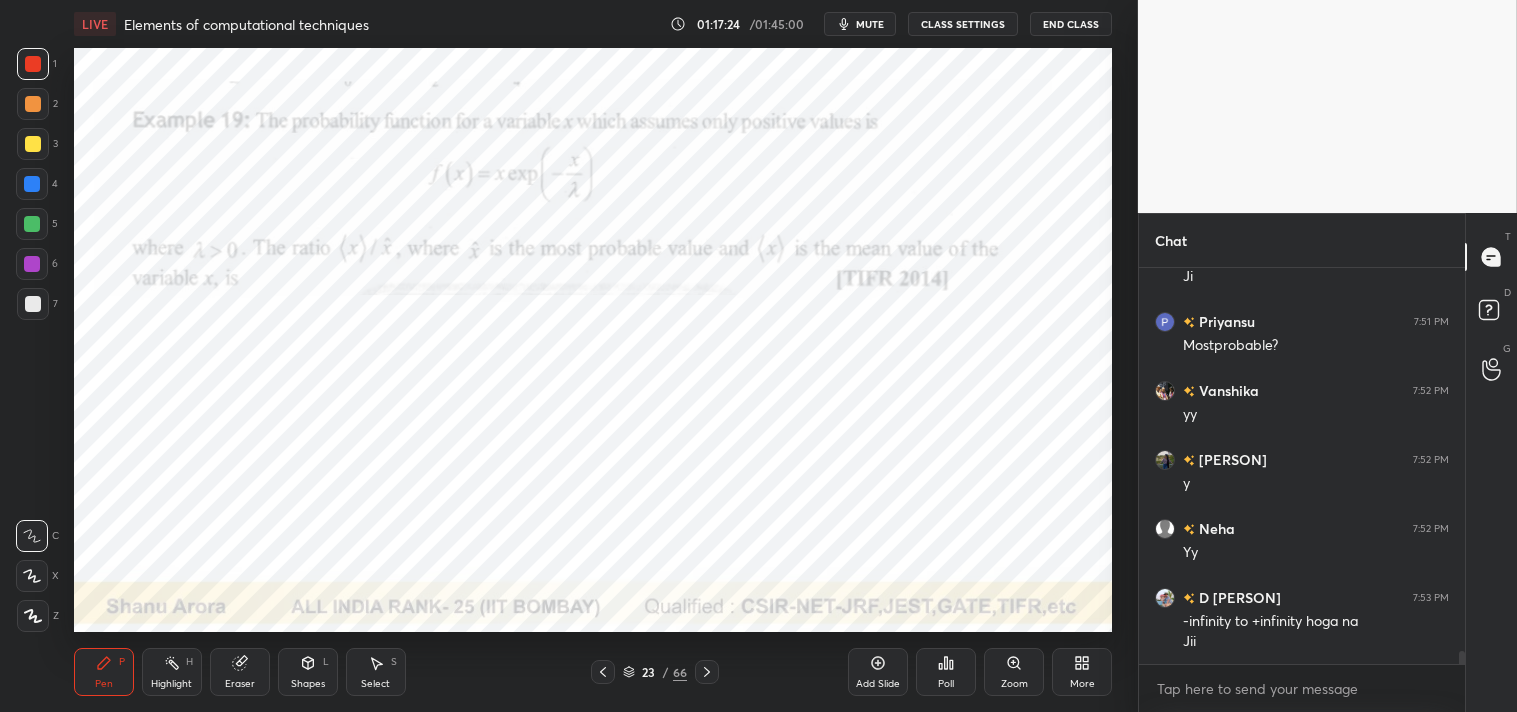 click on "Zoom" at bounding box center (1014, 672) 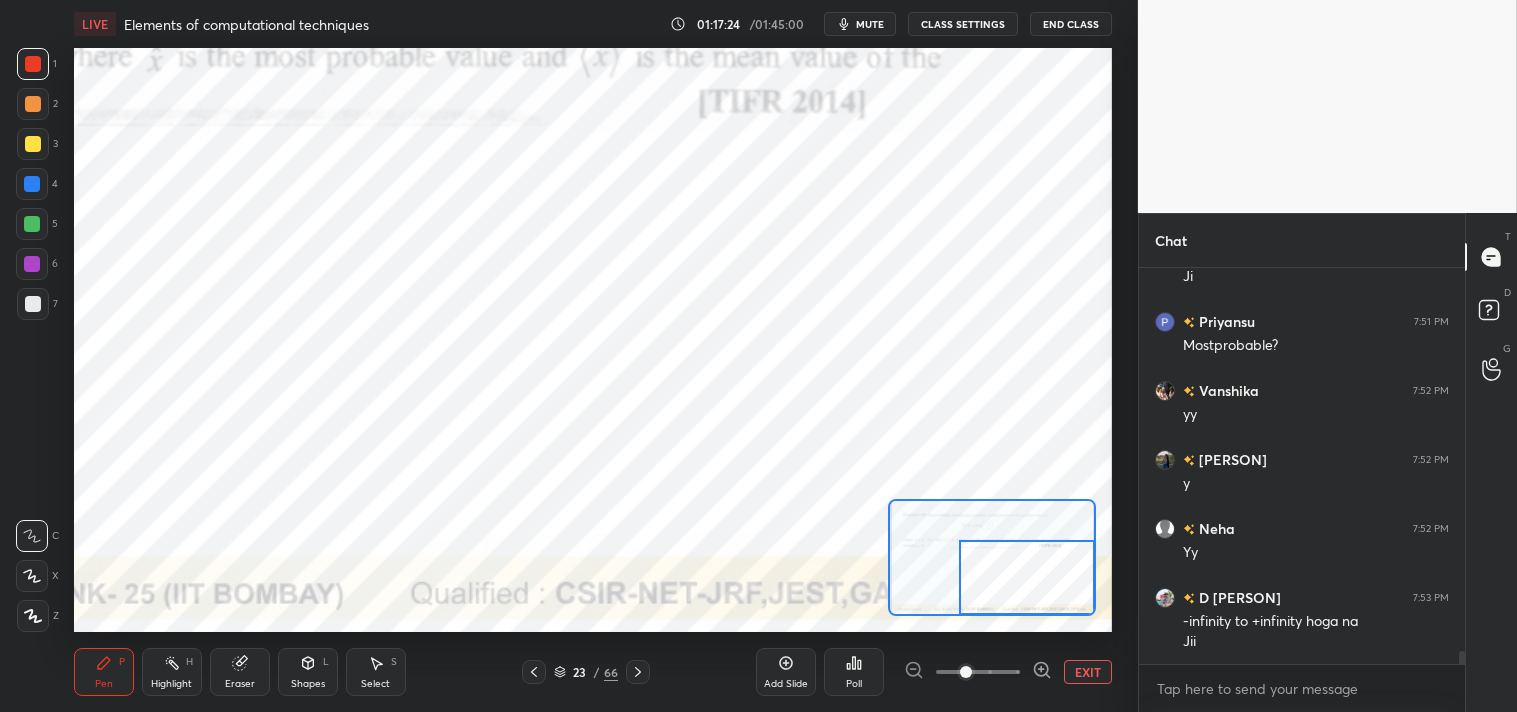 click at bounding box center [1027, 577] 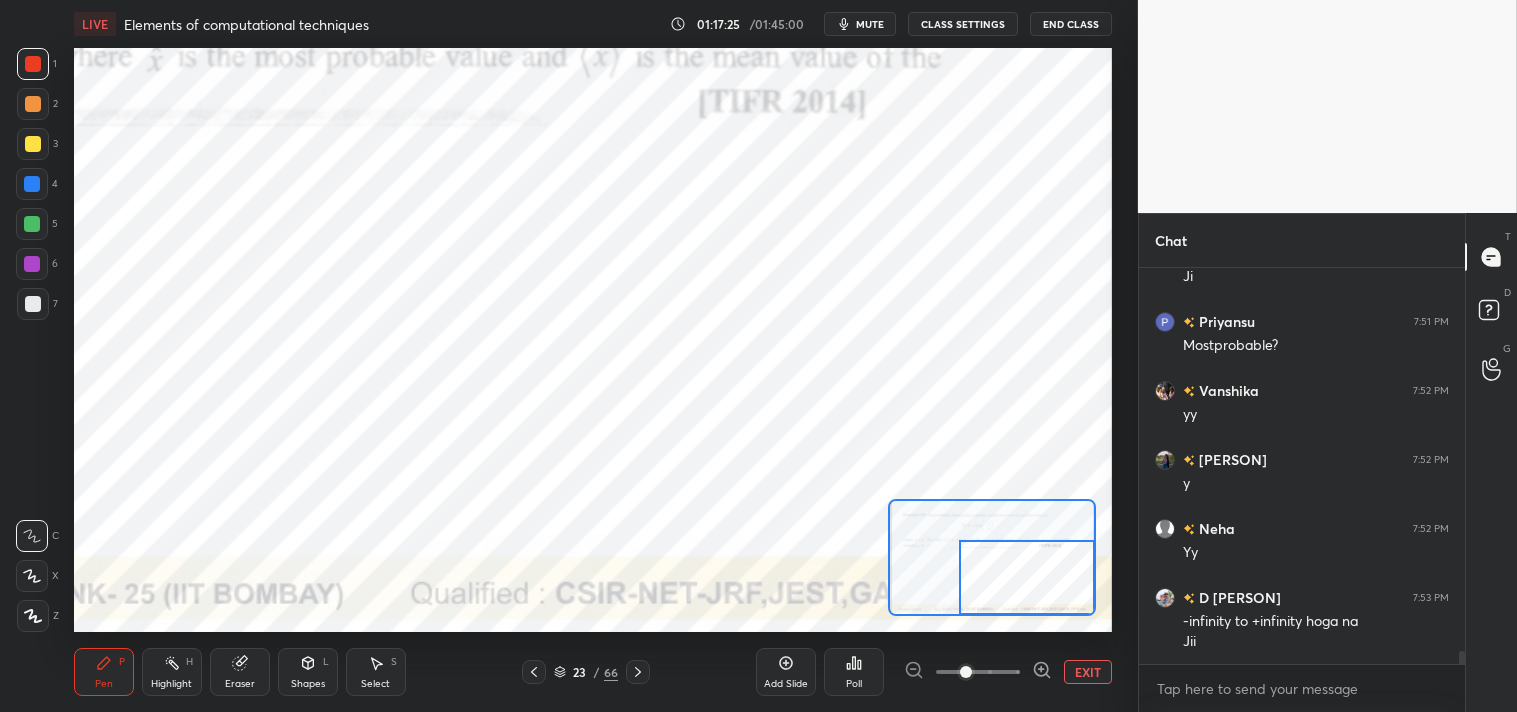 click at bounding box center (1027, 577) 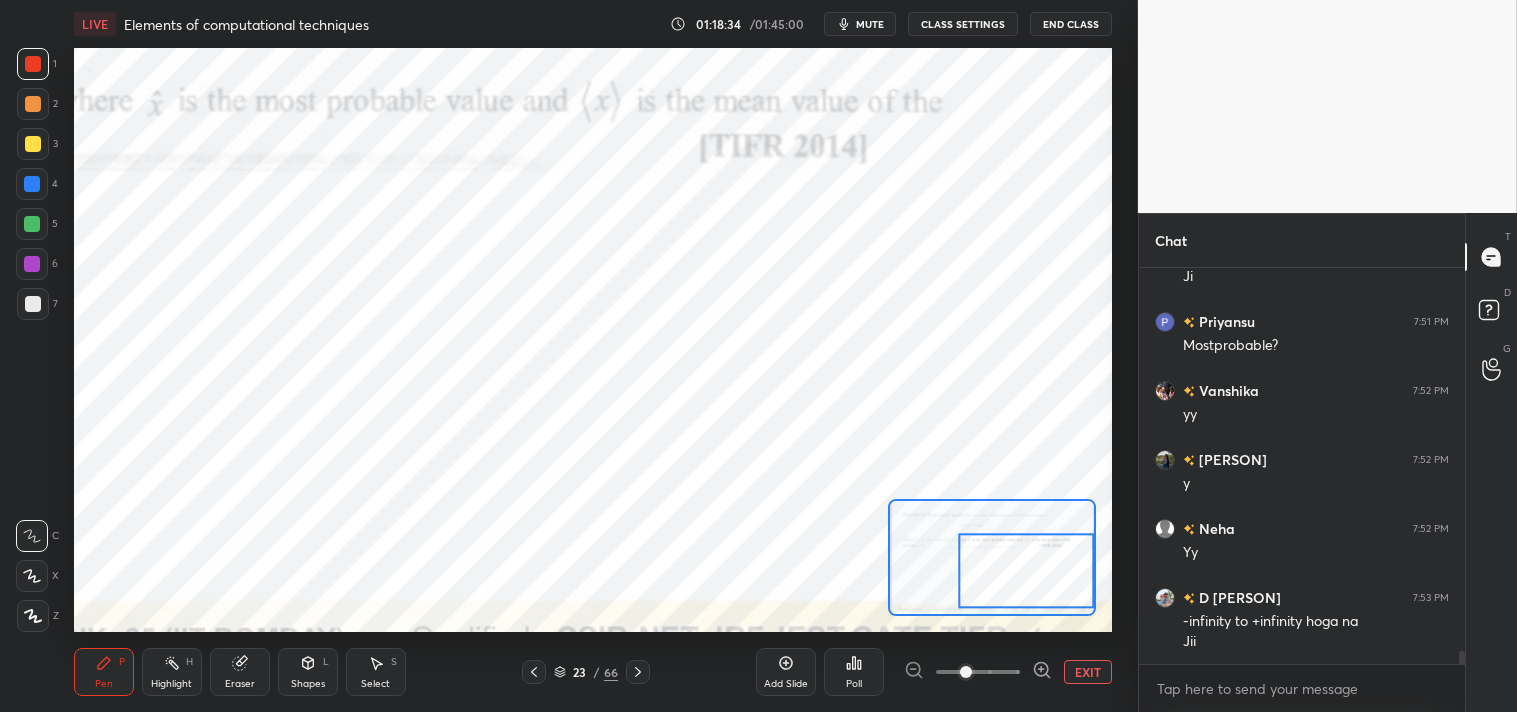 click 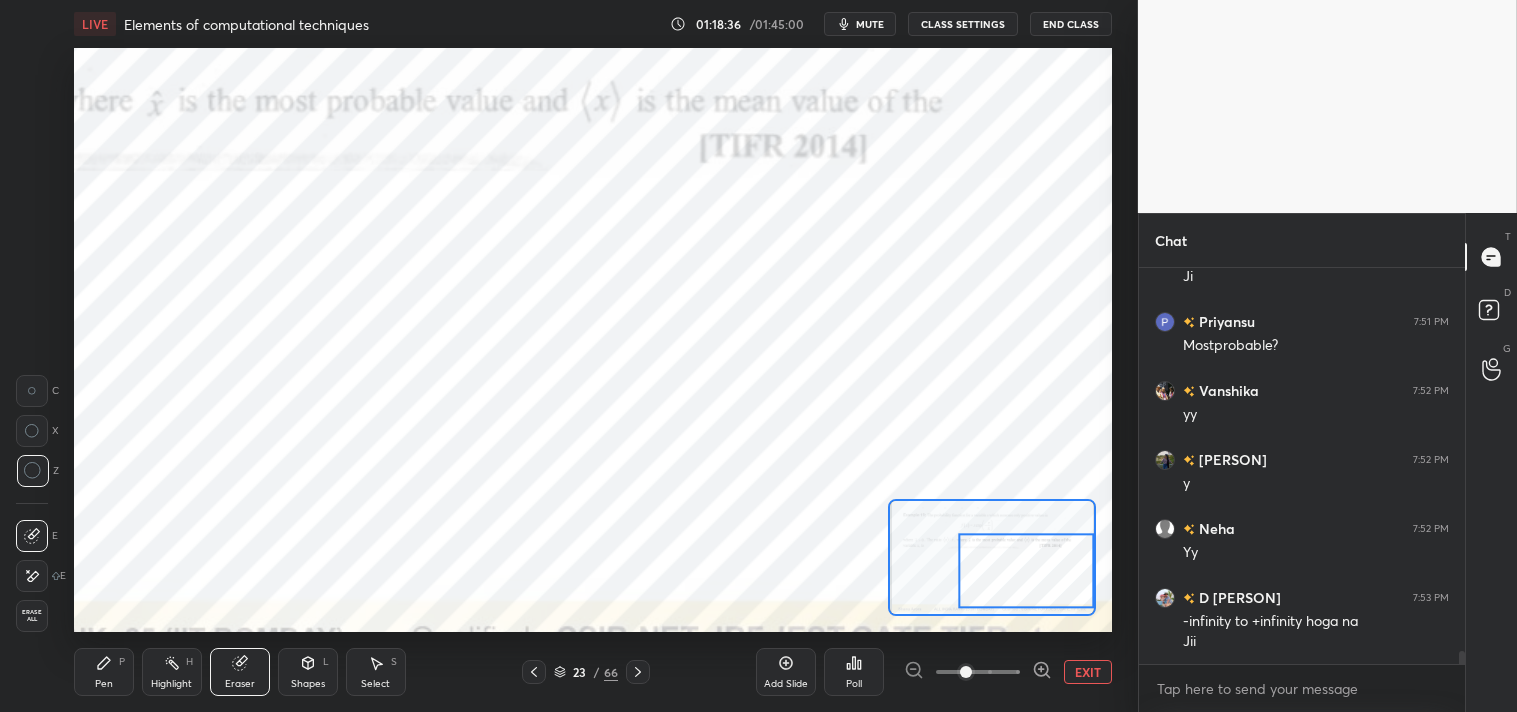 click on "Pen P" at bounding box center [104, 672] 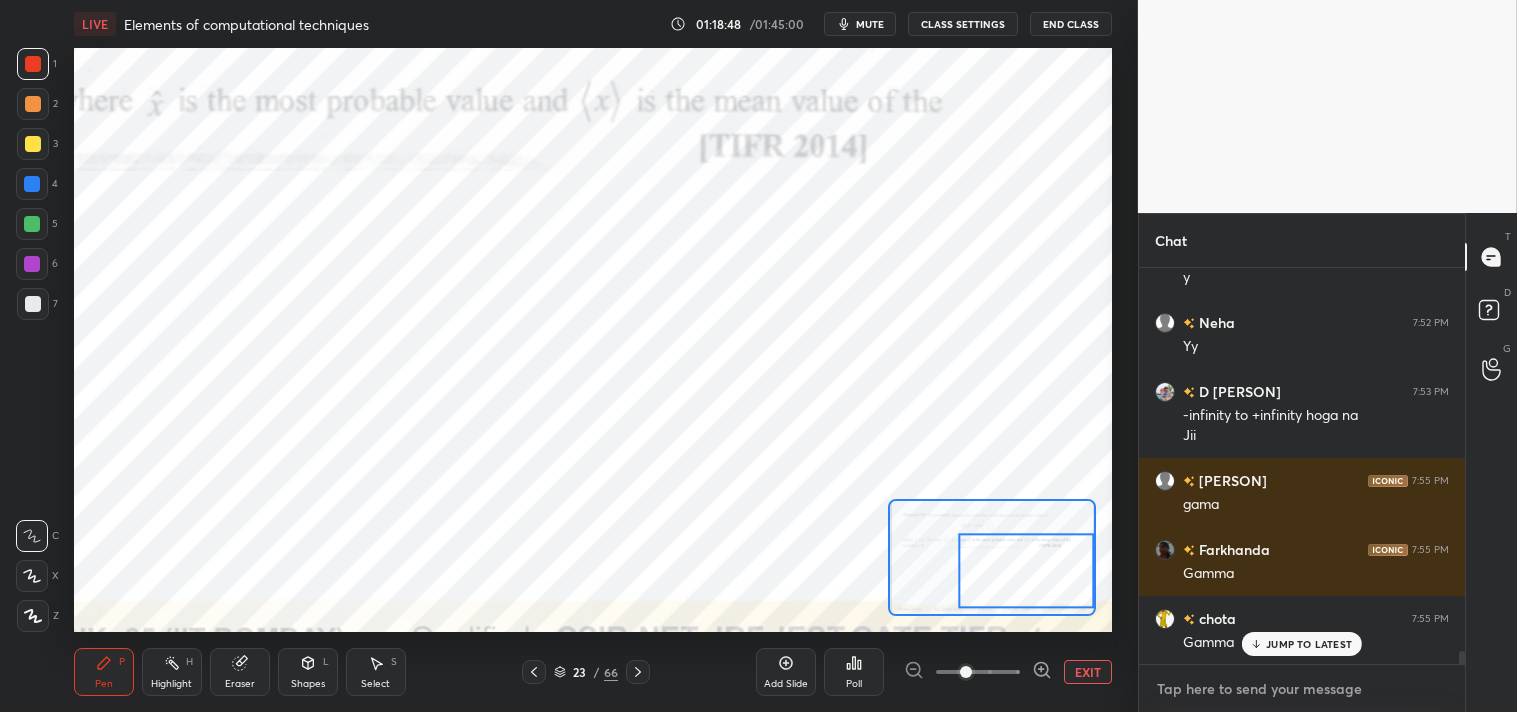 scroll, scrollTop: 11675, scrollLeft: 0, axis: vertical 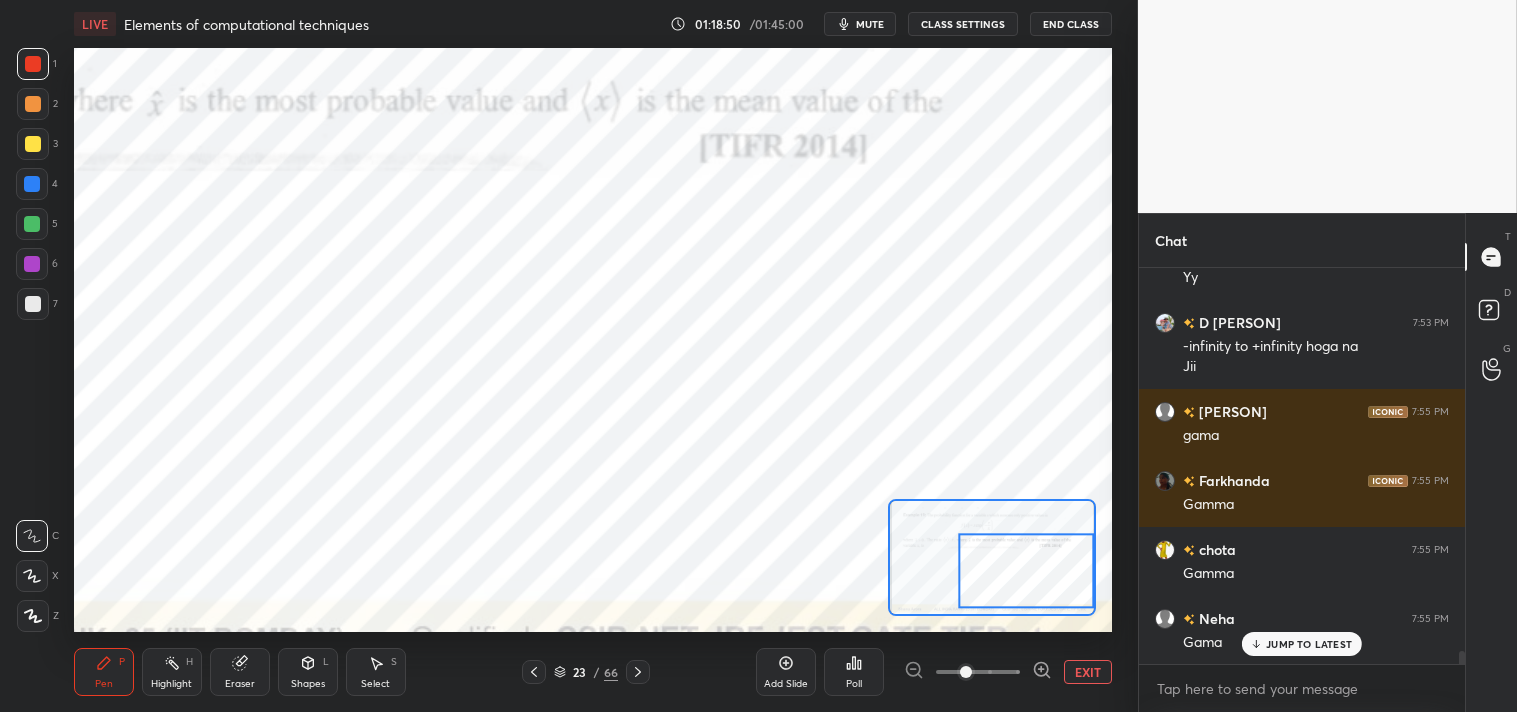 click on "EXIT" at bounding box center (1088, 672) 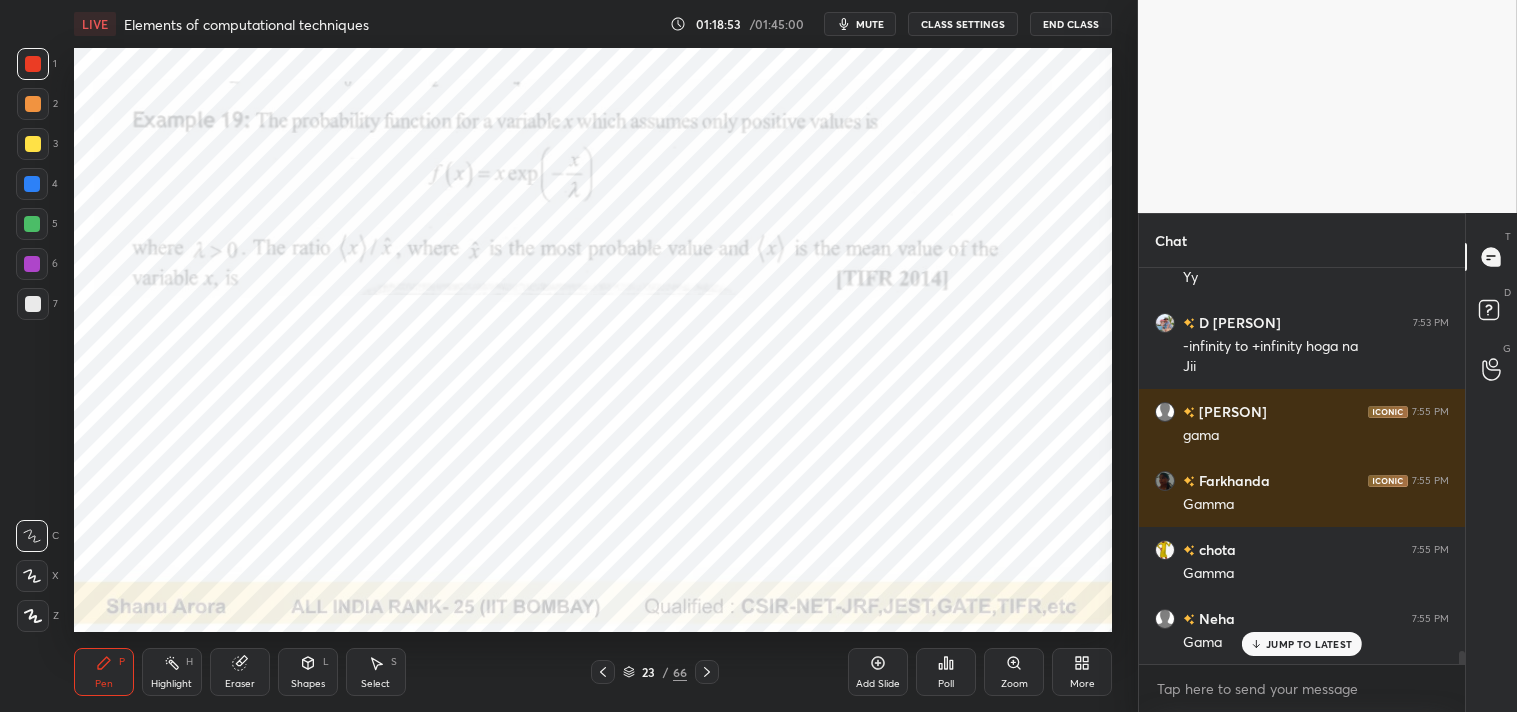 click 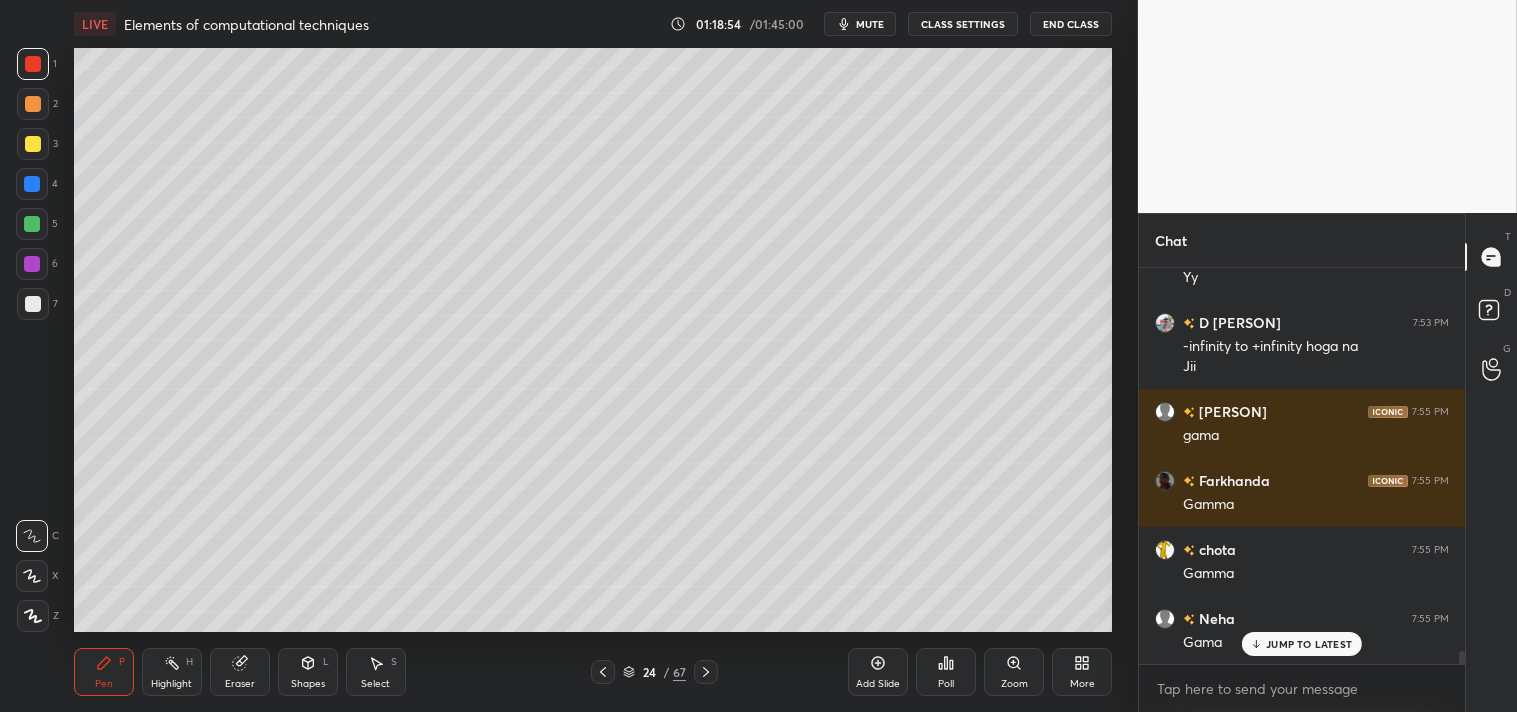 click at bounding box center (33, 304) 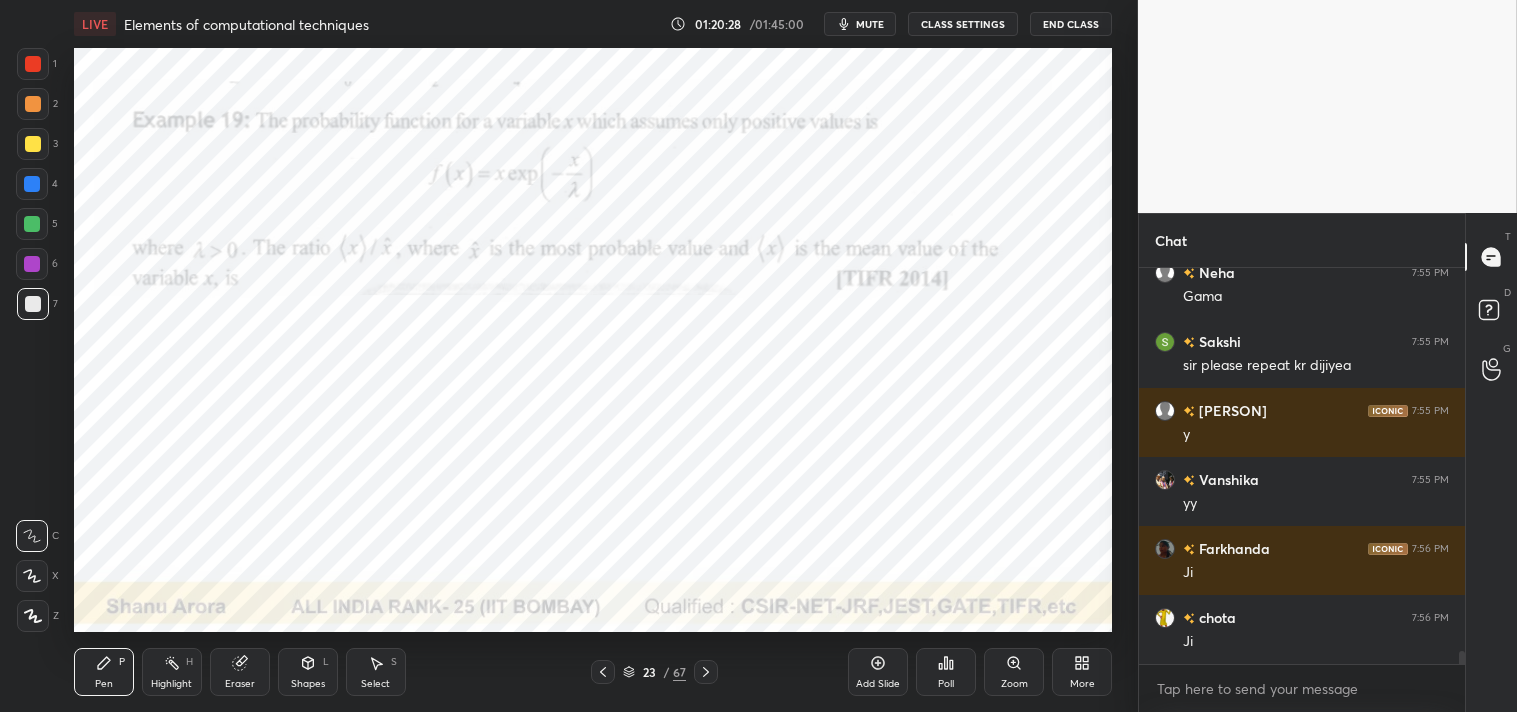 scroll, scrollTop: 12090, scrollLeft: 0, axis: vertical 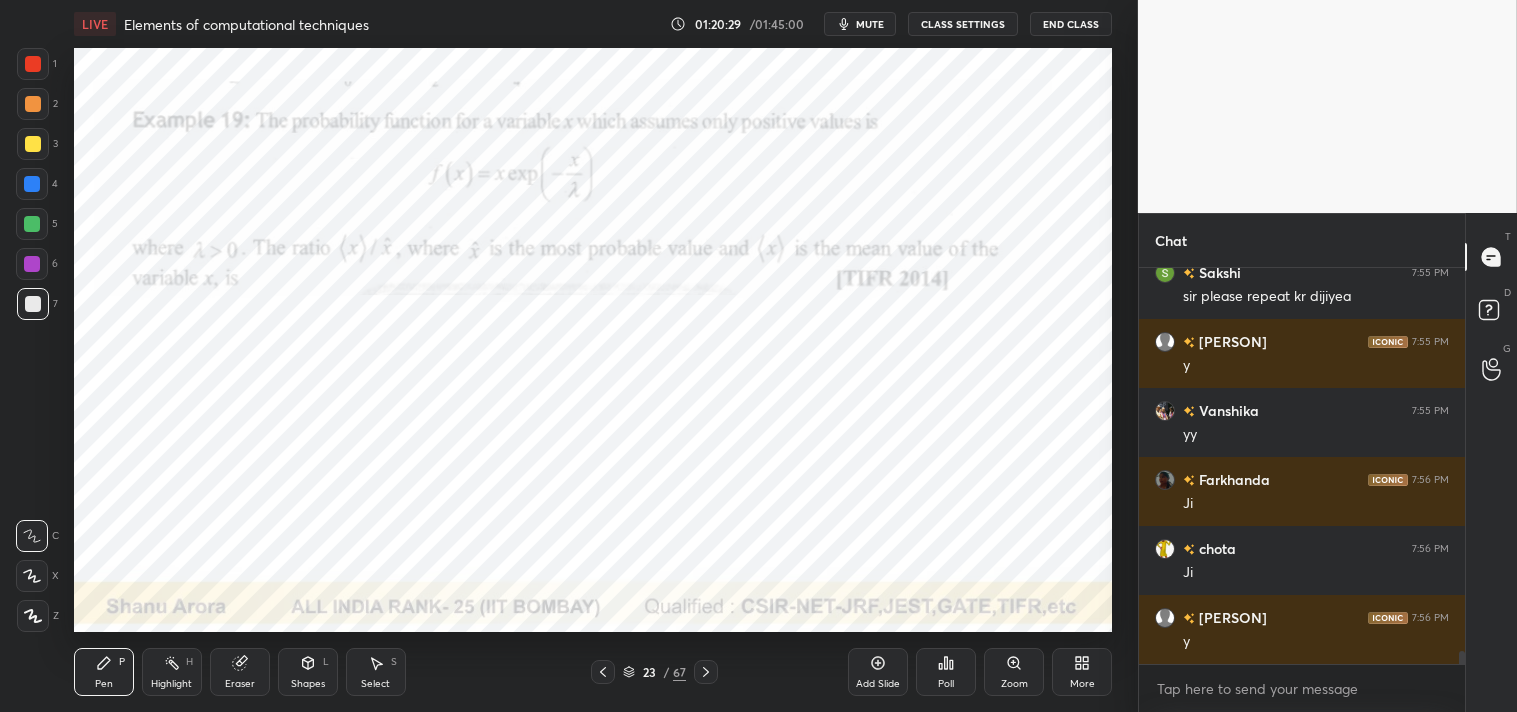 click on "Pen P Highlight H Eraser Shapes L Select S" at bounding box center [267, 672] 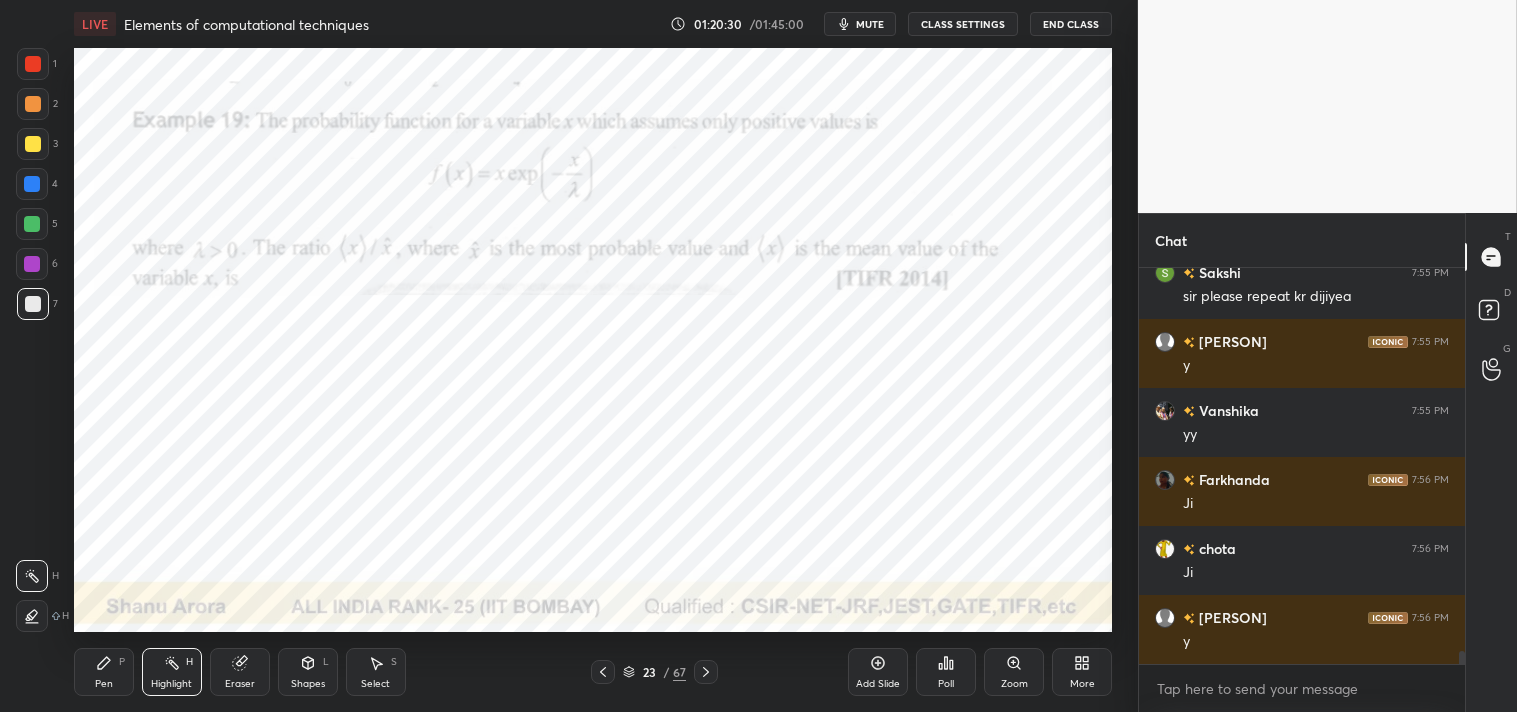 click on "Highlight" at bounding box center [171, 684] 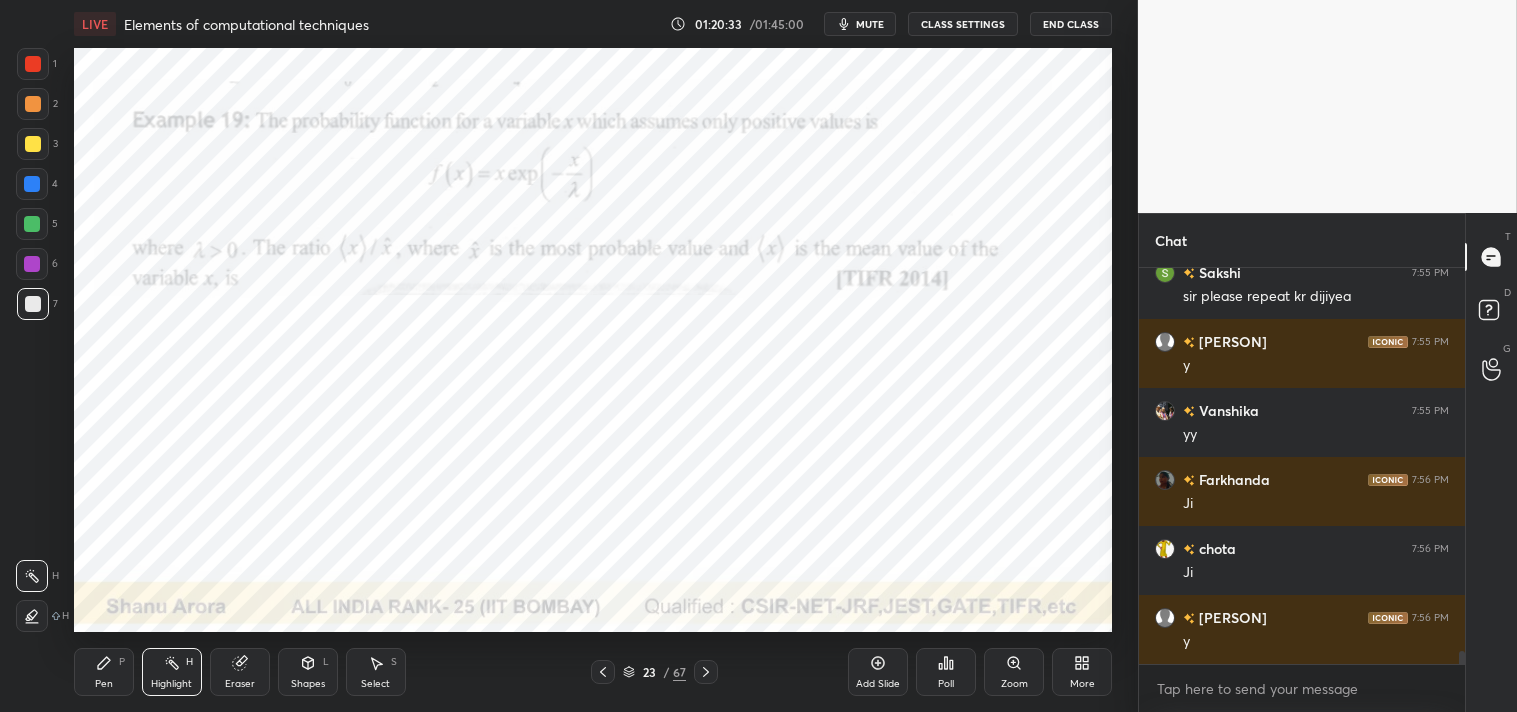 click at bounding box center [33, 64] 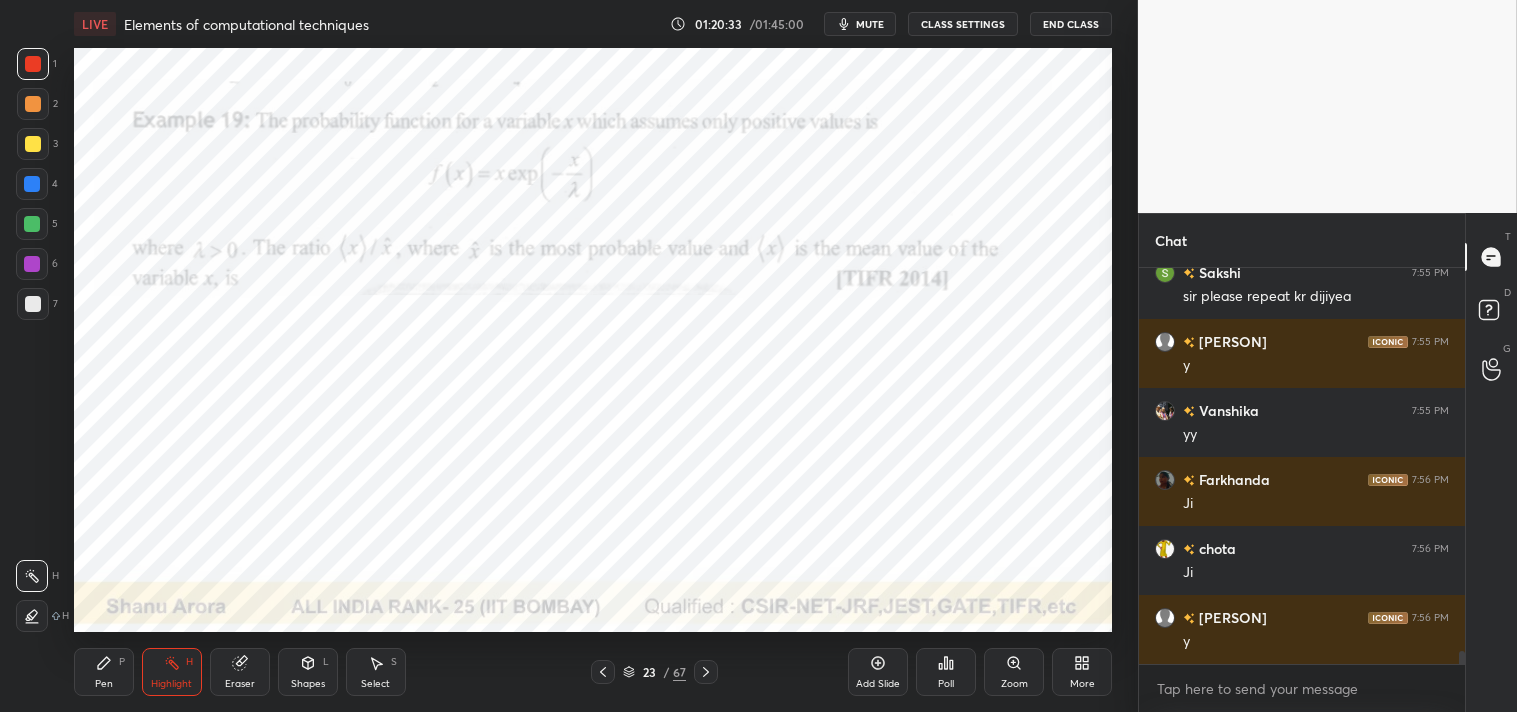 click at bounding box center [33, 64] 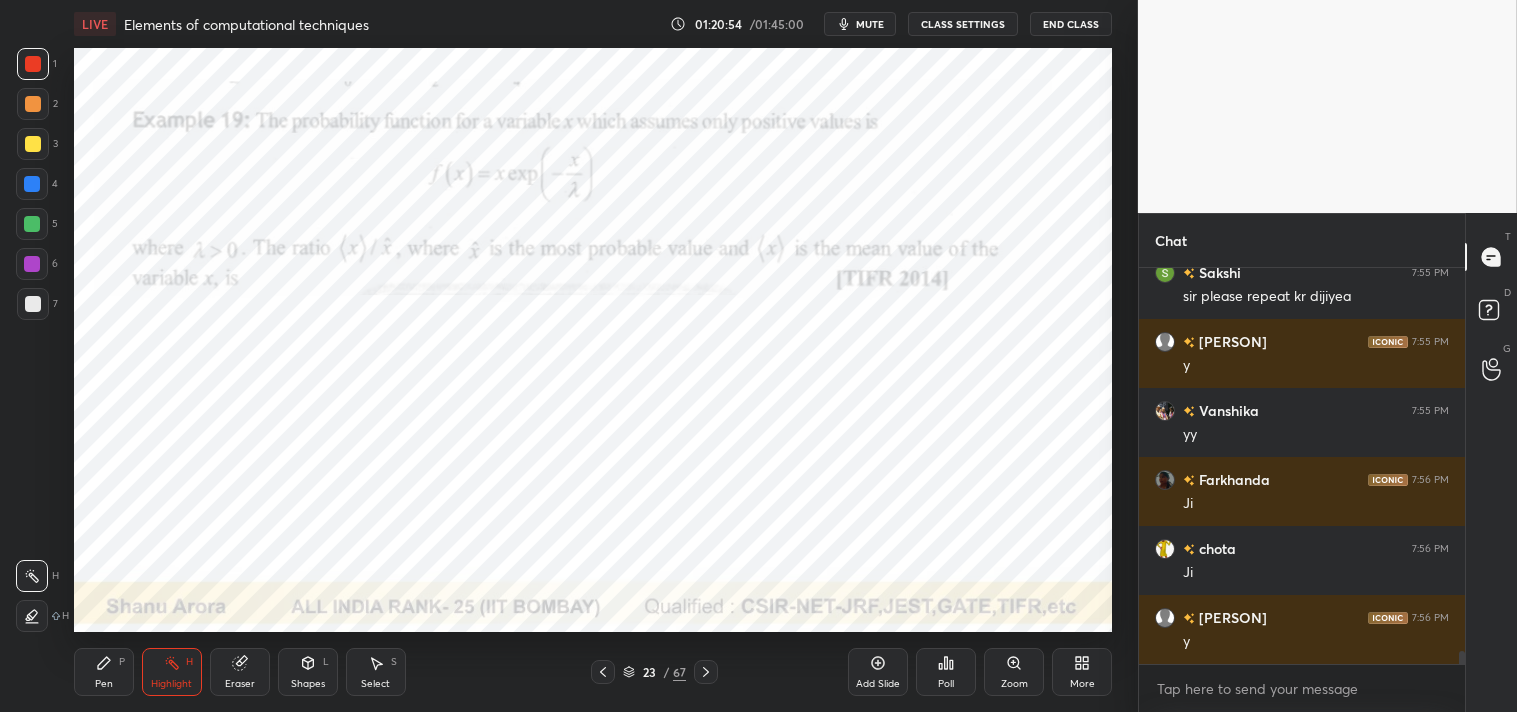click on "Pen P" at bounding box center [104, 672] 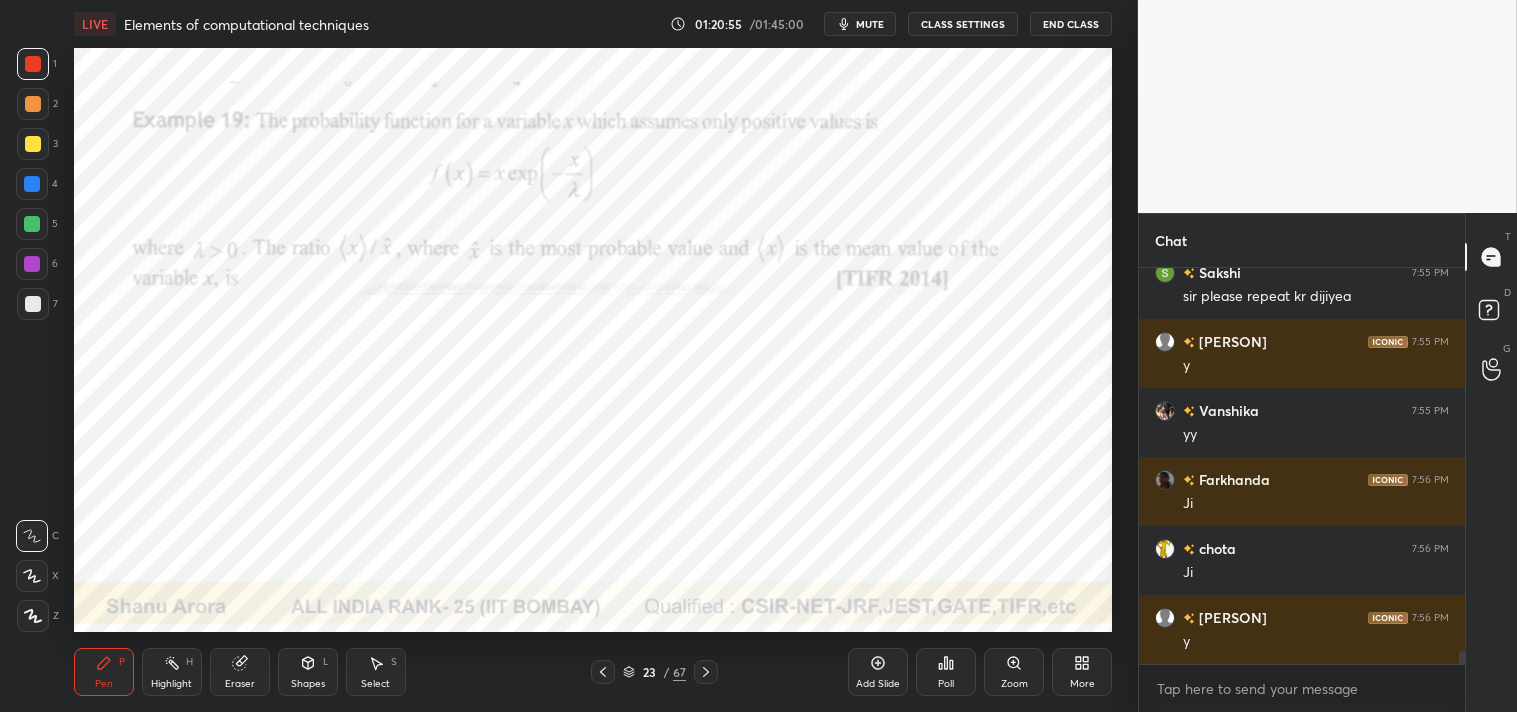click on "Zoom" at bounding box center [1014, 672] 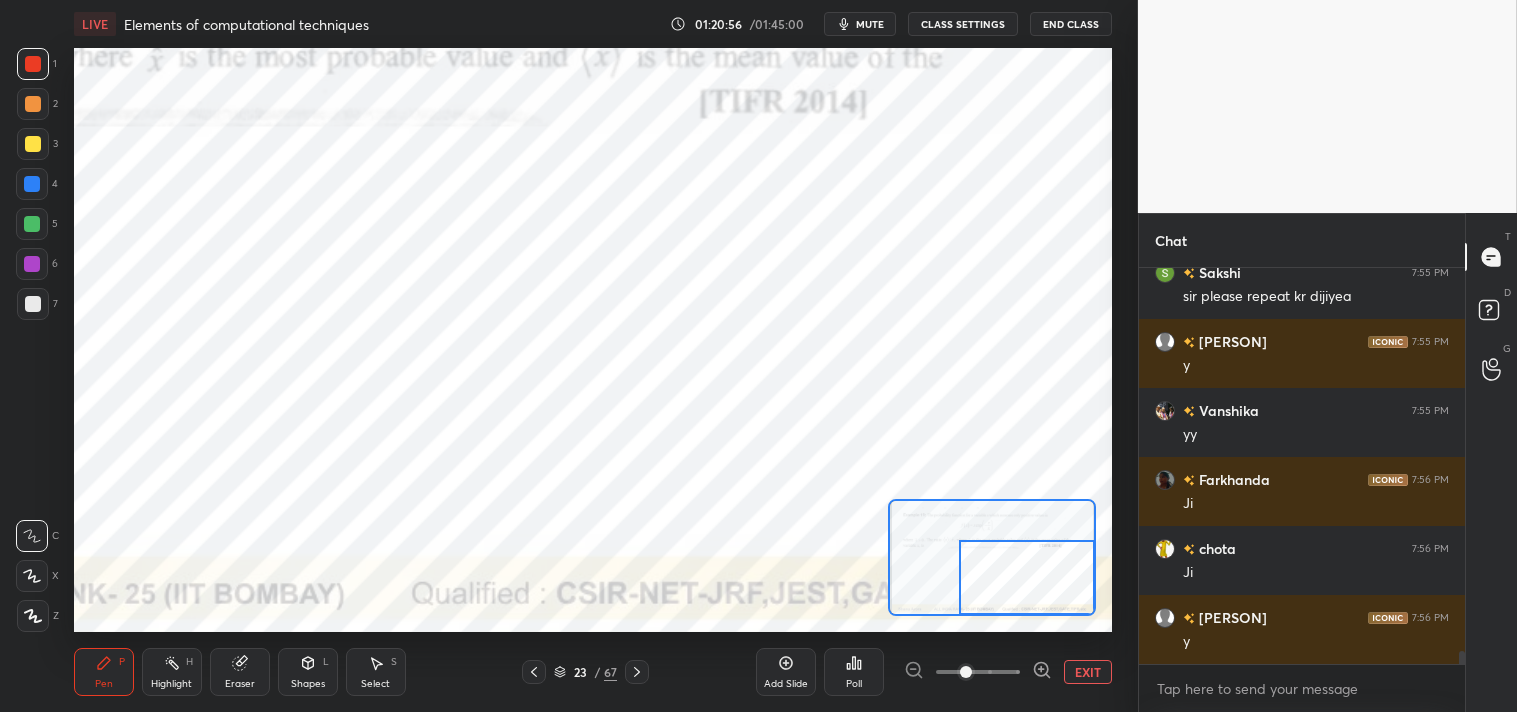 click at bounding box center (966, 672) 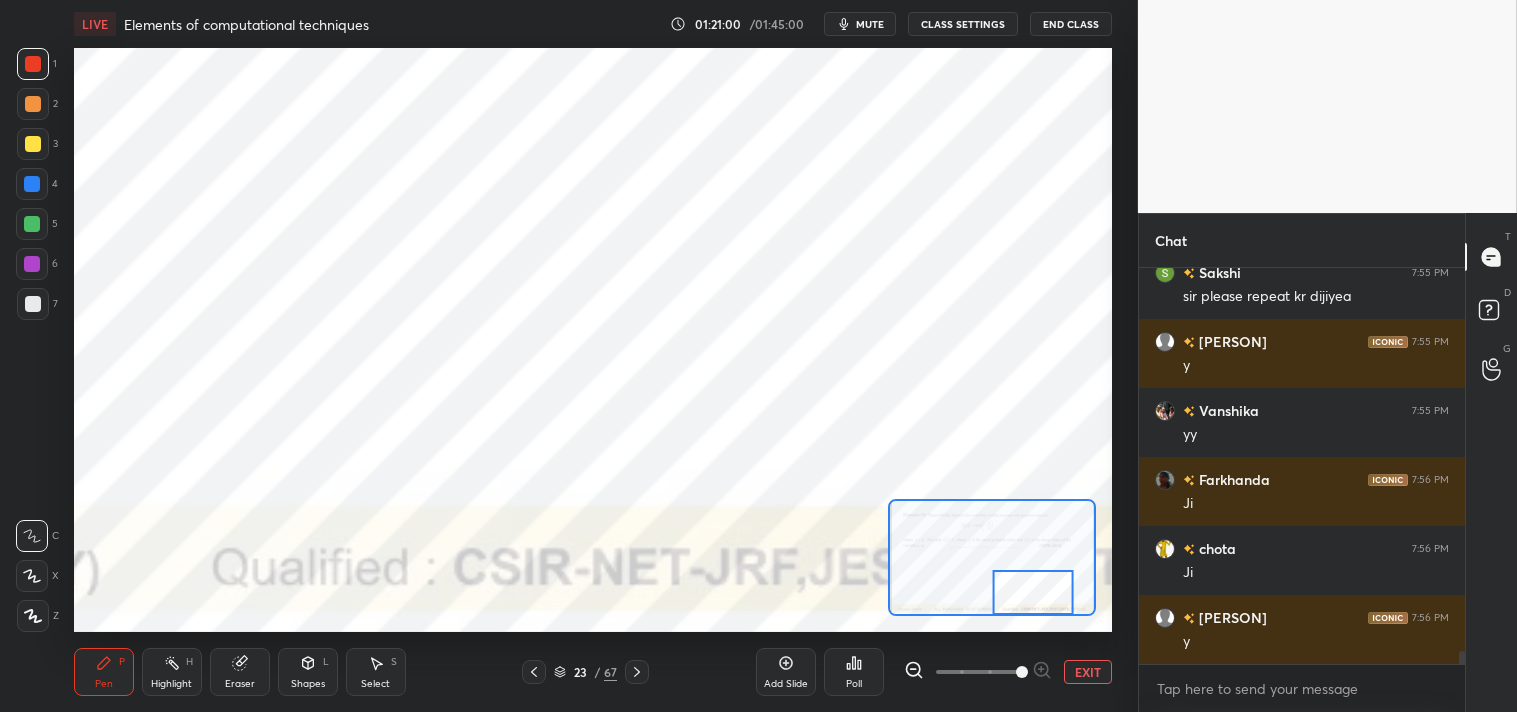 click on "EXIT" at bounding box center (1088, 672) 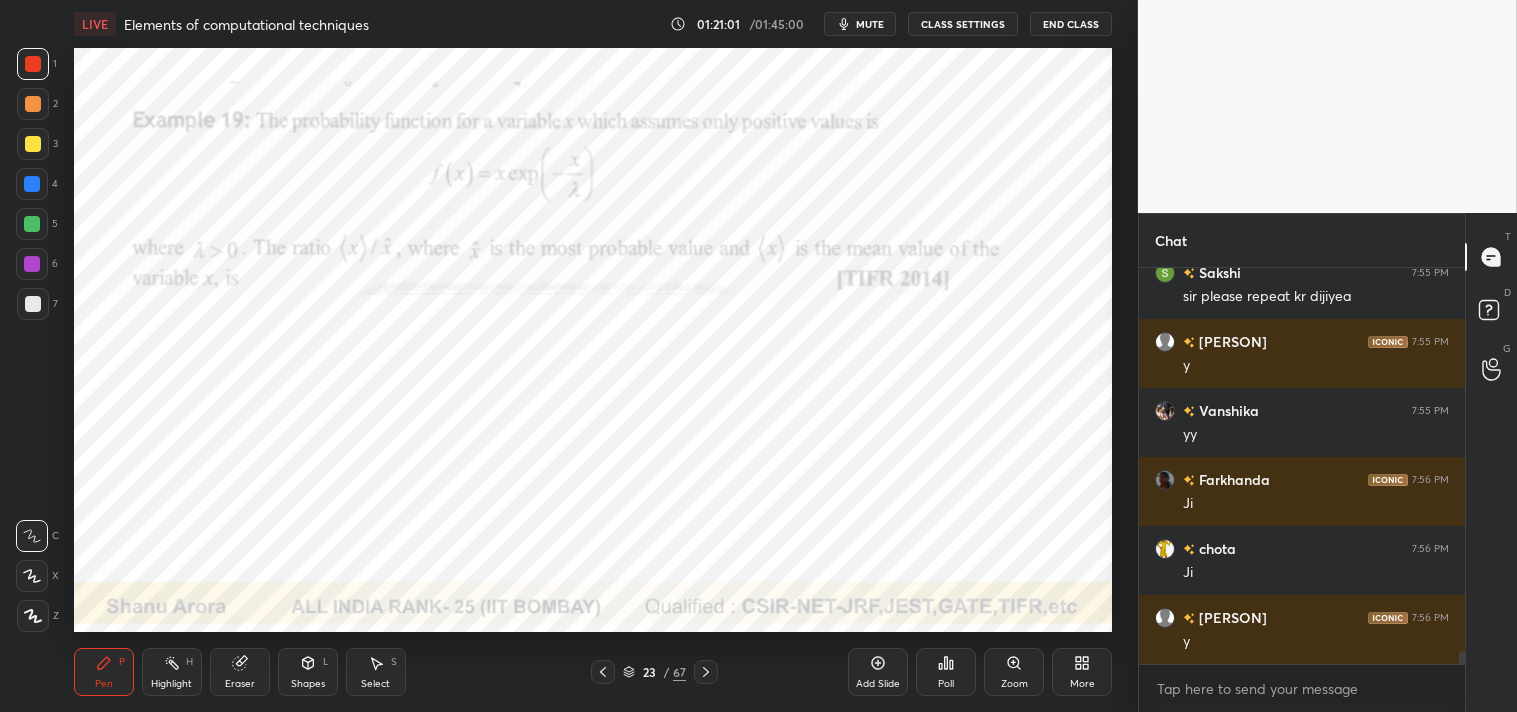 click on "Add Slide" at bounding box center [878, 672] 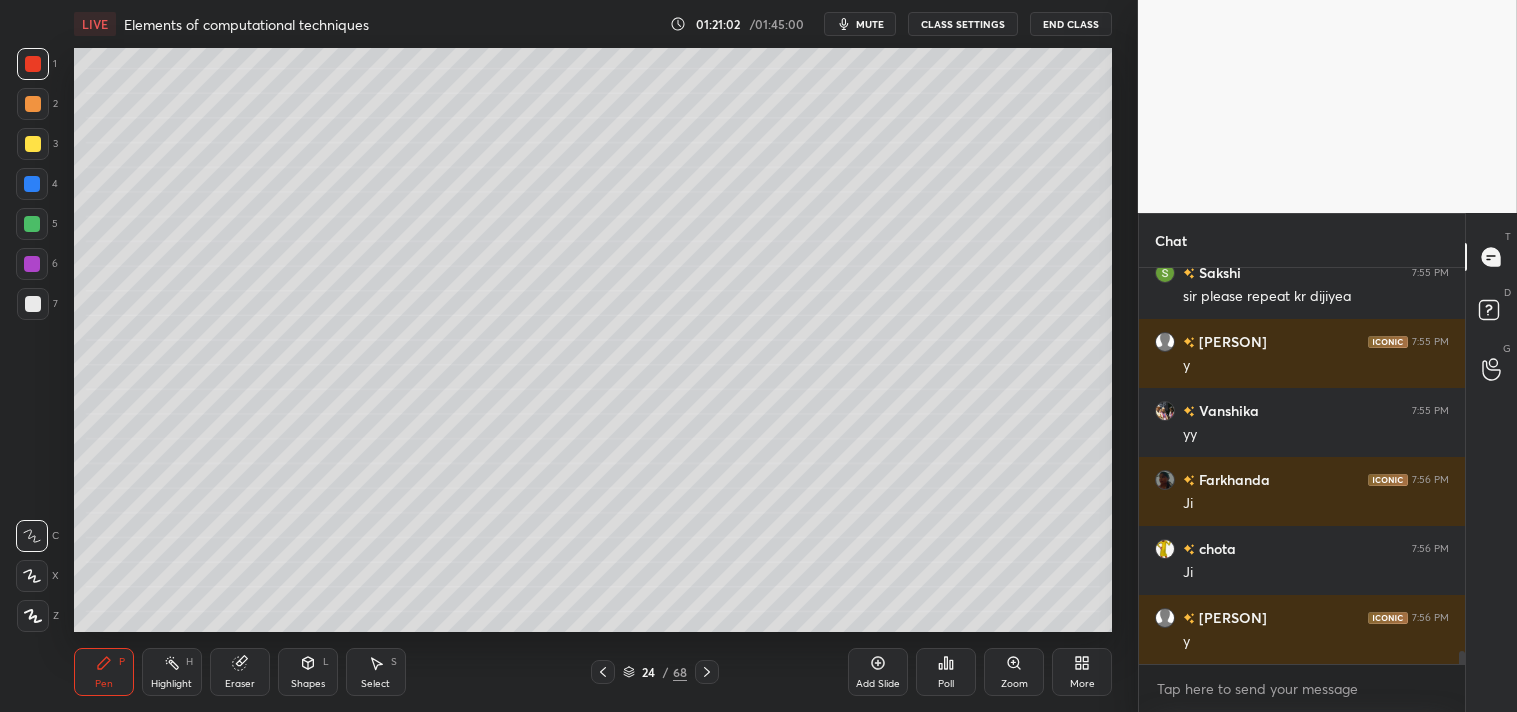 click at bounding box center (33, 304) 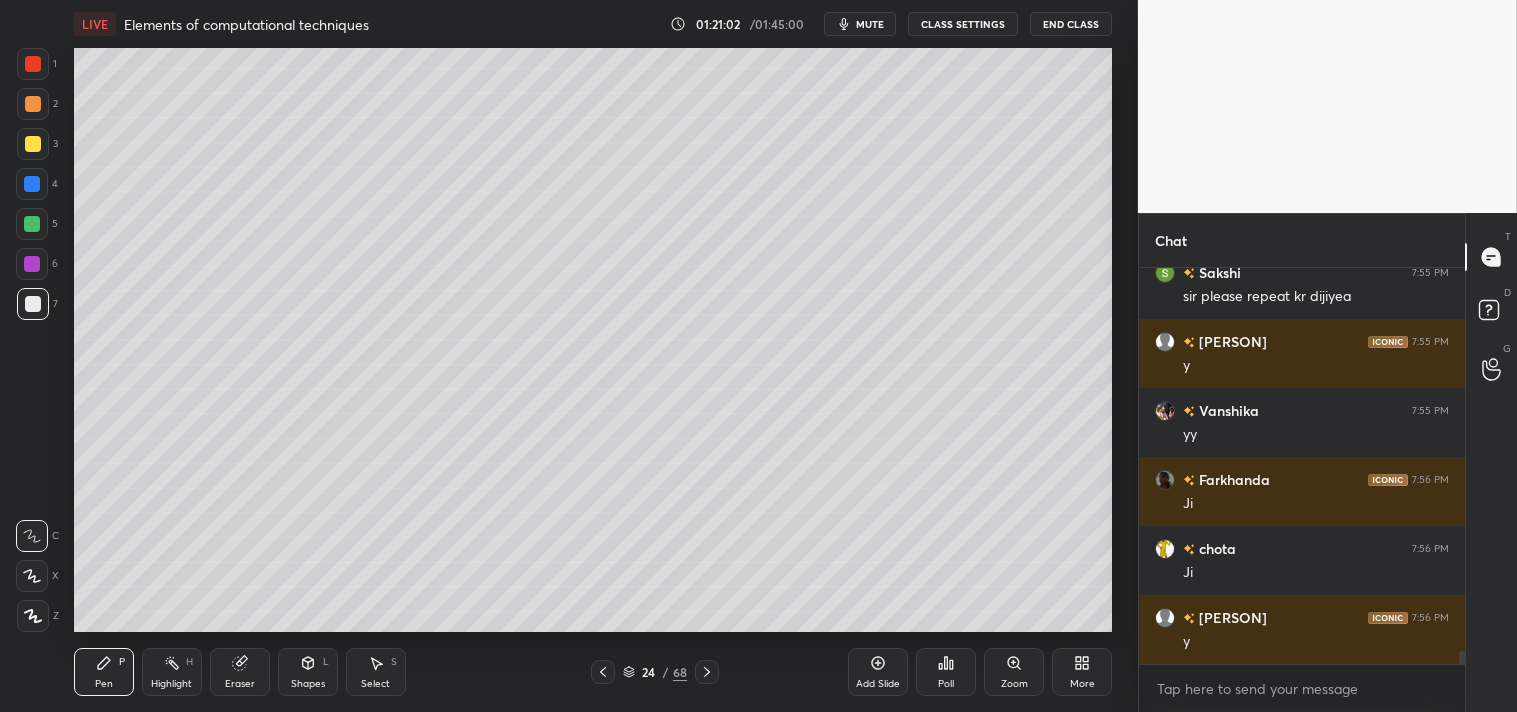 click at bounding box center (33, 304) 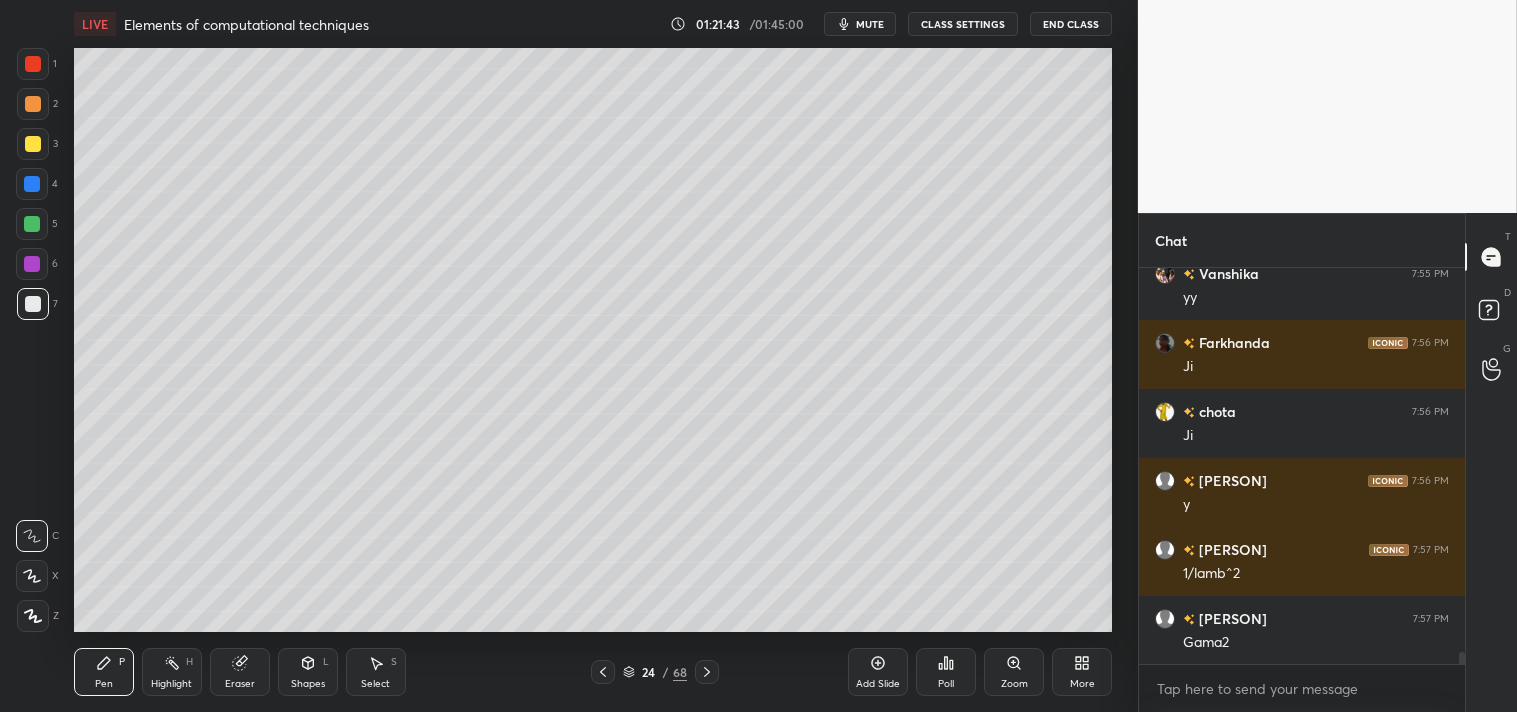 scroll, scrollTop: 12296, scrollLeft: 0, axis: vertical 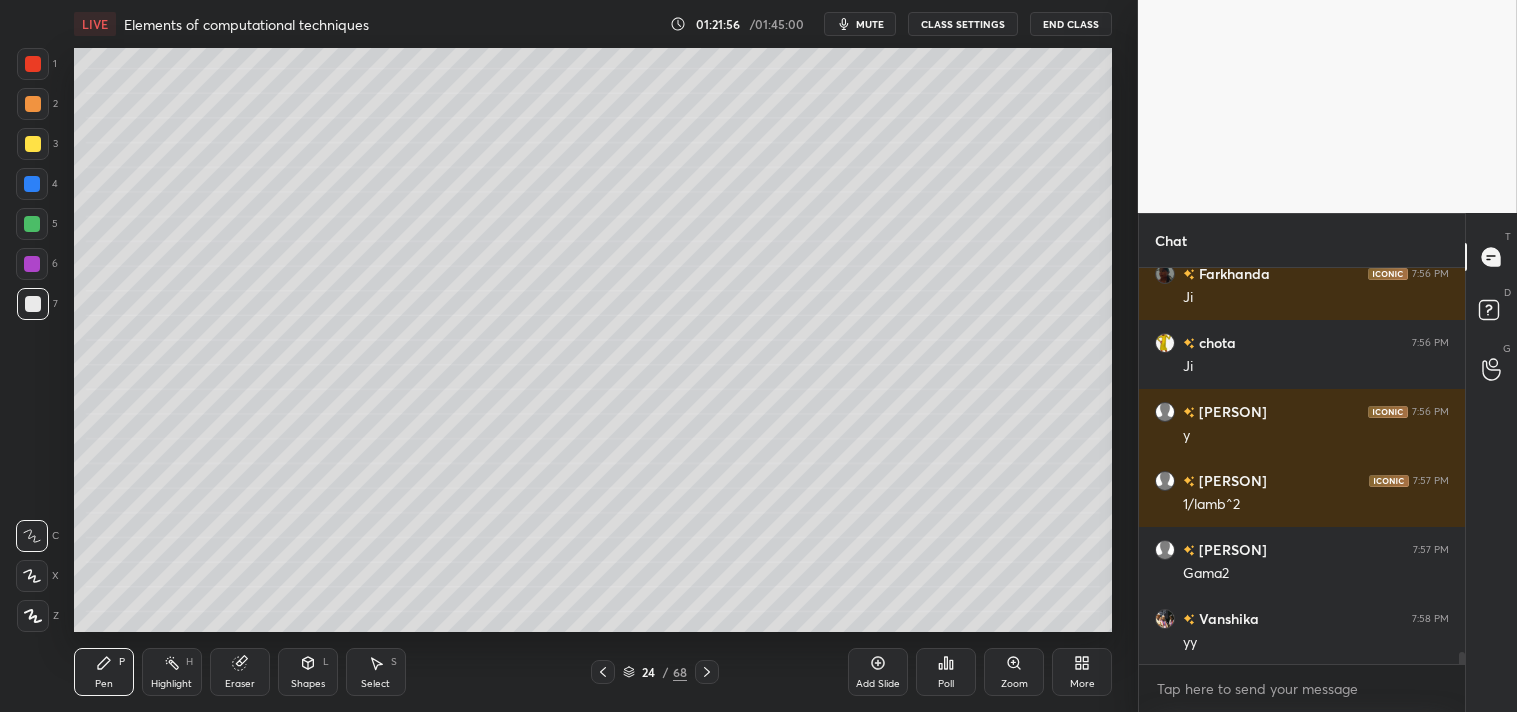click on "Shapes L" at bounding box center [308, 672] 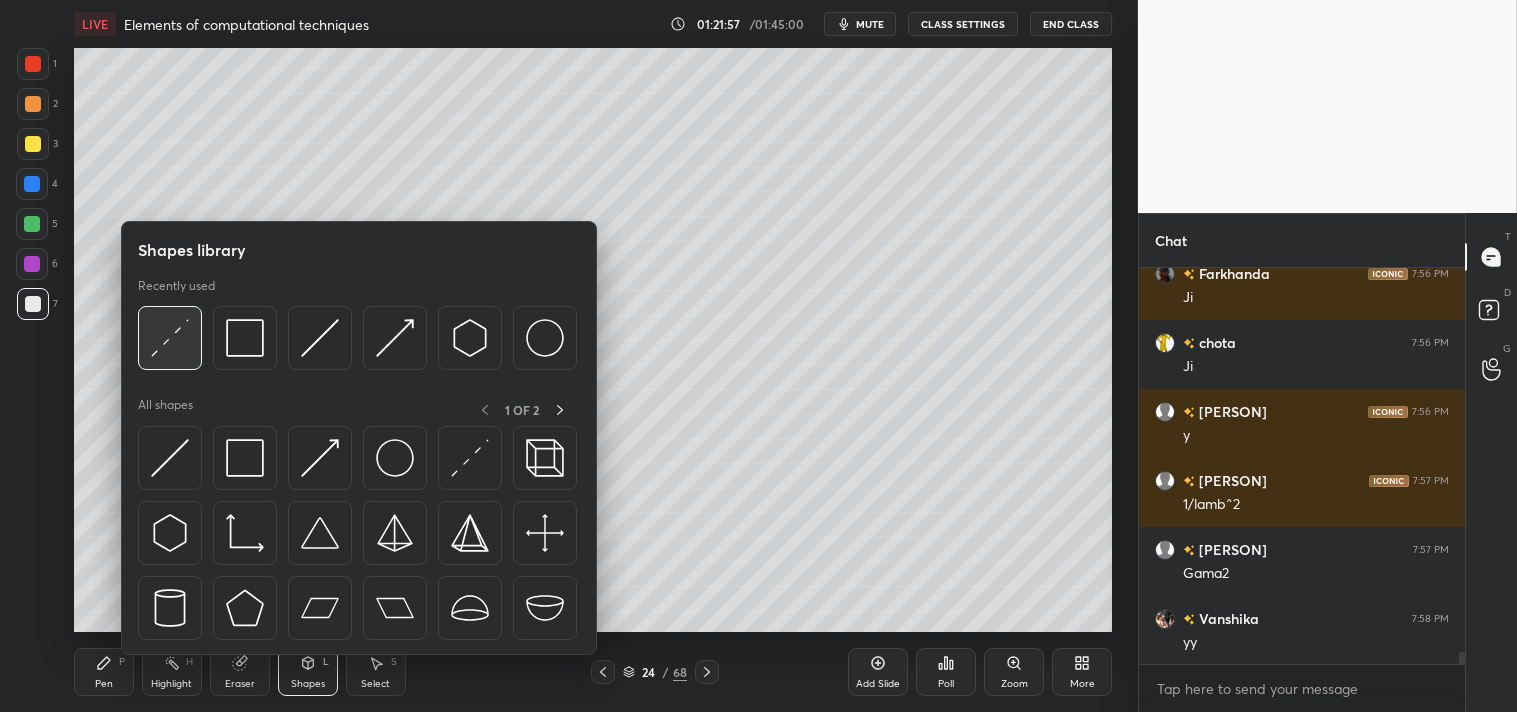 click at bounding box center (170, 338) 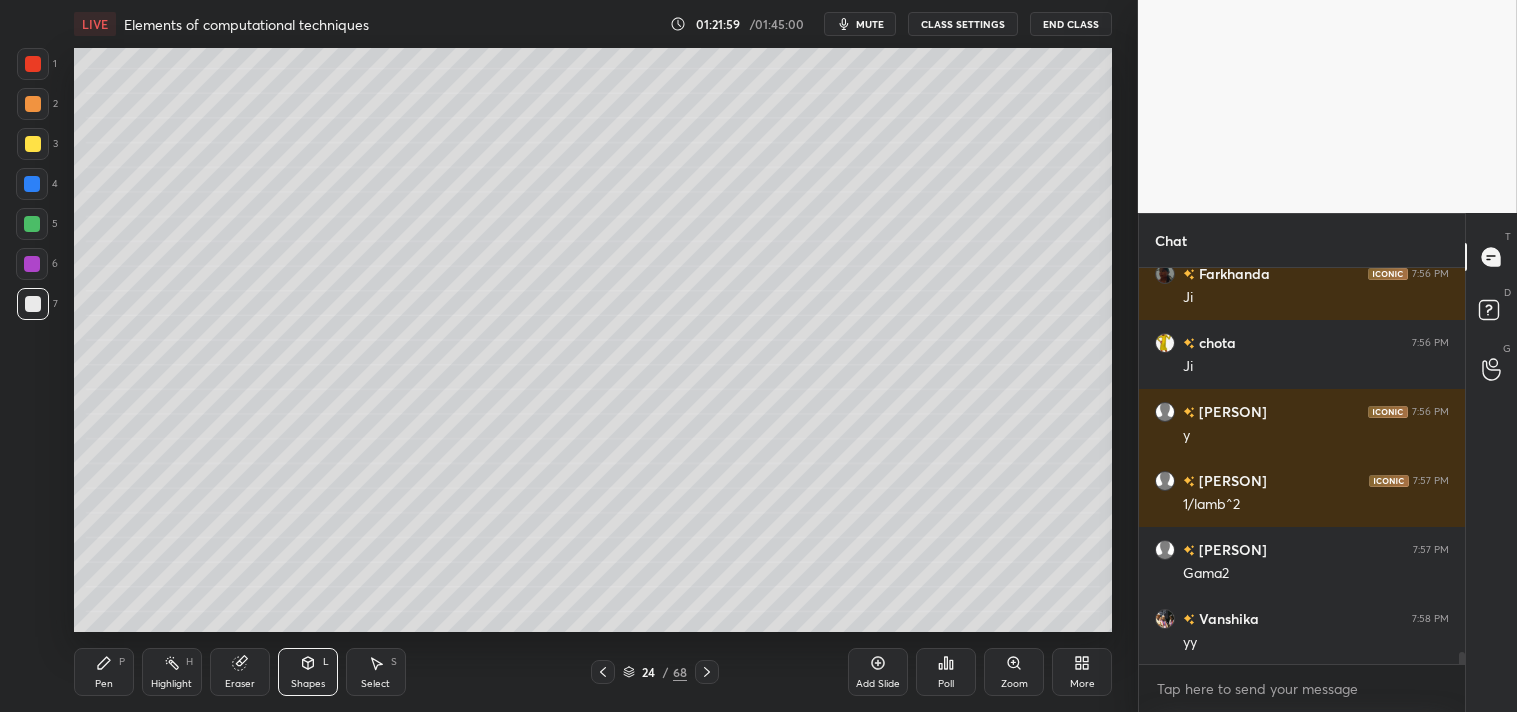 click on "Pen P" at bounding box center [104, 672] 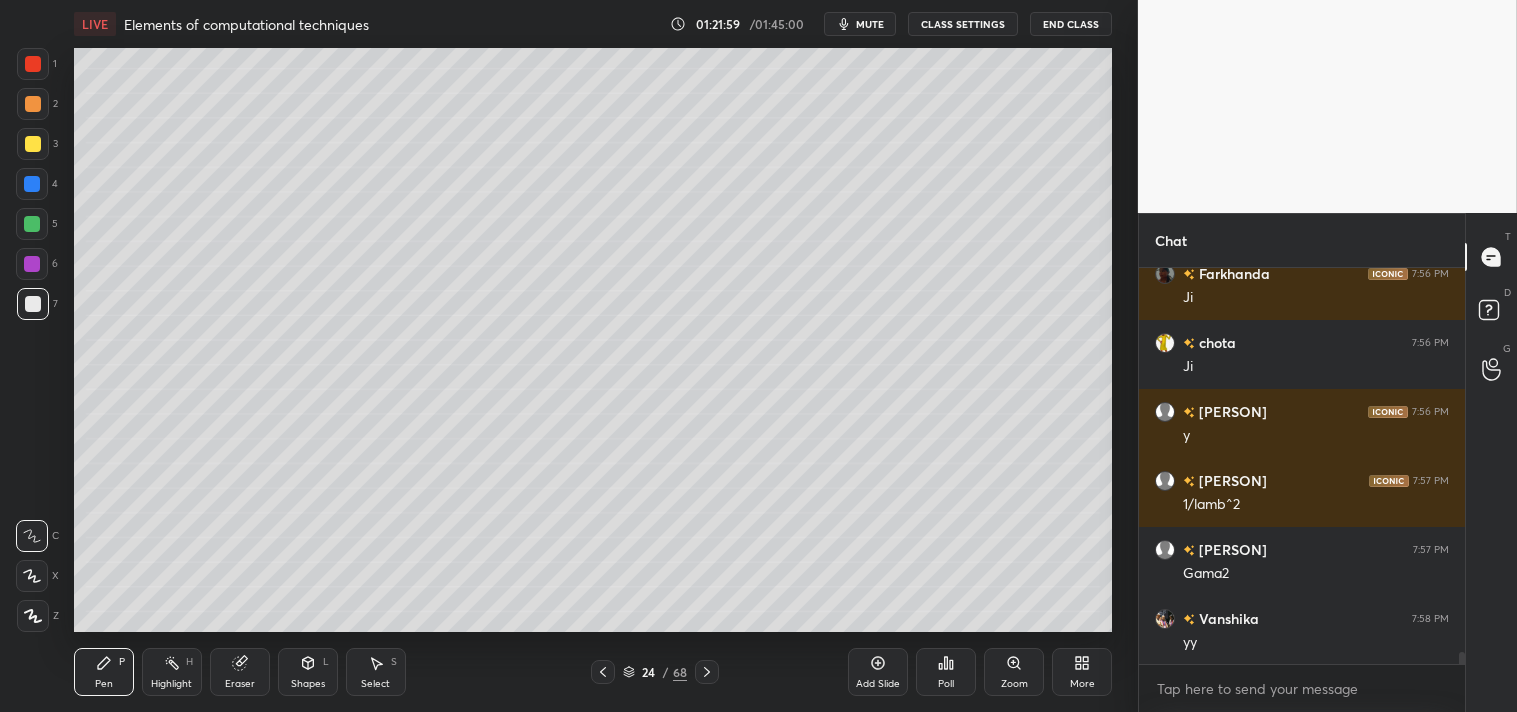 click on "Pen P" at bounding box center (104, 672) 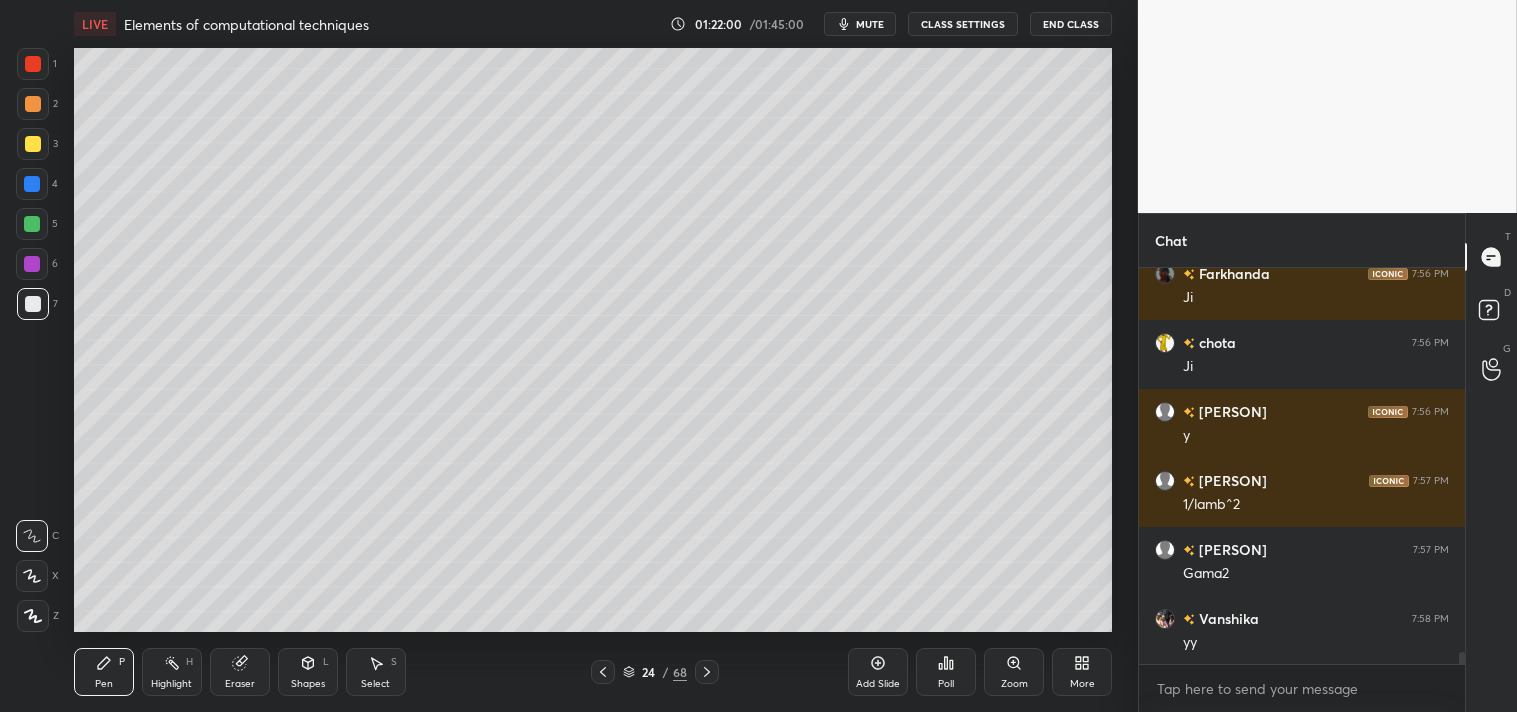 click on "Zoom" at bounding box center [1014, 672] 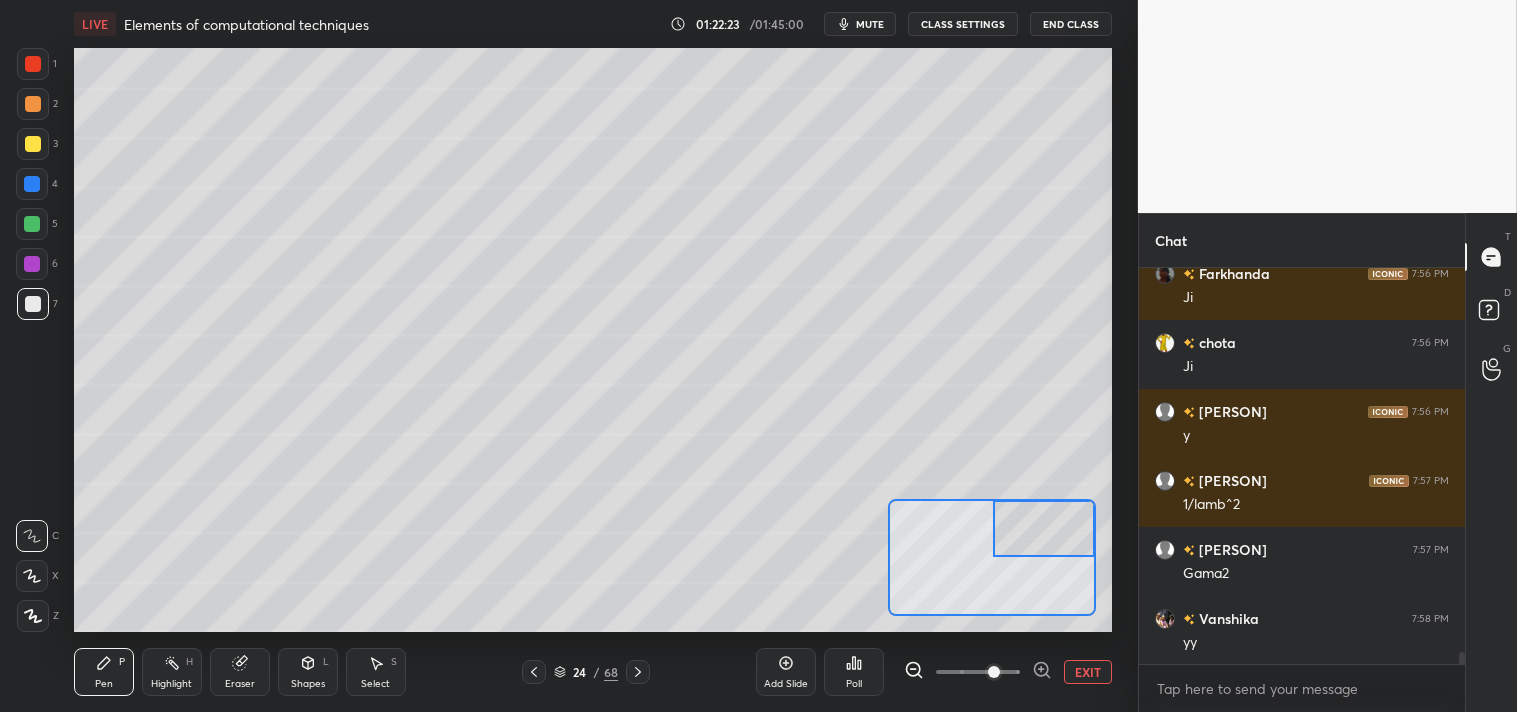 click at bounding box center [33, 144] 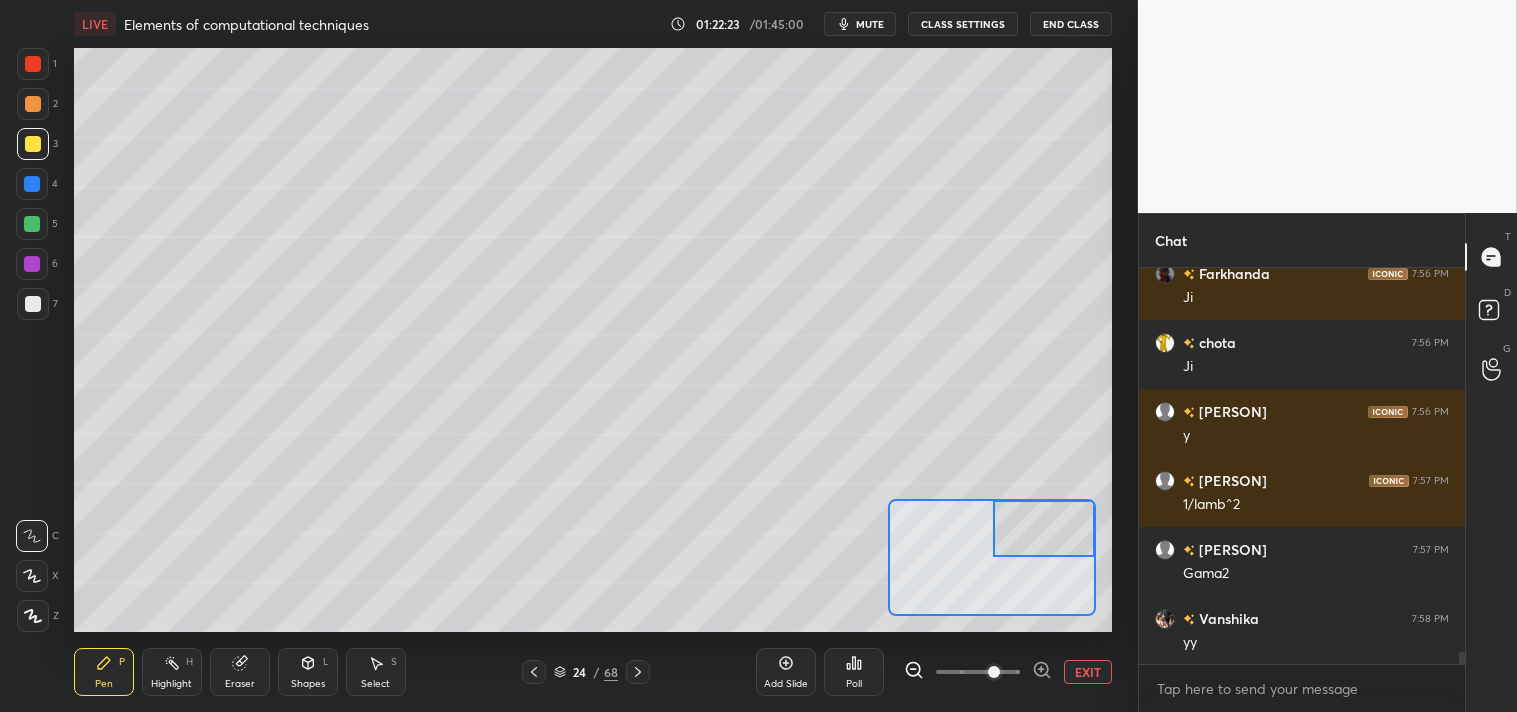 click at bounding box center (33, 144) 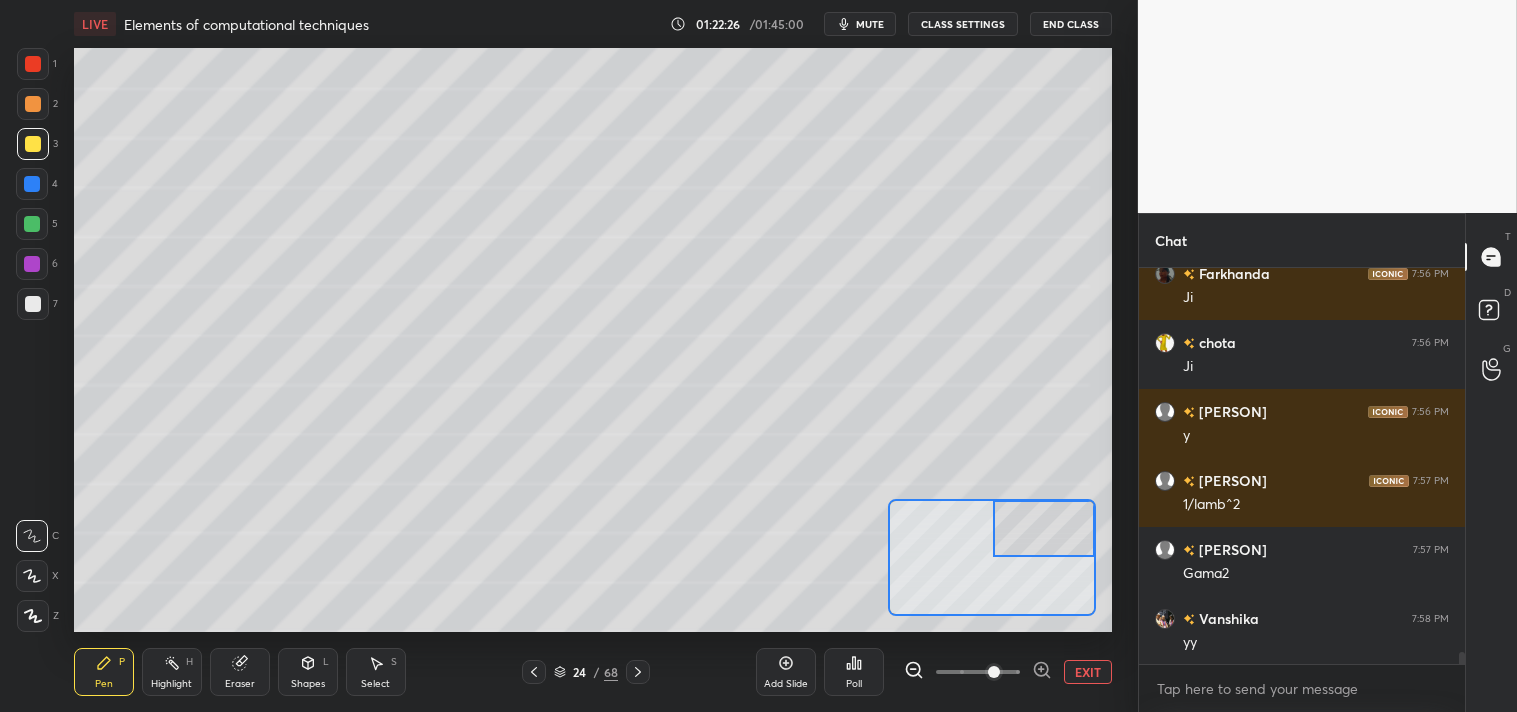 scroll, scrollTop: 12345, scrollLeft: 0, axis: vertical 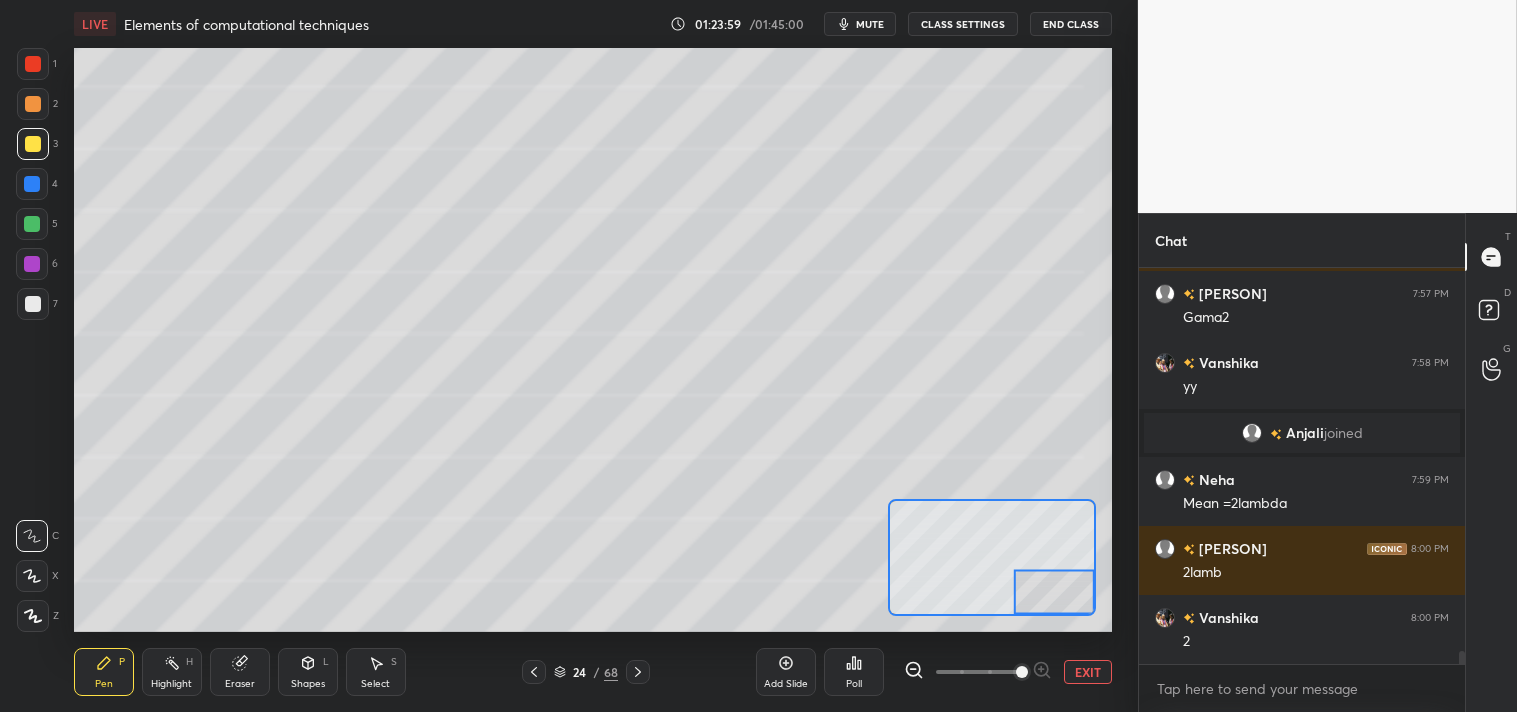 click on "EXIT" at bounding box center (1088, 672) 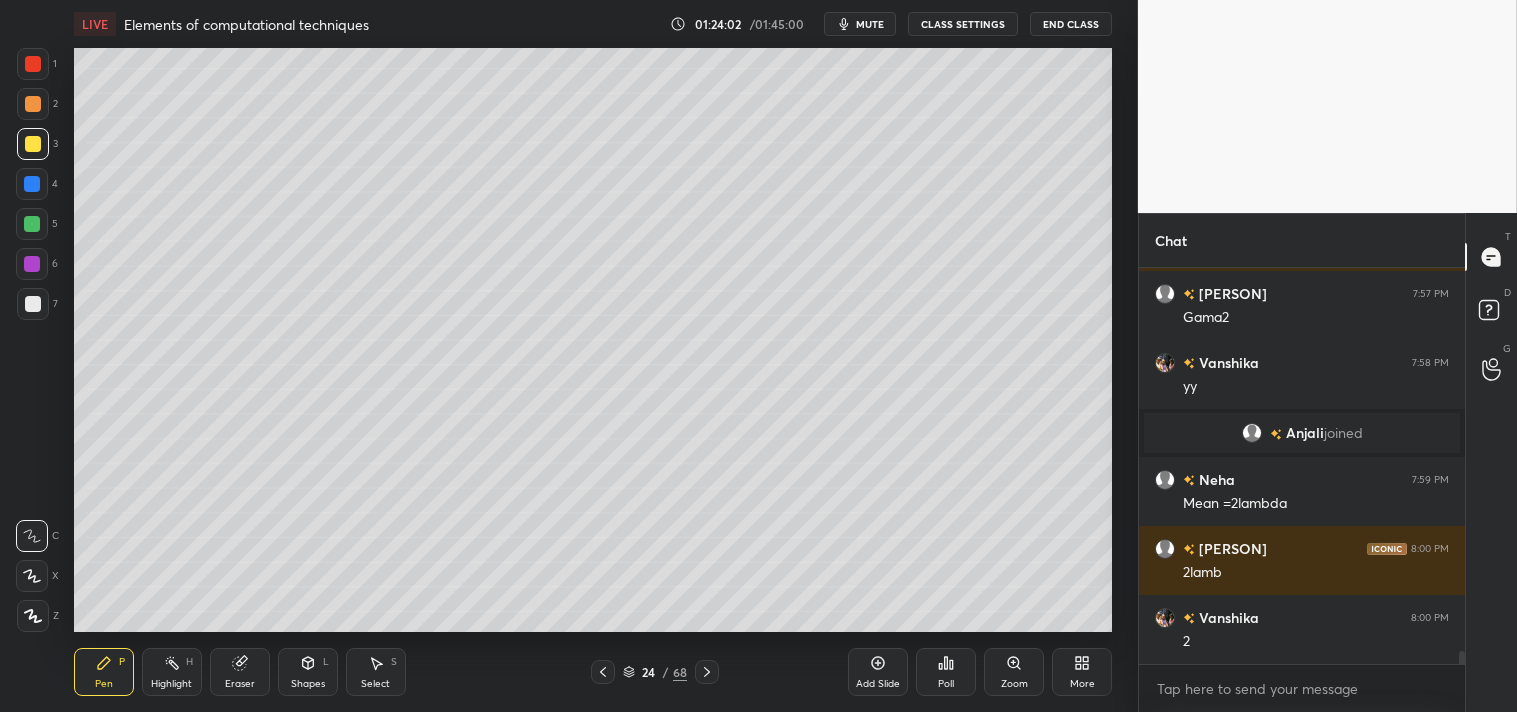 click on "Add Slide Poll Zoom More" at bounding box center [980, 672] 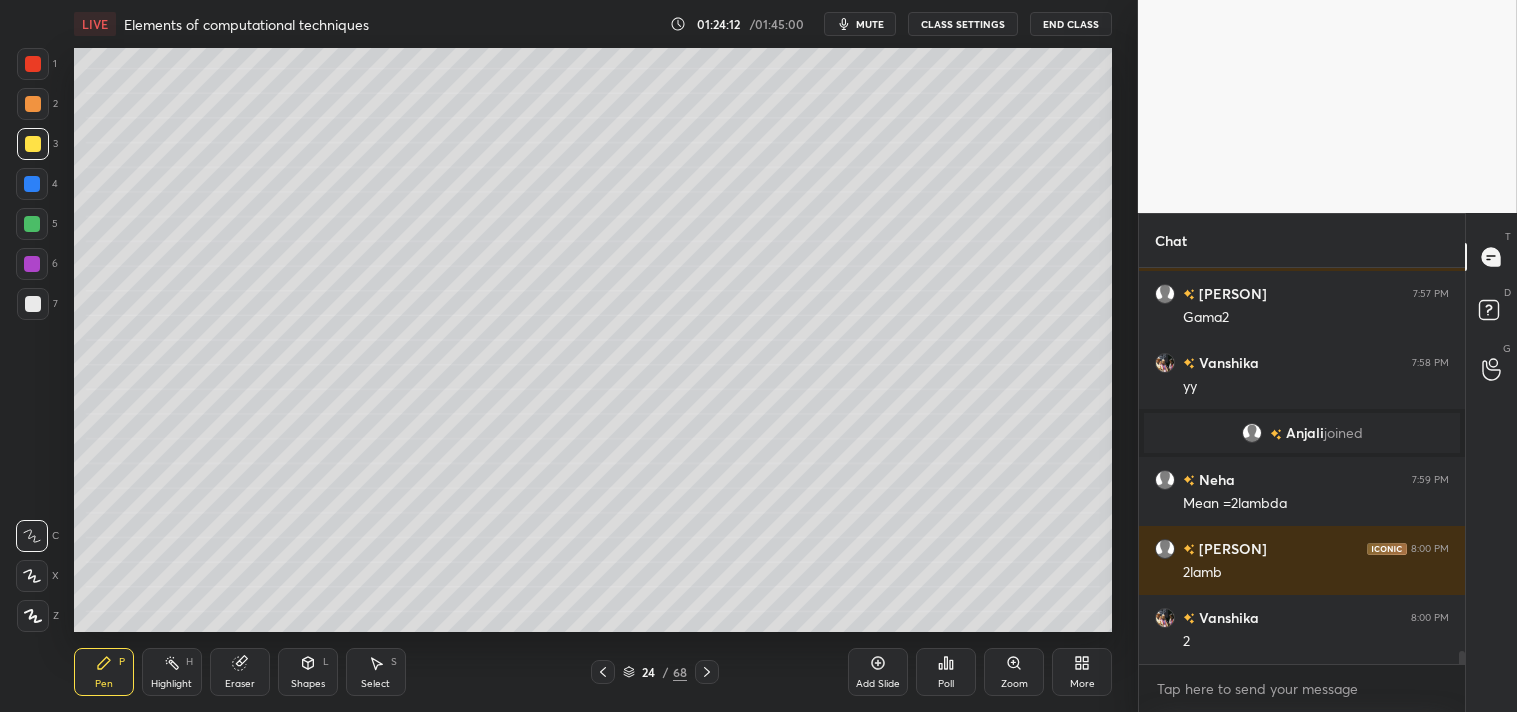 click on "mute" at bounding box center [870, 24] 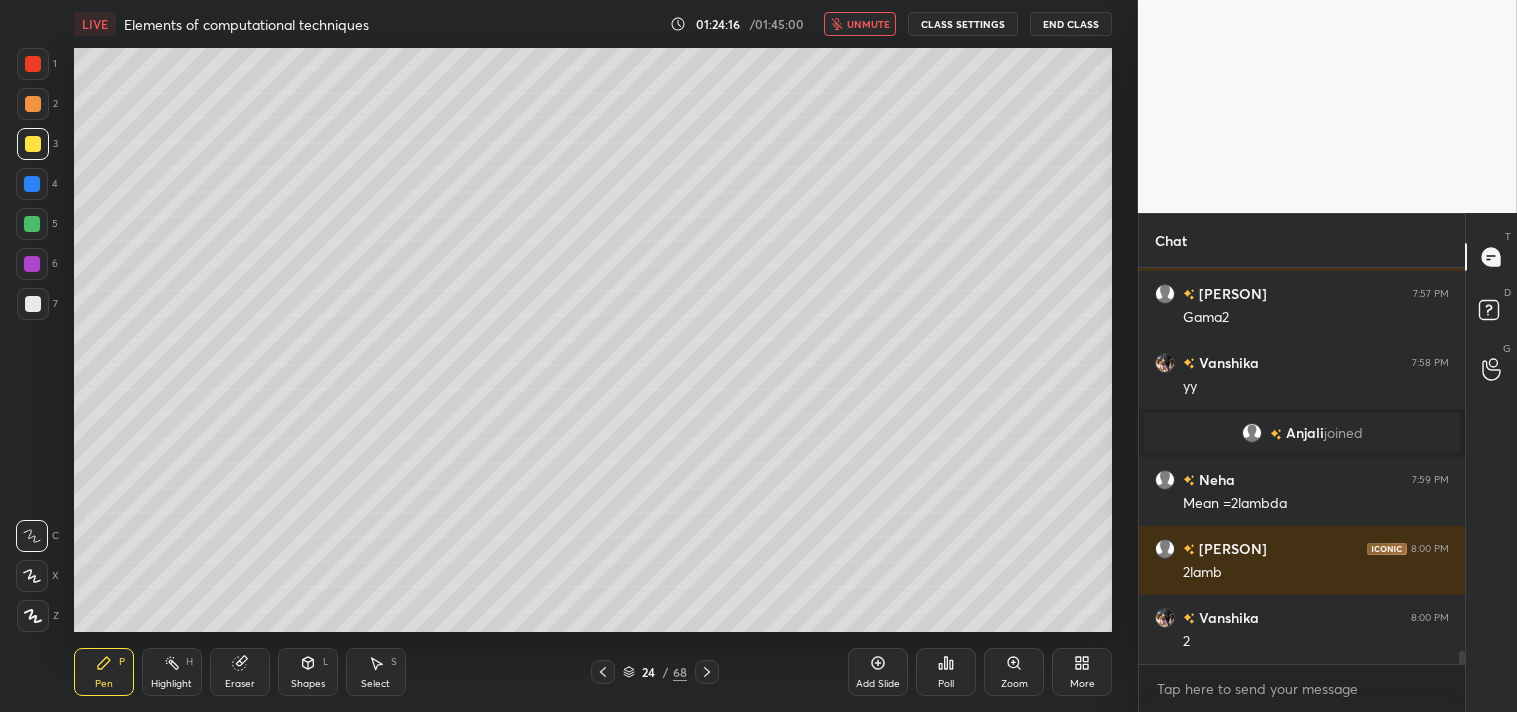 click on "unmute" at bounding box center [868, 24] 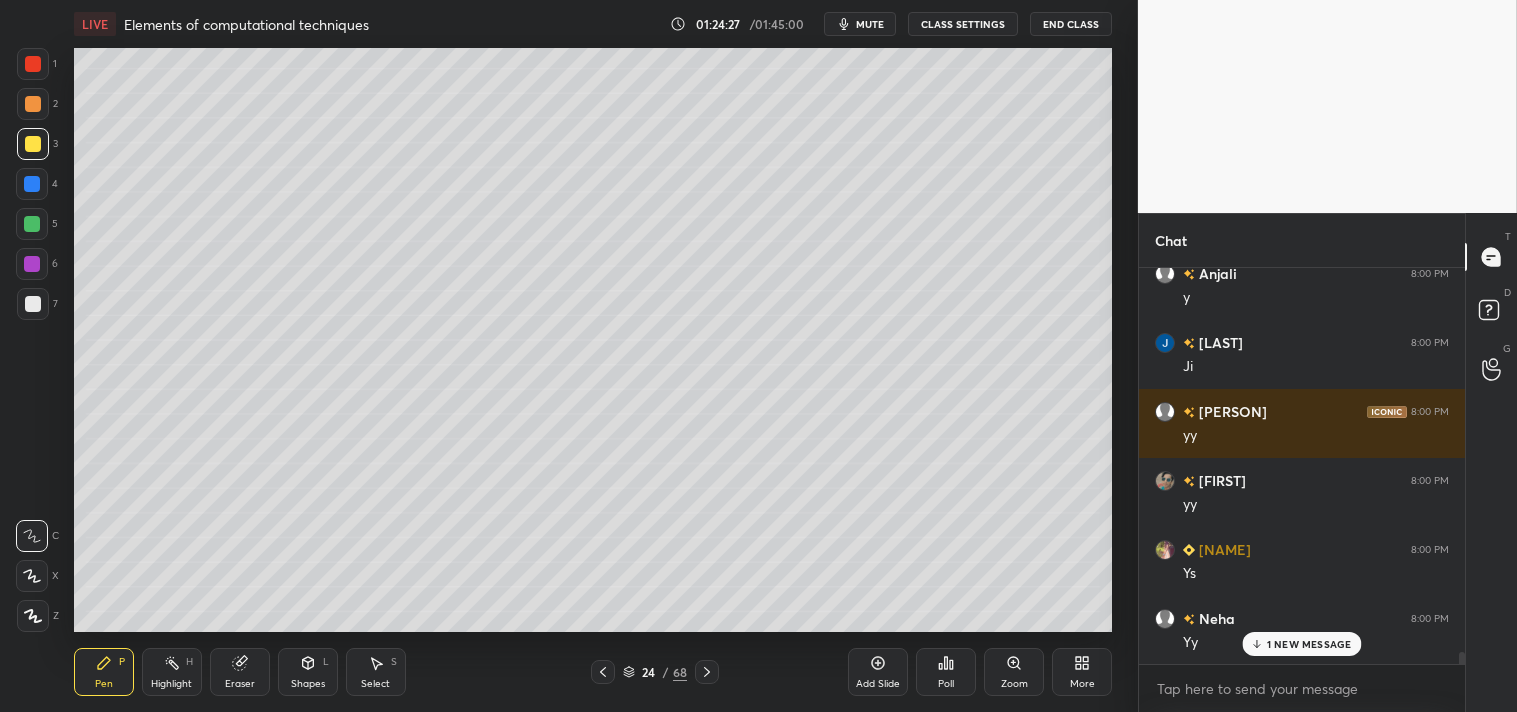 scroll, scrollTop: 12617, scrollLeft: 0, axis: vertical 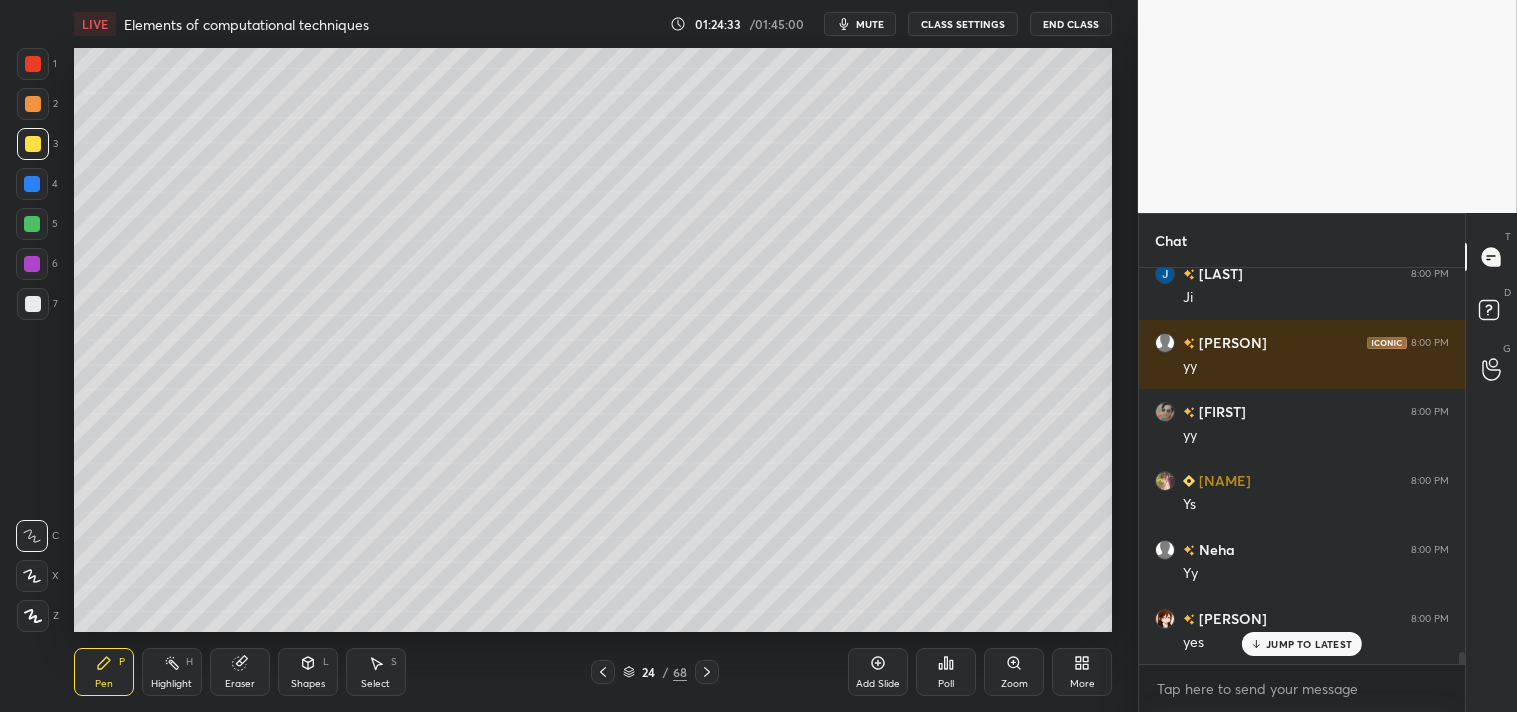 click on "Highlight H" at bounding box center (172, 672) 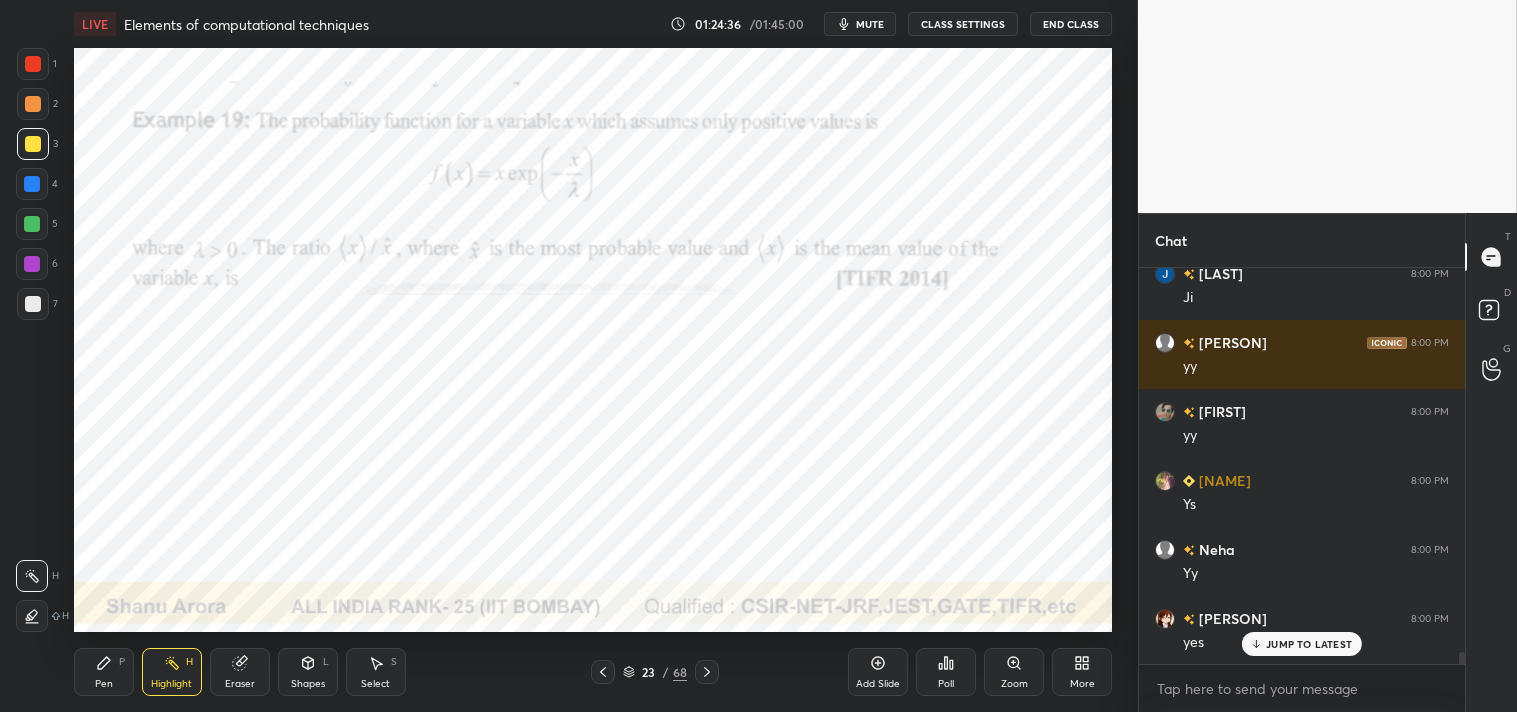click 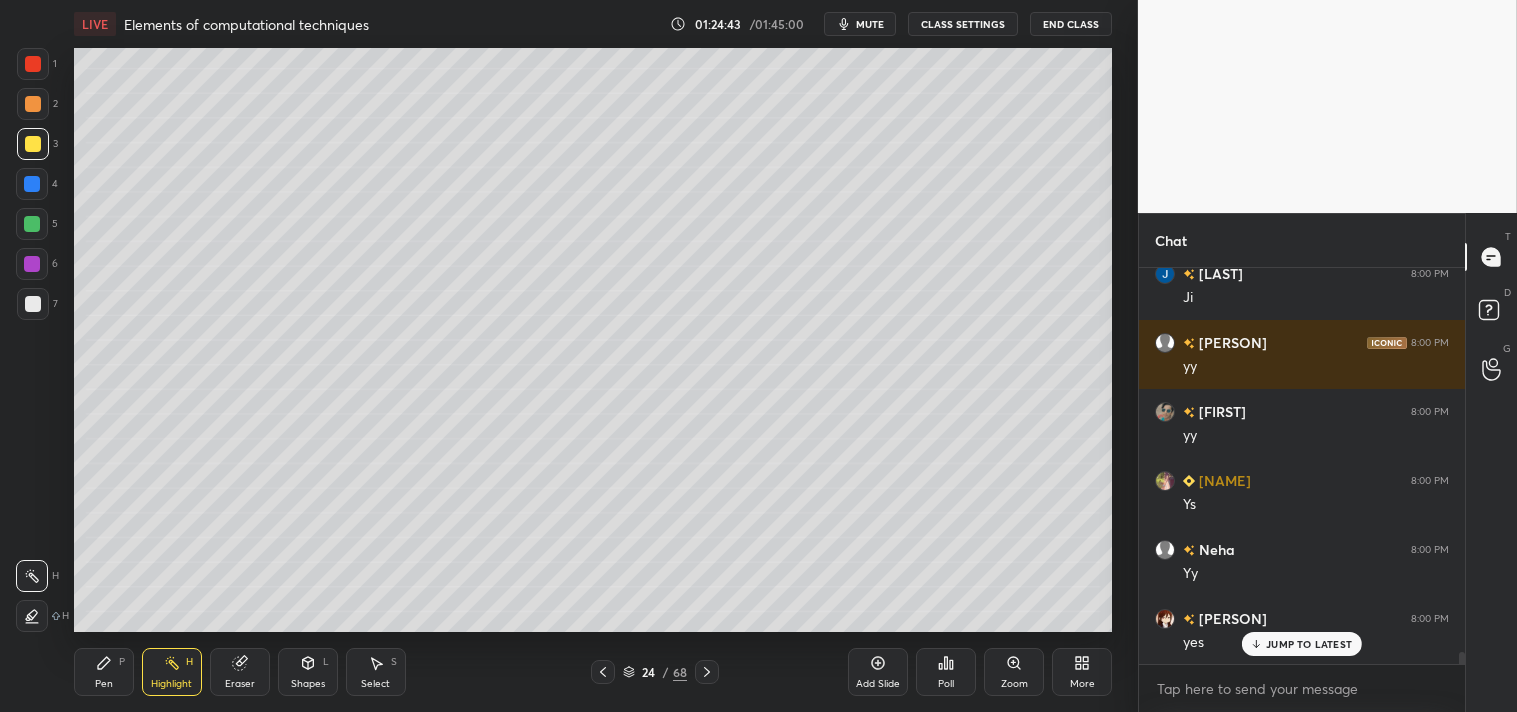 click on "Pen P" at bounding box center (104, 672) 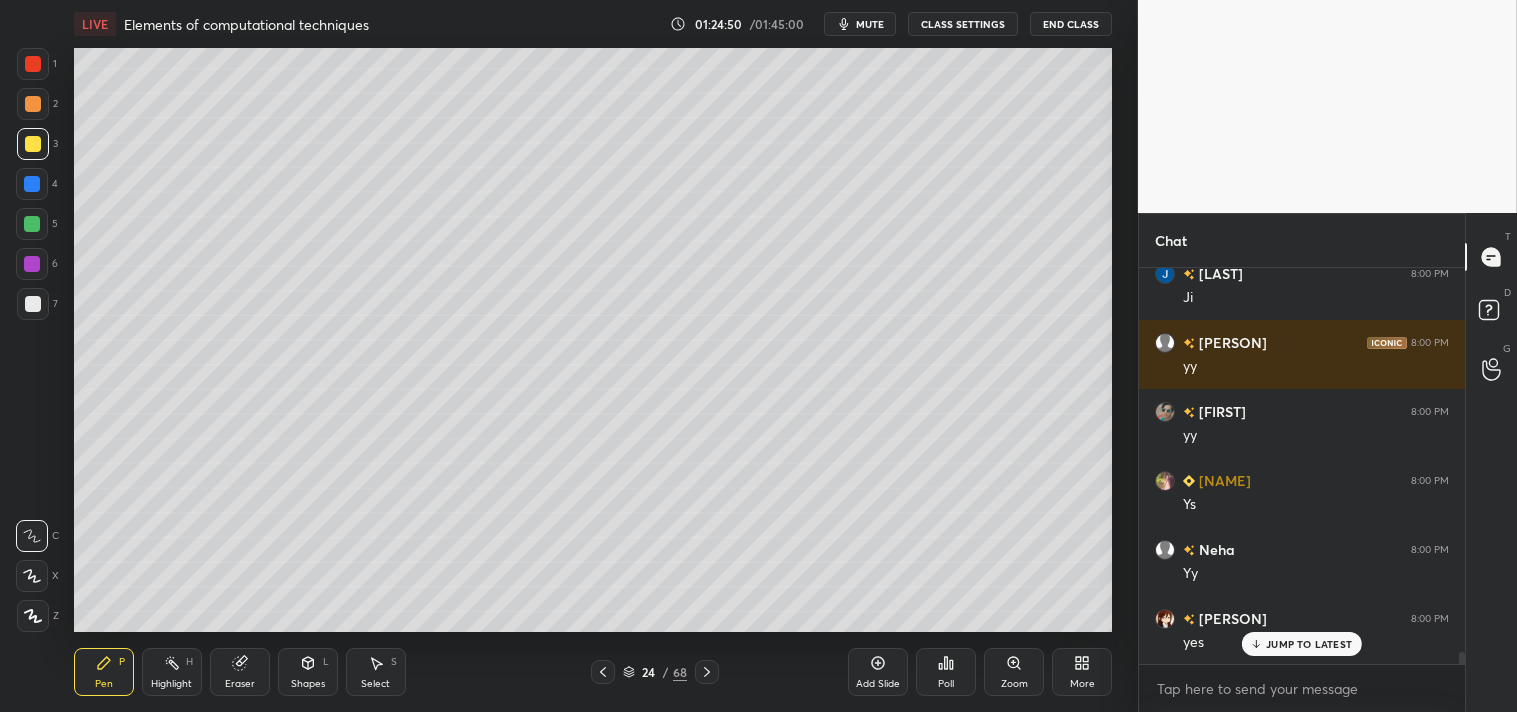 click on "Add Slide" at bounding box center (878, 684) 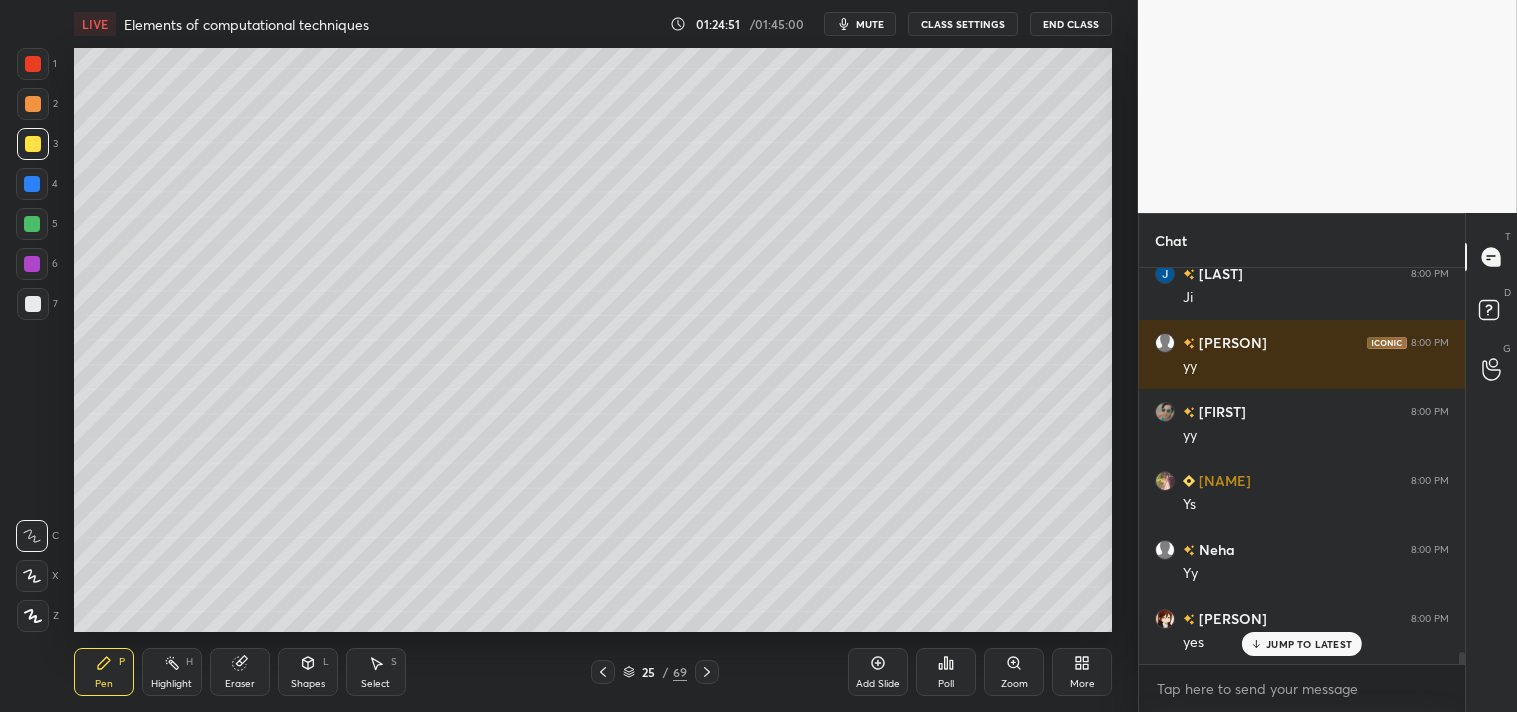 click 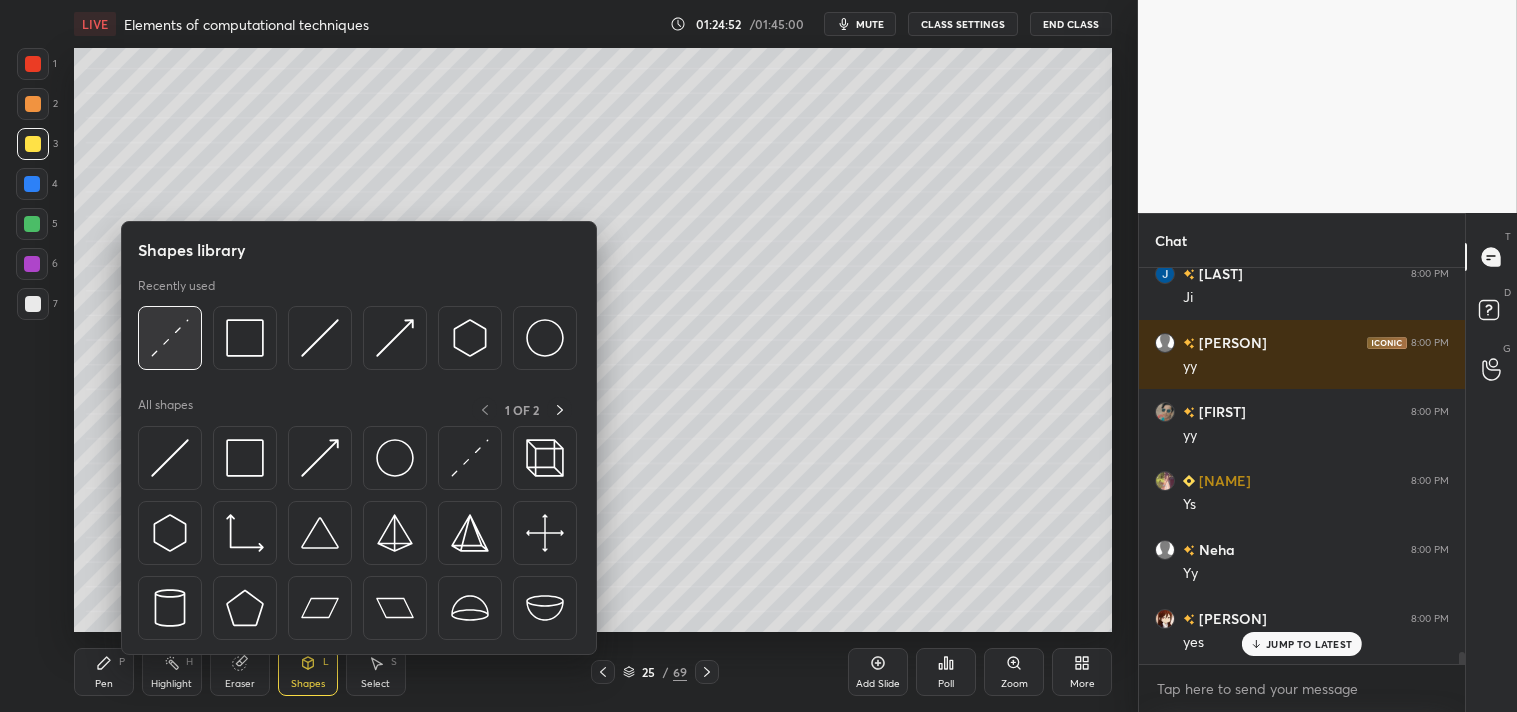 click at bounding box center (170, 338) 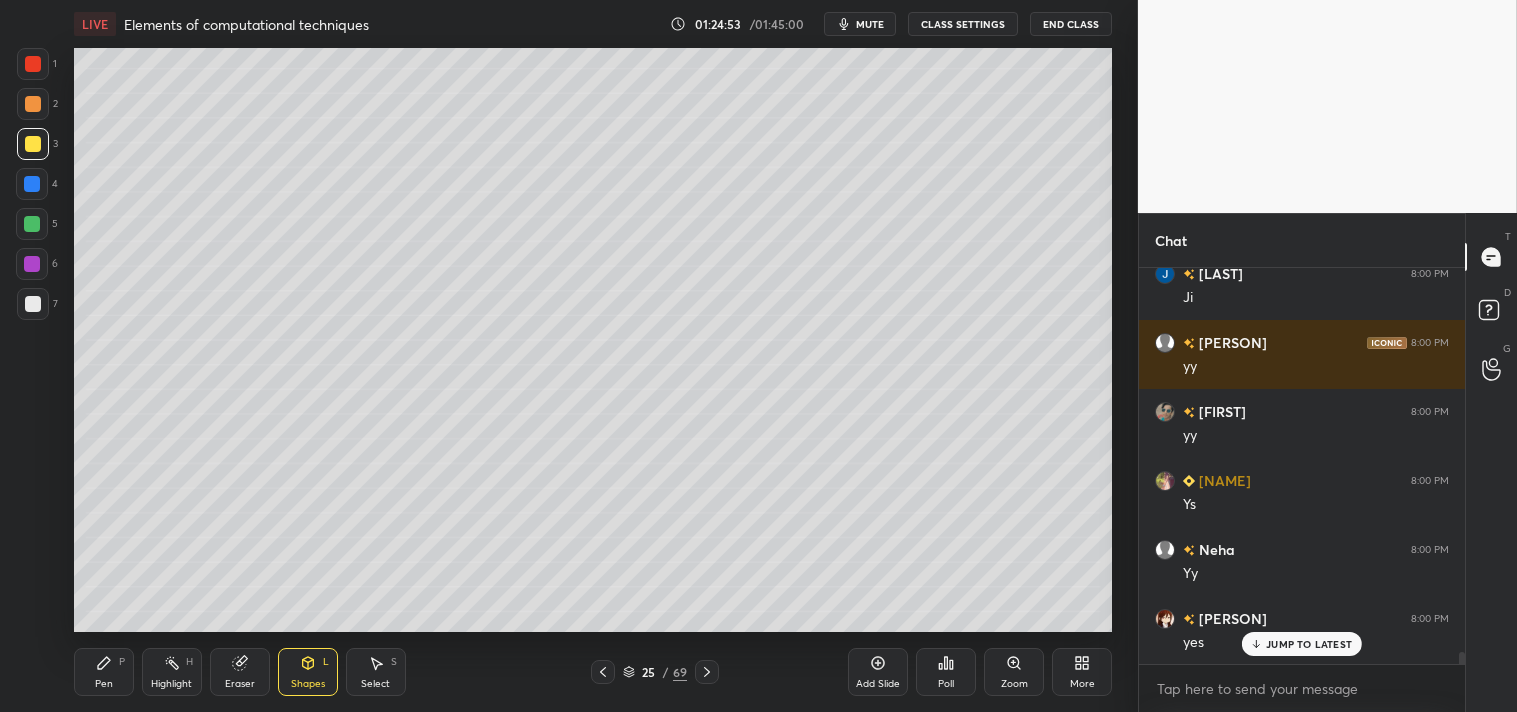 click on "Zoom" at bounding box center [1014, 672] 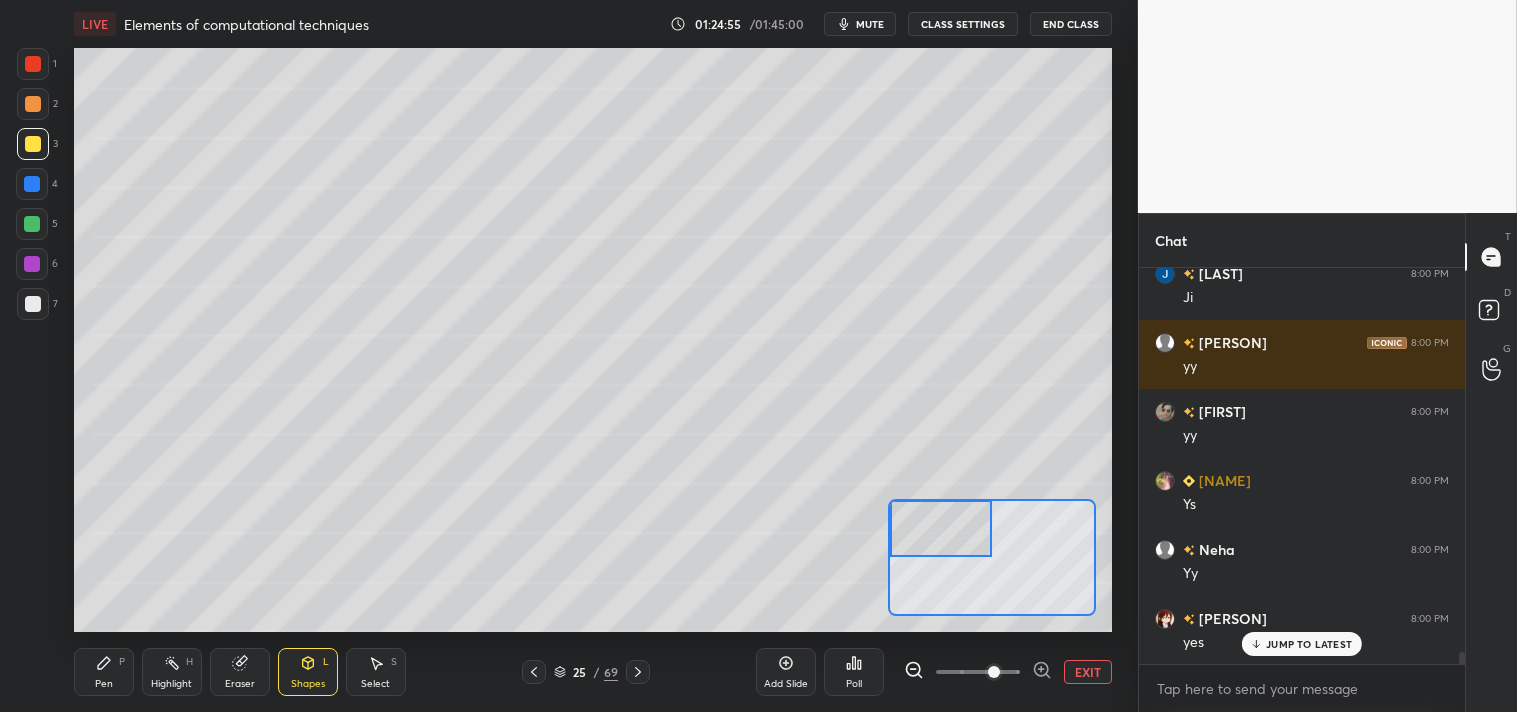 click on "Pen P" at bounding box center [104, 672] 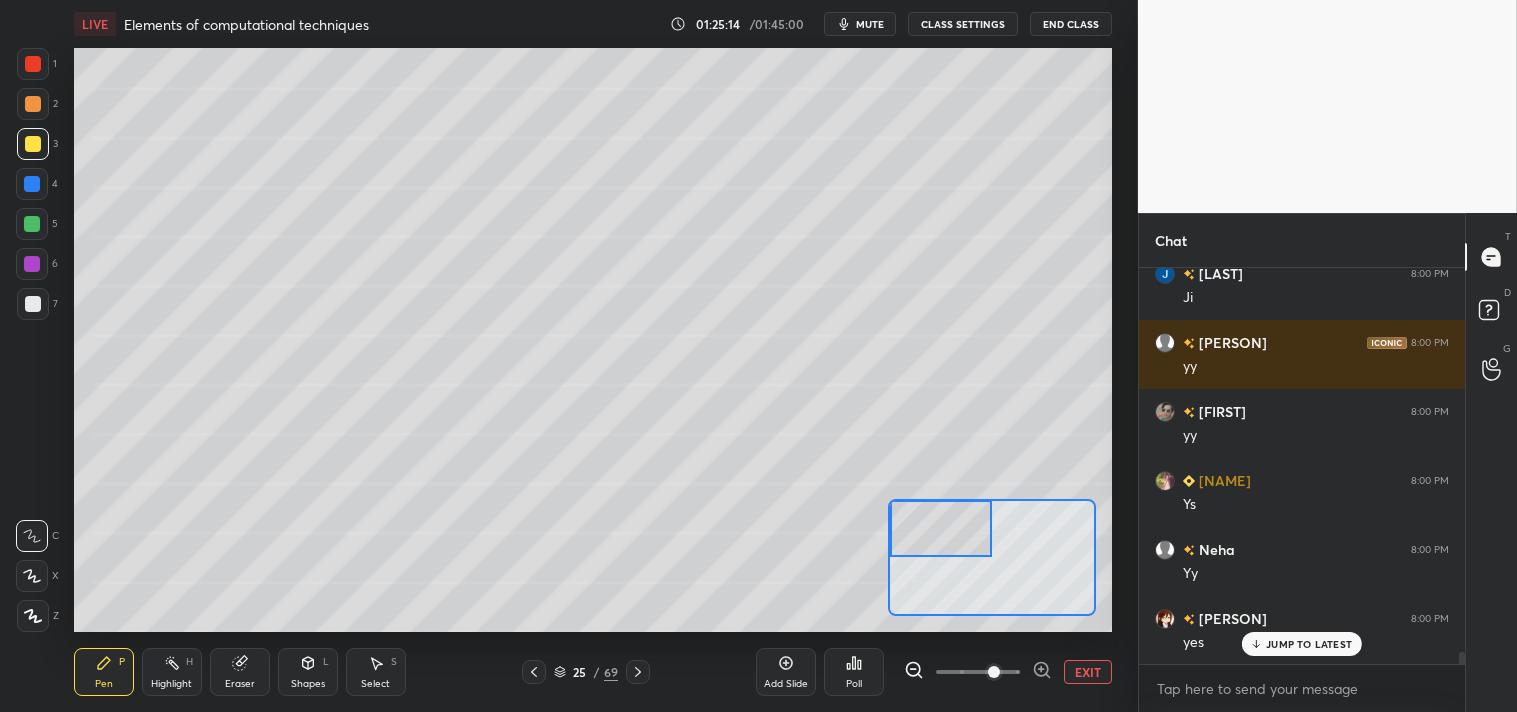 scroll, scrollTop: 12686, scrollLeft: 0, axis: vertical 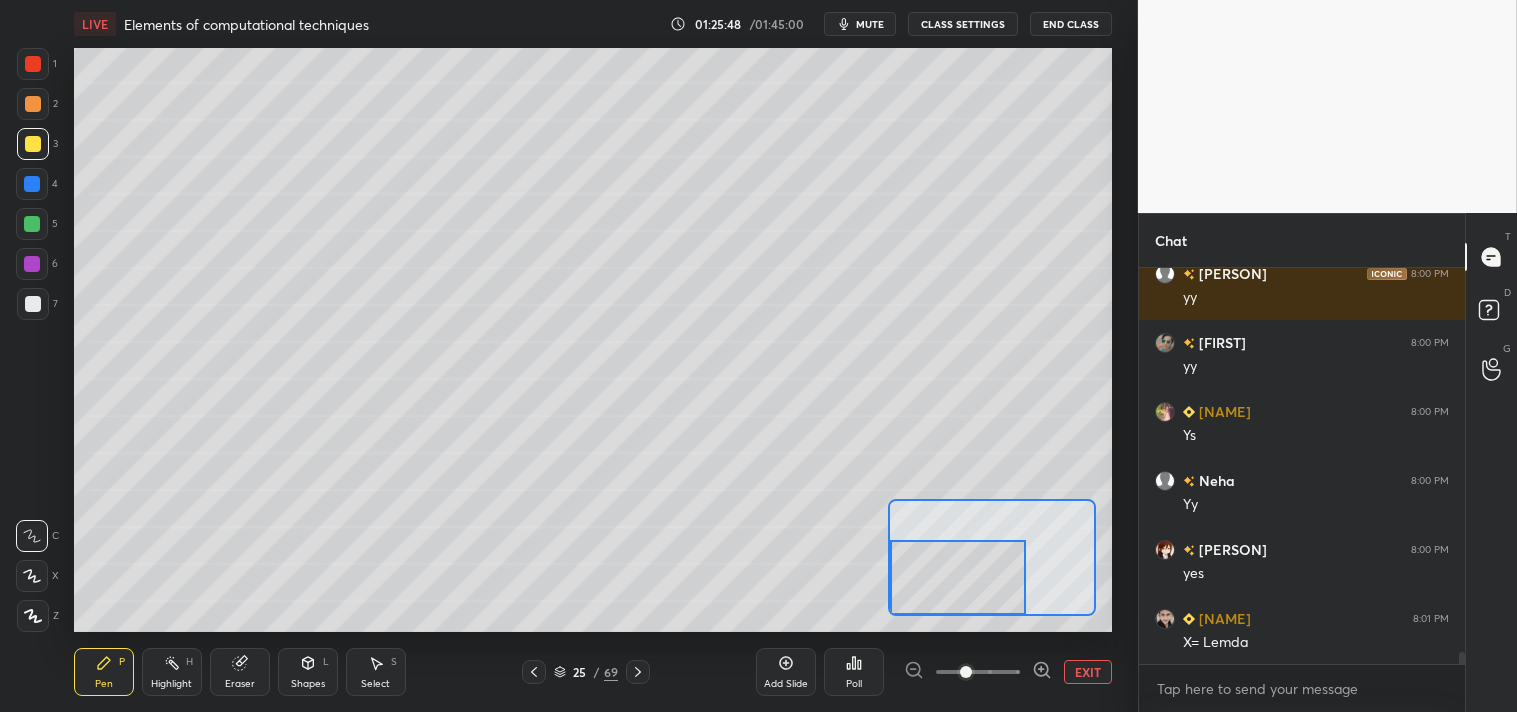 click at bounding box center (33, 304) 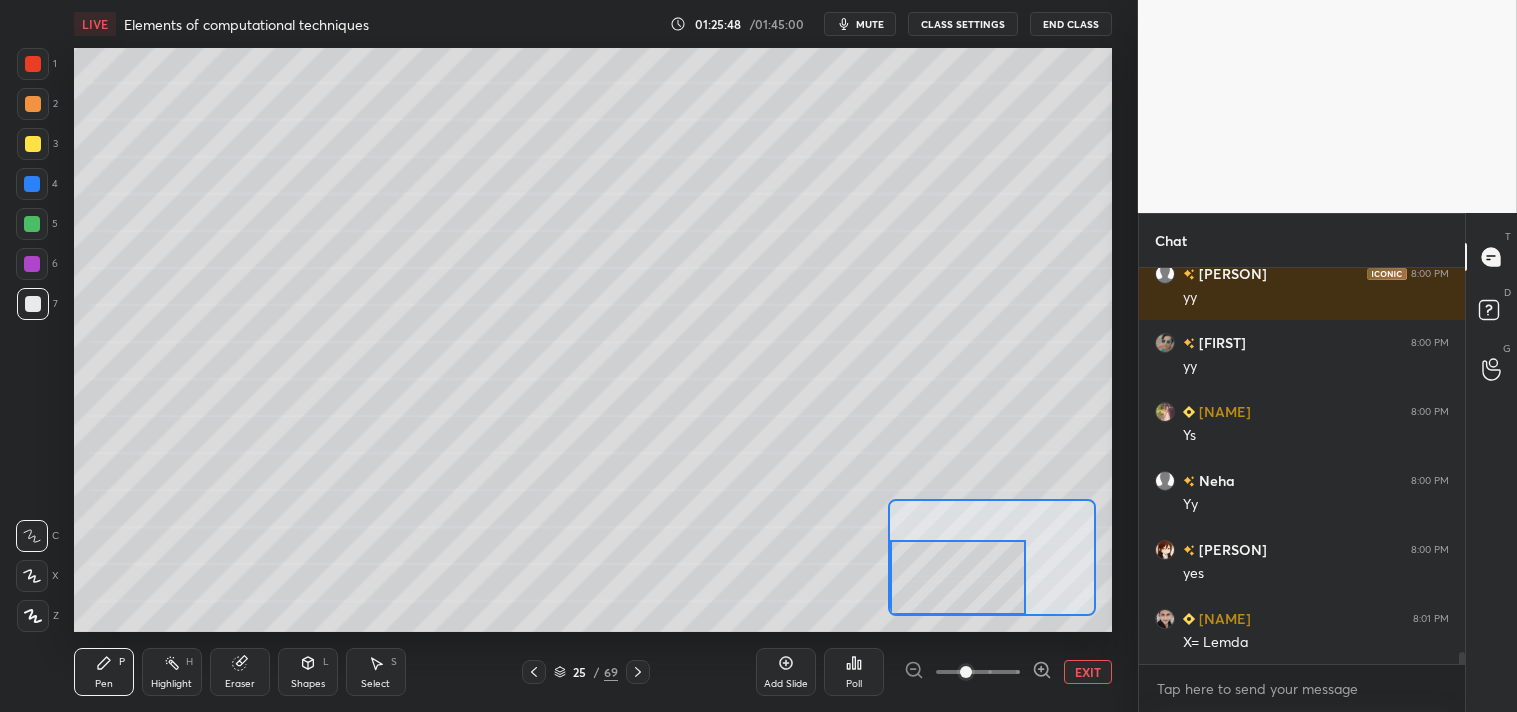 click at bounding box center [33, 304] 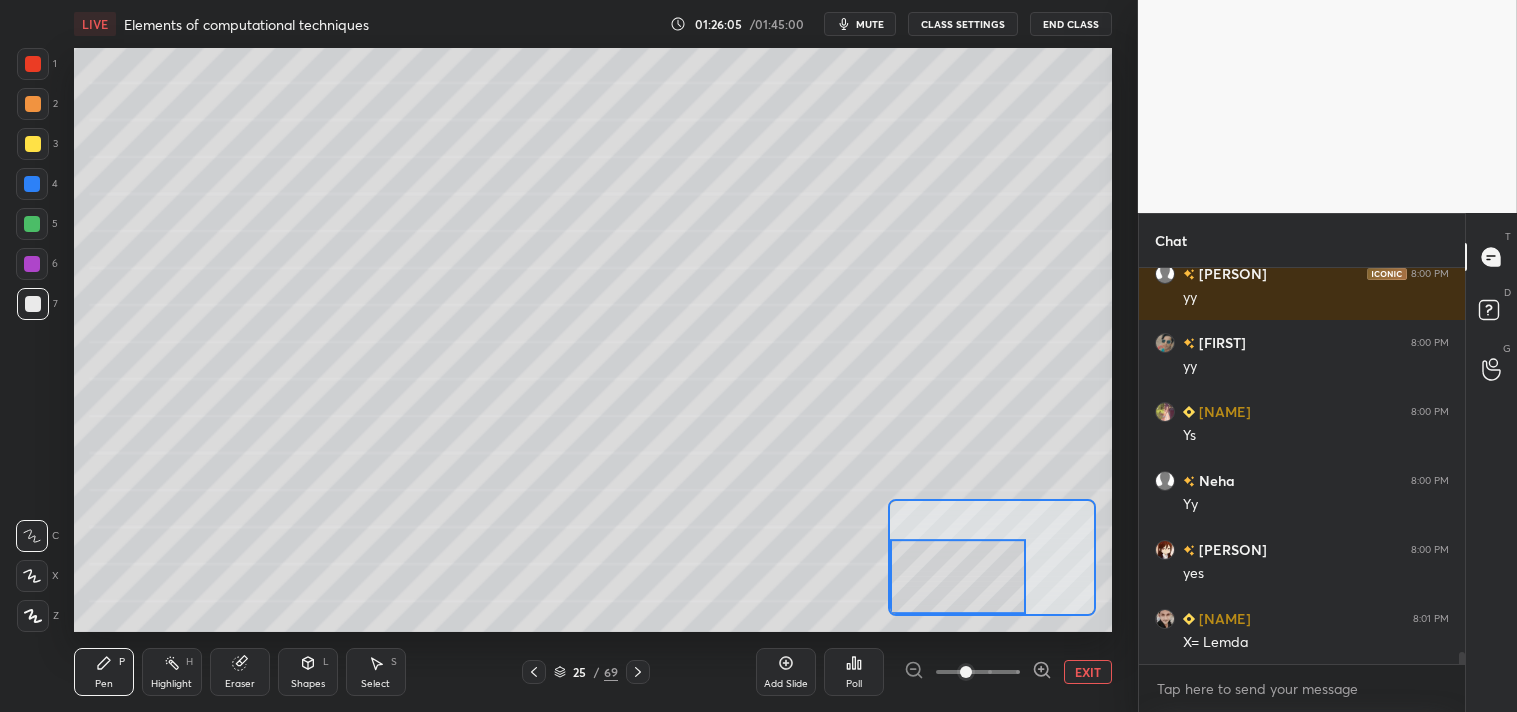 click on "EXIT" at bounding box center (1088, 672) 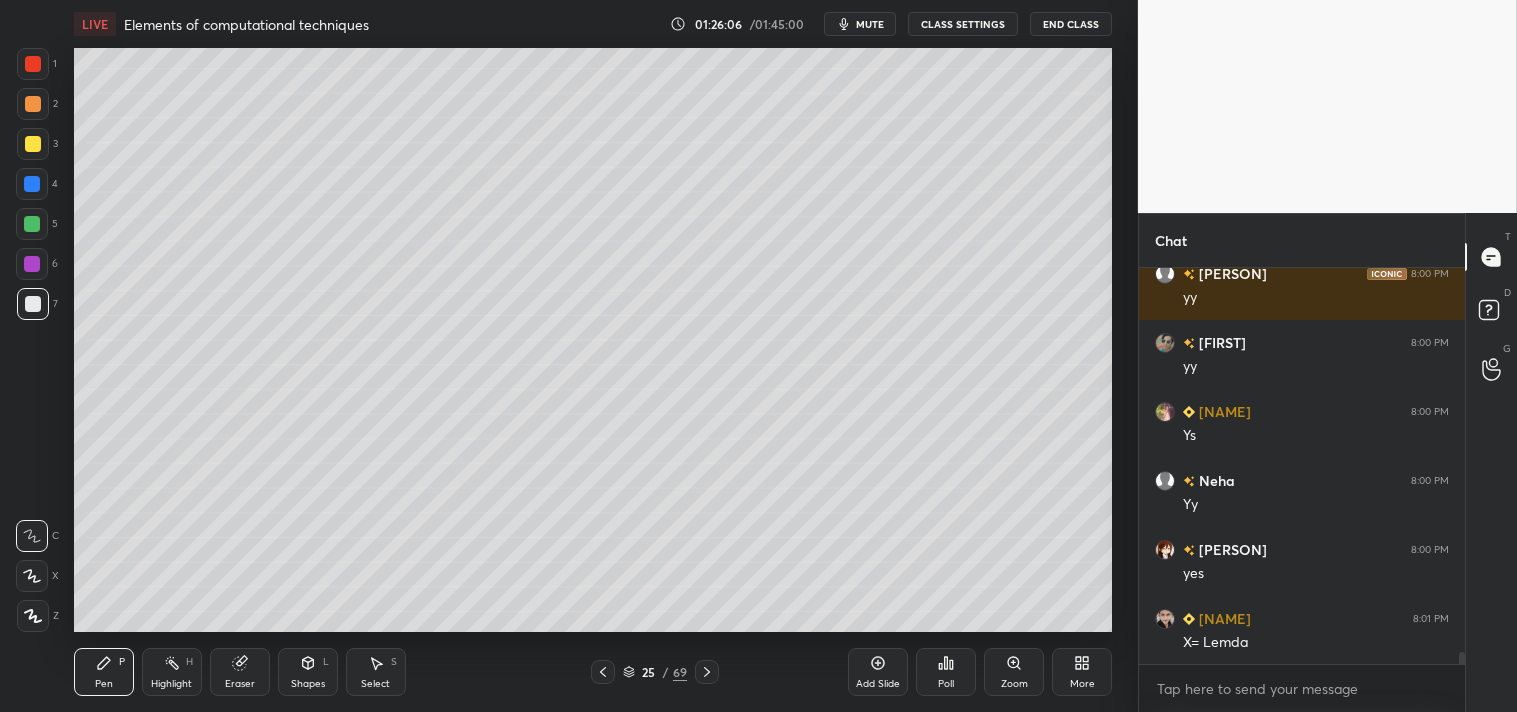scroll, scrollTop: 12755, scrollLeft: 0, axis: vertical 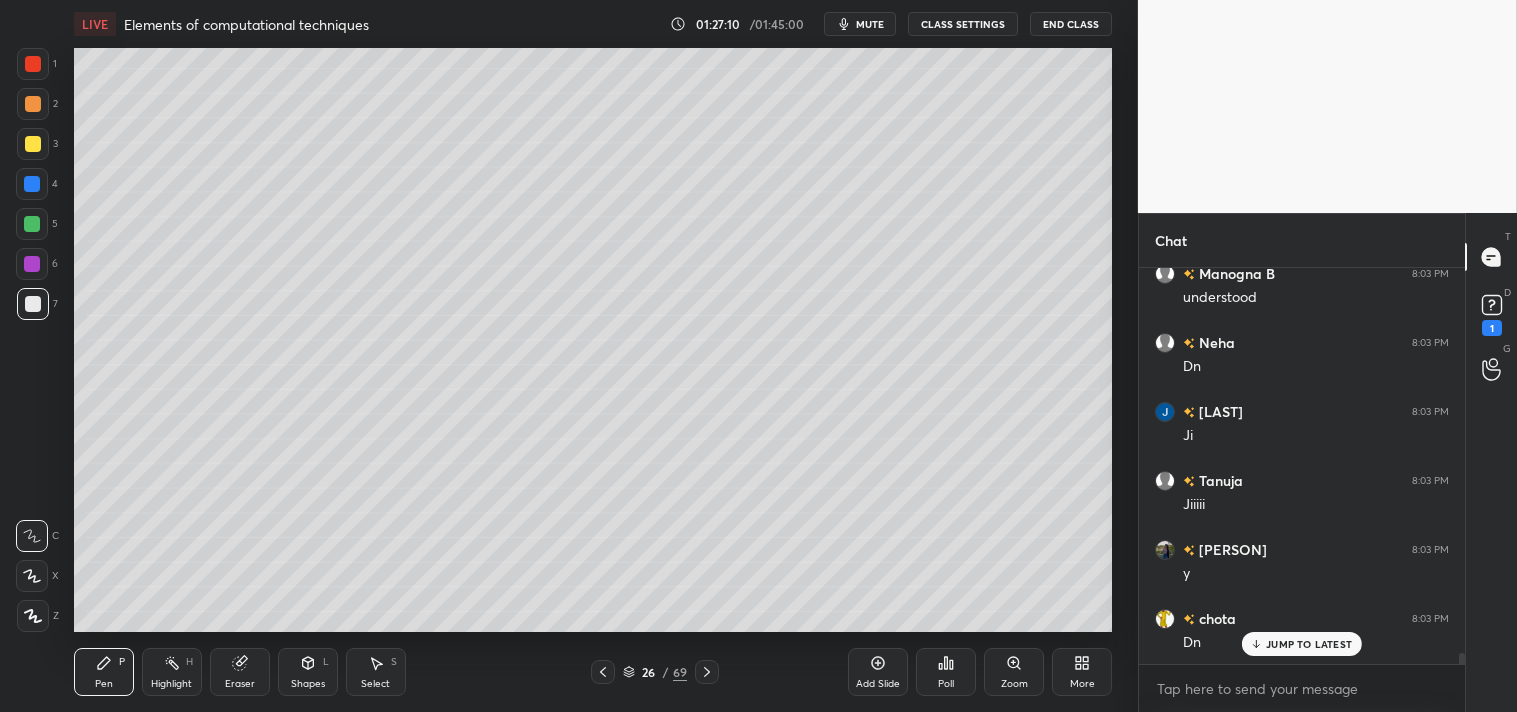 click on "Add Slide" at bounding box center [878, 672] 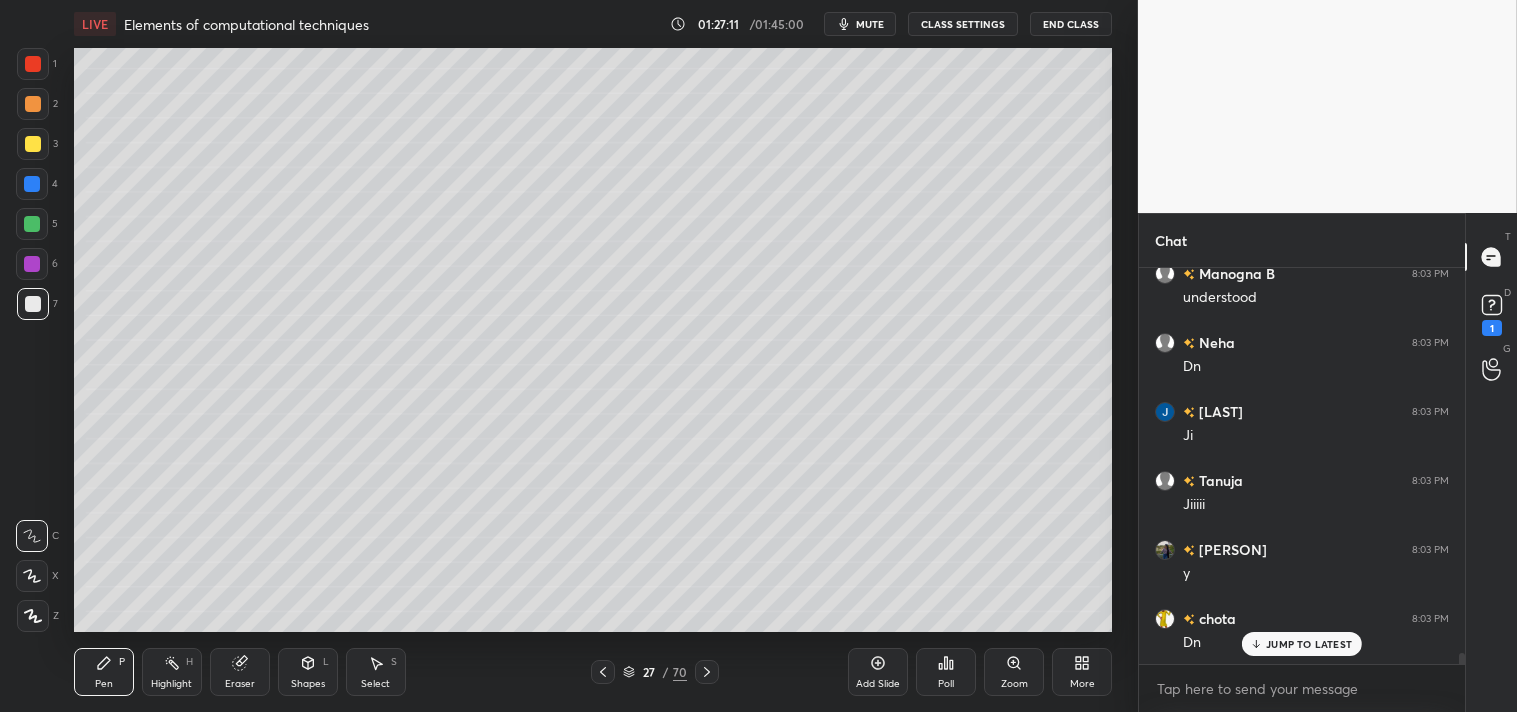 click on "Shapes L" at bounding box center [308, 672] 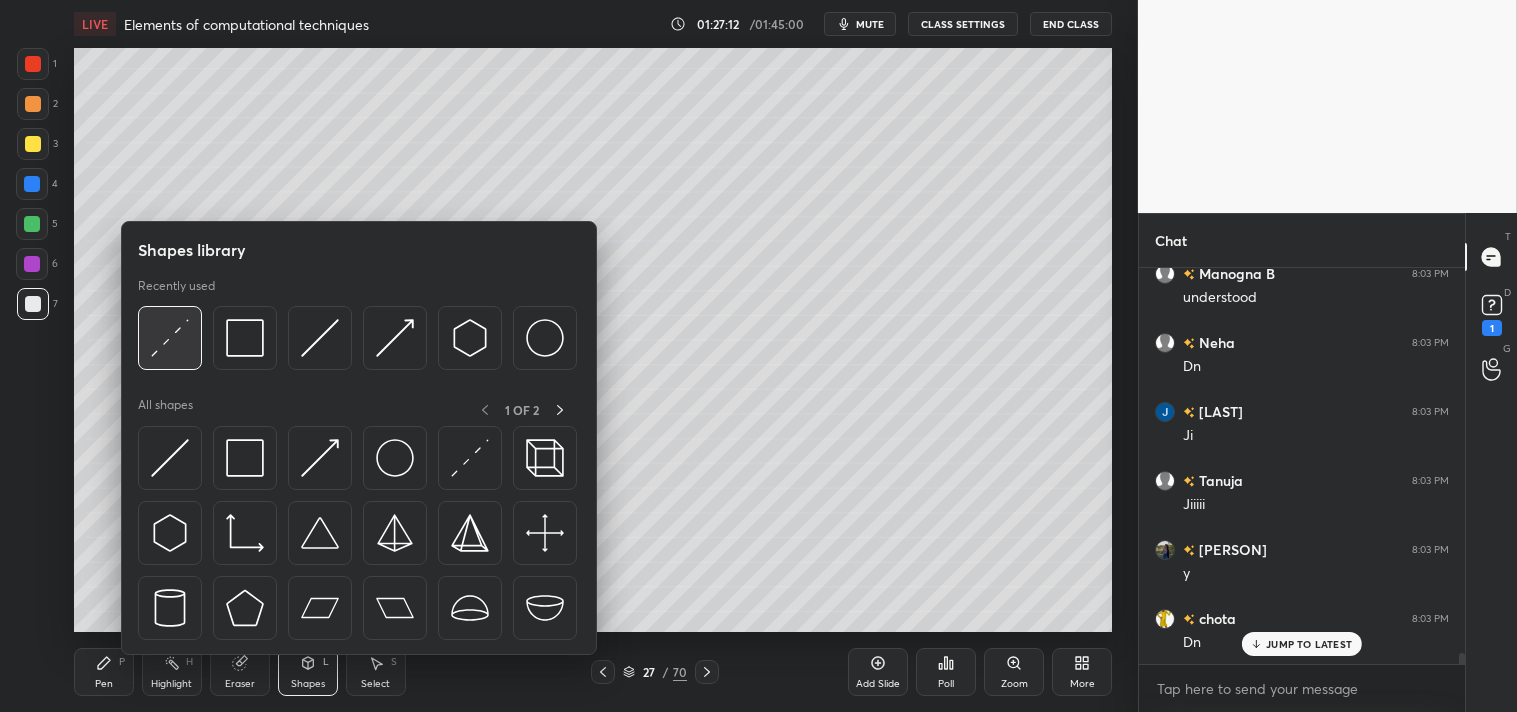 click at bounding box center (170, 338) 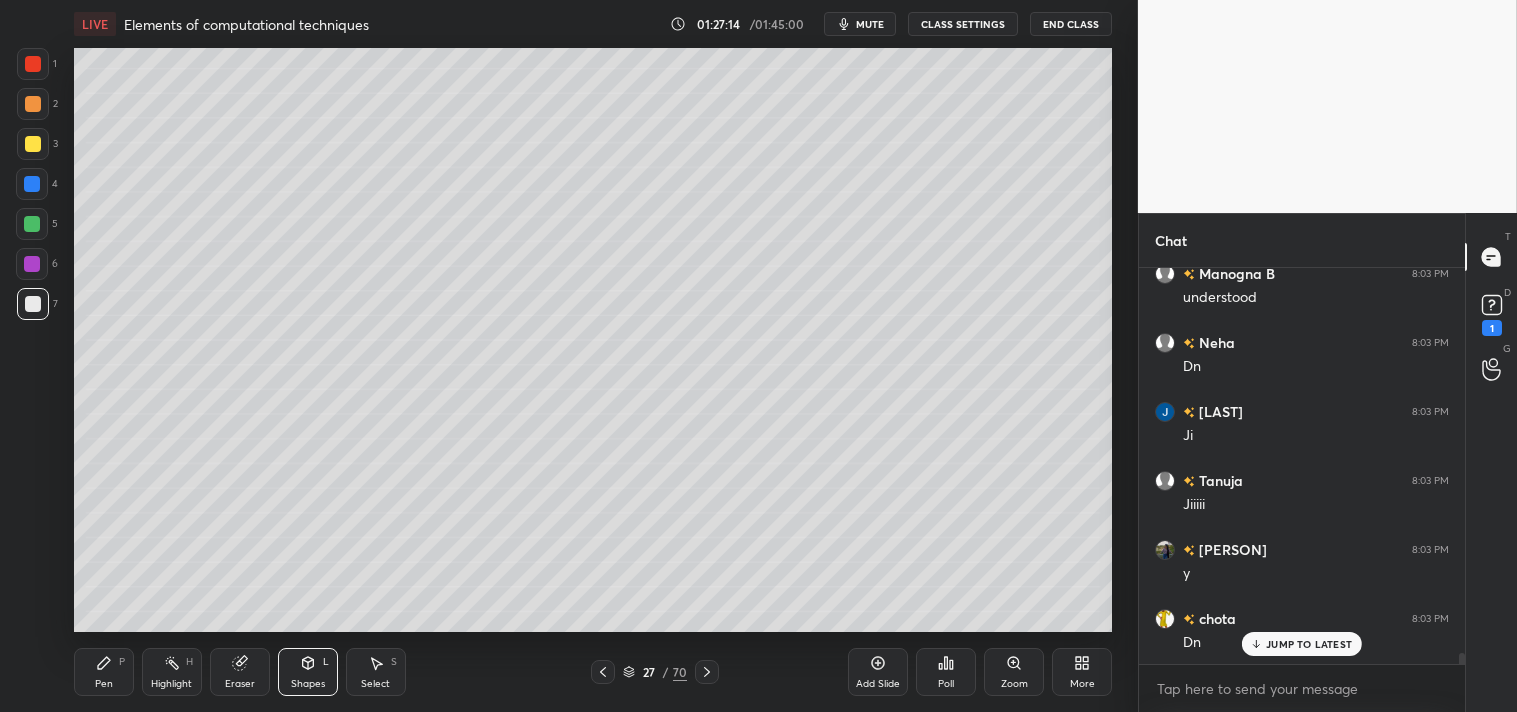 click 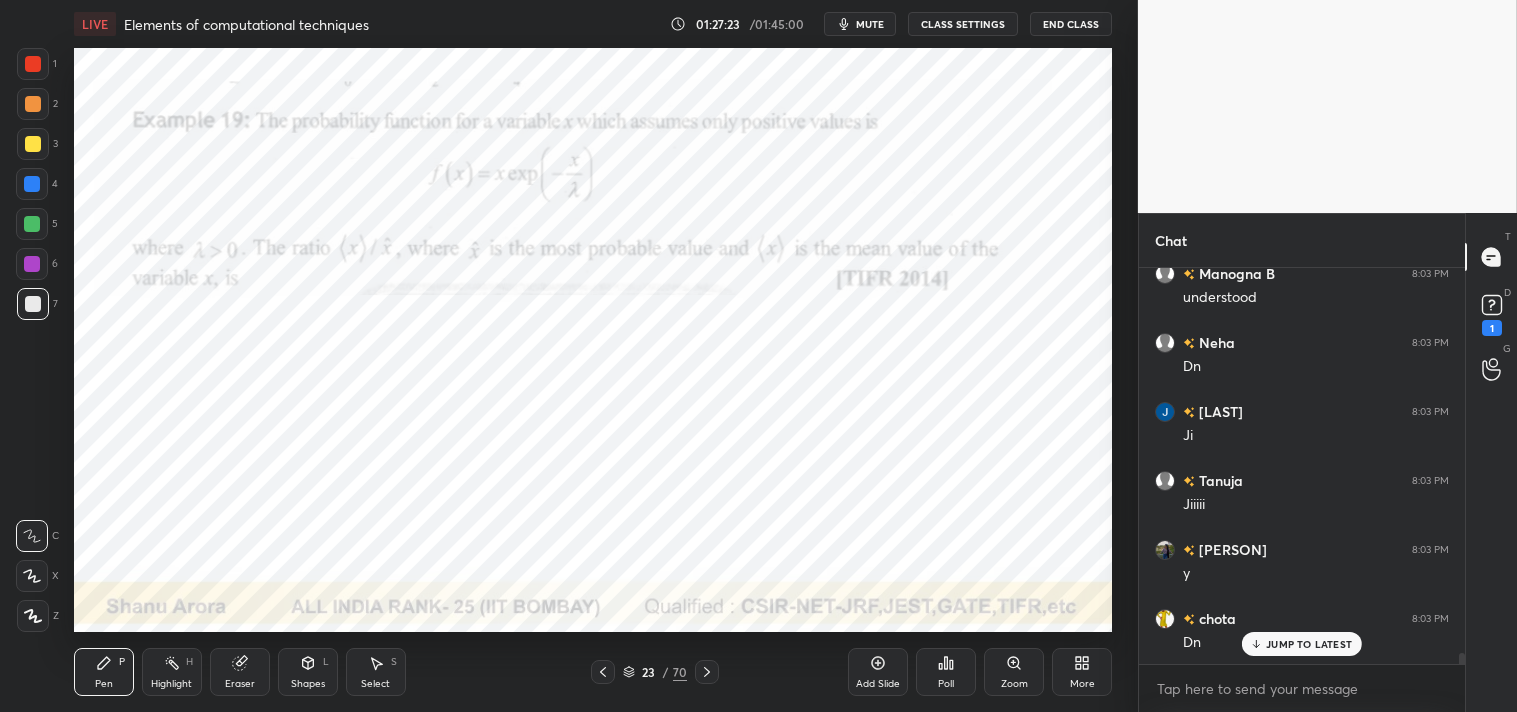 scroll, scrollTop: 13376, scrollLeft: 0, axis: vertical 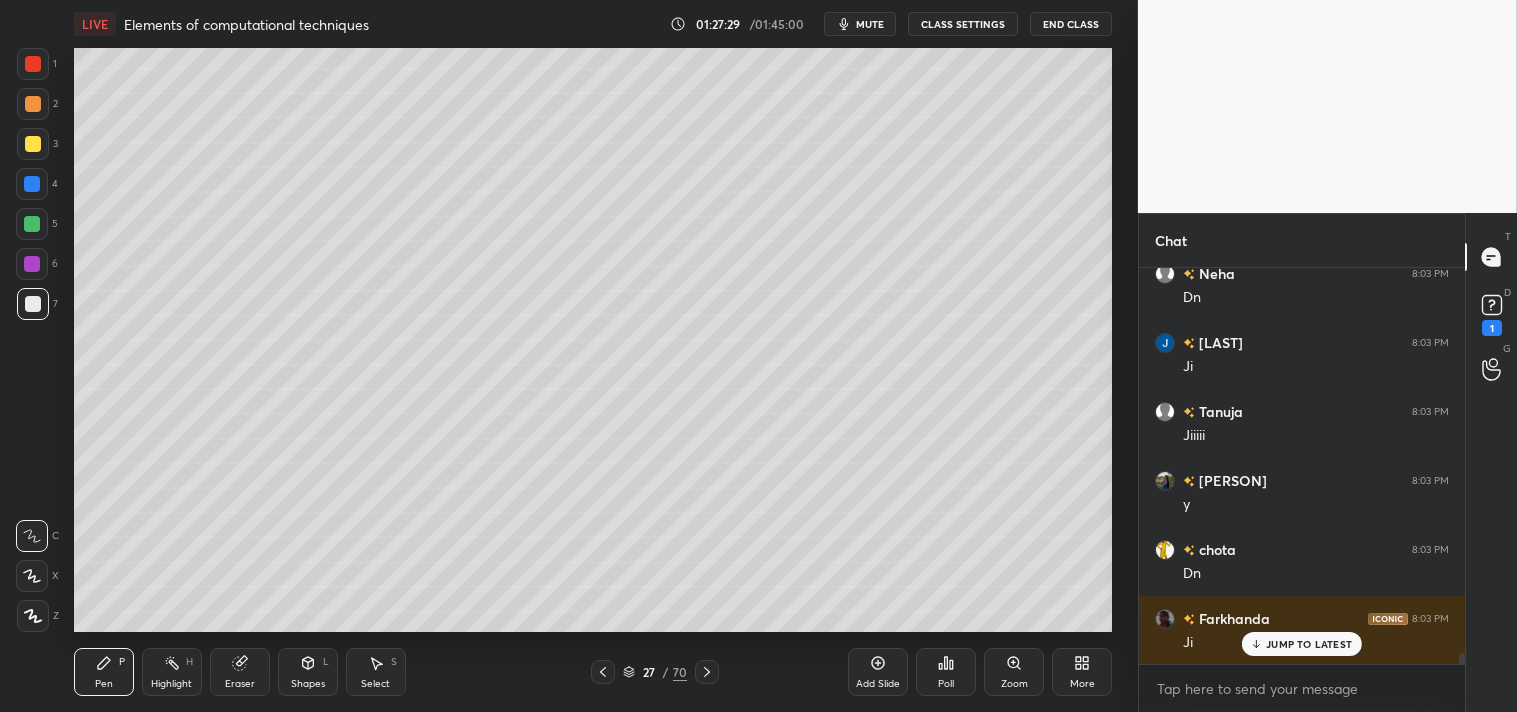 click at bounding box center (33, 144) 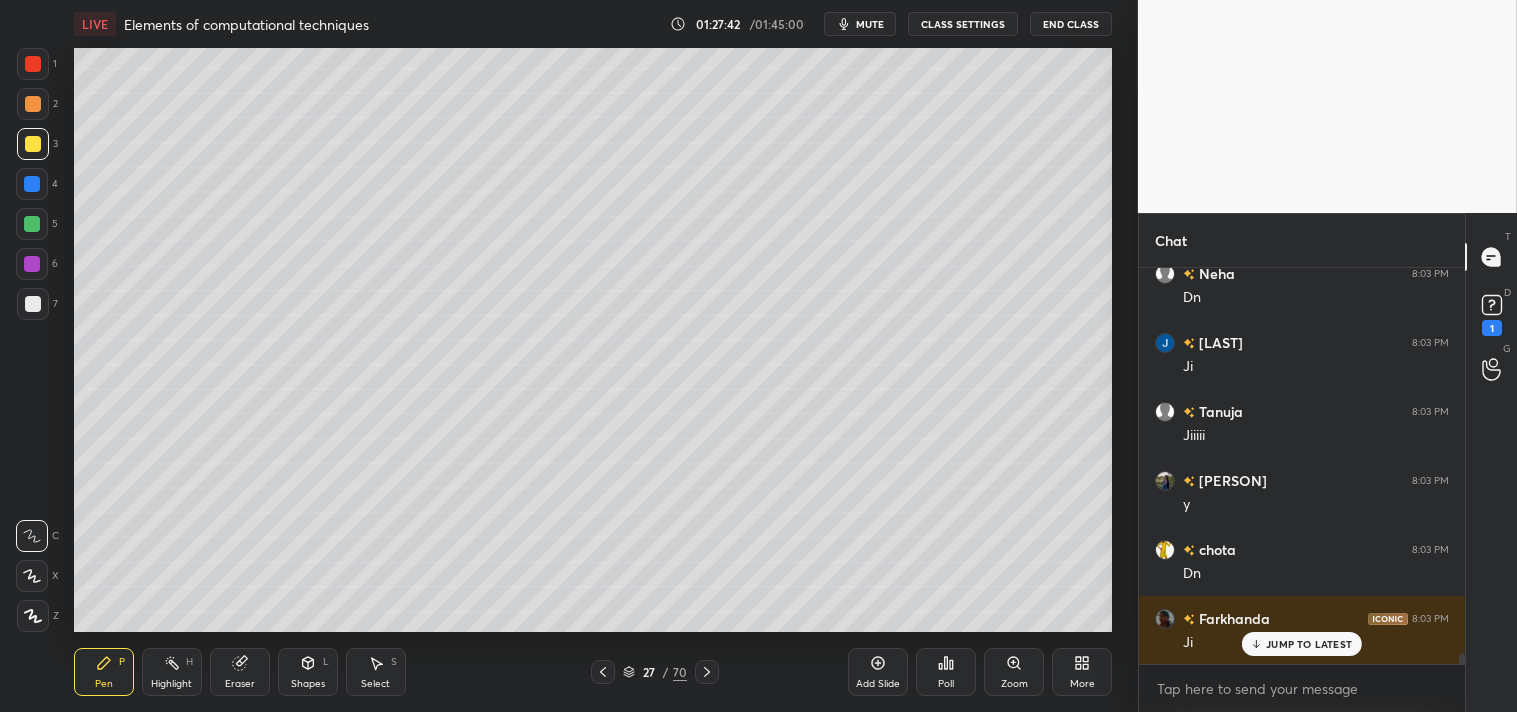 click on "Zoom" at bounding box center (1014, 672) 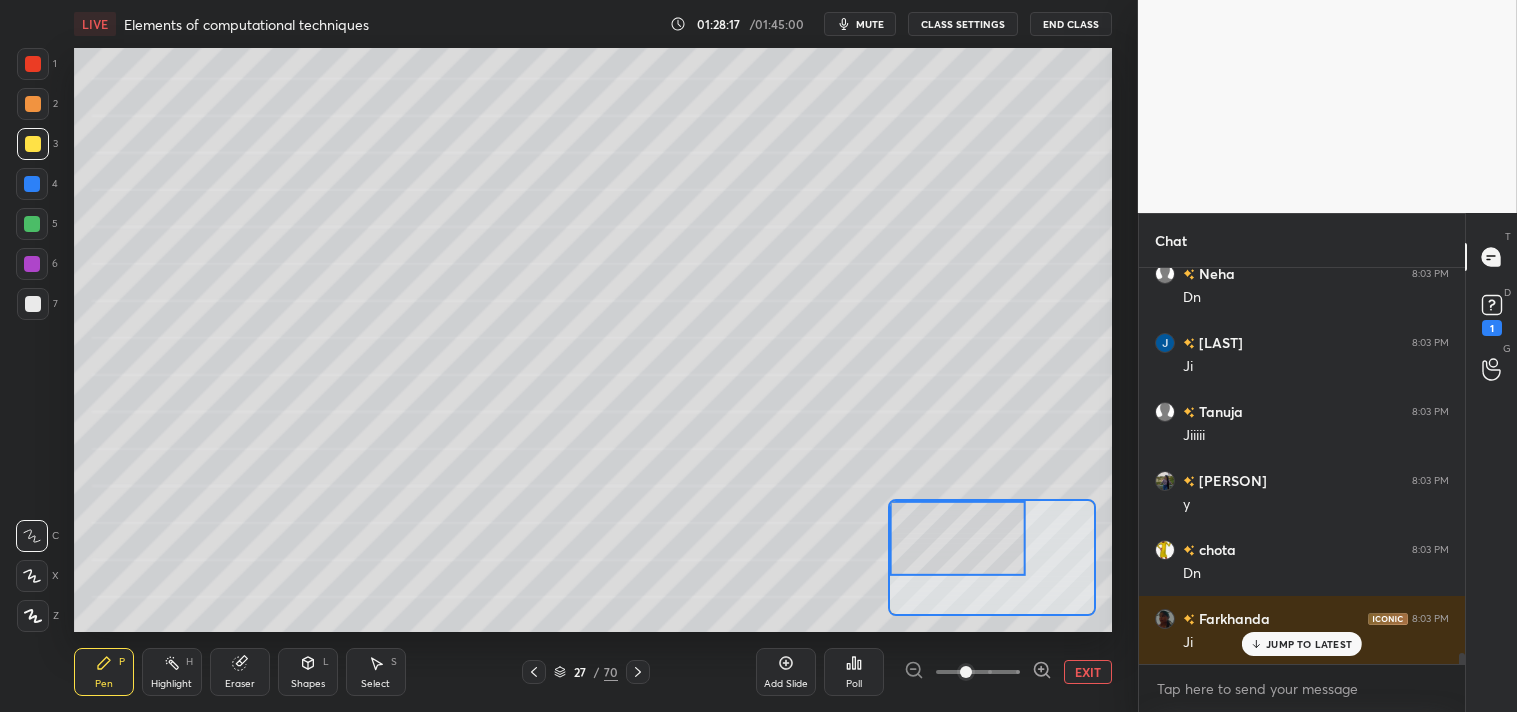 click on "Shapes L" at bounding box center (308, 672) 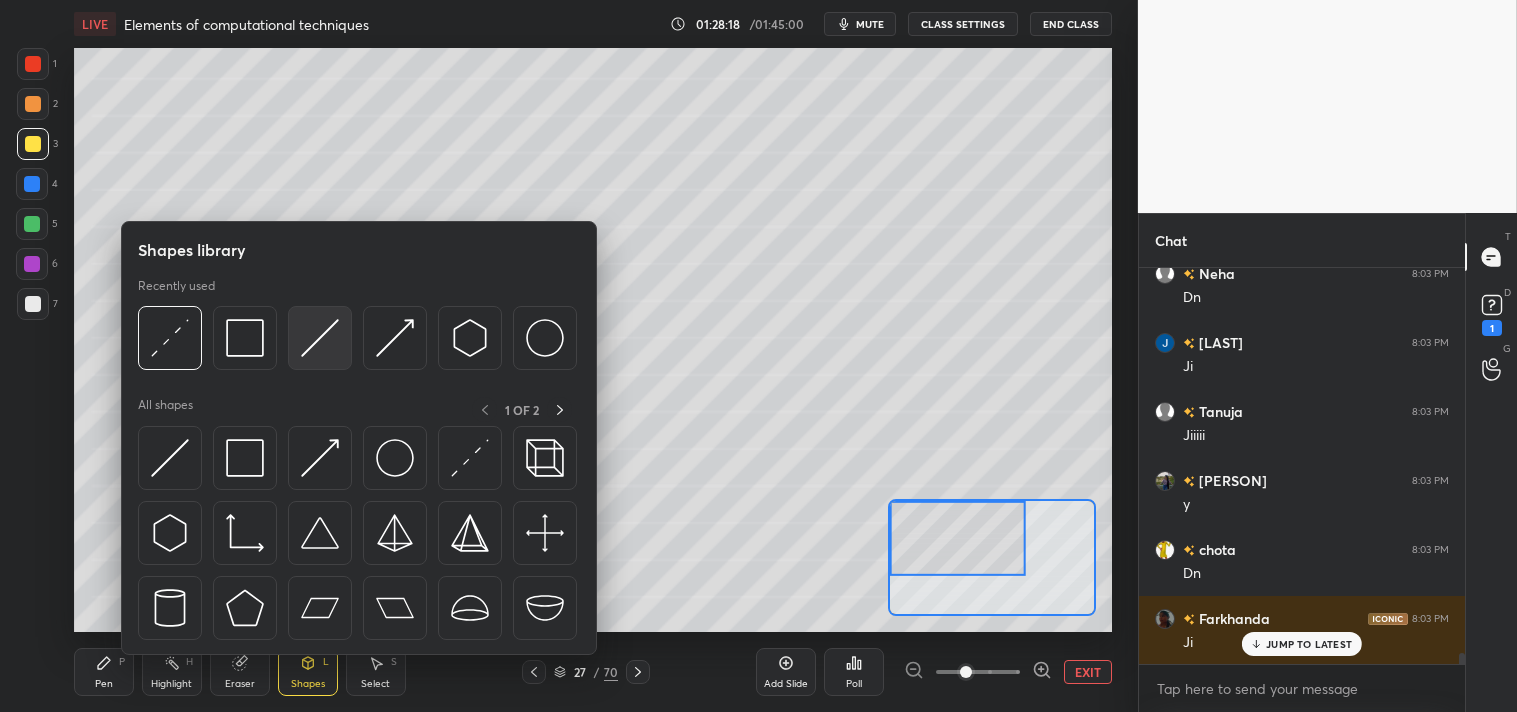 click at bounding box center [320, 338] 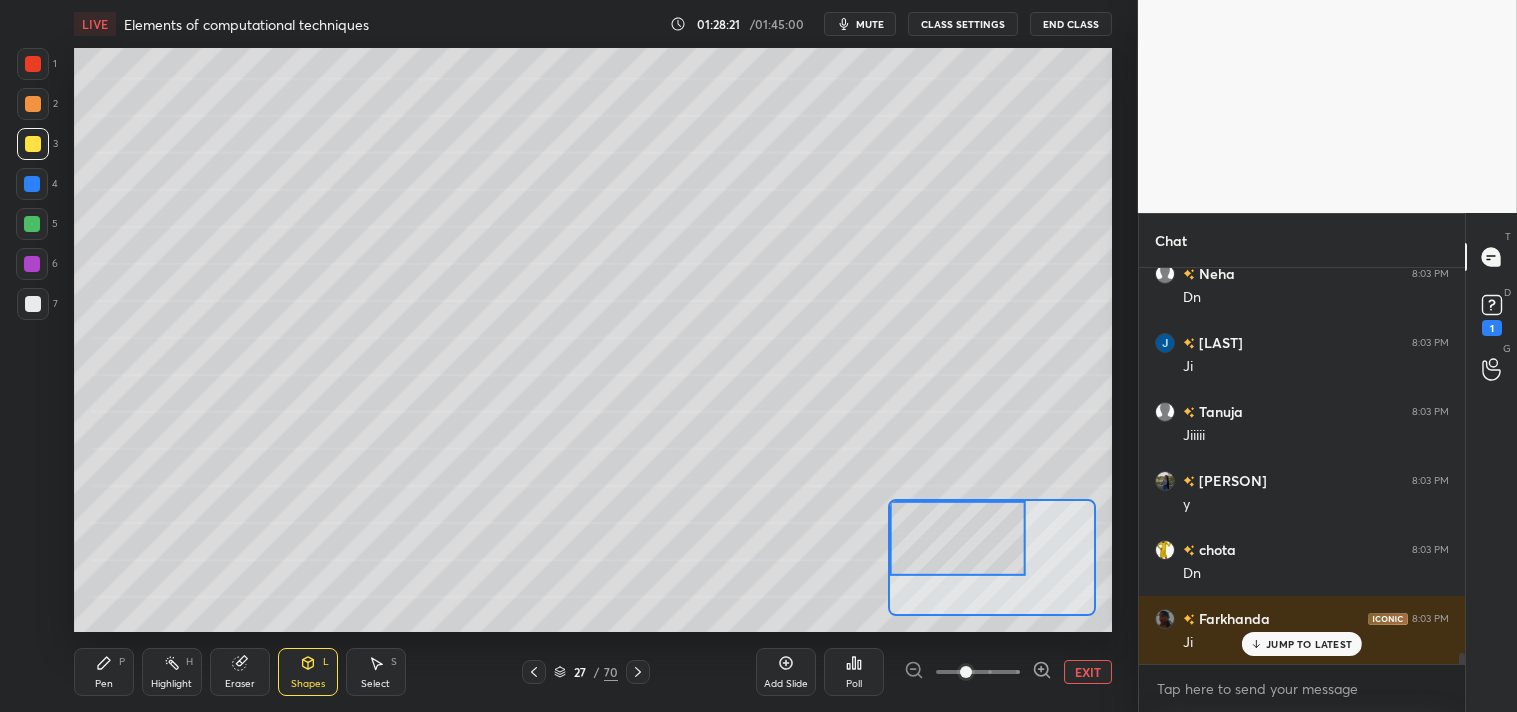 click 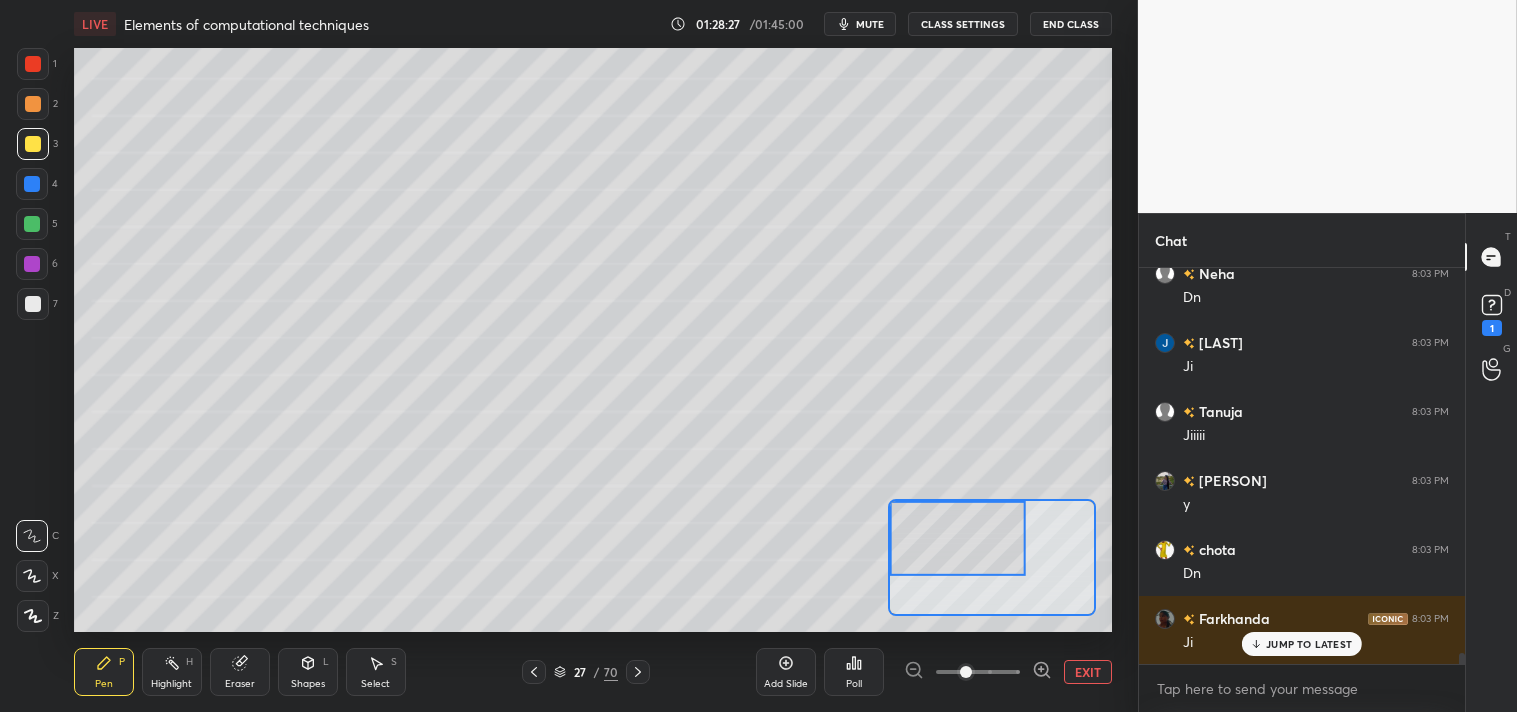 click on "Eraser" at bounding box center (240, 672) 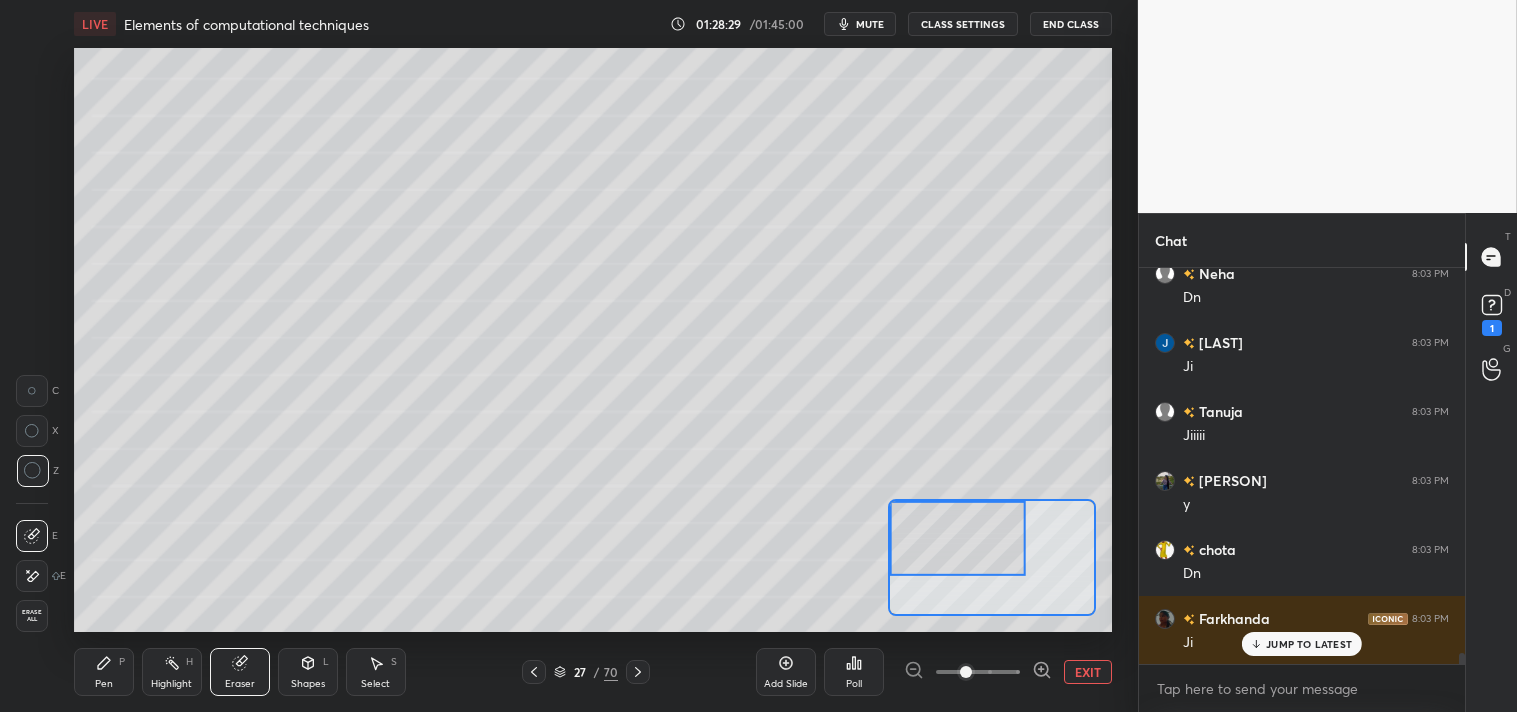 click 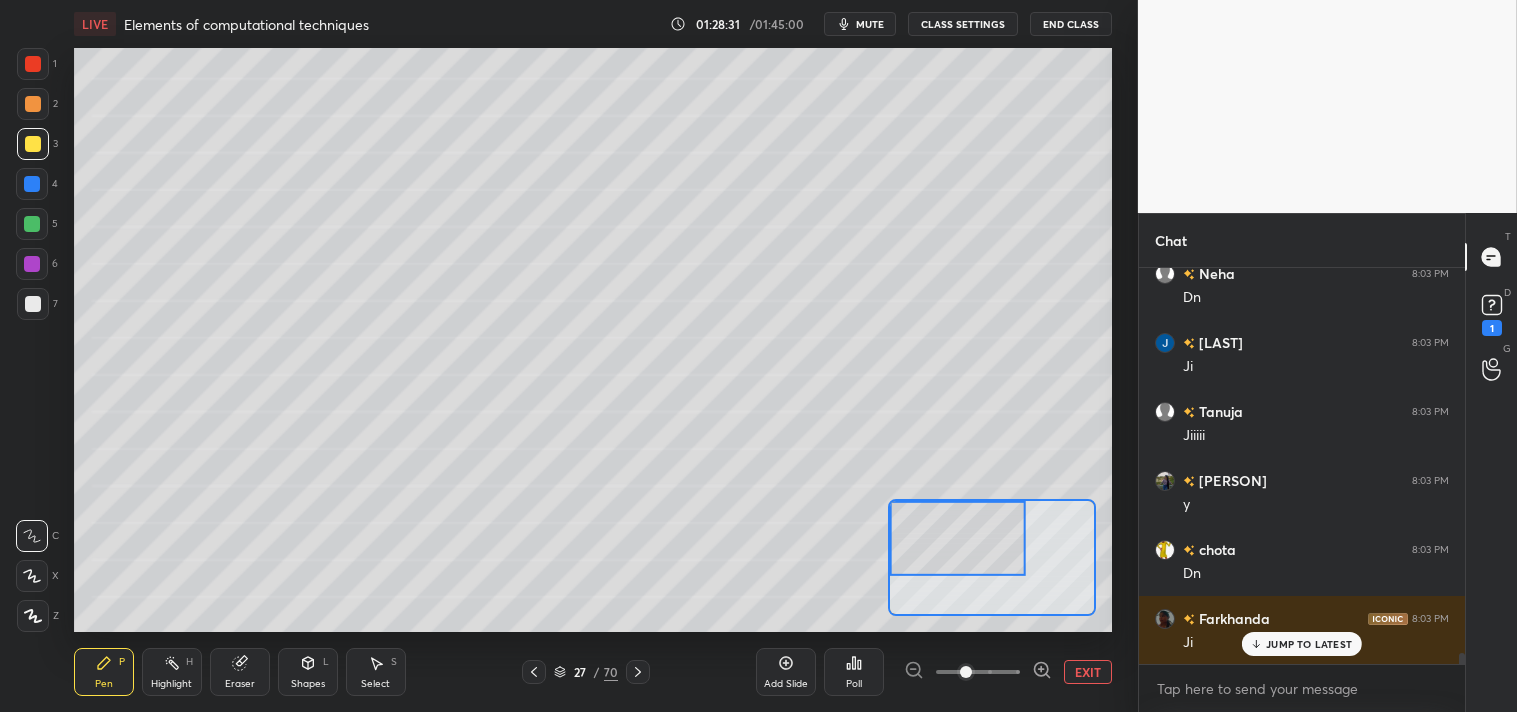 click on "Highlight H" at bounding box center [172, 672] 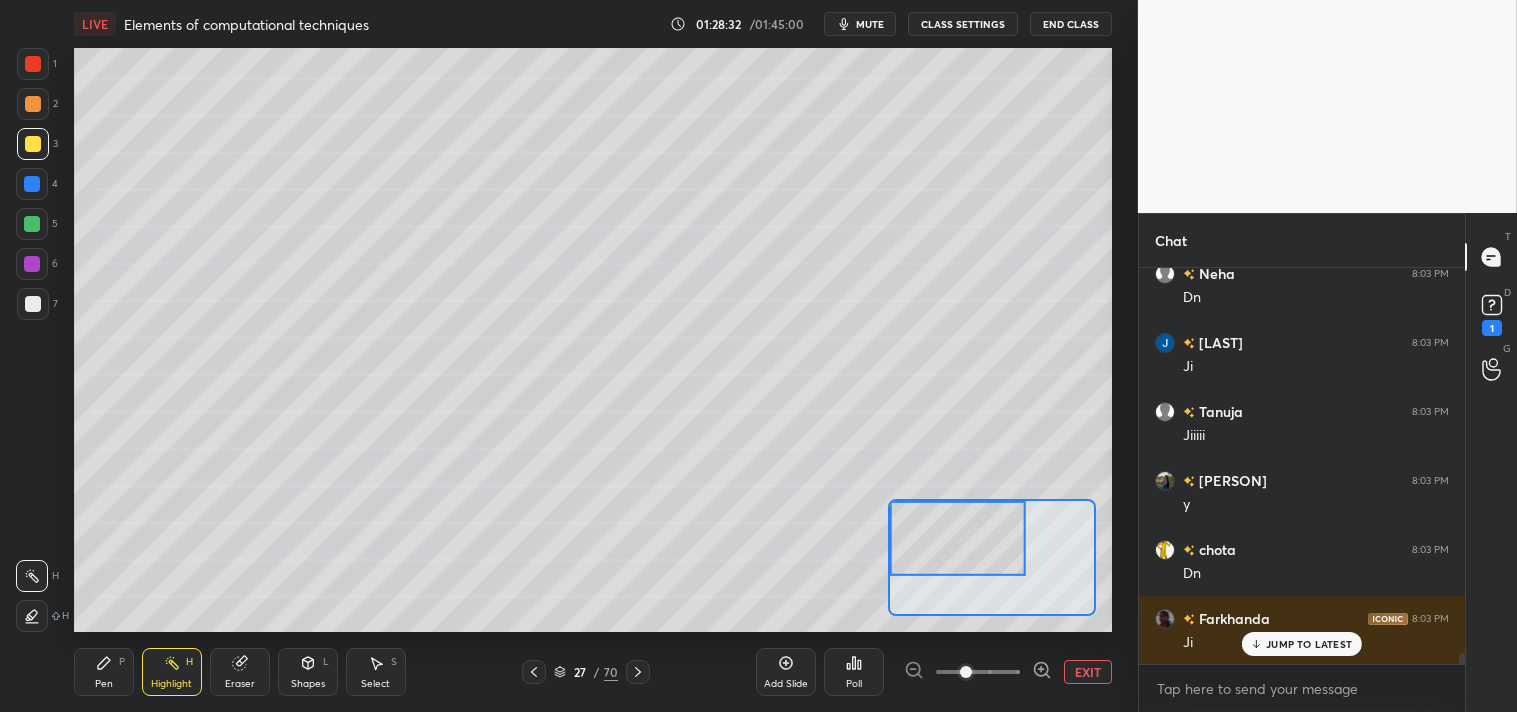 click on "Highlight H" at bounding box center (172, 672) 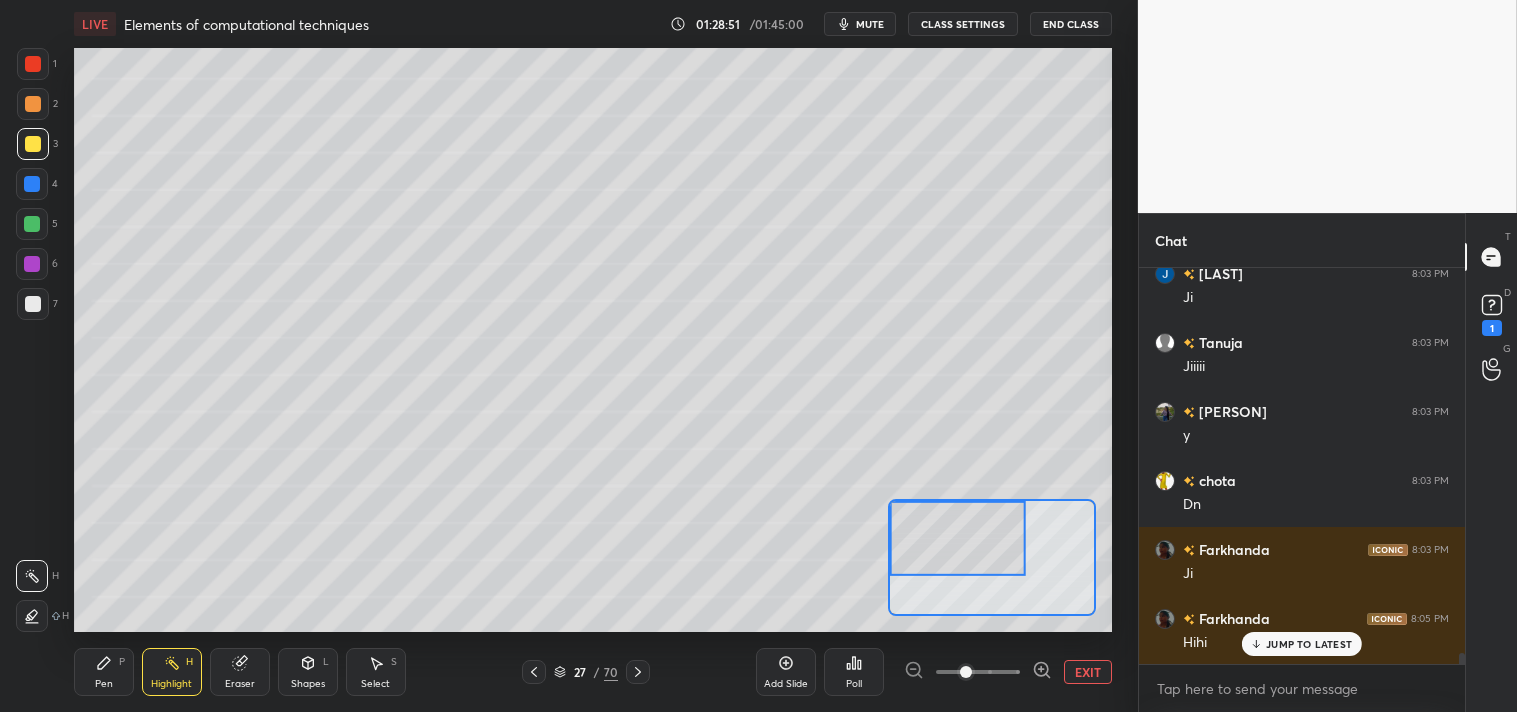 scroll, scrollTop: 13515, scrollLeft: 0, axis: vertical 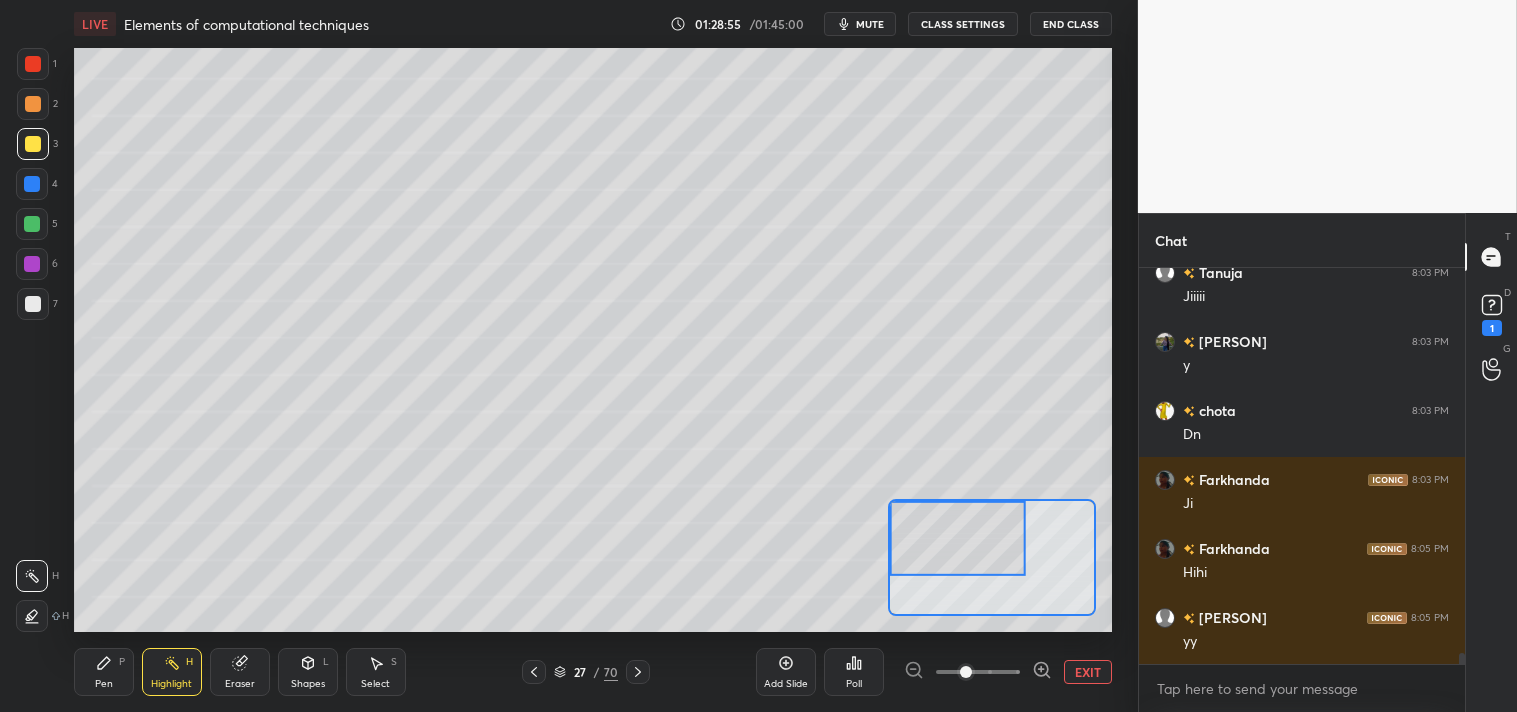click 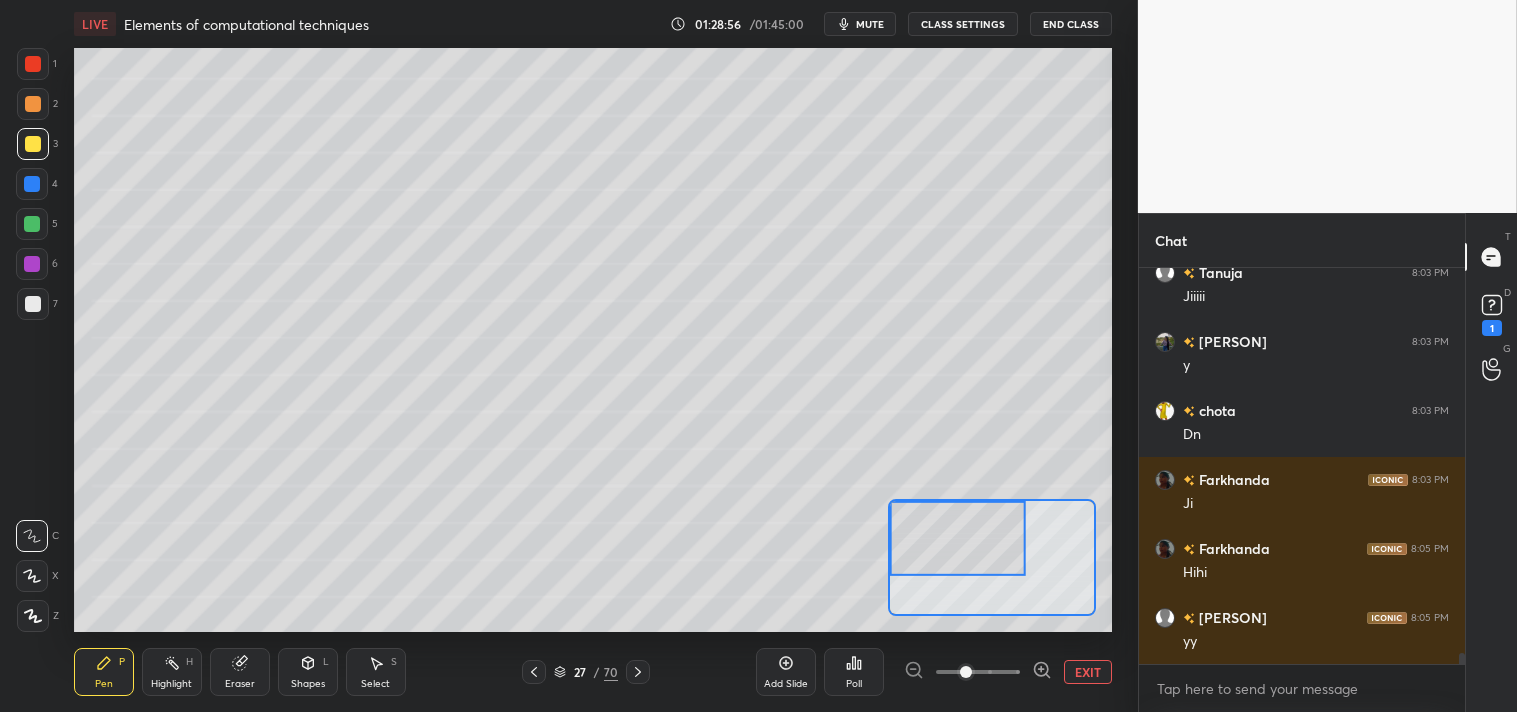 scroll, scrollTop: 13584, scrollLeft: 0, axis: vertical 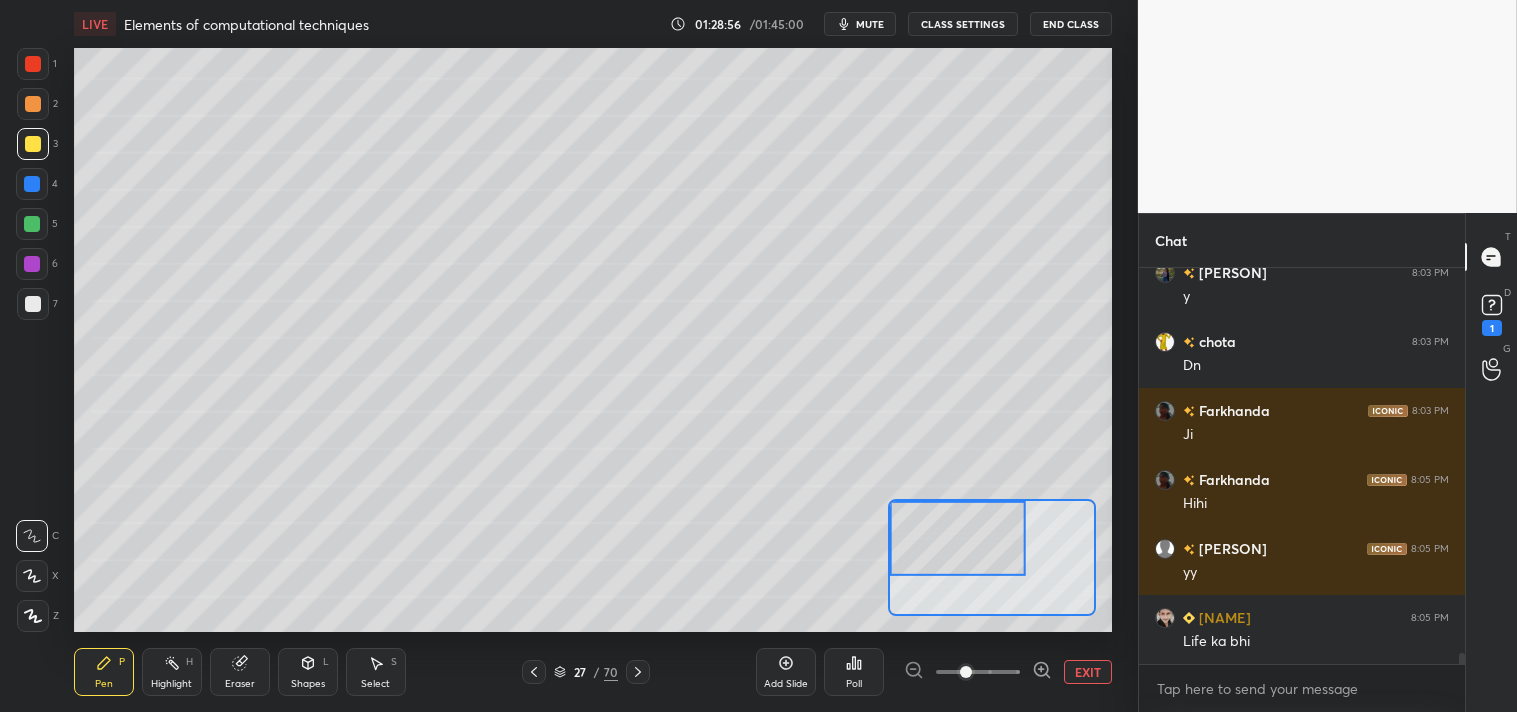 click on "EXIT" at bounding box center [1088, 672] 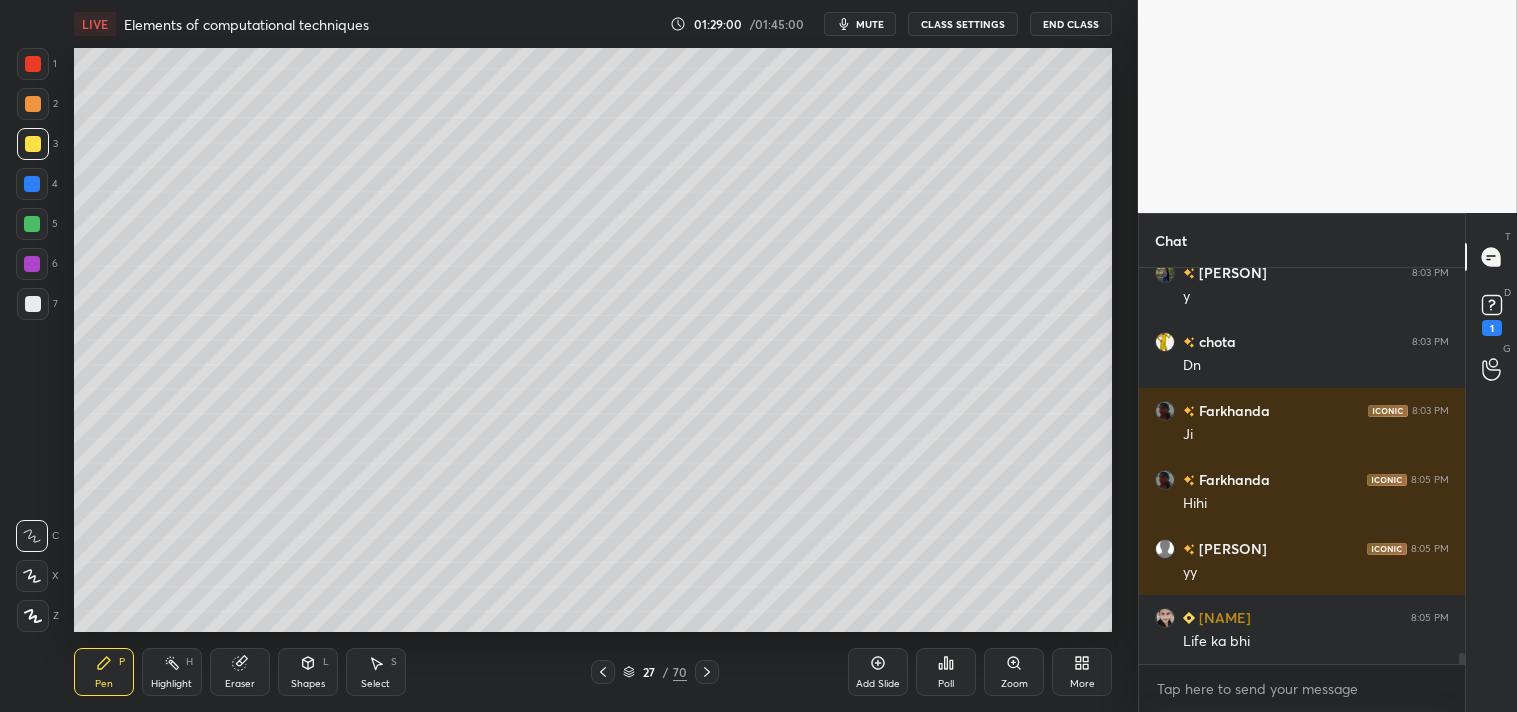 click on "Pen P" at bounding box center (104, 672) 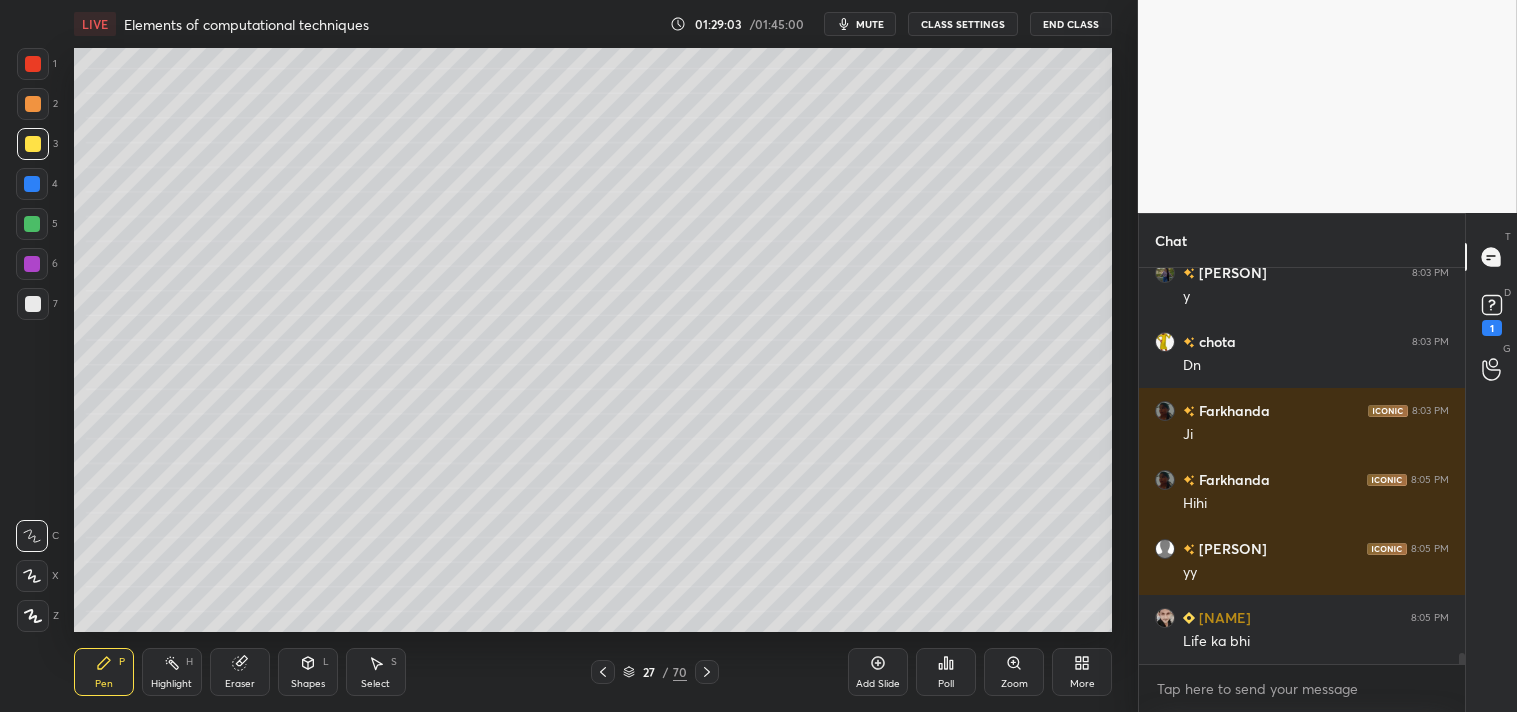 click 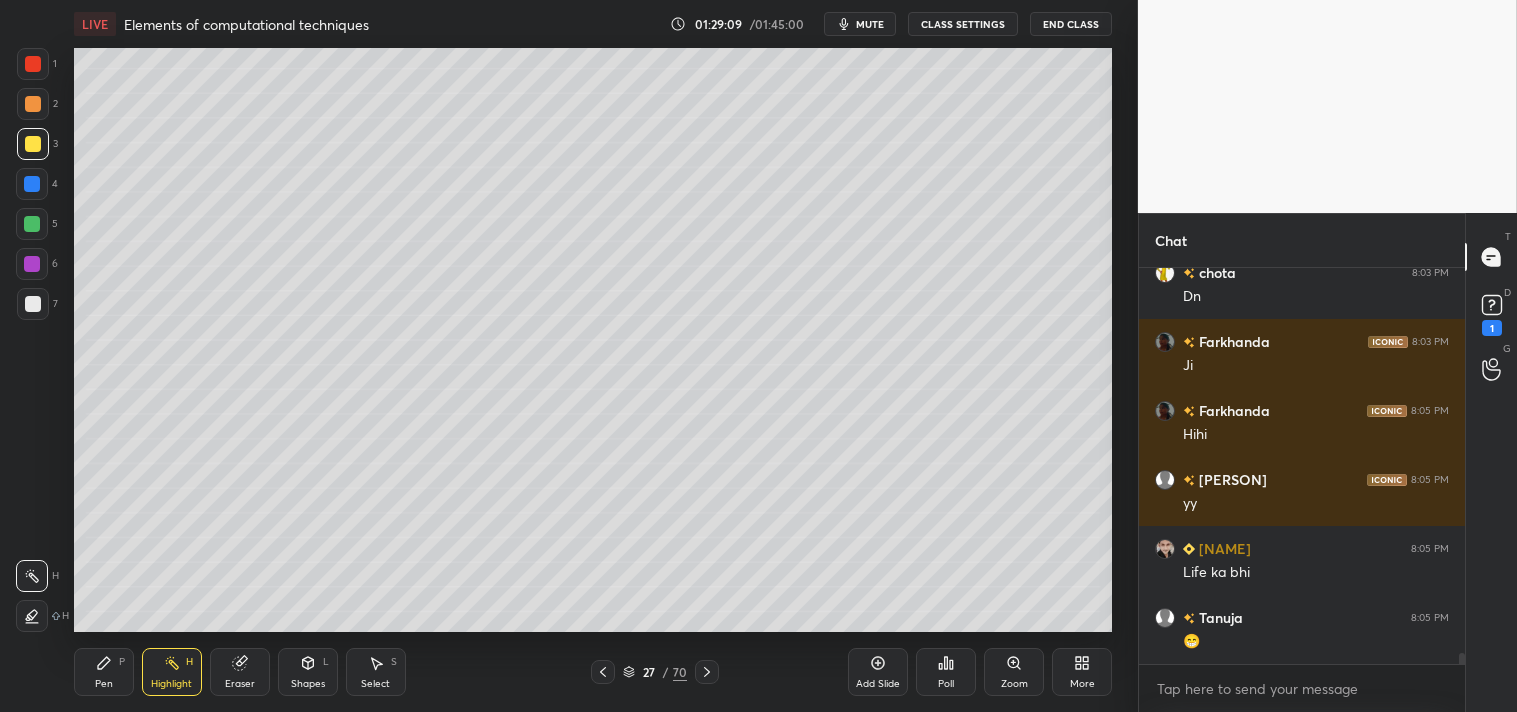 scroll, scrollTop: 13722, scrollLeft: 0, axis: vertical 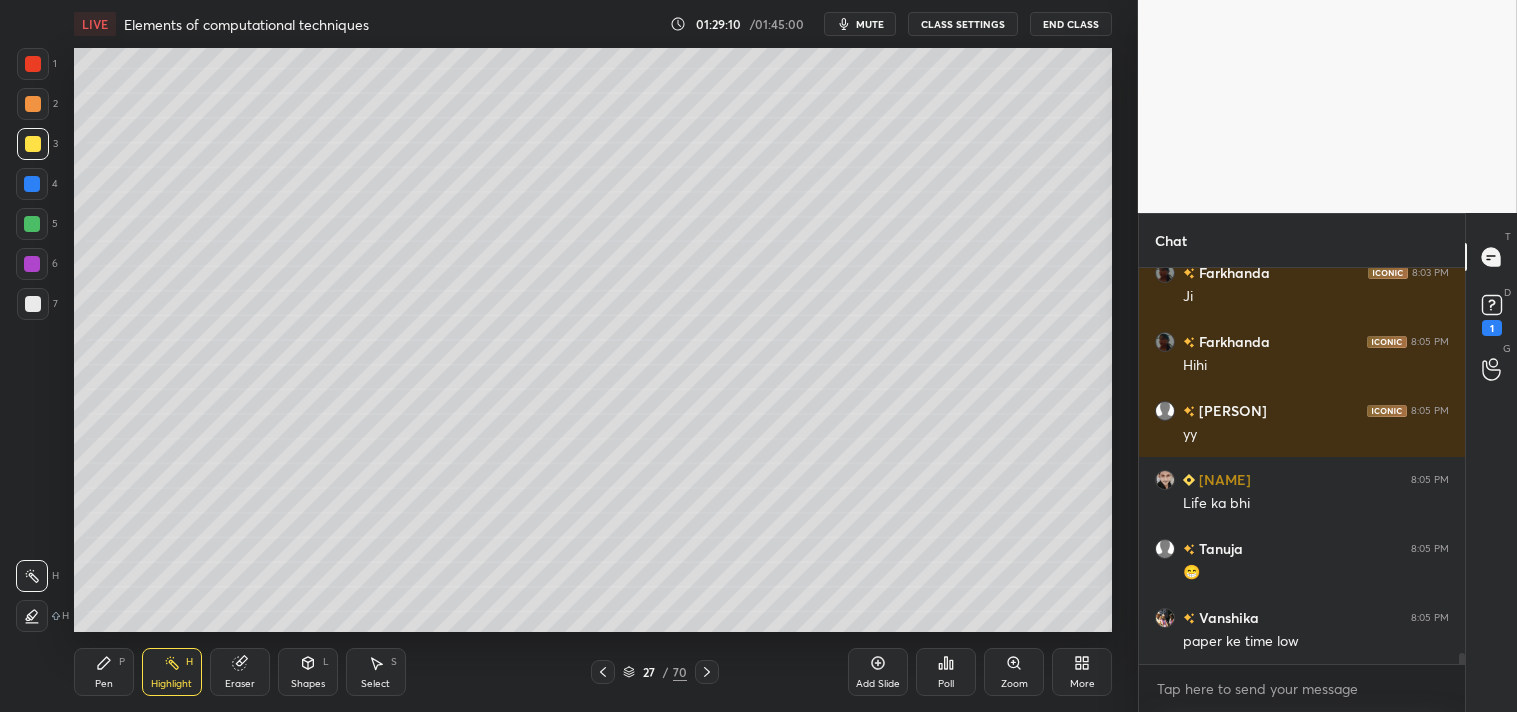 click on "Pen" at bounding box center [104, 684] 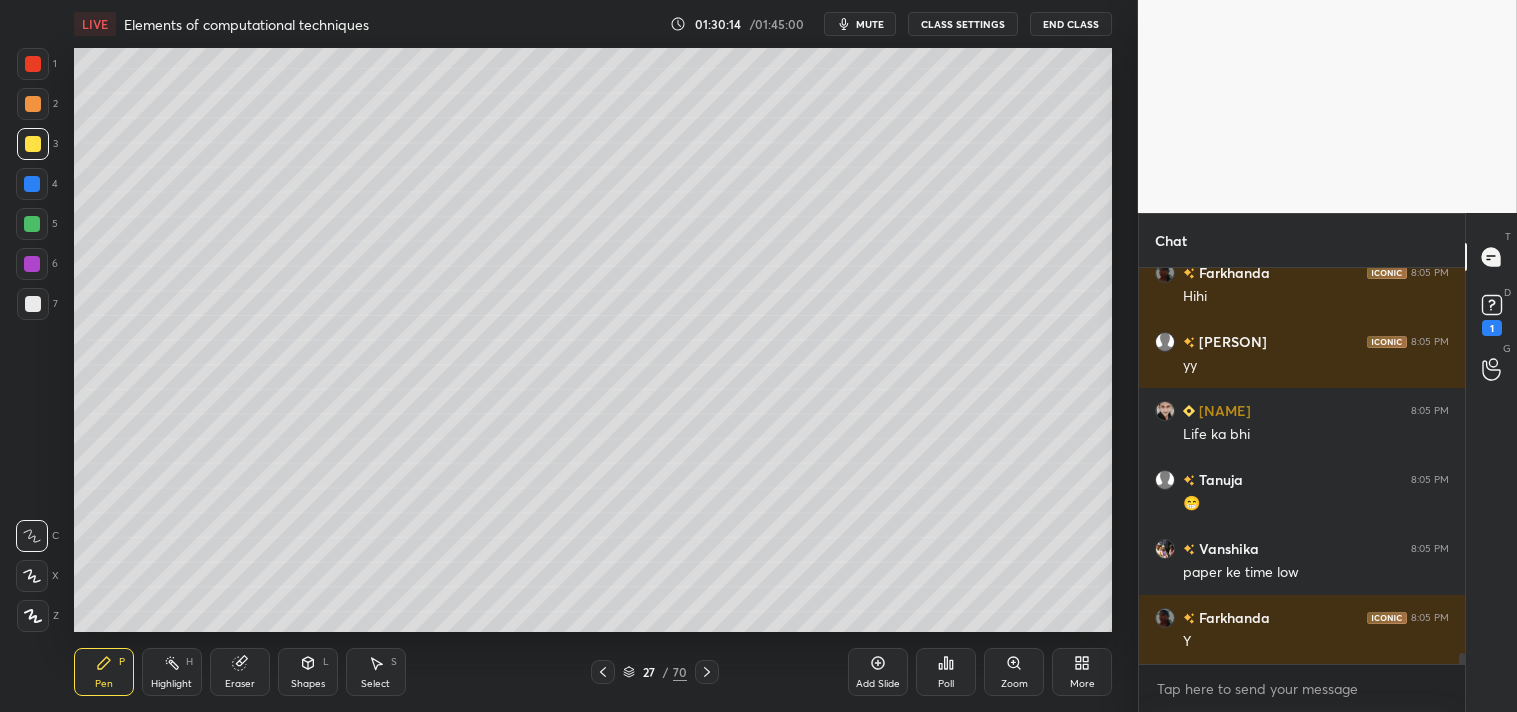 scroll, scrollTop: 13860, scrollLeft: 0, axis: vertical 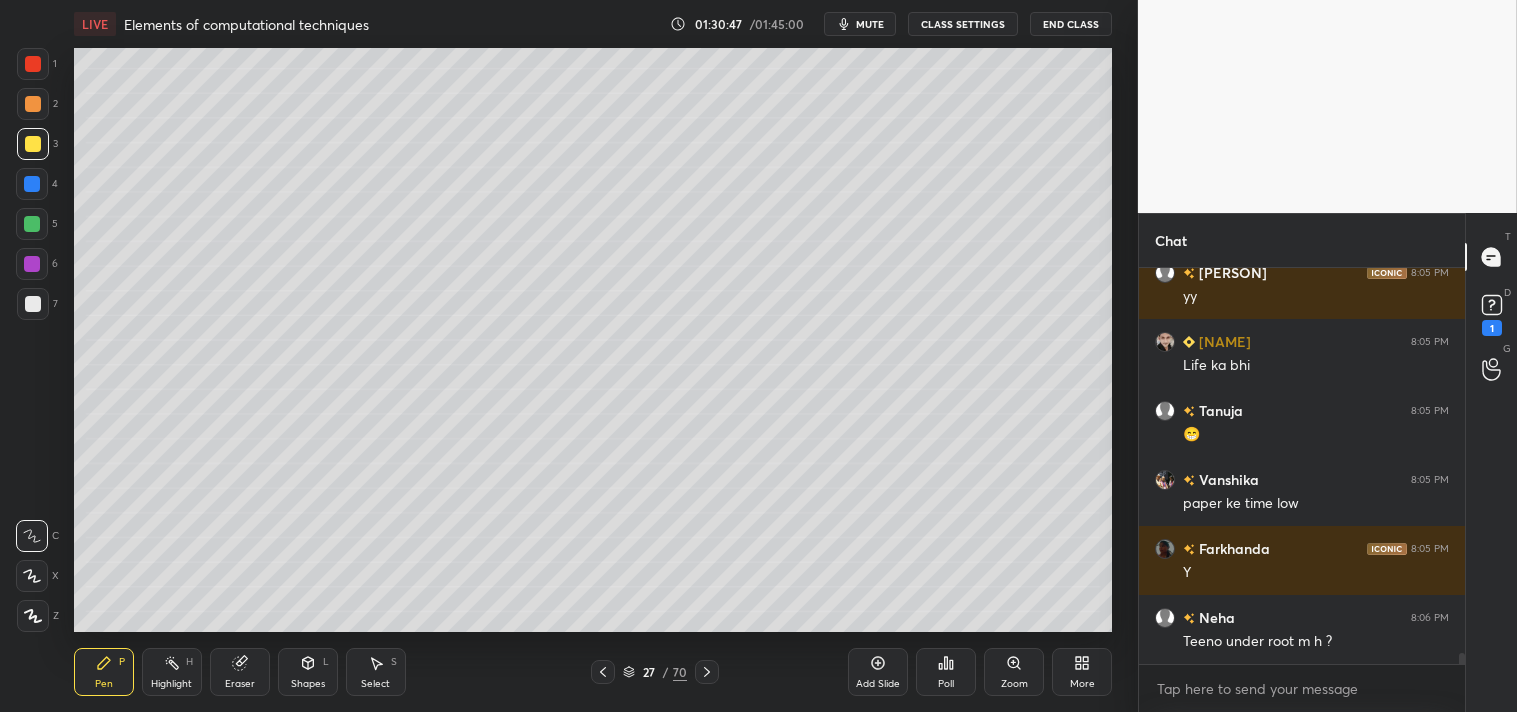 click on "Shapes L" at bounding box center (308, 672) 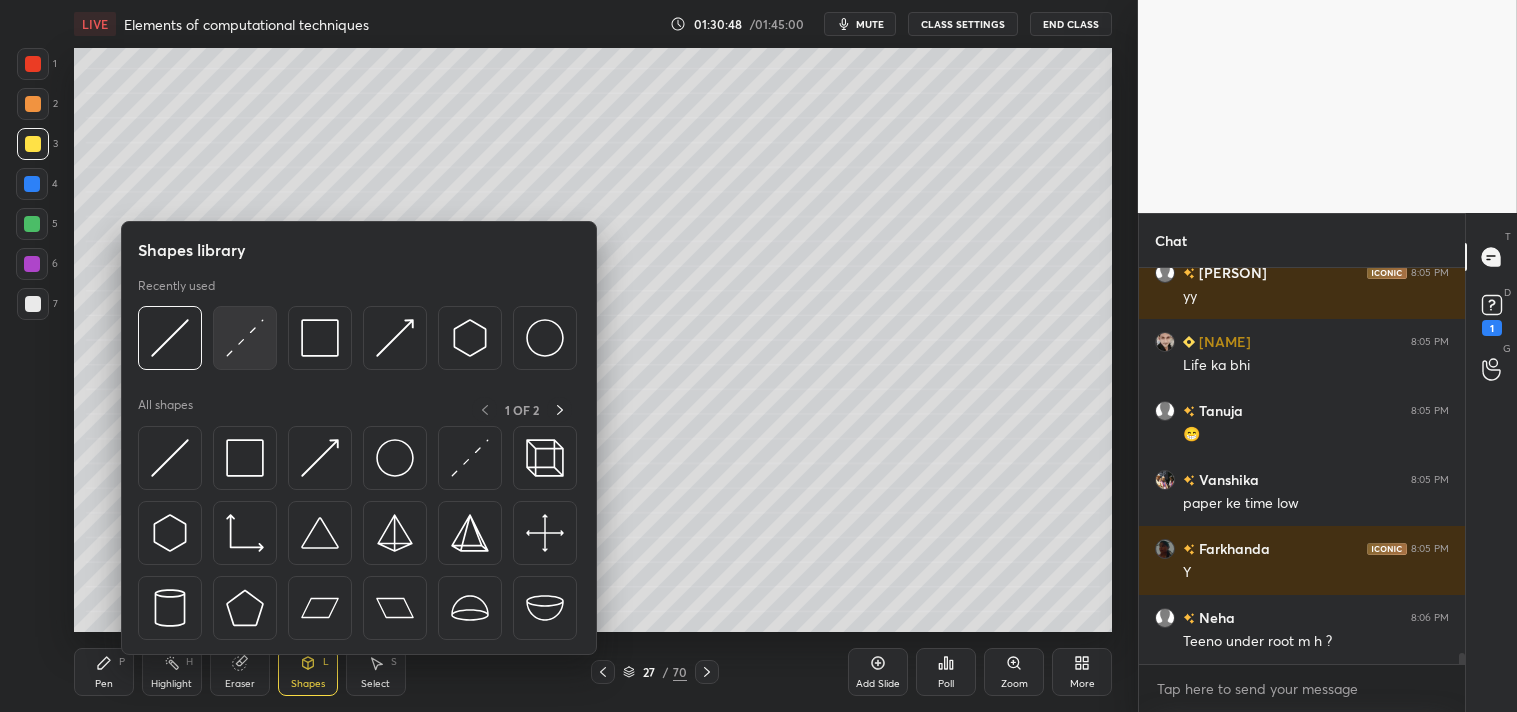 click at bounding box center [245, 338] 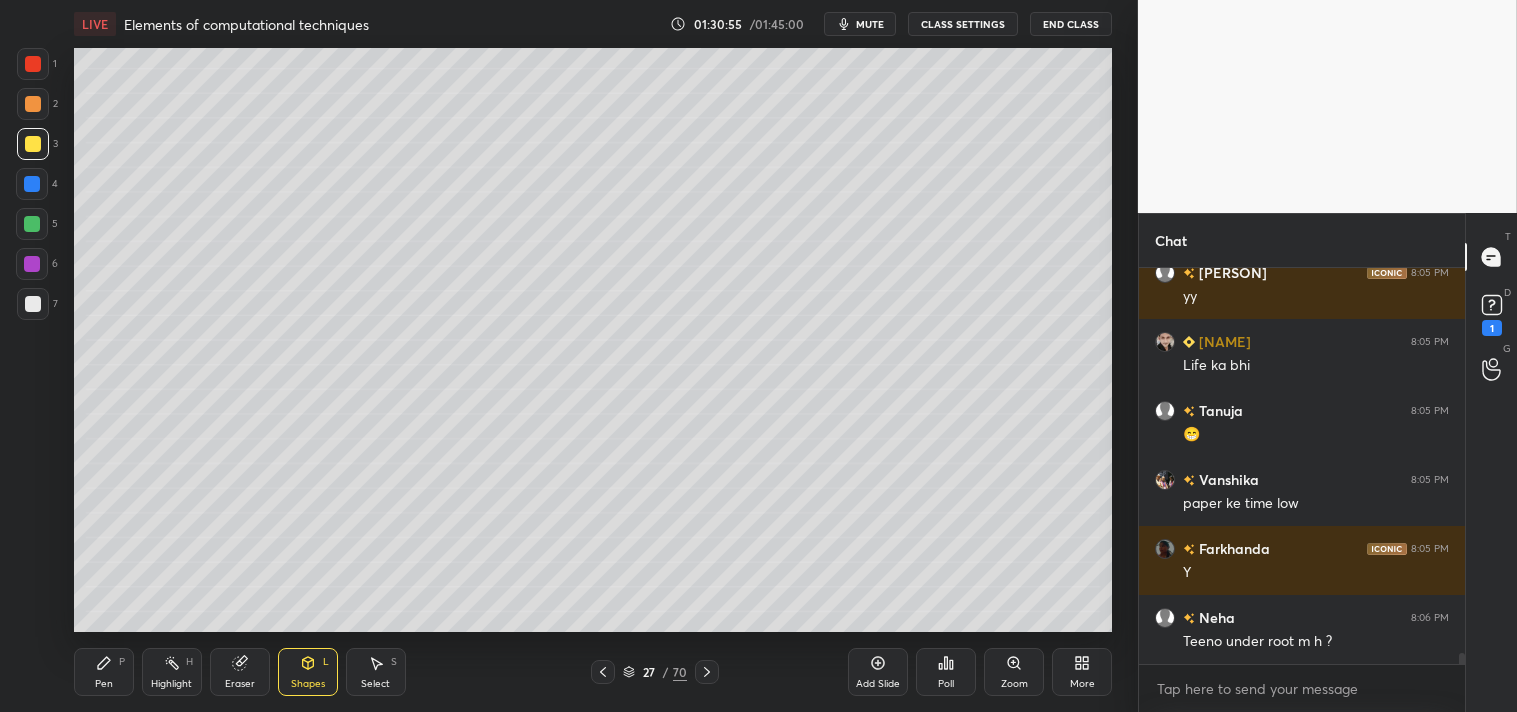 click on "Pen P" at bounding box center [104, 672] 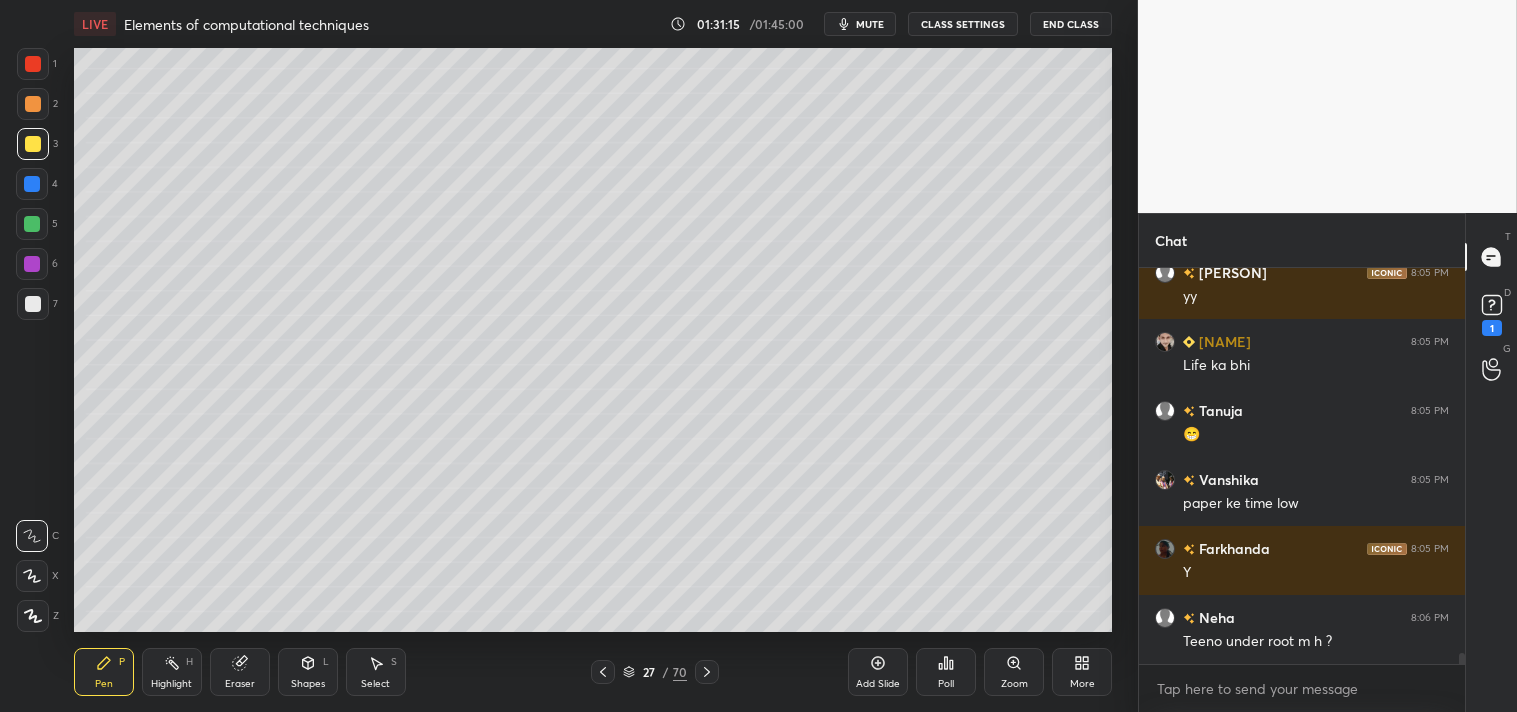 click at bounding box center (33, 304) 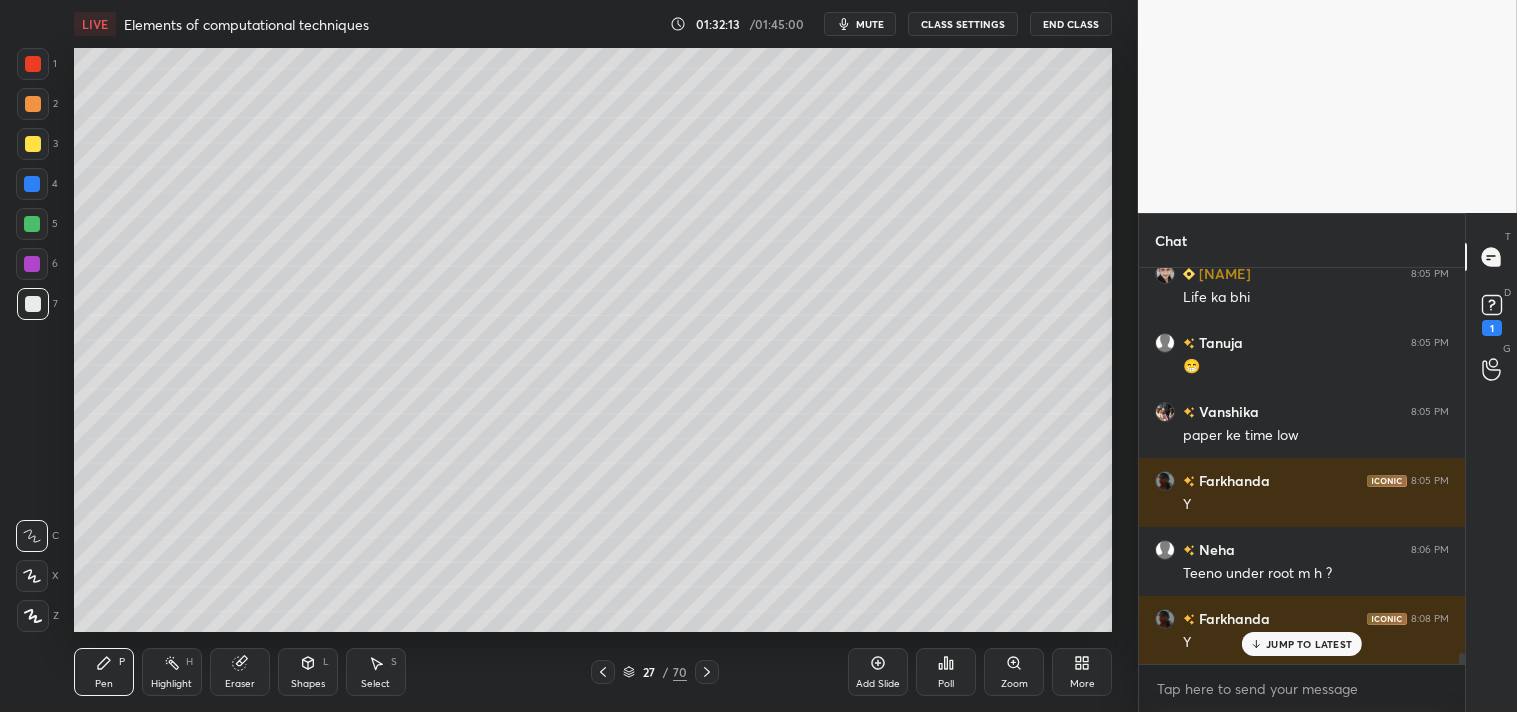 scroll, scrollTop: 13997, scrollLeft: 0, axis: vertical 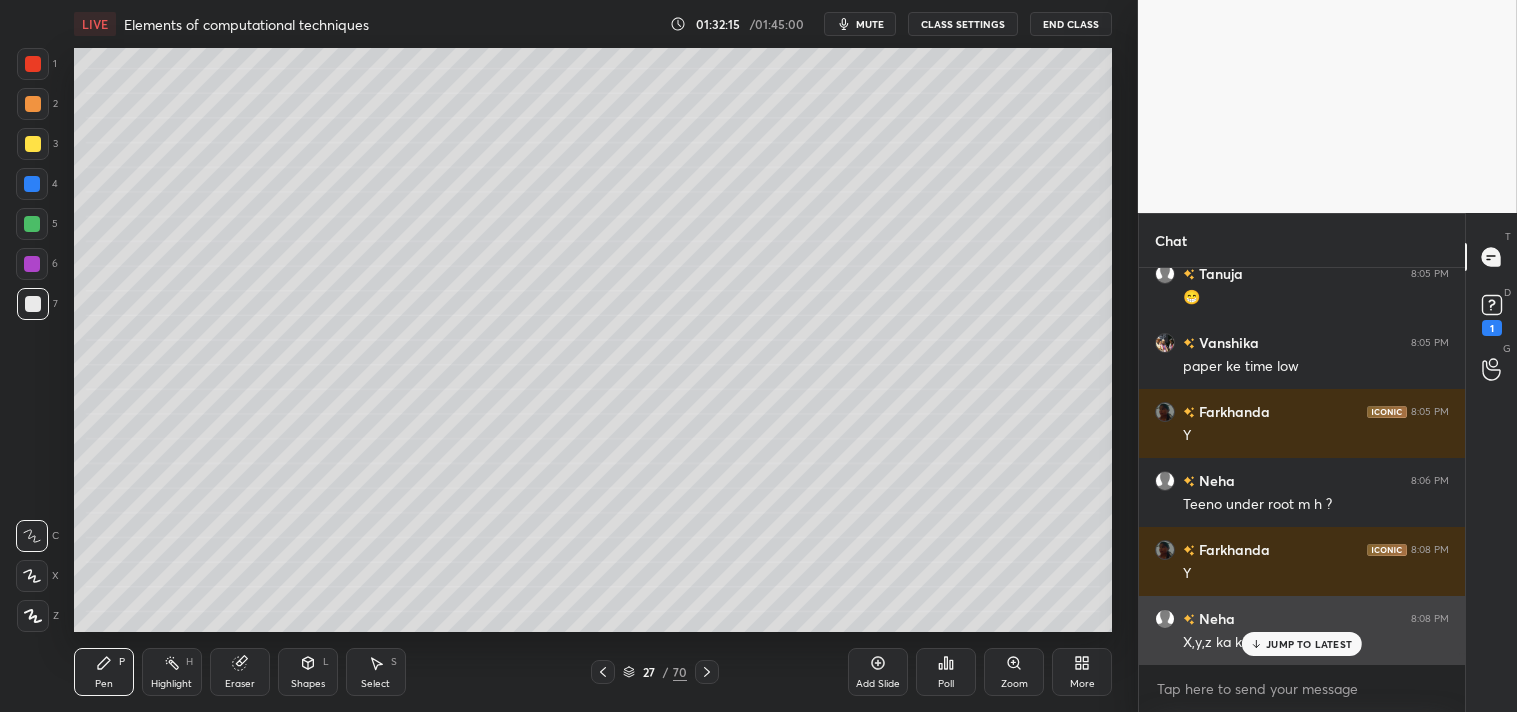 click on "X,y,z ka kuch meaning hai ?" at bounding box center (1316, 641) 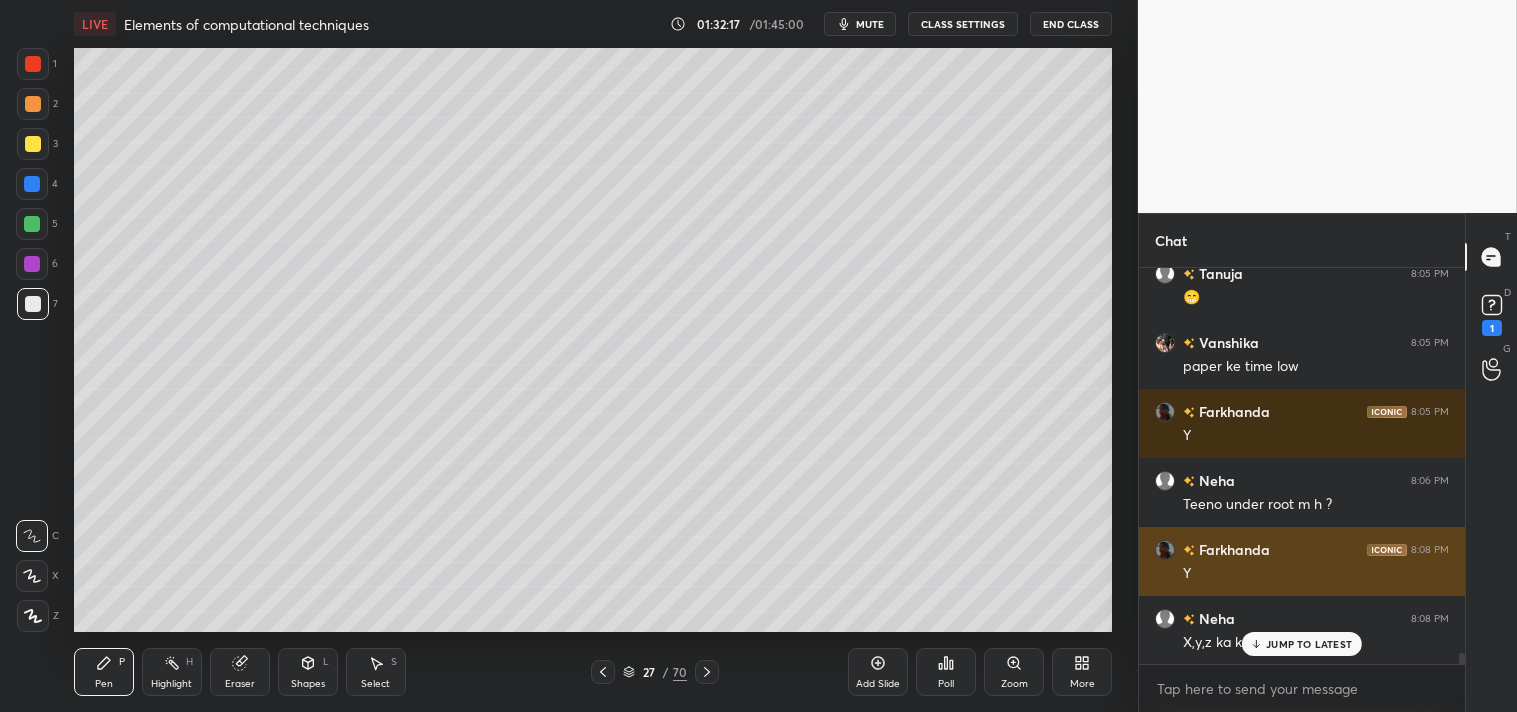 click on "JUMP TO LATEST" at bounding box center (1309, 644) 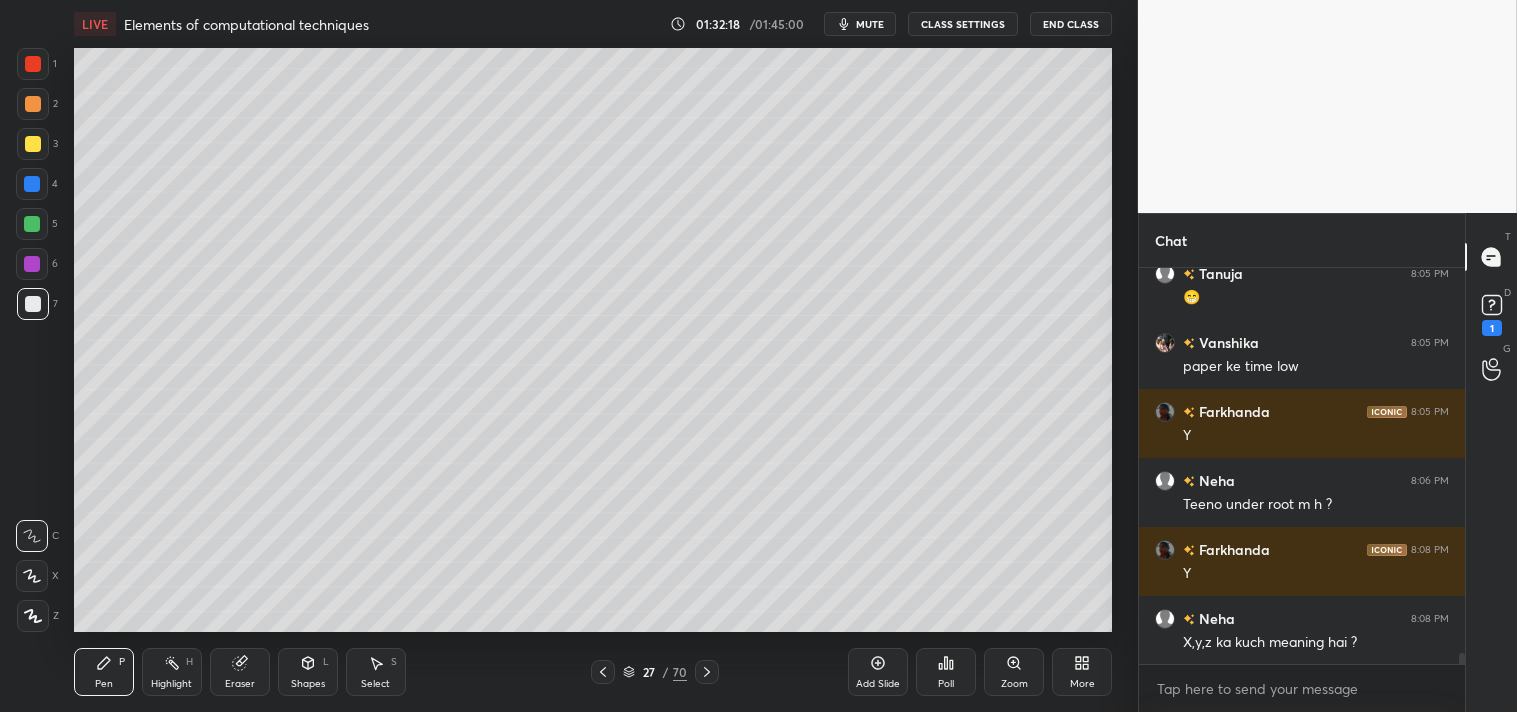 click on "Highlight H" at bounding box center [172, 672] 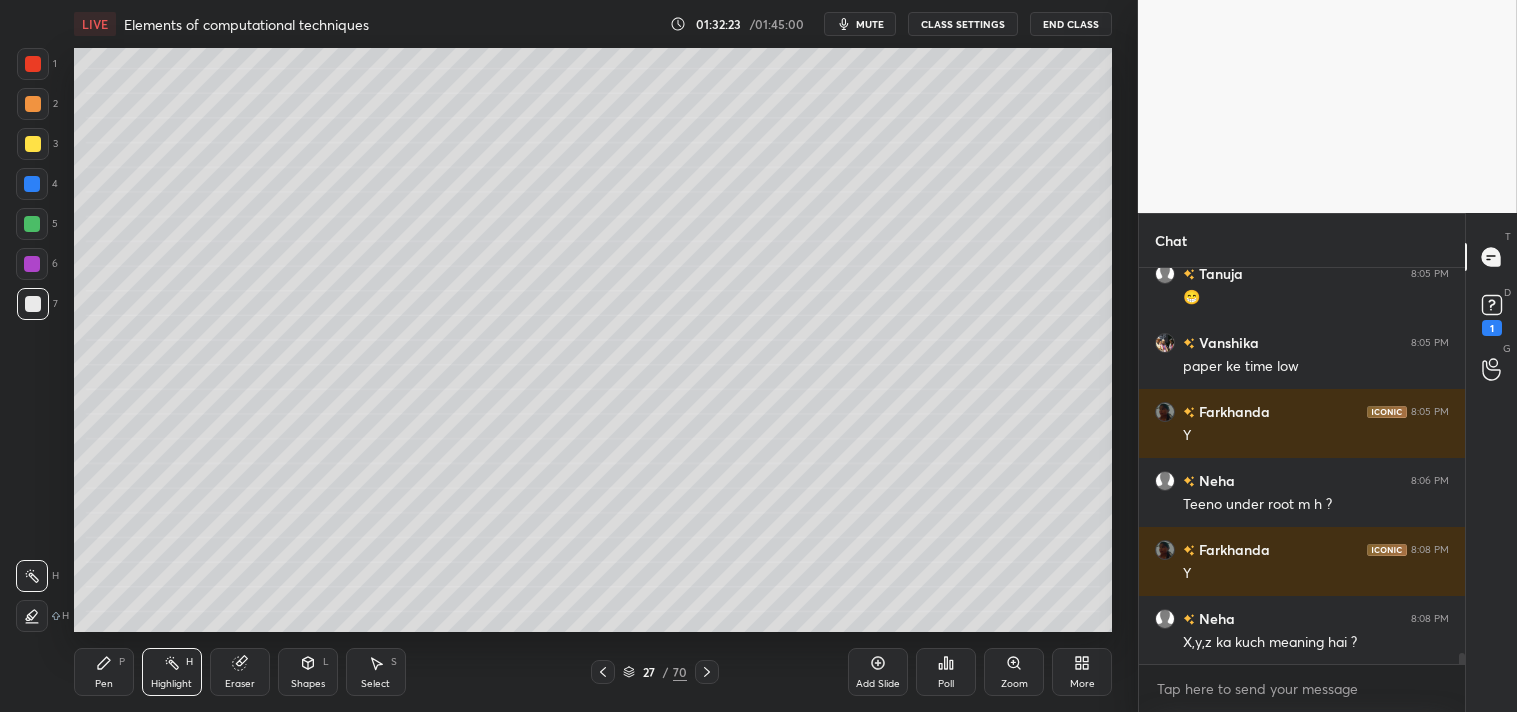 click on "Shapes L" at bounding box center [308, 672] 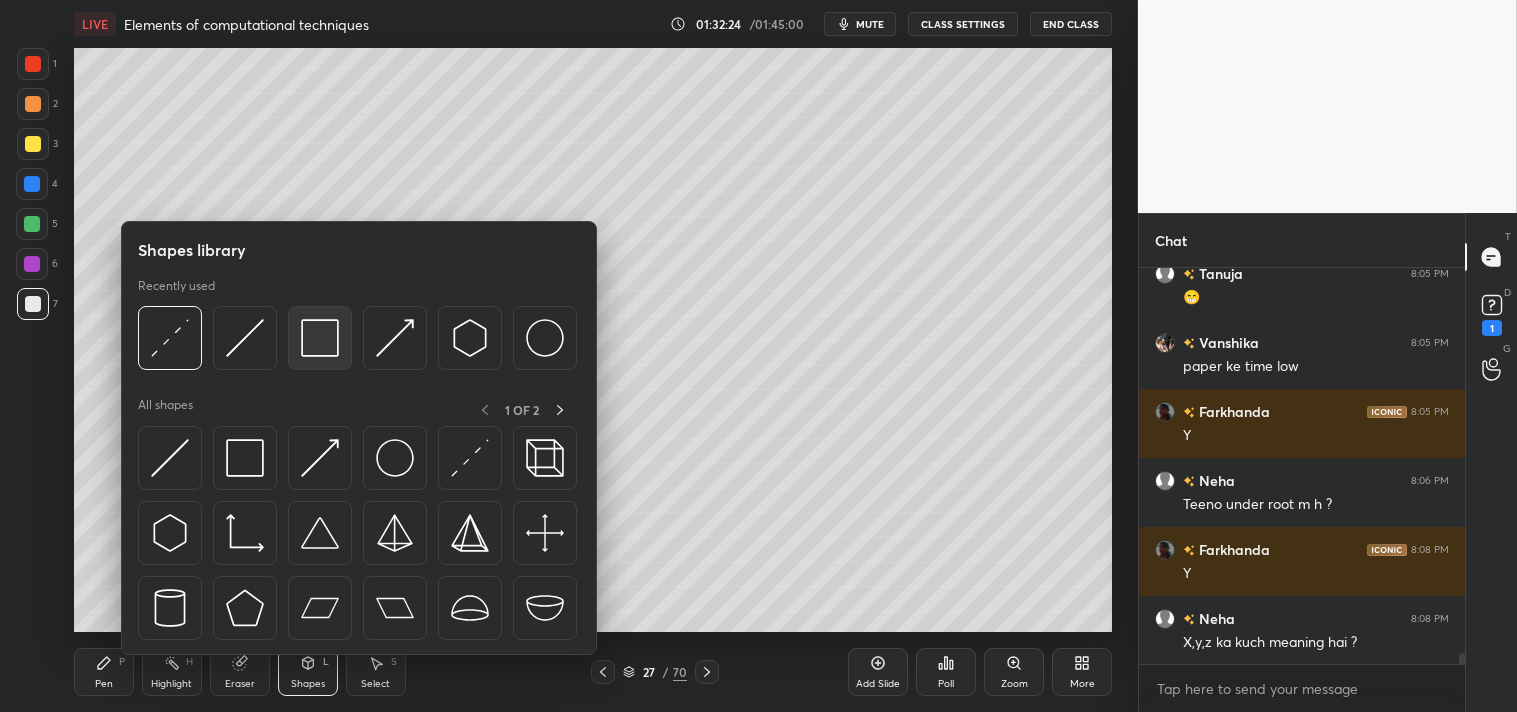 click at bounding box center (320, 338) 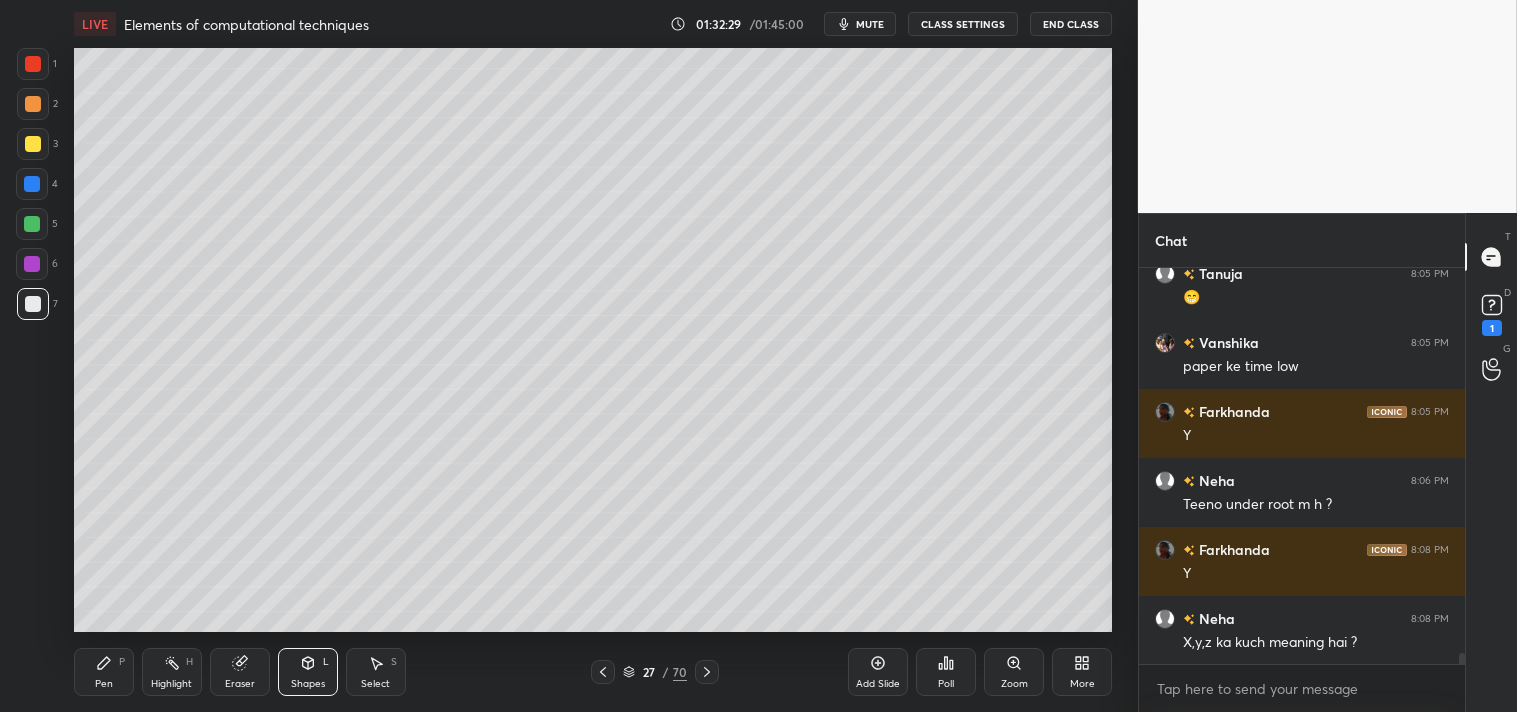 click on "Pen P" at bounding box center [104, 672] 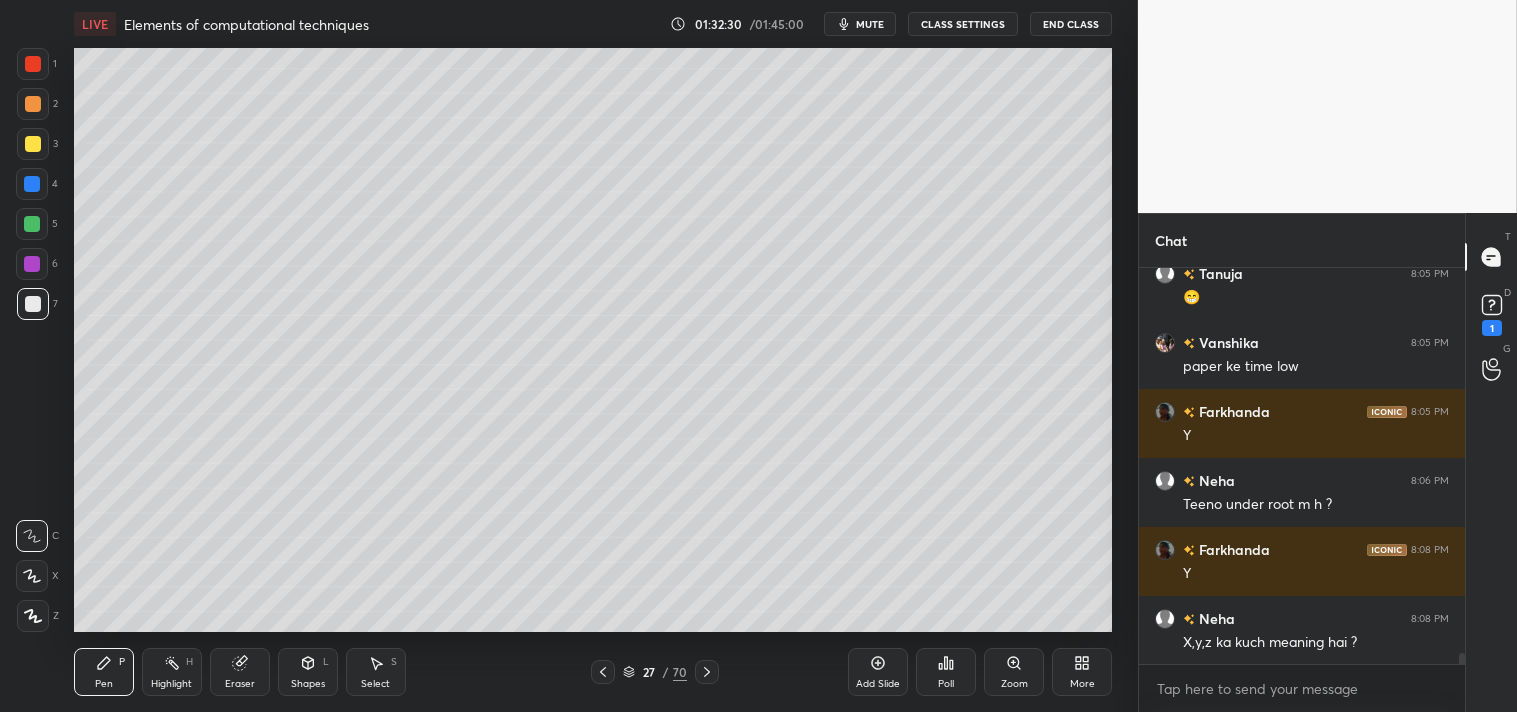 click 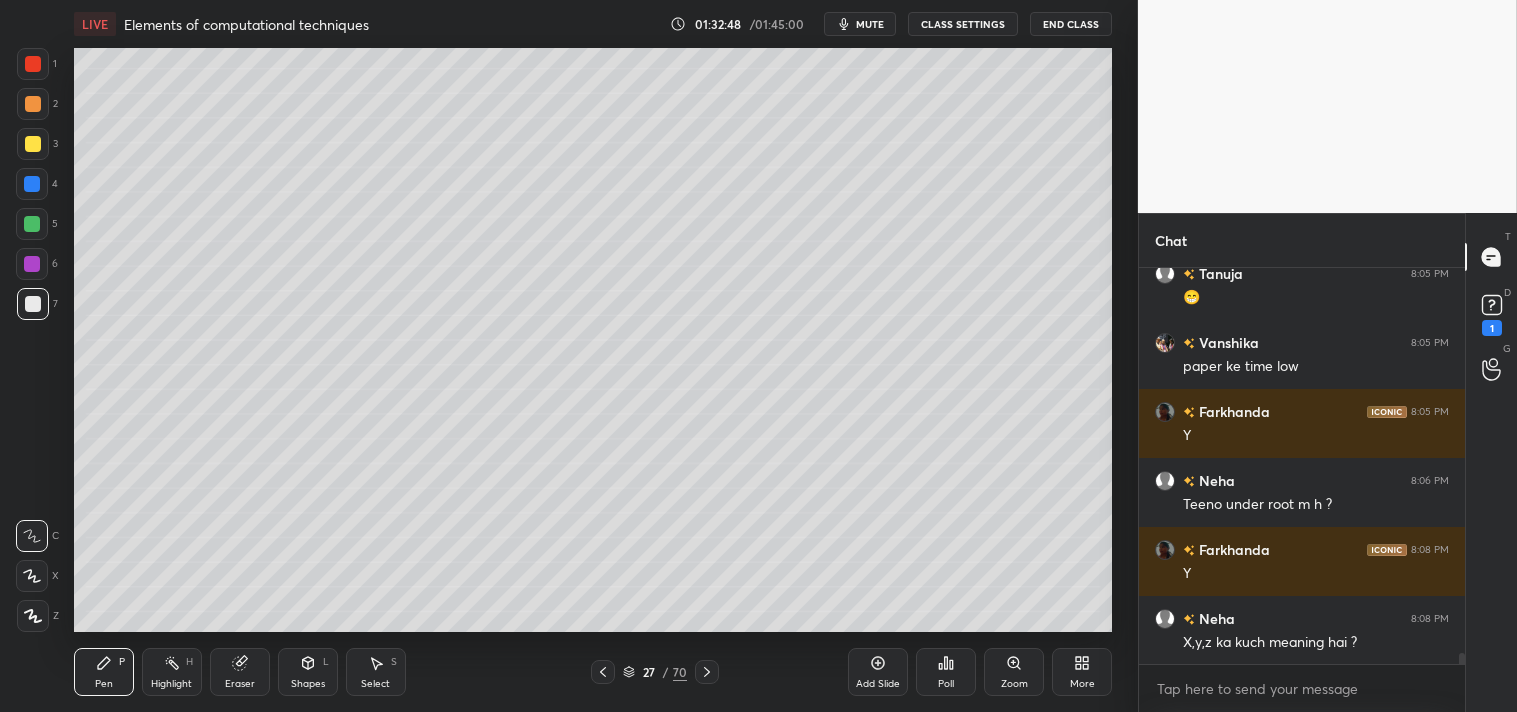 scroll, scrollTop: 14066, scrollLeft: 0, axis: vertical 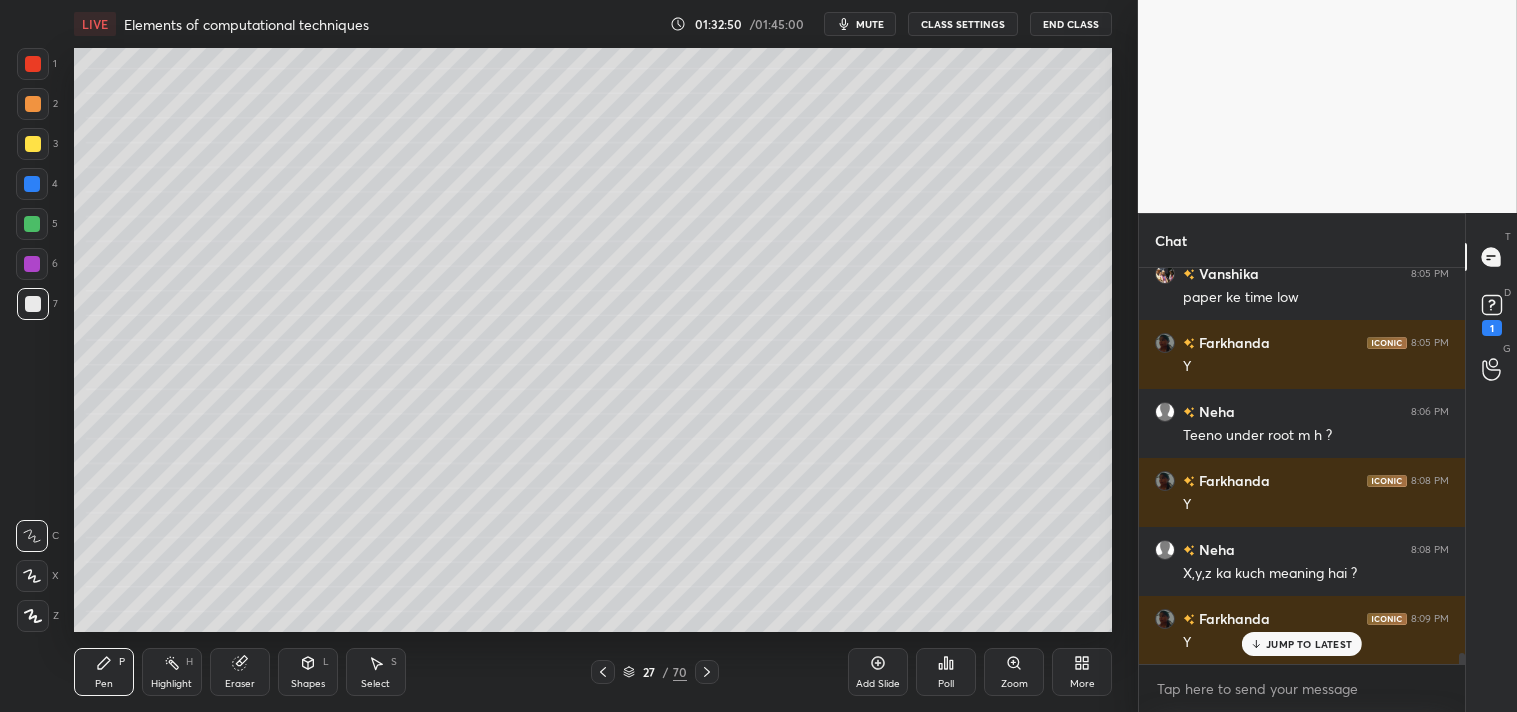 click on "Add Slide" at bounding box center [878, 672] 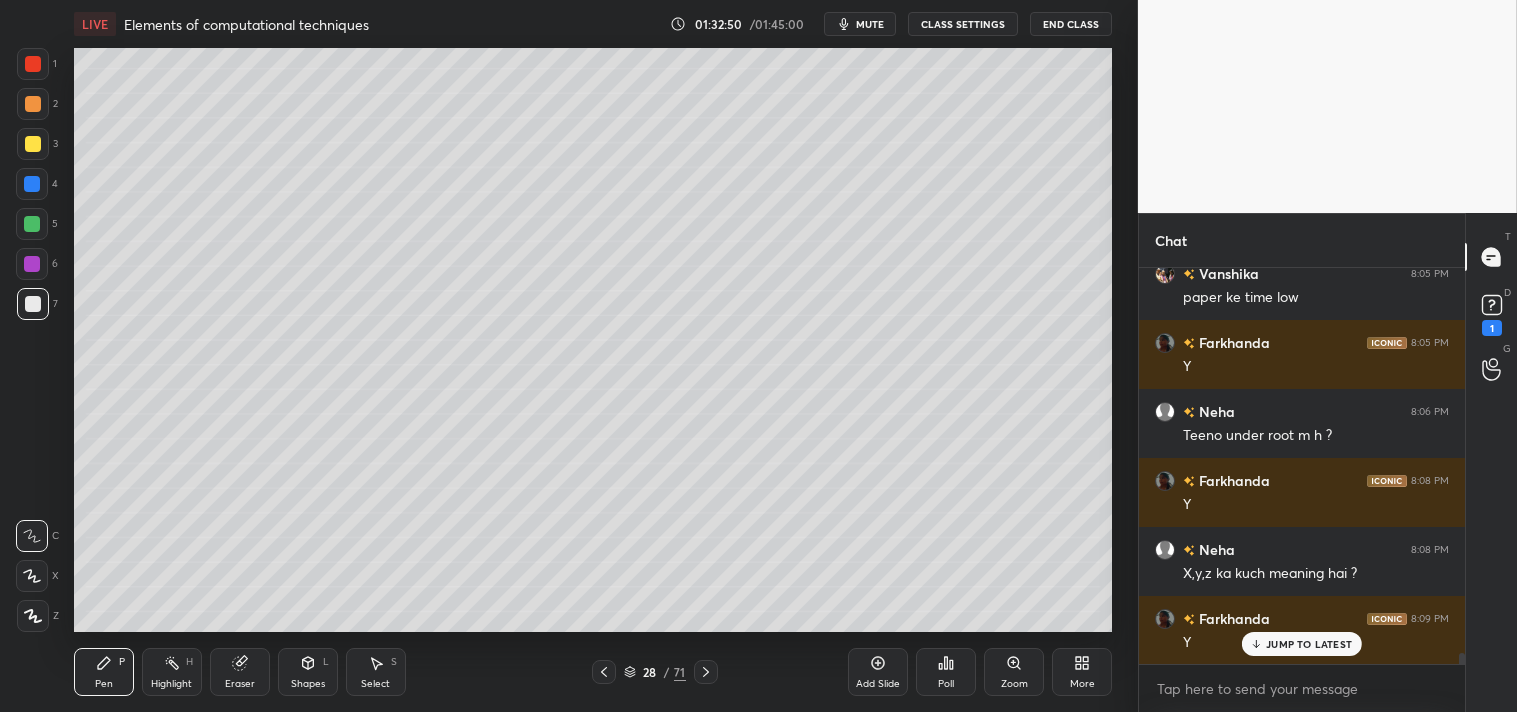 click on "Shapes" at bounding box center [308, 684] 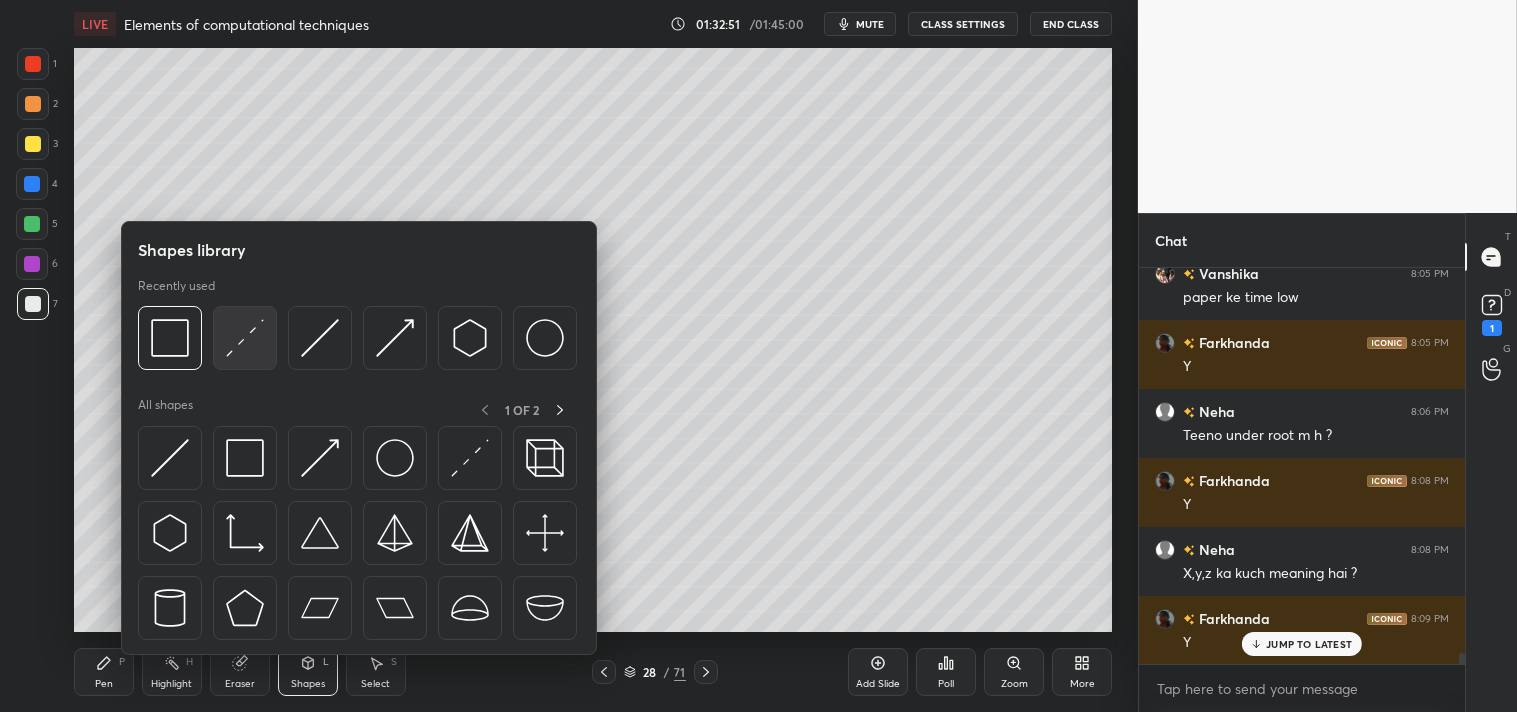 click at bounding box center (245, 338) 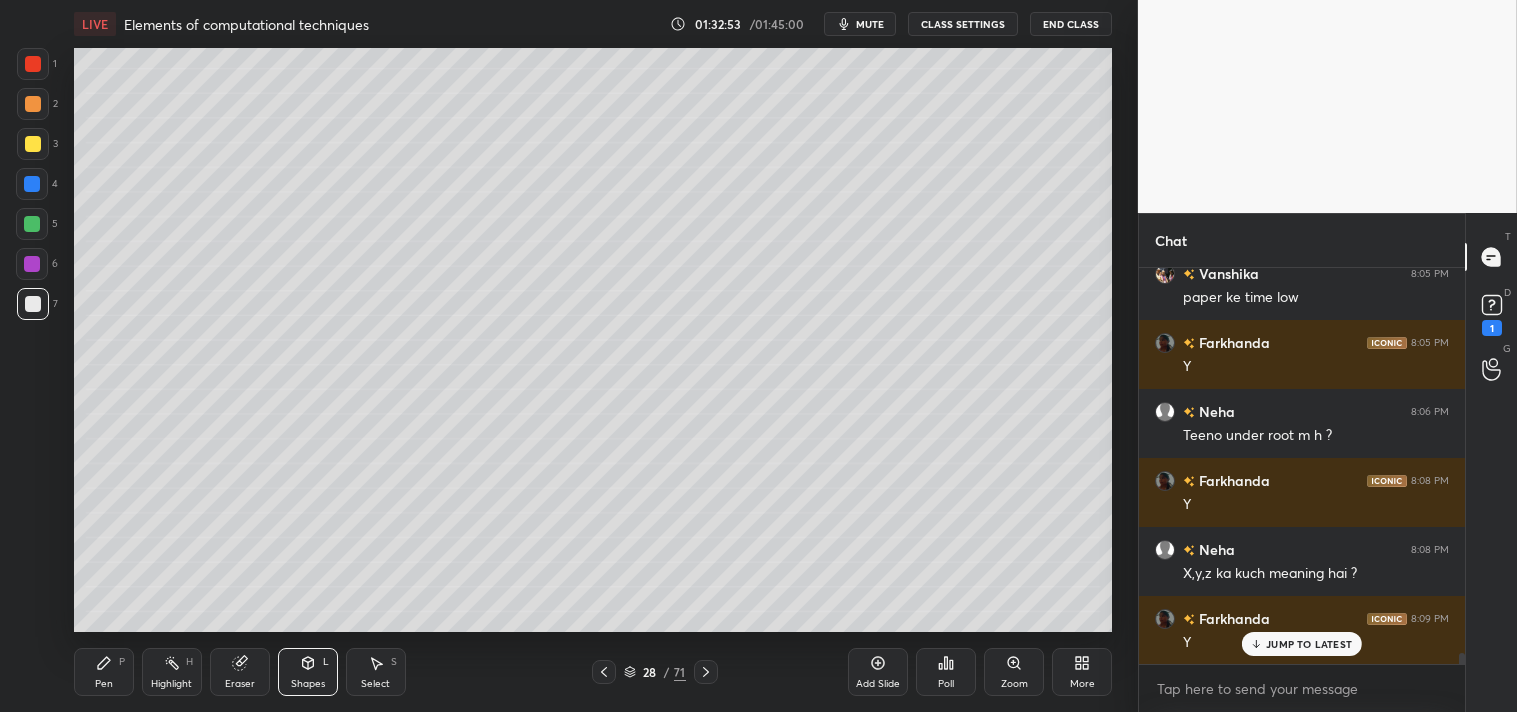 click on "Zoom" at bounding box center [1014, 672] 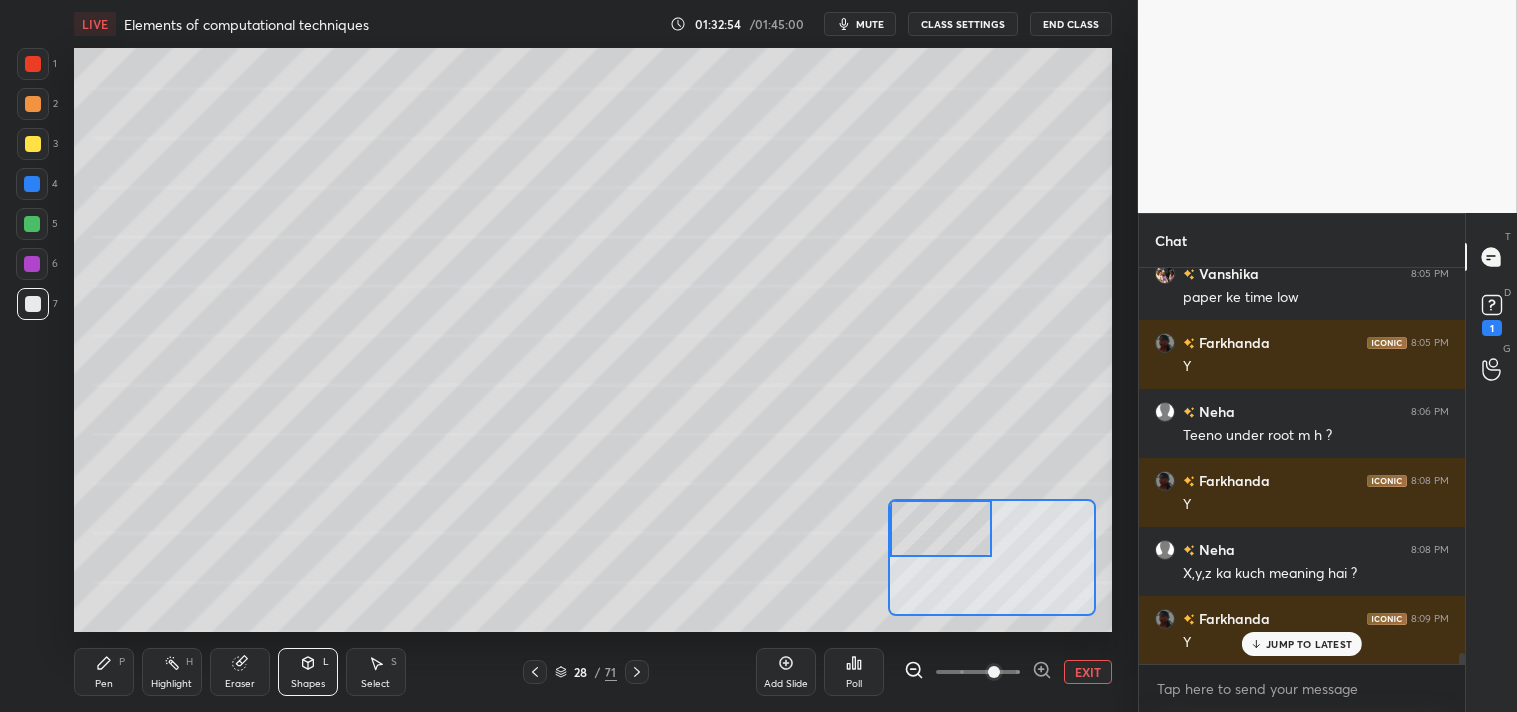 click on "Pen P" at bounding box center (104, 672) 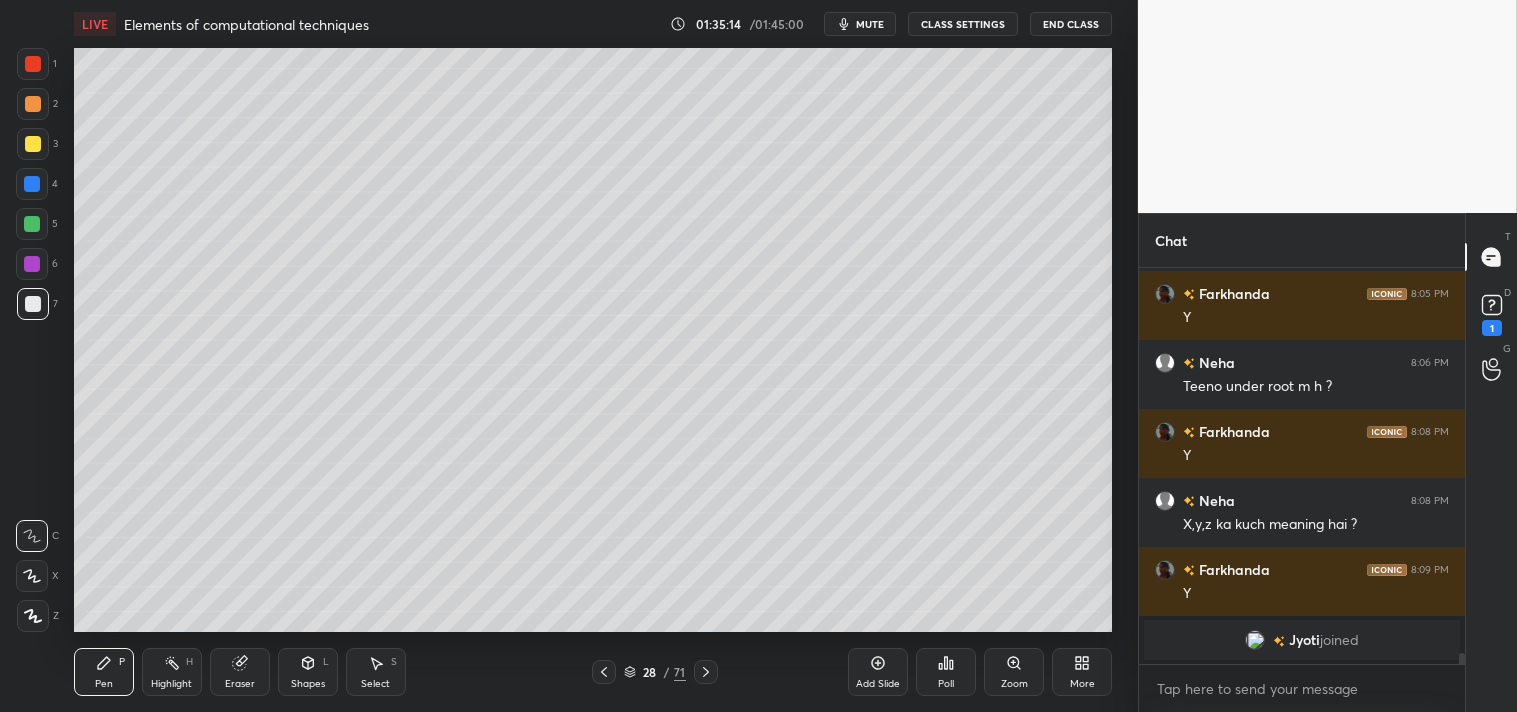 scroll, scrollTop: 14184, scrollLeft: 0, axis: vertical 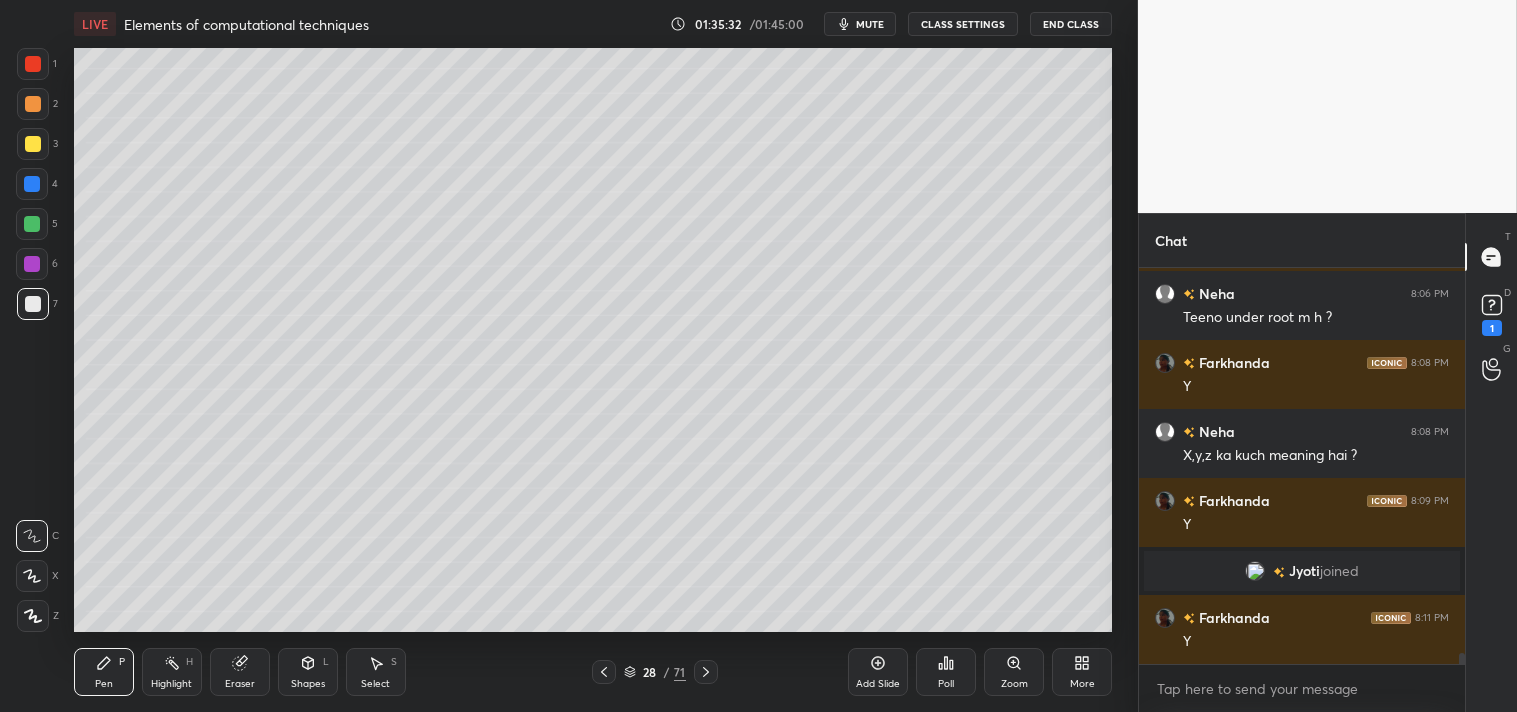 click on "Eraser" at bounding box center [240, 684] 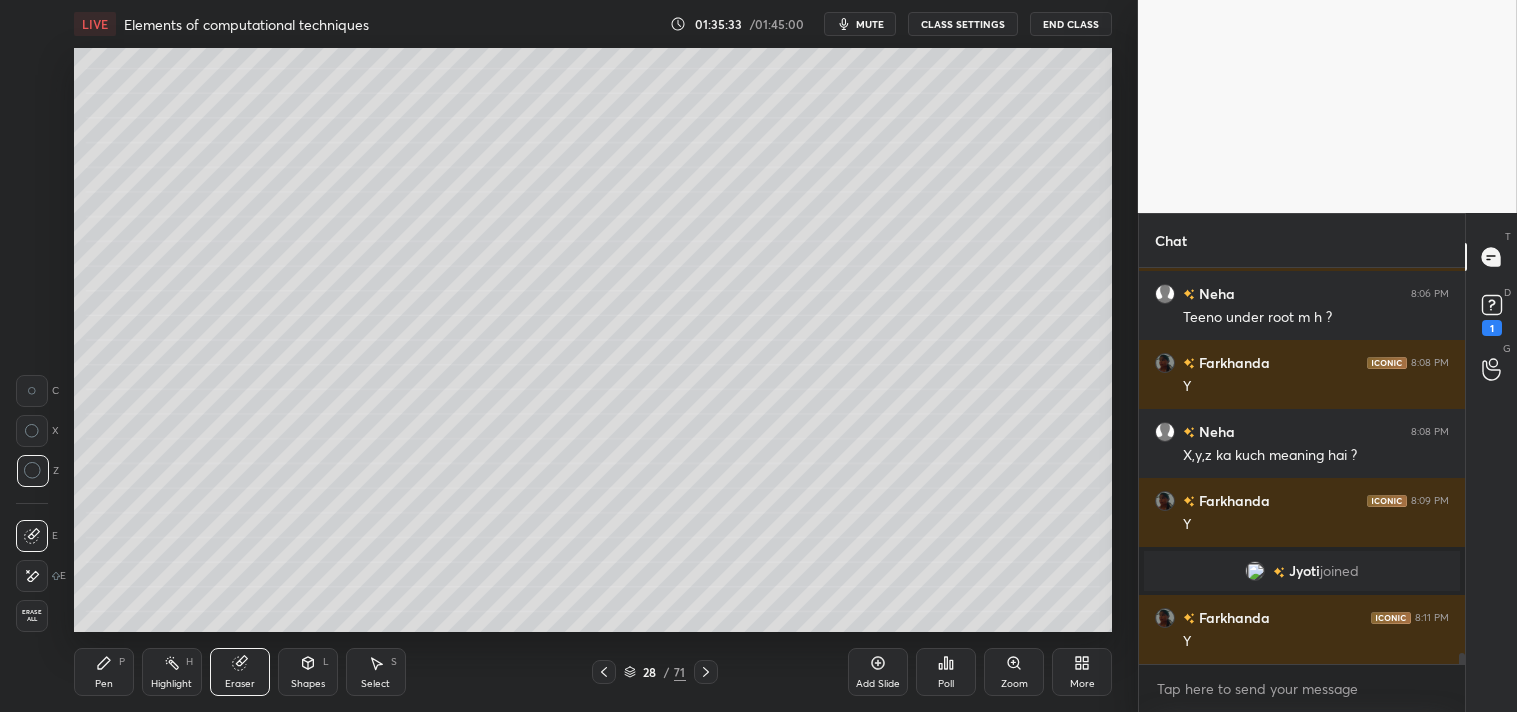 click on "Eraser" at bounding box center (240, 684) 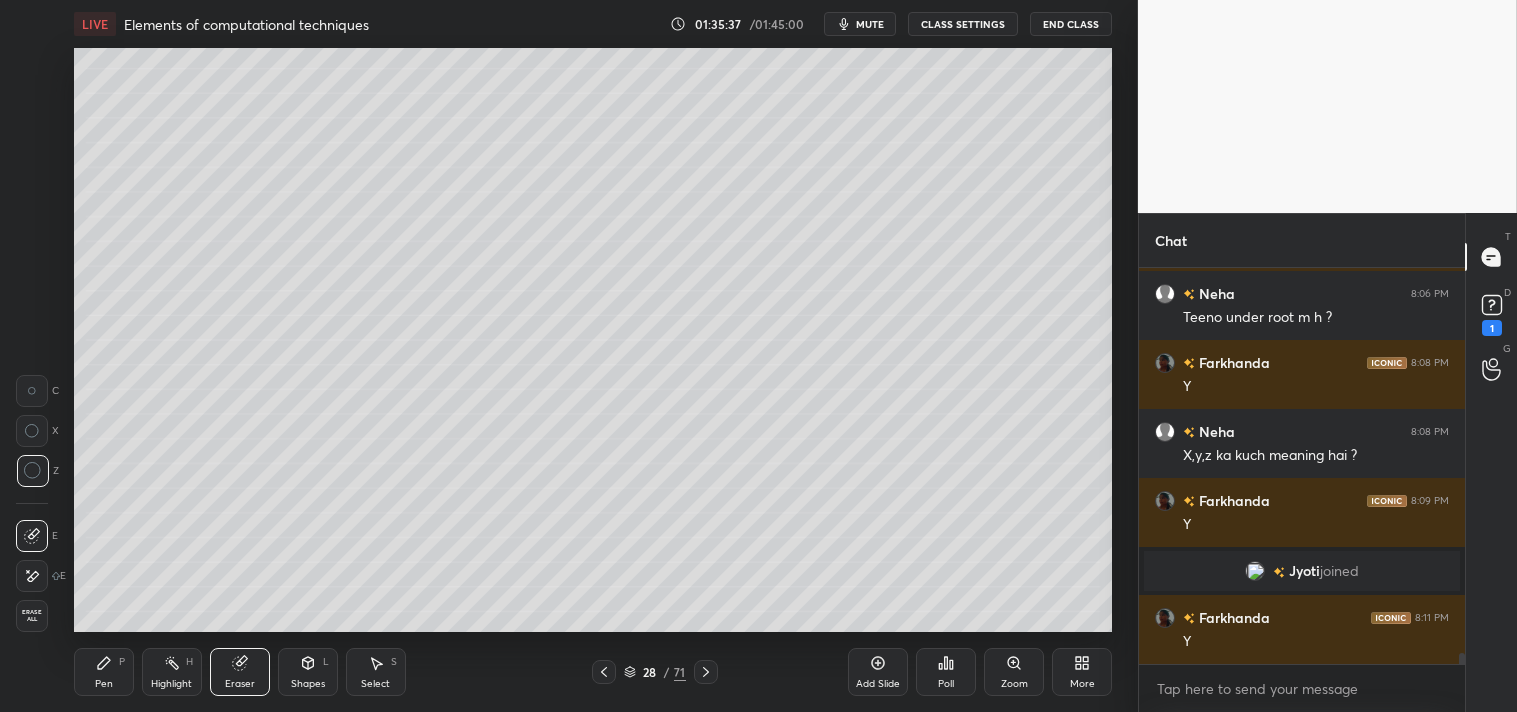 click on "Pen" at bounding box center (104, 684) 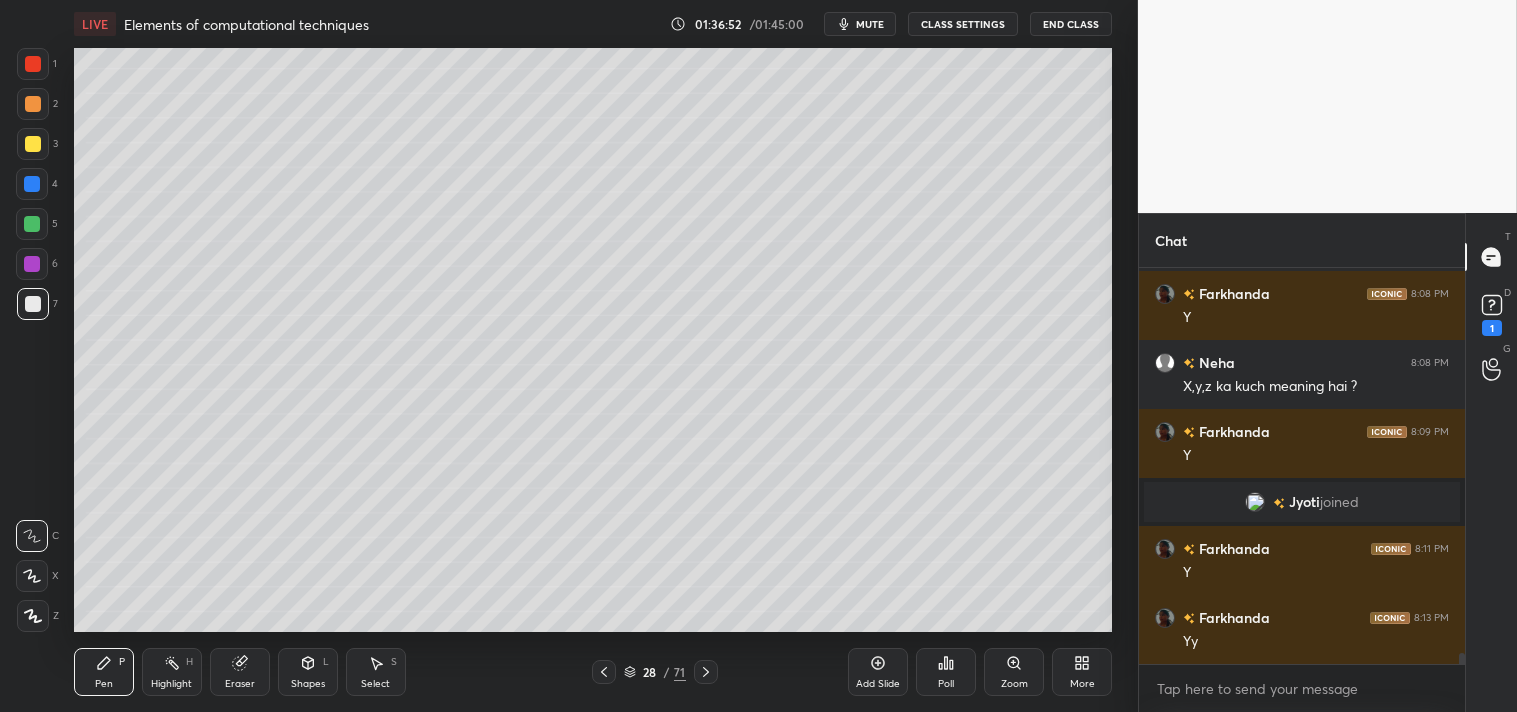 scroll, scrollTop: 14322, scrollLeft: 0, axis: vertical 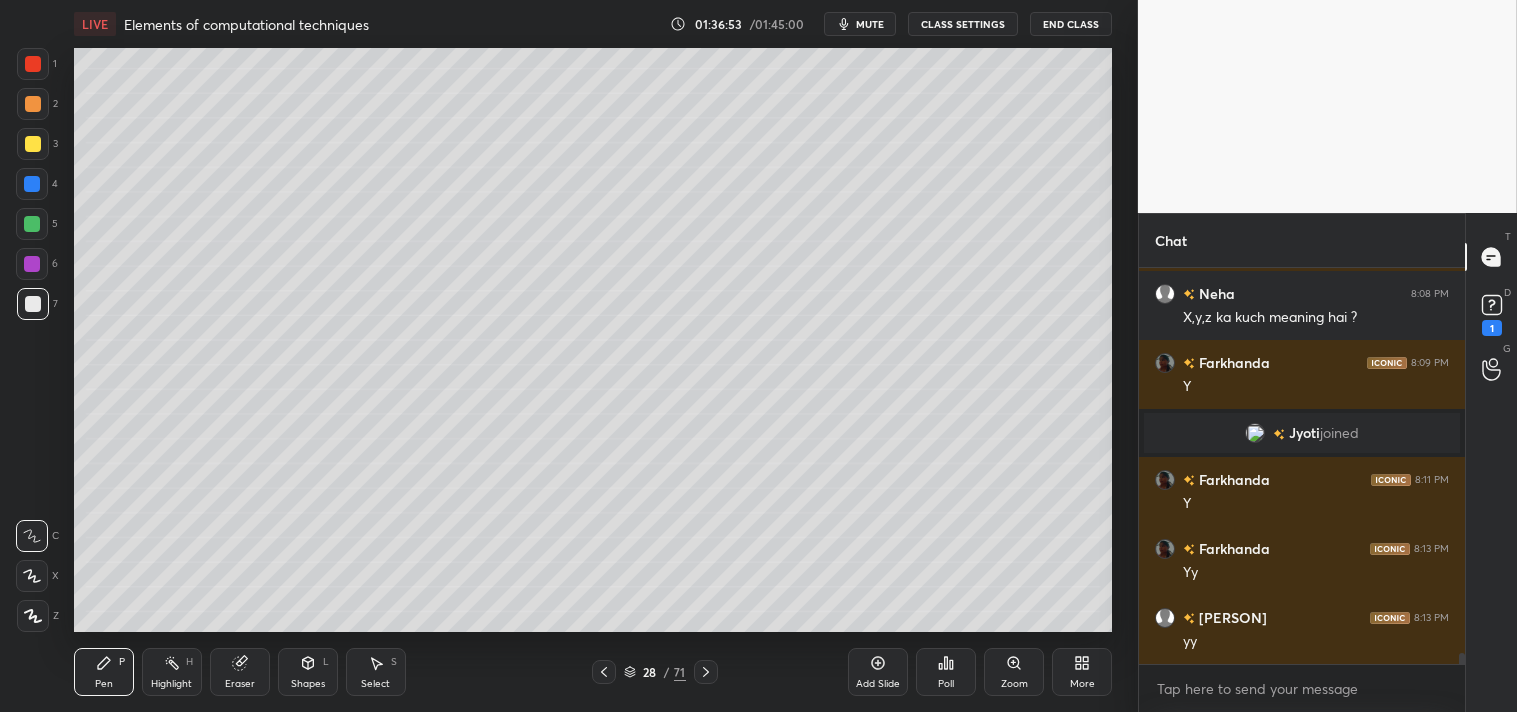 click on "Add Slide" at bounding box center (878, 672) 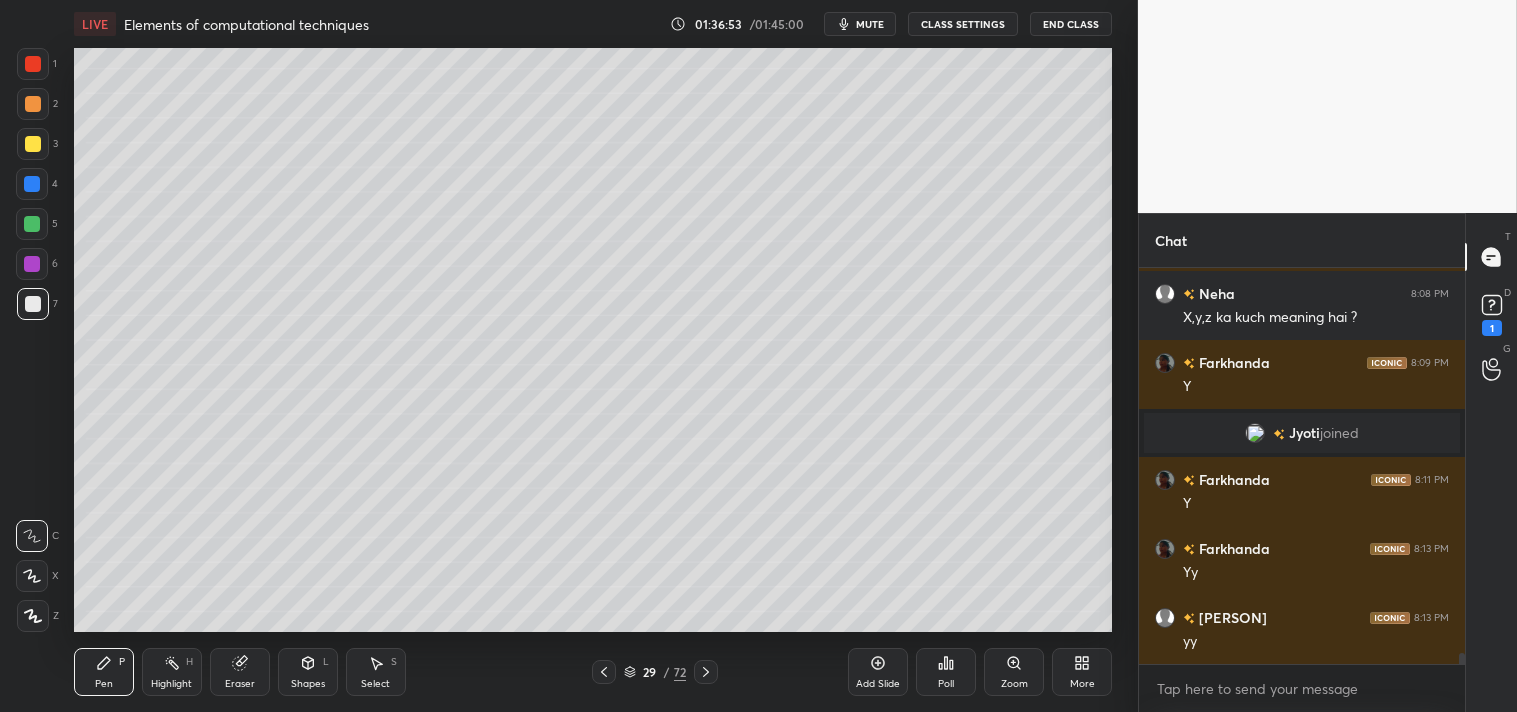 click on "Shapes L" at bounding box center [308, 672] 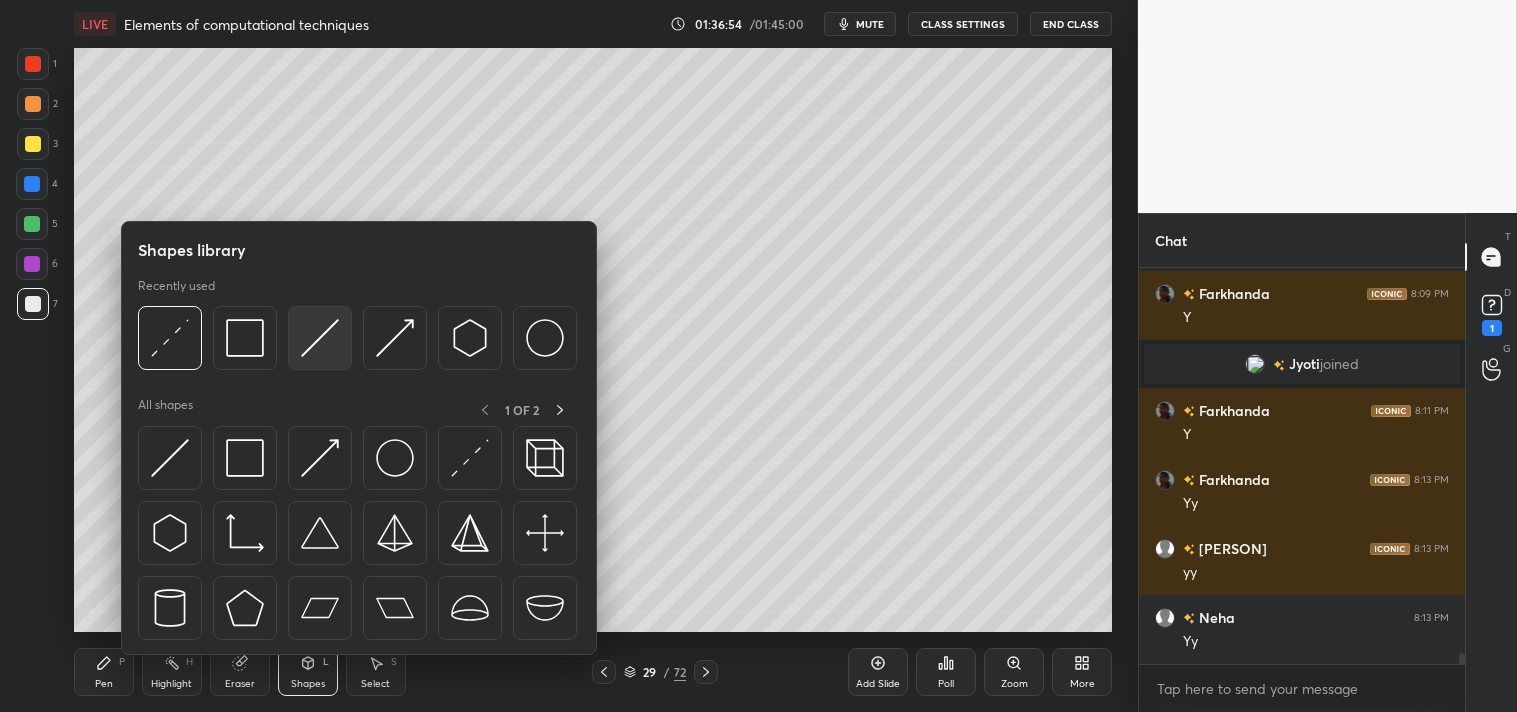 click at bounding box center [320, 338] 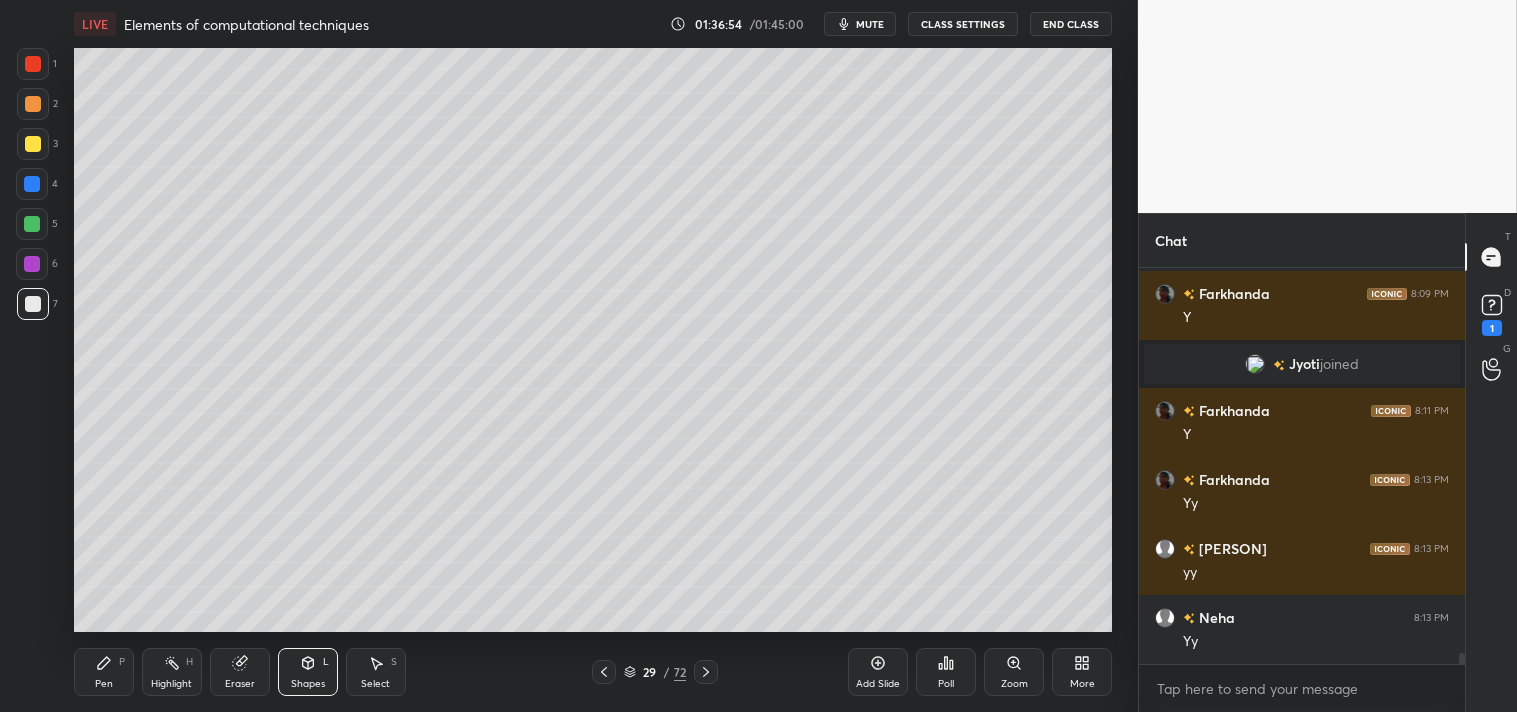 scroll, scrollTop: 14460, scrollLeft: 0, axis: vertical 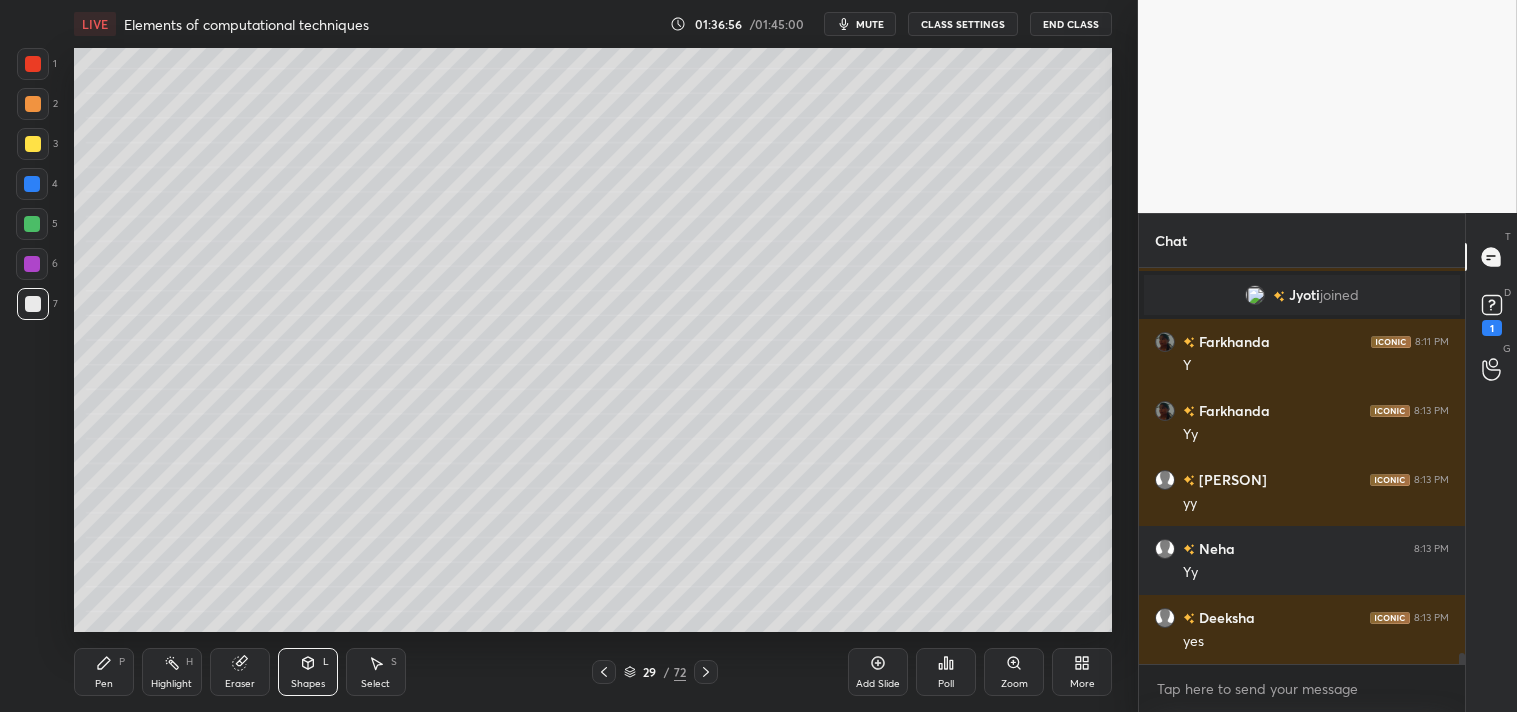 click on "Zoom" at bounding box center [1014, 672] 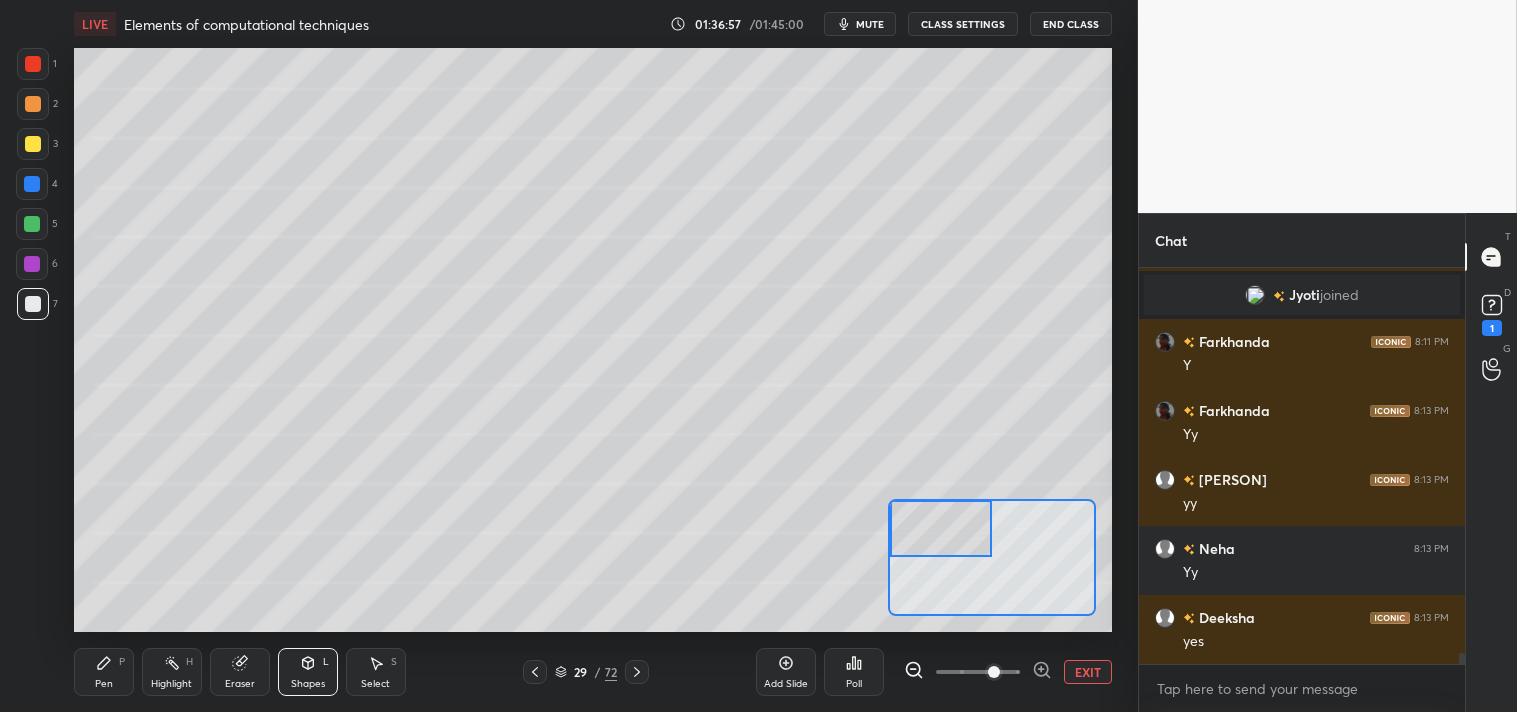 click 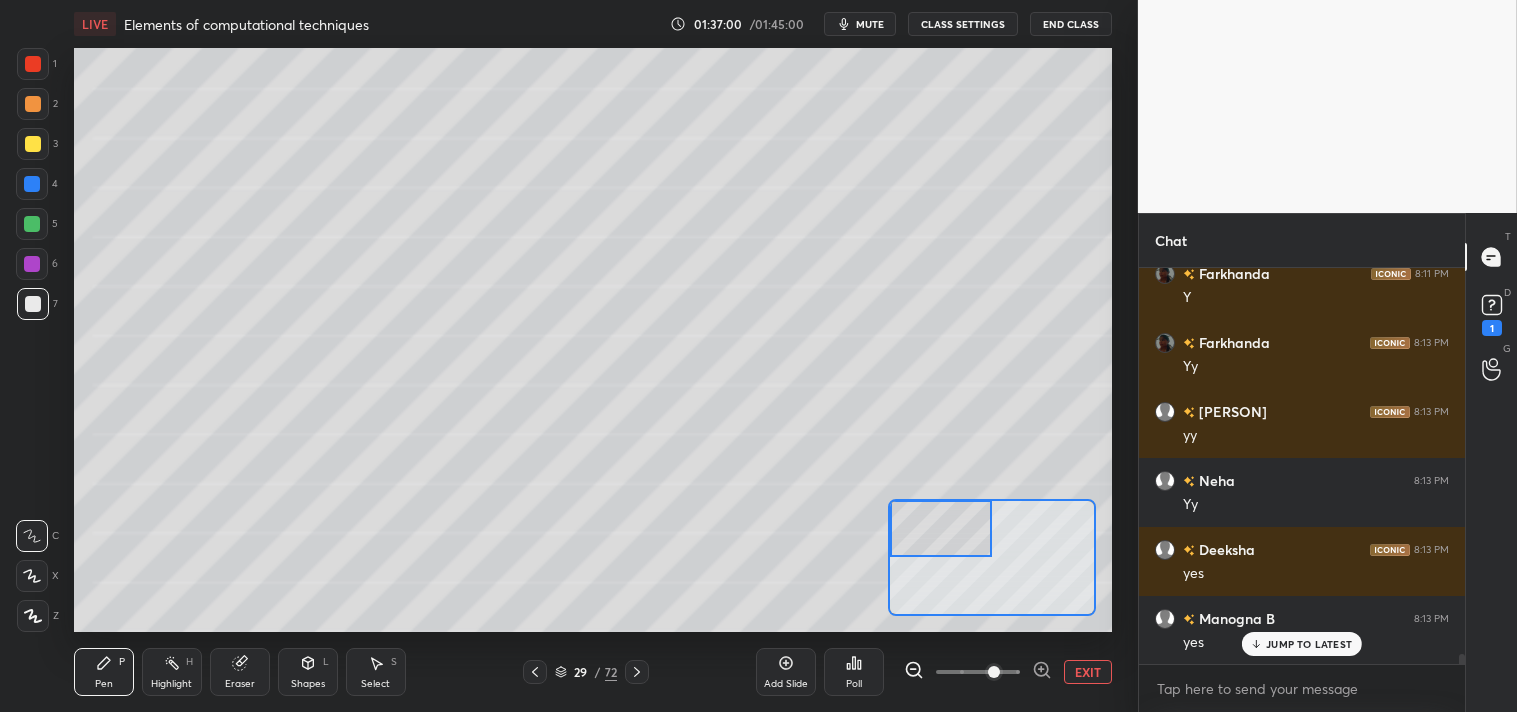 scroll, scrollTop: 14597, scrollLeft: 0, axis: vertical 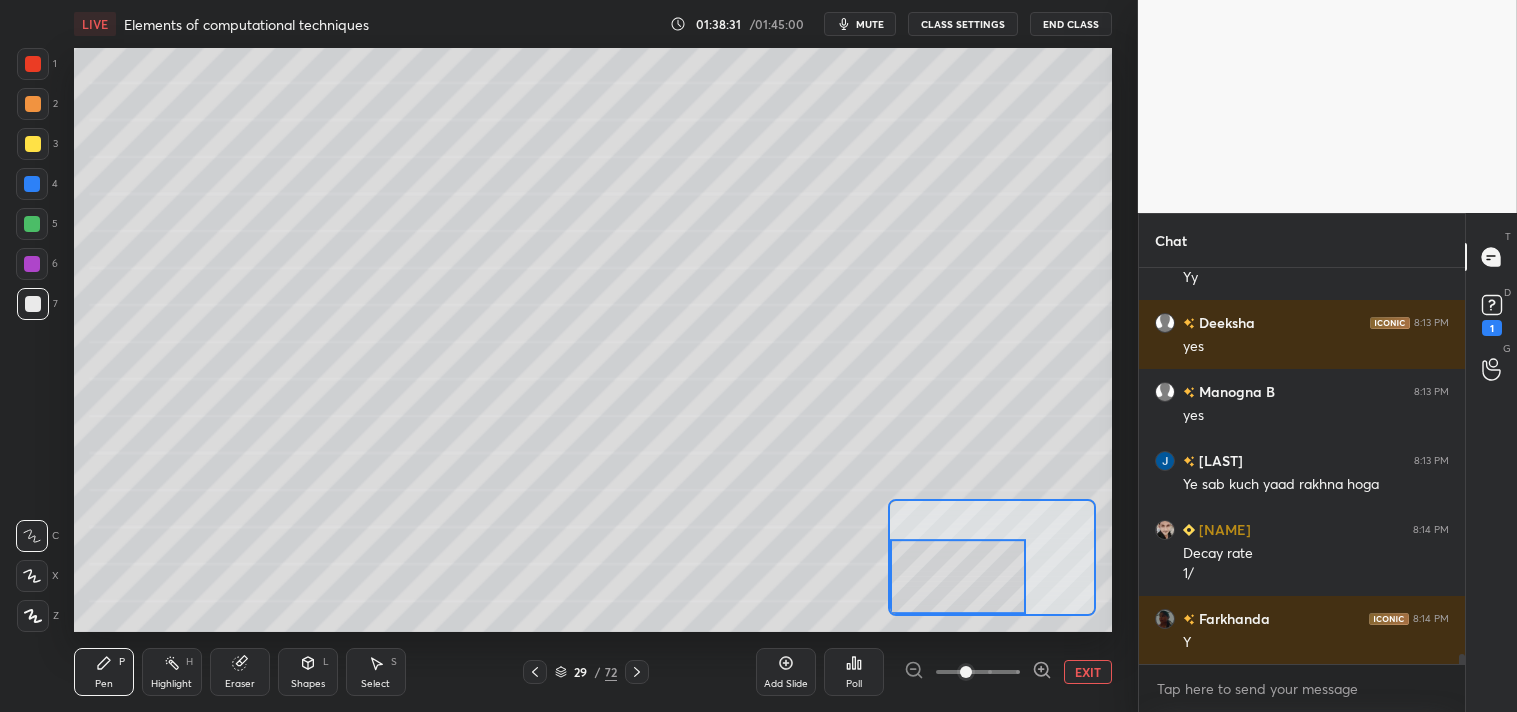 click on "EXIT" at bounding box center [1088, 672] 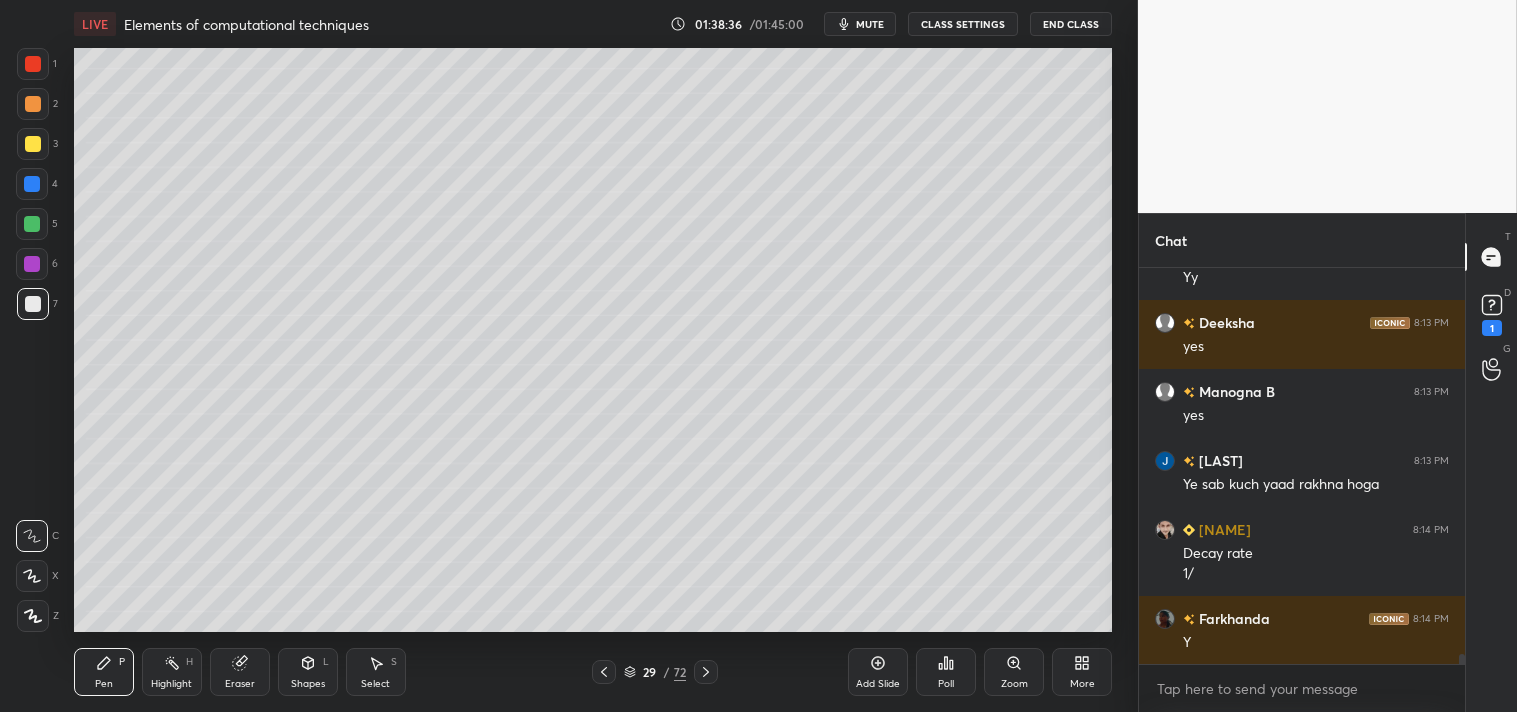 scroll, scrollTop: 14825, scrollLeft: 0, axis: vertical 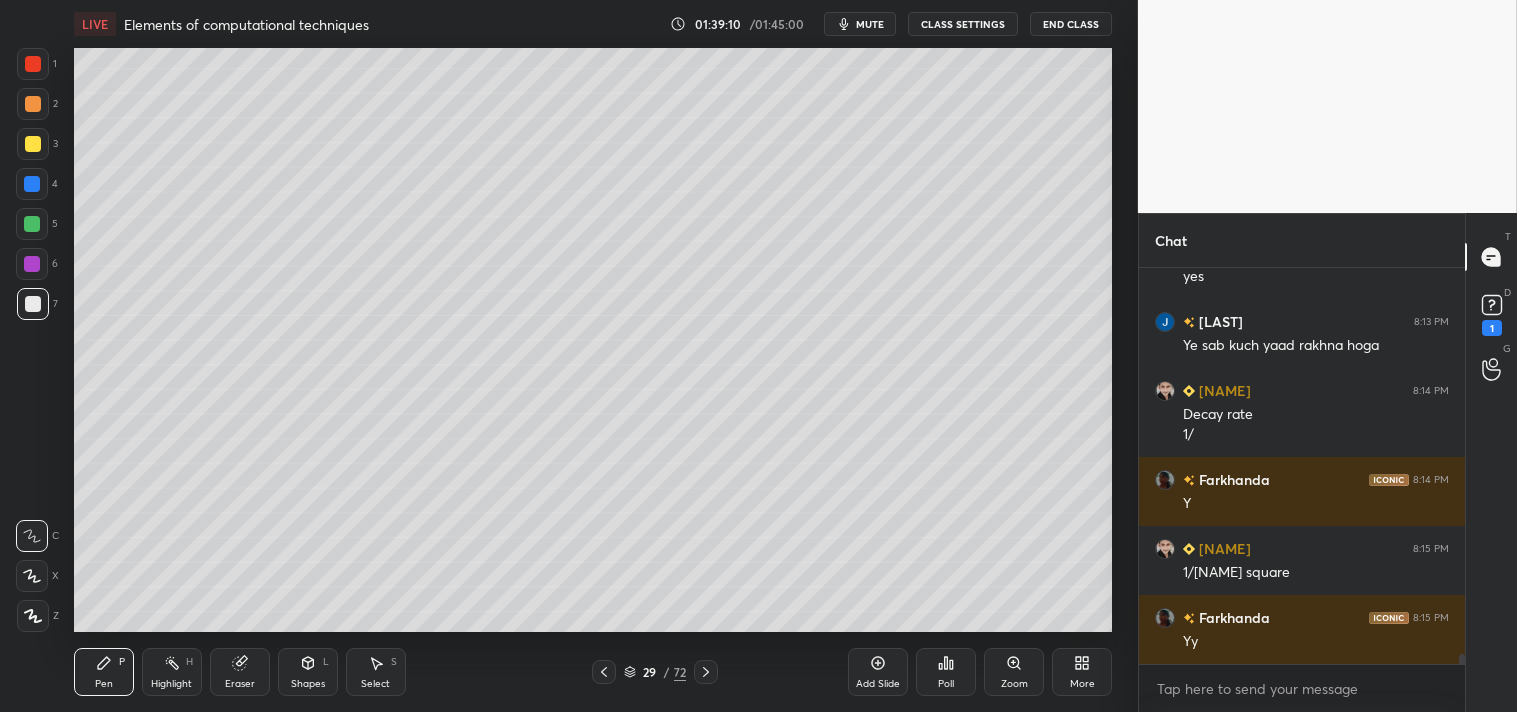 click 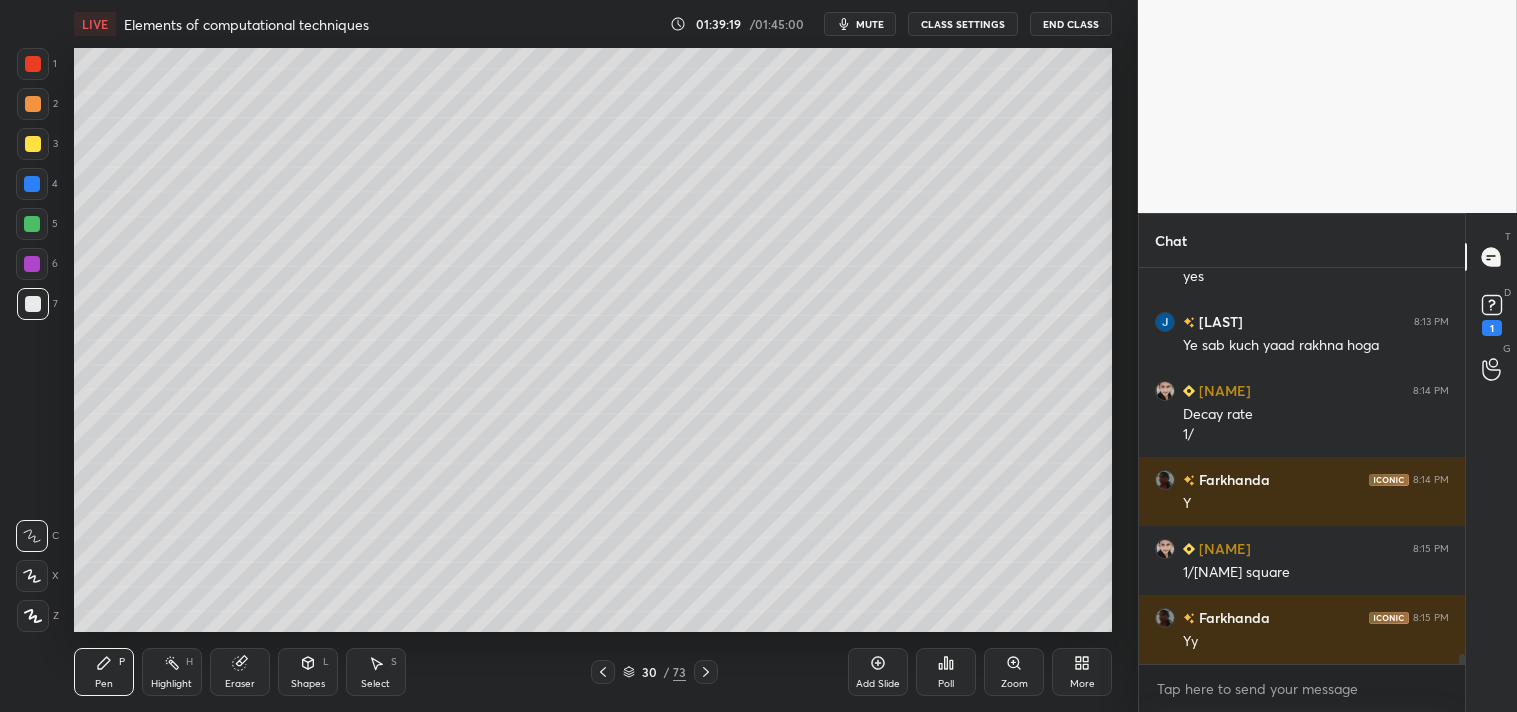 scroll, scrollTop: 14963, scrollLeft: 0, axis: vertical 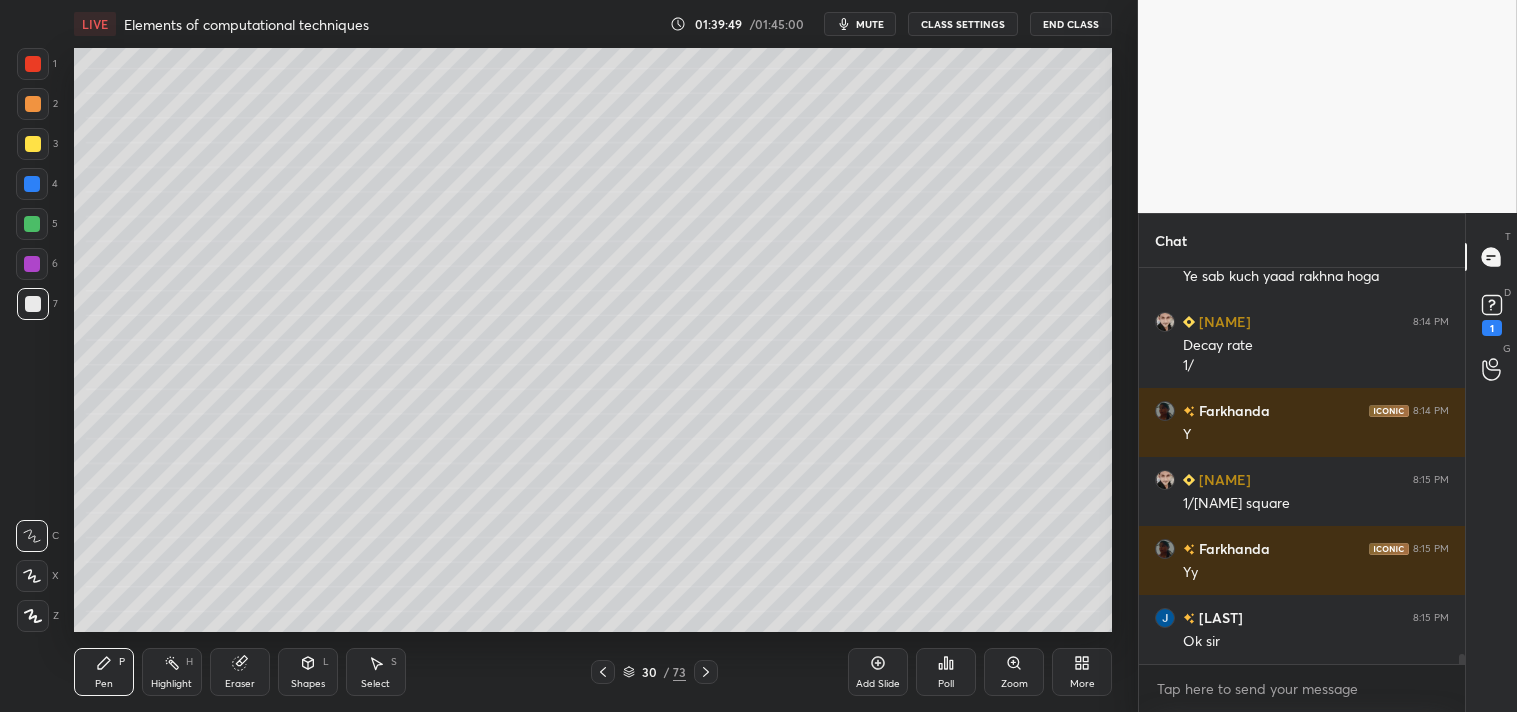 click at bounding box center (33, 144) 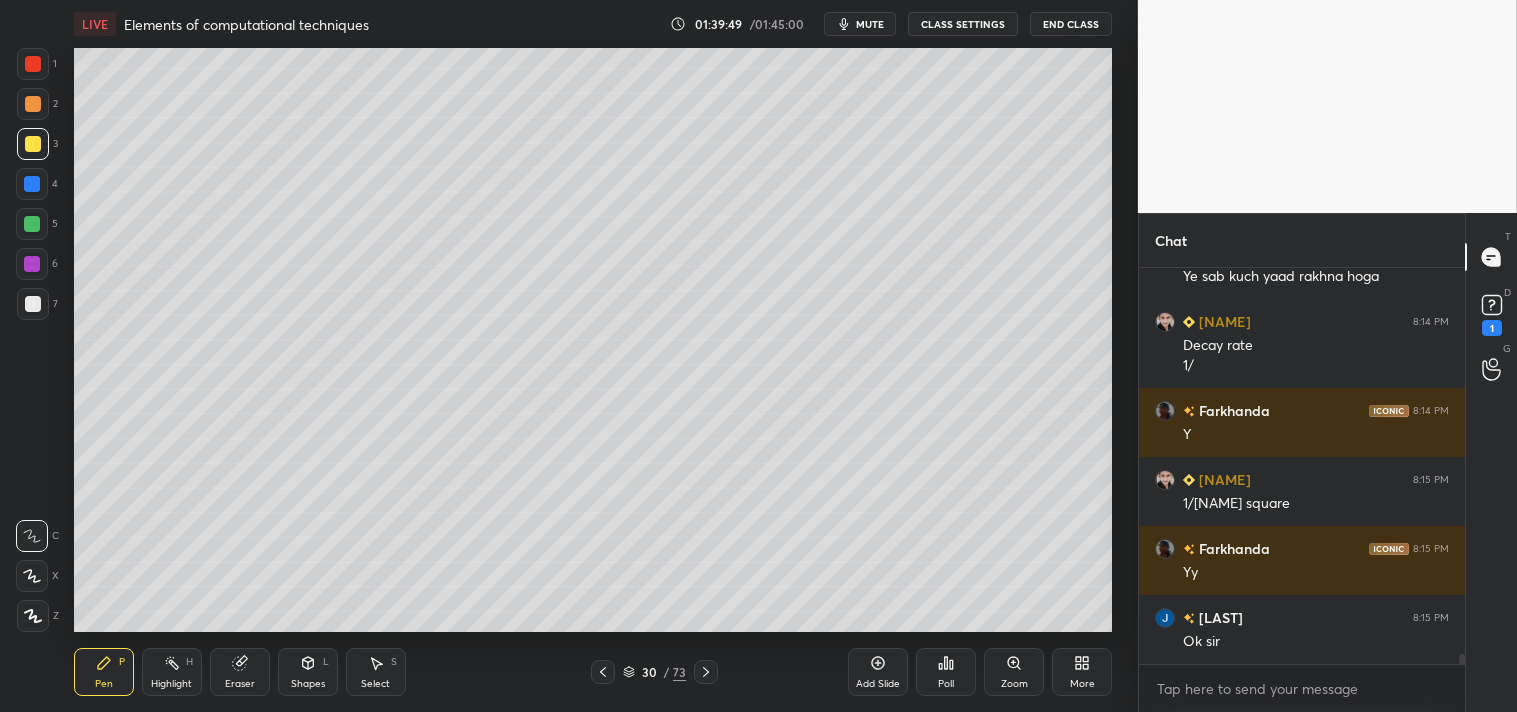 click on "3" at bounding box center (37, 148) 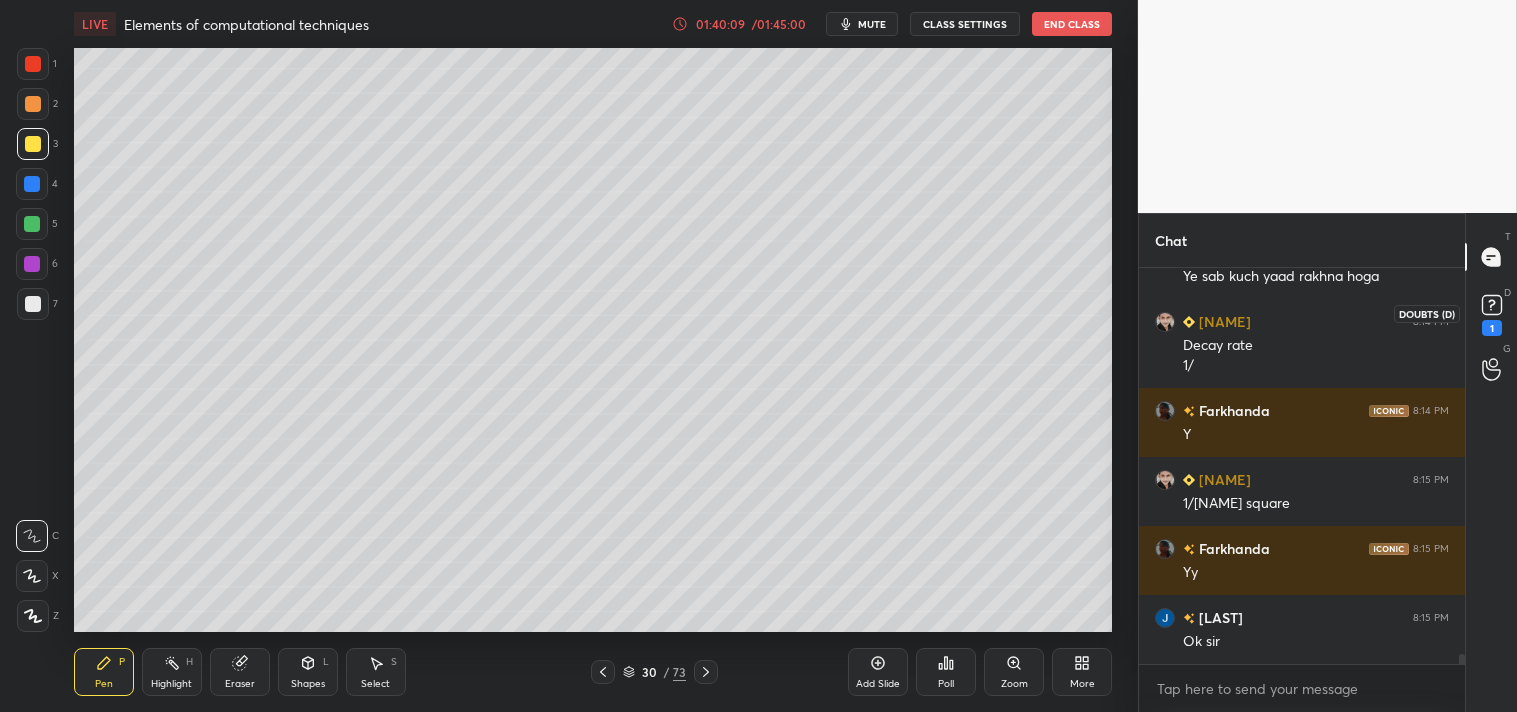 click 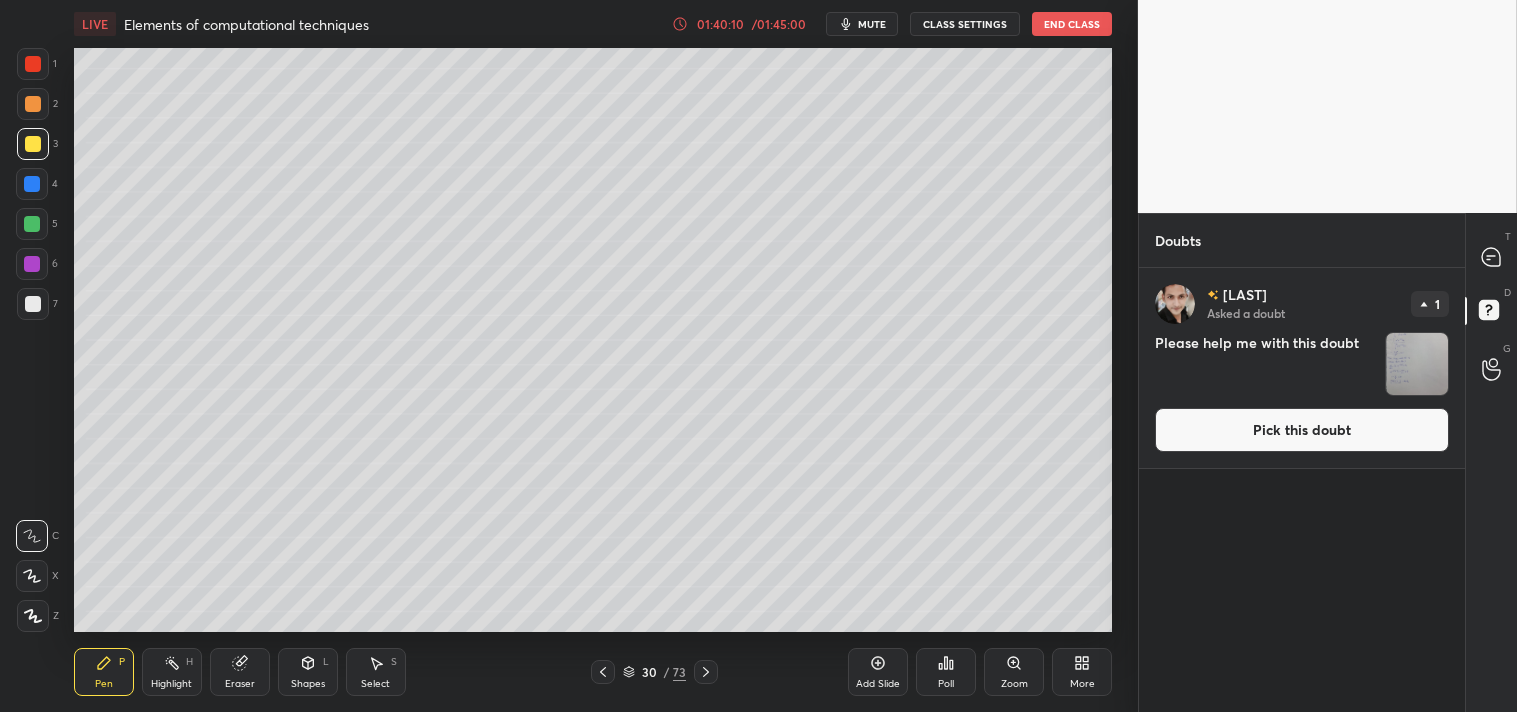 click on "Pick this doubt" at bounding box center [1302, 430] 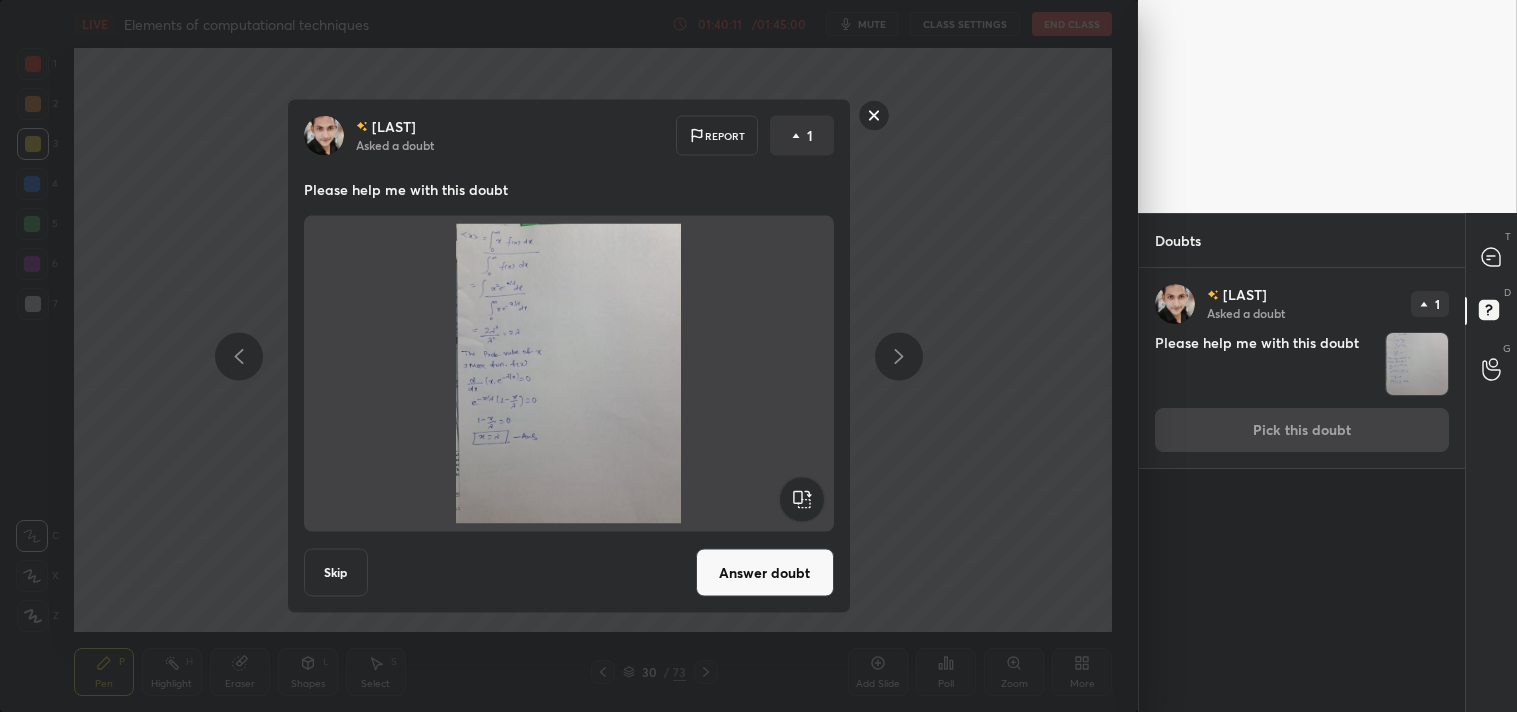 click on "[NAME] Asked a doubt Report 1 Please help me with this doubt Skip Answer doubt" at bounding box center (569, 356) 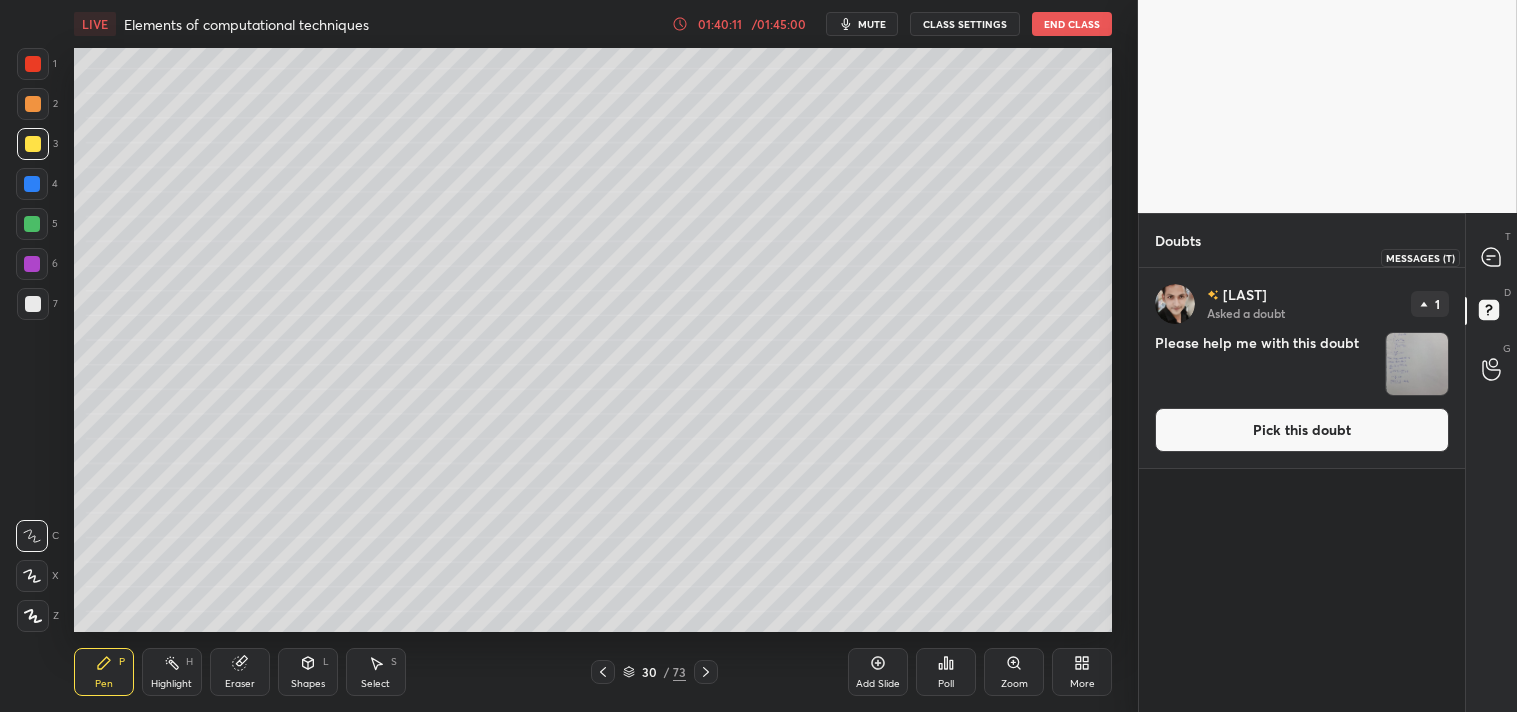 click 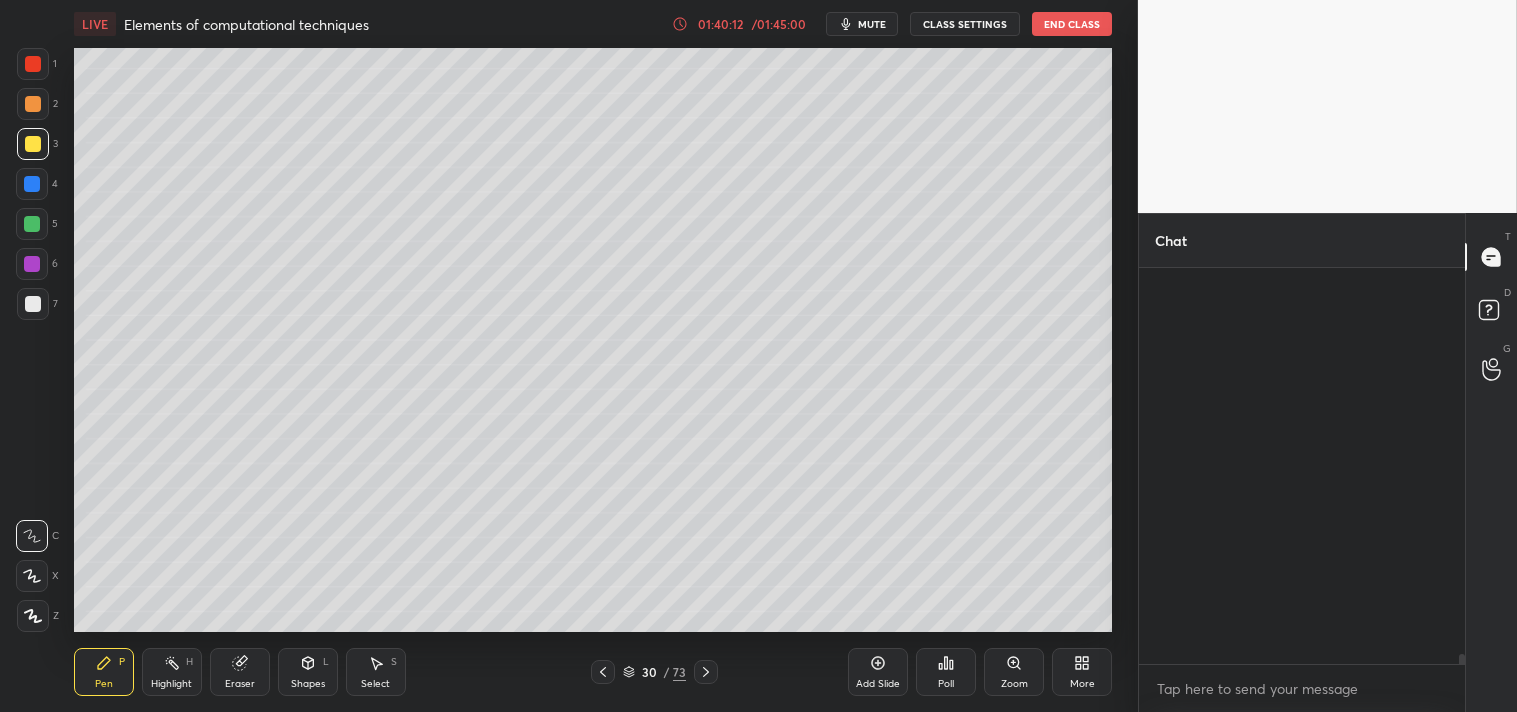scroll, scrollTop: 15341, scrollLeft: 0, axis: vertical 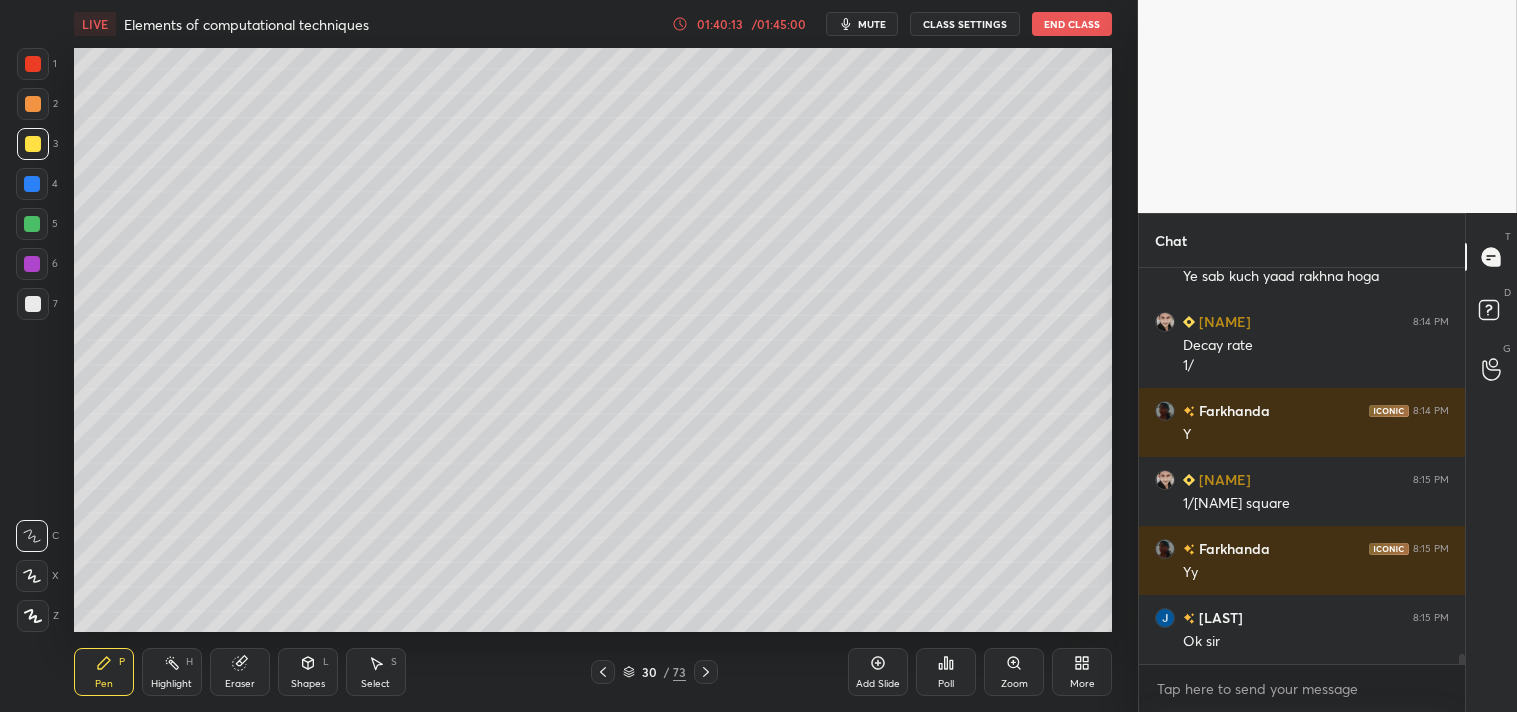 click 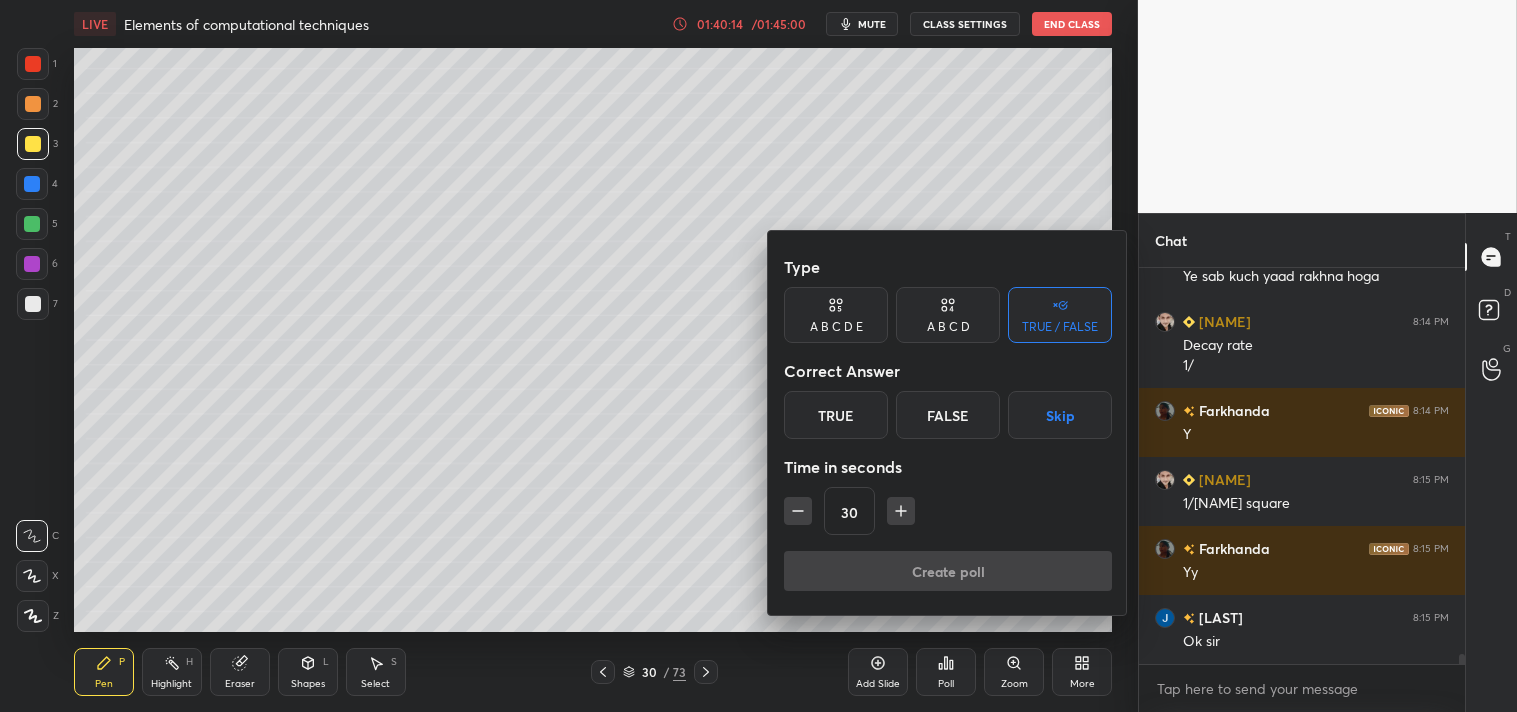 click on "True" at bounding box center [836, 415] 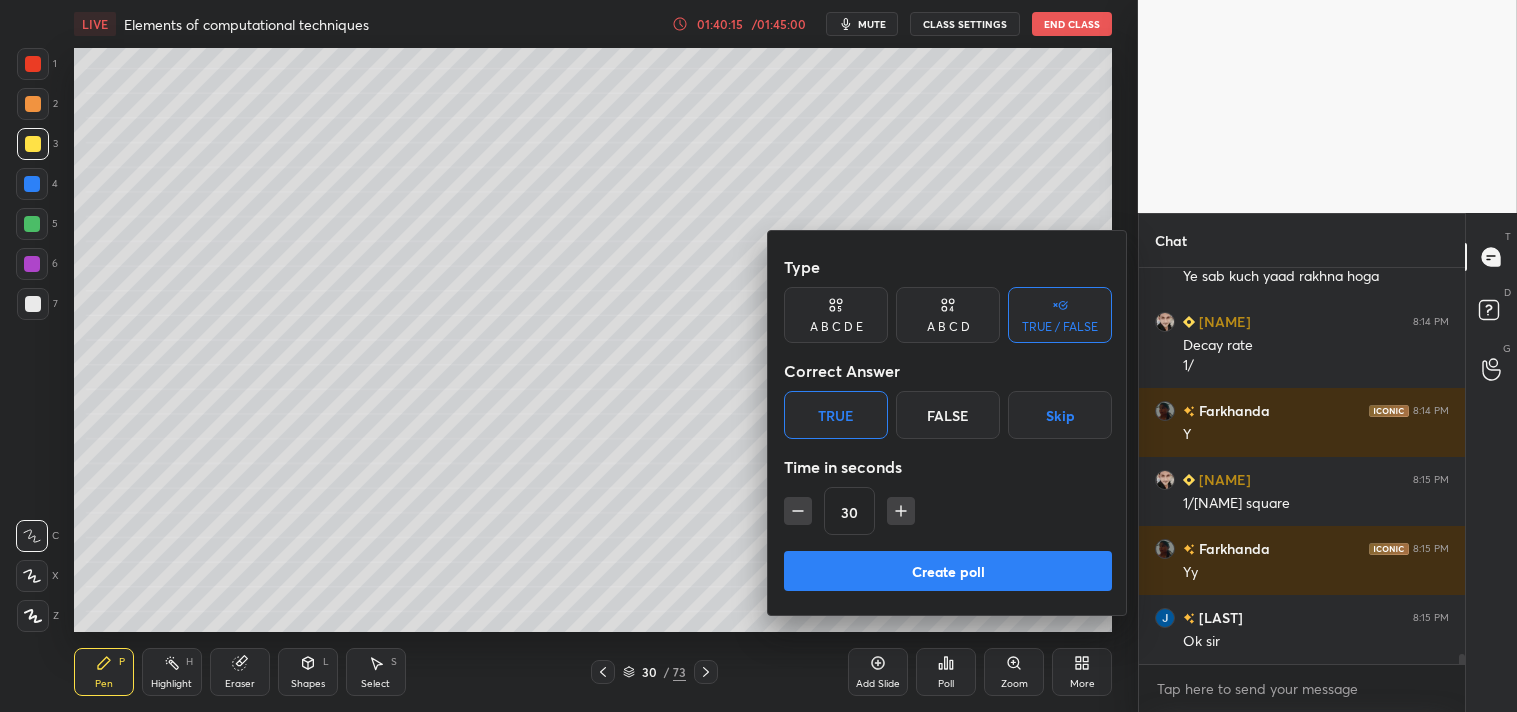 scroll, scrollTop: 15410, scrollLeft: 0, axis: vertical 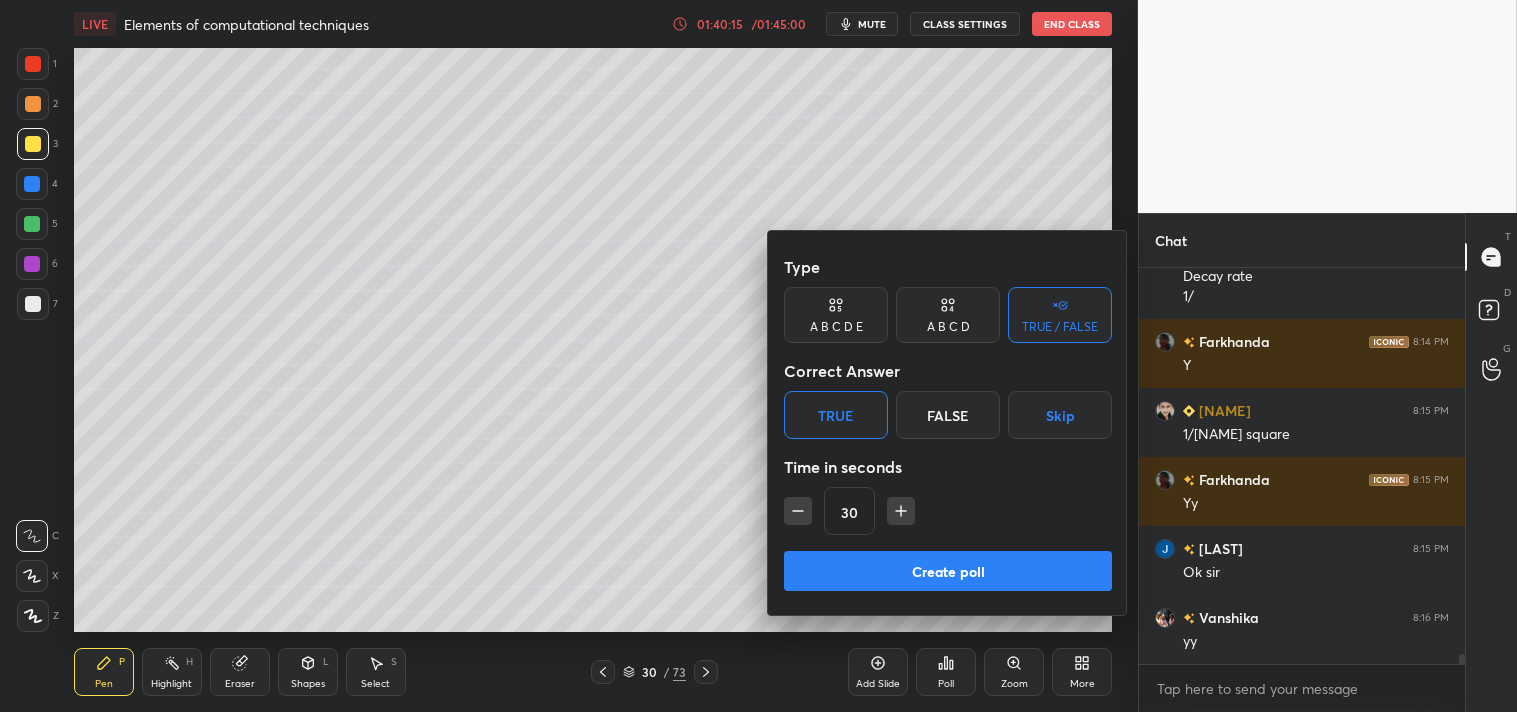 click on "Create poll" at bounding box center [948, 571] 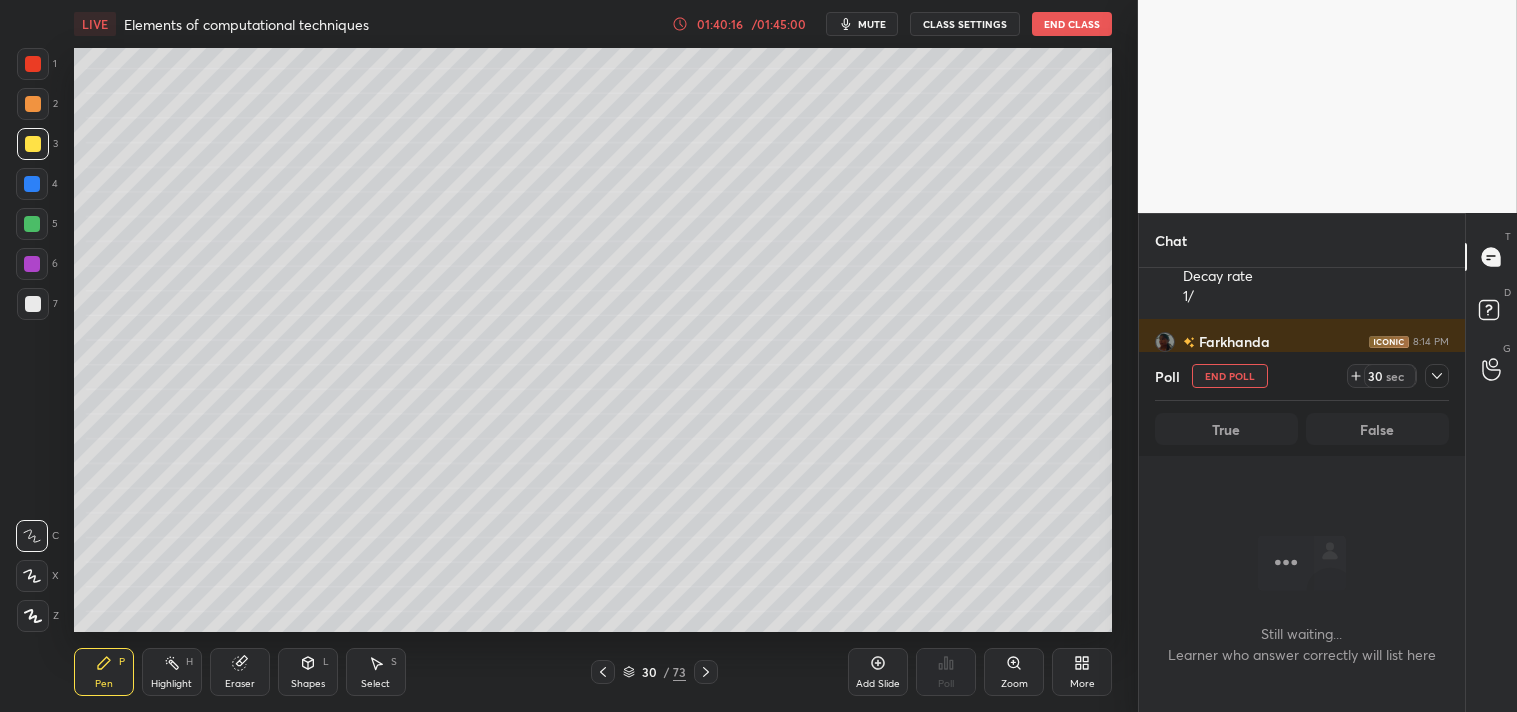 scroll, scrollTop: 338, scrollLeft: 320, axis: both 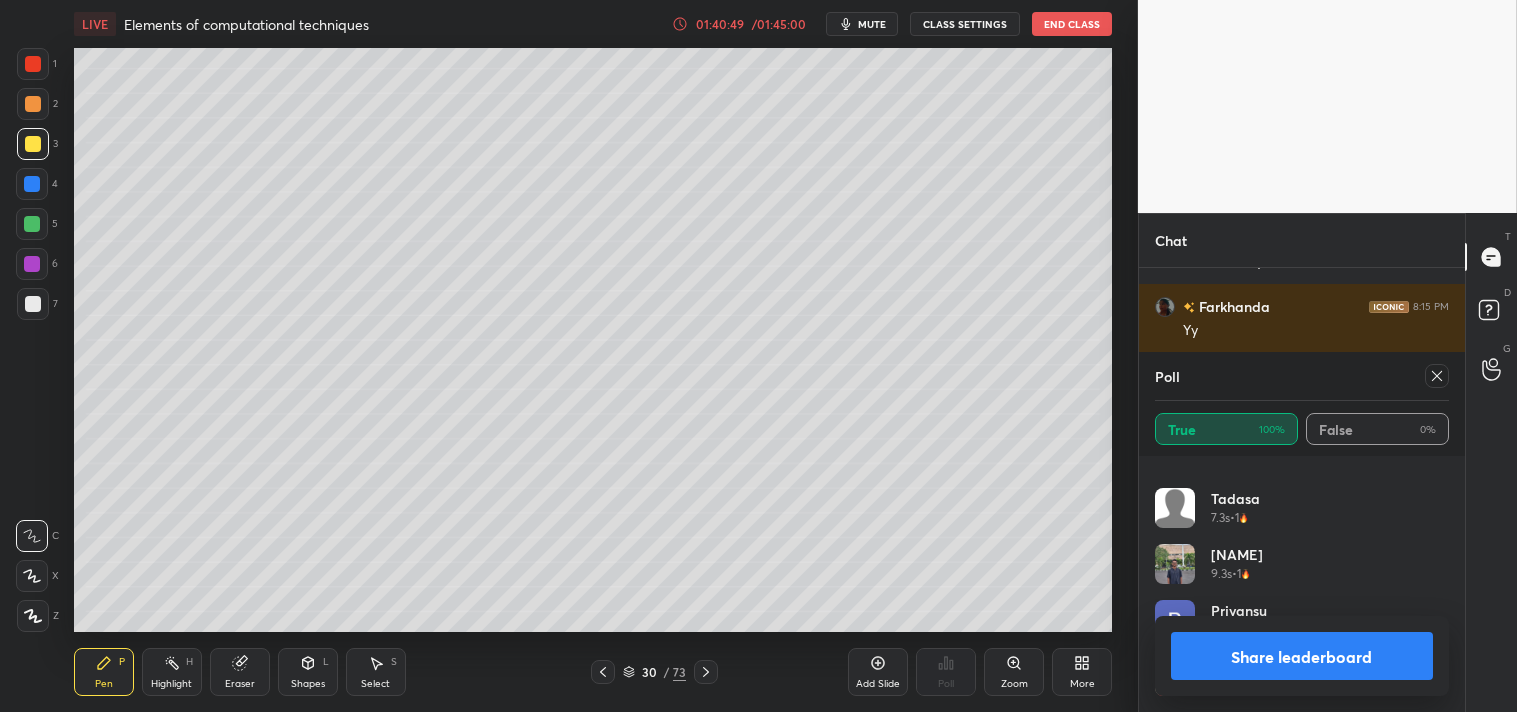 click 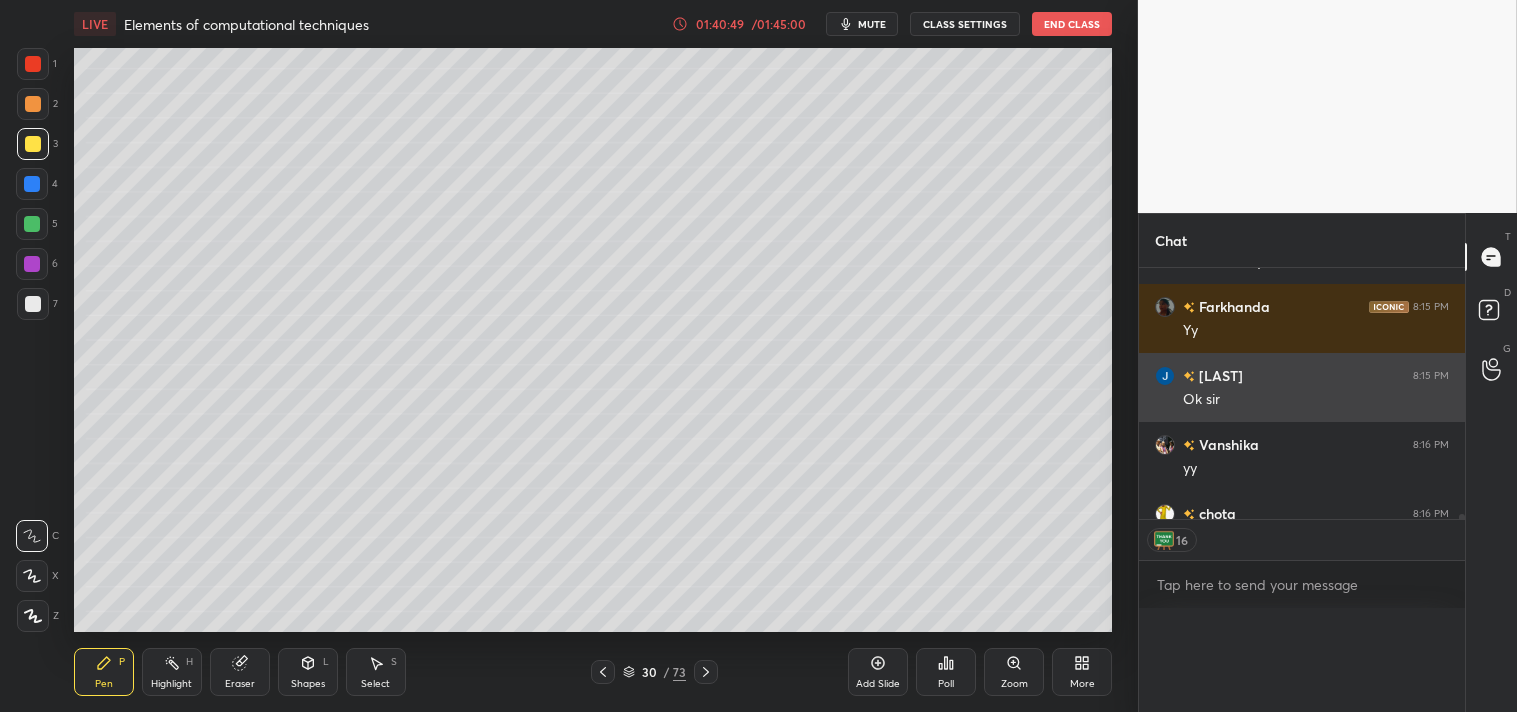 scroll, scrollTop: 0, scrollLeft: 0, axis: both 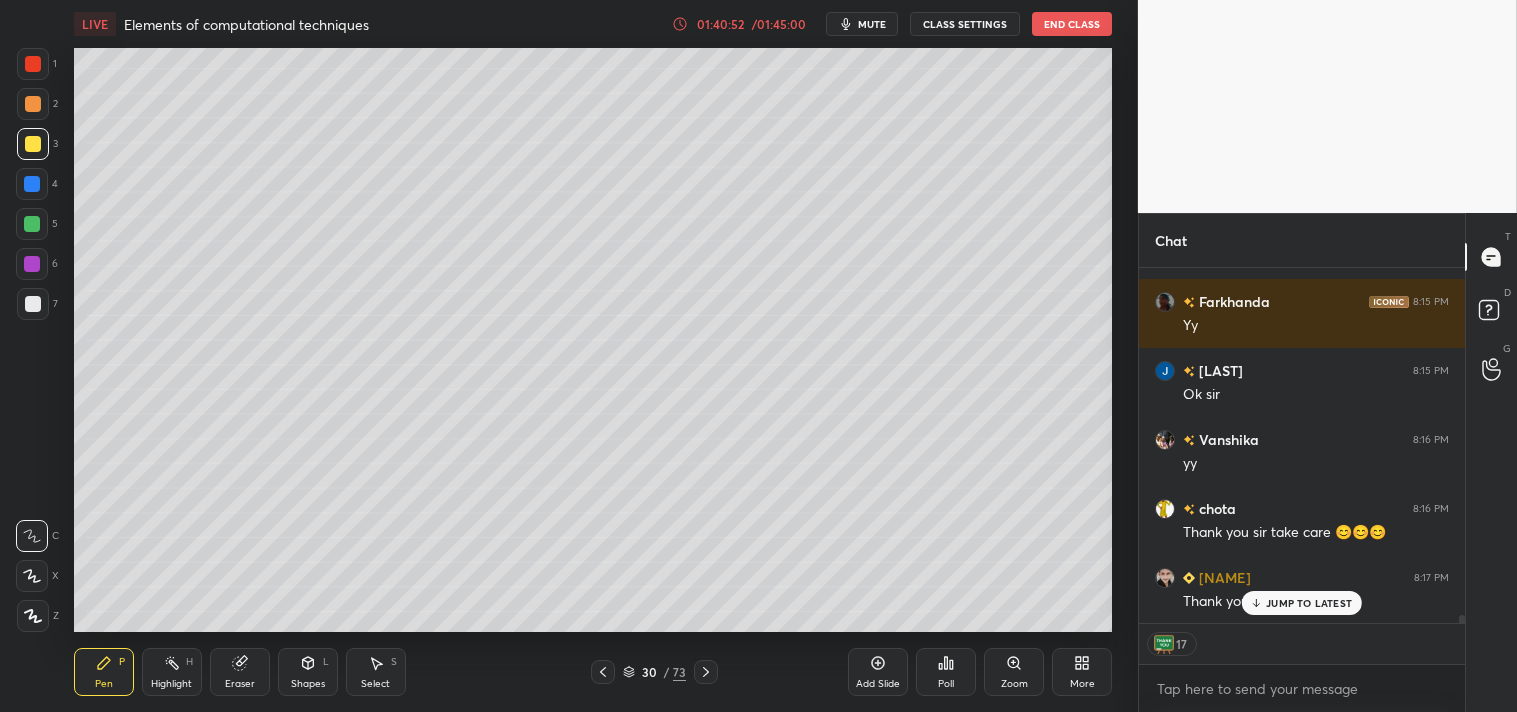 click on "mute" at bounding box center (872, 24) 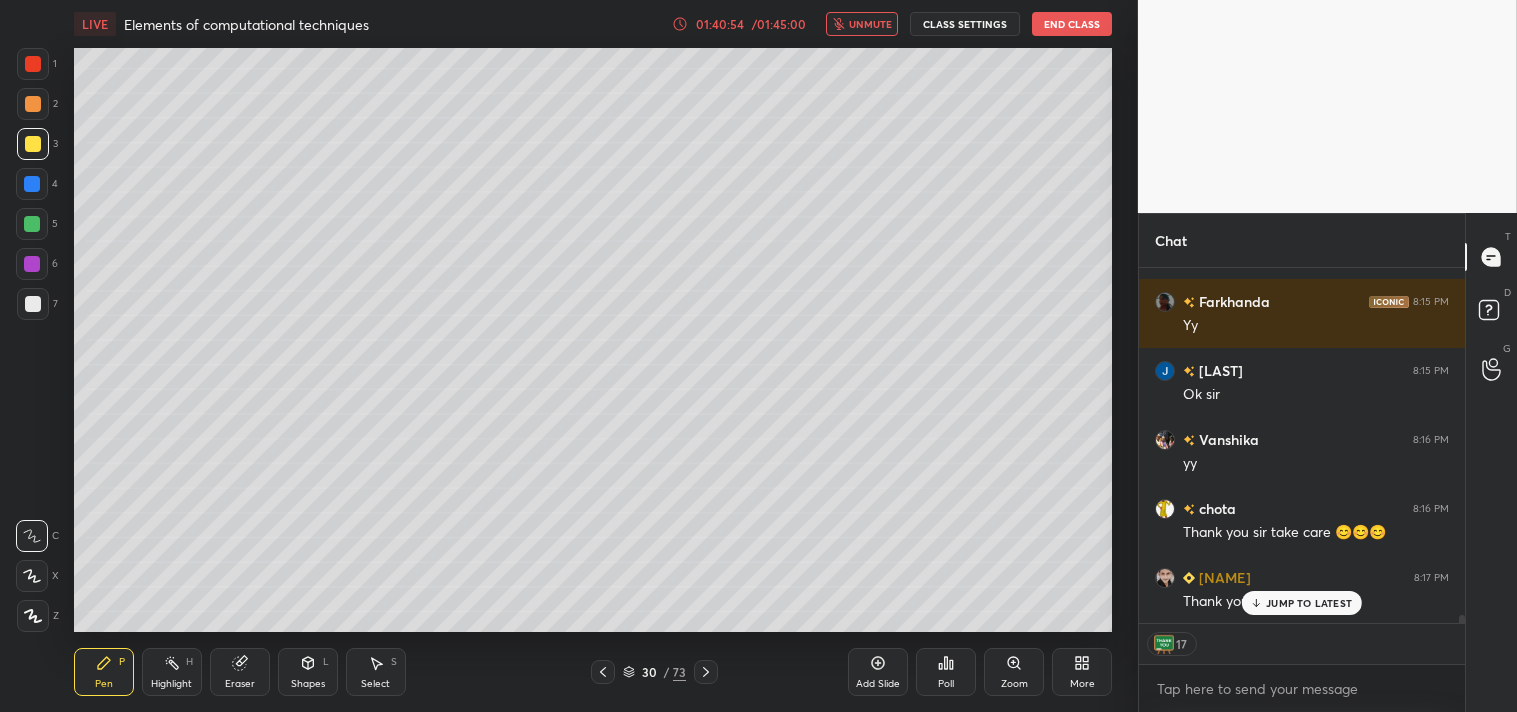 click on "End Class" at bounding box center (1072, 24) 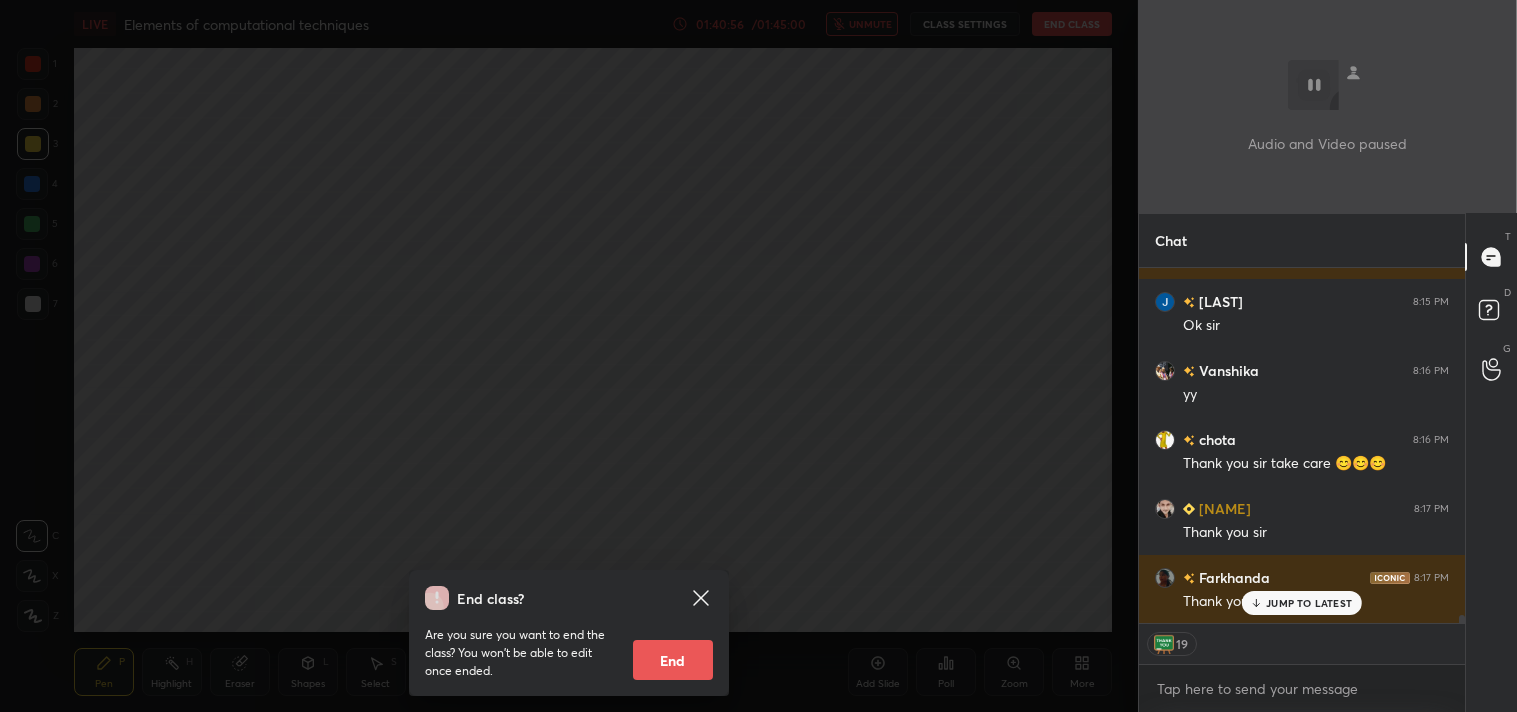 click on "End class? Are you sure you want to end the class? You won’t be able to edit once ended. End" at bounding box center [569, 356] 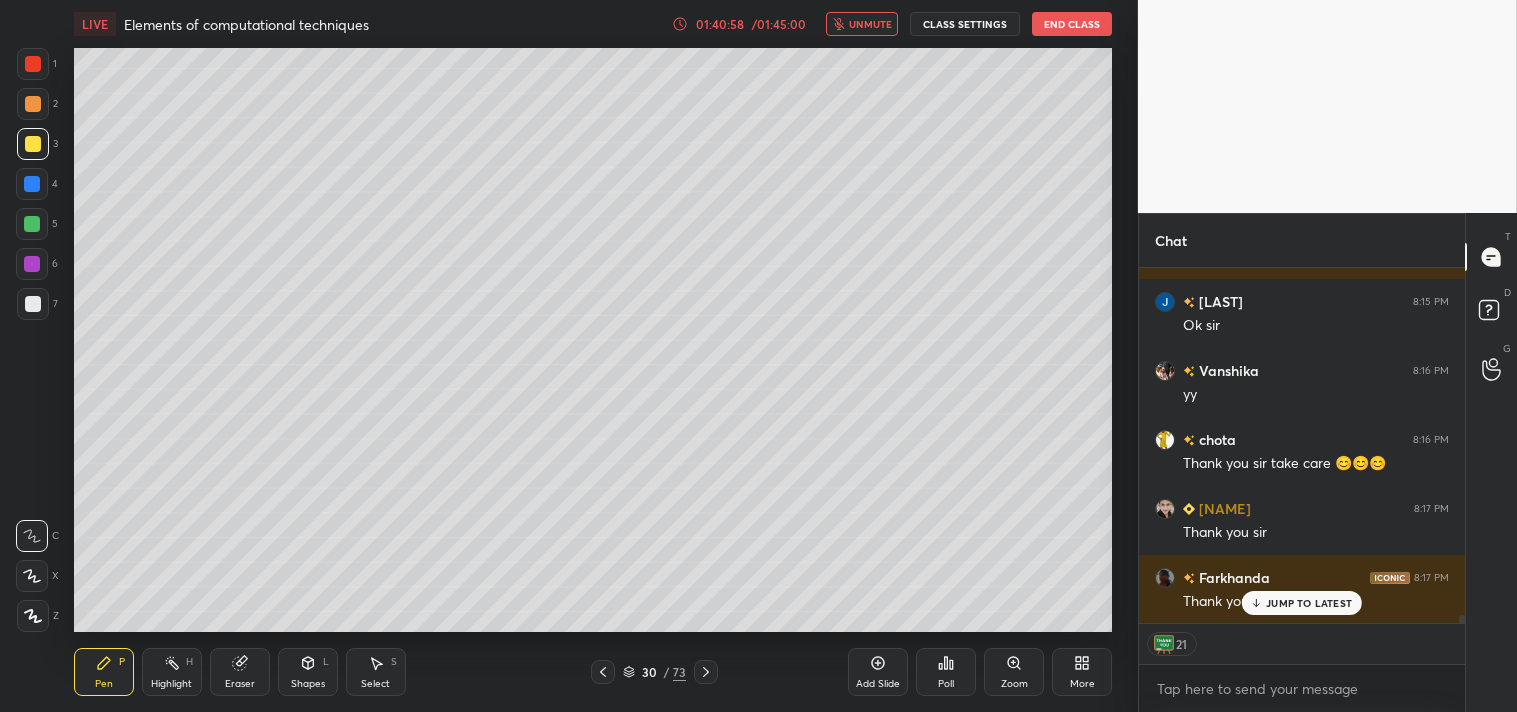 click on "End Class" at bounding box center [1072, 24] 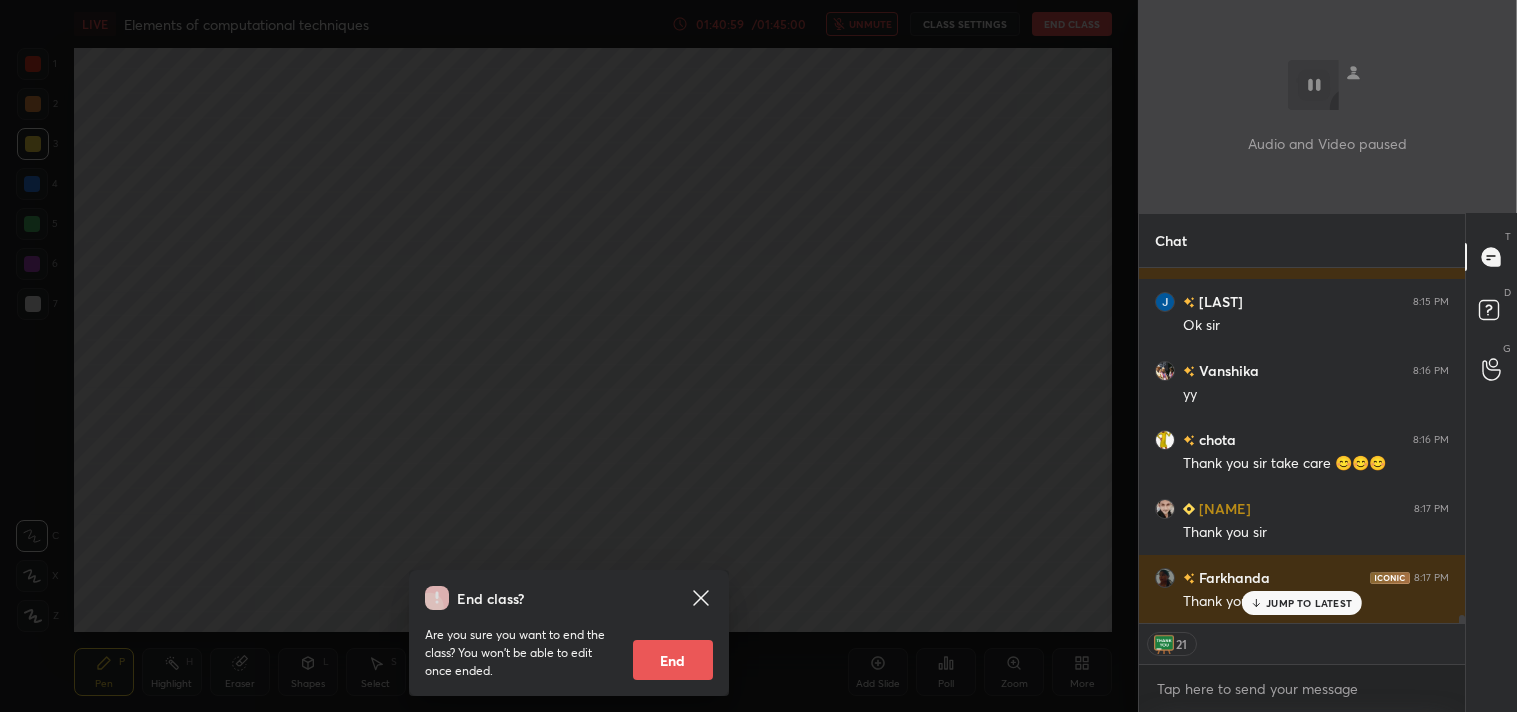 click on "End" at bounding box center (673, 660) 